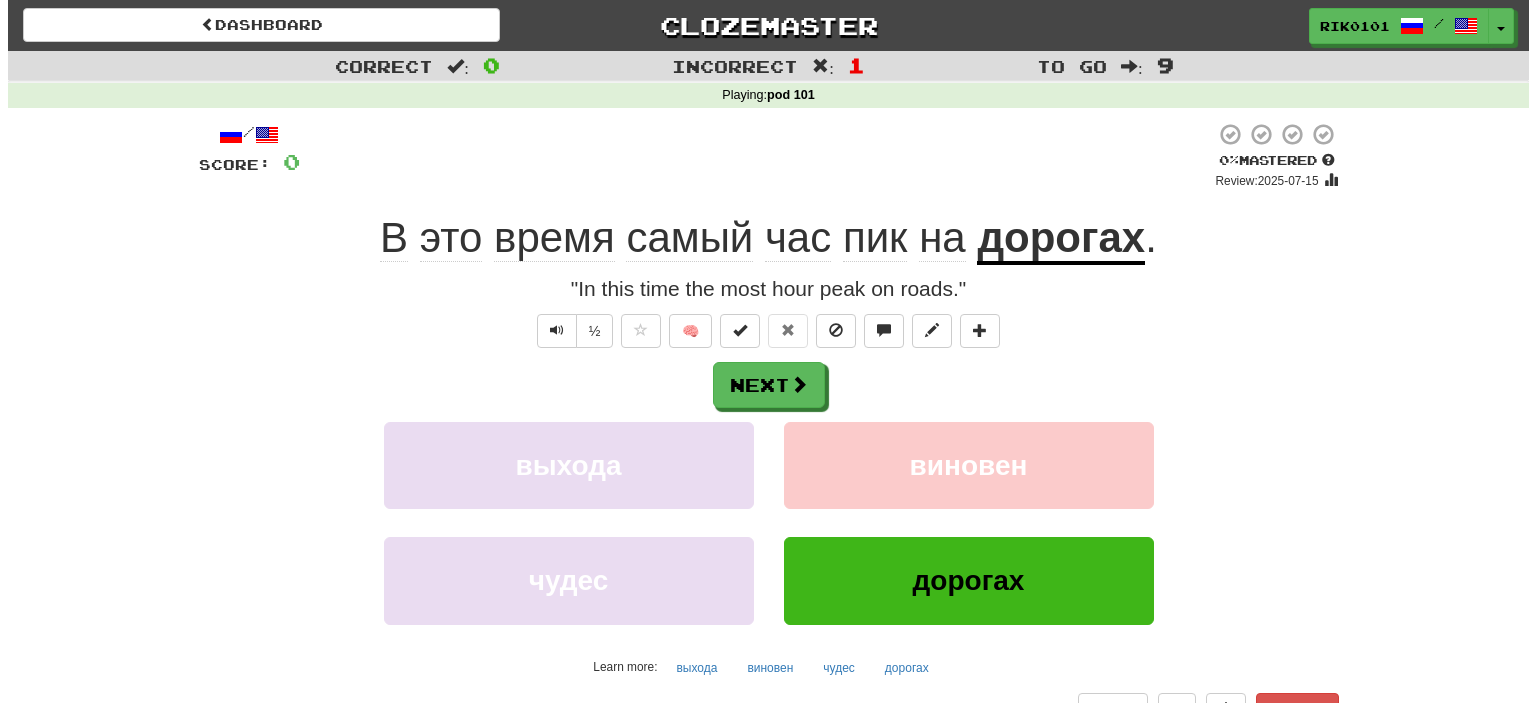 scroll, scrollTop: 0, scrollLeft: 0, axis: both 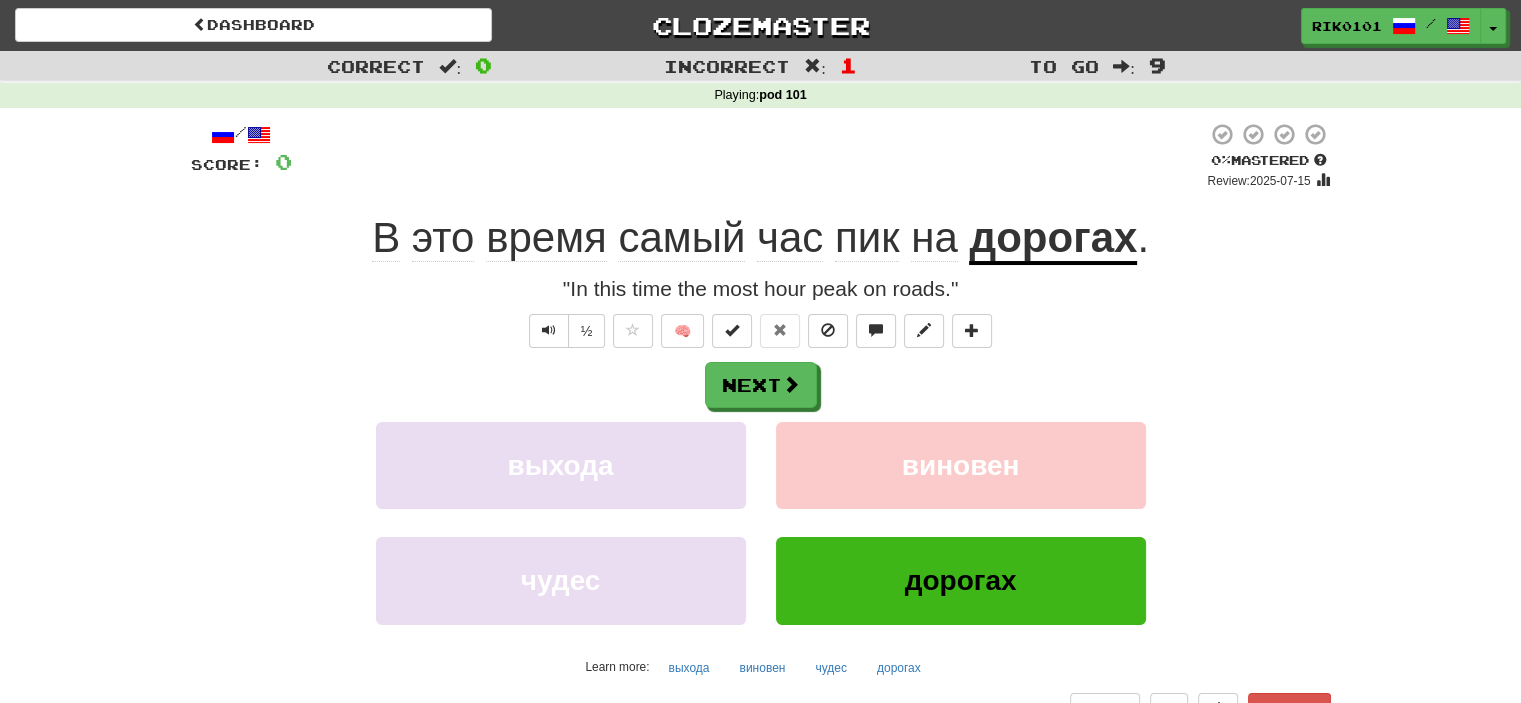 click on "время" 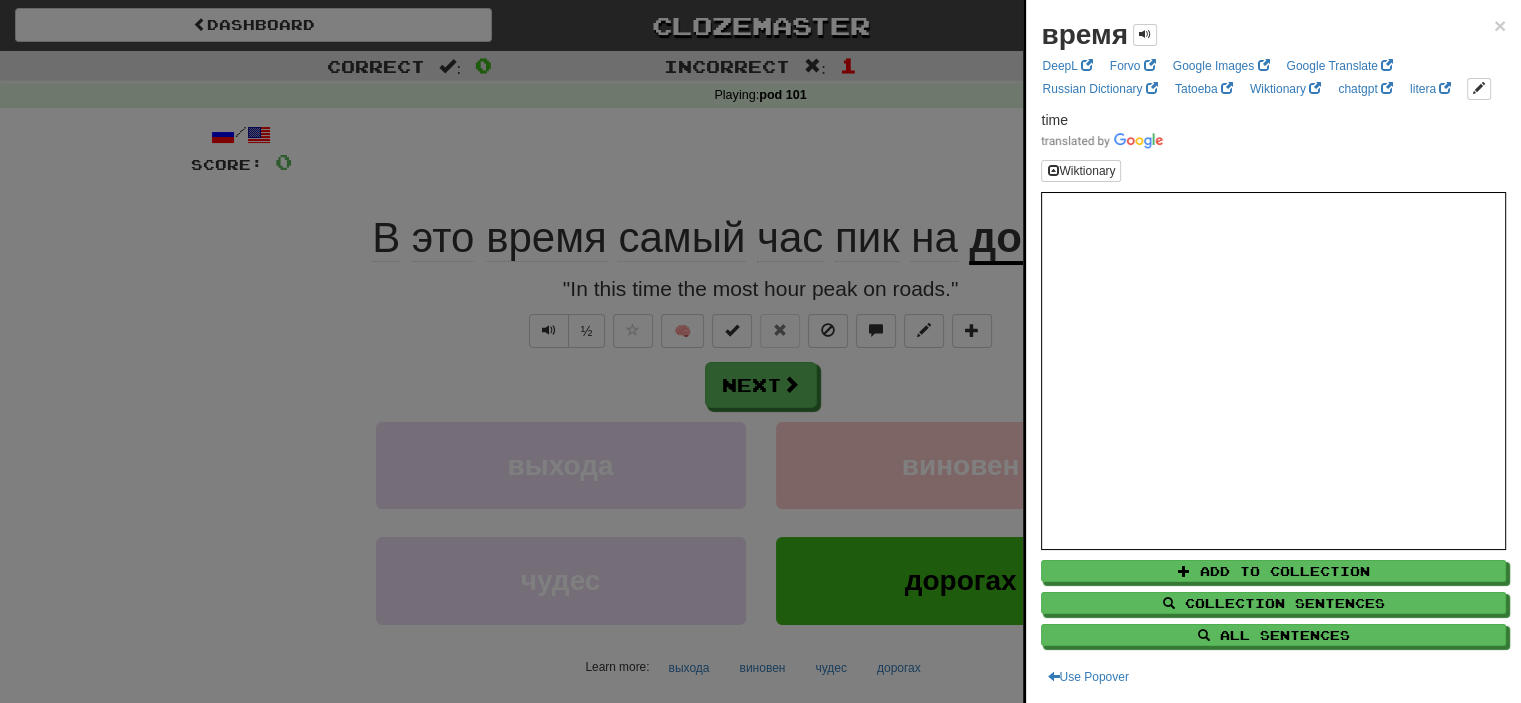 click at bounding box center [760, 351] 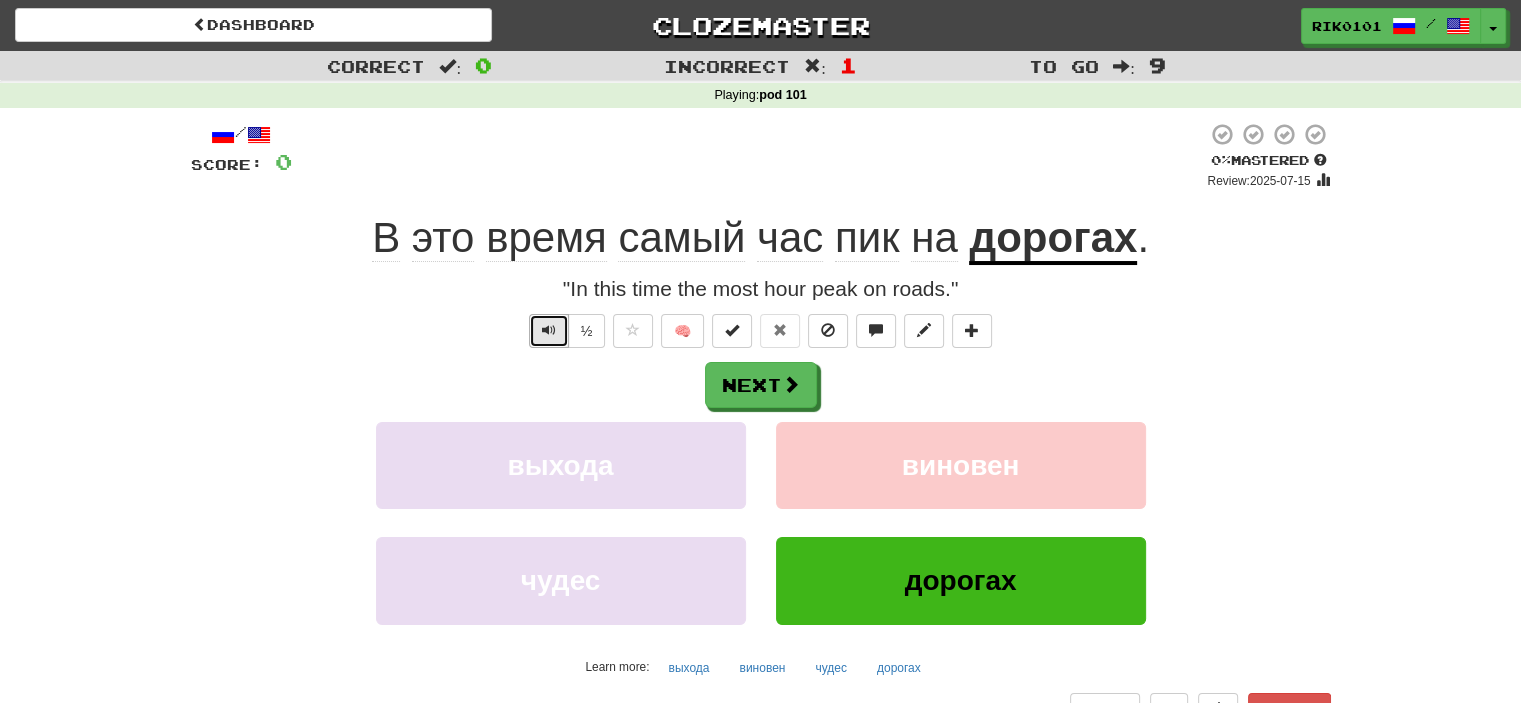 click at bounding box center (549, 330) 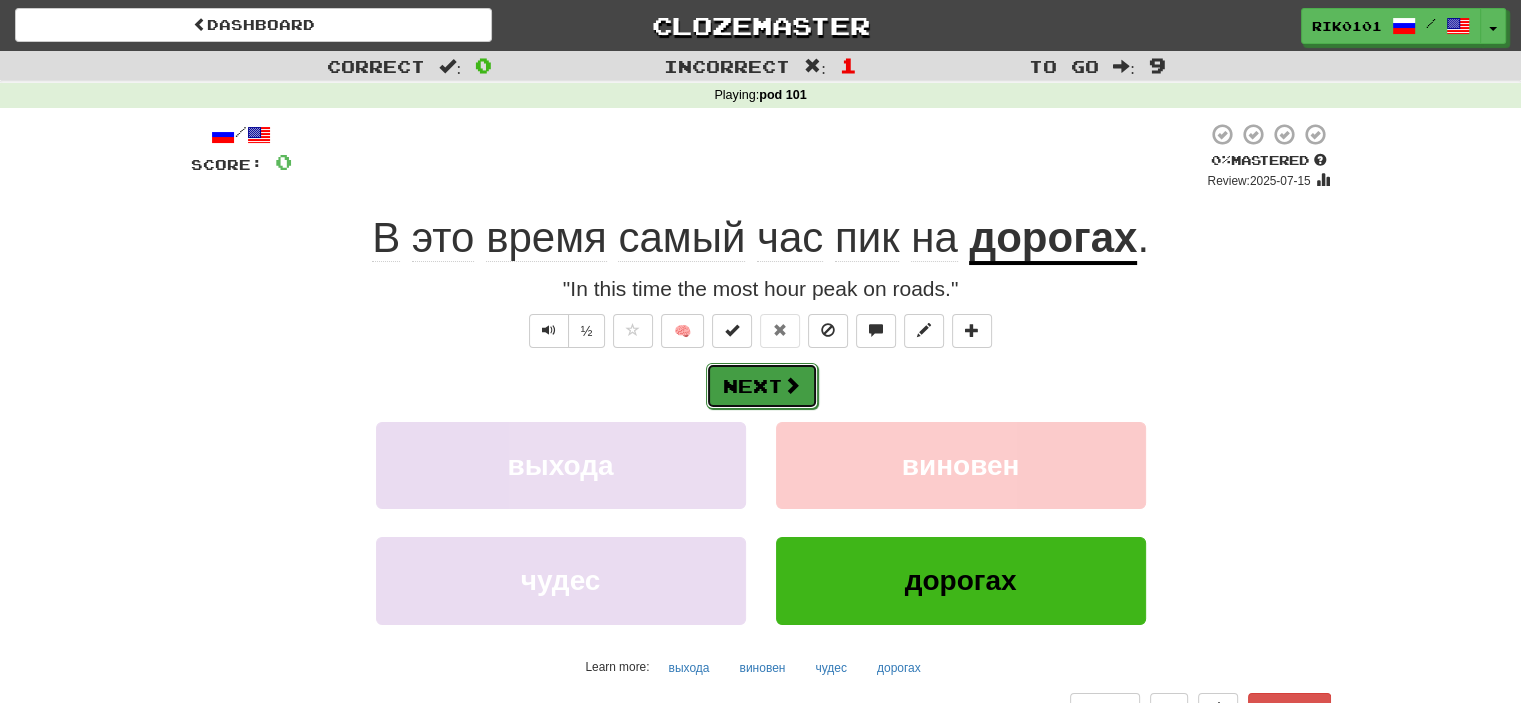 click at bounding box center [792, 385] 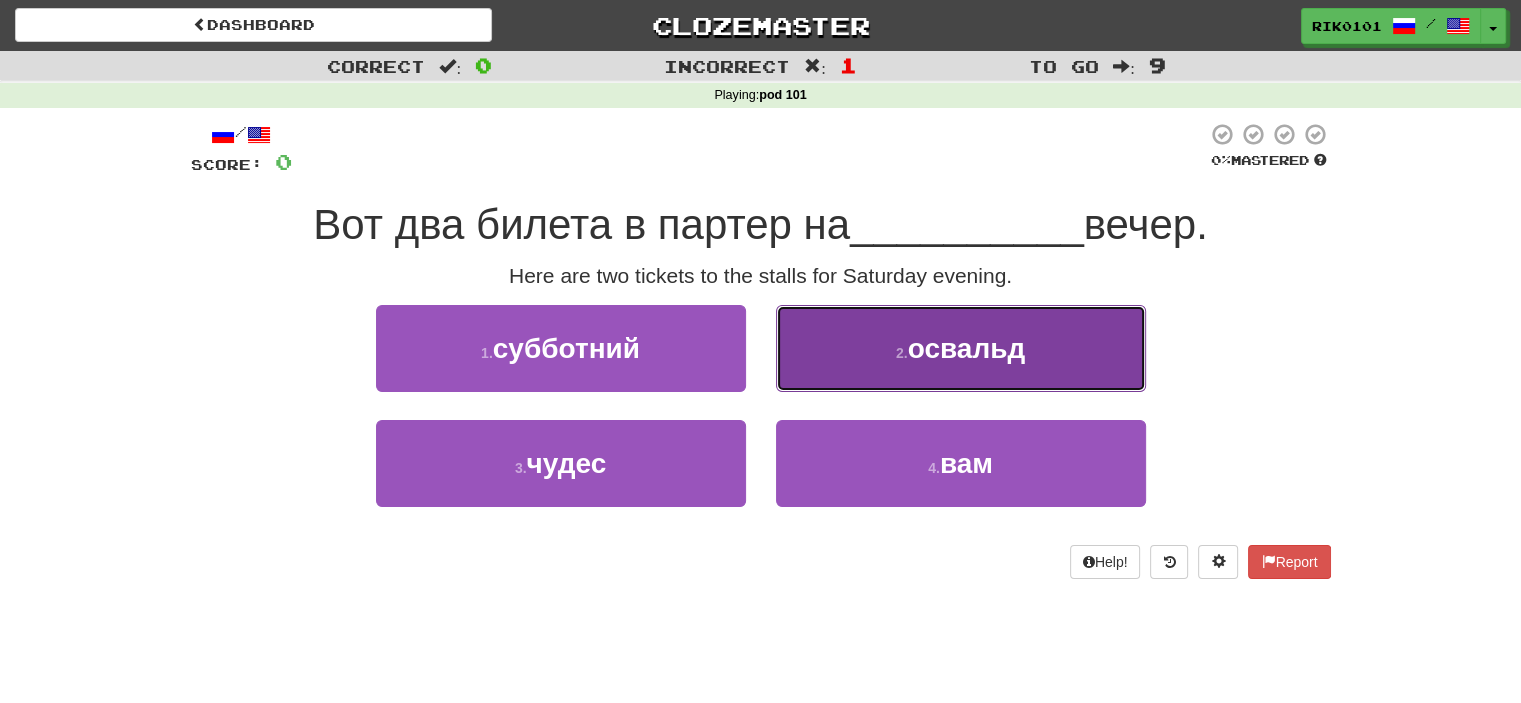 click on "2 .  освальд" at bounding box center (961, 348) 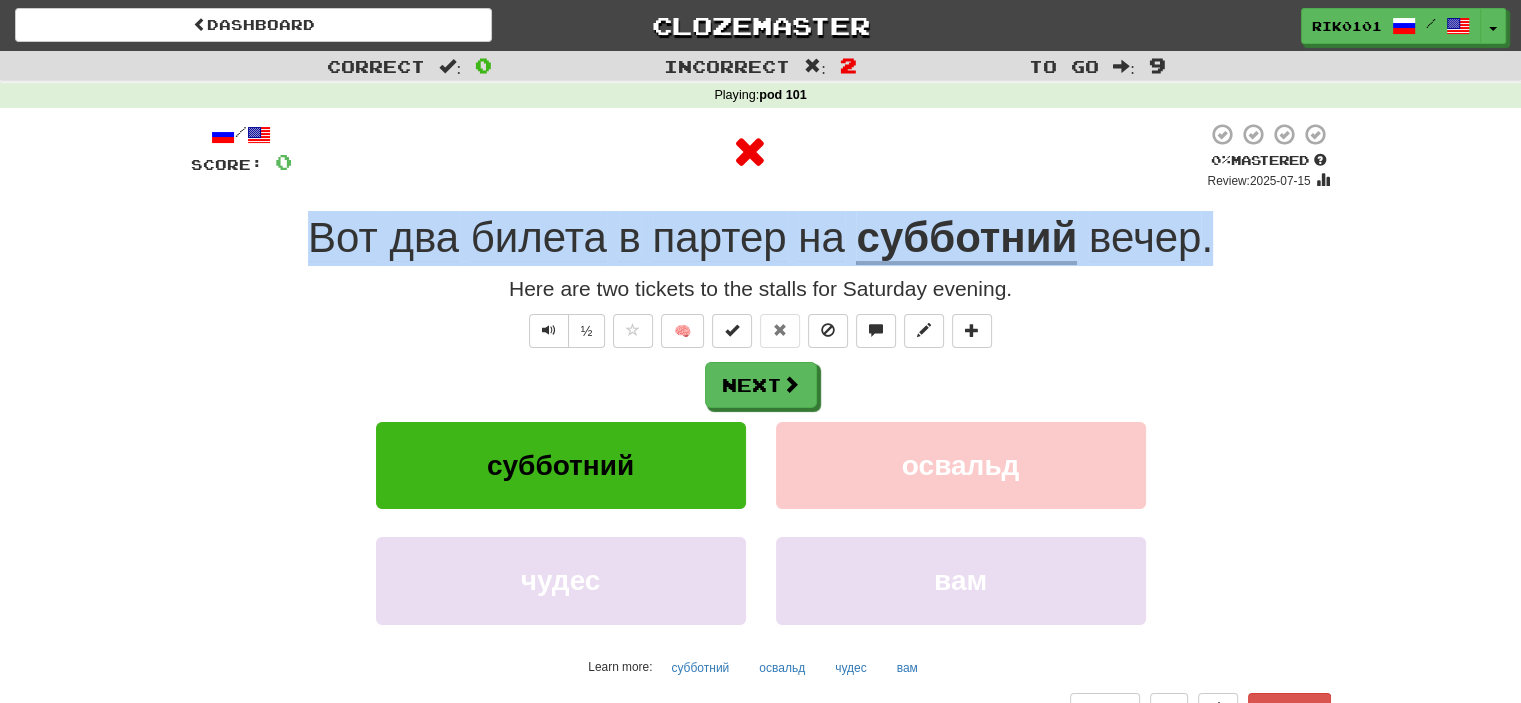 drag, startPoint x: 305, startPoint y: 243, endPoint x: 1215, endPoint y: 235, distance: 910.03516 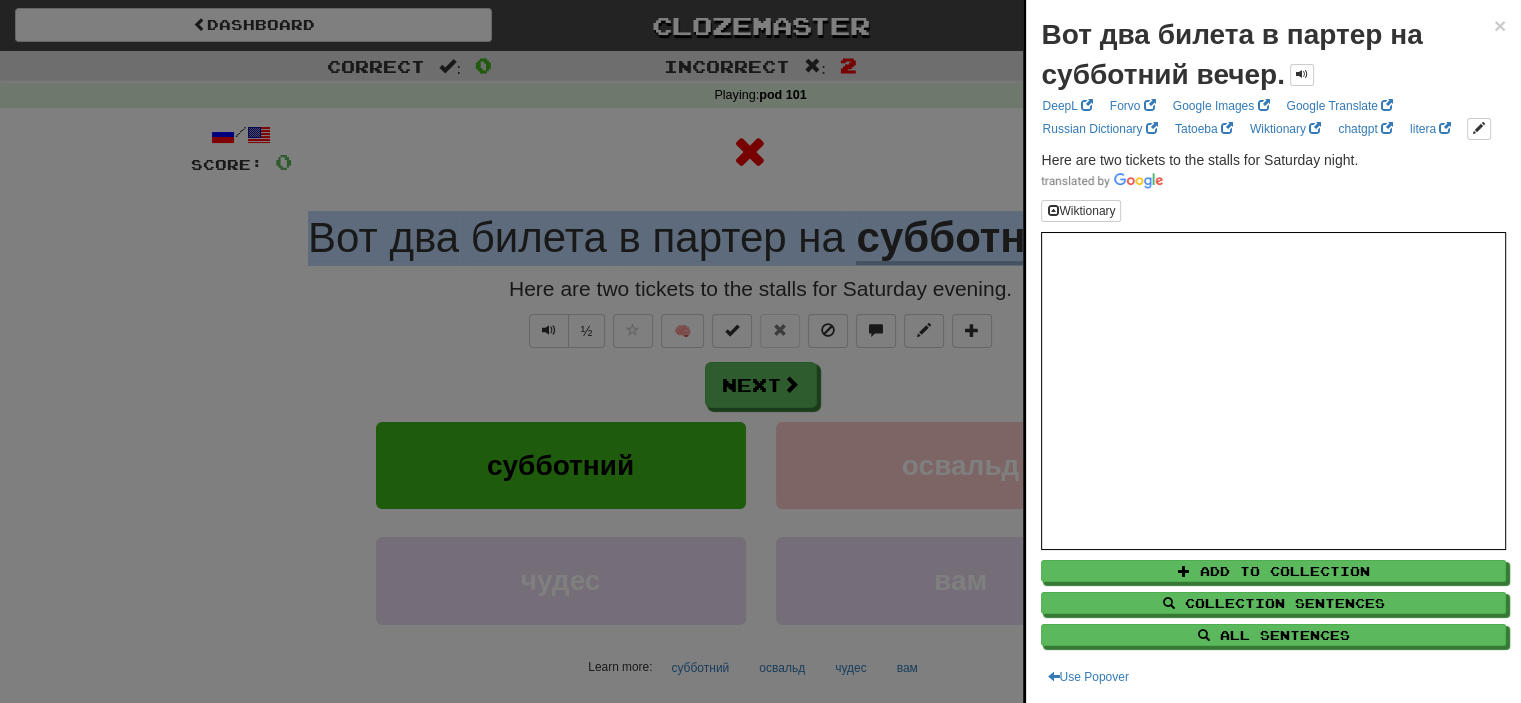 copy on "Вот   два   билета   в   партер   на   субботний   вечер ." 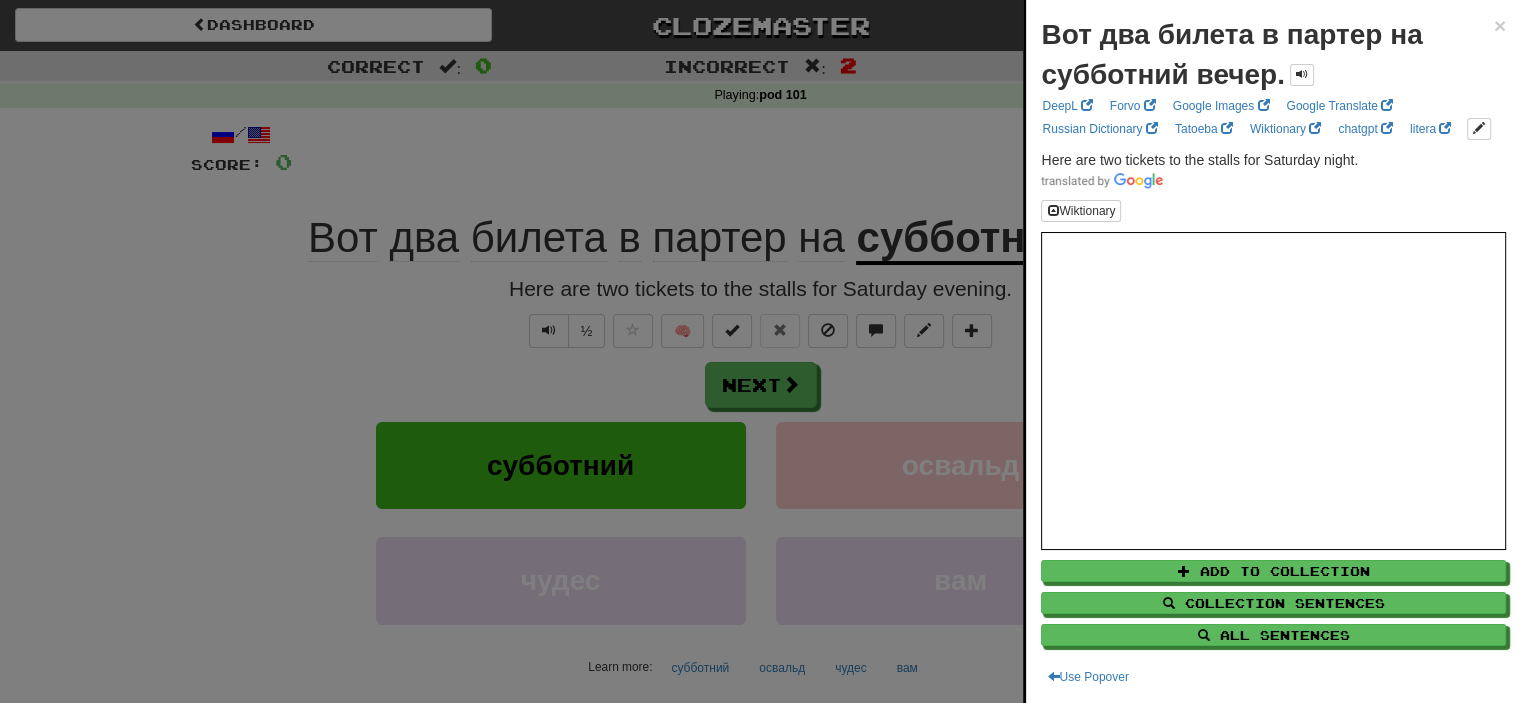 click at bounding box center [760, 351] 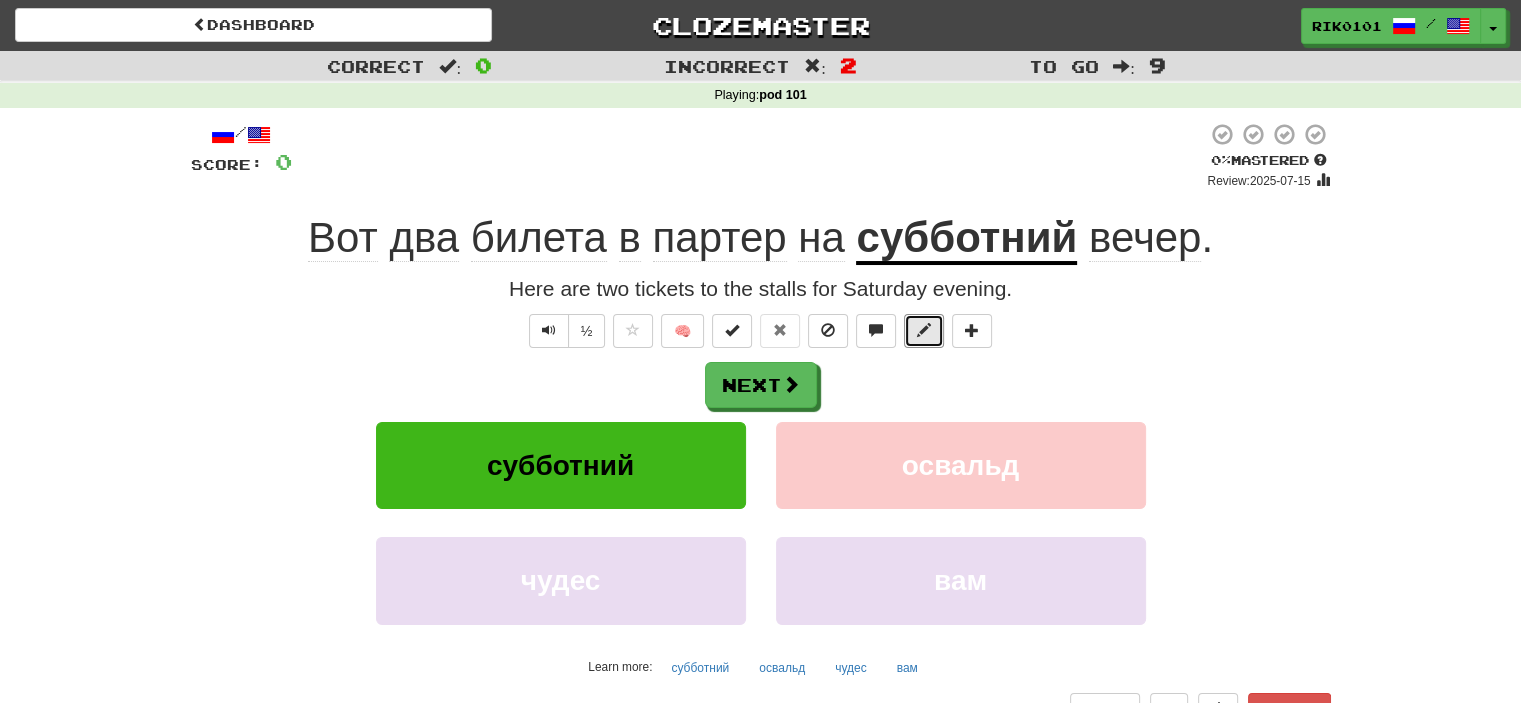 click on "/  Score:   0 0 %  Mastered Review:  2025-07-15 Вот   два   билета   в   партер   на   субботний   вечер .  Here are two tickets to the stalls for Saturday evening. ½ 🧠 Next субботний освальд чудес вам Learn more: субботний освальд чудес вам  Help!  Report" at bounding box center [761, 424] 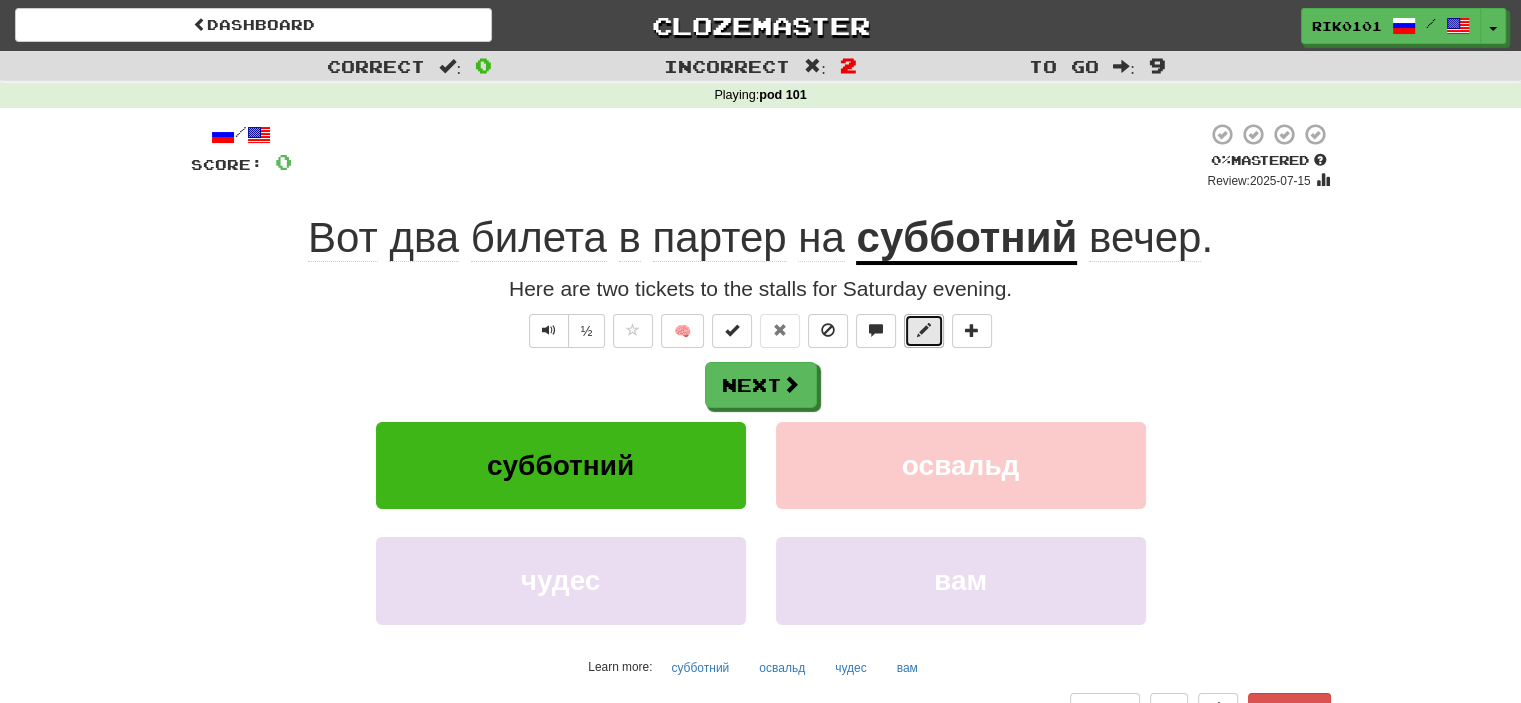 click at bounding box center [924, 331] 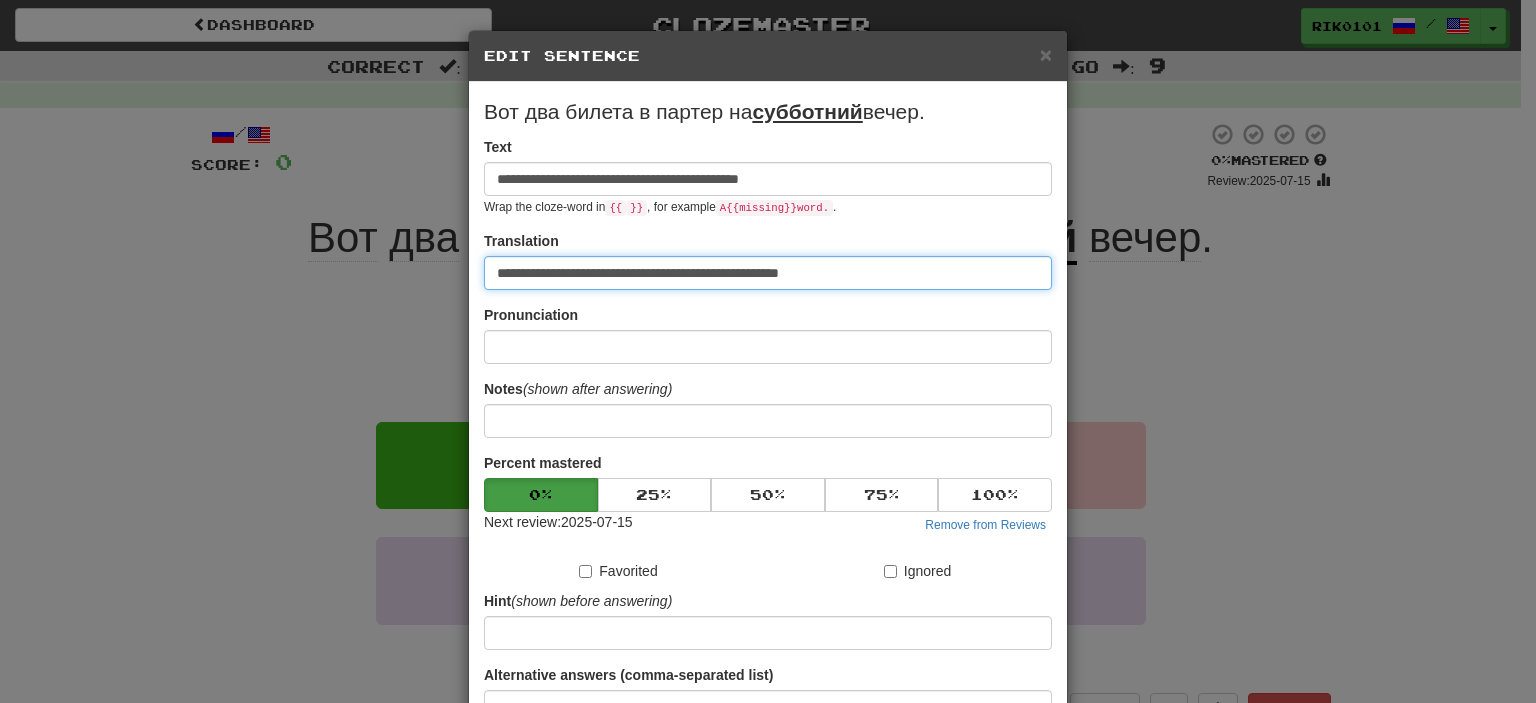 drag, startPoint x: 864, startPoint y: 281, endPoint x: 390, endPoint y: 263, distance: 474.34164 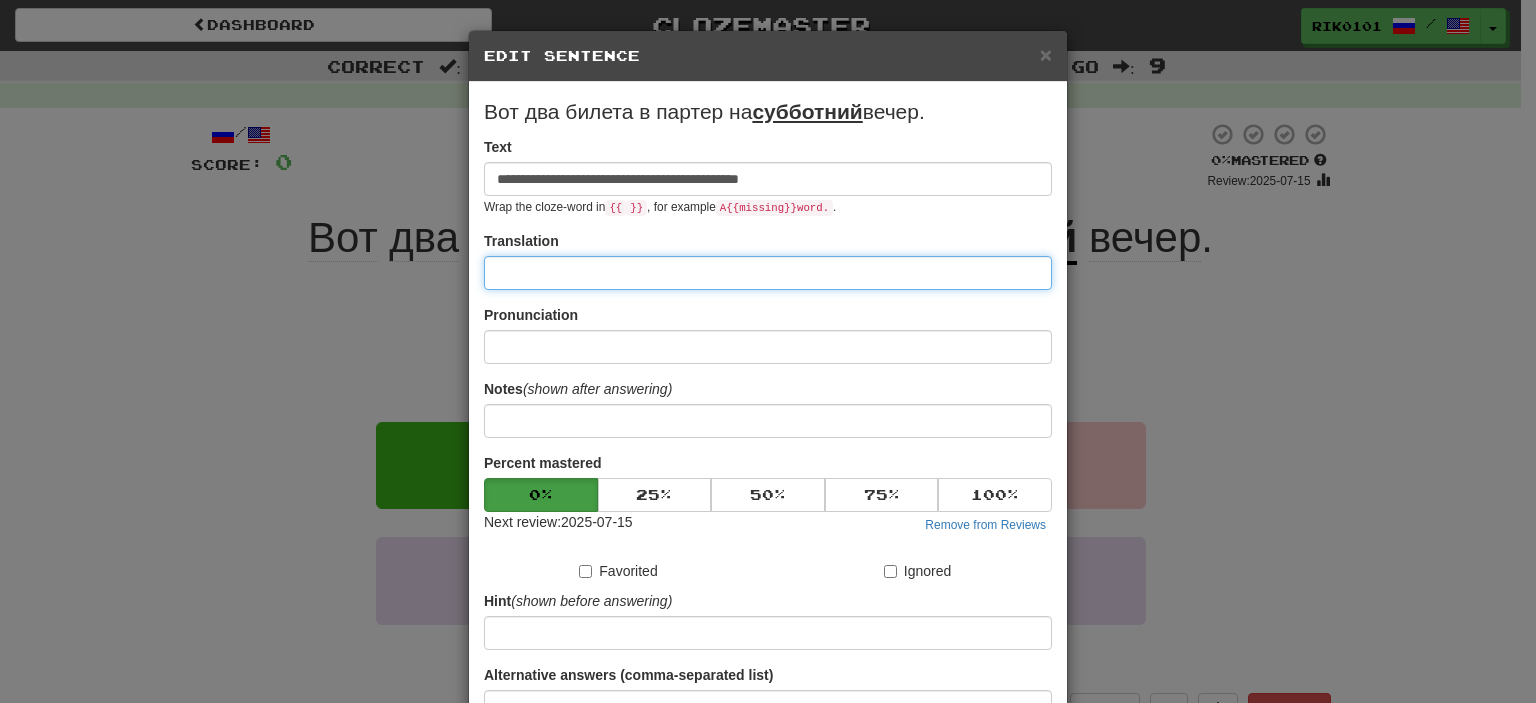 paste on "**********" 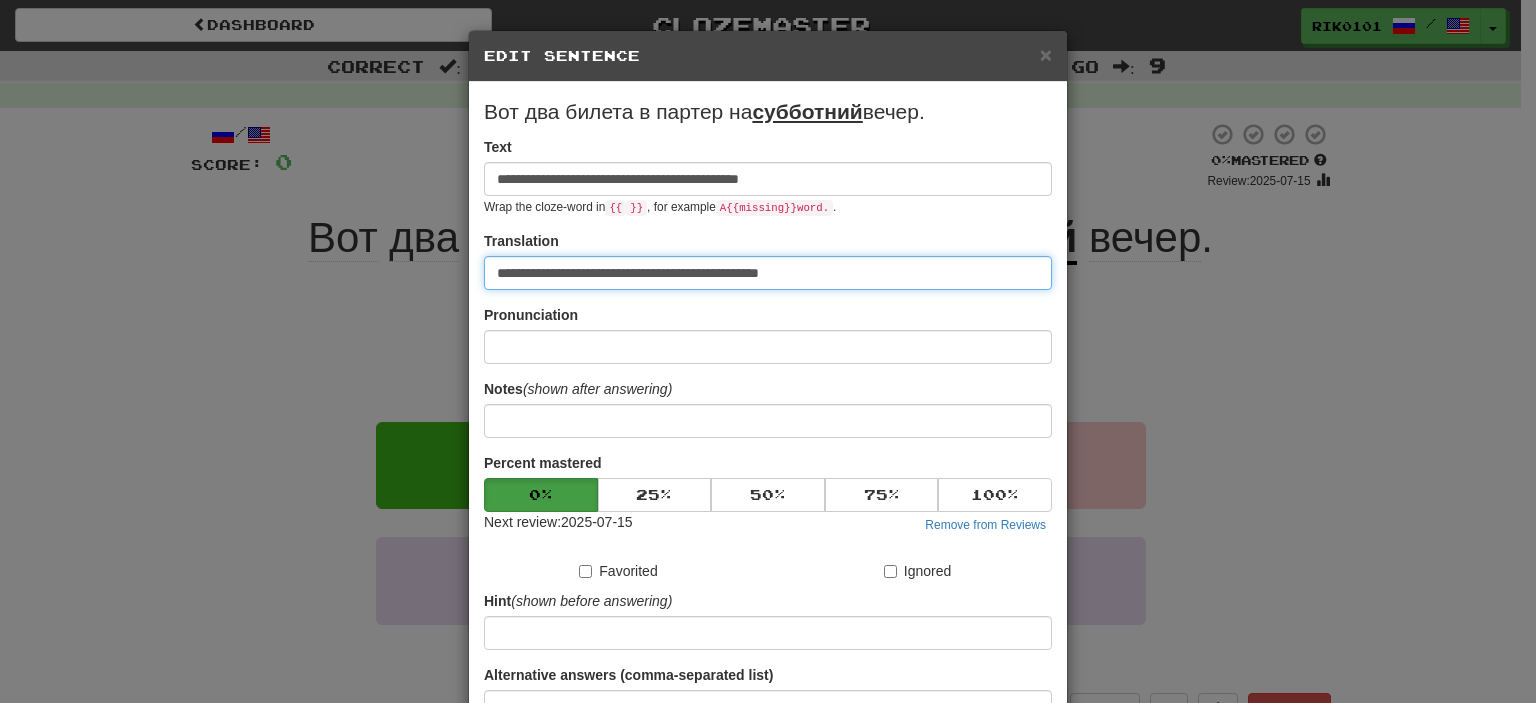click on "**********" at bounding box center [768, 273] 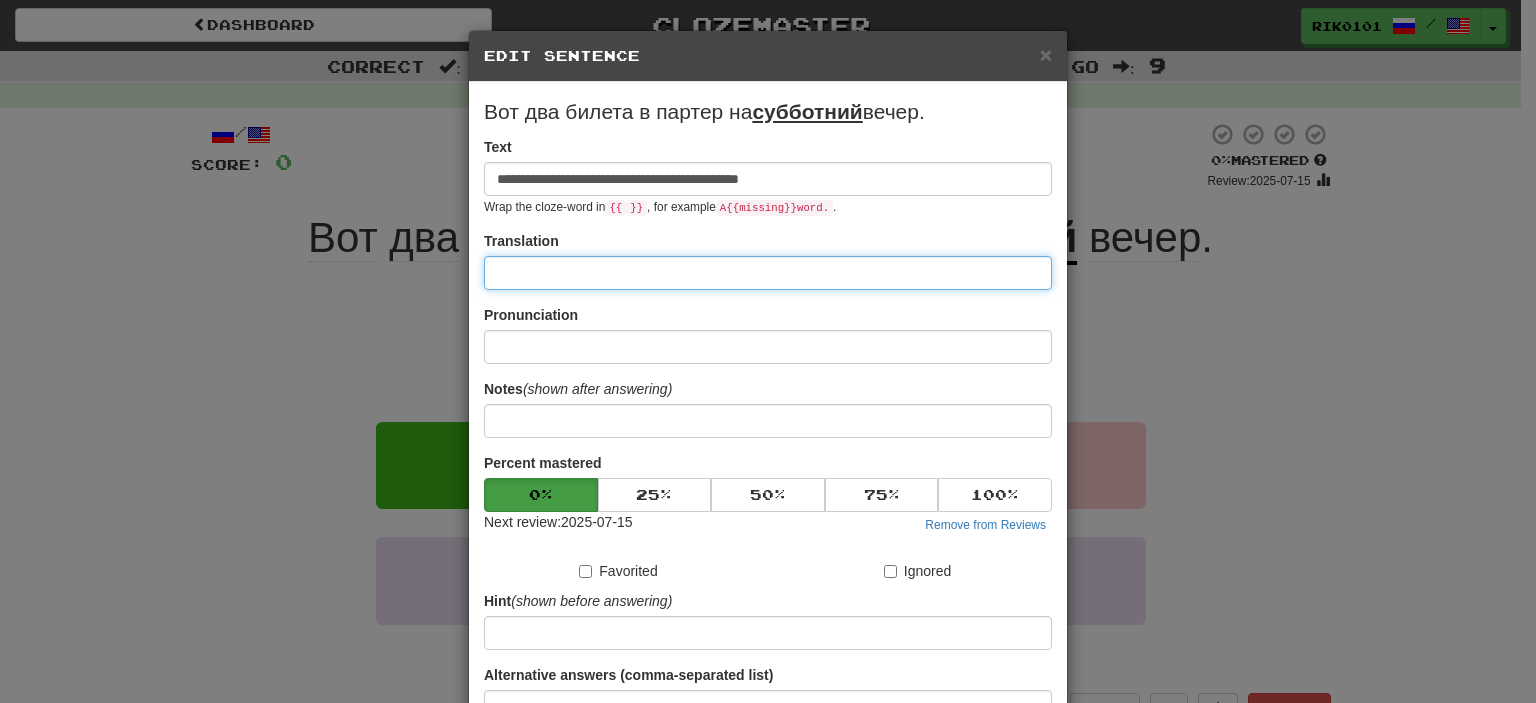 paste on "**********" 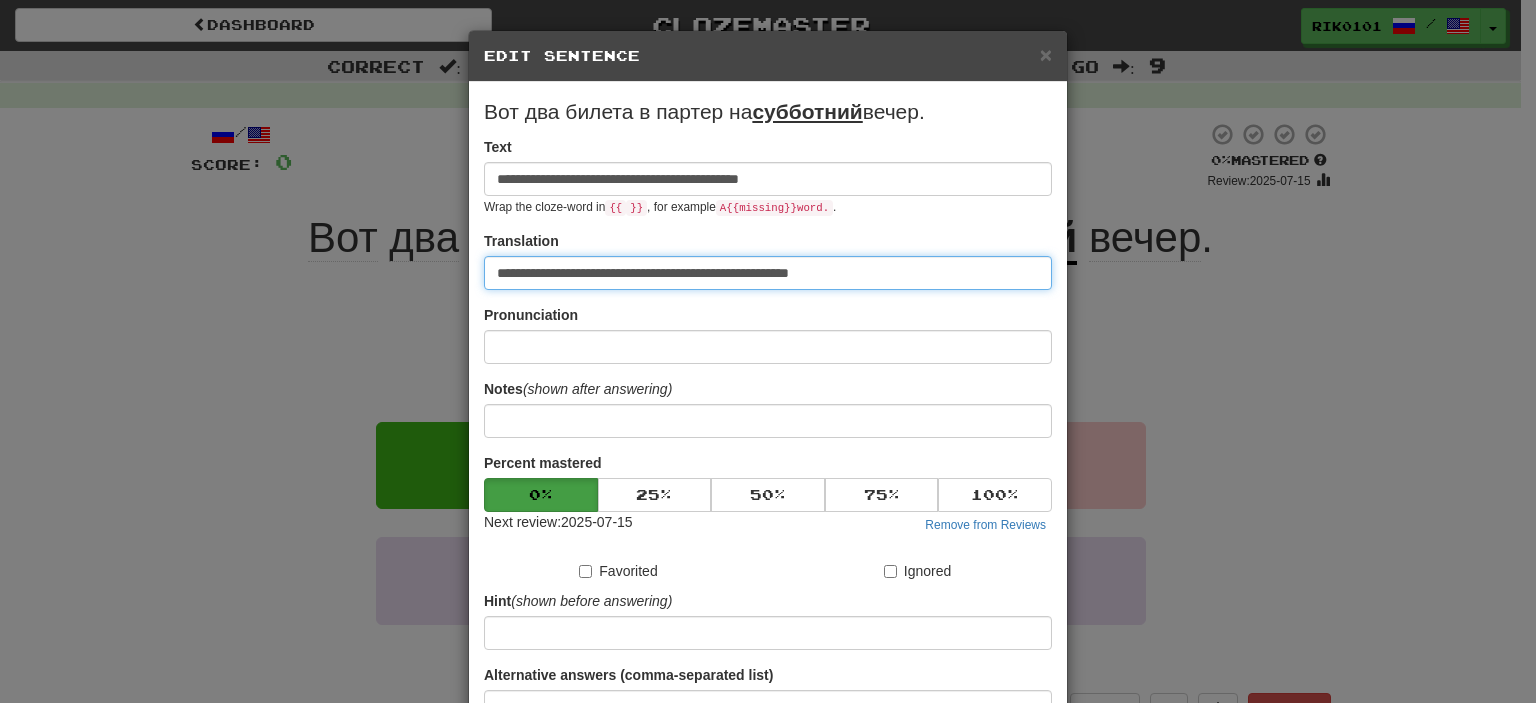 scroll, scrollTop: 190, scrollLeft: 0, axis: vertical 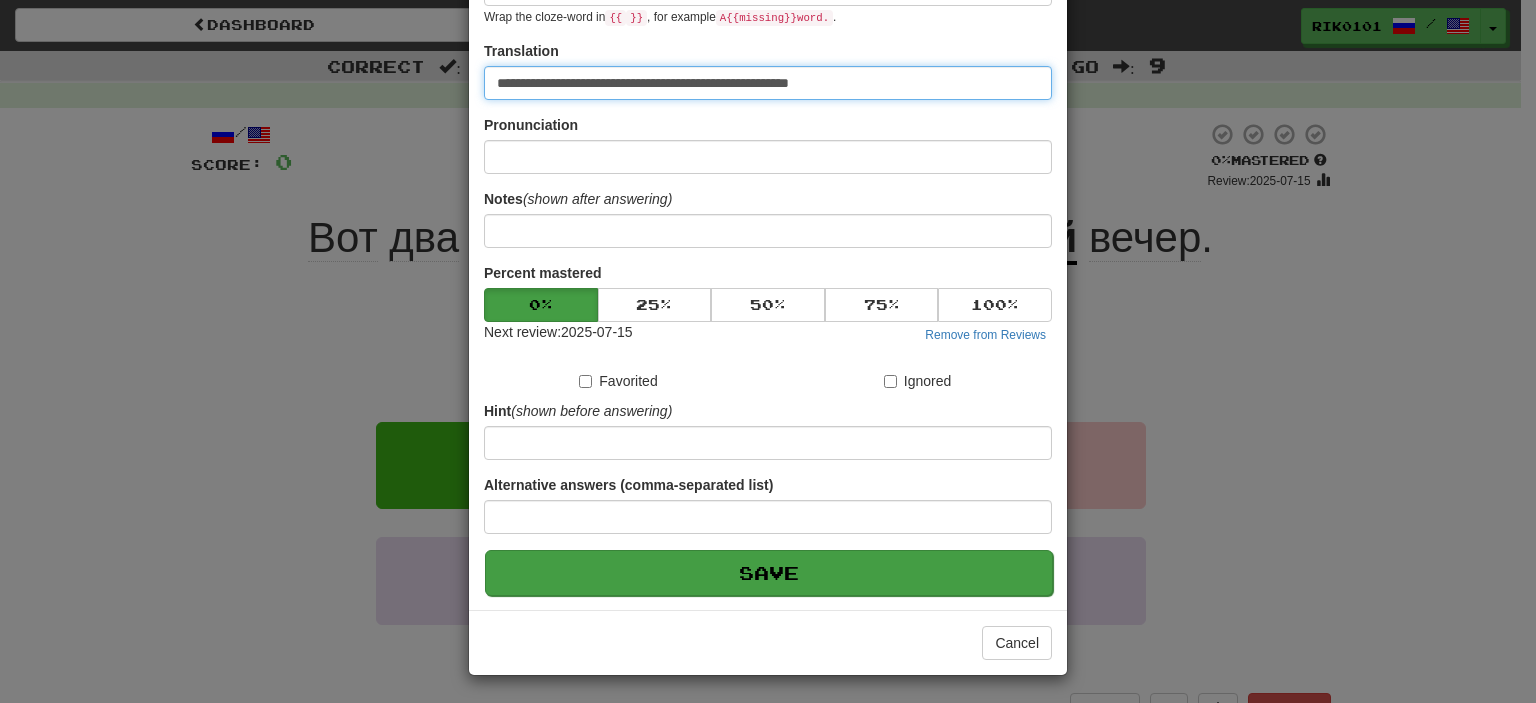 type on "**********" 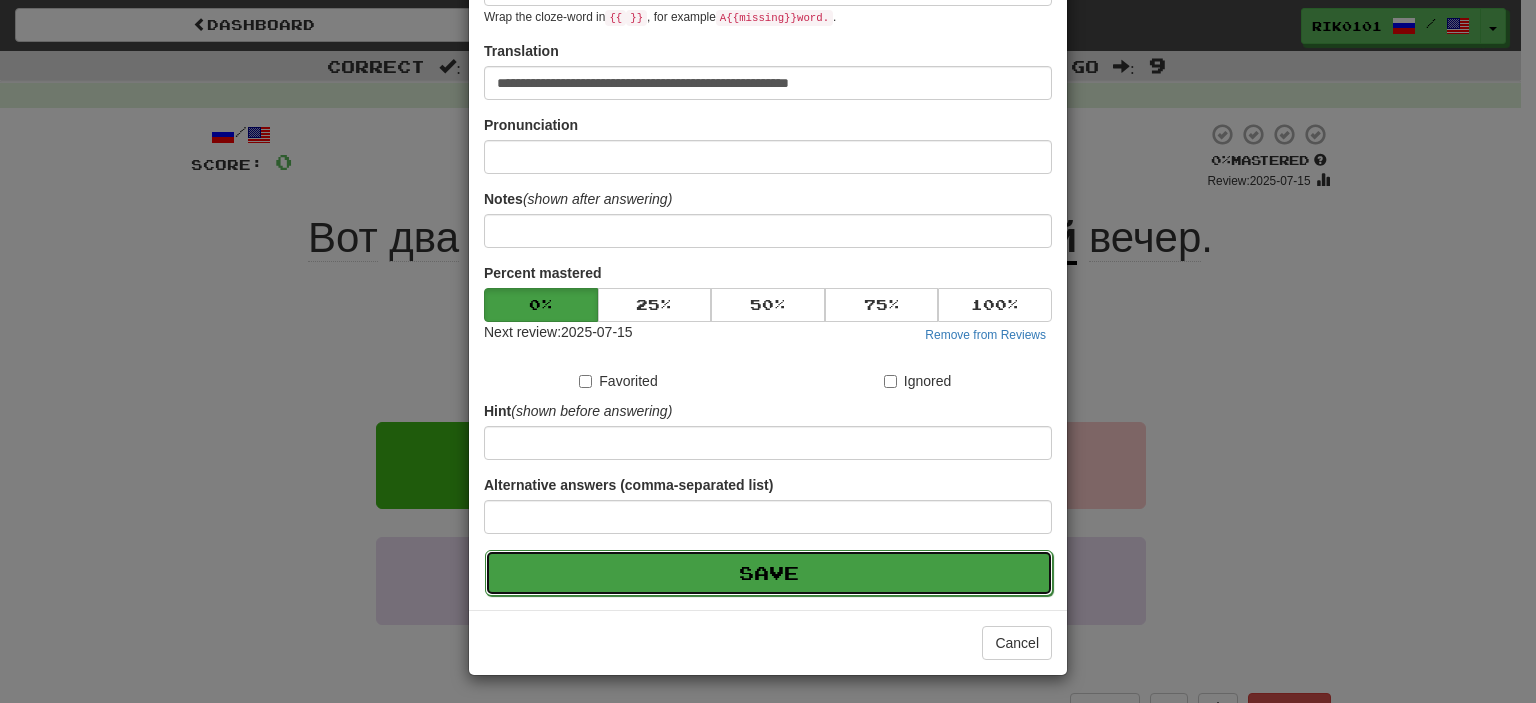 click on "Save" at bounding box center [769, 573] 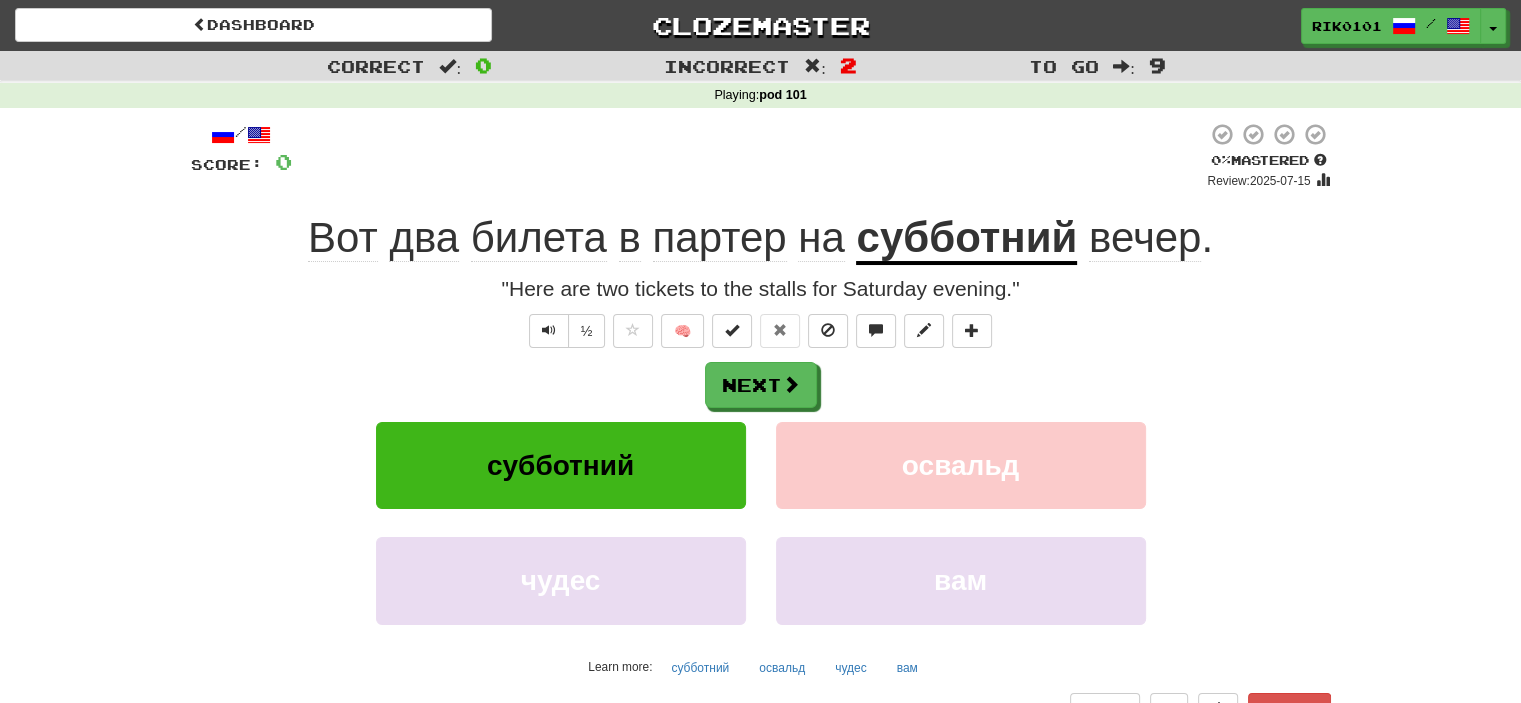 click on "партер" 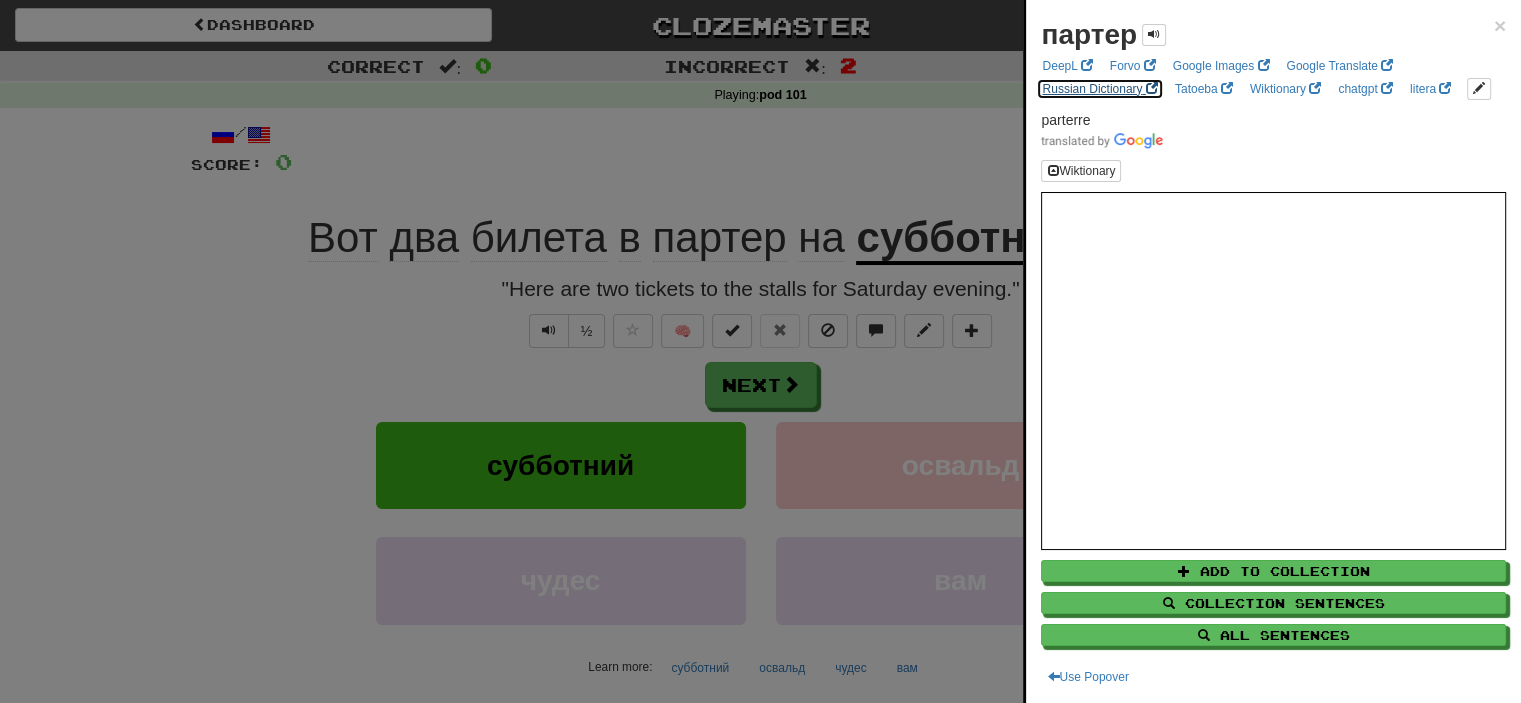 click on "Russian Dictionary" at bounding box center [1099, 89] 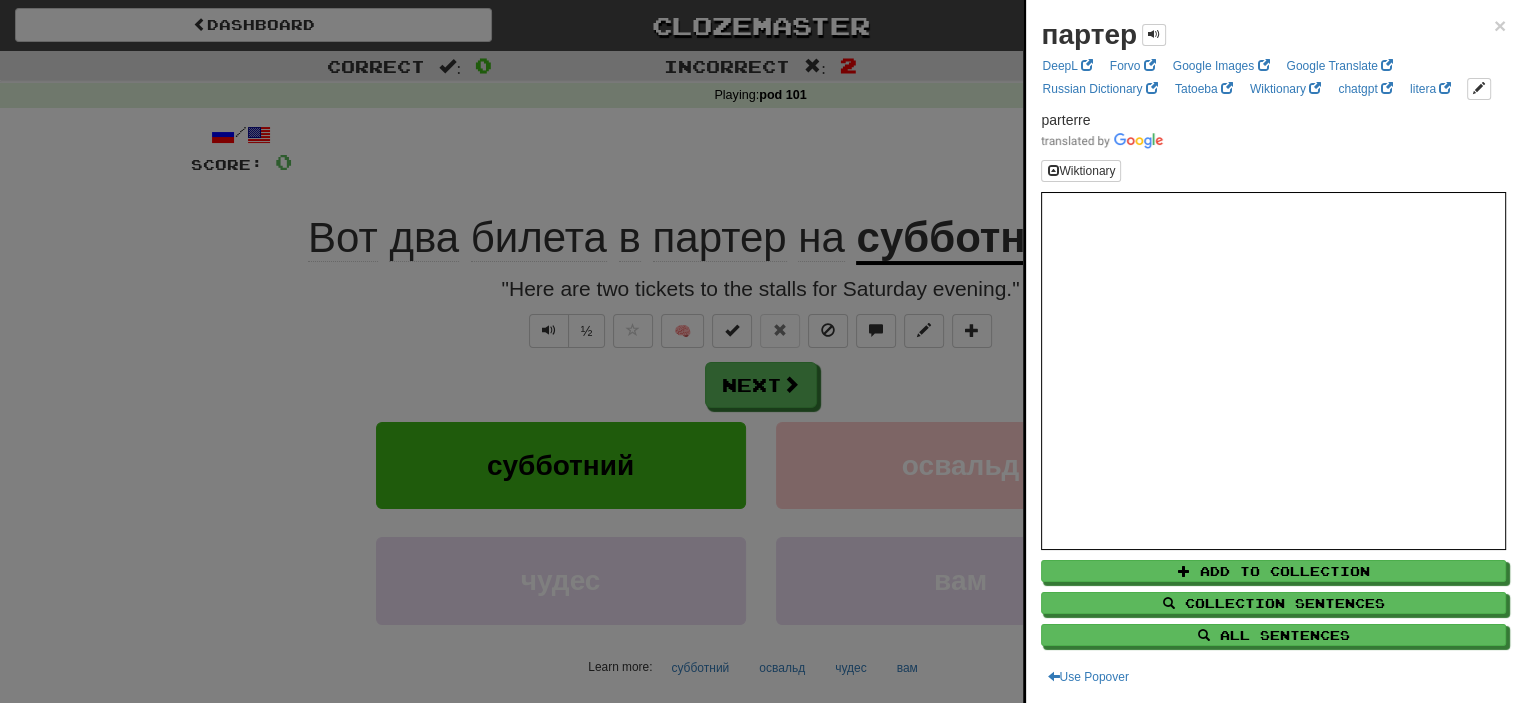click at bounding box center [760, 351] 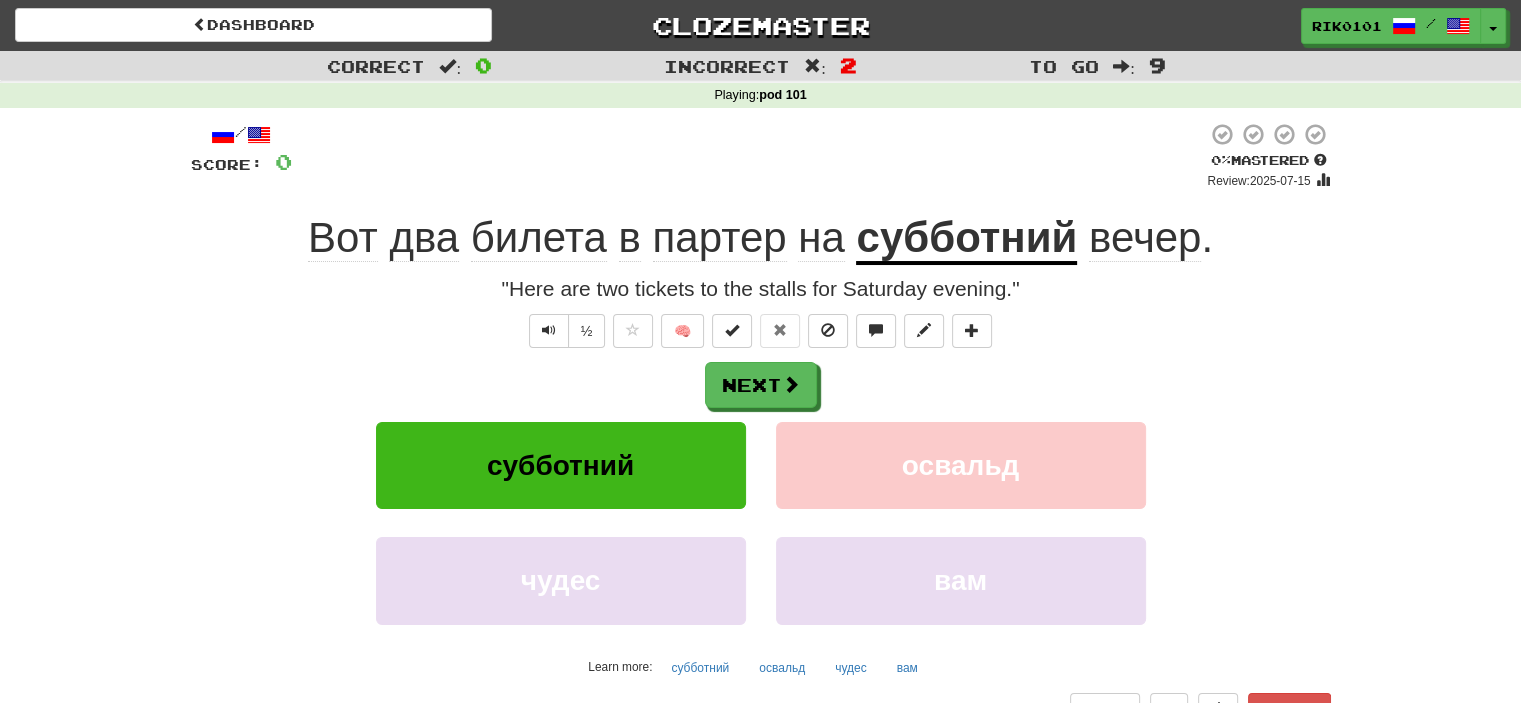 click on "/  Score:   0 0 %  Mastered Review:  2025-07-15 Вот   два   билета   в   партер   на   субботний   вечер .  "Here are two tickets to the stalls for Saturday evening." ½ 🧠 Next субботний освальд чудес вам Learn more: субботний освальд чудес вам  Help!  Report" at bounding box center [761, 431] 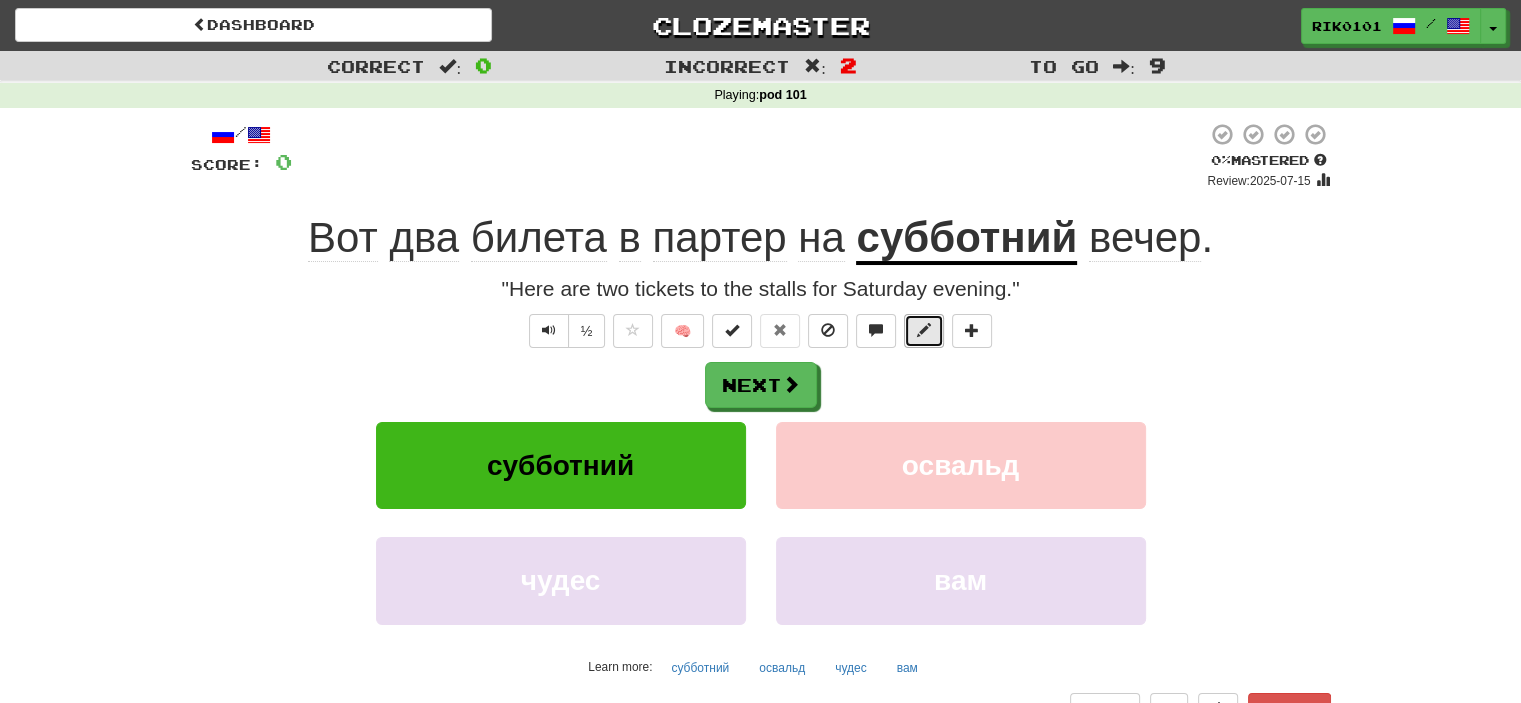 click at bounding box center (924, 331) 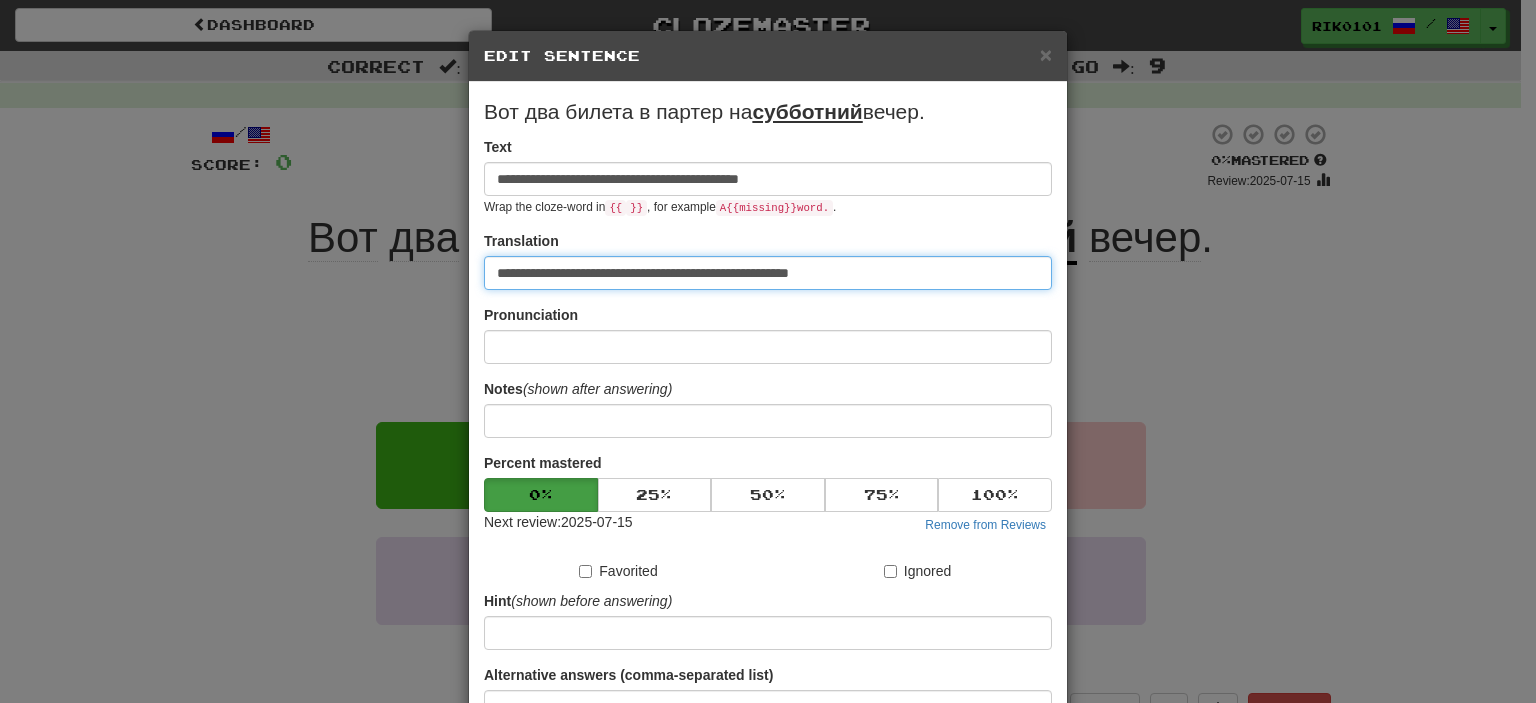 click on "**********" at bounding box center [768, 273] 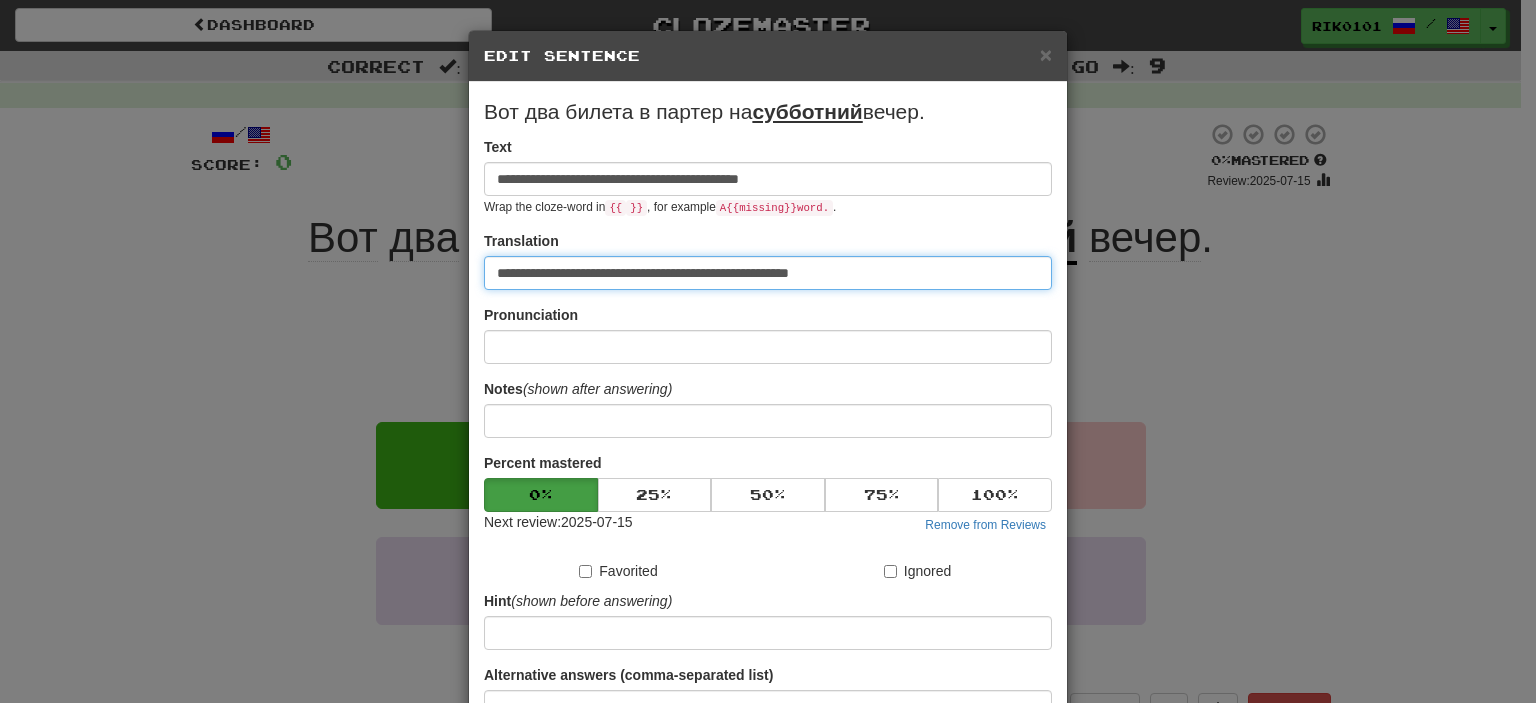 click on "**********" at bounding box center [768, 273] 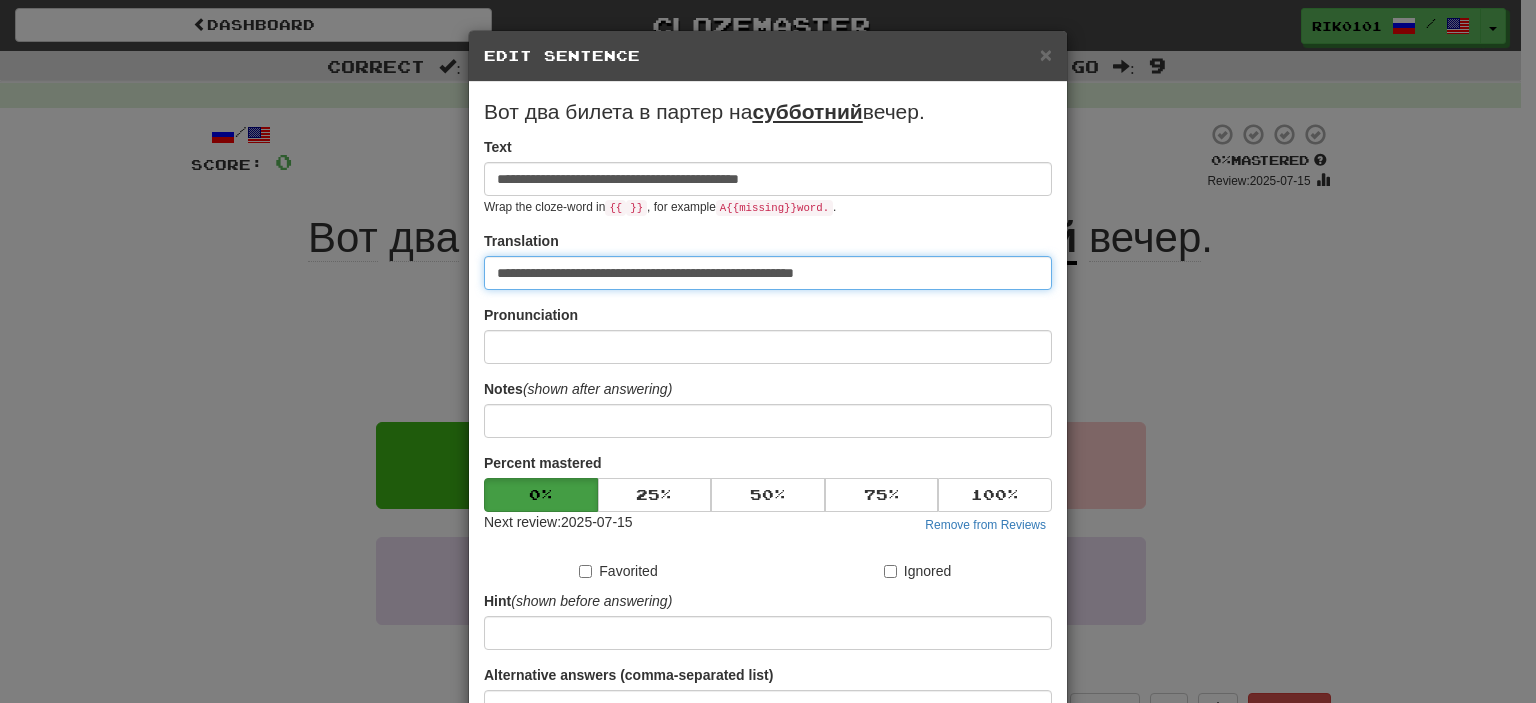 paste on "*******" 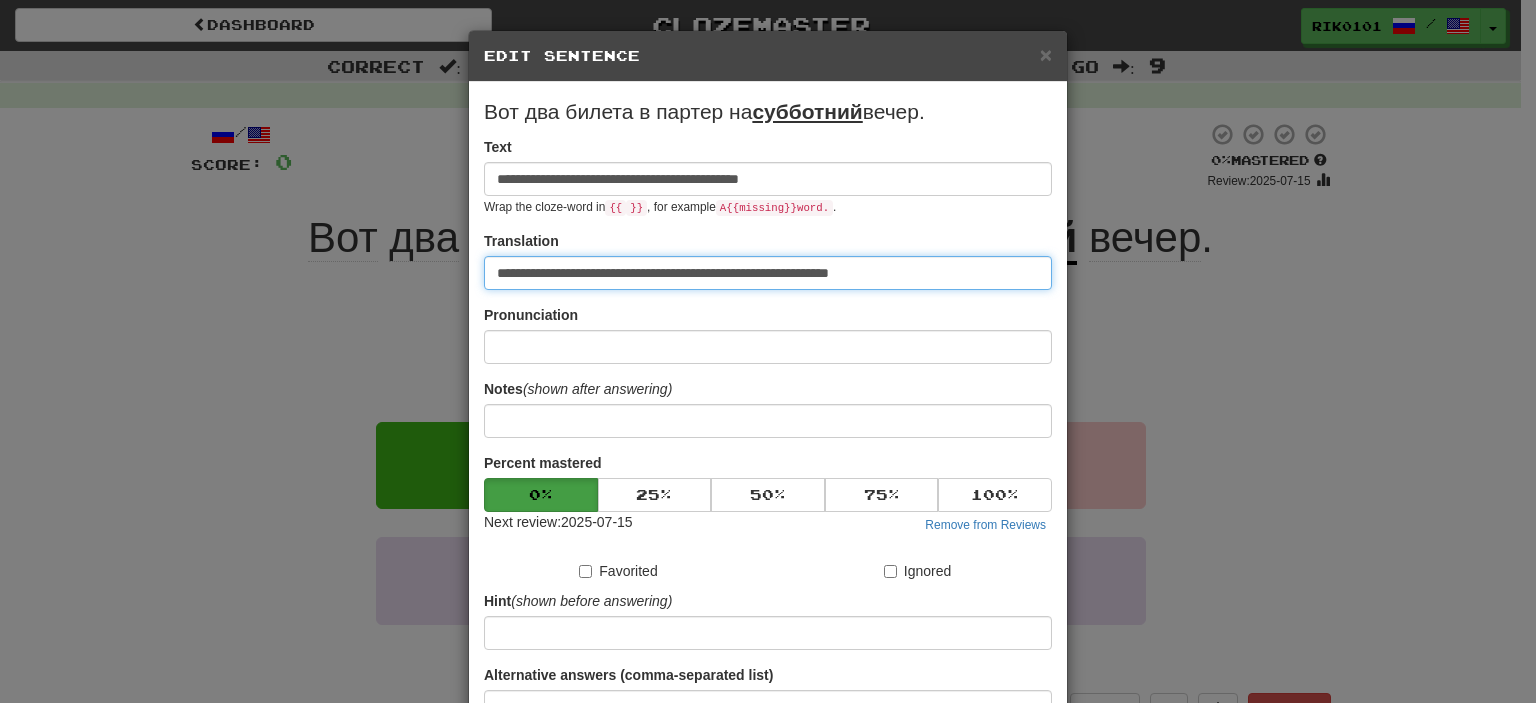 scroll, scrollTop: 190, scrollLeft: 0, axis: vertical 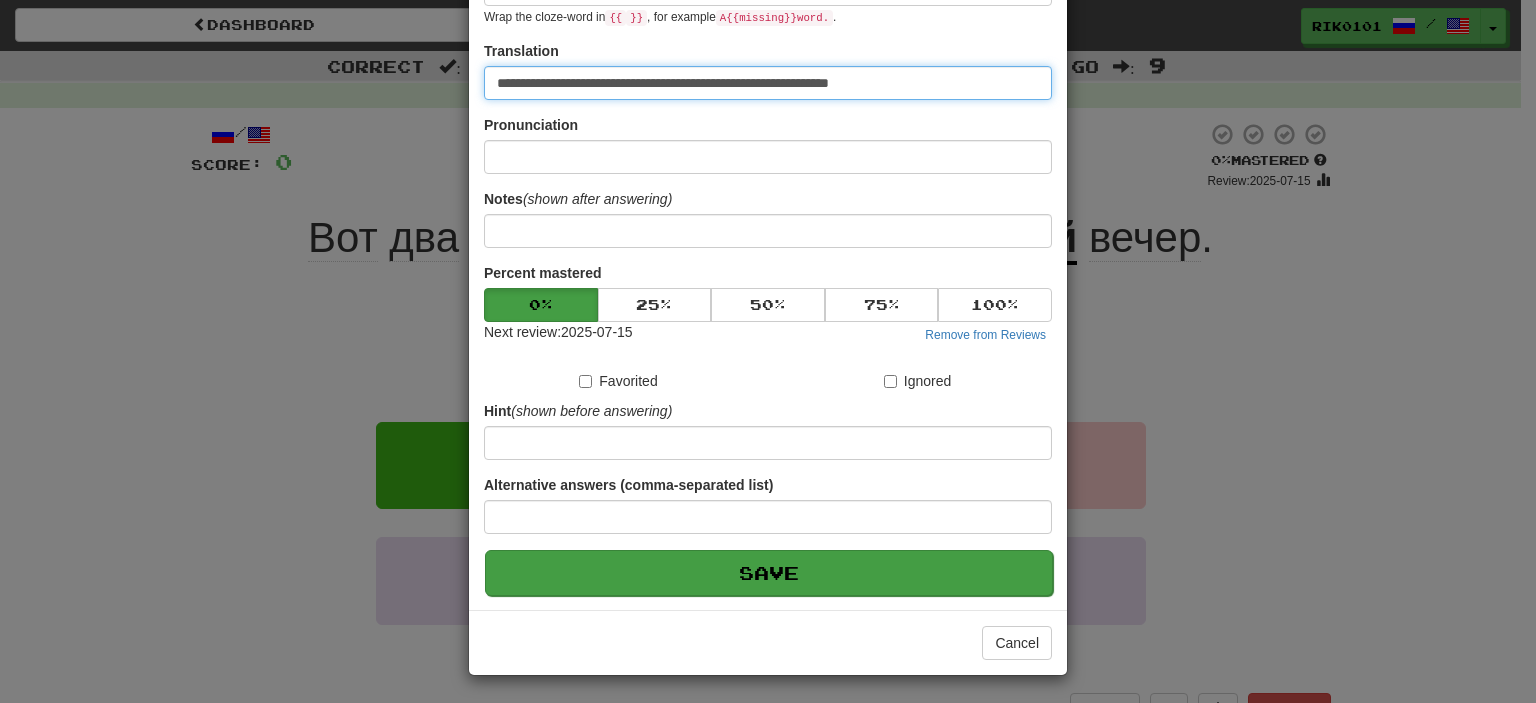 type on "**********" 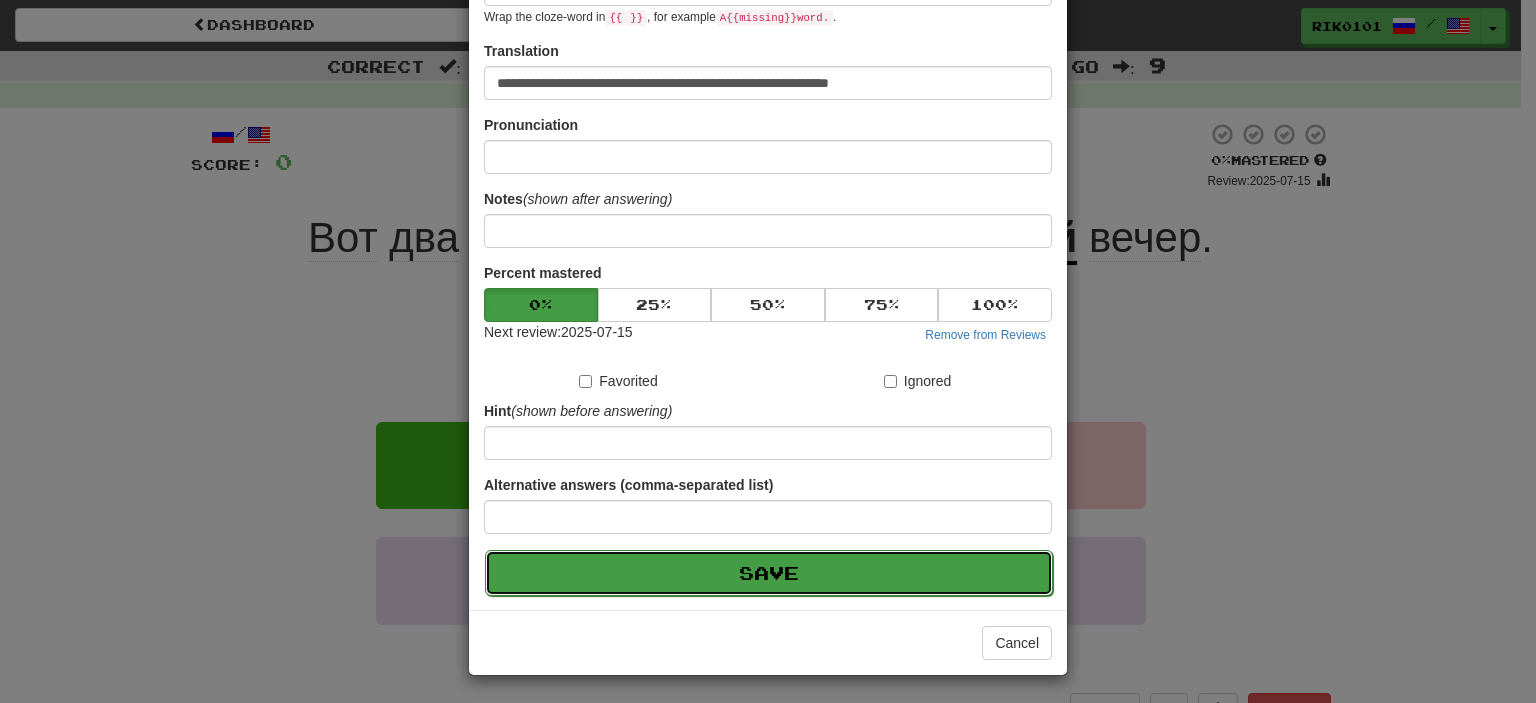 click on "Save" at bounding box center (769, 573) 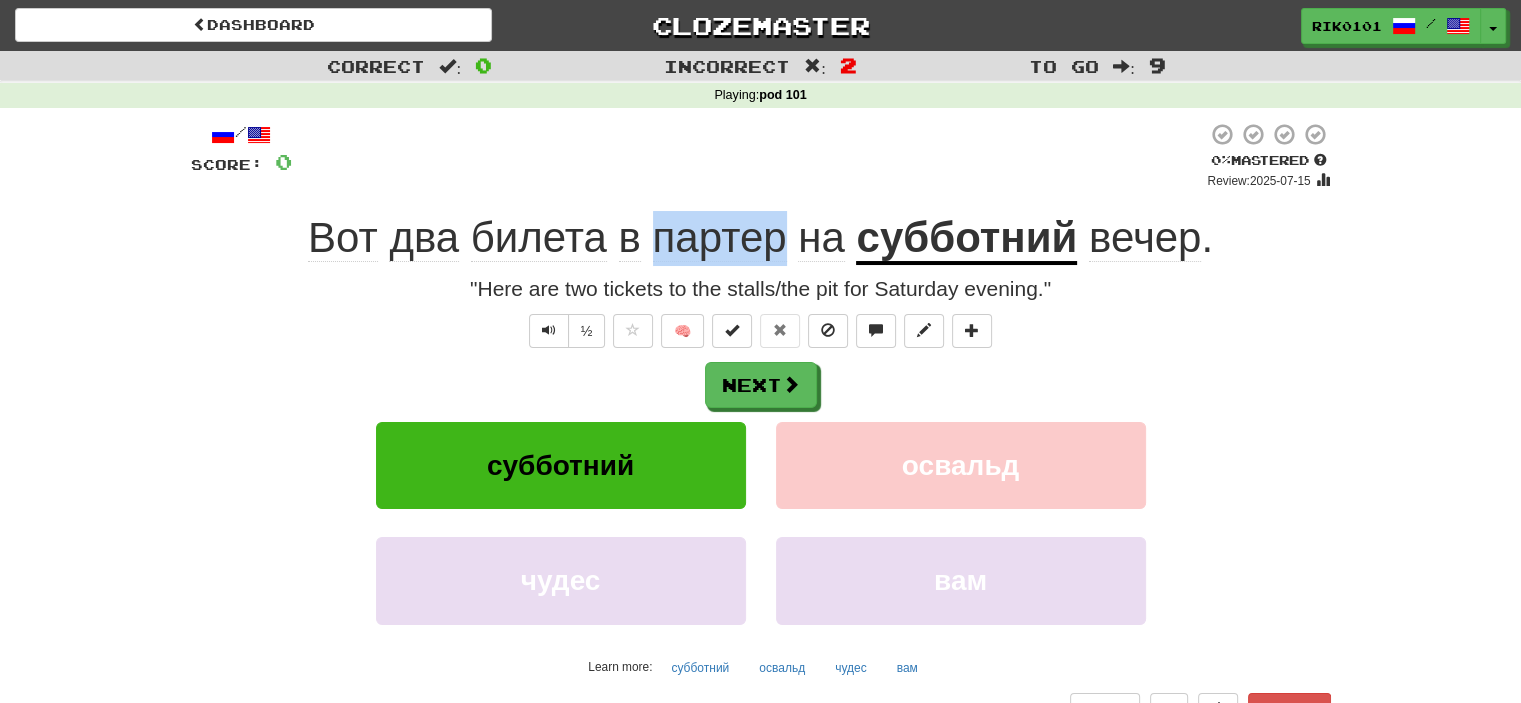 drag, startPoint x: 655, startPoint y: 242, endPoint x: 783, endPoint y: 244, distance: 128.01562 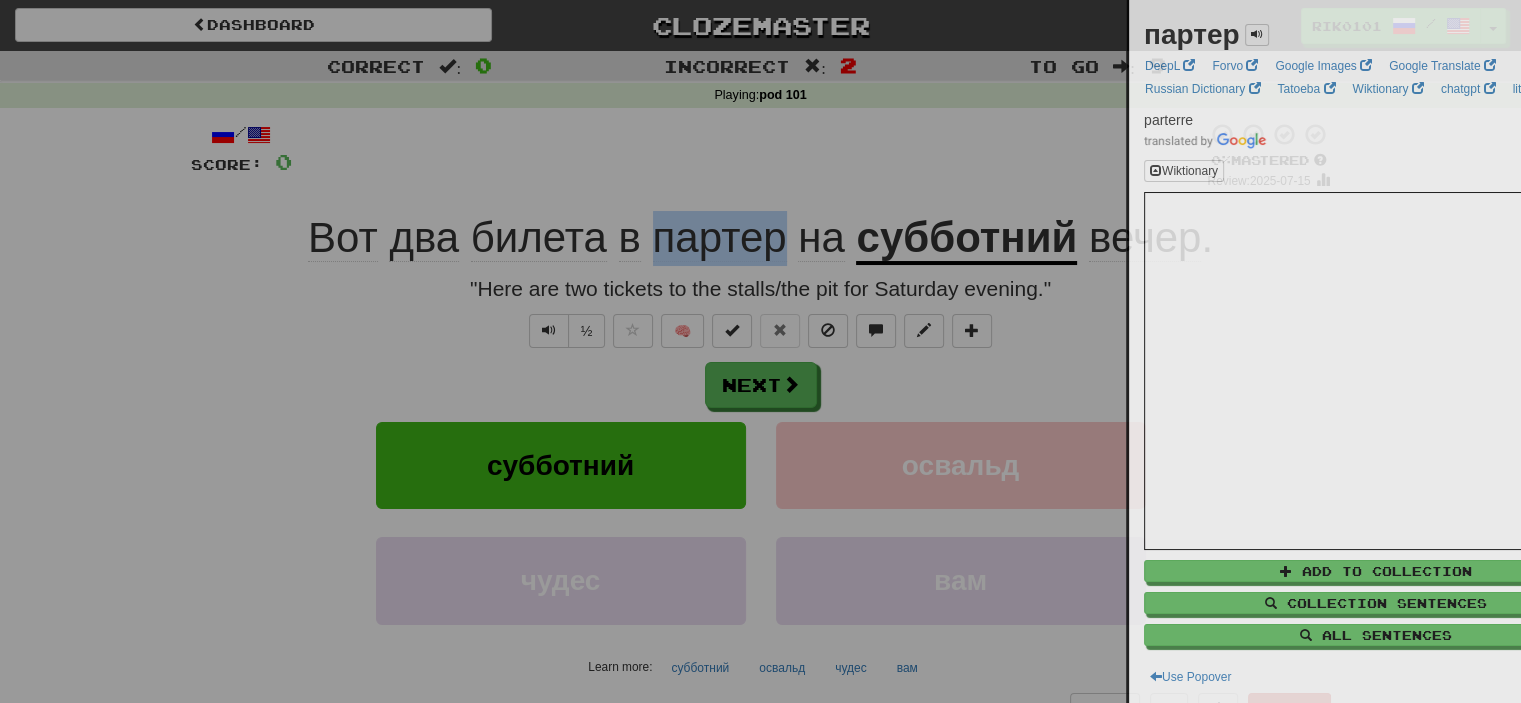 copy on "партер" 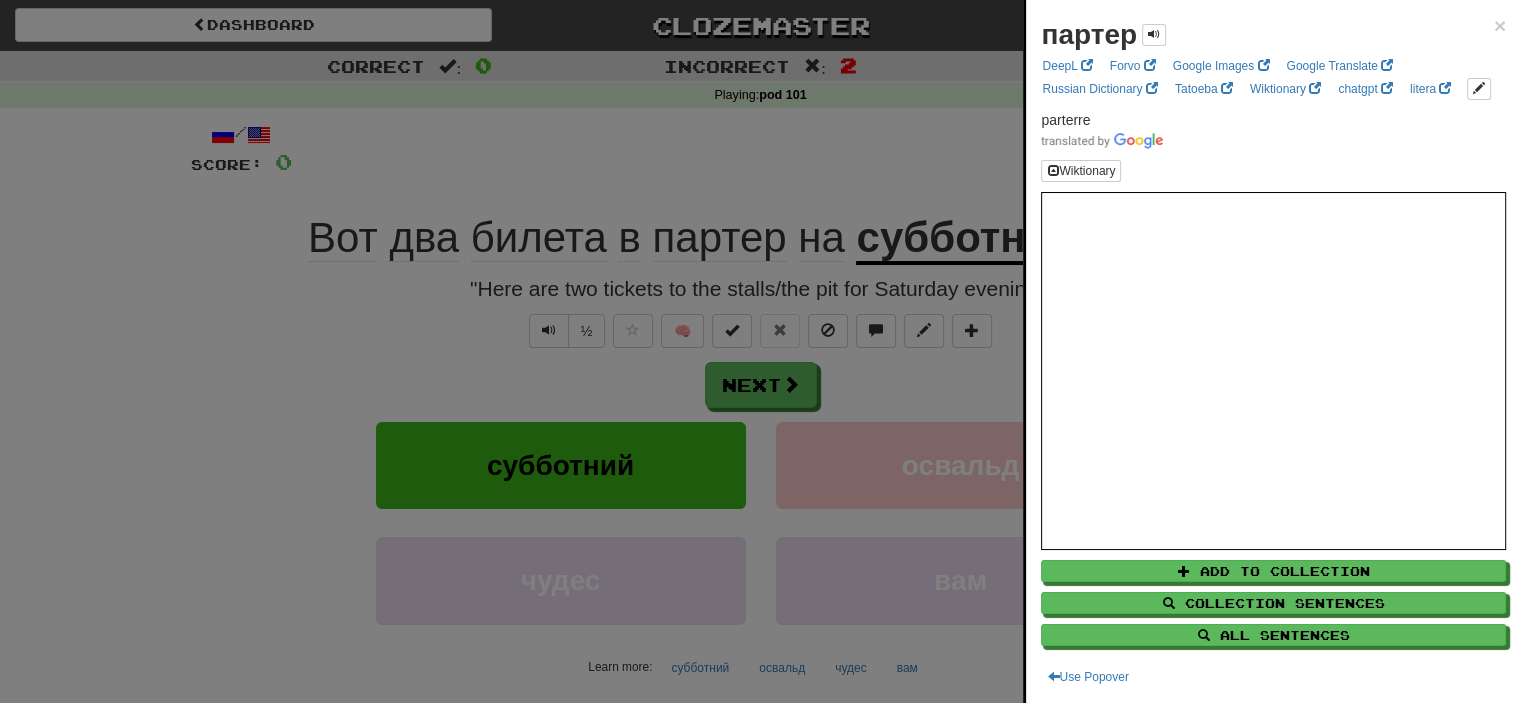 click at bounding box center (760, 351) 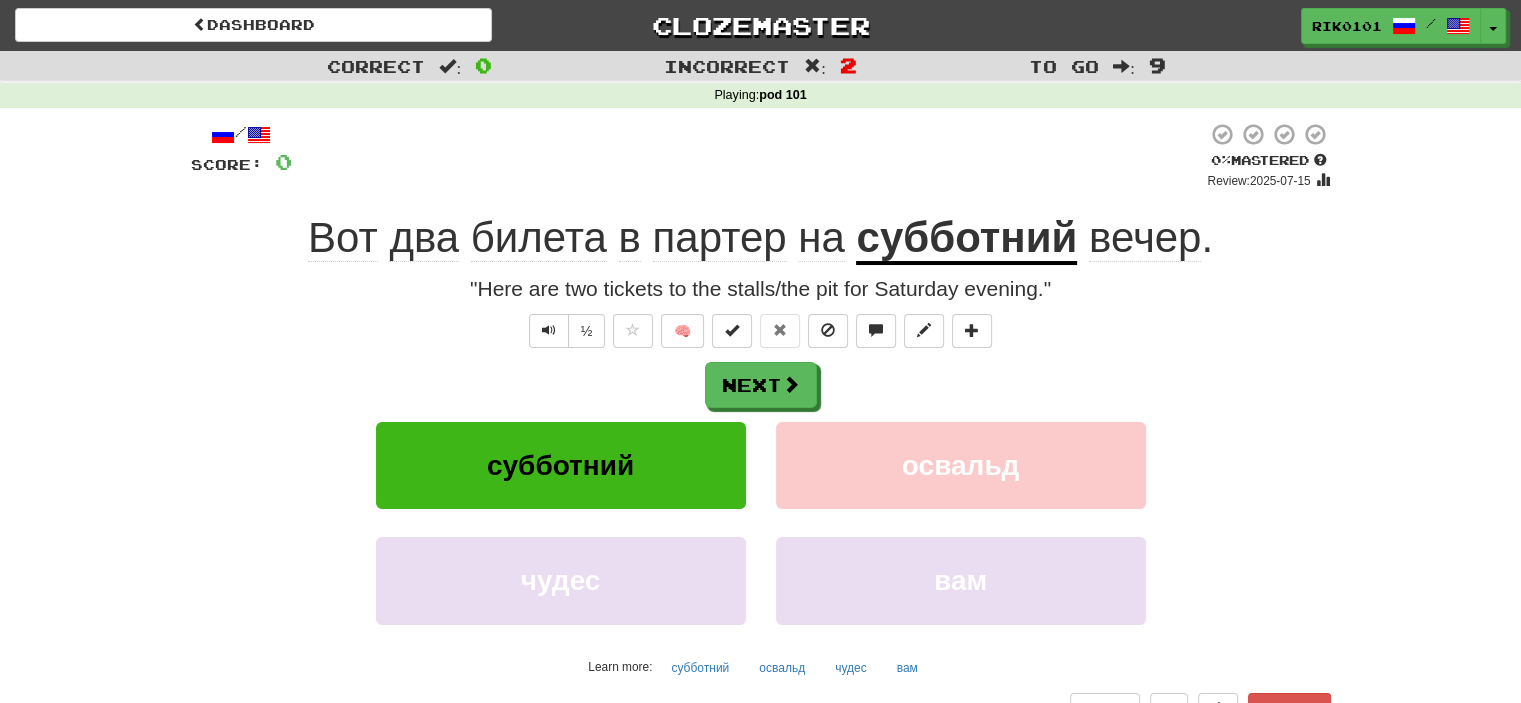 click on "½" at bounding box center [565, 331] 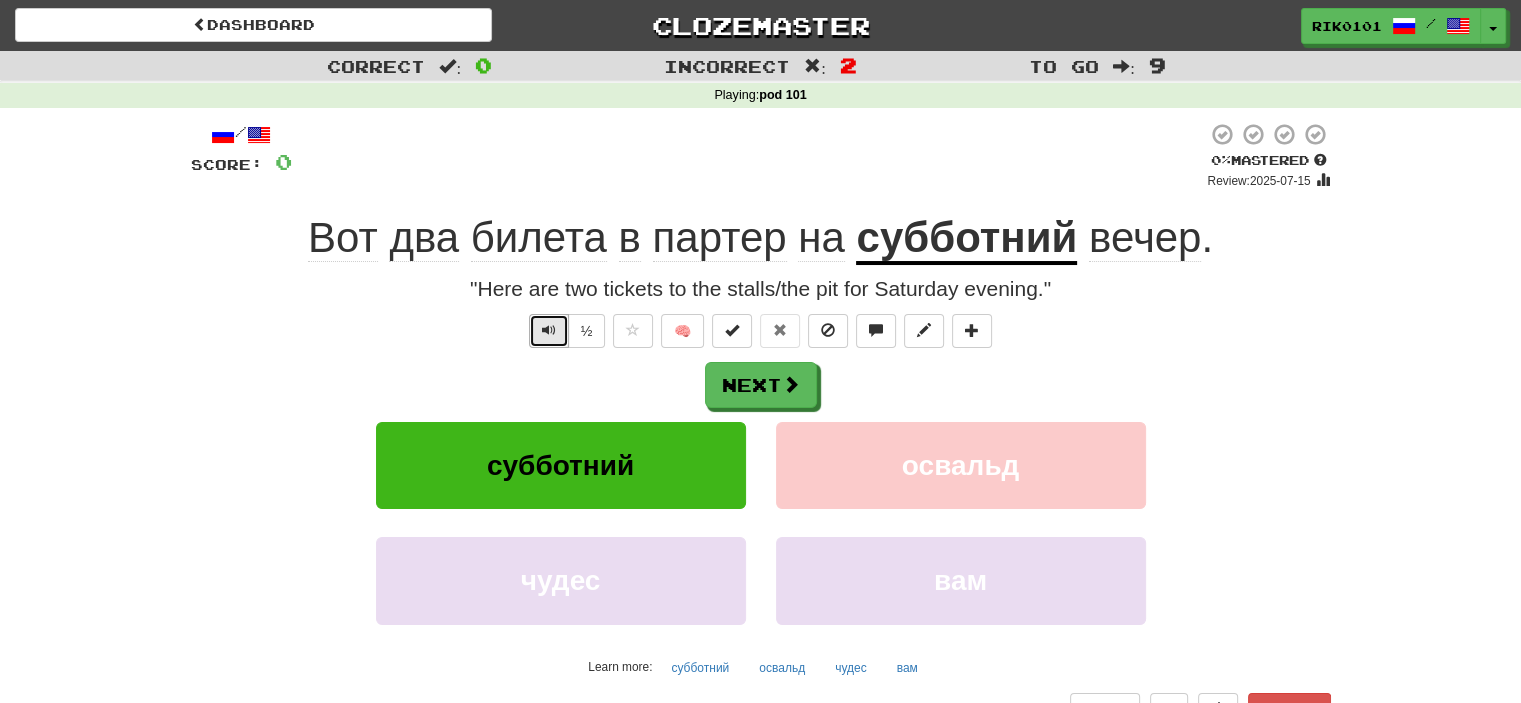 click at bounding box center (549, 330) 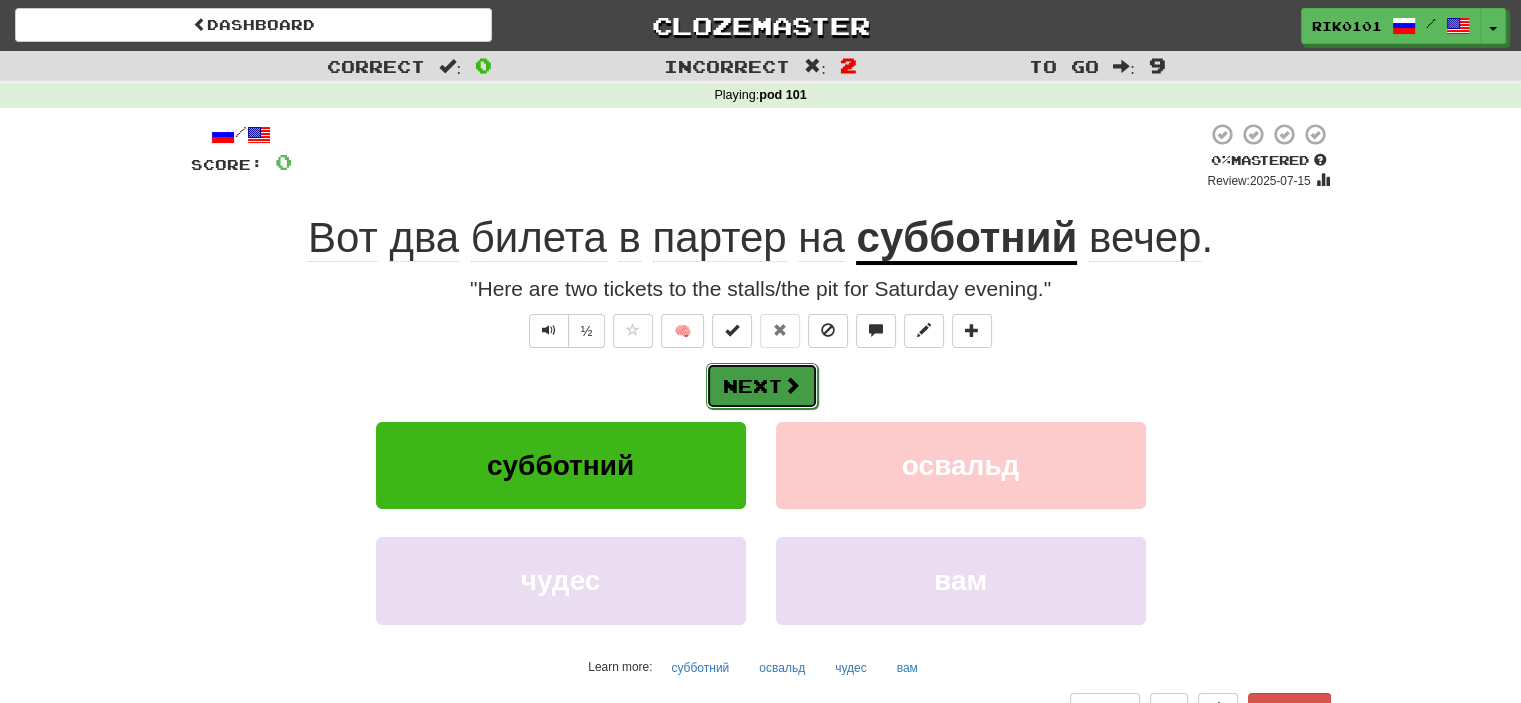 click at bounding box center [792, 385] 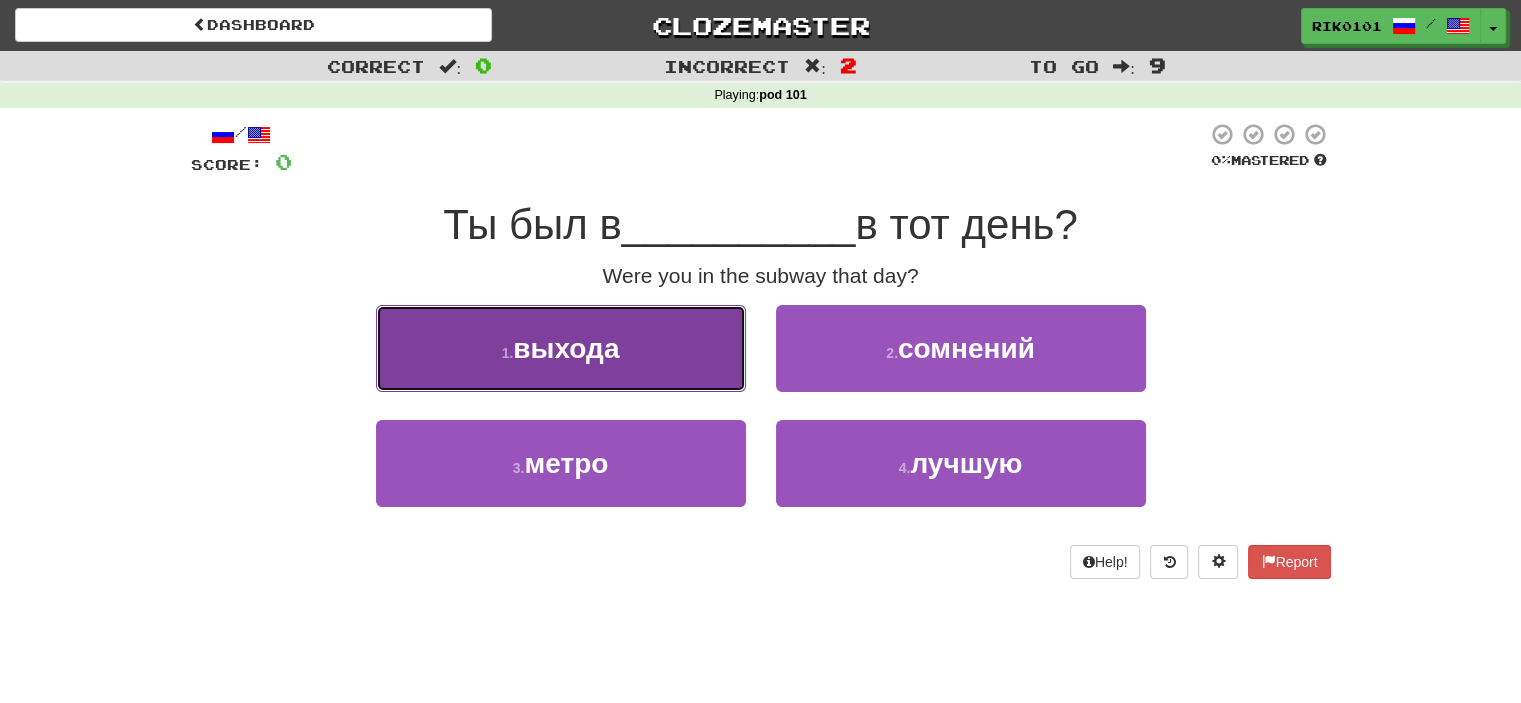 click on "1 .  выхода" at bounding box center [561, 348] 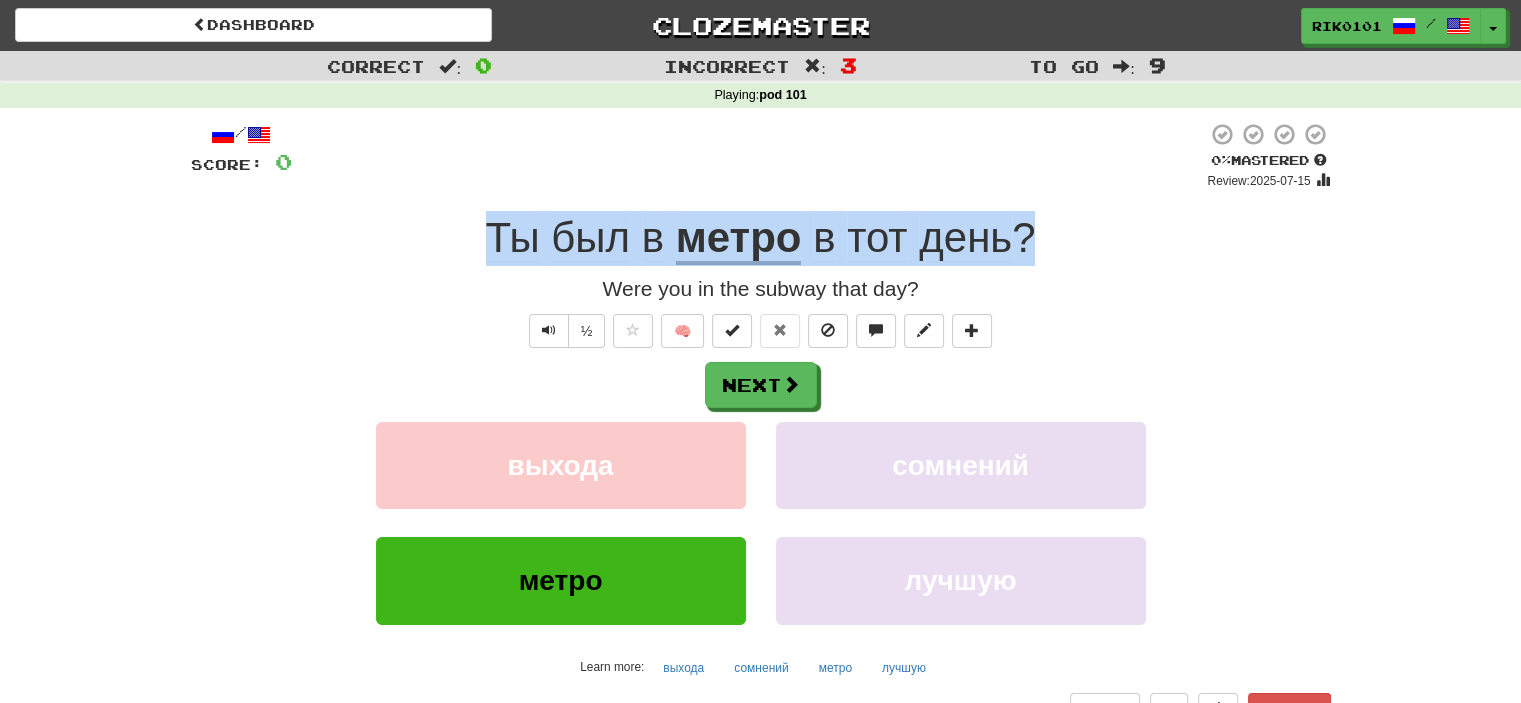 drag, startPoint x: 479, startPoint y: 230, endPoint x: 1032, endPoint y: 265, distance: 554.1065 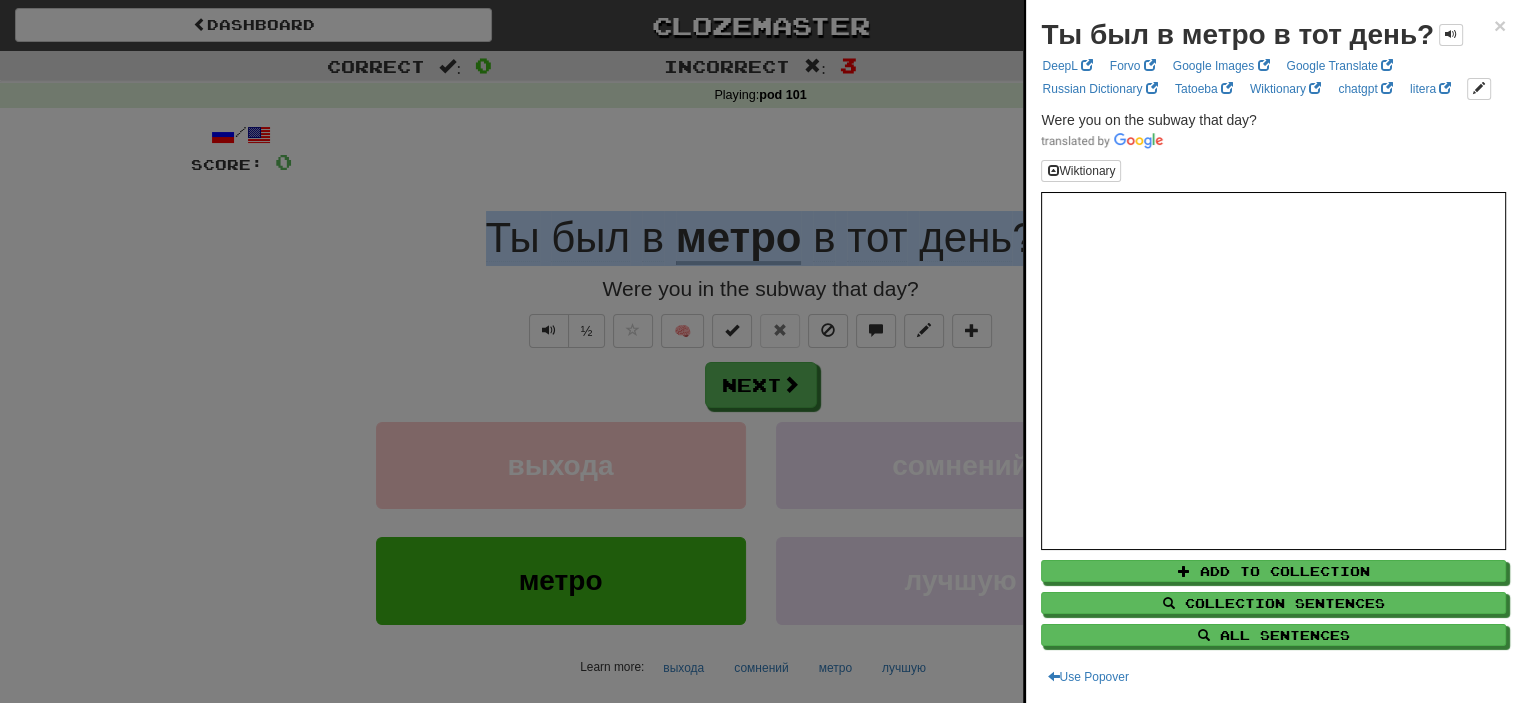 copy on "Ты   был   в   метро   в   тот   день ?" 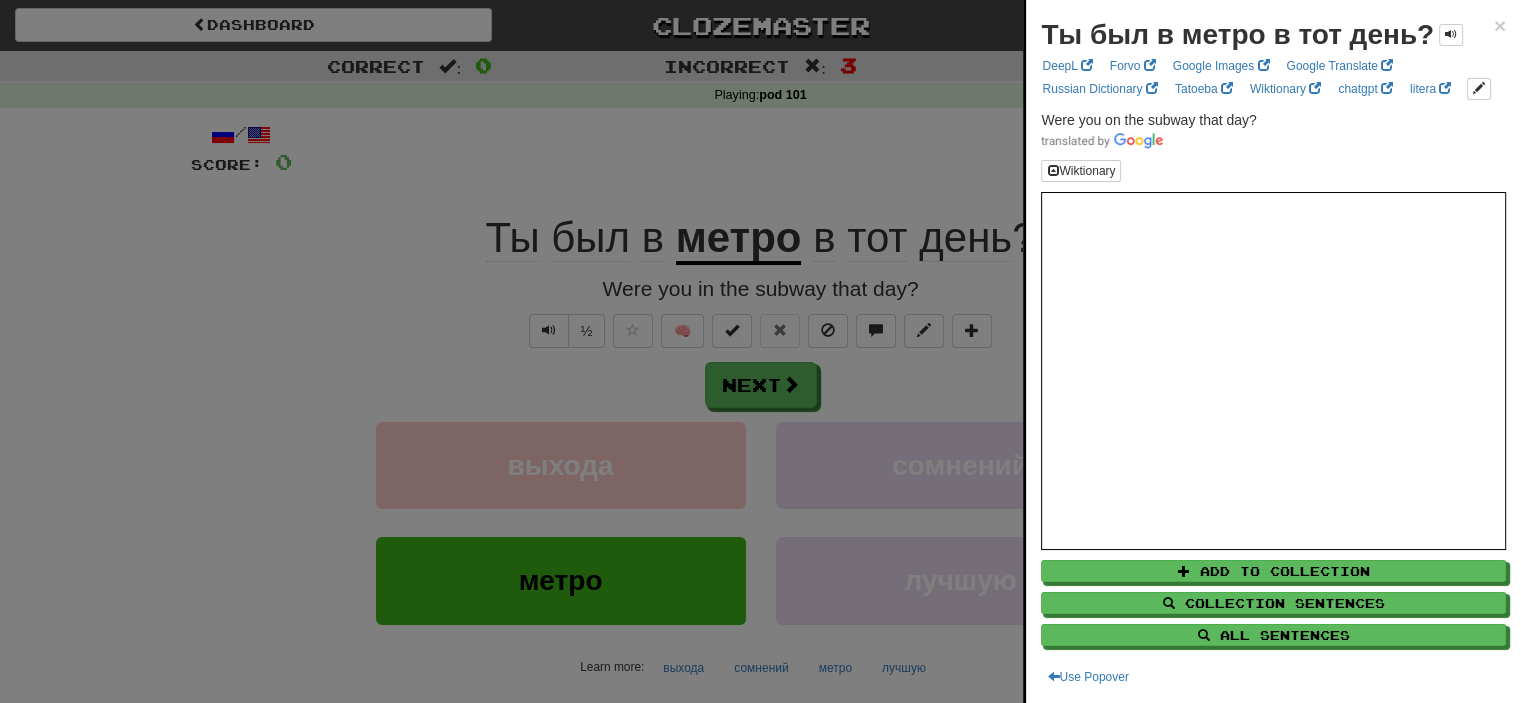 click at bounding box center (760, 351) 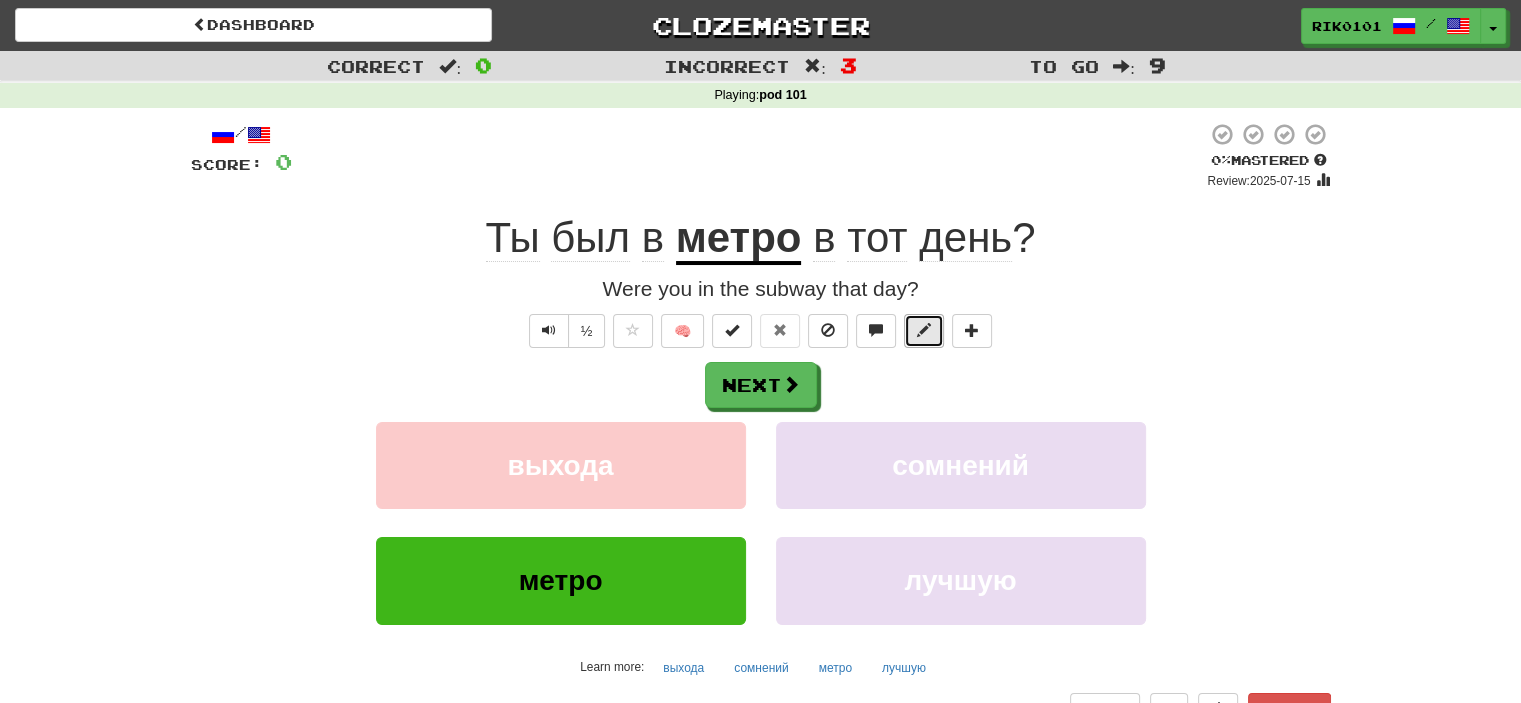 click at bounding box center [924, 331] 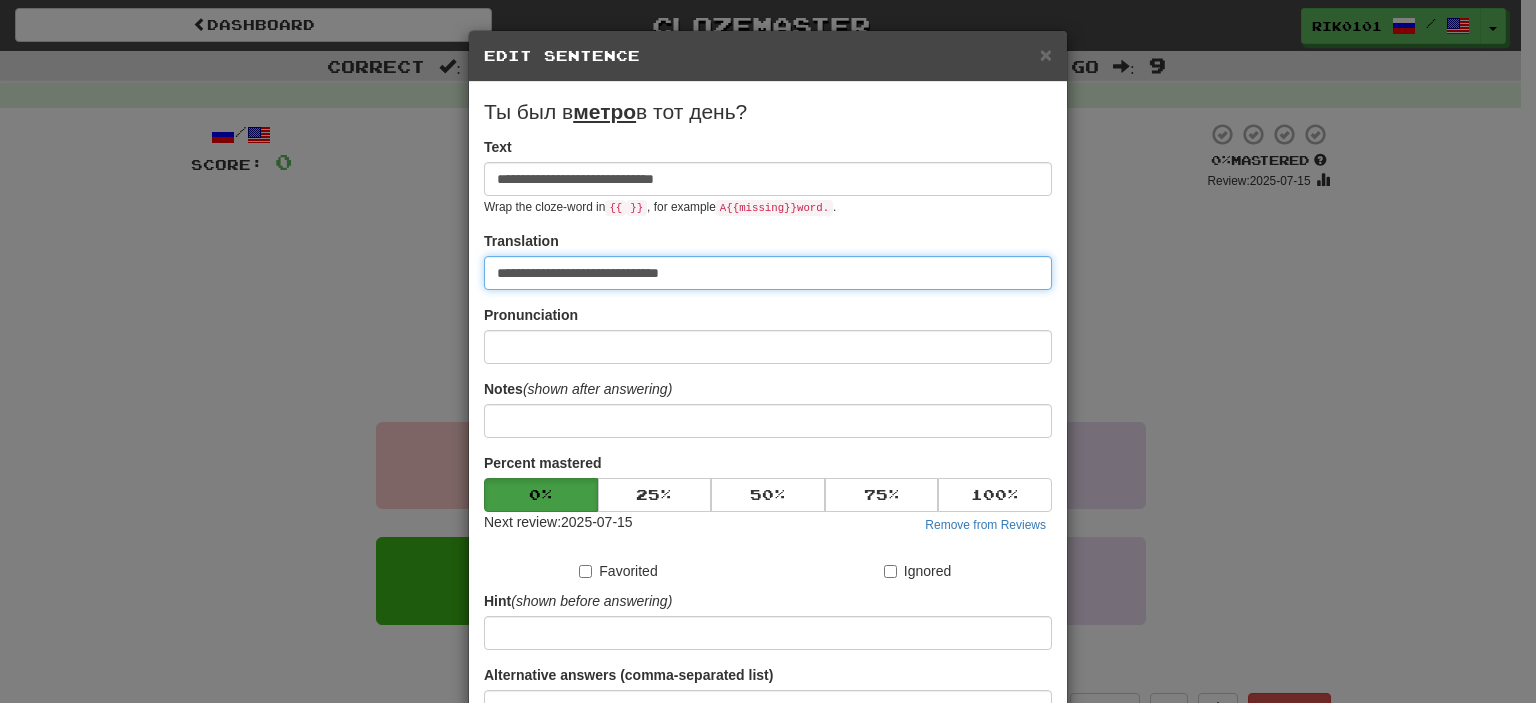 drag, startPoint x: 717, startPoint y: 259, endPoint x: 400, endPoint y: 270, distance: 317.1908 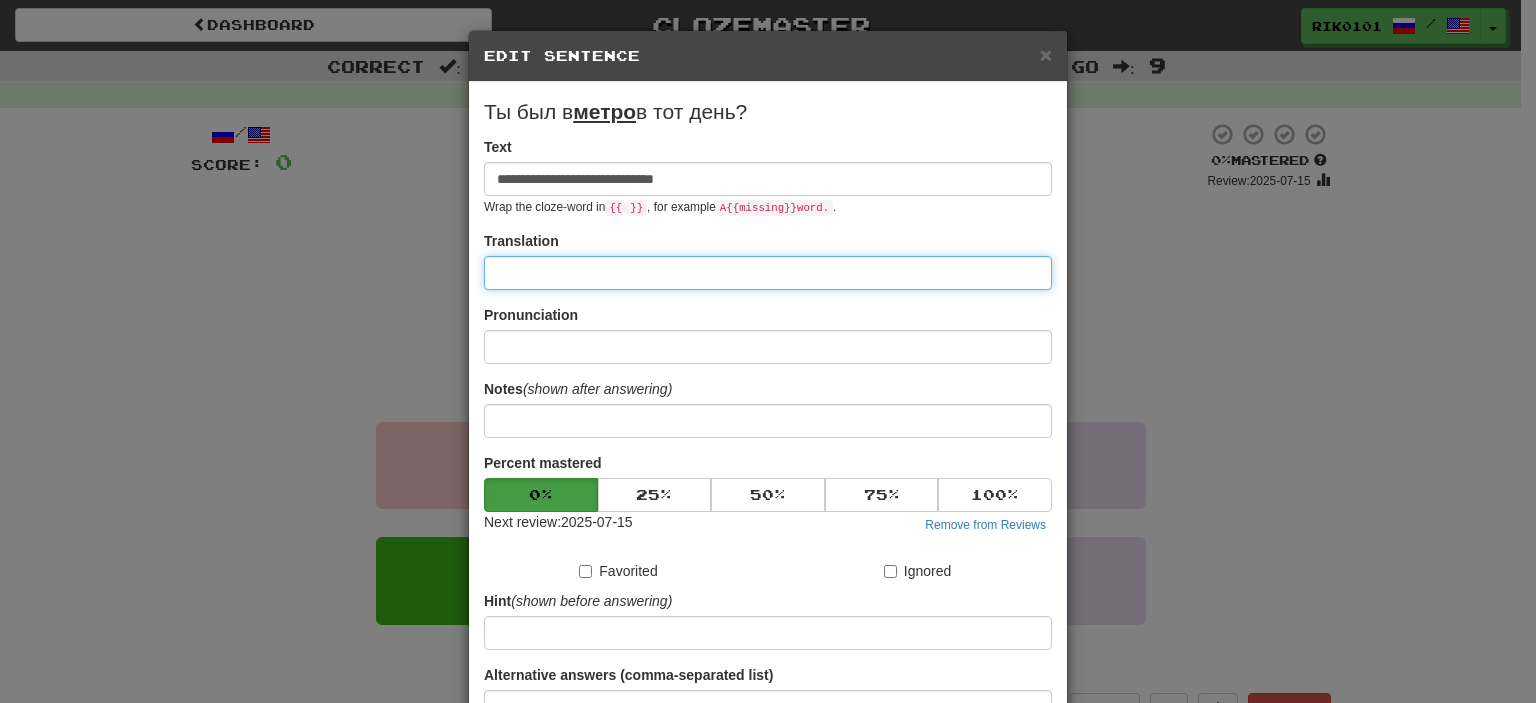 paste on "**********" 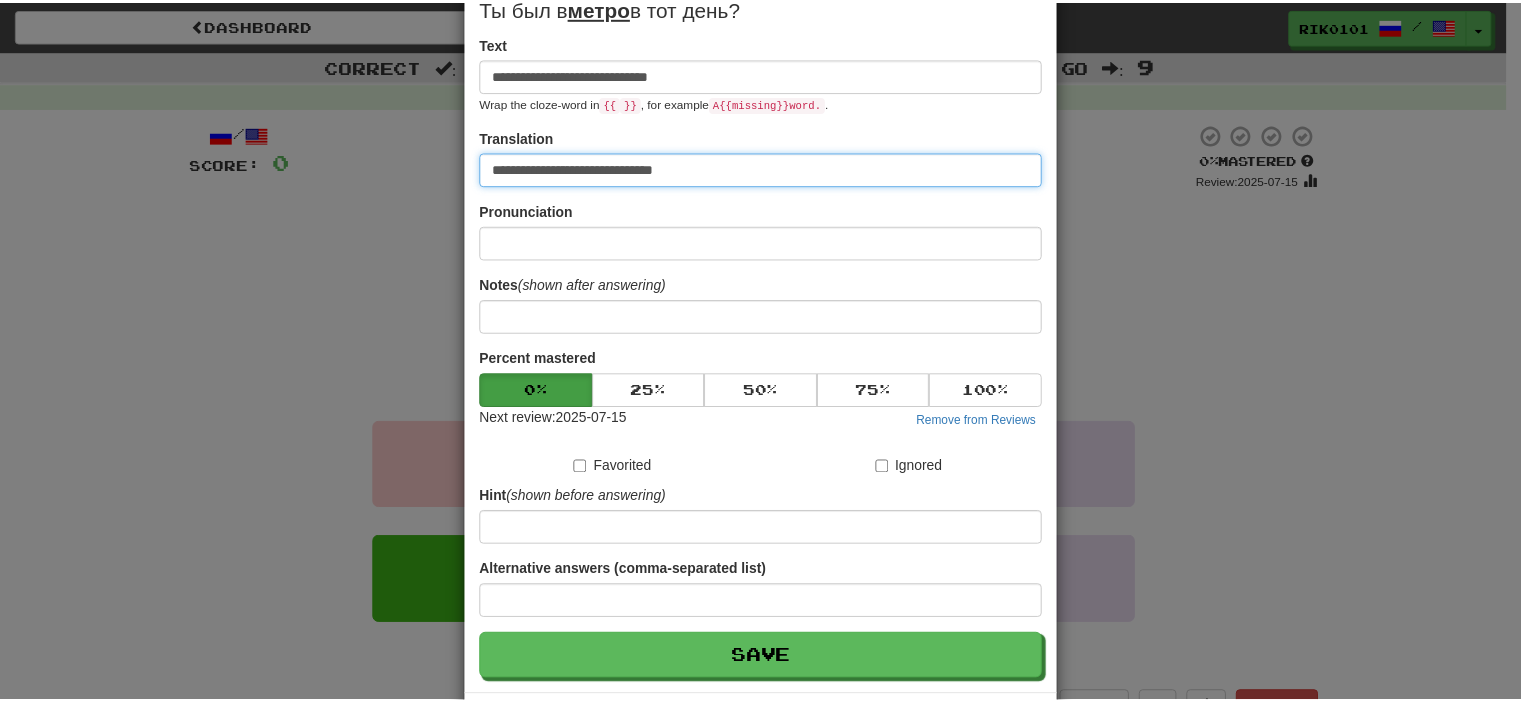 scroll, scrollTop: 159, scrollLeft: 0, axis: vertical 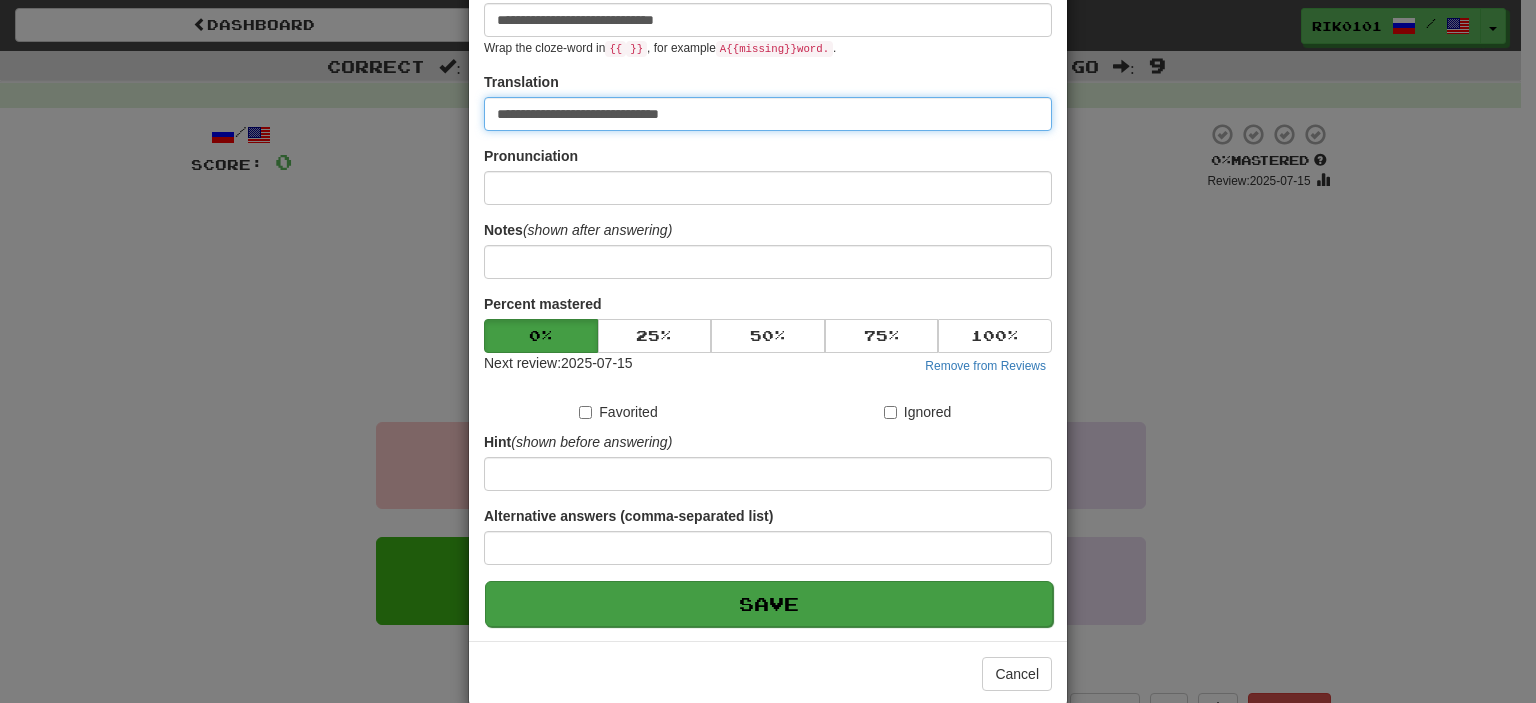 type on "**********" 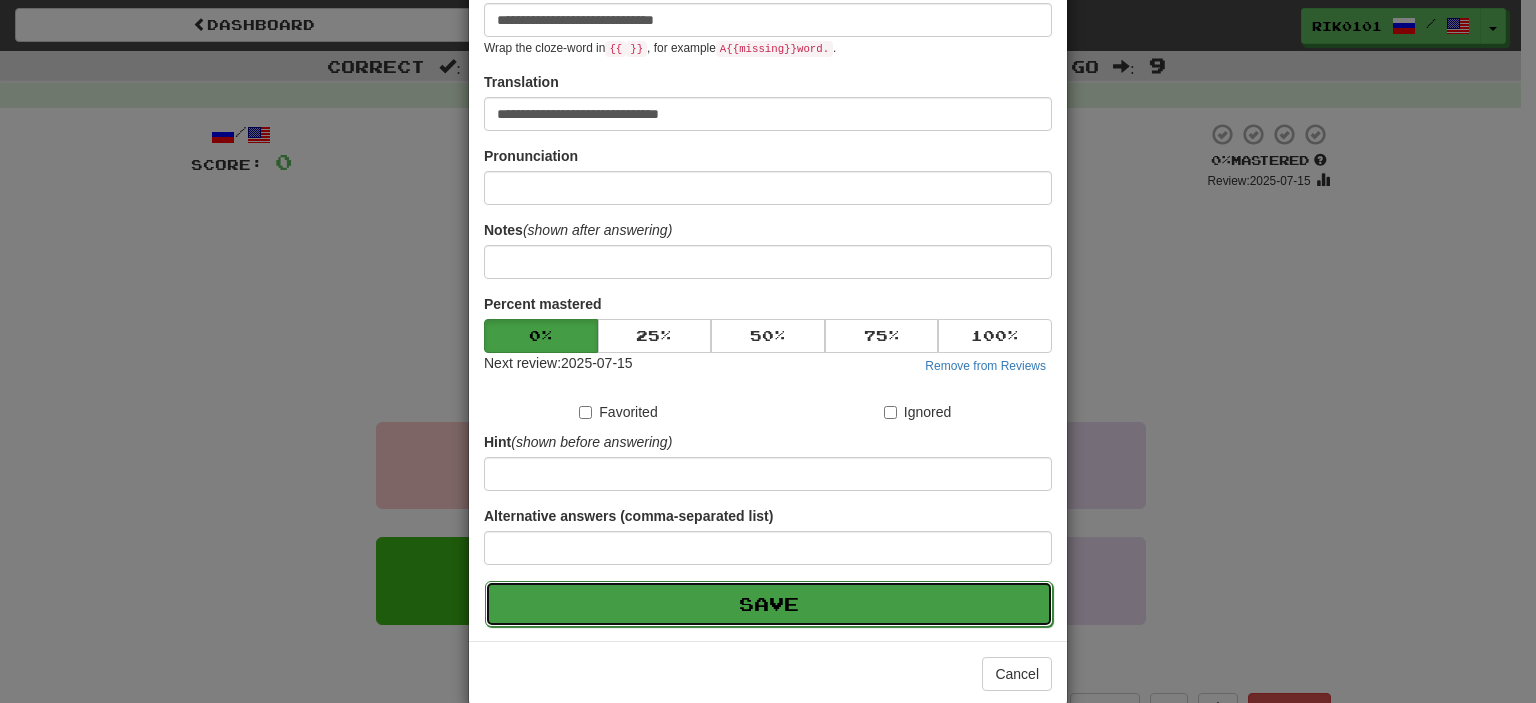 click on "Save" at bounding box center [769, 604] 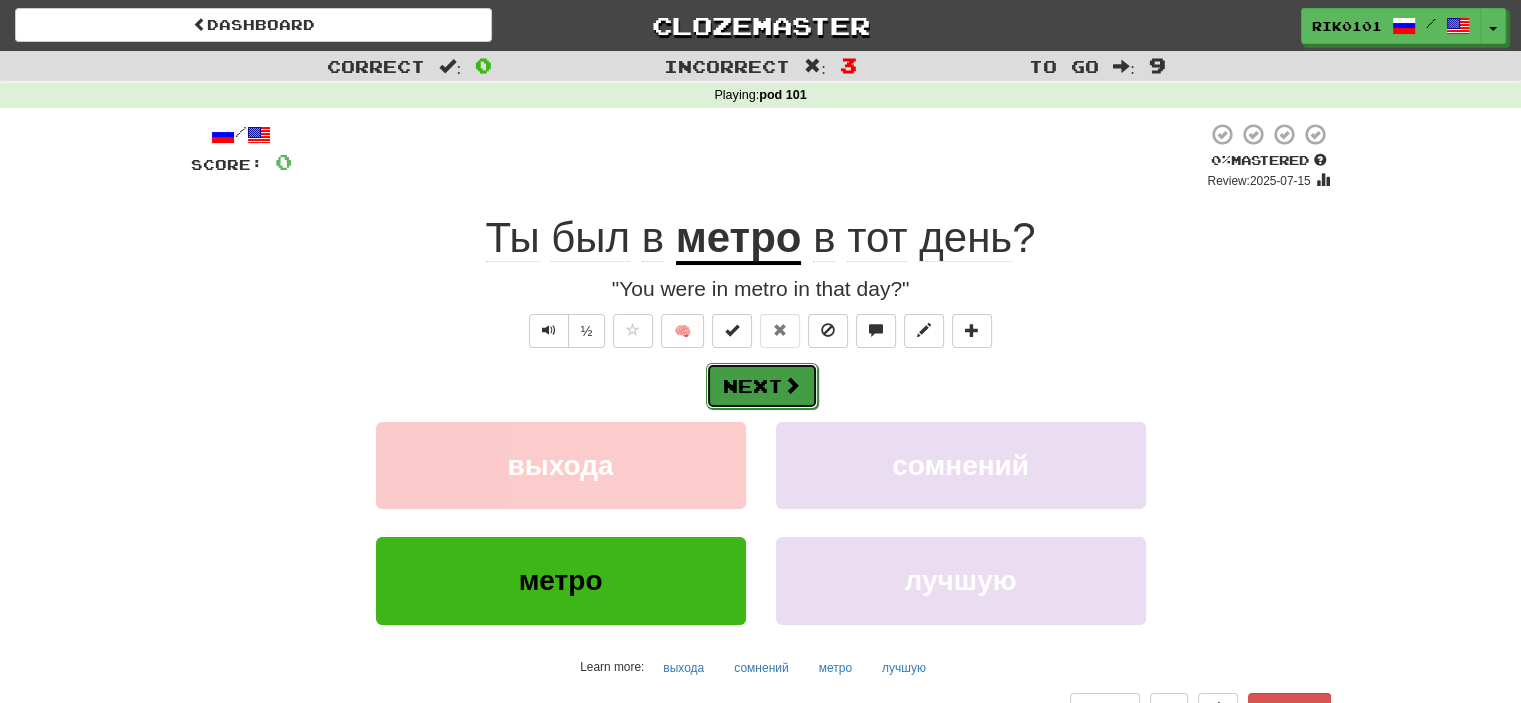 click on "Next" at bounding box center (762, 386) 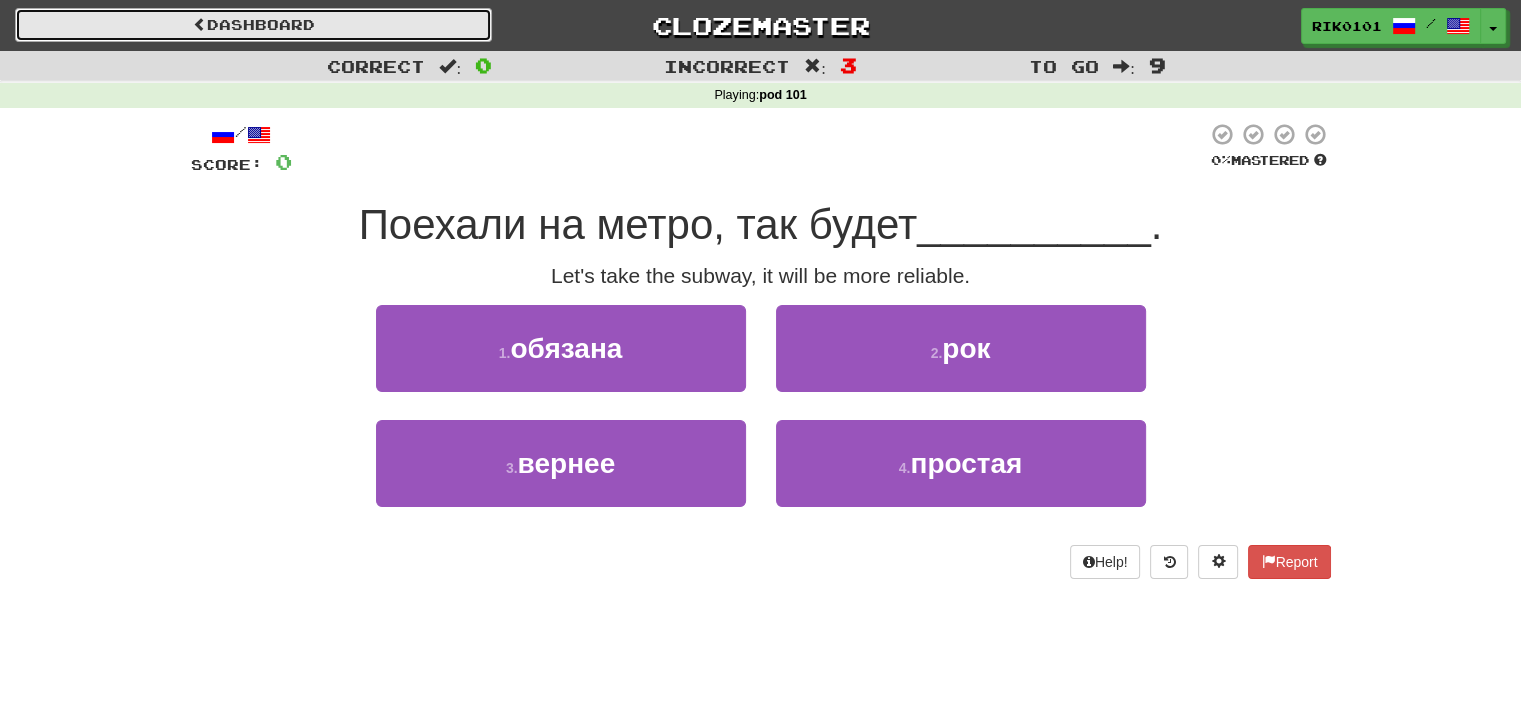 click on "Dashboard" at bounding box center (253, 25) 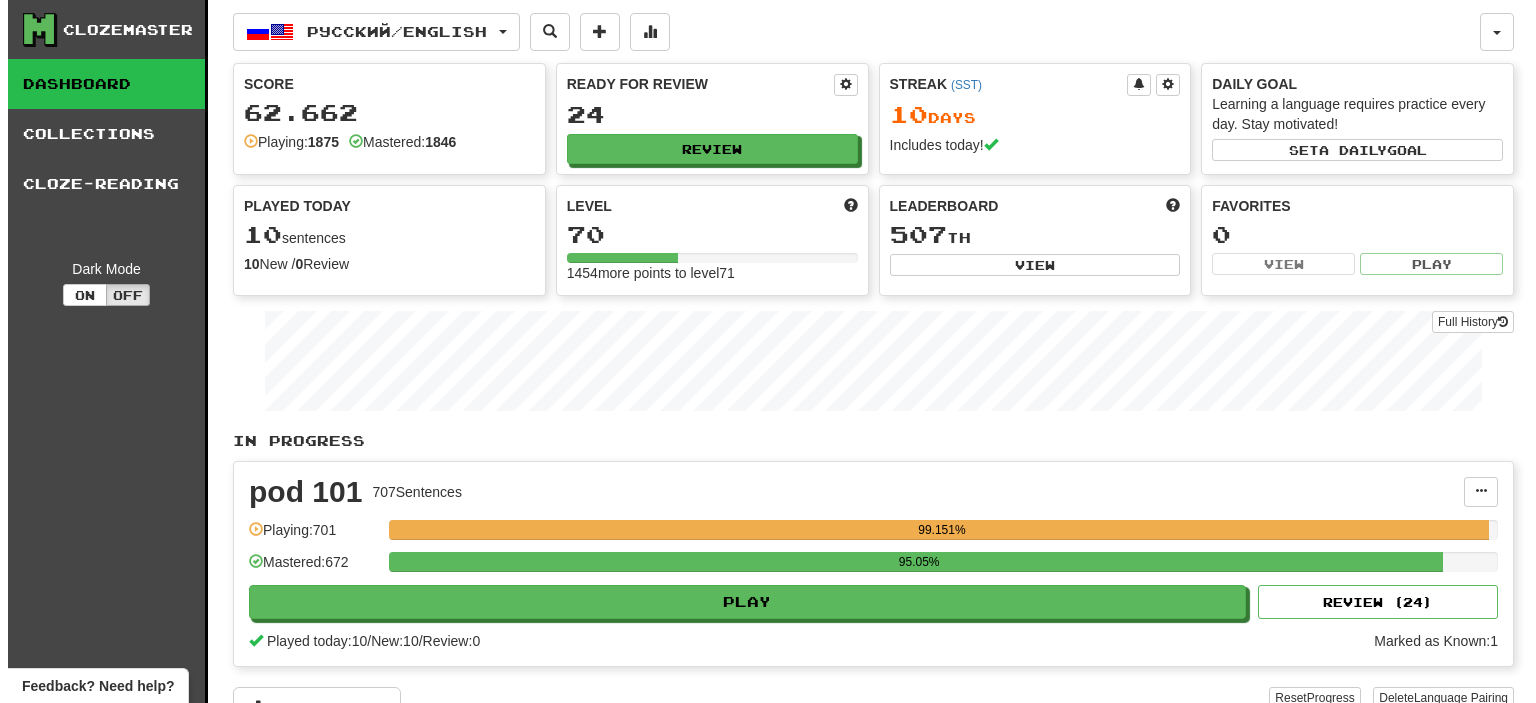 scroll, scrollTop: 0, scrollLeft: 0, axis: both 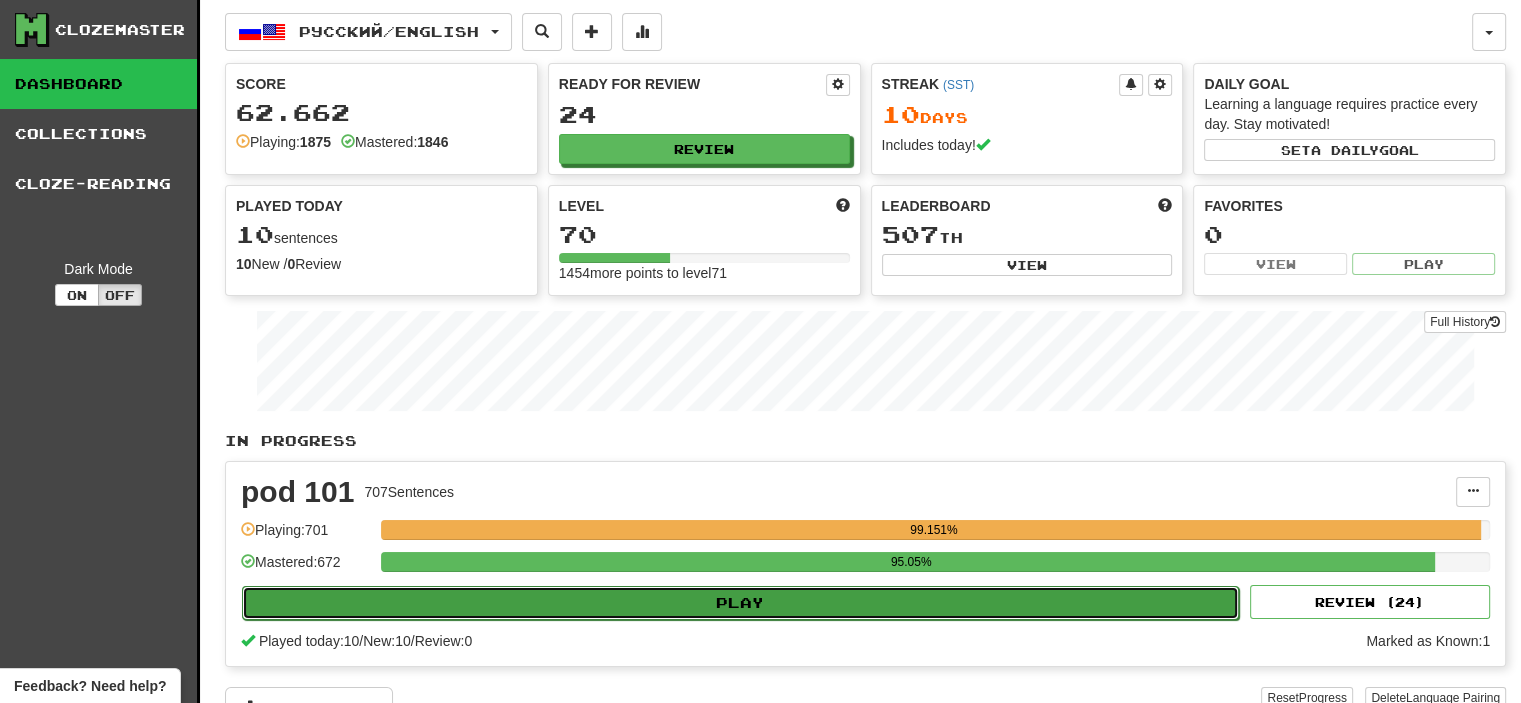 click on "Play" at bounding box center (740, 603) 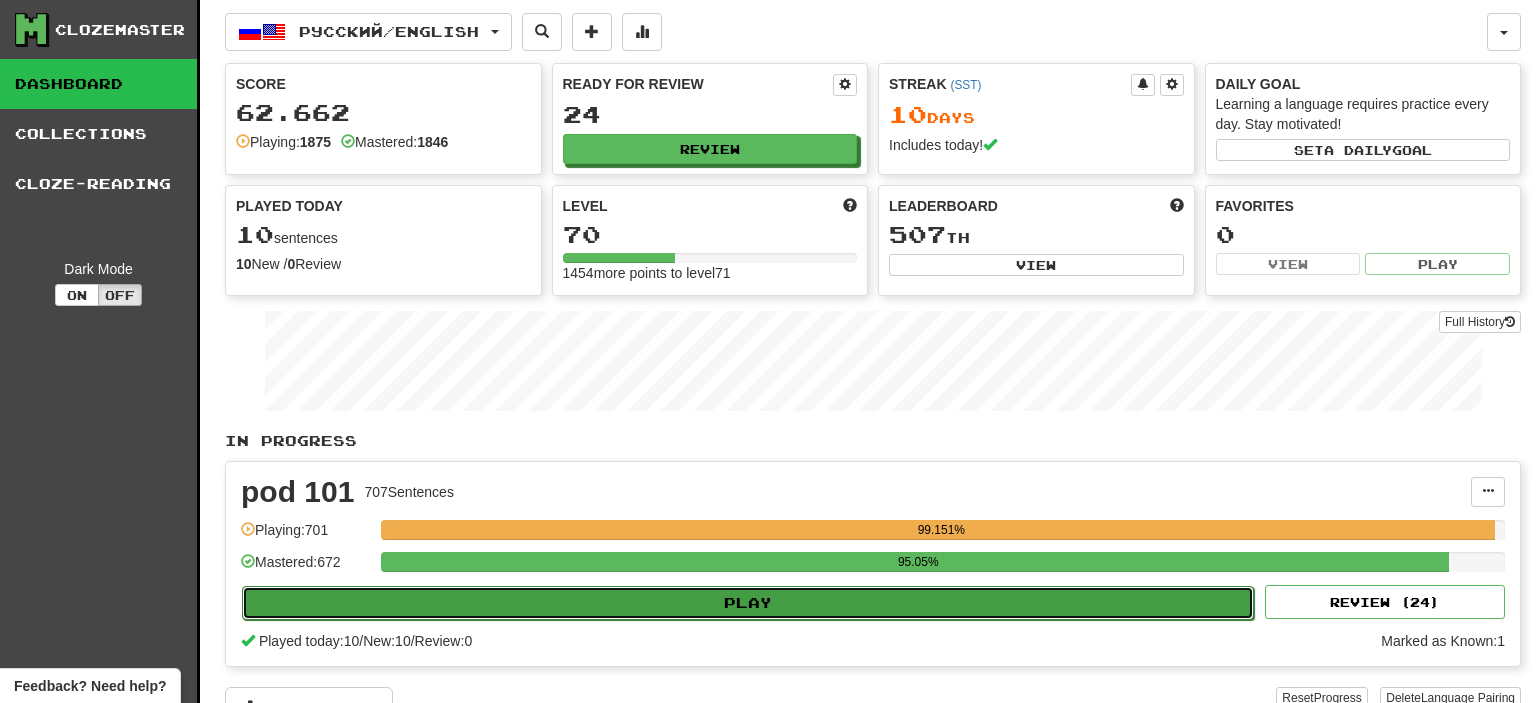 select on "**" 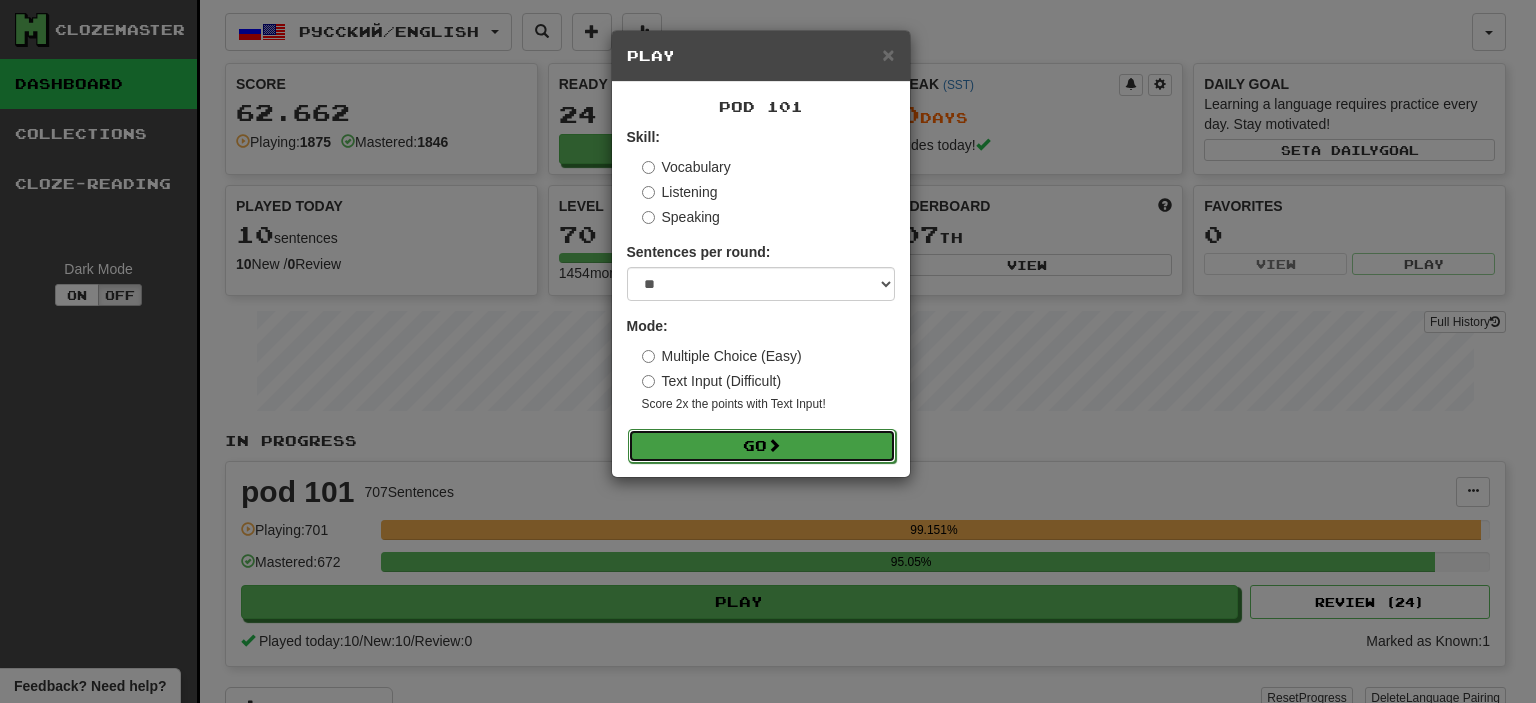 click on "Go" at bounding box center (762, 446) 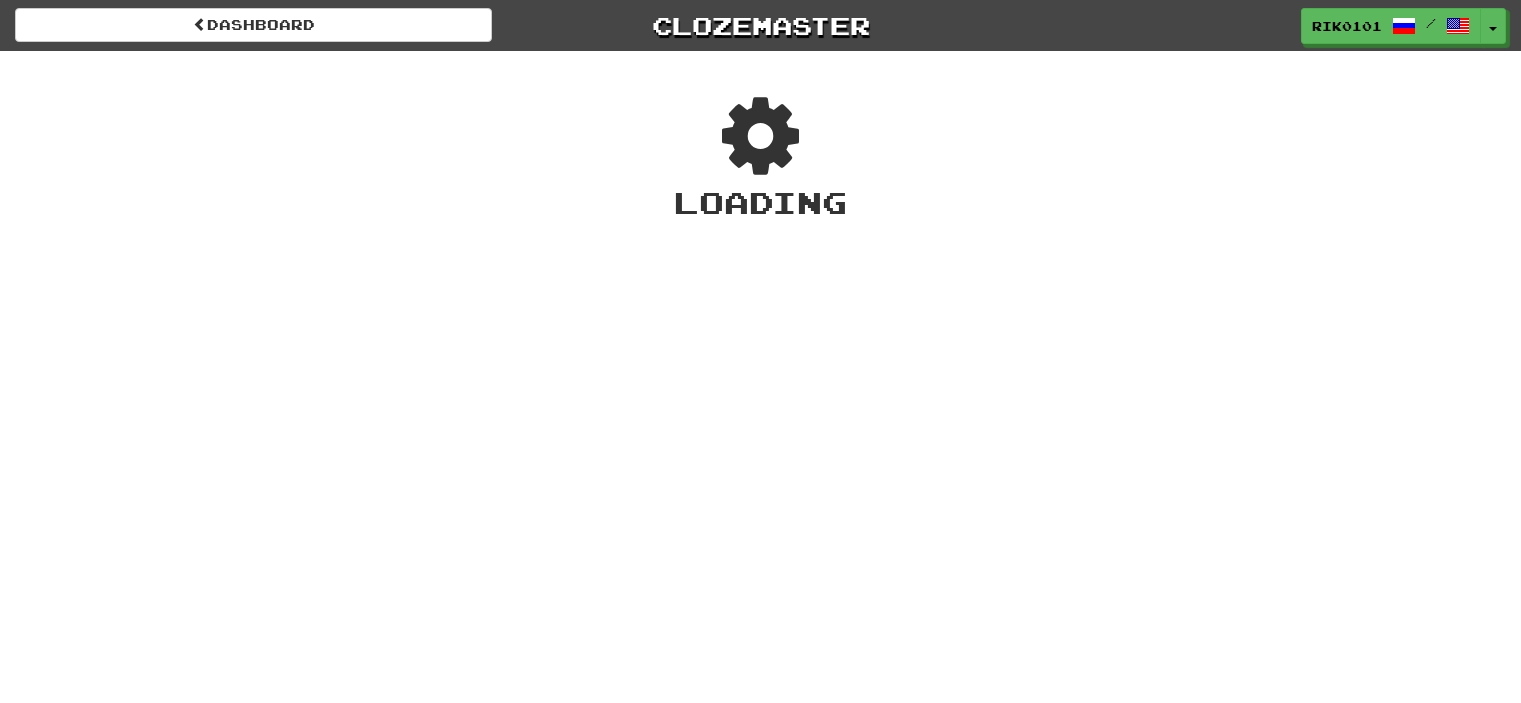 scroll, scrollTop: 0, scrollLeft: 0, axis: both 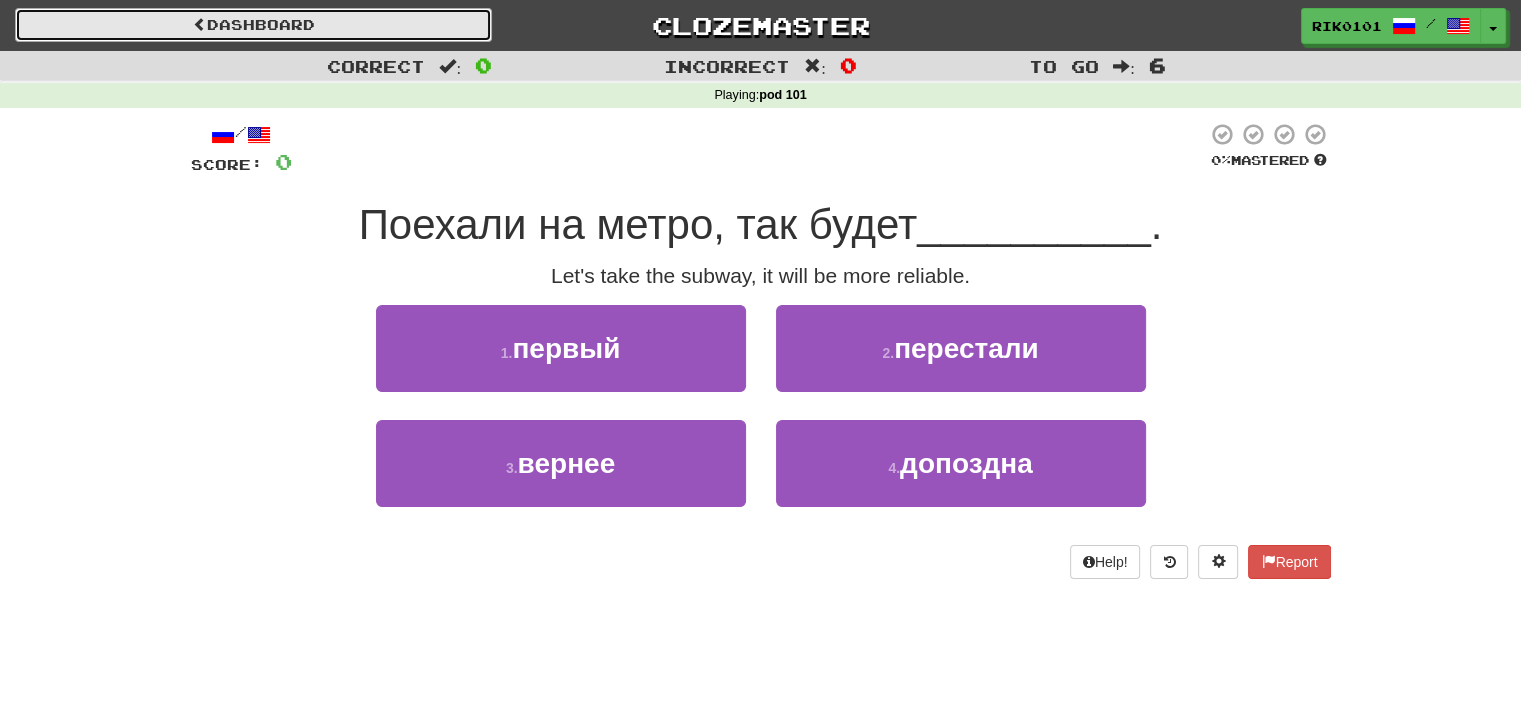 click on "Dashboard" at bounding box center [253, 25] 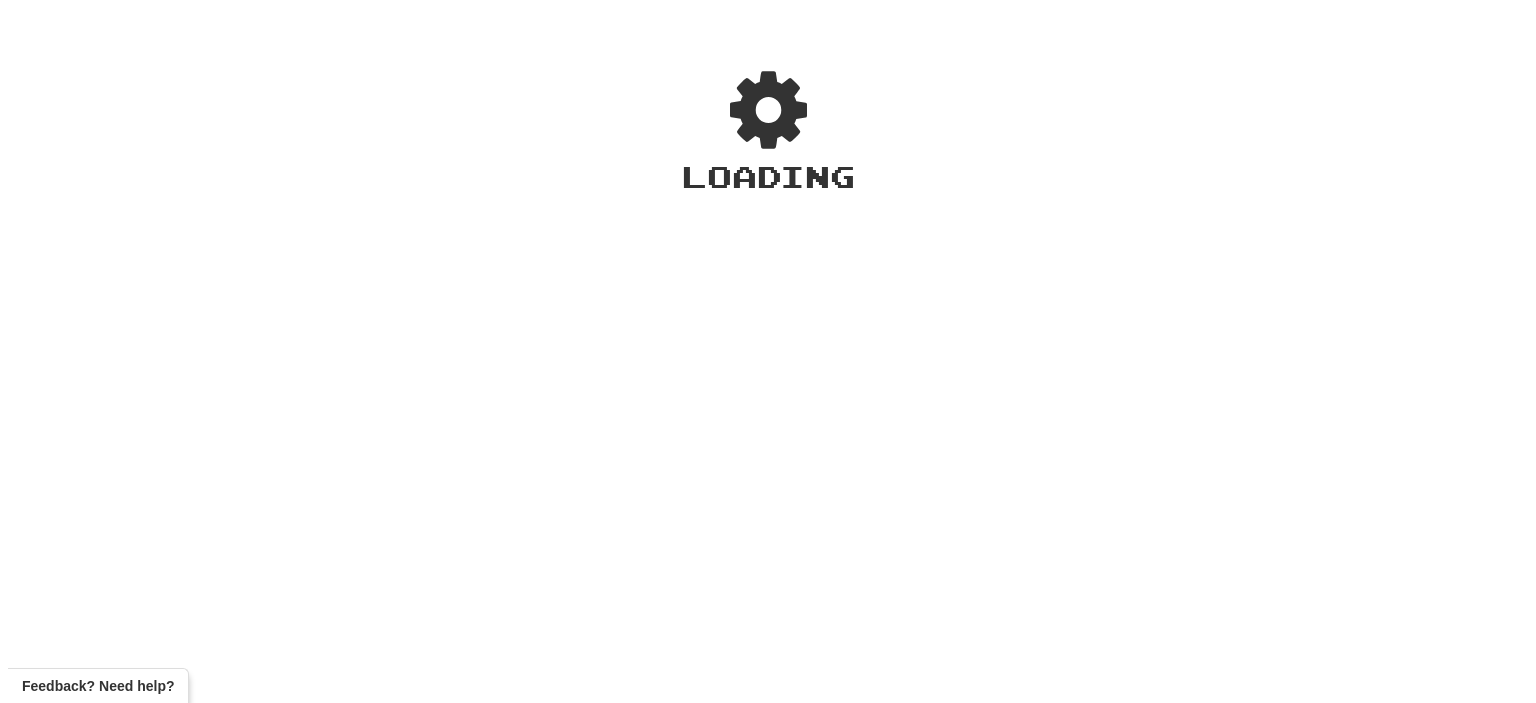 scroll, scrollTop: 0, scrollLeft: 0, axis: both 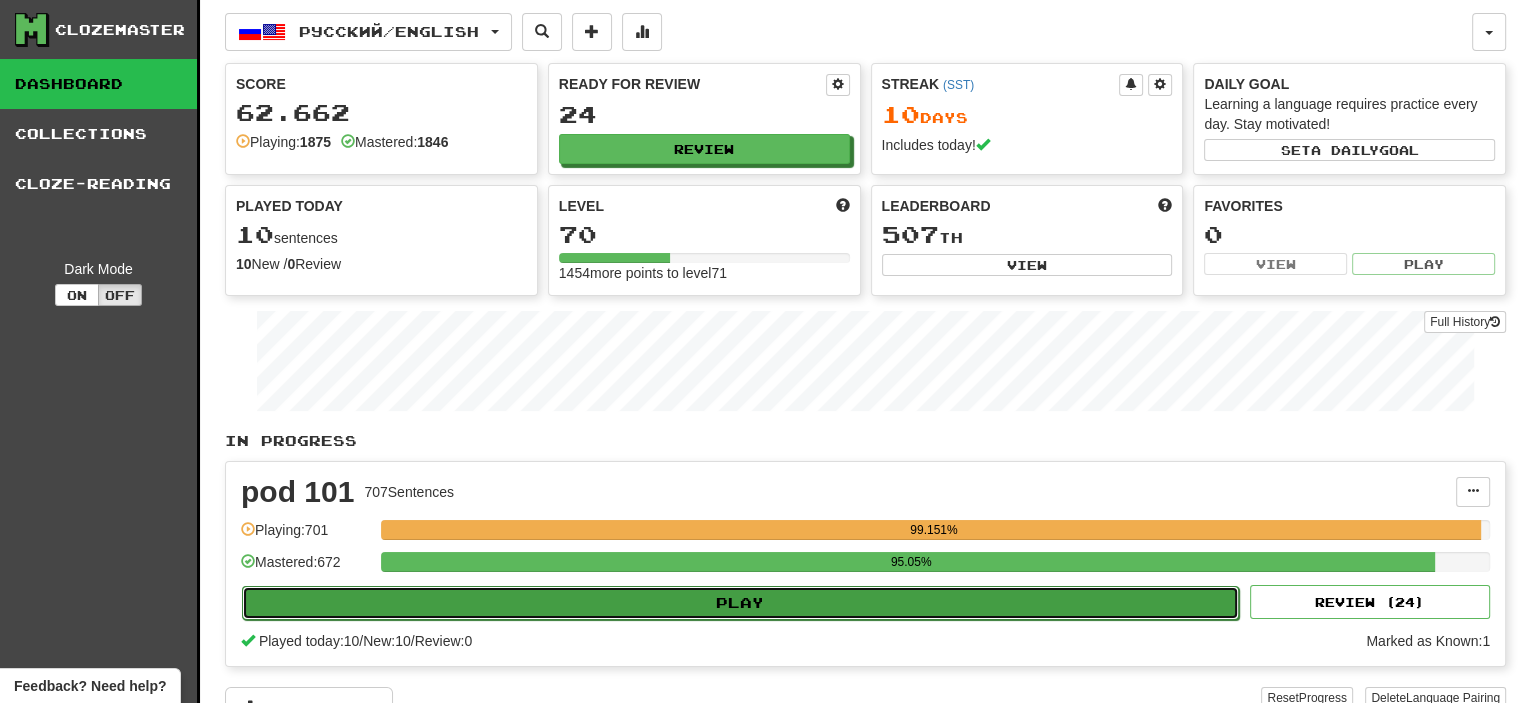 click on "Play" at bounding box center (740, 603) 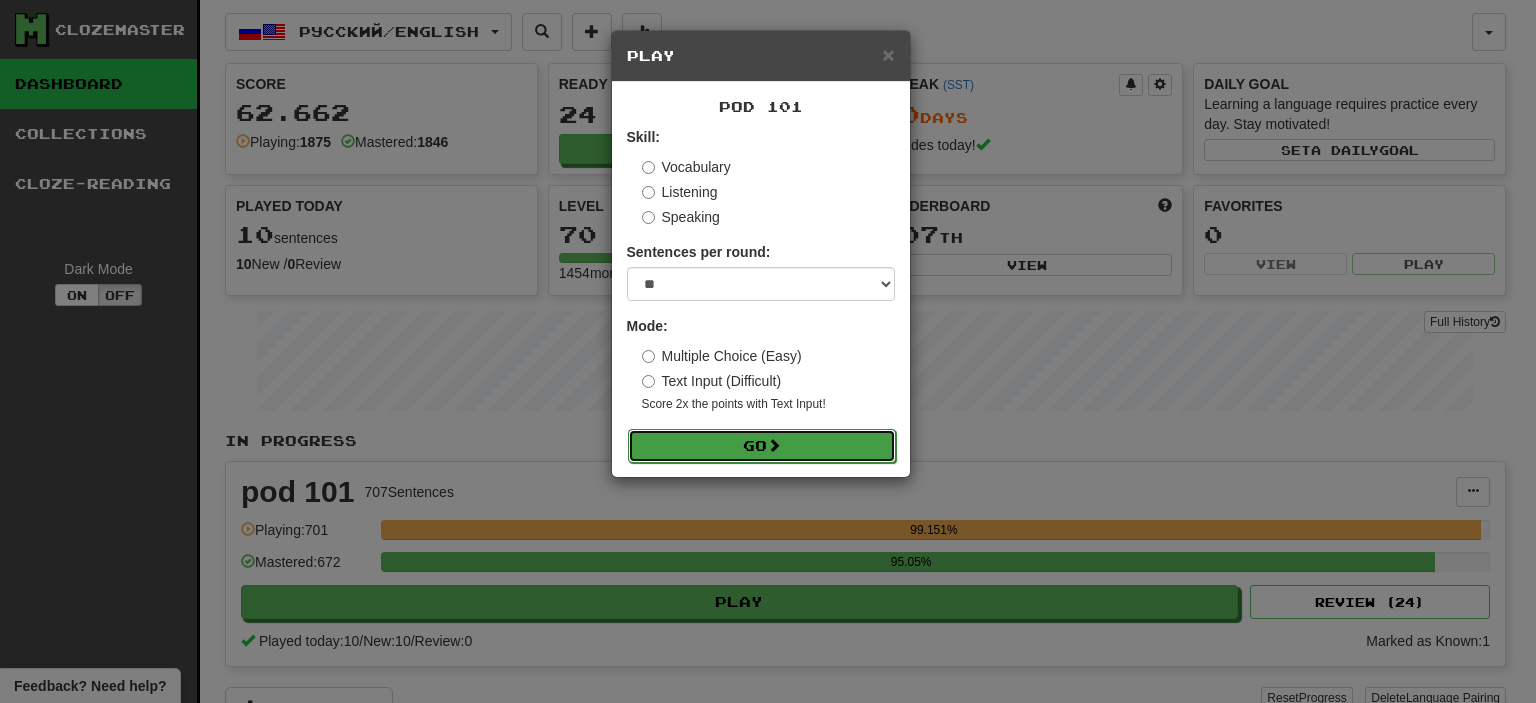 click on "Go" at bounding box center [762, 446] 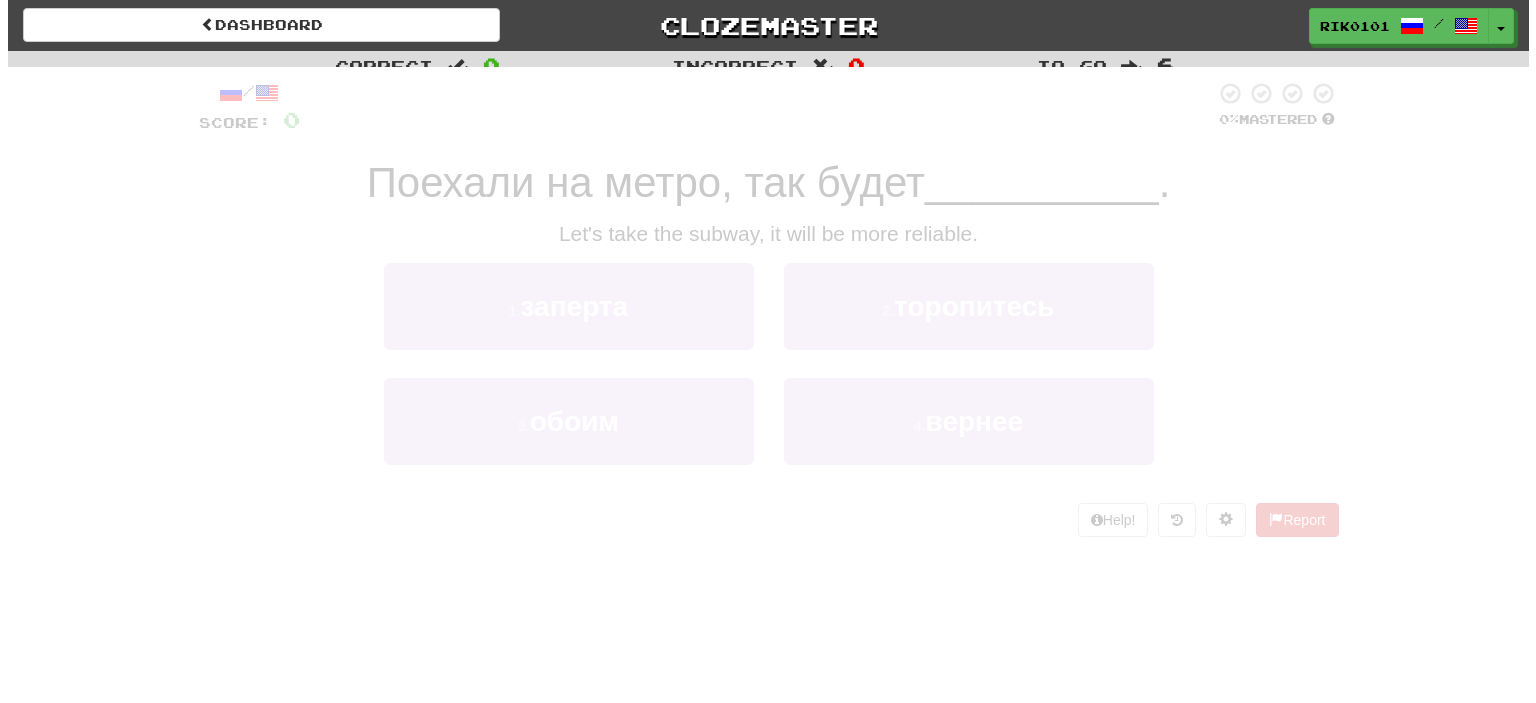scroll, scrollTop: 0, scrollLeft: 0, axis: both 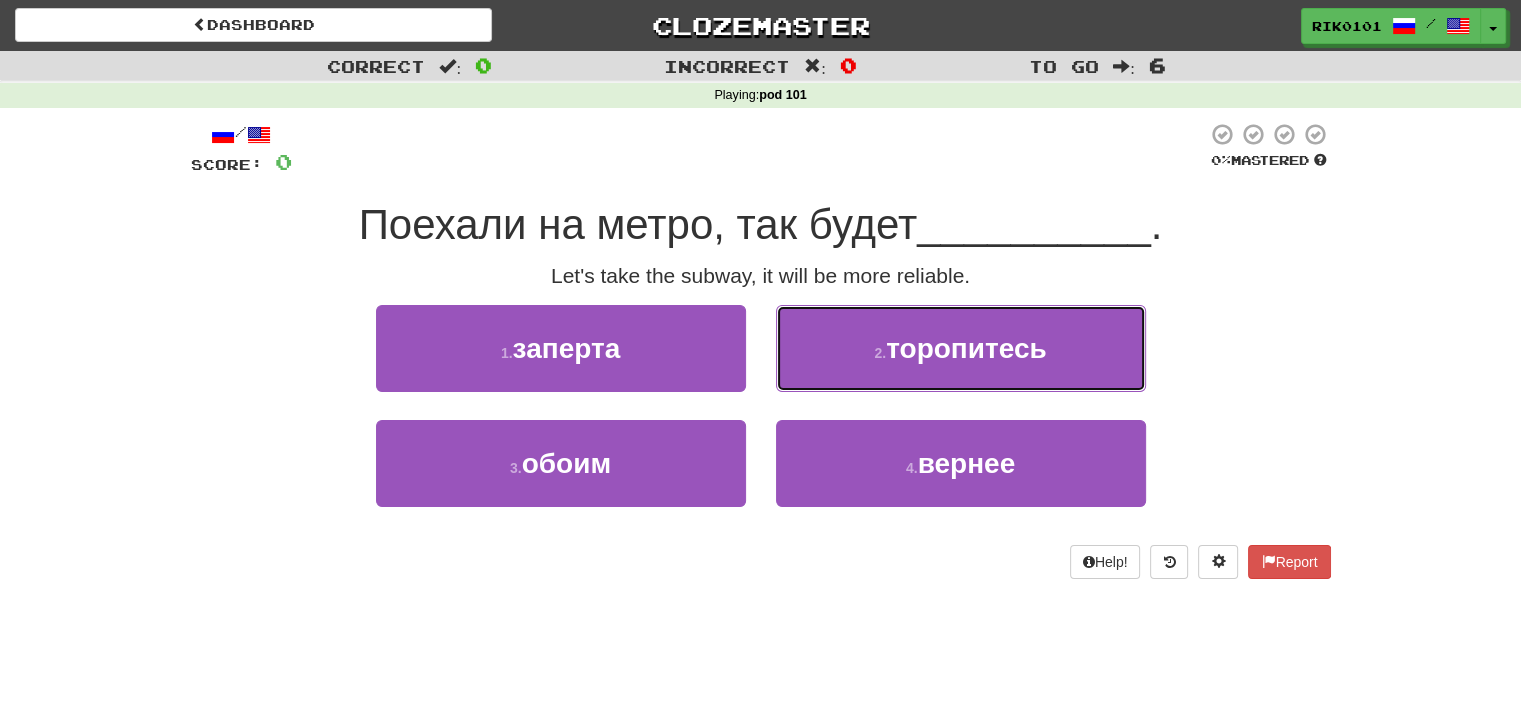 click on "2 .  торопитесь" at bounding box center (961, 348) 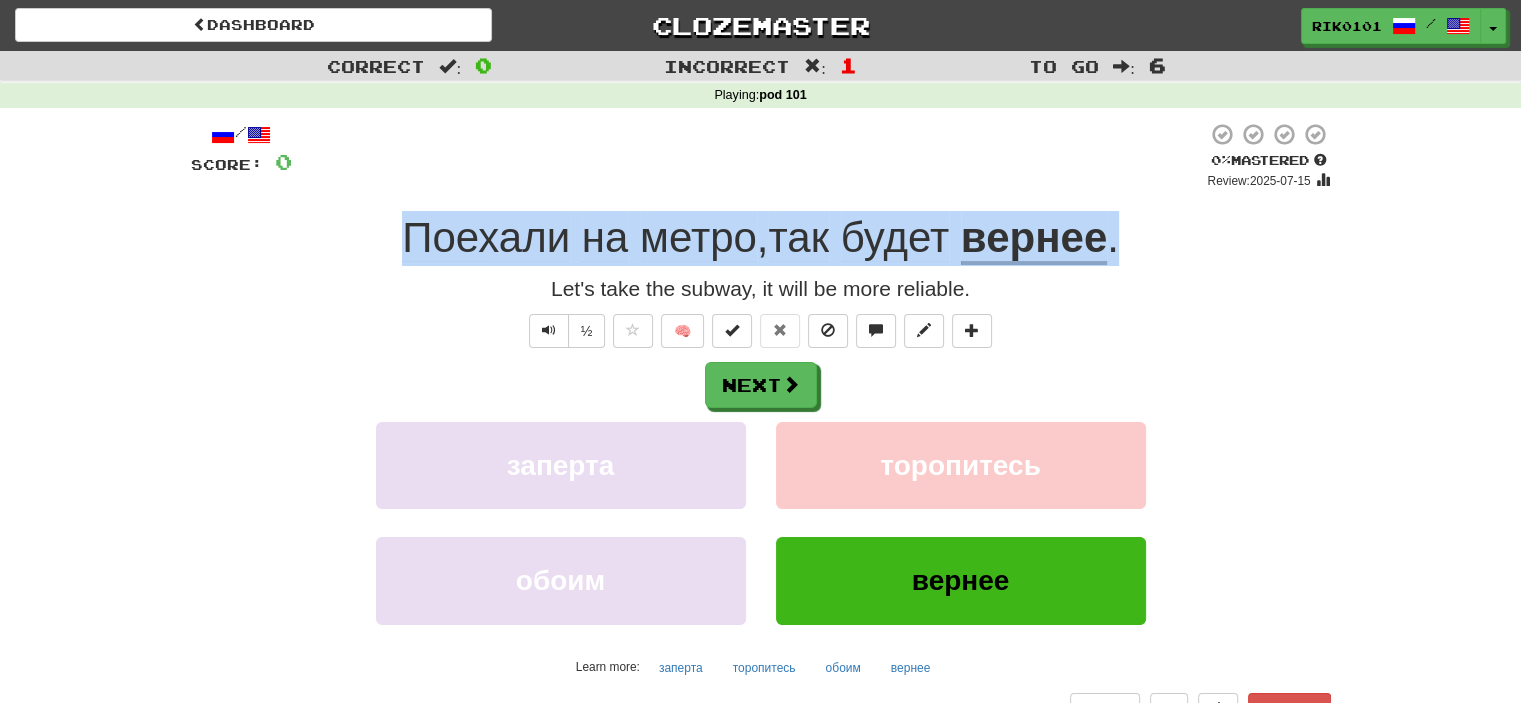drag, startPoint x: 401, startPoint y: 233, endPoint x: 1145, endPoint y: 235, distance: 744.0027 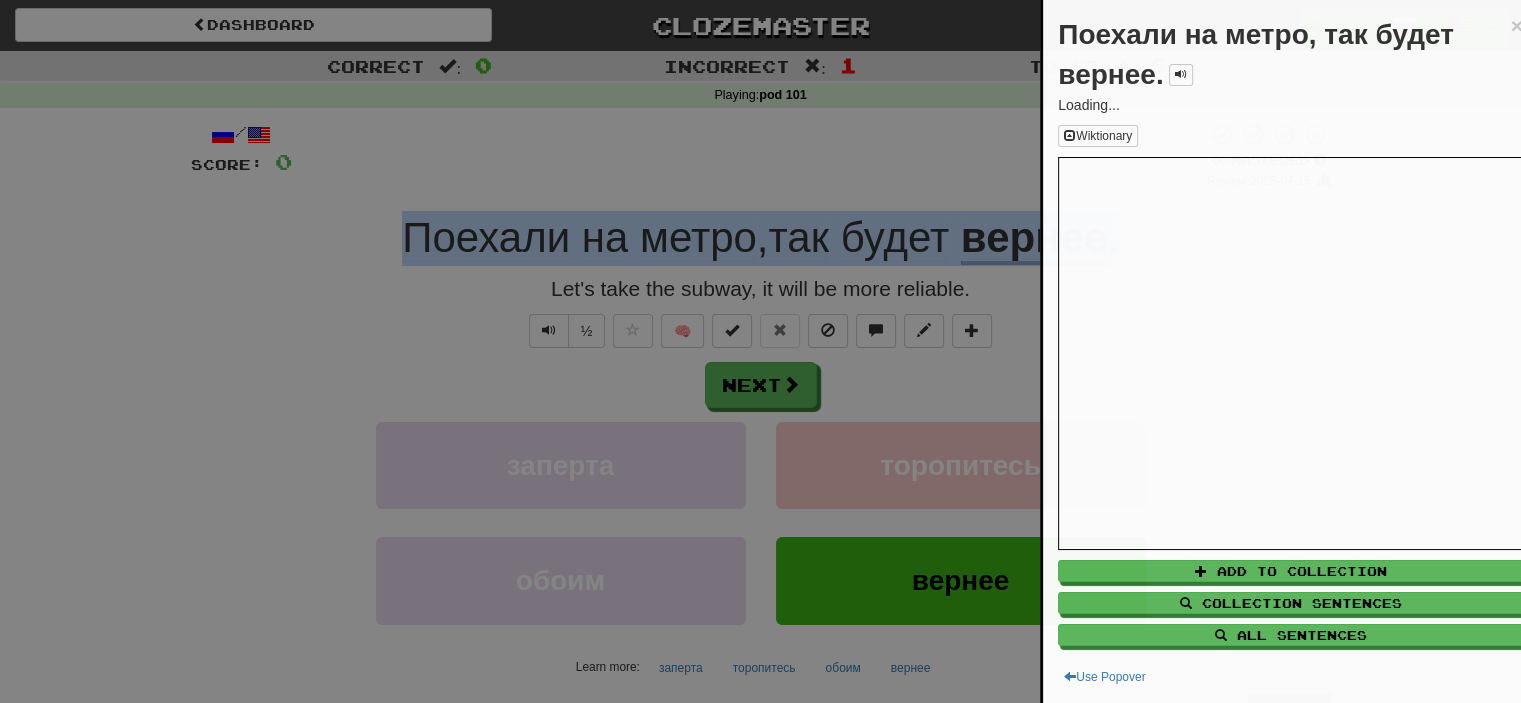 copy on "Поехали   на   метро ,  так   будет   вернее ." 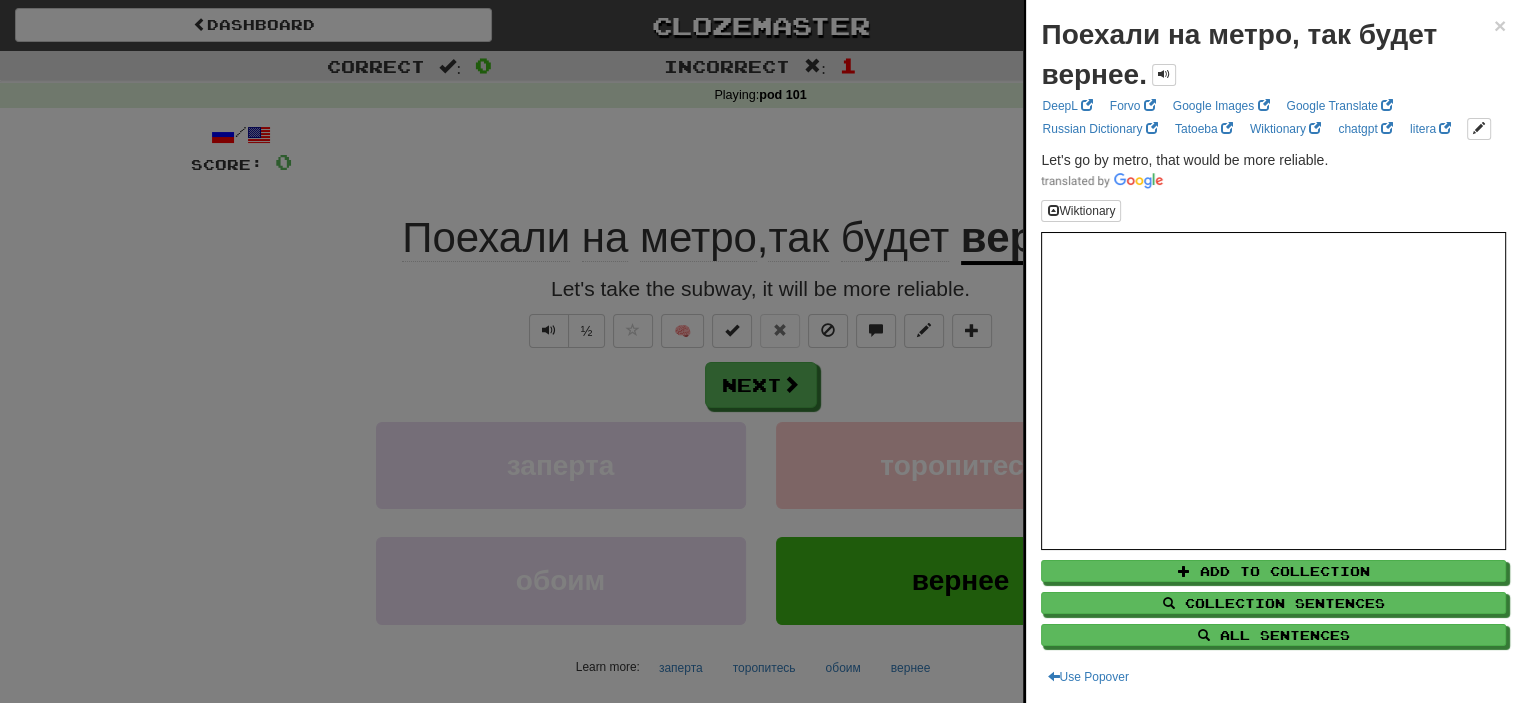 click at bounding box center (760, 351) 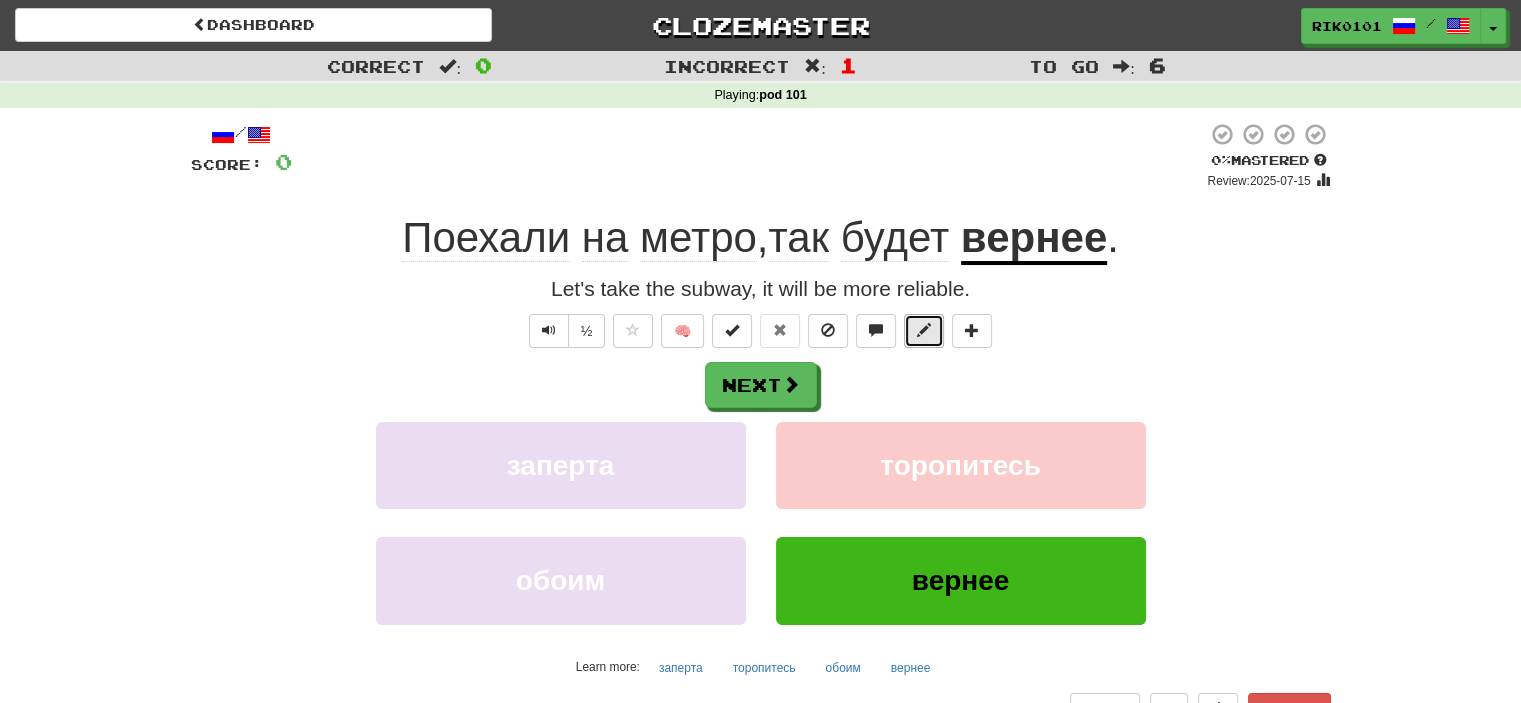 click at bounding box center [924, 331] 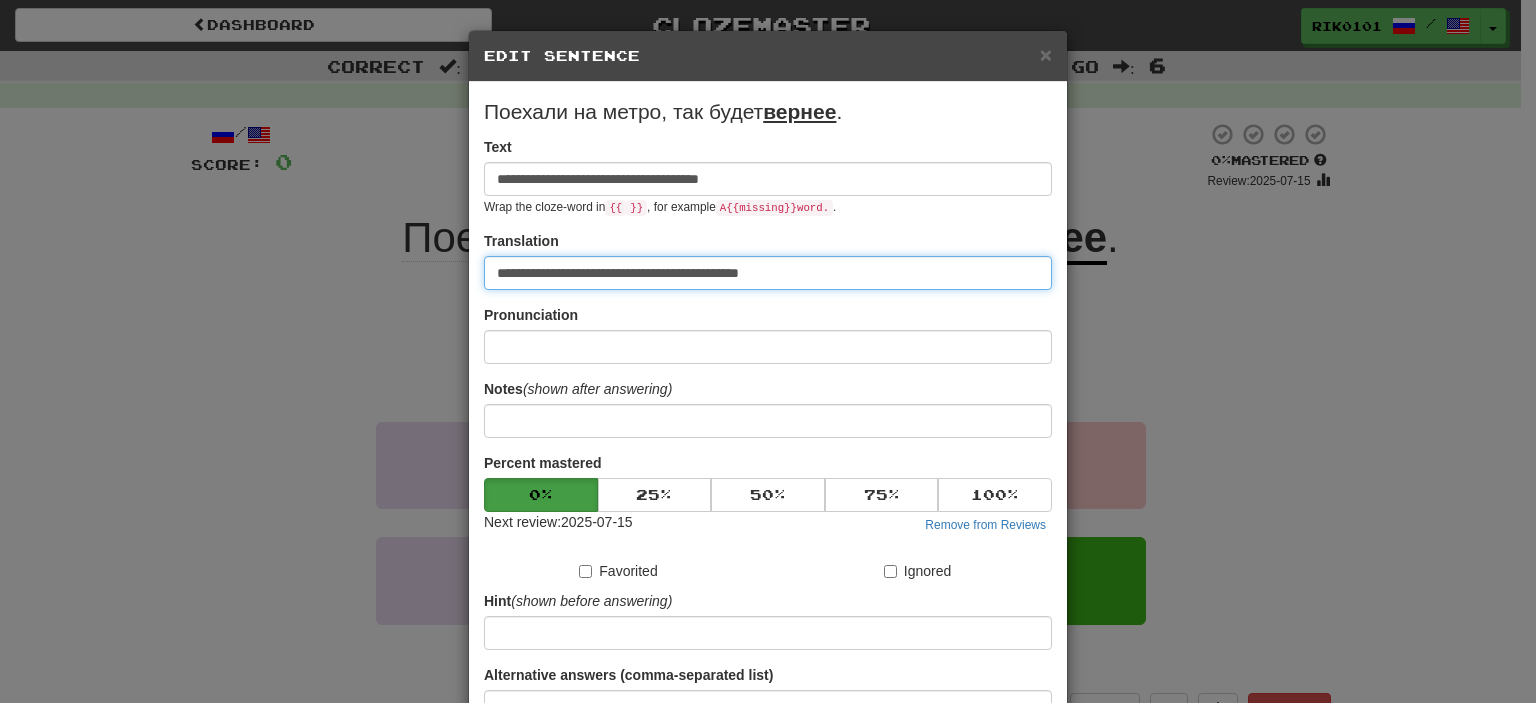 drag, startPoint x: 802, startPoint y: 261, endPoint x: 364, endPoint y: 231, distance: 439.02618 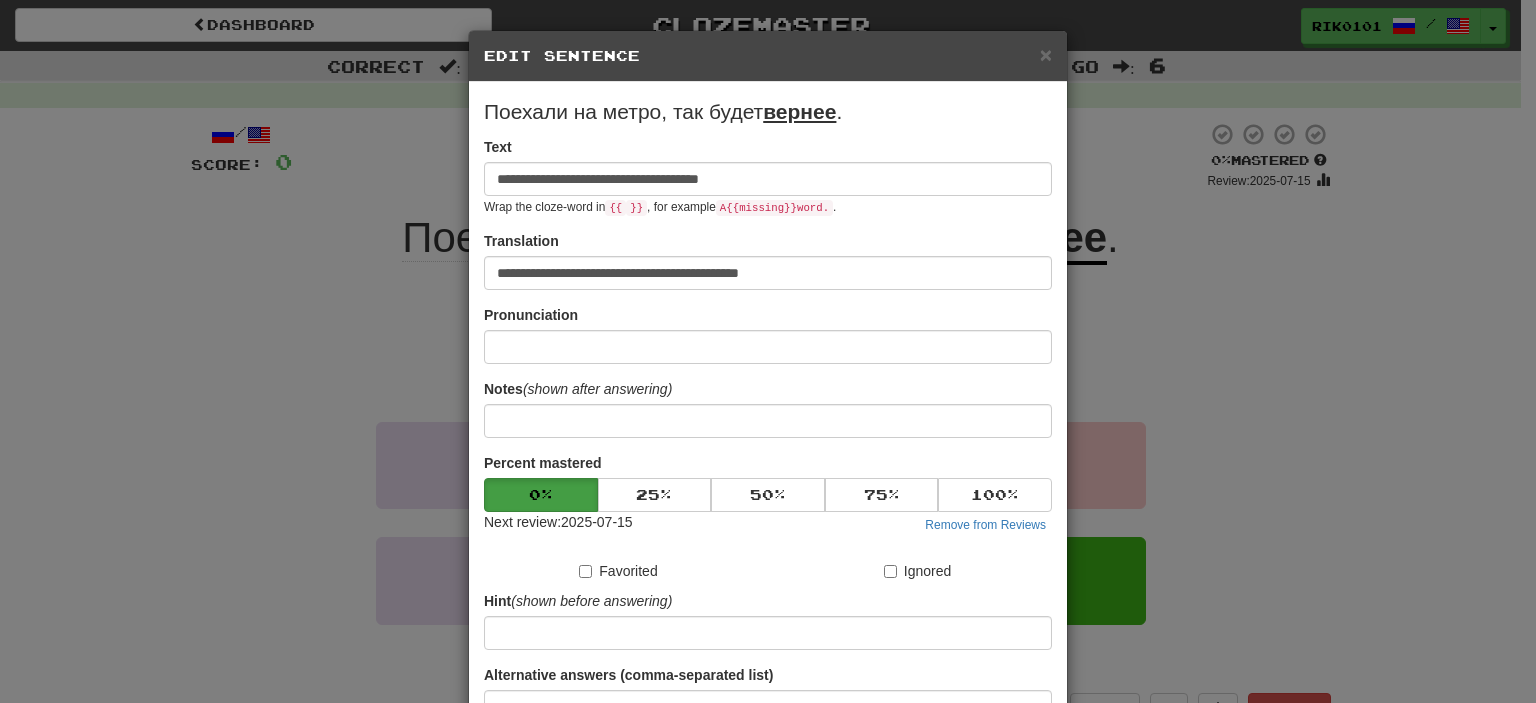 click on "**********" at bounding box center [768, 351] 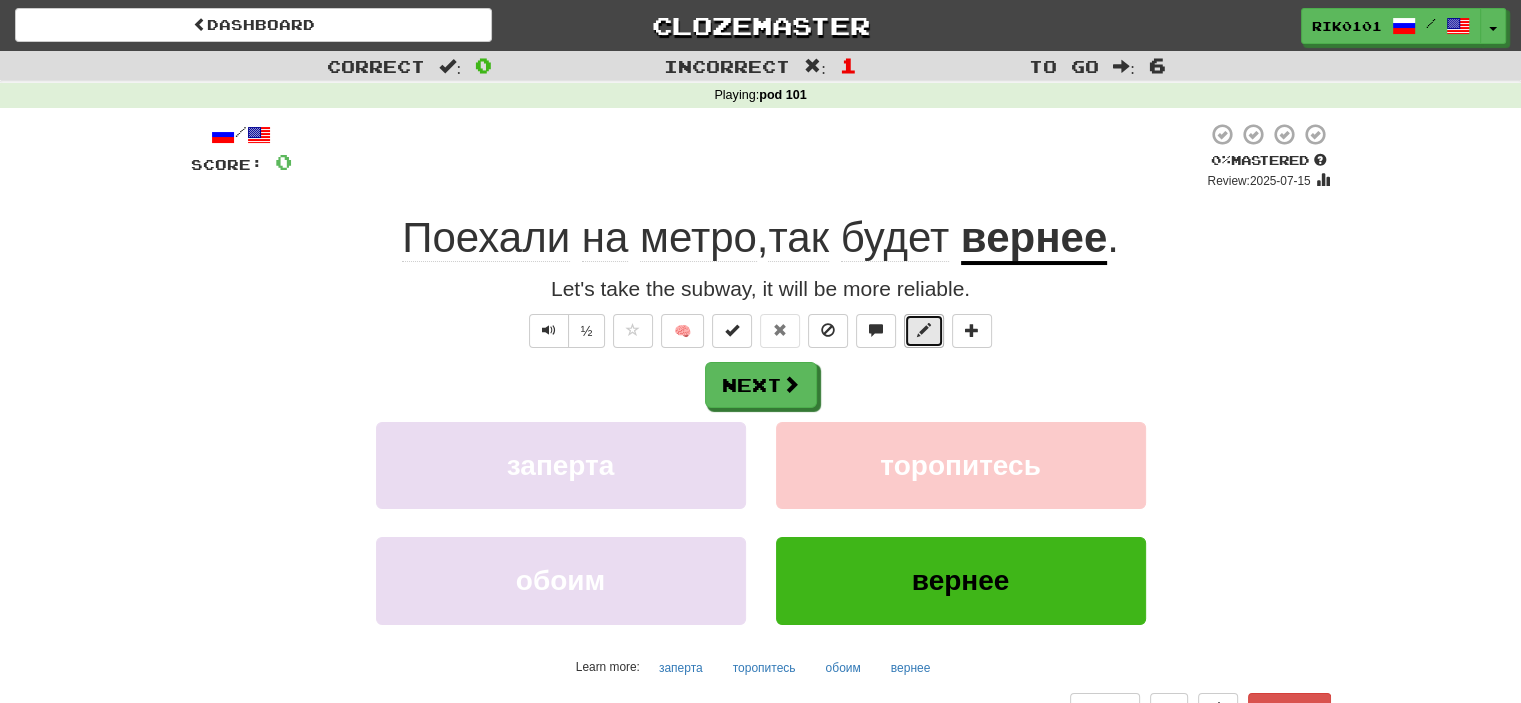 click at bounding box center (924, 331) 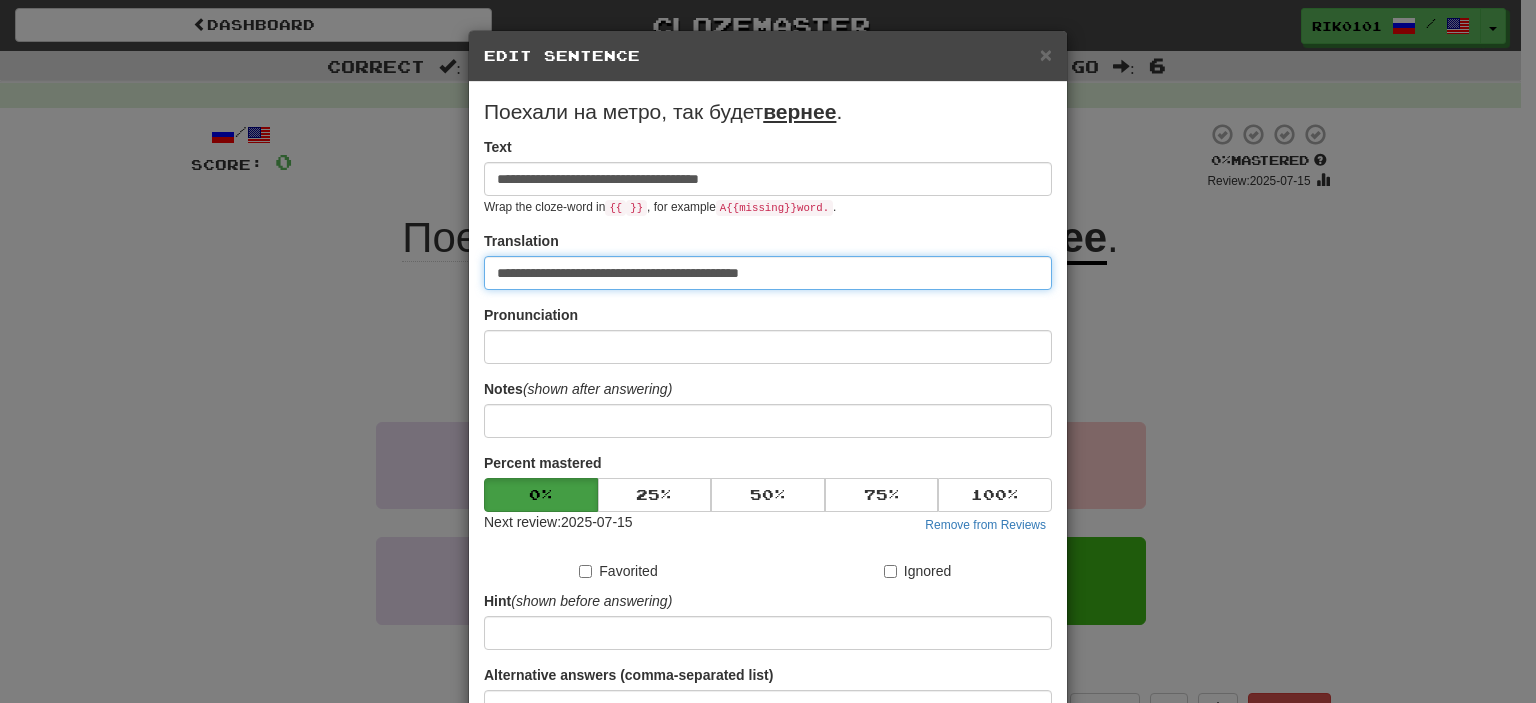 drag, startPoint x: 813, startPoint y: 279, endPoint x: 484, endPoint y: 273, distance: 329.05472 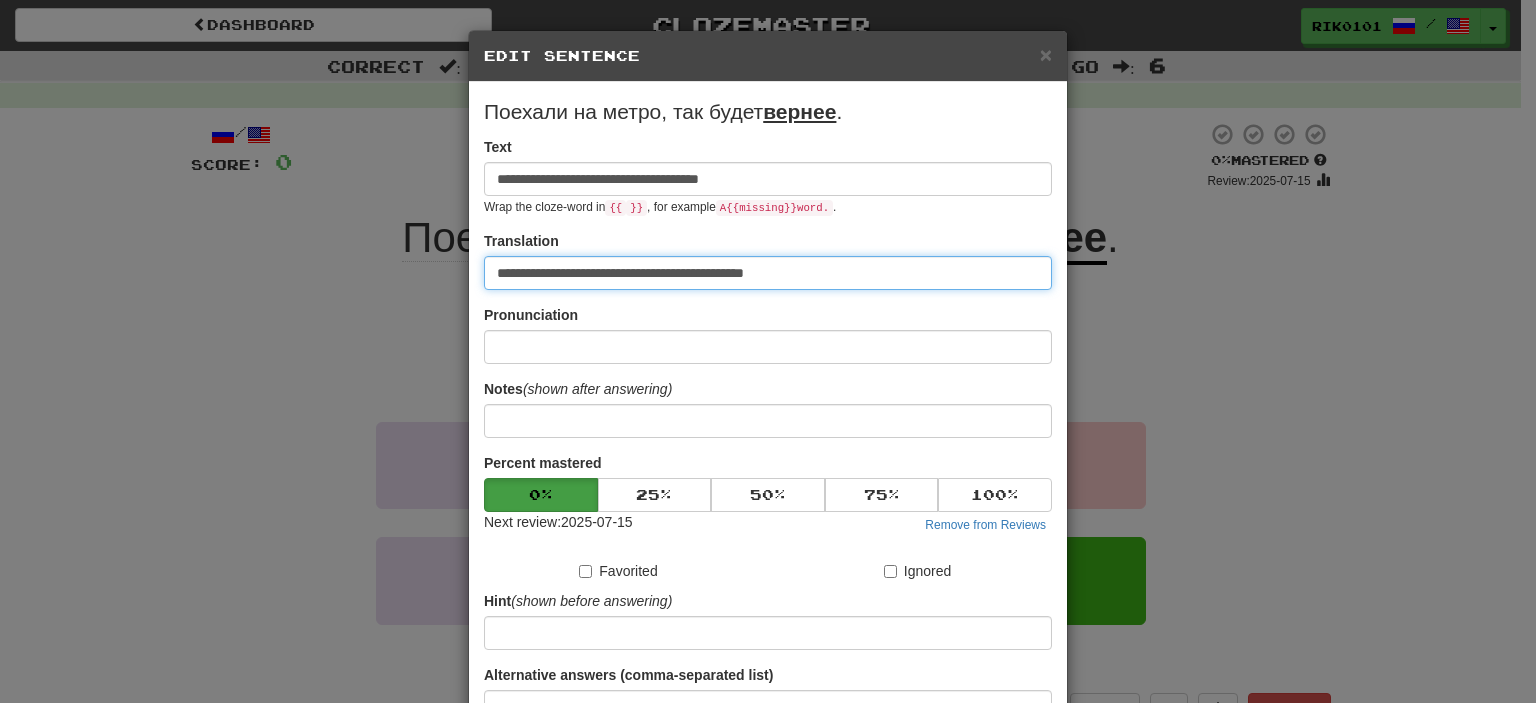 paste on "**********" 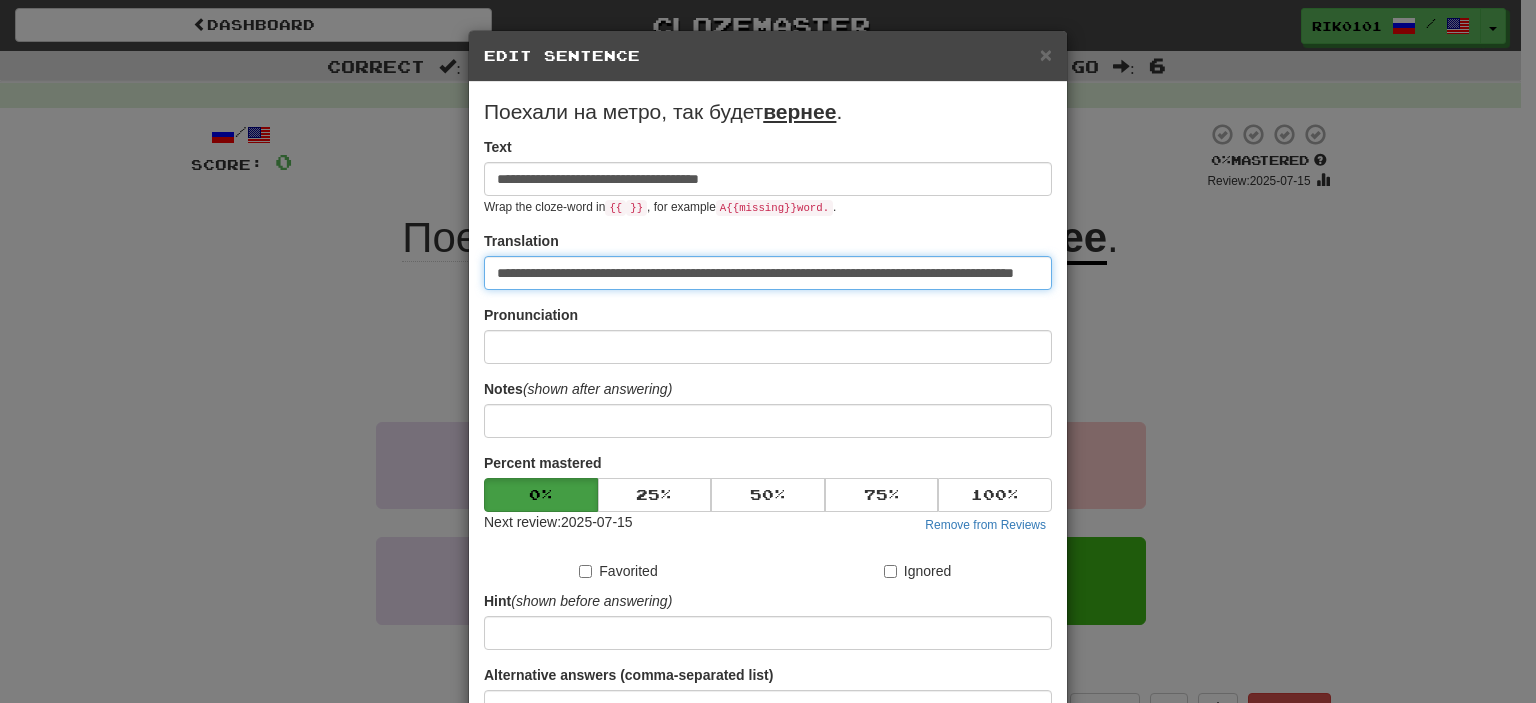 scroll, scrollTop: 0, scrollLeft: 56, axis: horizontal 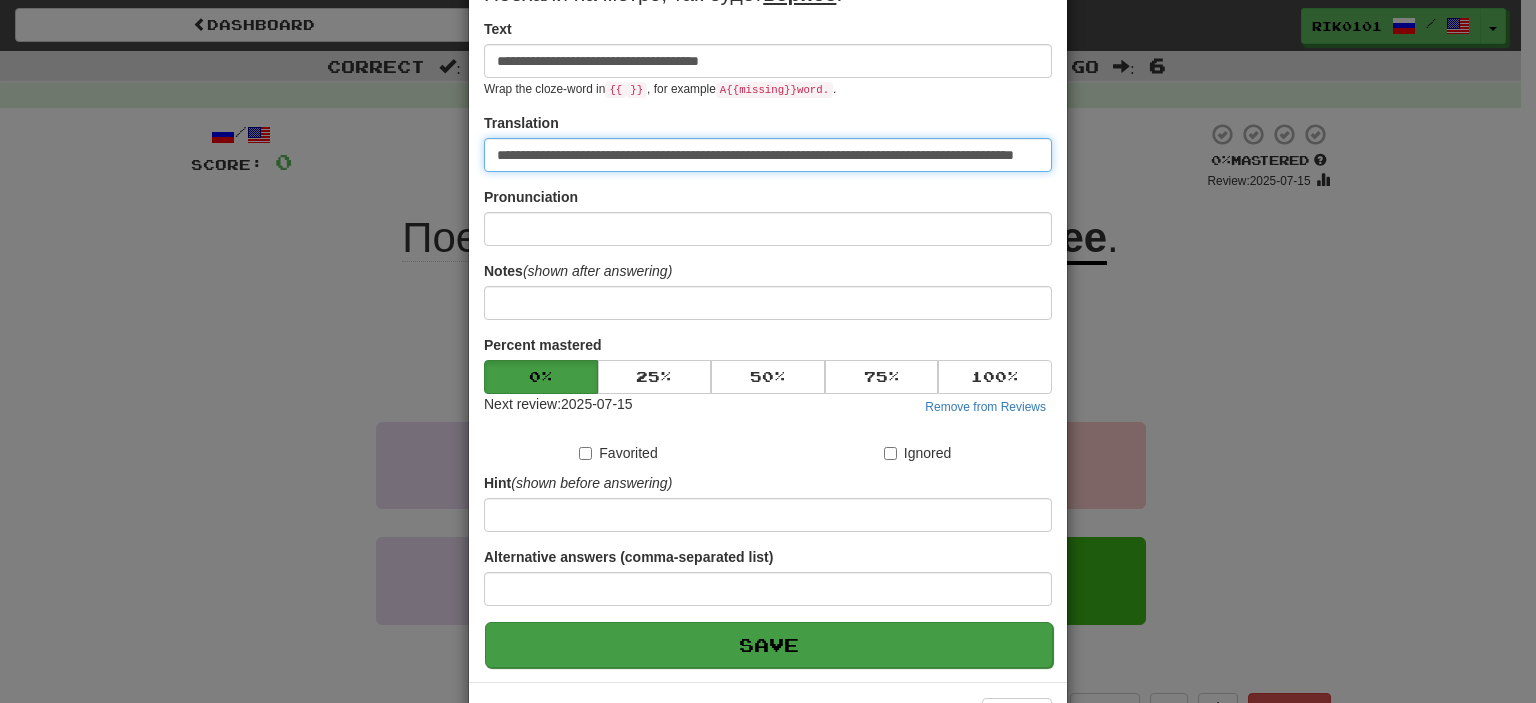 type on "**********" 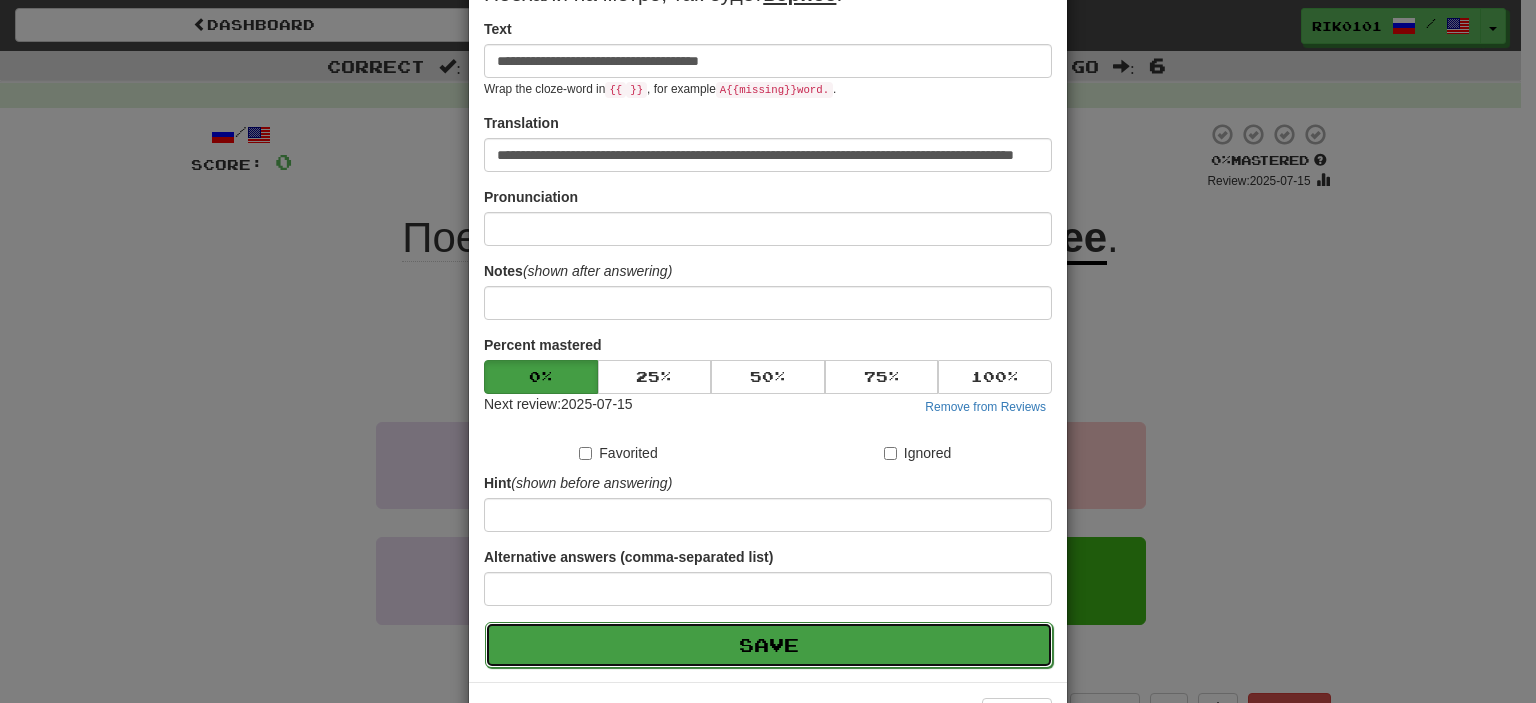 click on "Save" at bounding box center (769, 645) 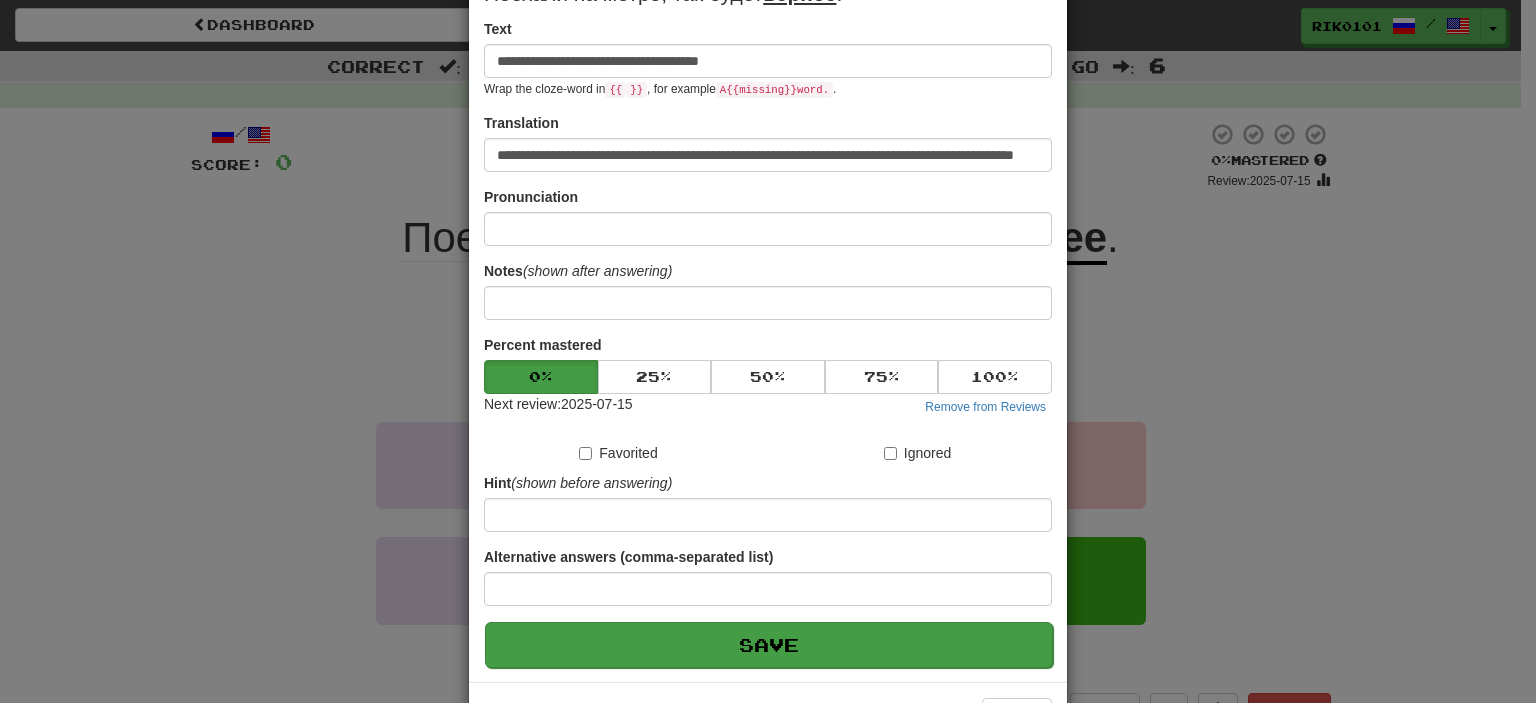 scroll, scrollTop: 0, scrollLeft: 0, axis: both 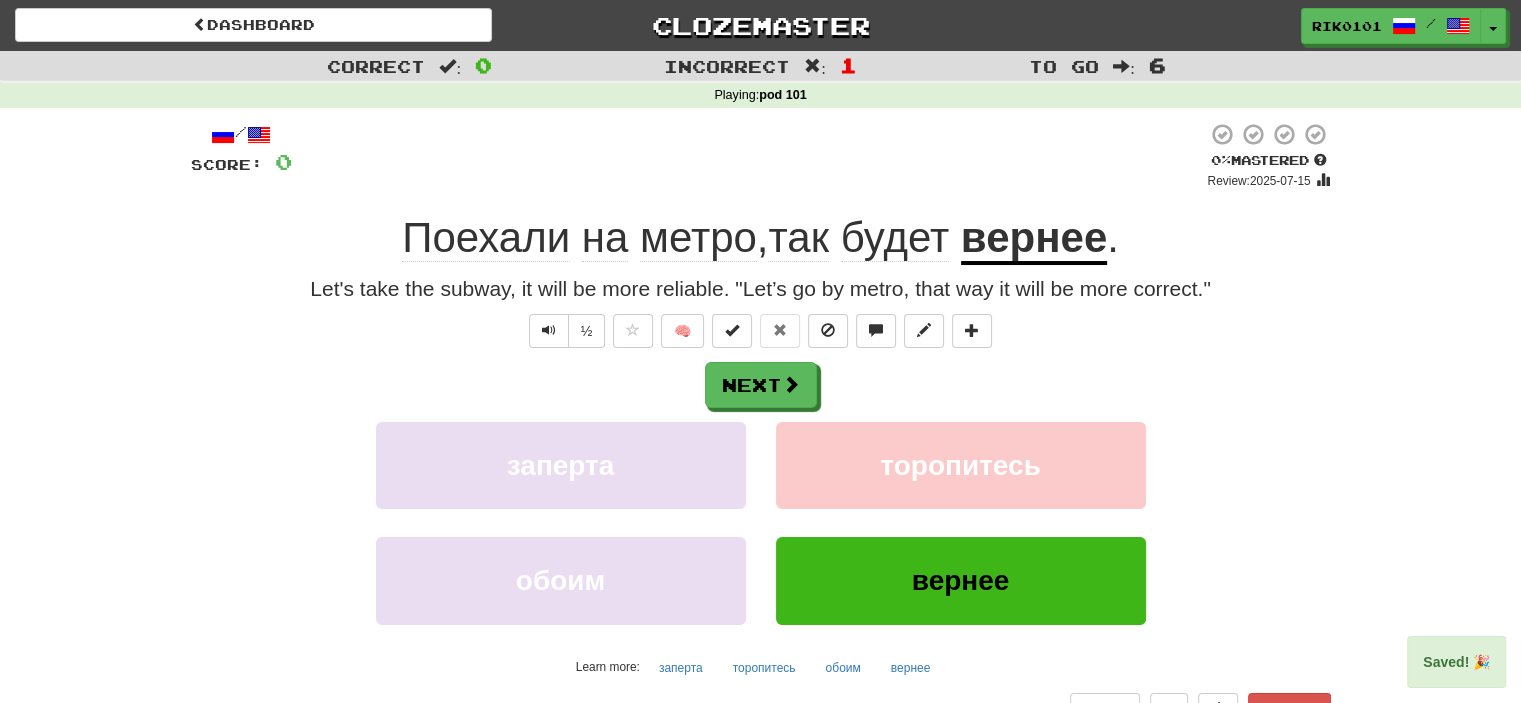 click on "Поехали" 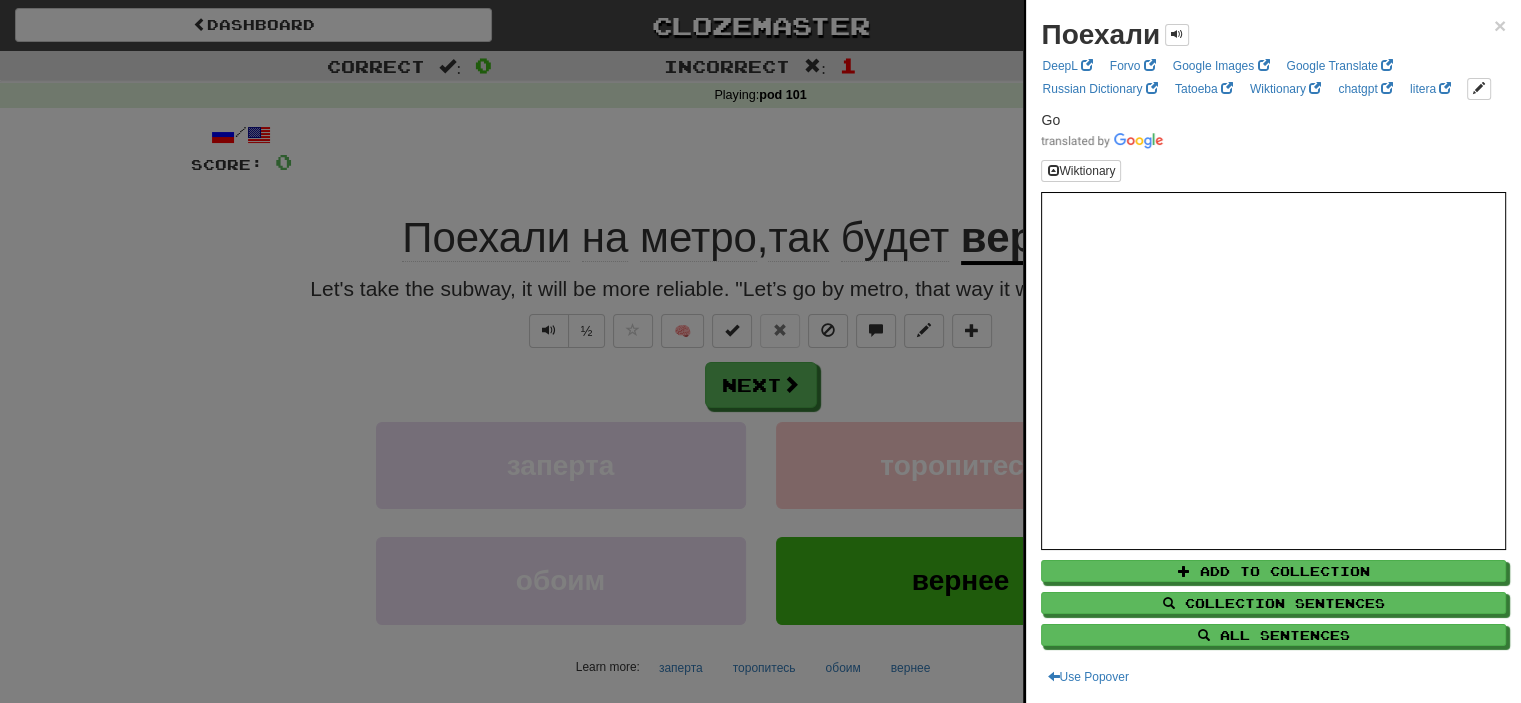 click at bounding box center [760, 351] 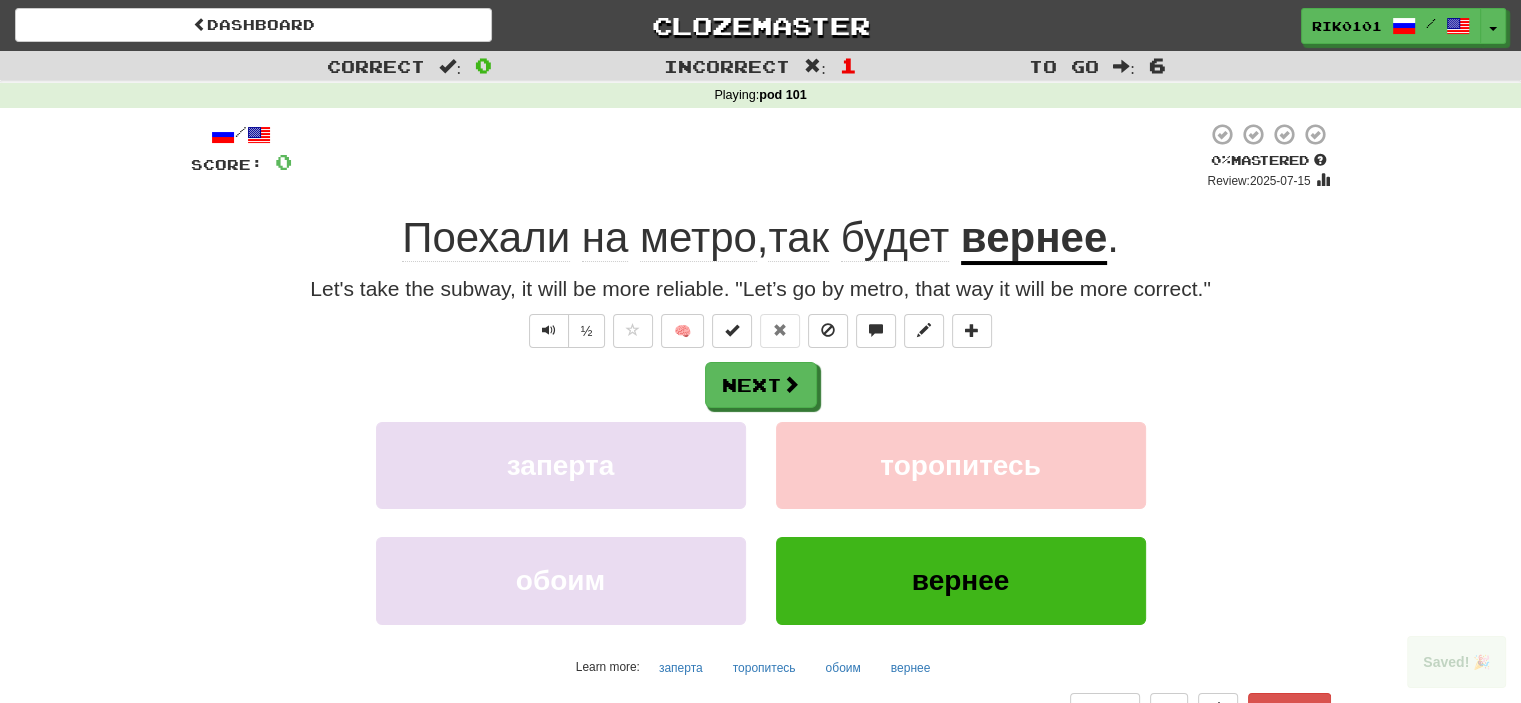 click on "метро" 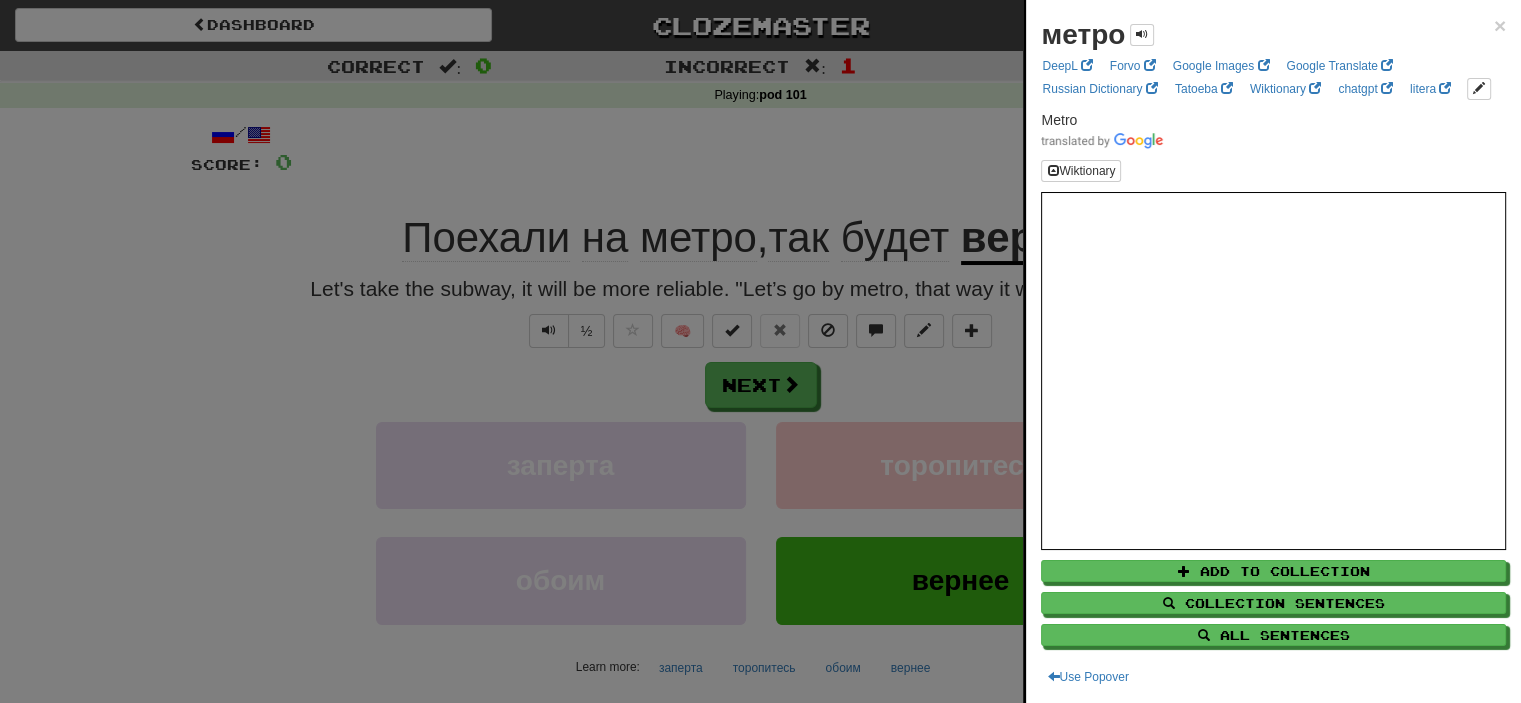 click at bounding box center (760, 351) 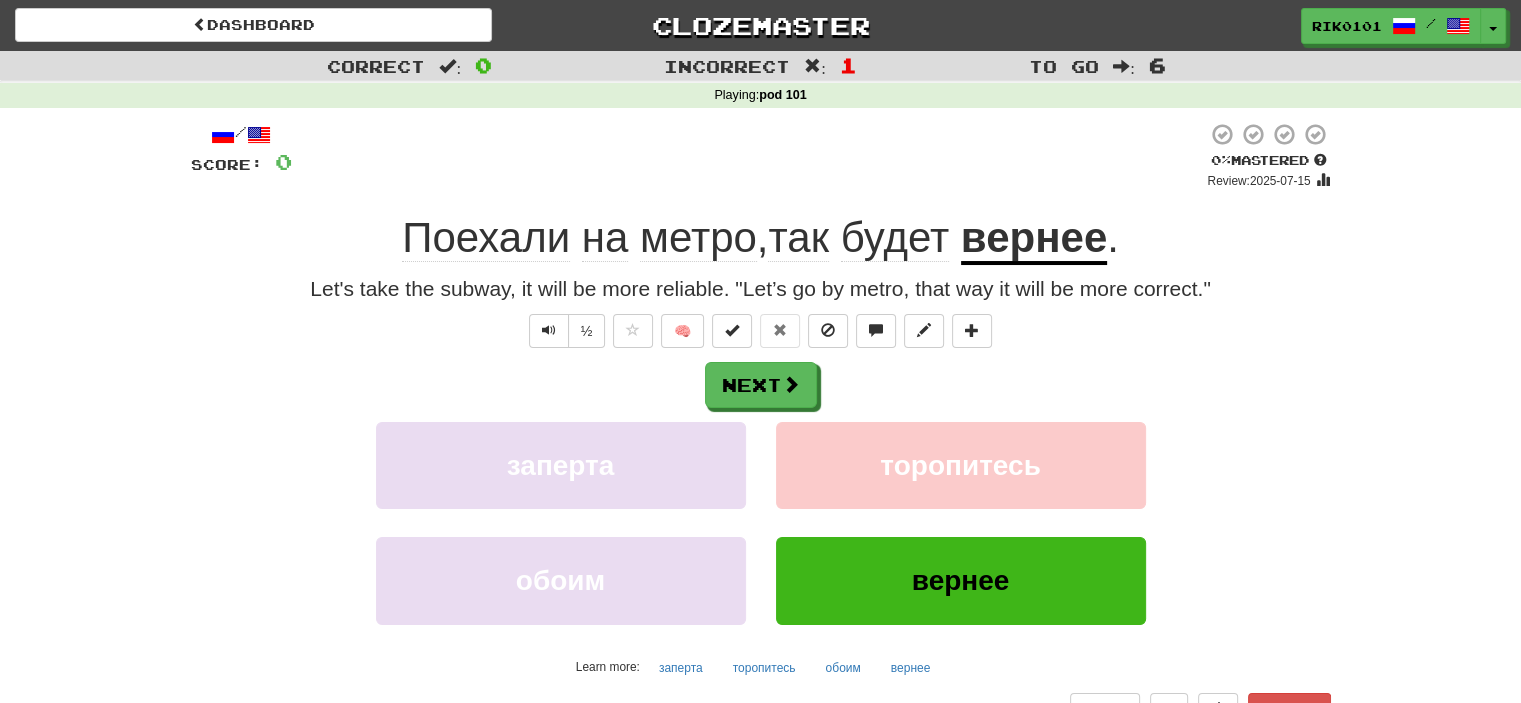 click on "будет" 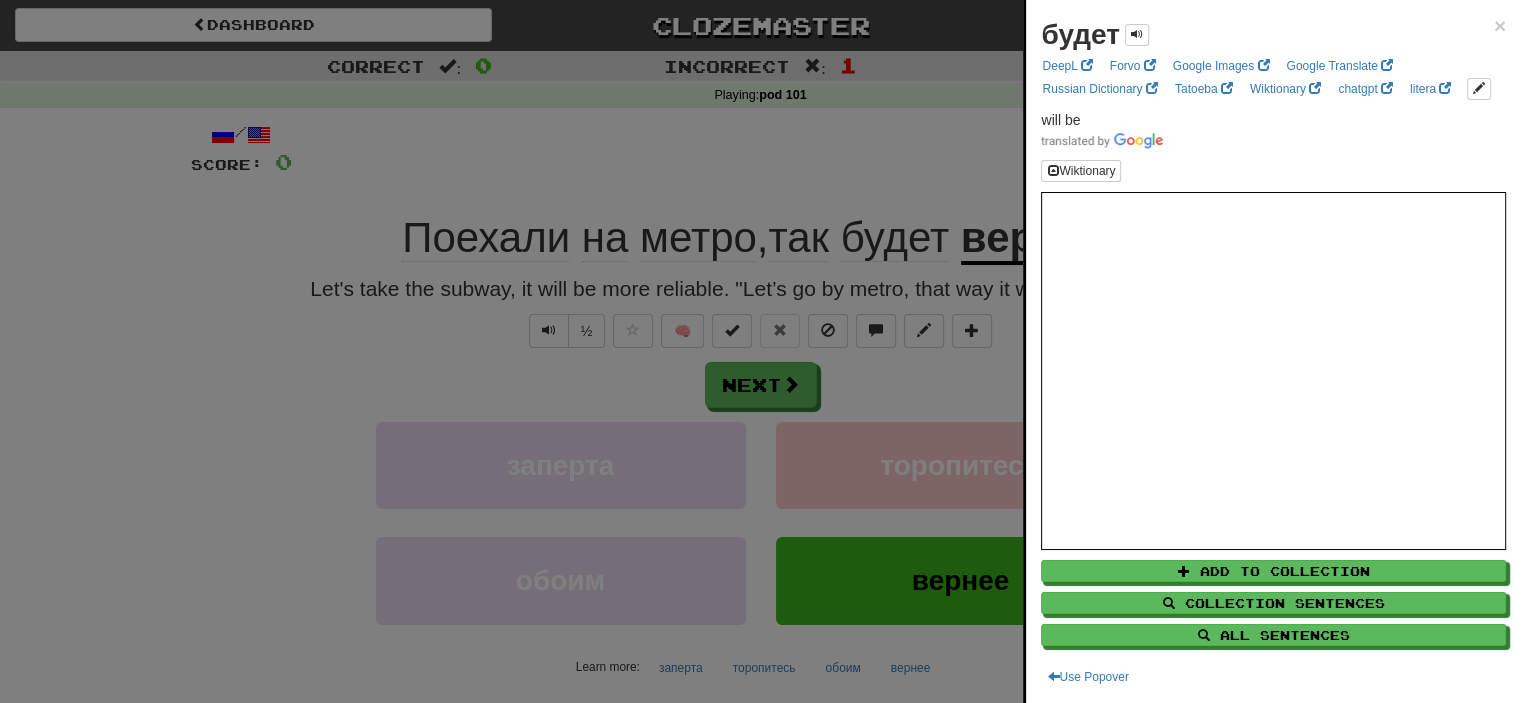 click at bounding box center [760, 351] 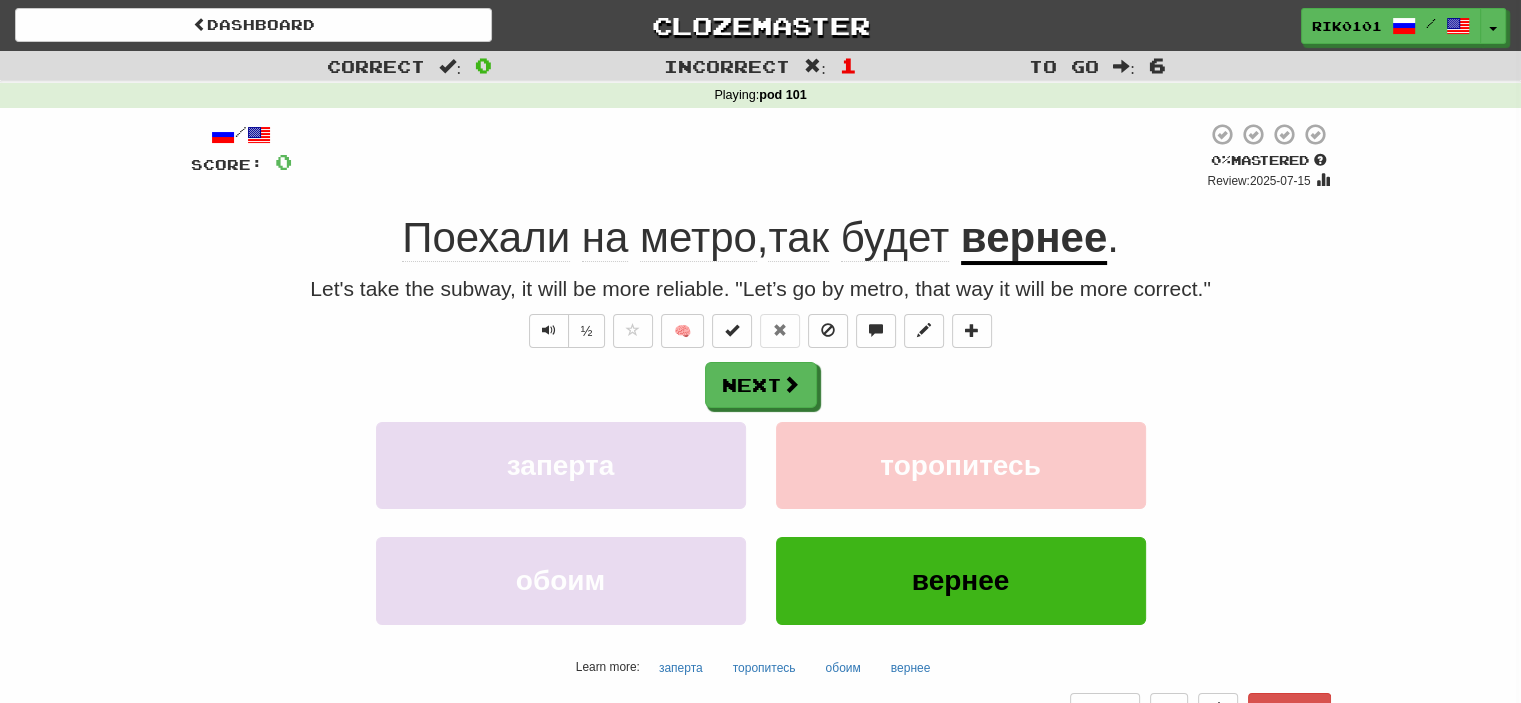click at bounding box center [760, 351] 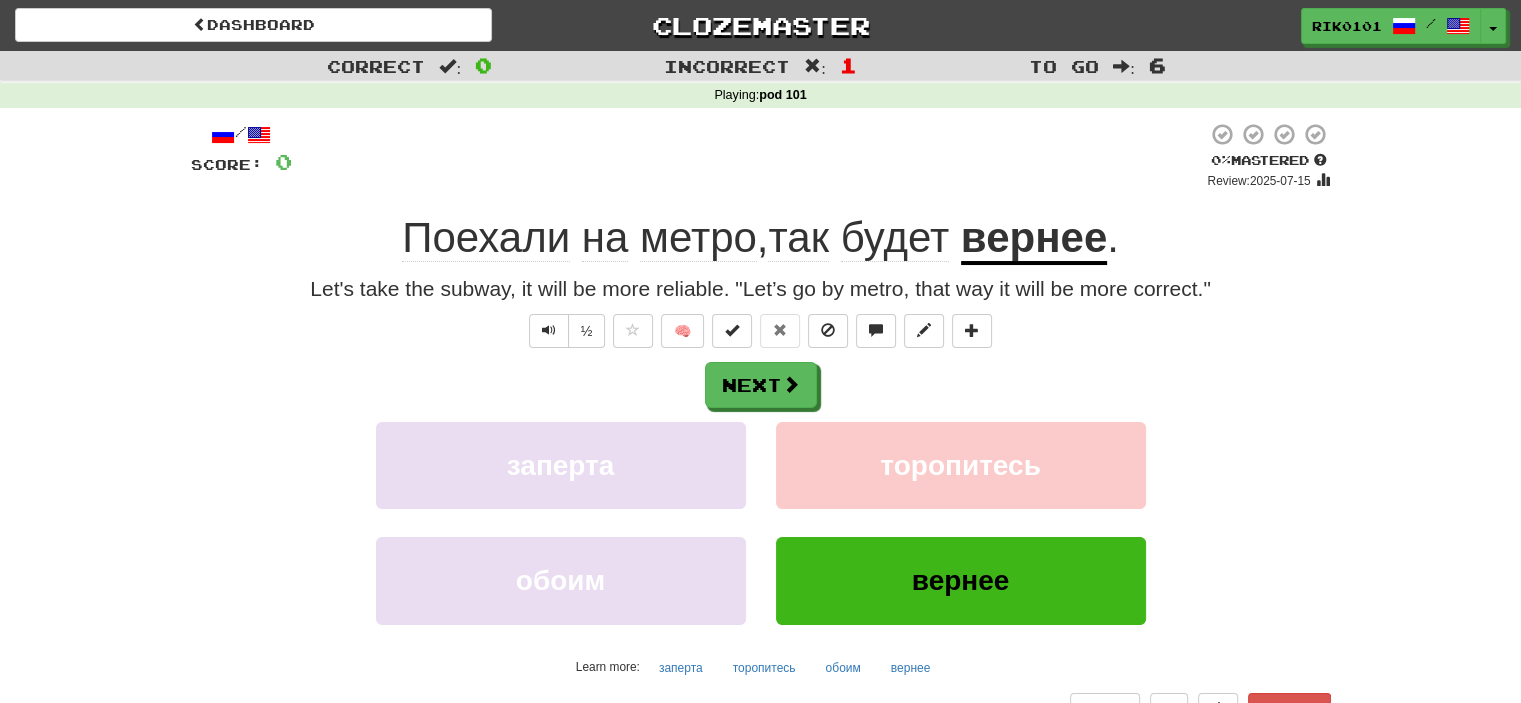 click on "так" 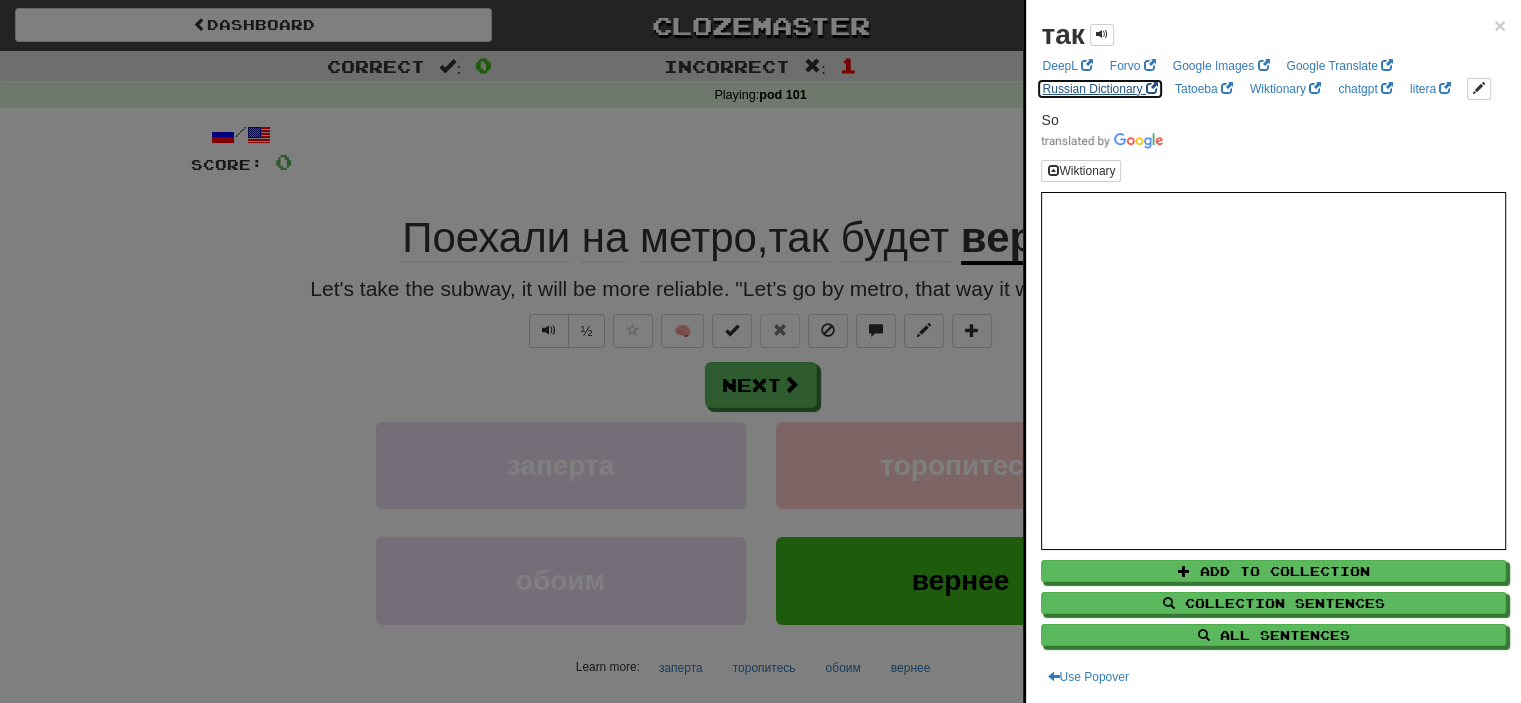click on "Russian Dictionary" at bounding box center [1099, 89] 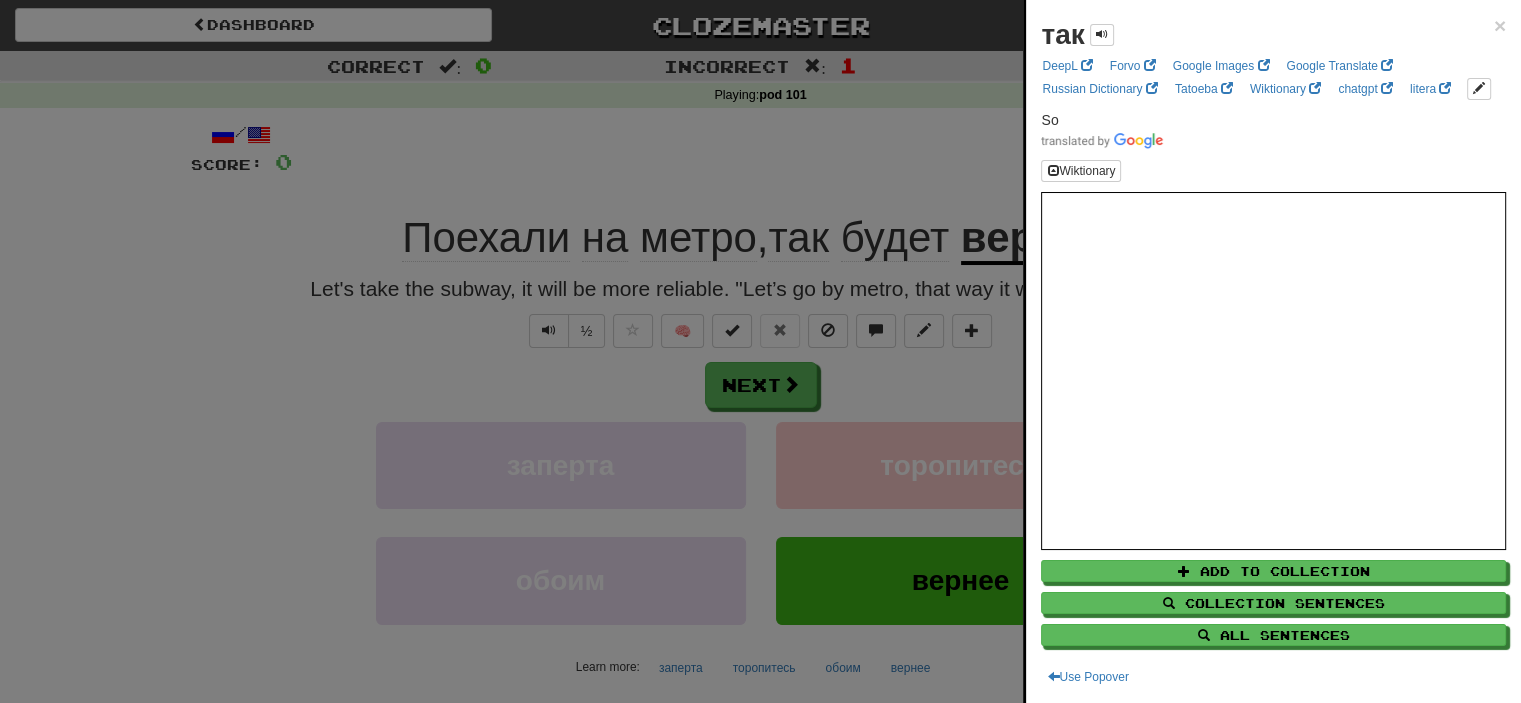 click at bounding box center [760, 351] 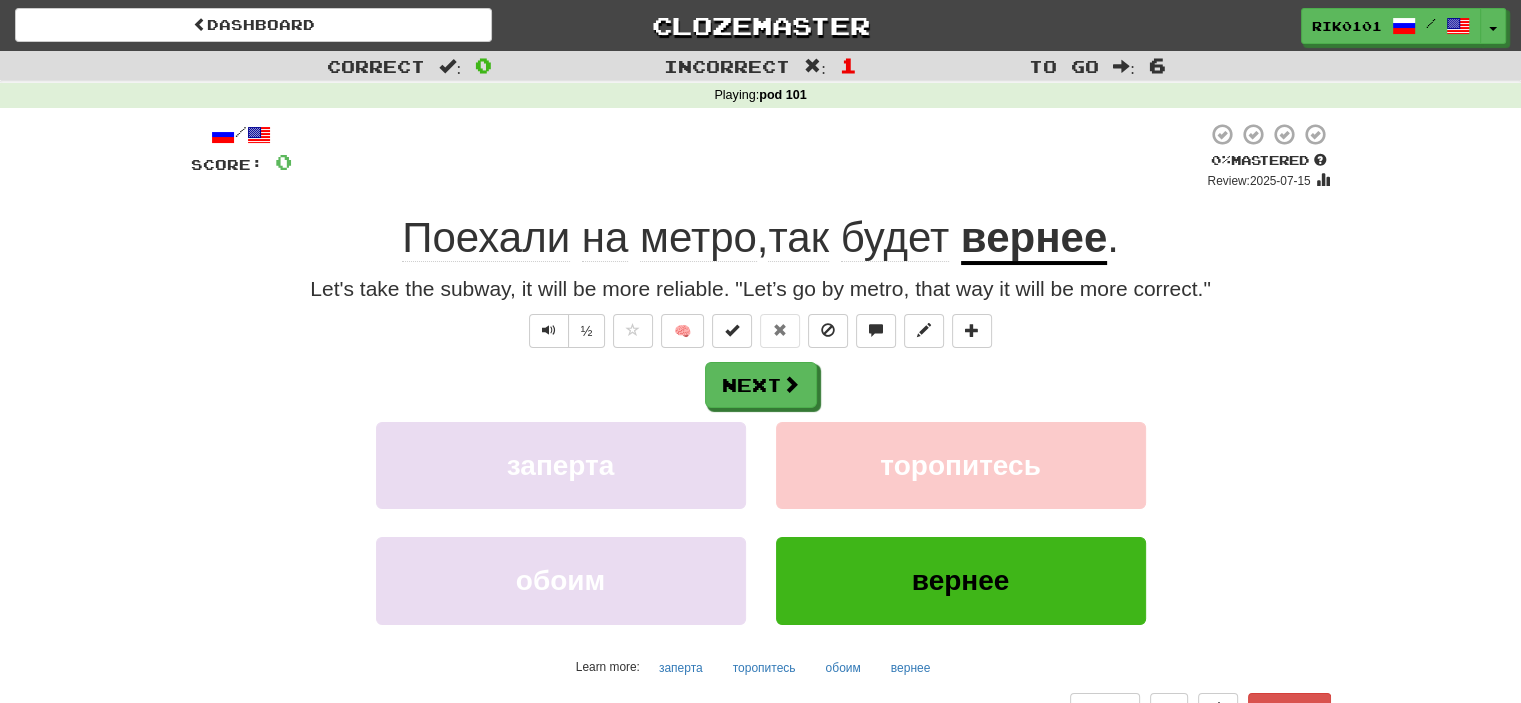 click on "вернее" at bounding box center [1034, 239] 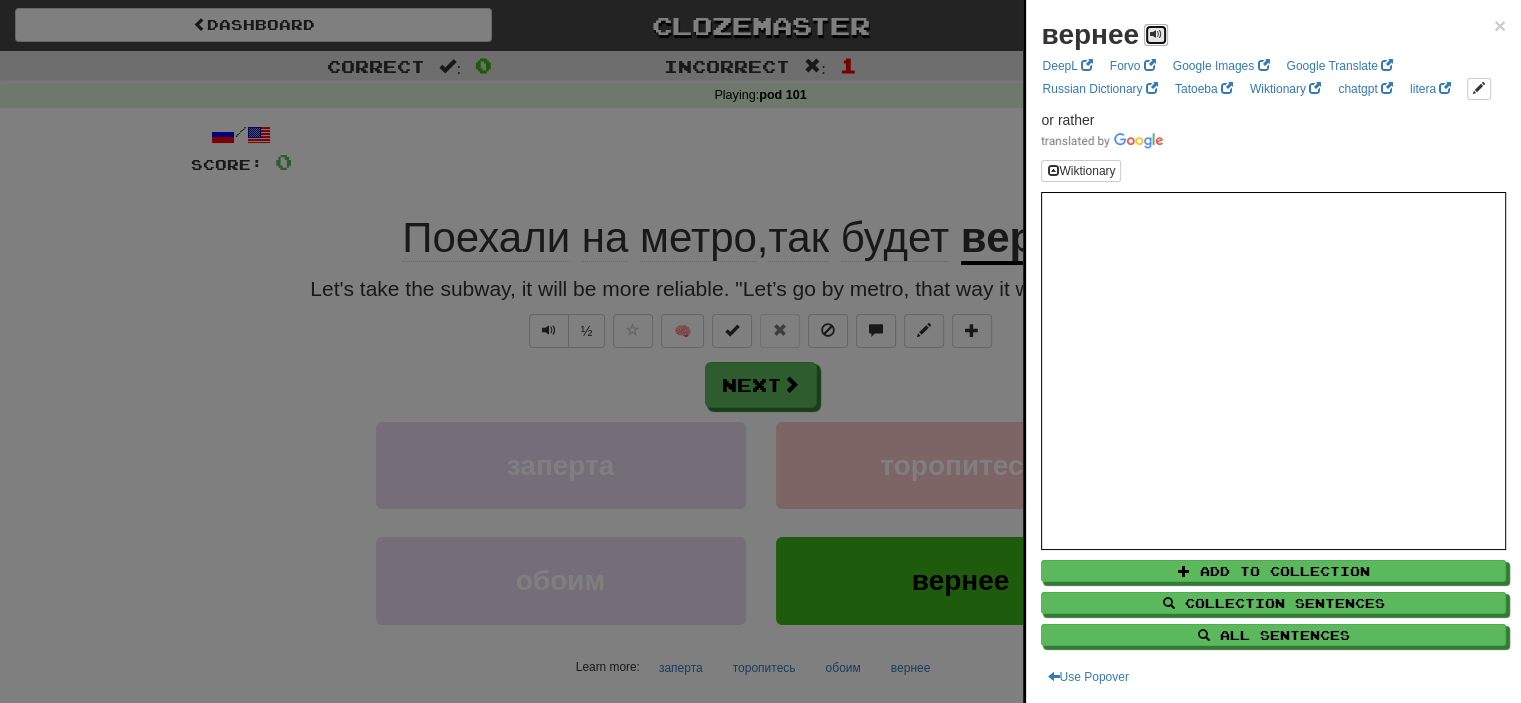 click at bounding box center [1156, 35] 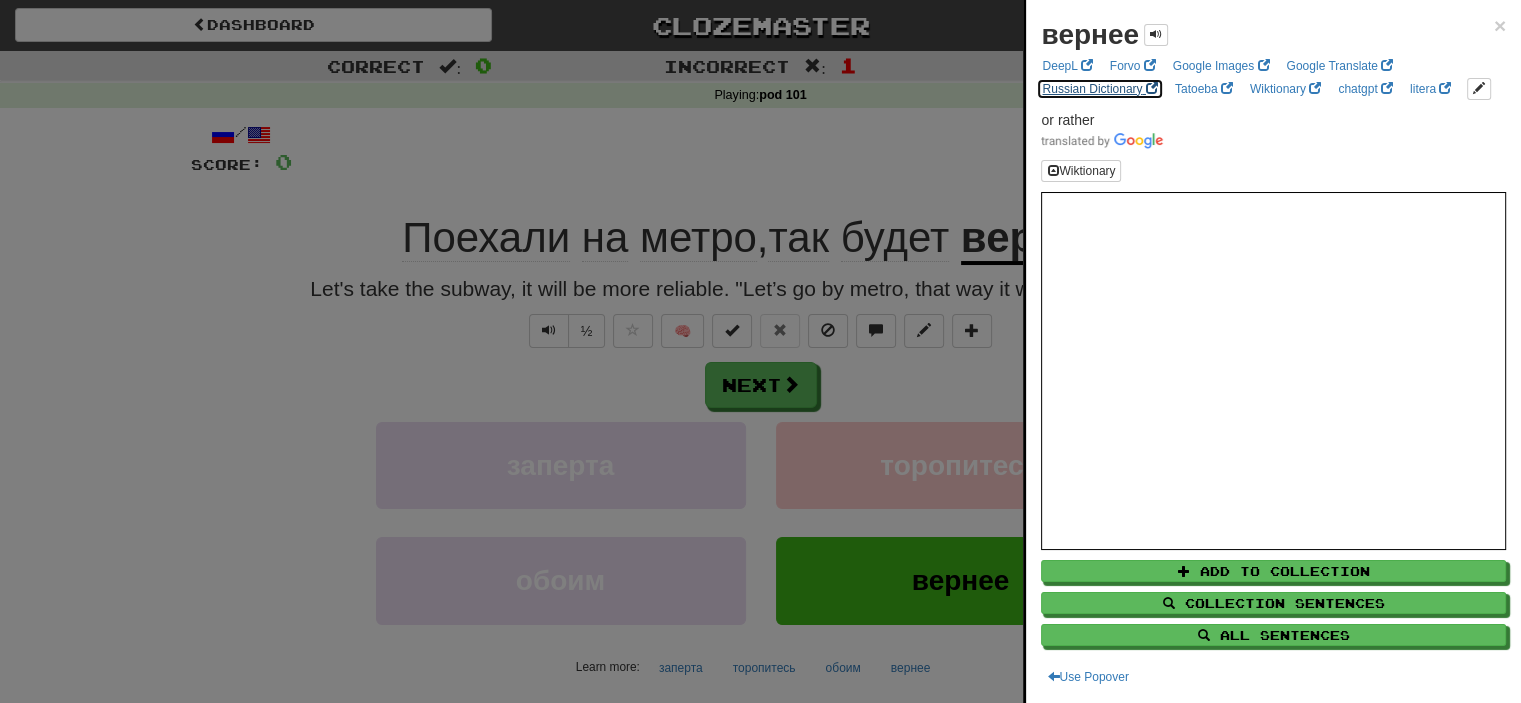 click on "Russian Dictionary" at bounding box center [1099, 89] 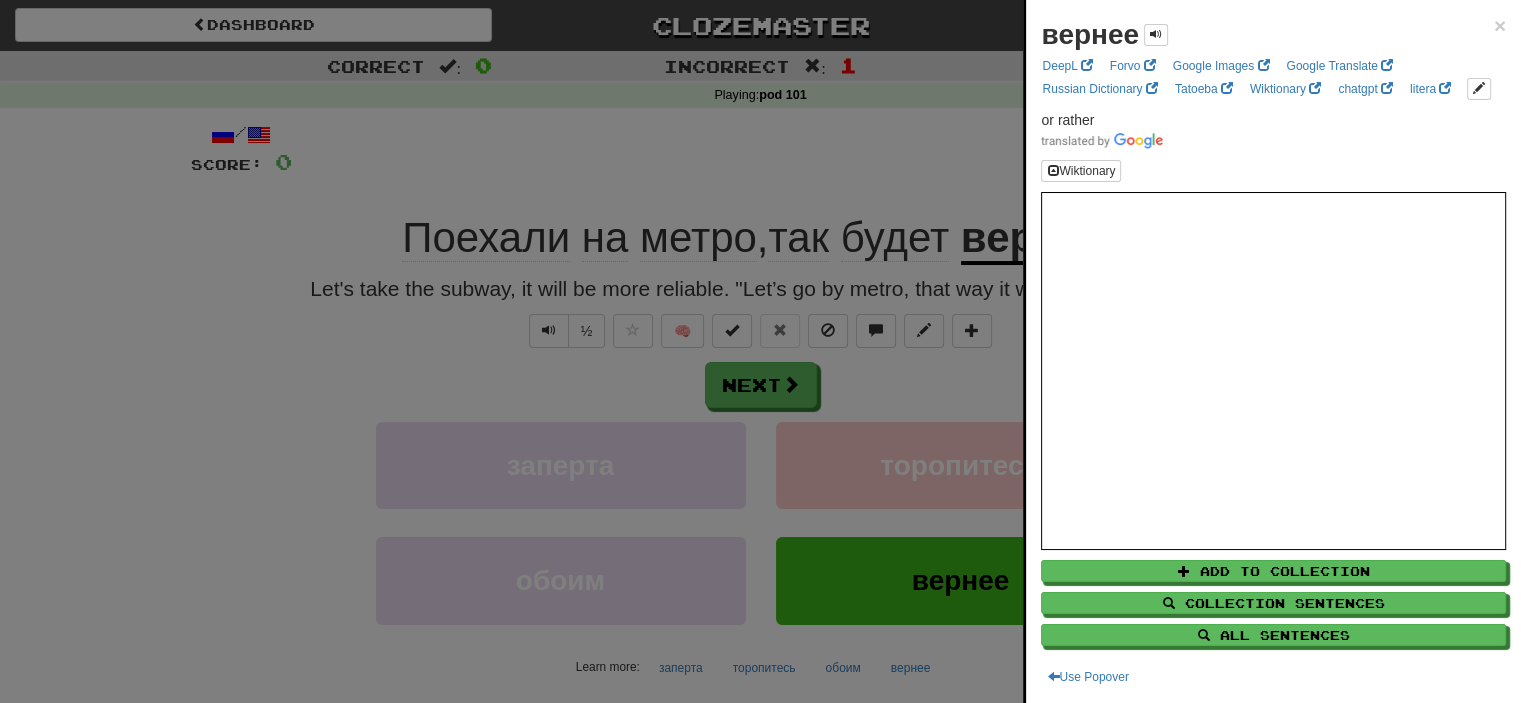 click at bounding box center (760, 351) 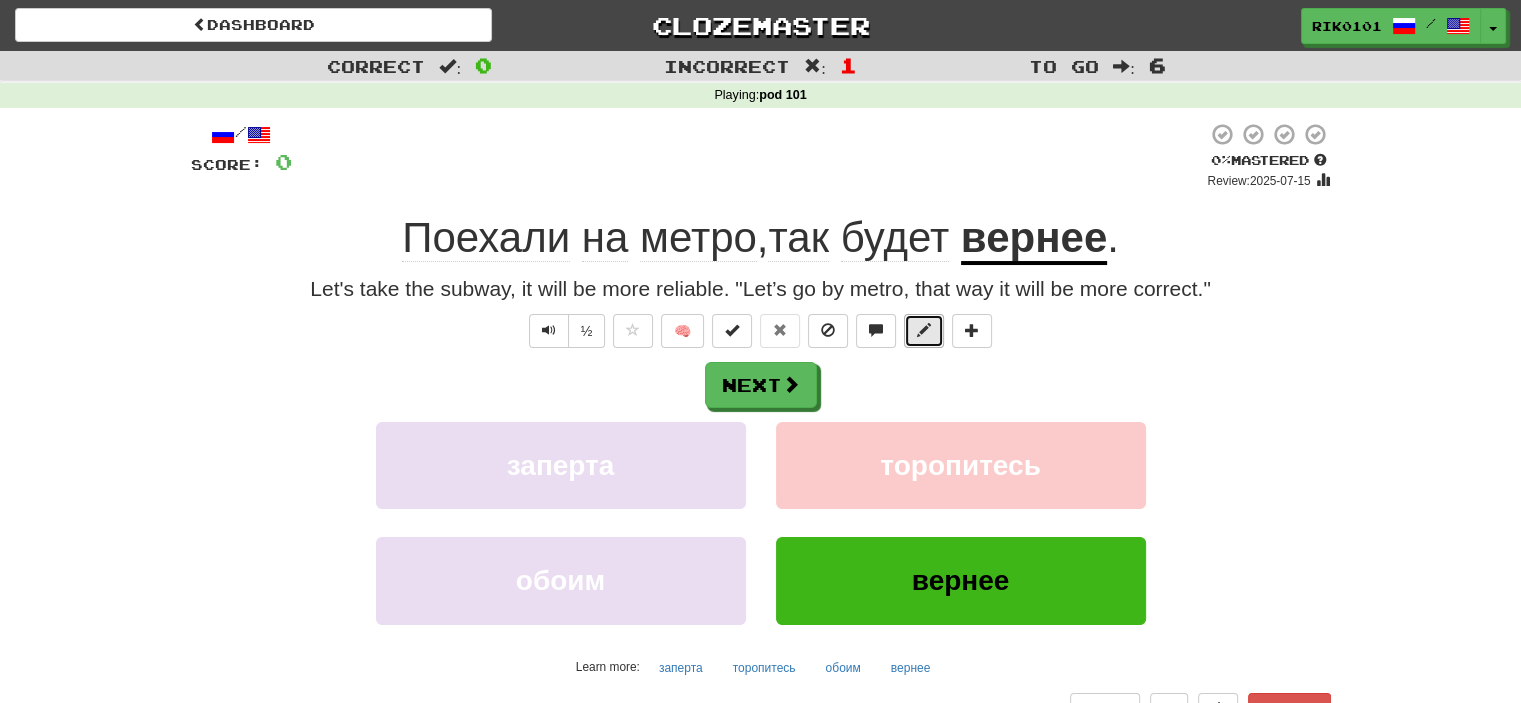 click at bounding box center (924, 331) 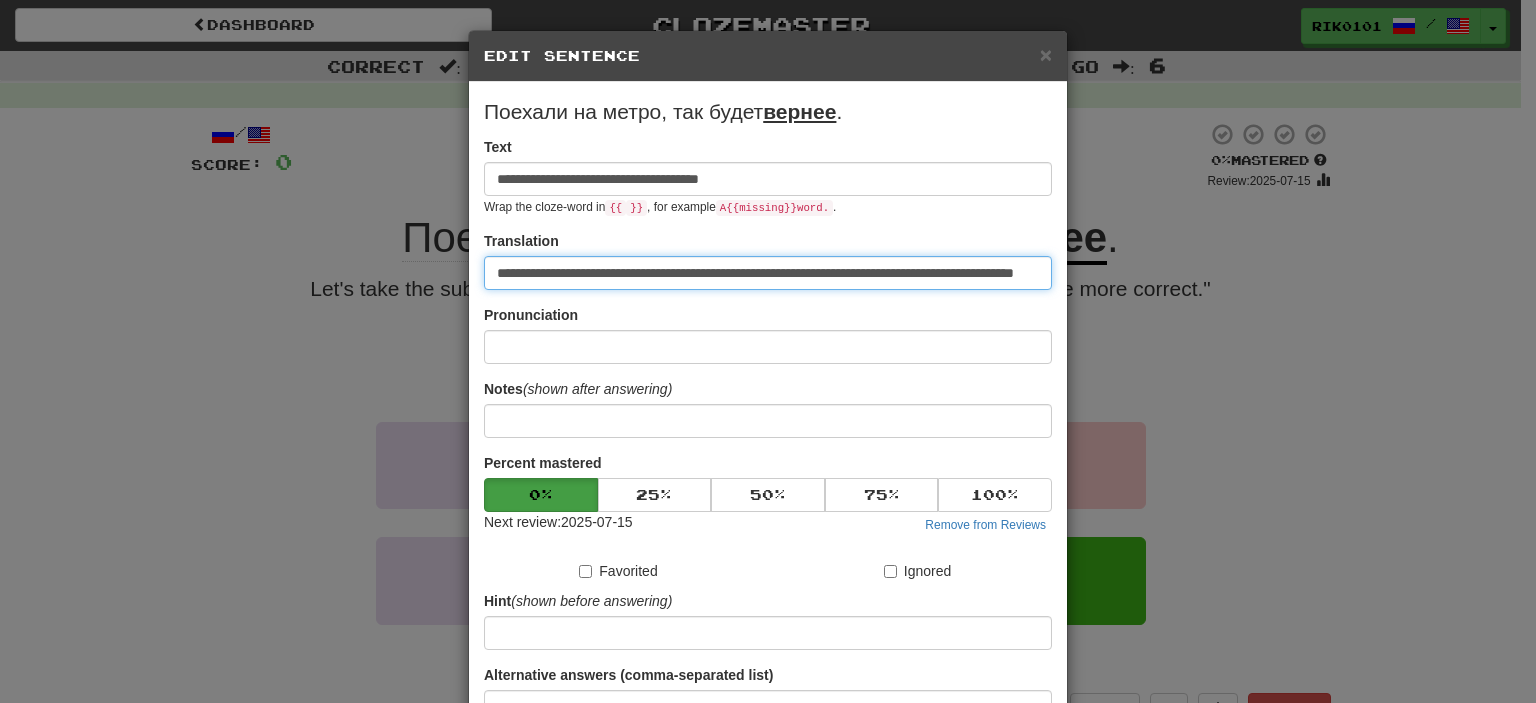 drag, startPoint x: 768, startPoint y: 277, endPoint x: 437, endPoint y: 269, distance: 331.09665 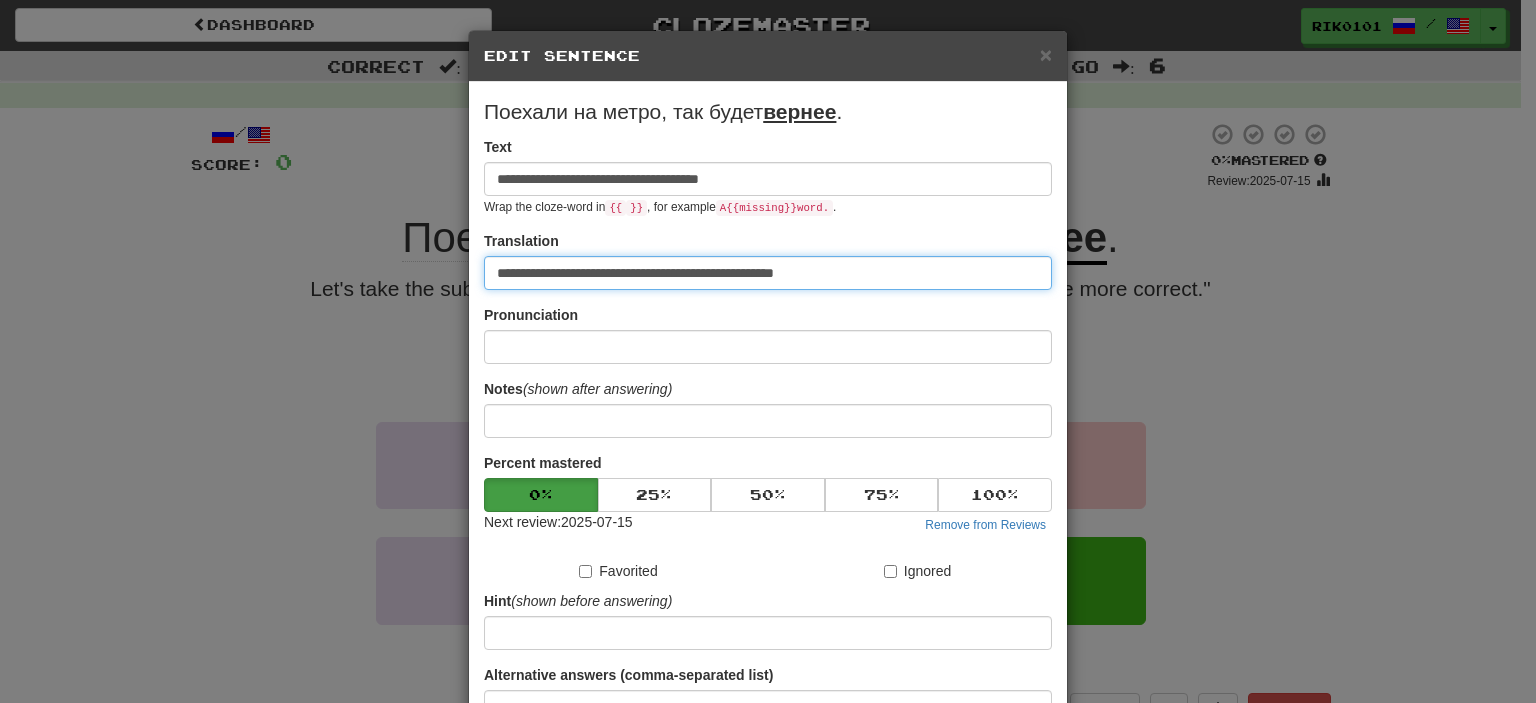 click on "**********" at bounding box center (768, 273) 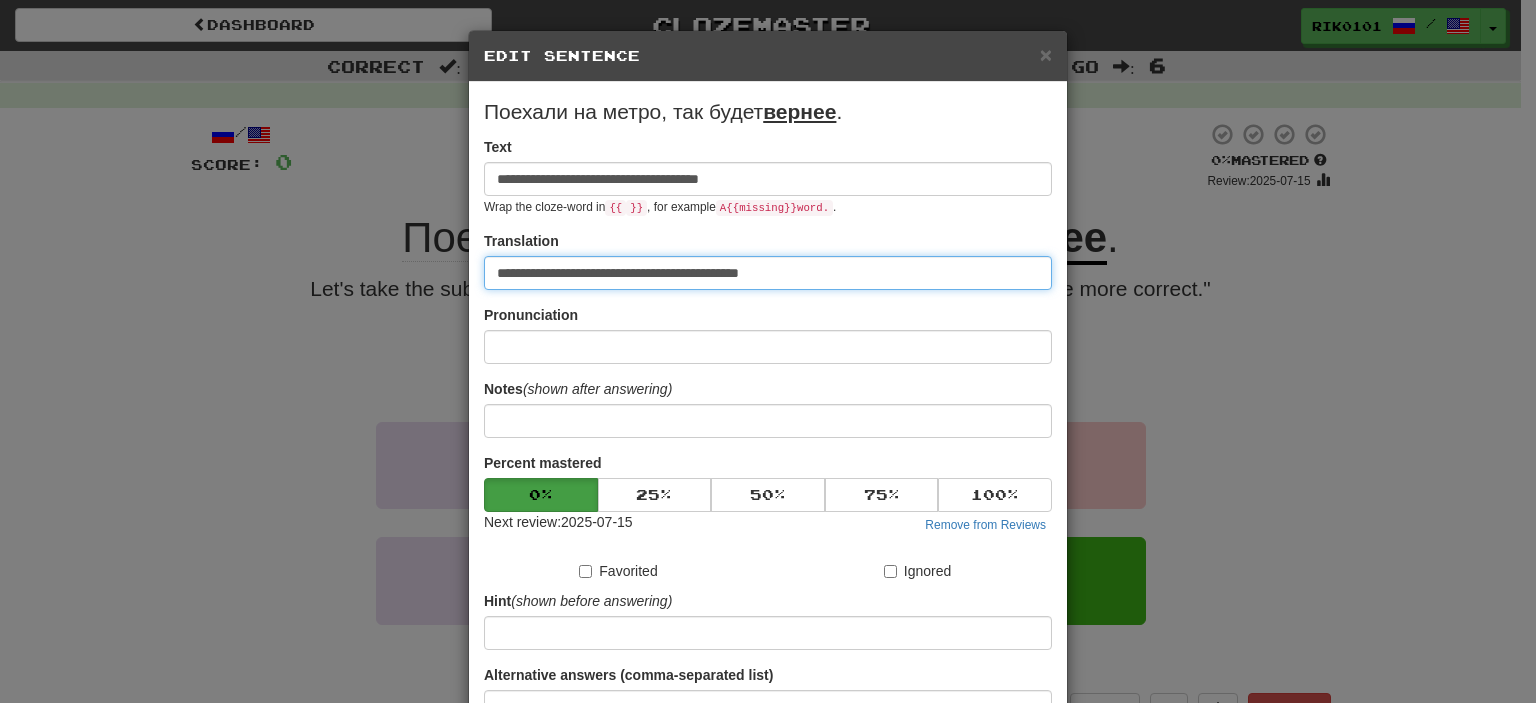 paste on "**********" 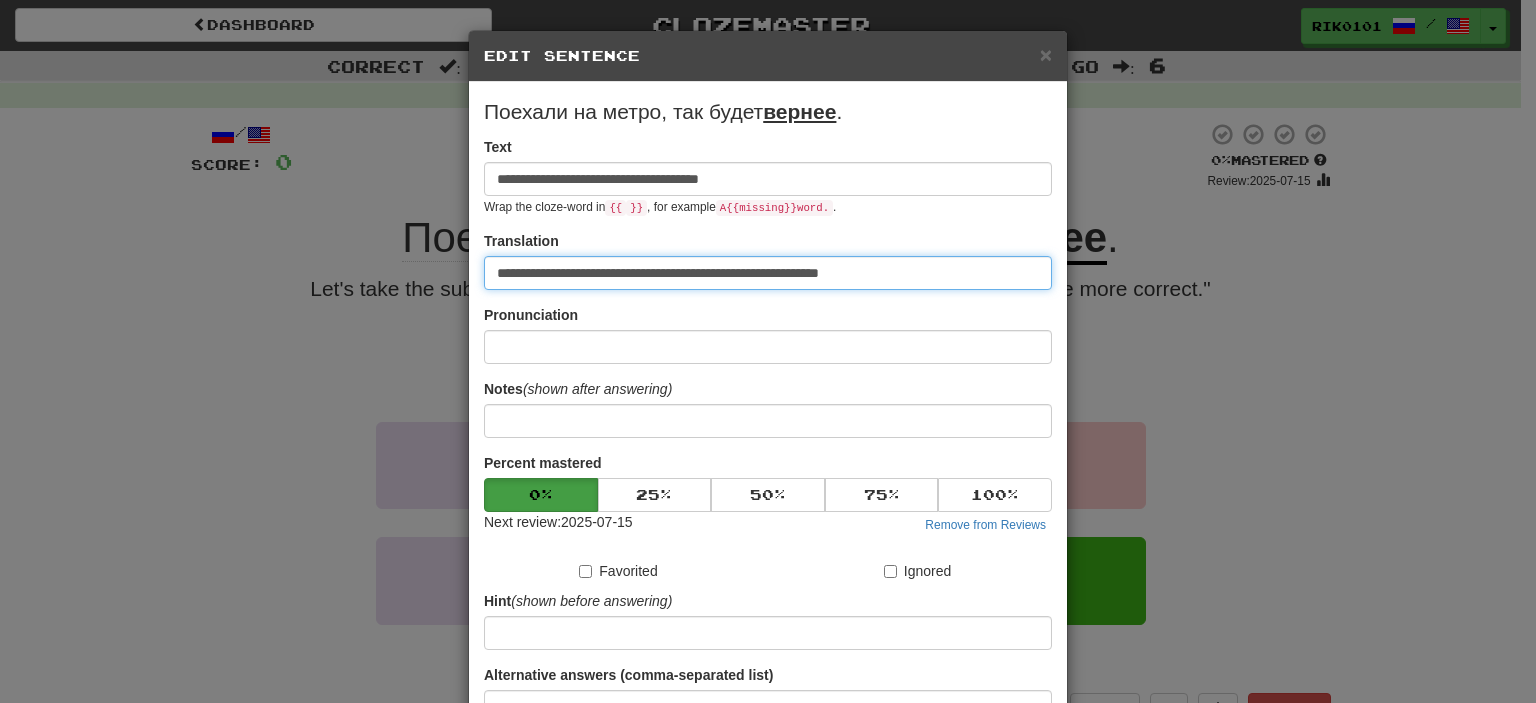 scroll, scrollTop: 190, scrollLeft: 0, axis: vertical 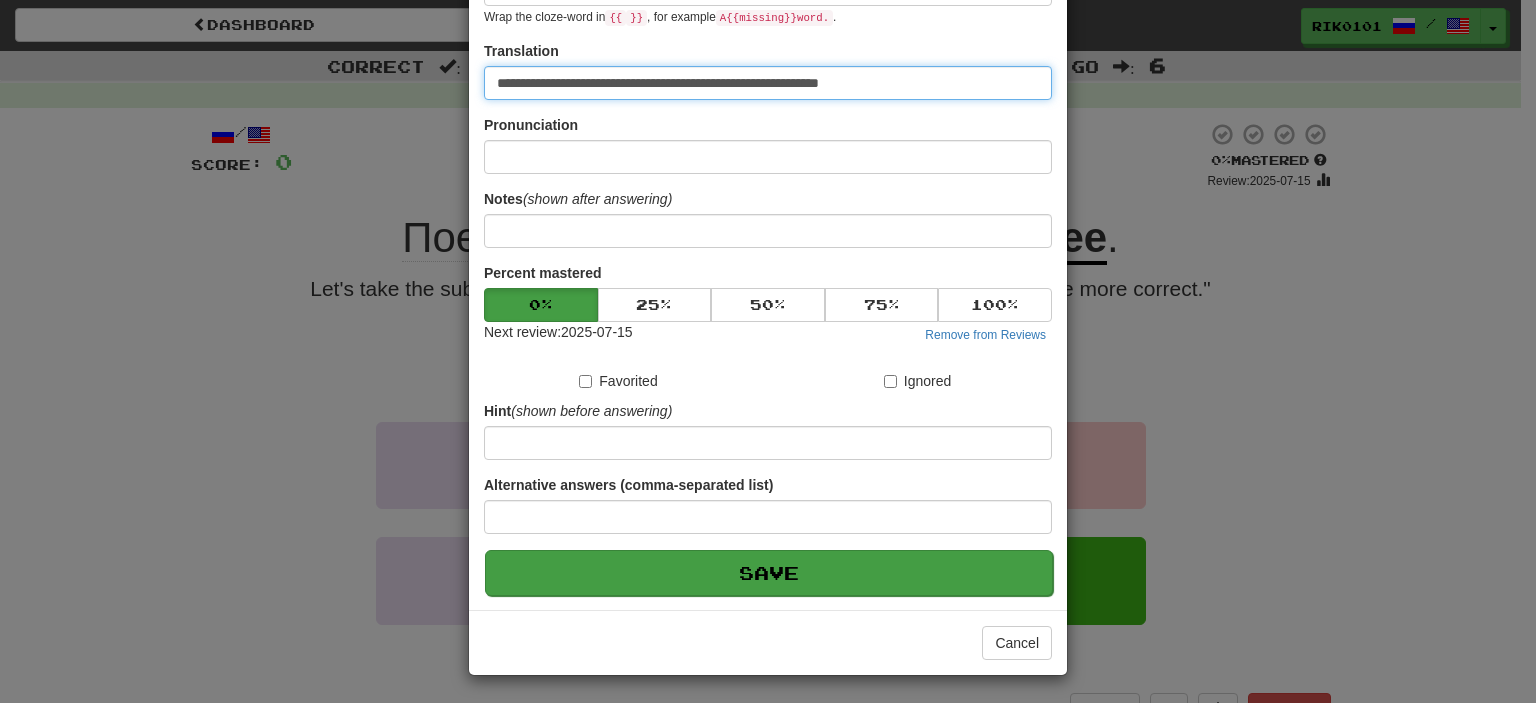 type on "**********" 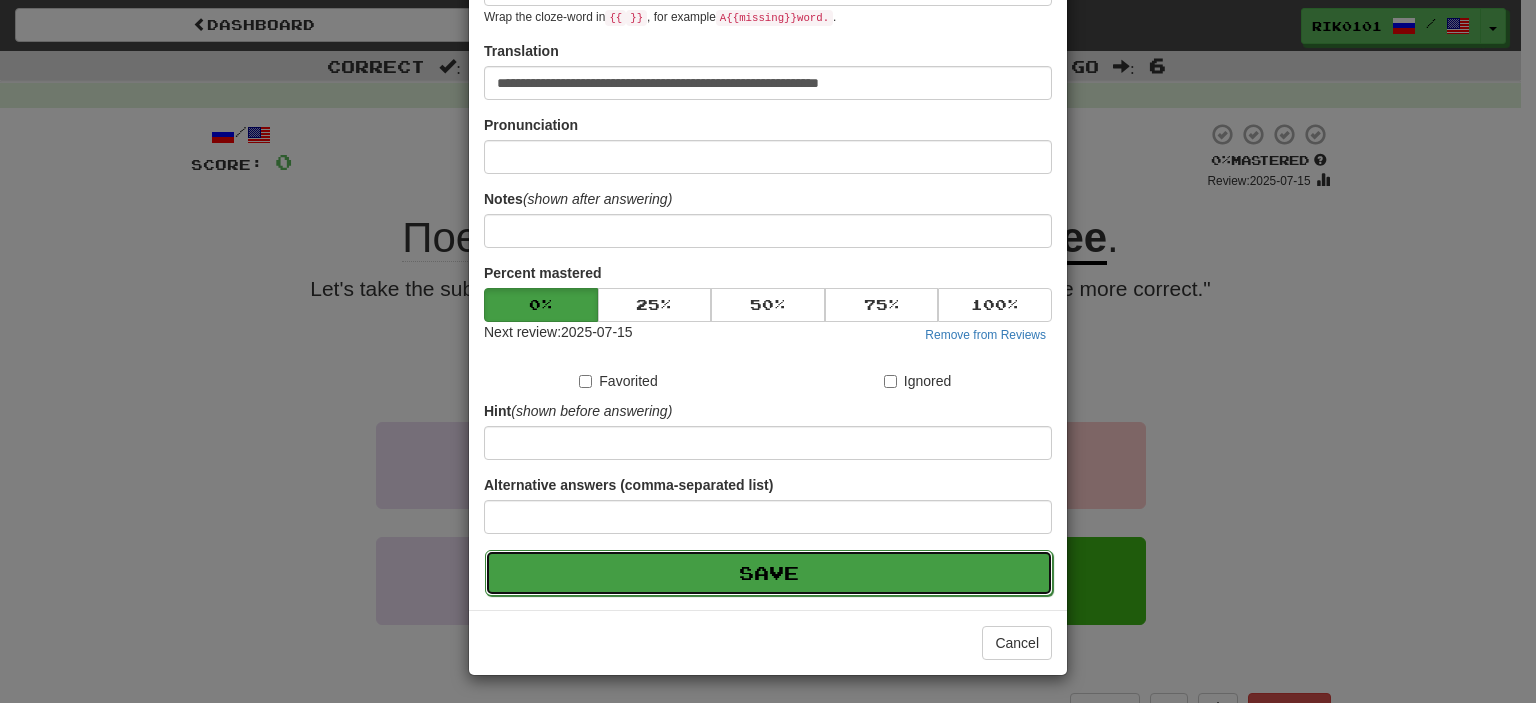click on "Save" at bounding box center (769, 573) 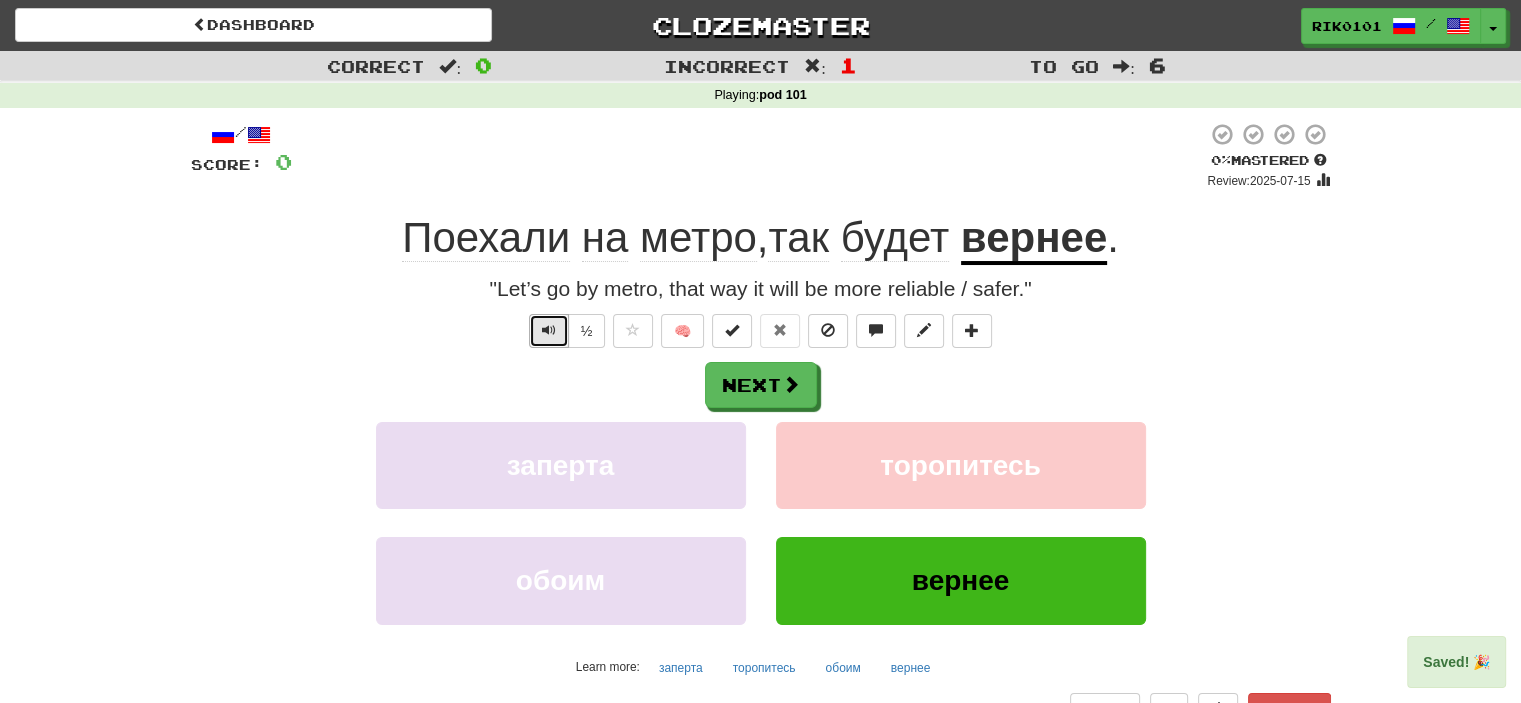 click at bounding box center [549, 331] 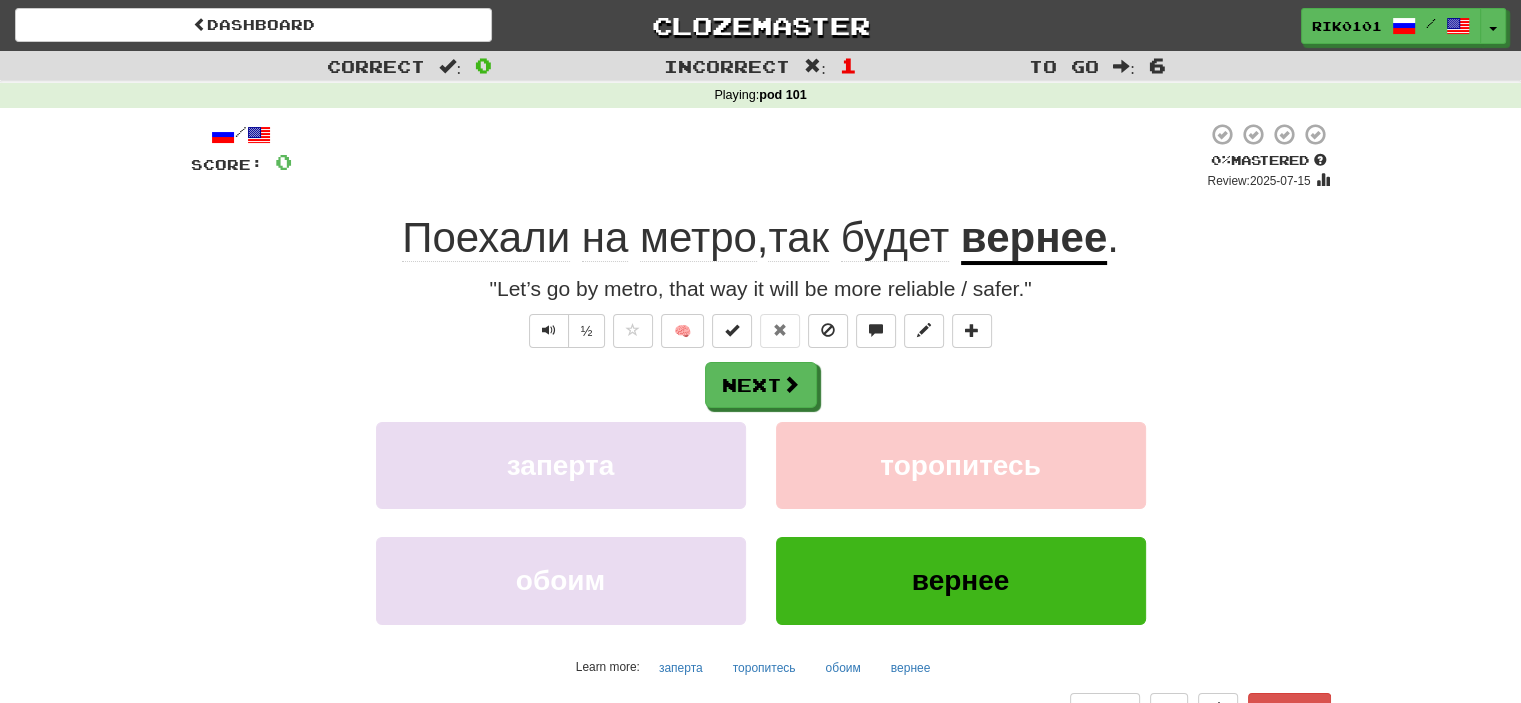 click on "вернее" at bounding box center (1034, 239) 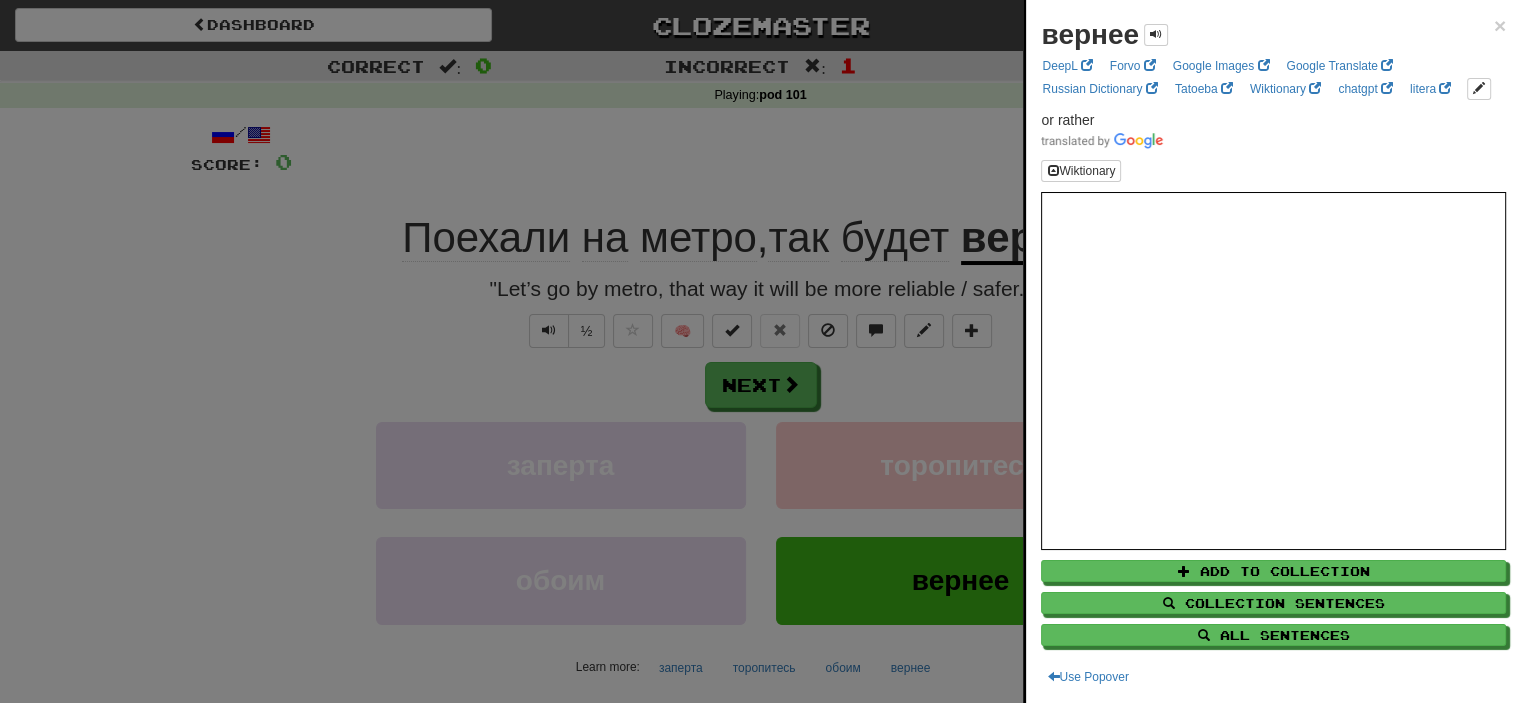 click at bounding box center (760, 351) 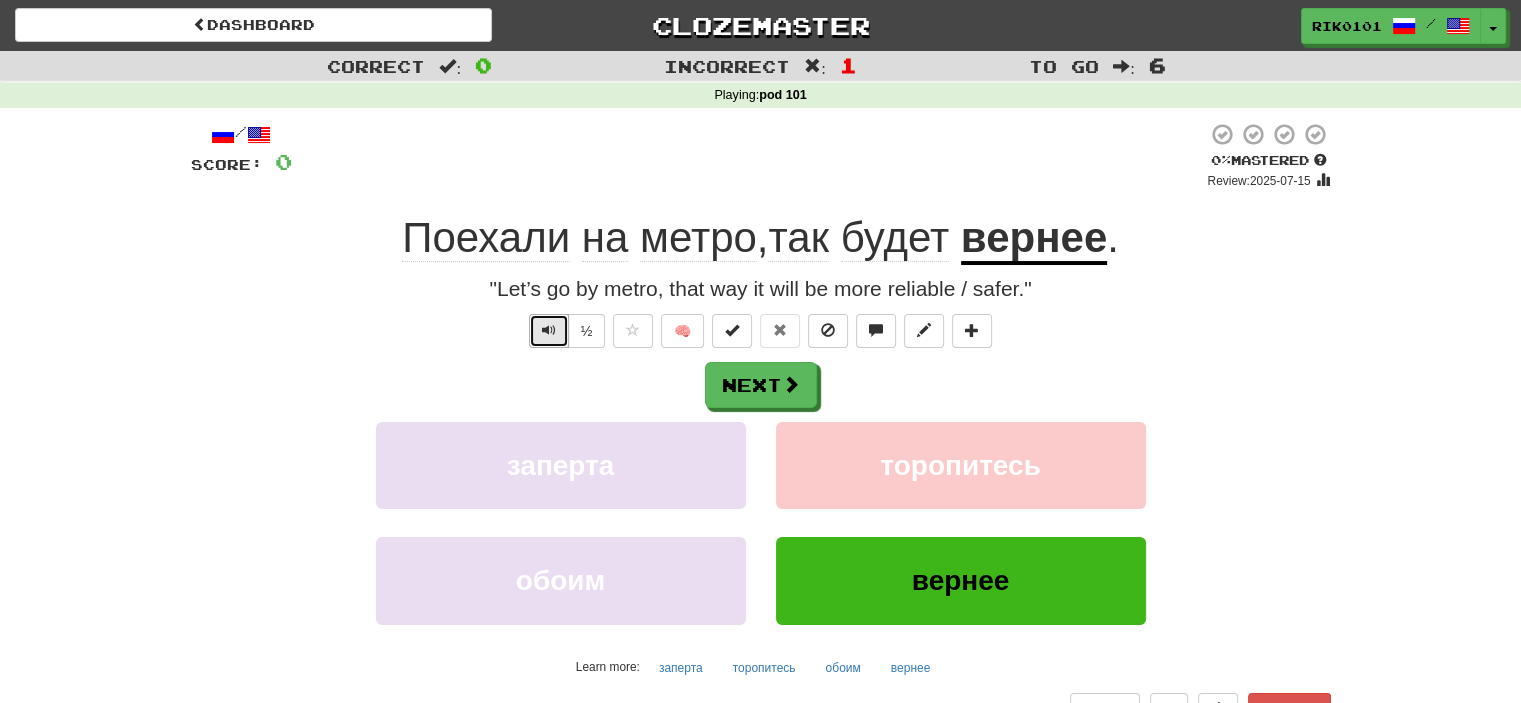 click at bounding box center [549, 330] 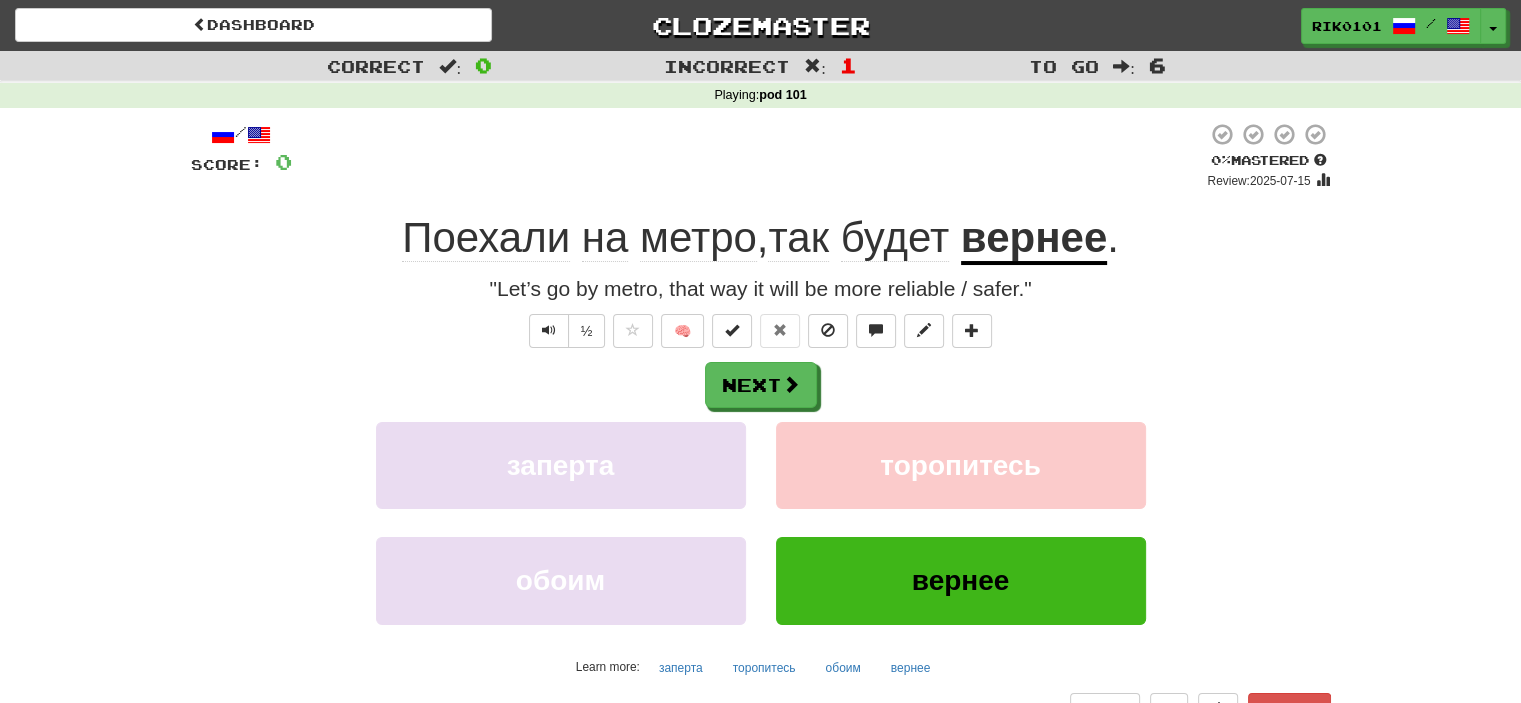 click on "вернее" at bounding box center (1034, 239) 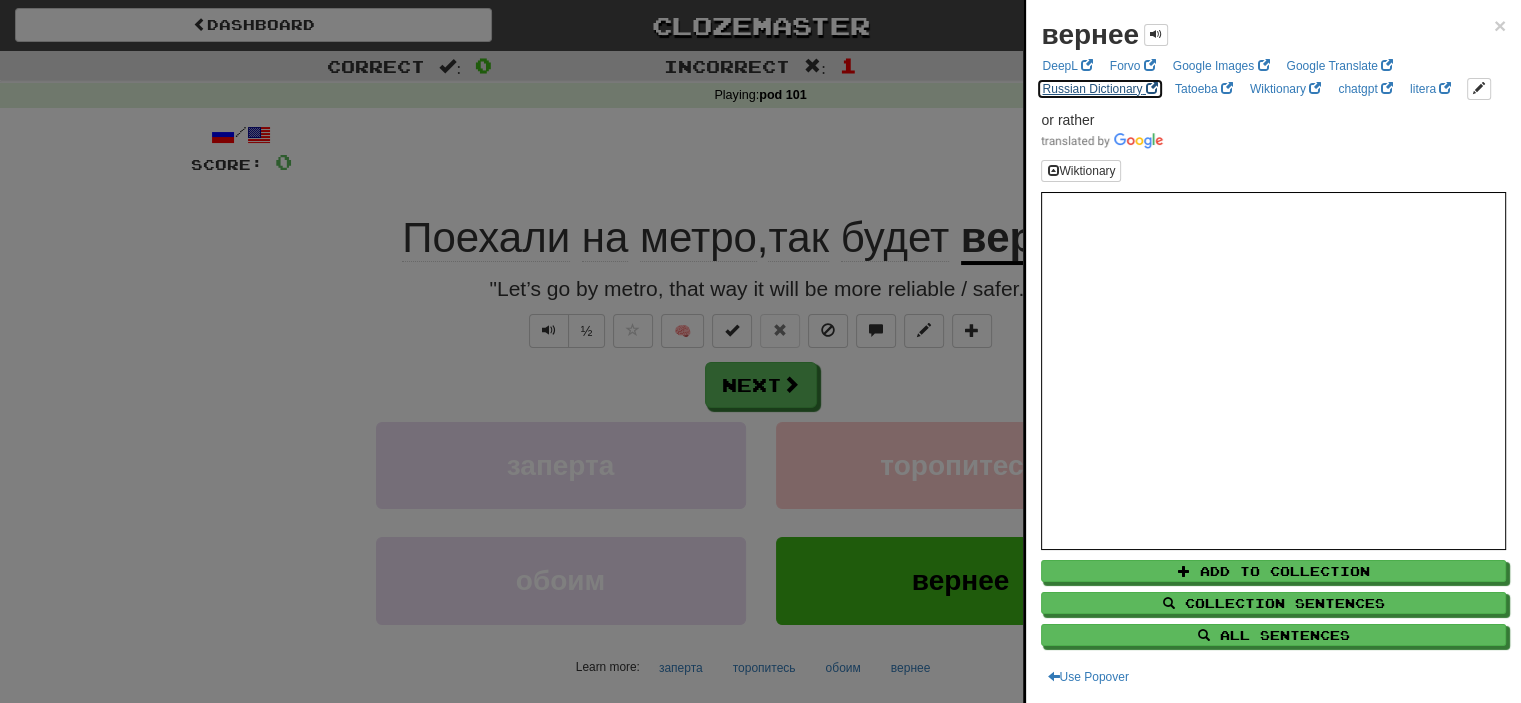 click on "Russian Dictionary" at bounding box center (1099, 89) 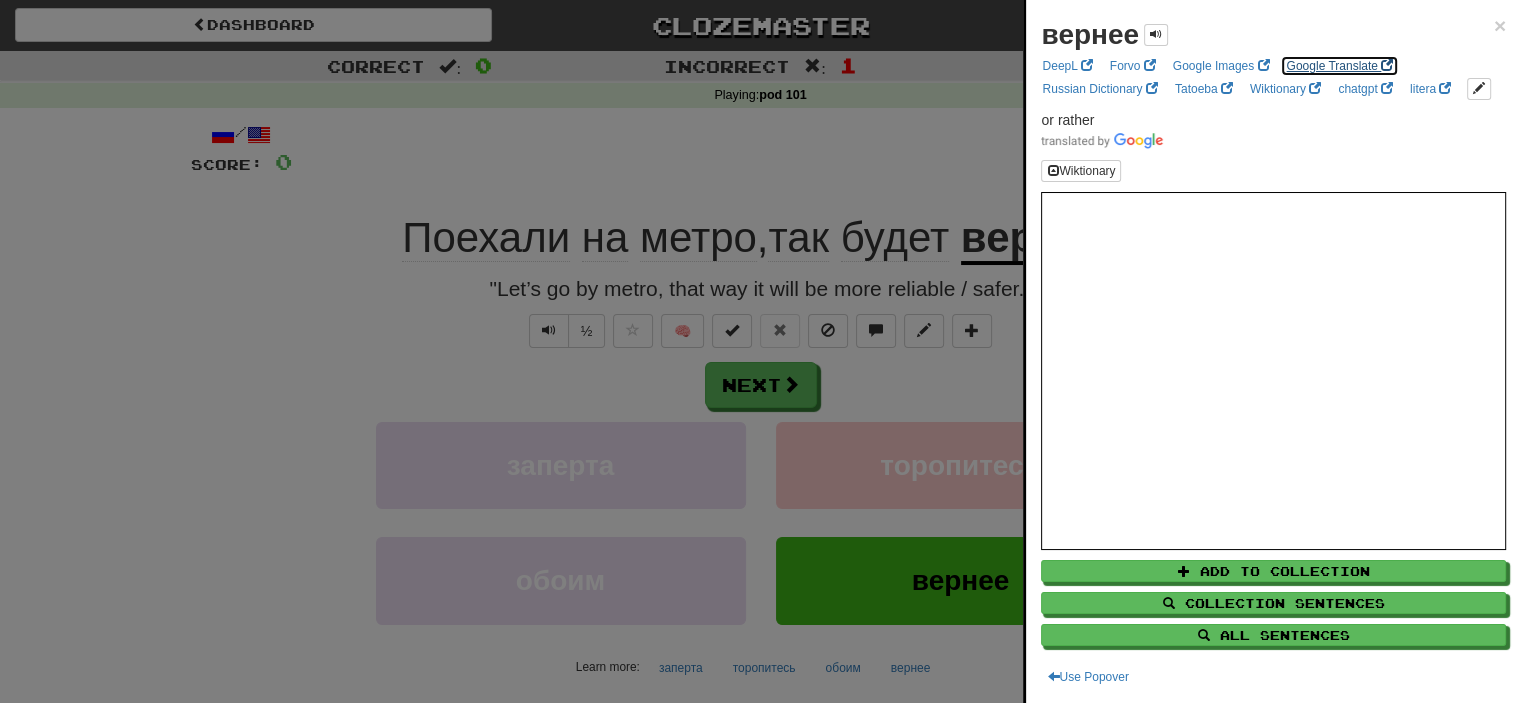 click on "Google Translate" at bounding box center [1339, 66] 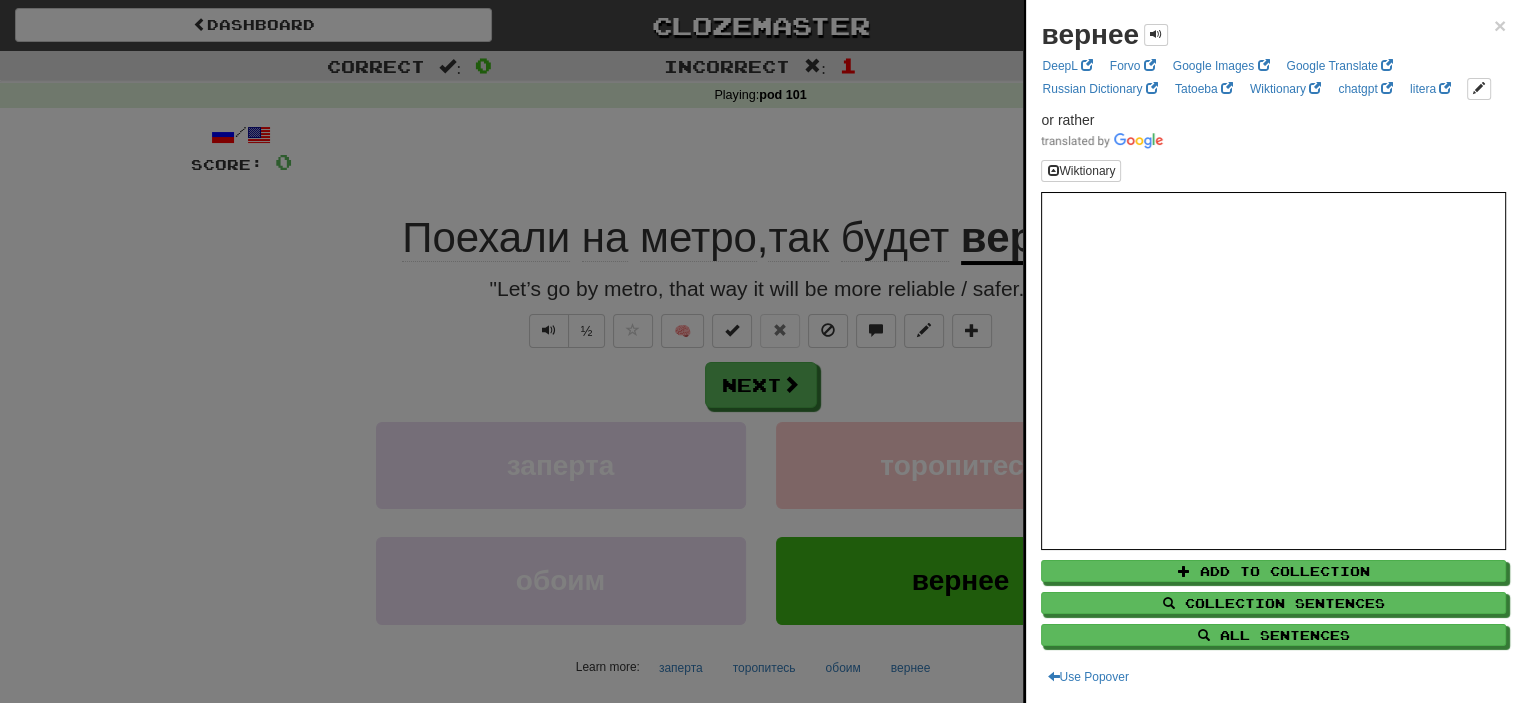 click at bounding box center (760, 351) 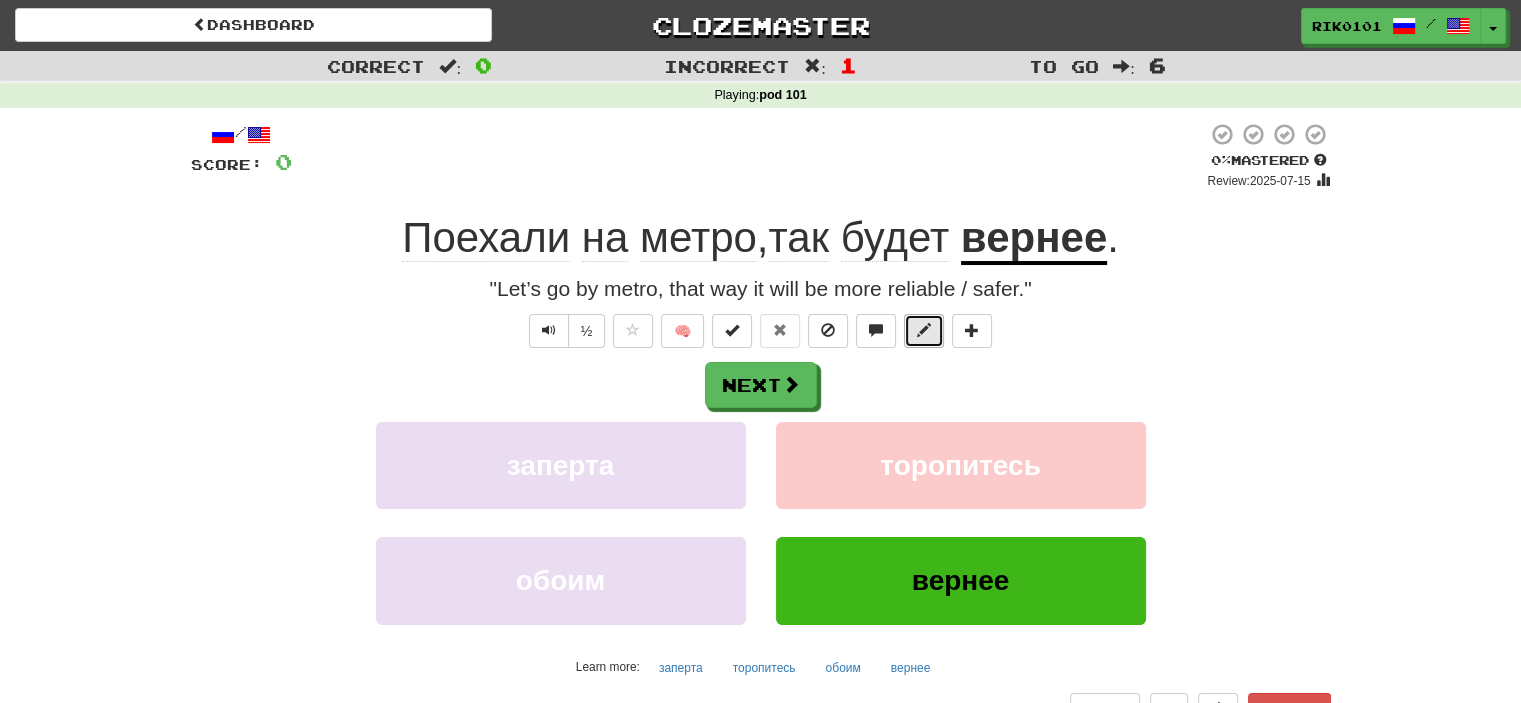 click at bounding box center (924, 331) 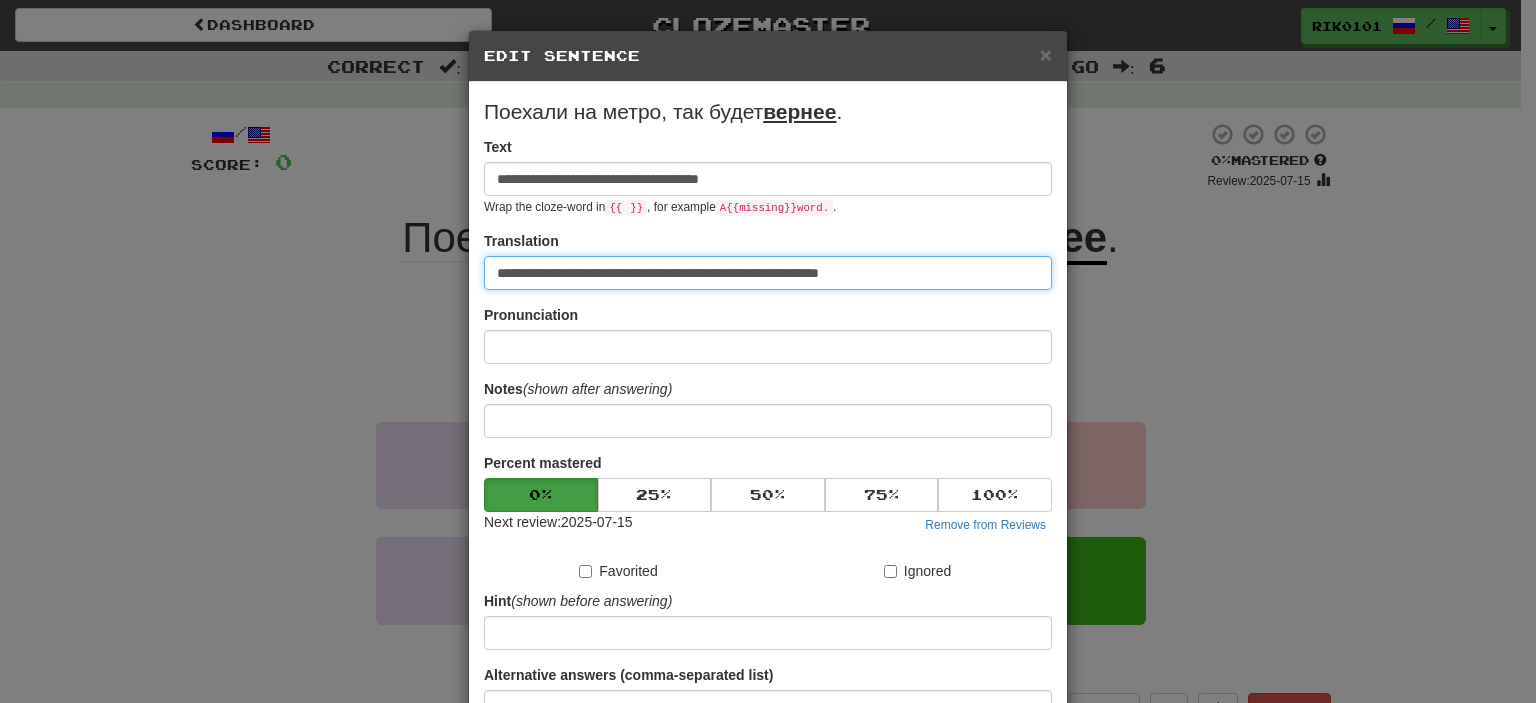 click on "**********" at bounding box center [768, 273] 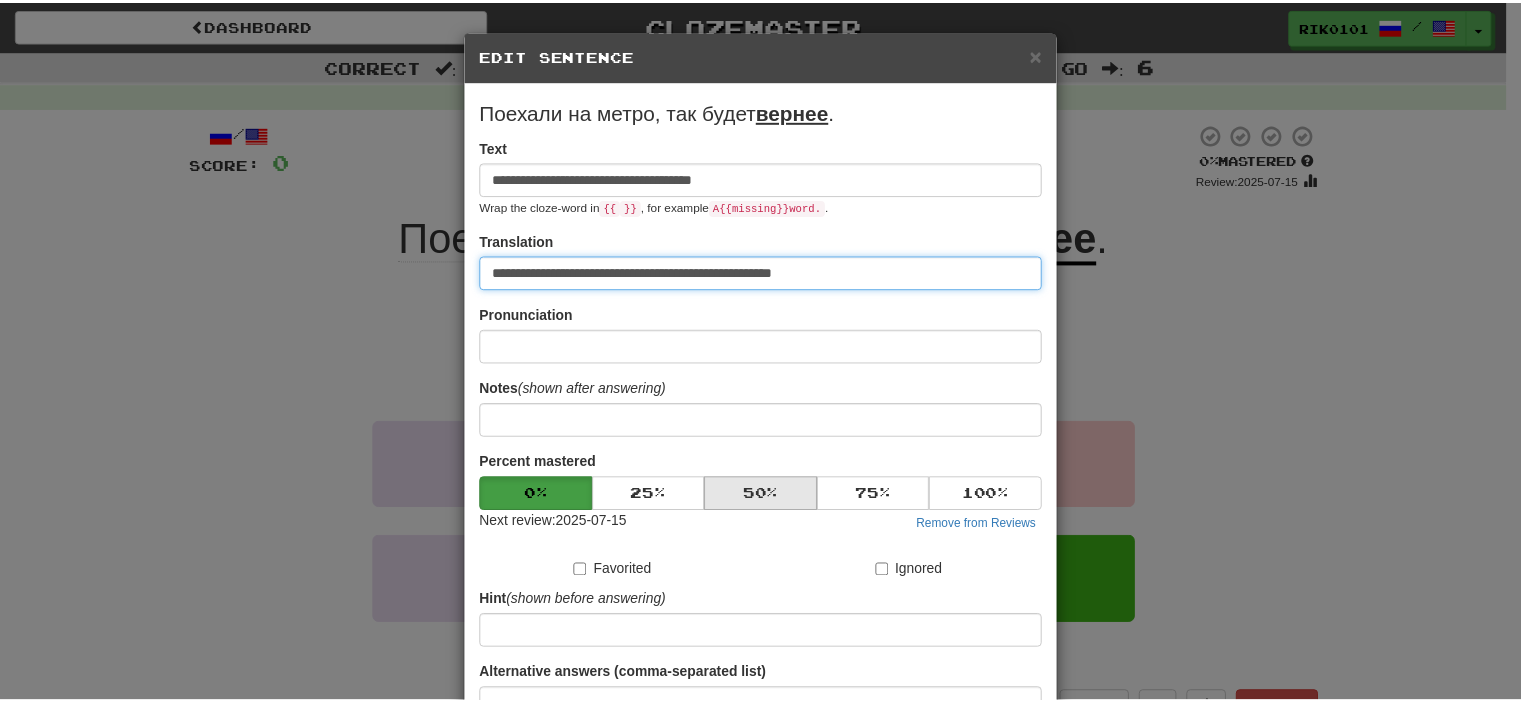scroll, scrollTop: 190, scrollLeft: 0, axis: vertical 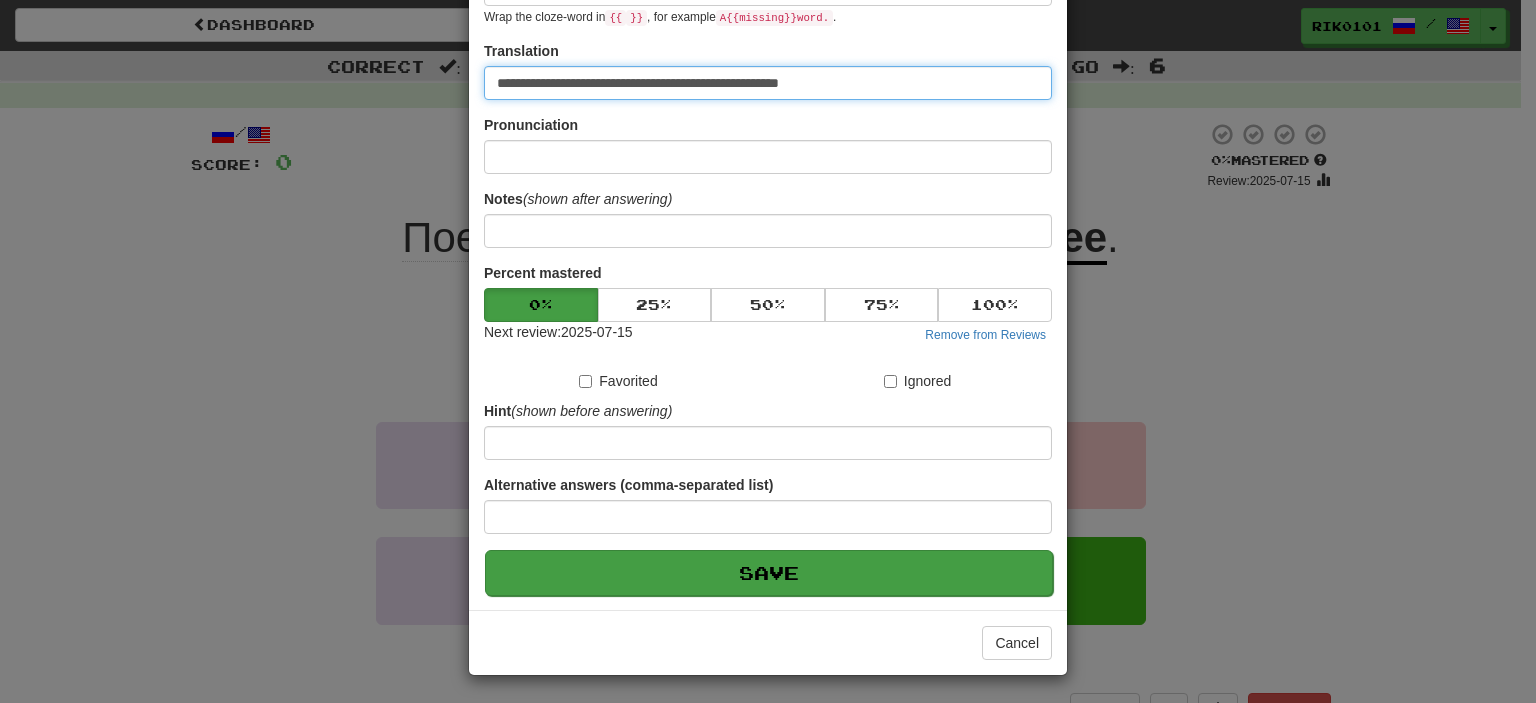 type on "**********" 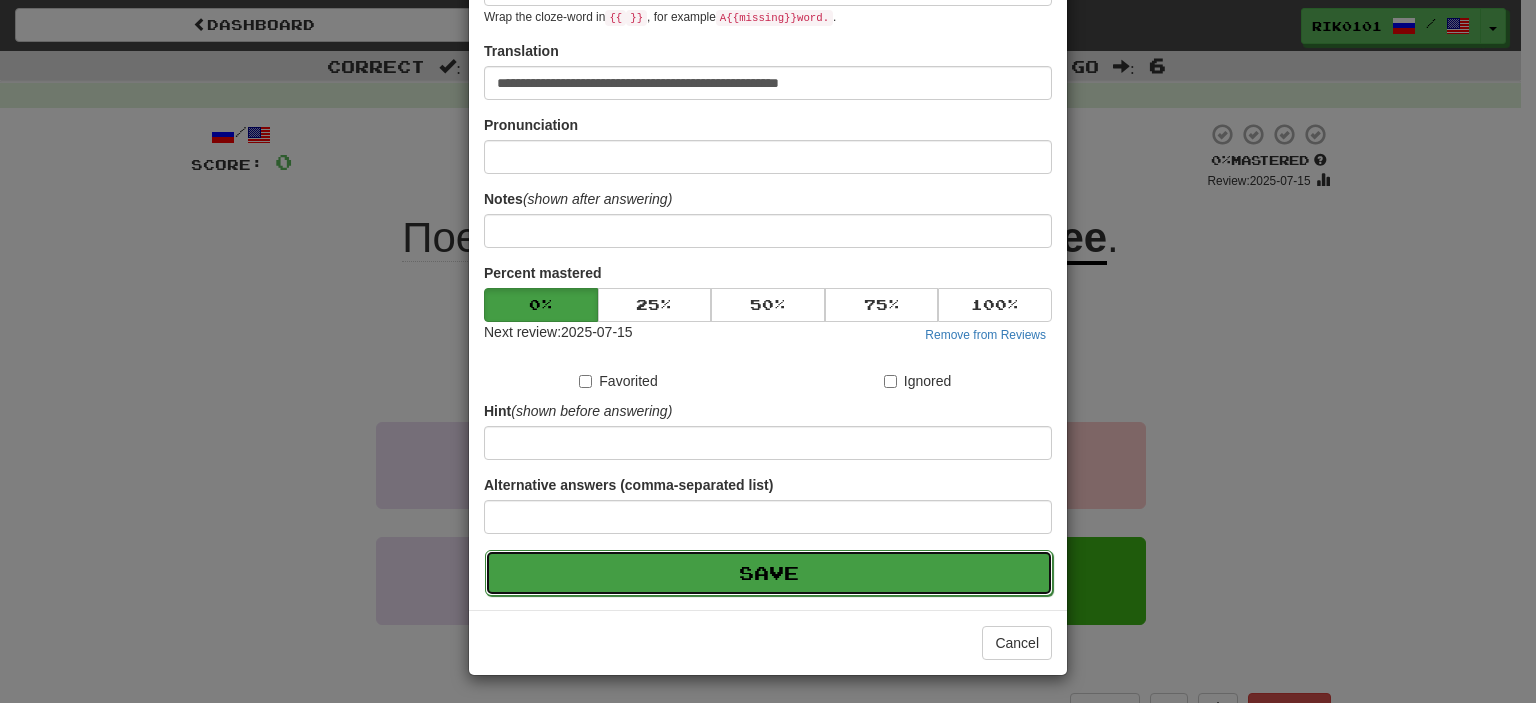 click on "Save" at bounding box center (769, 573) 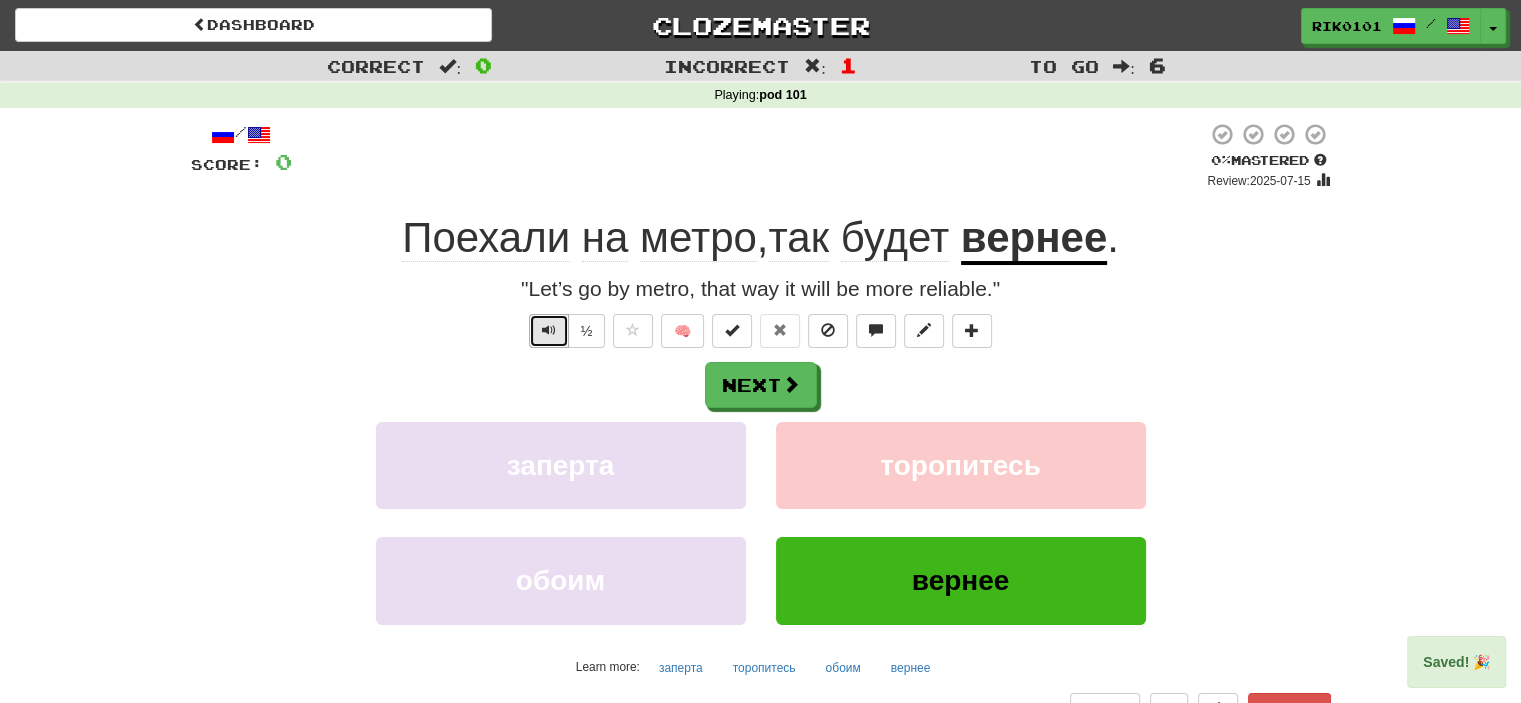 click at bounding box center (549, 330) 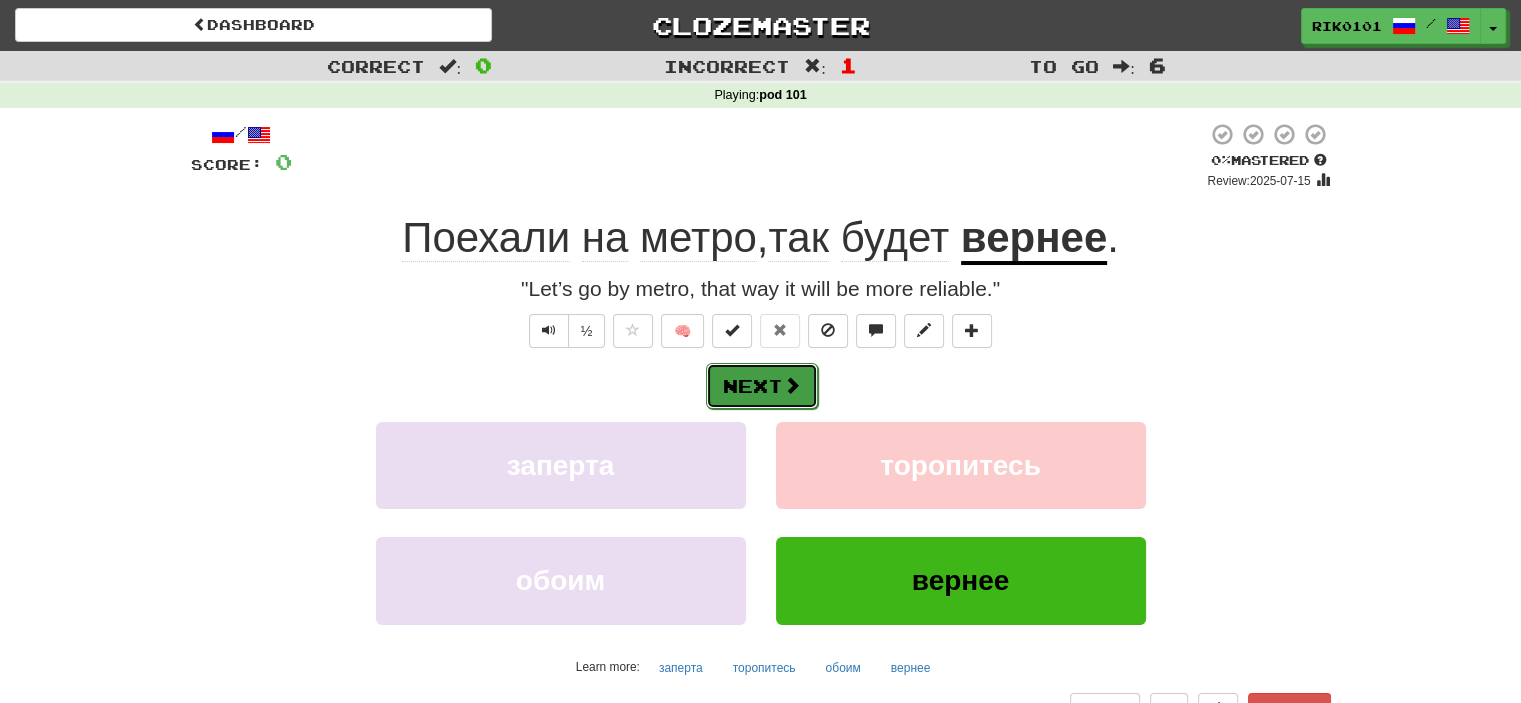 click at bounding box center (792, 385) 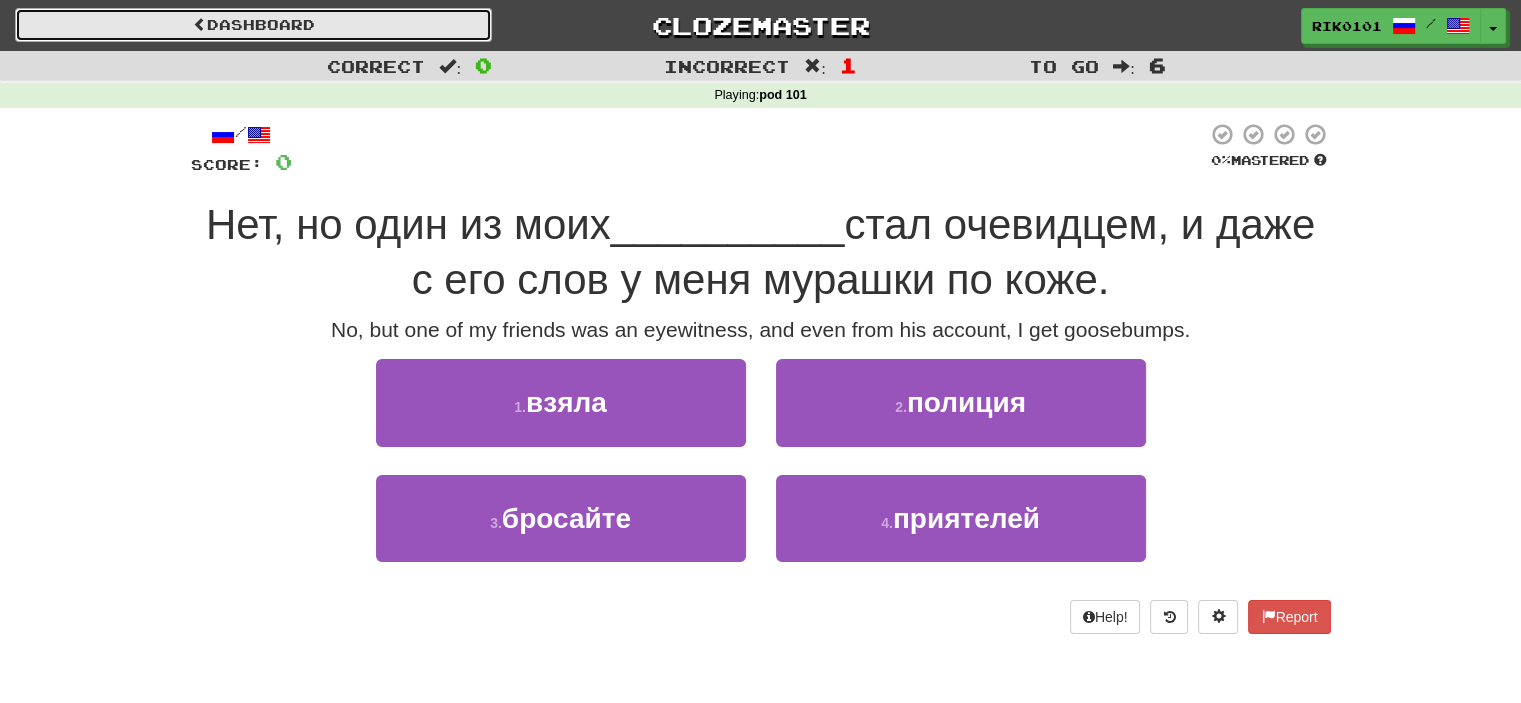 click on "Dashboard" at bounding box center (253, 25) 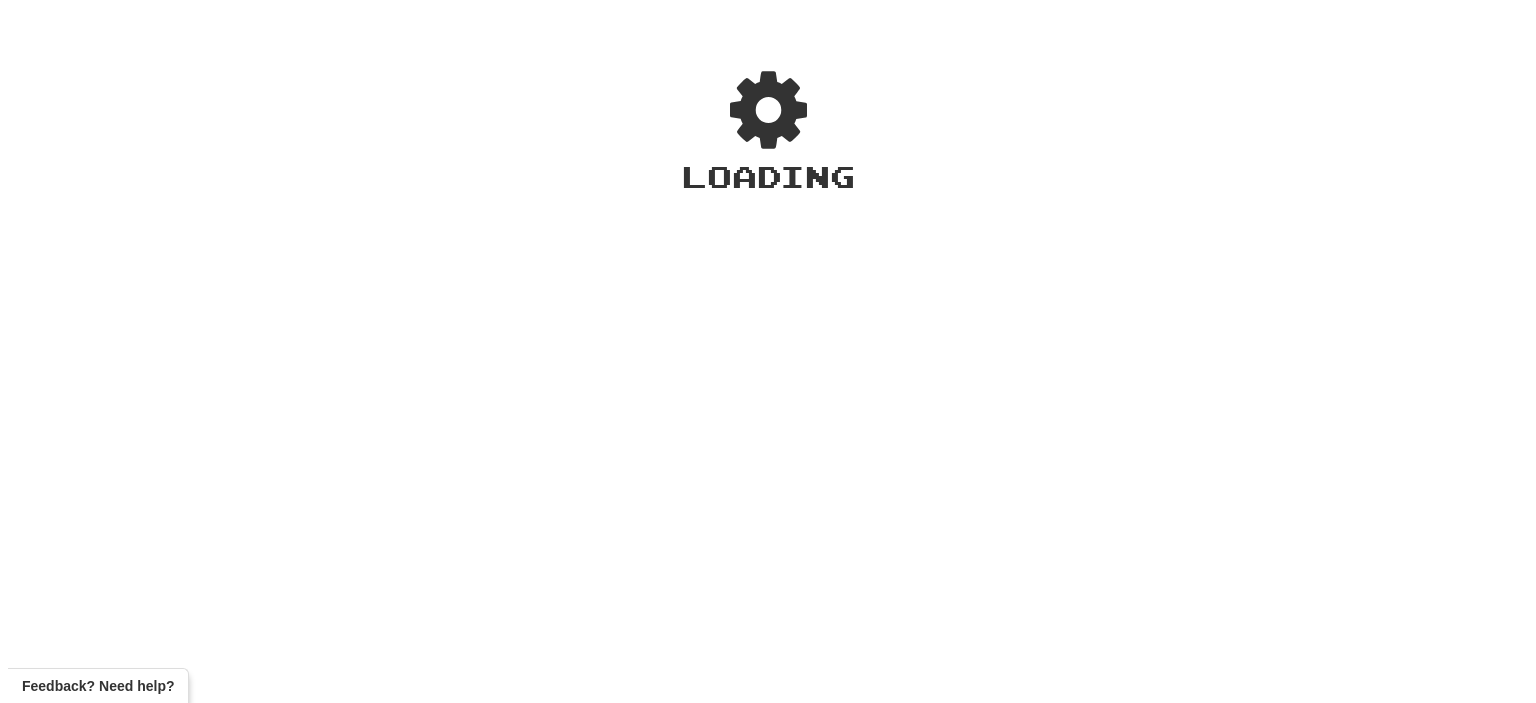 scroll, scrollTop: 0, scrollLeft: 0, axis: both 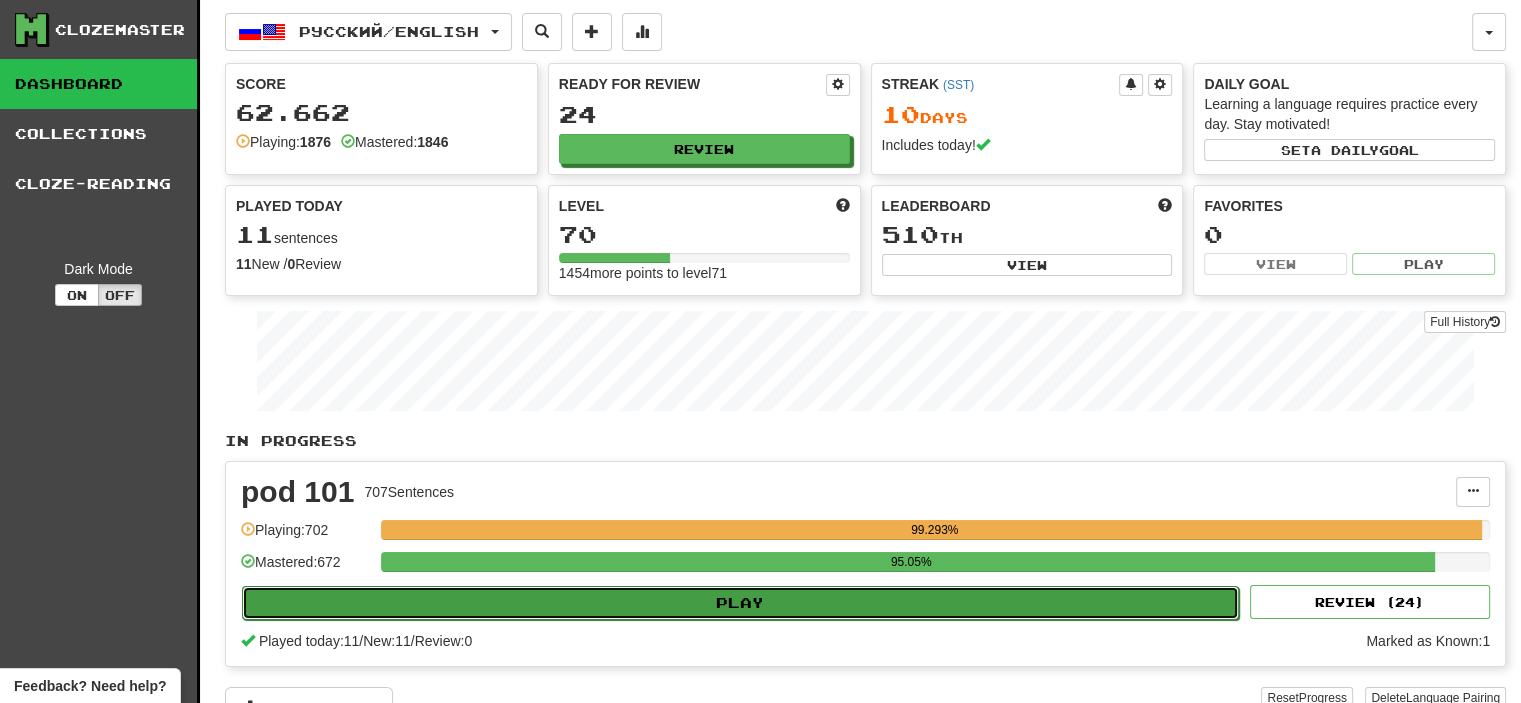 click on "Play" at bounding box center (740, 603) 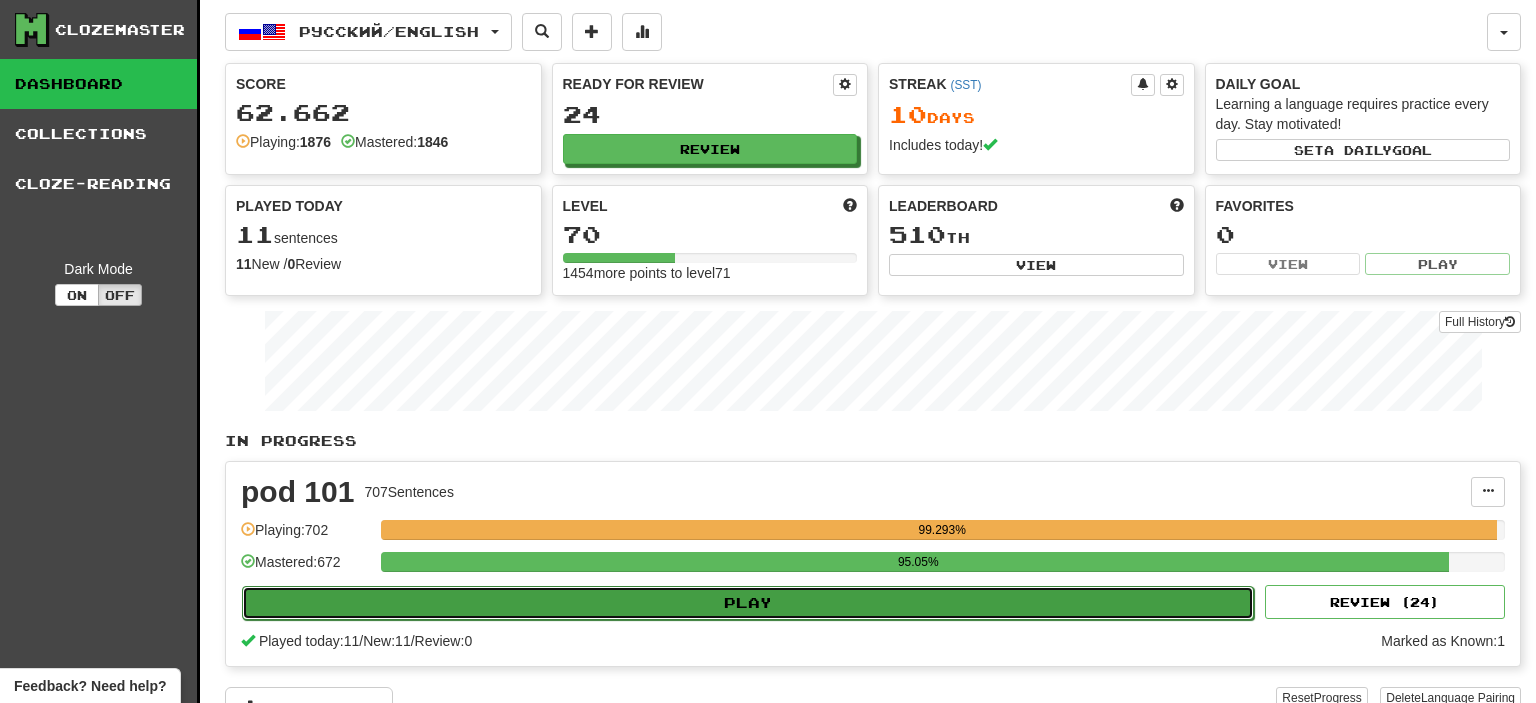 select on "**" 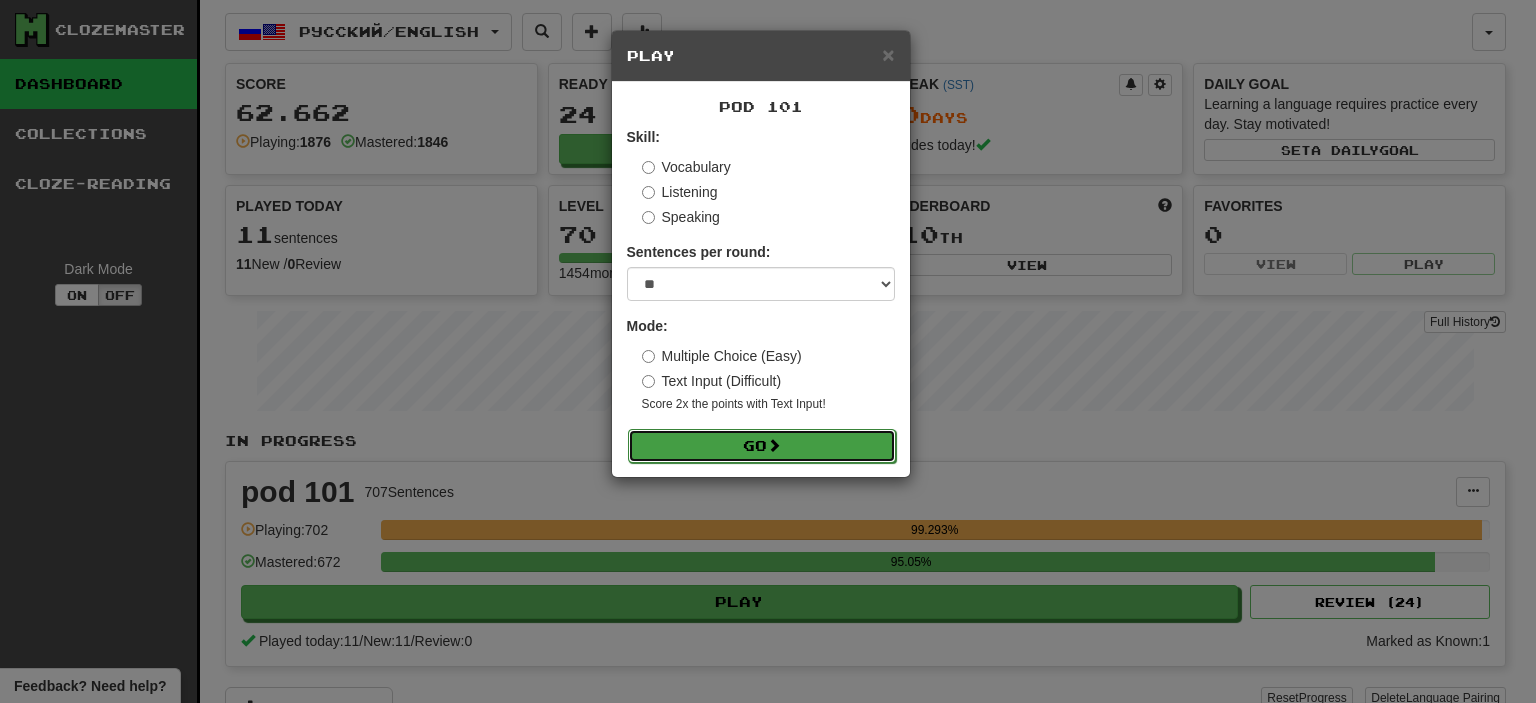 click on "Go" at bounding box center (762, 446) 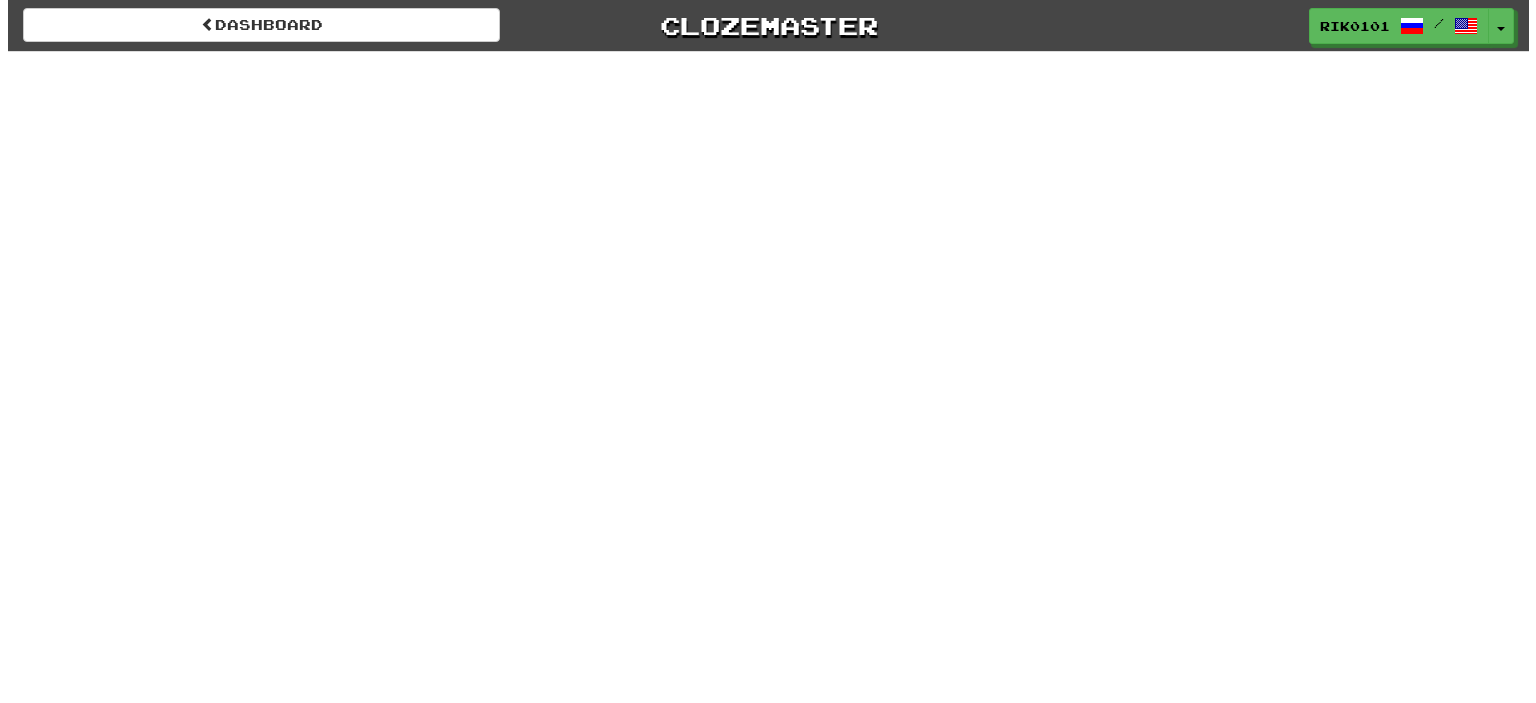 scroll, scrollTop: 0, scrollLeft: 0, axis: both 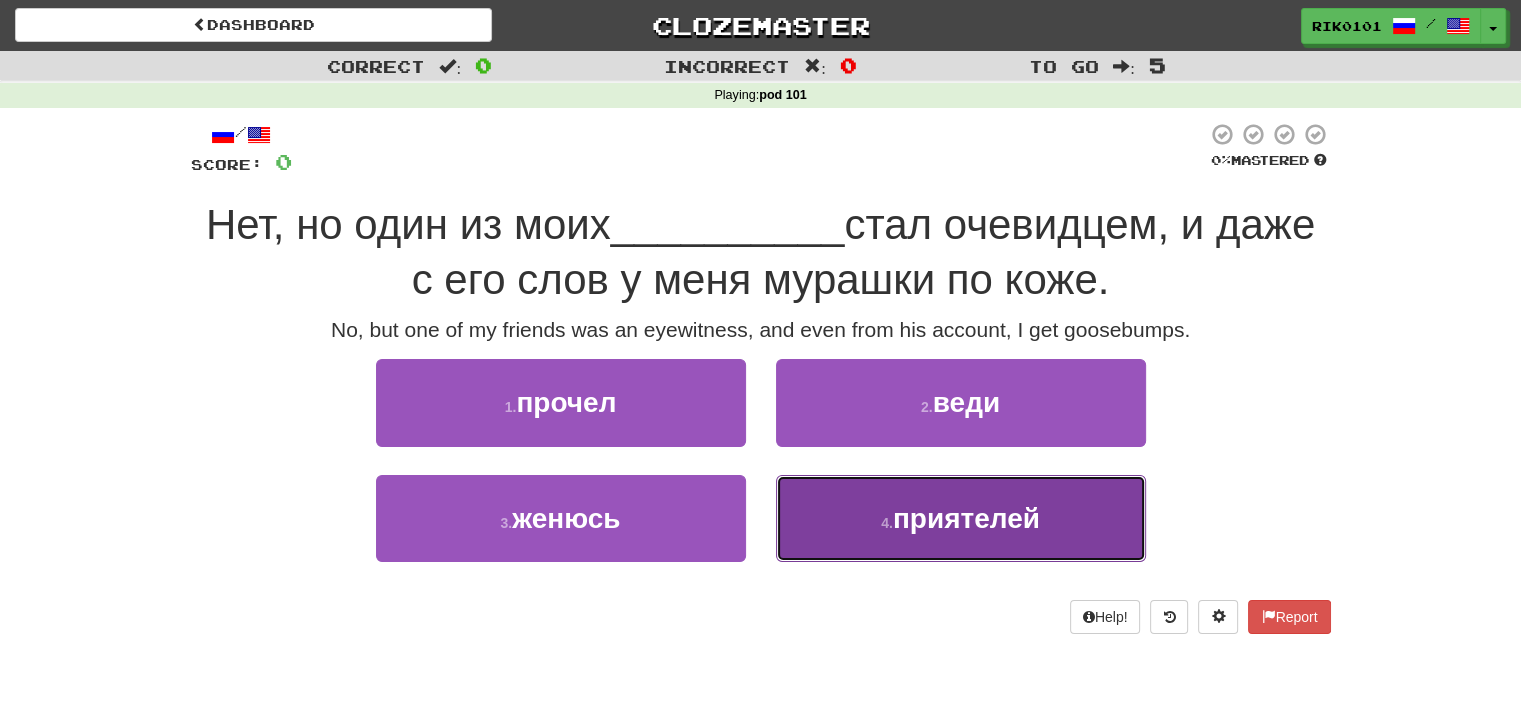 click on "4 .  приятелей" at bounding box center [961, 518] 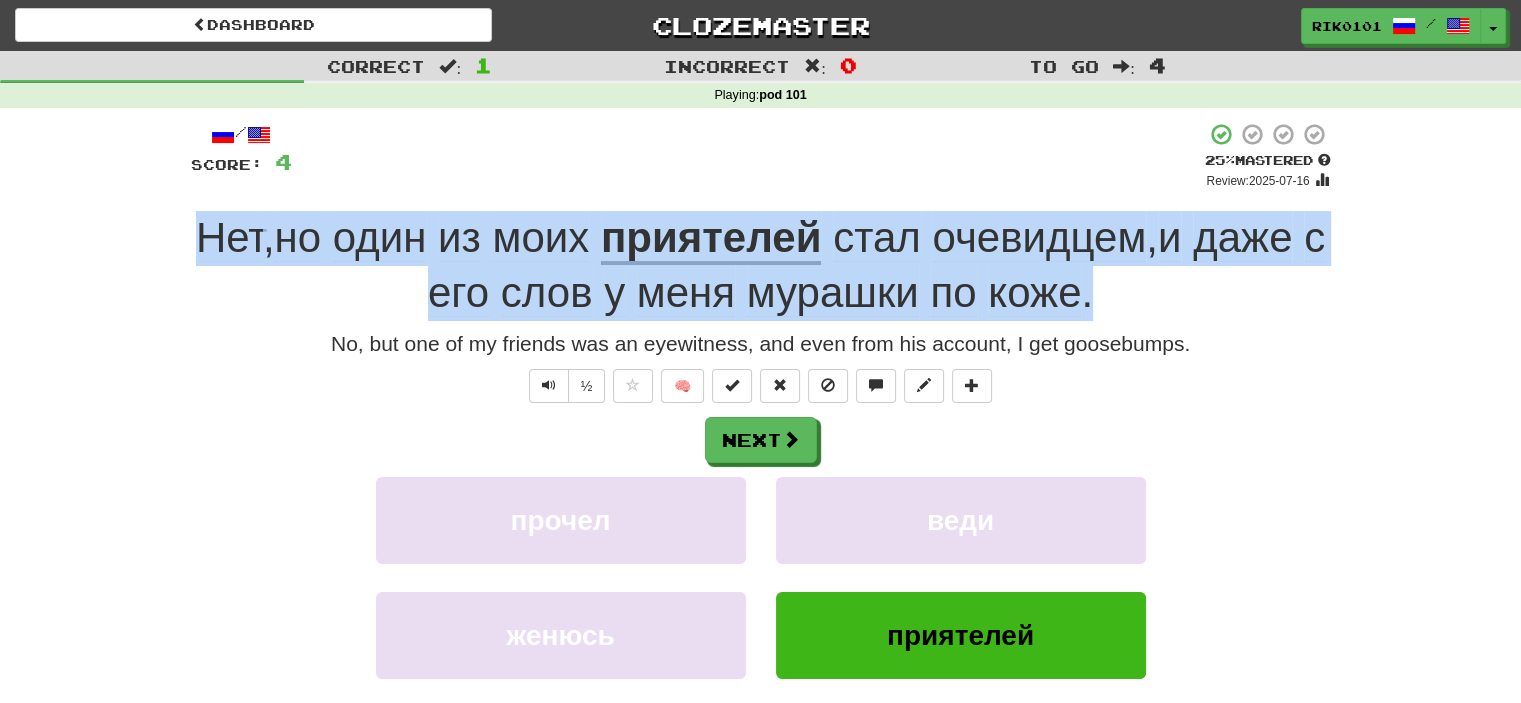 drag, startPoint x: 278, startPoint y: 240, endPoint x: 1119, endPoint y: 302, distance: 843.2823 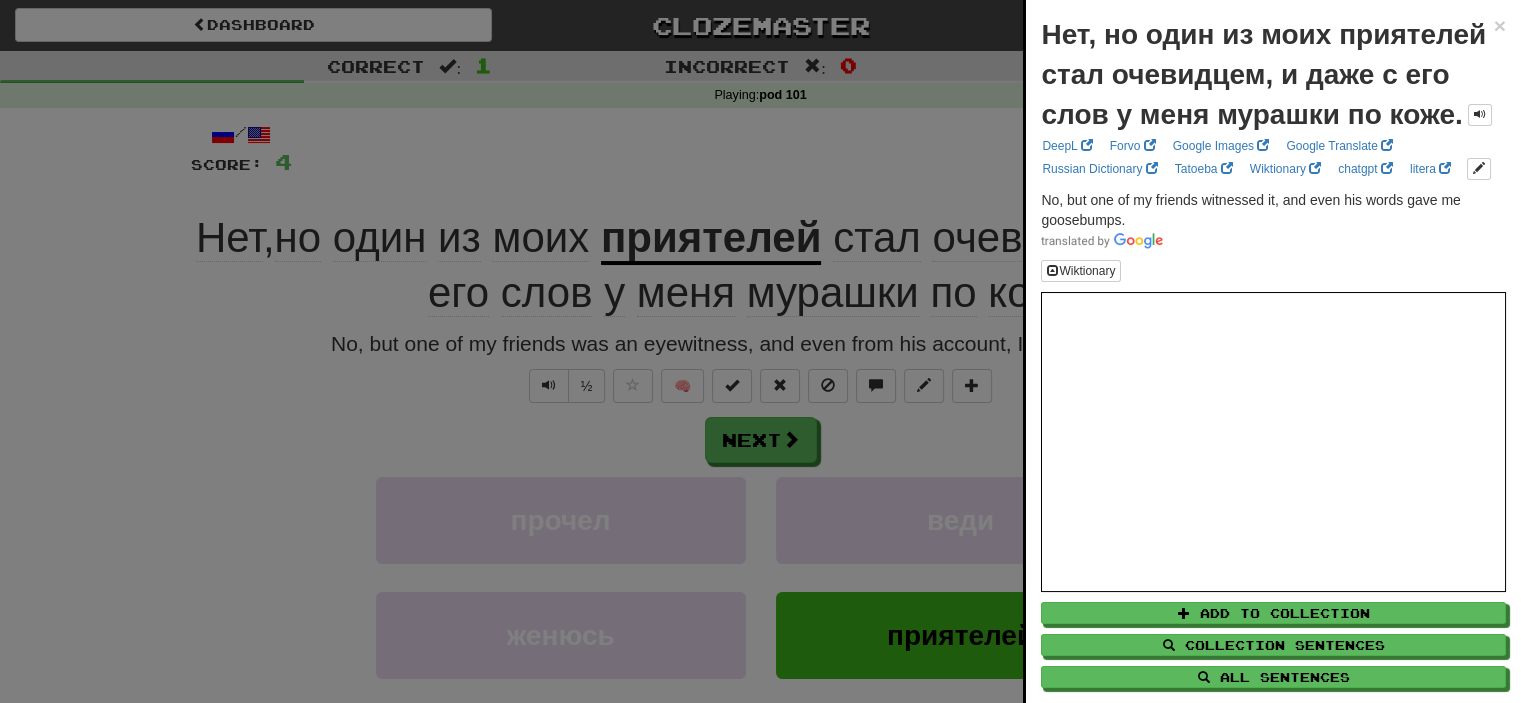 click at bounding box center (760, 351) 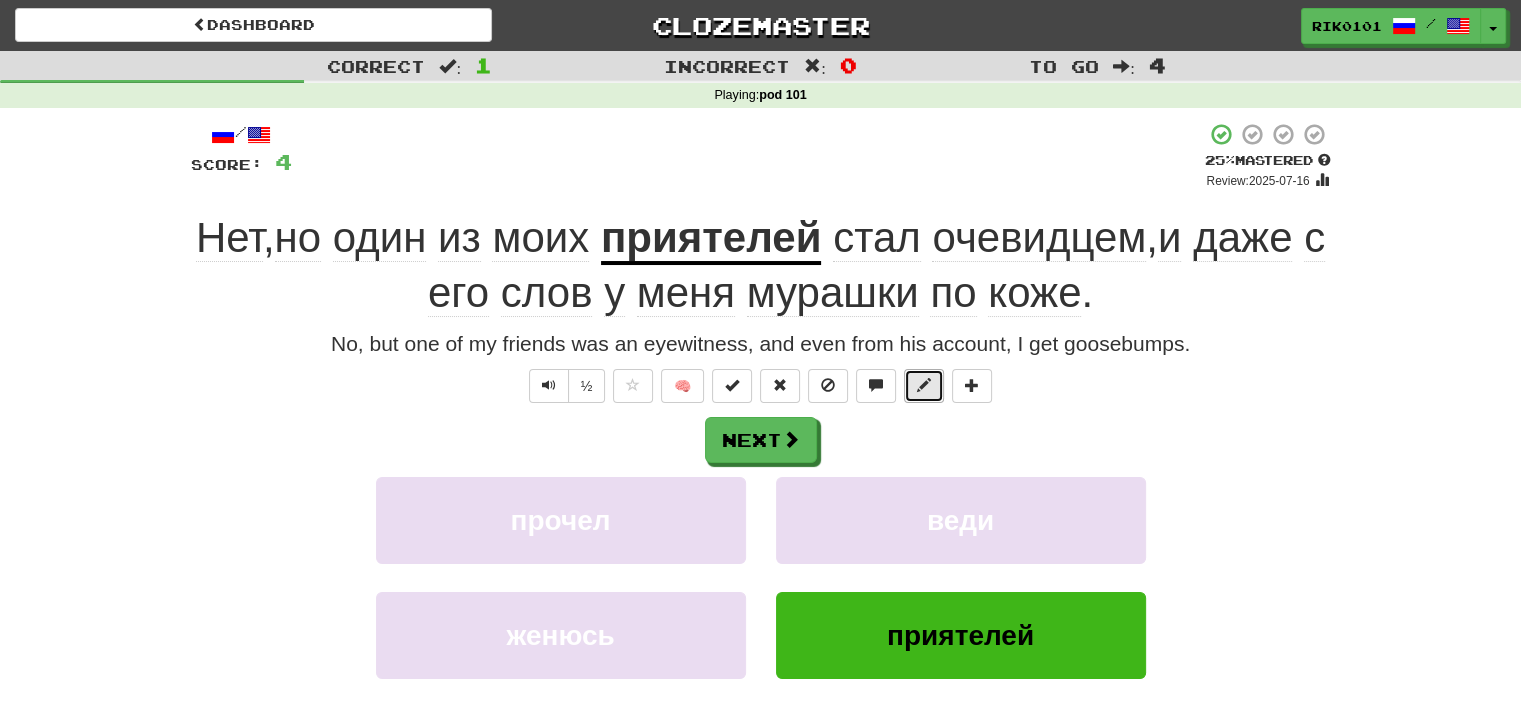 click at bounding box center [924, 386] 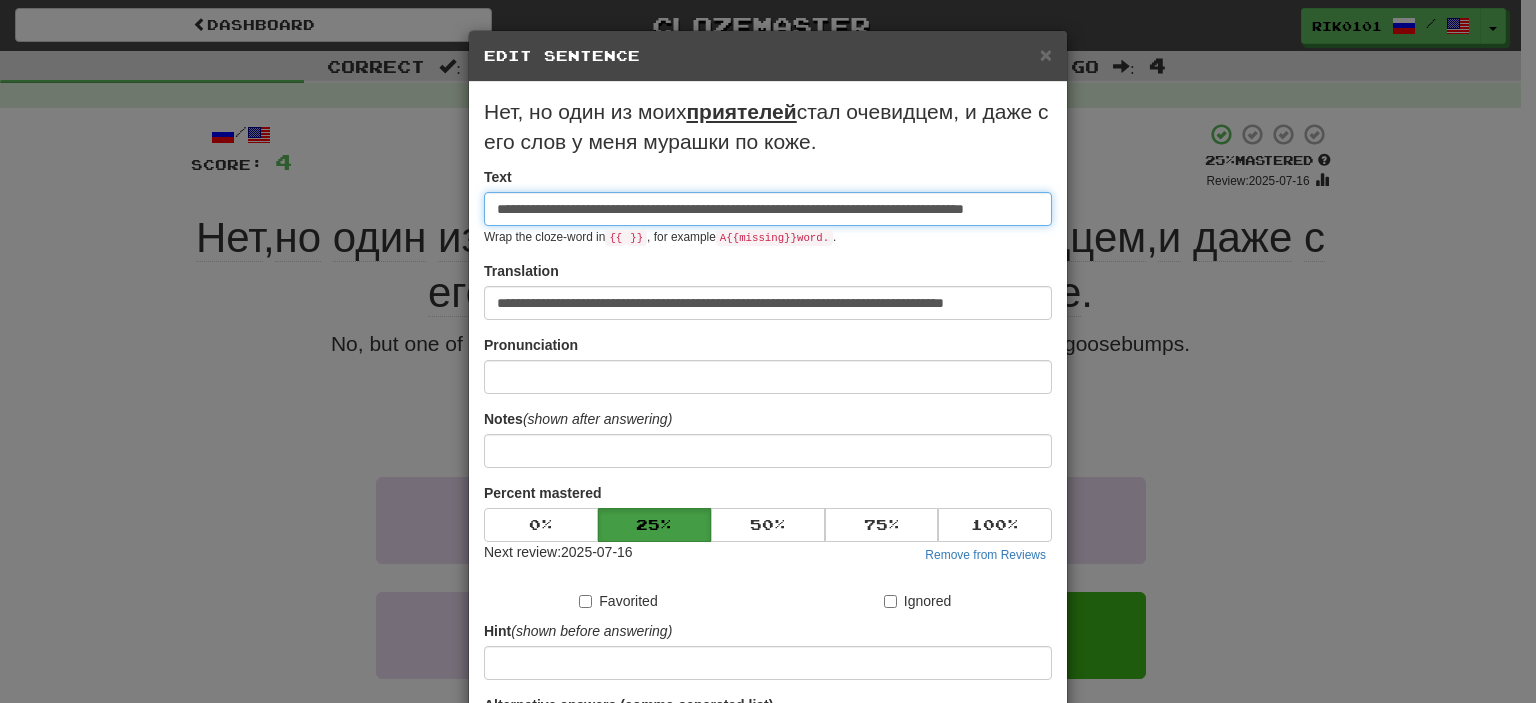 scroll, scrollTop: 0, scrollLeft: 84, axis: horizontal 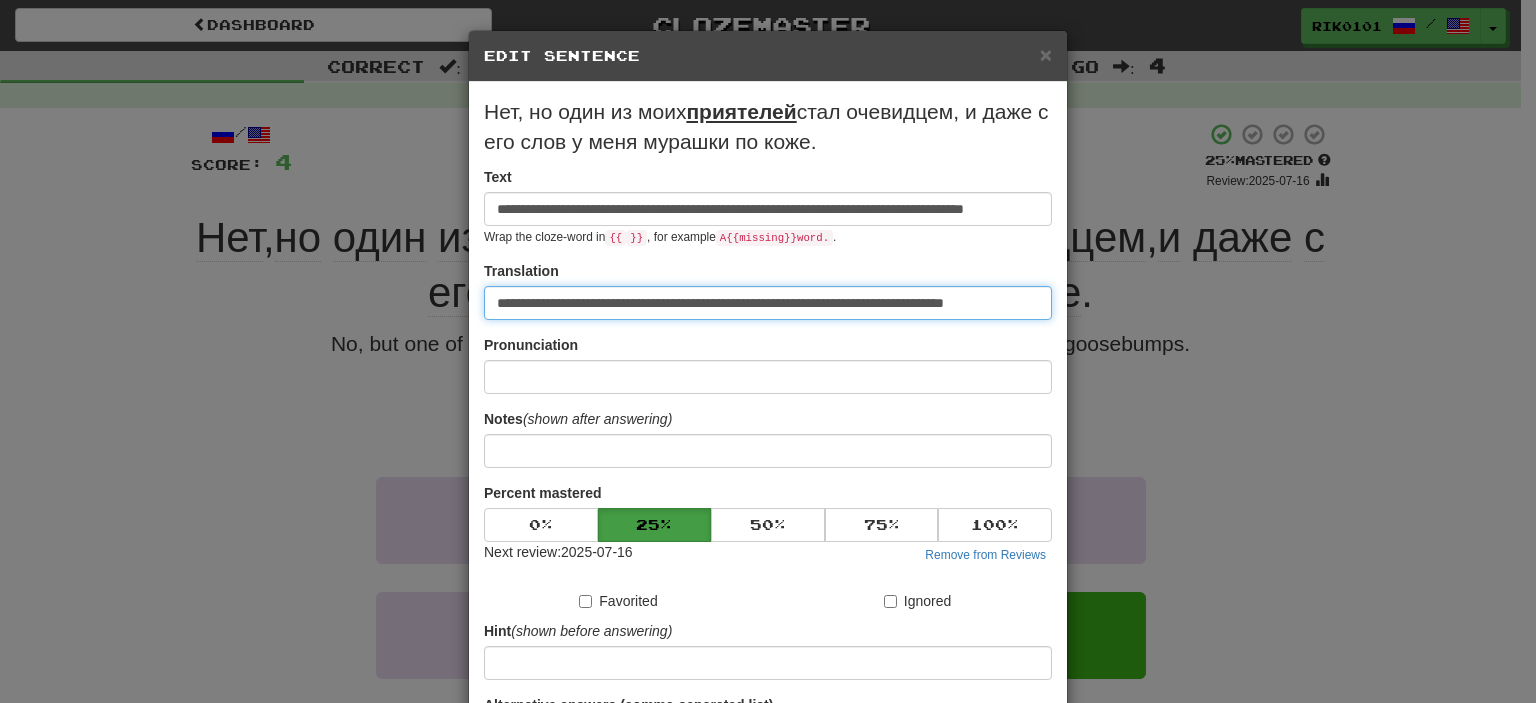 drag, startPoint x: 961, startPoint y: 308, endPoint x: 404, endPoint y: 299, distance: 557.0727 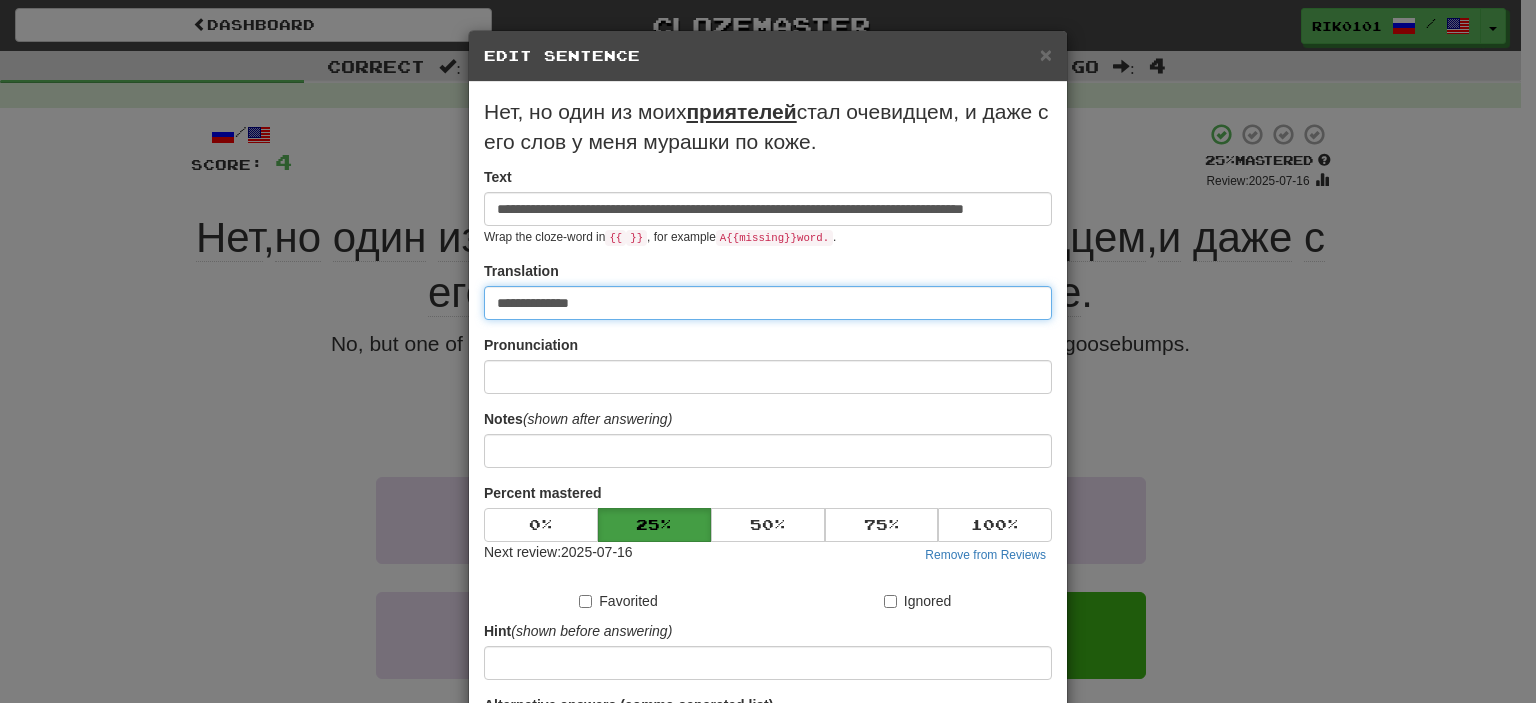 drag, startPoint x: 616, startPoint y: 298, endPoint x: 419, endPoint y: 291, distance: 197.12433 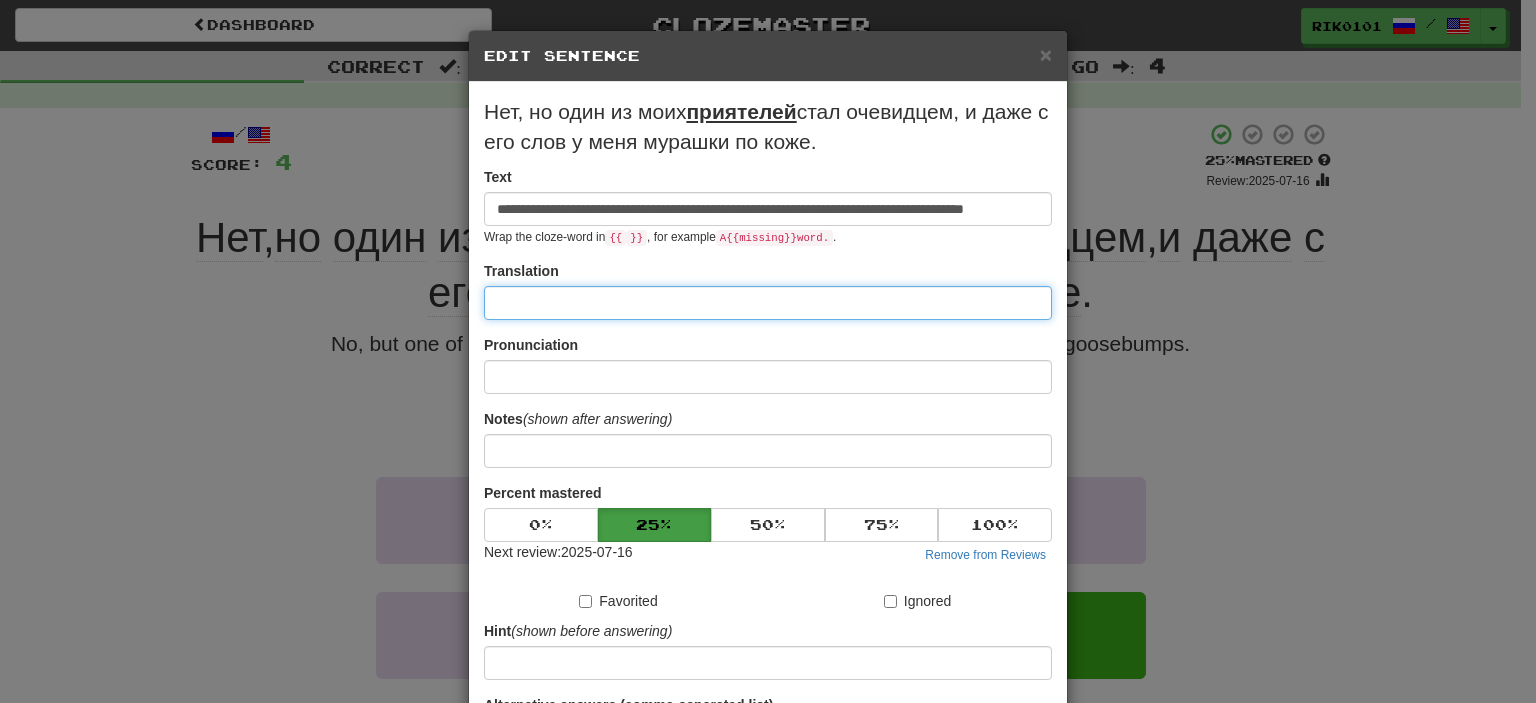 paste on "**********" 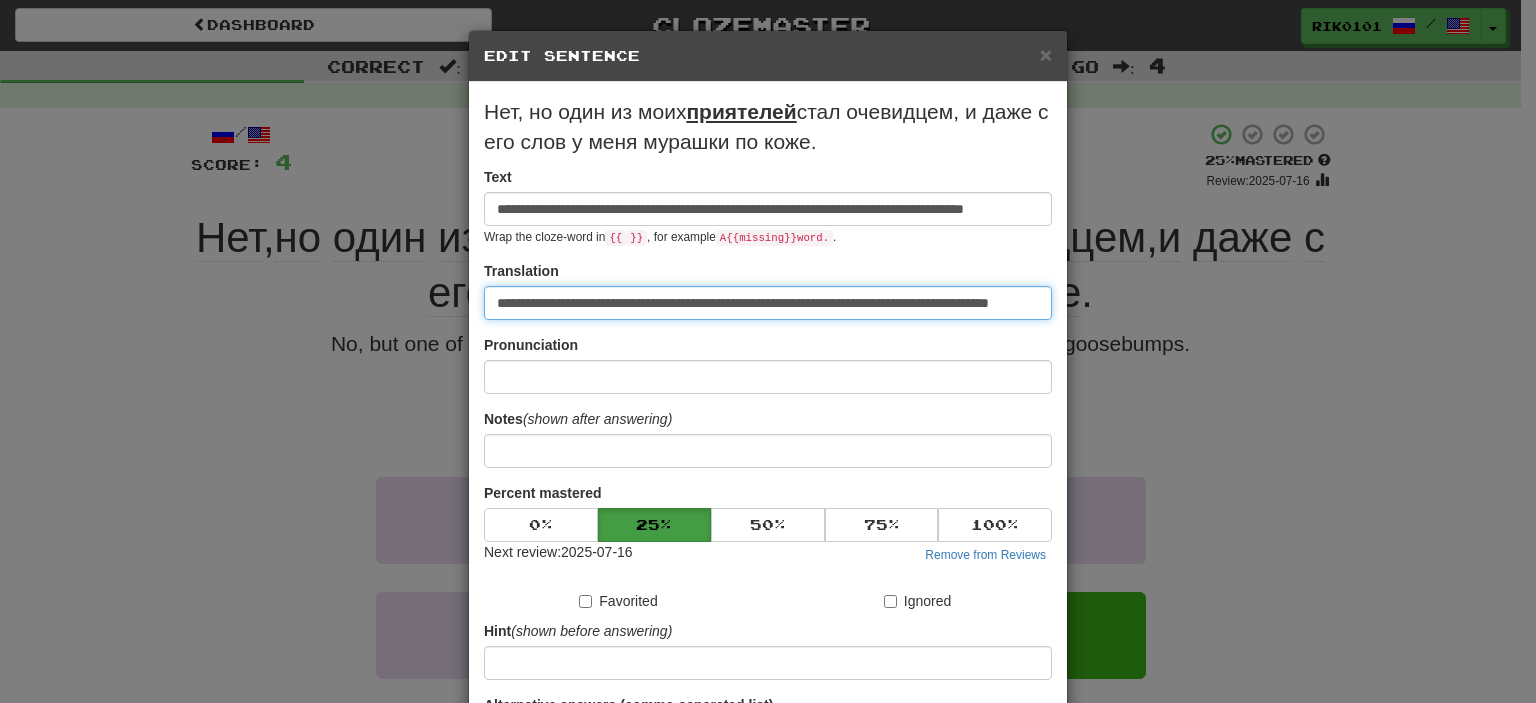 scroll, scrollTop: 0, scrollLeft: 101, axis: horizontal 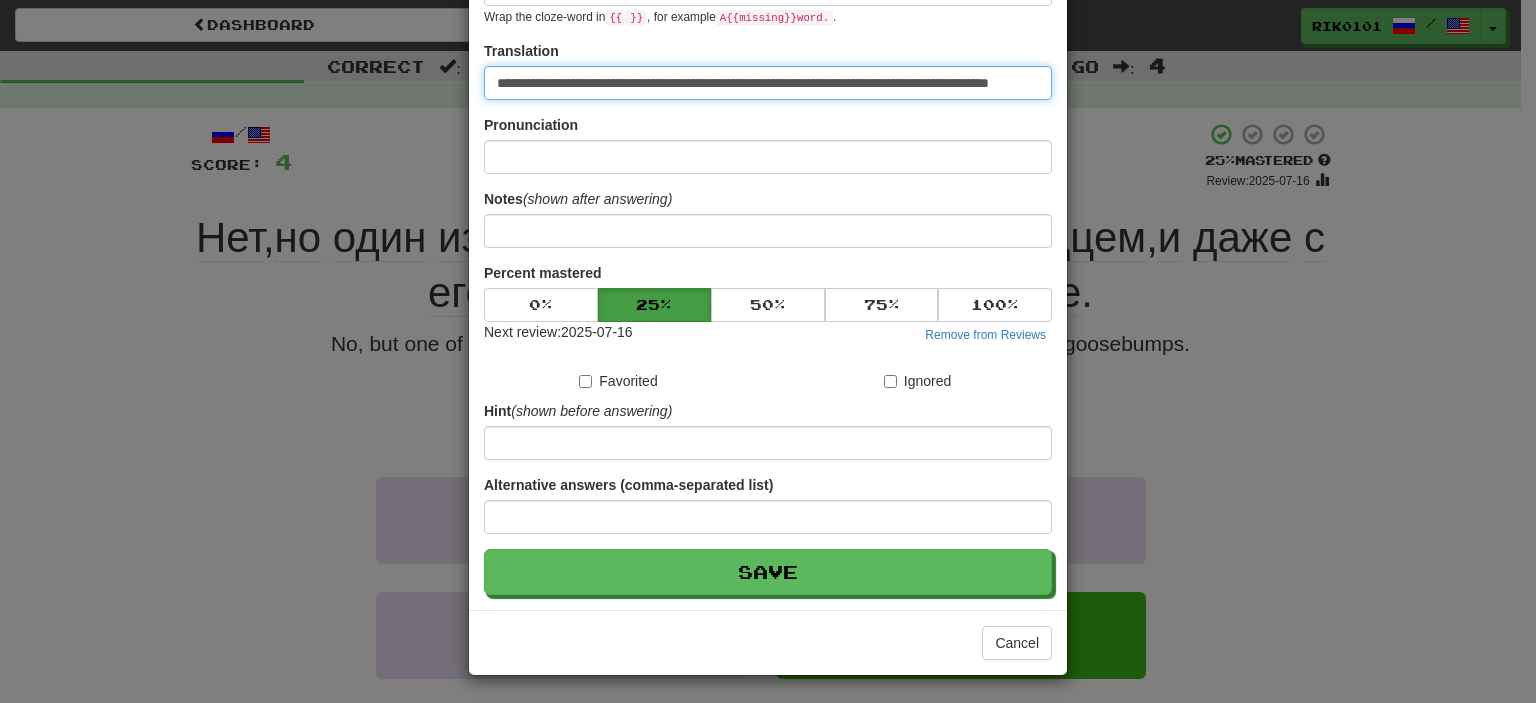 type on "**********" 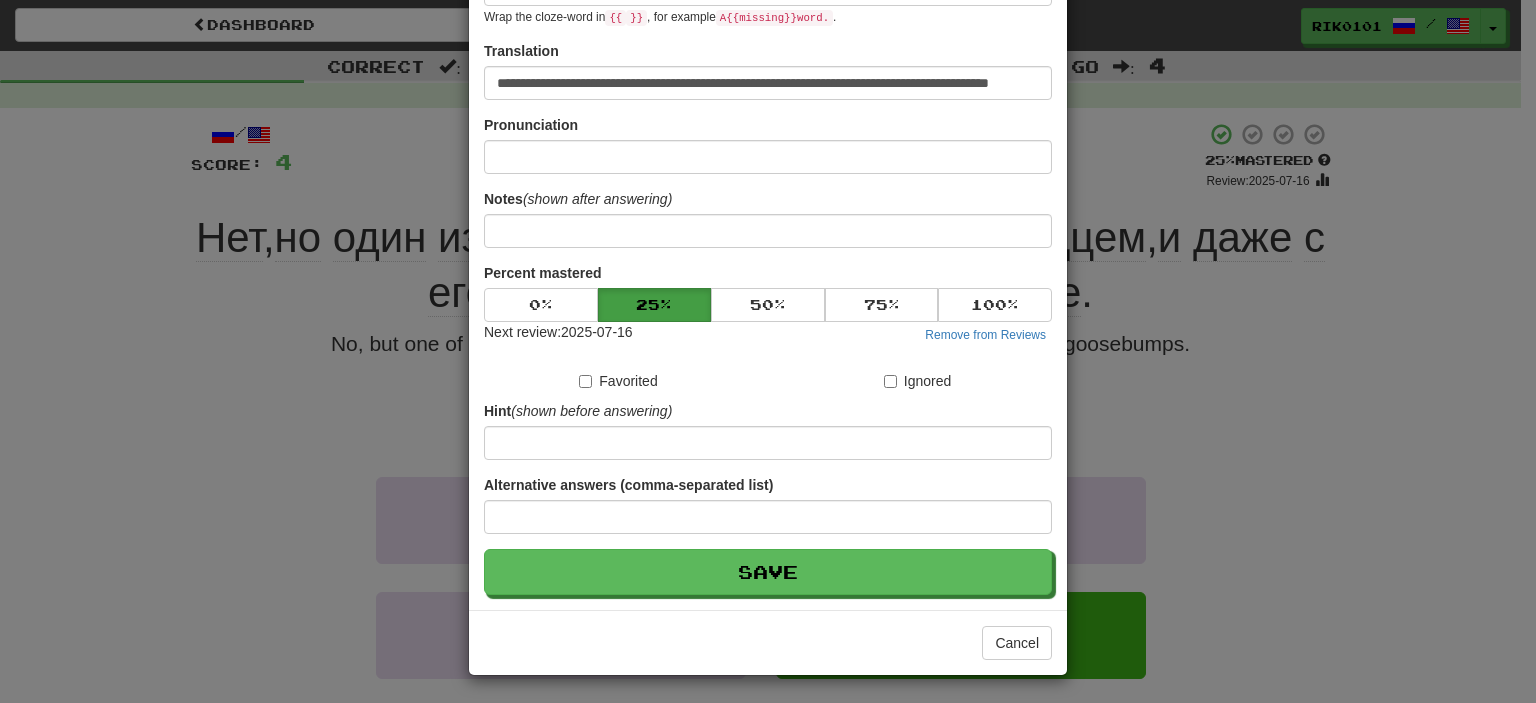 click on "**********" at bounding box center [768, 236] 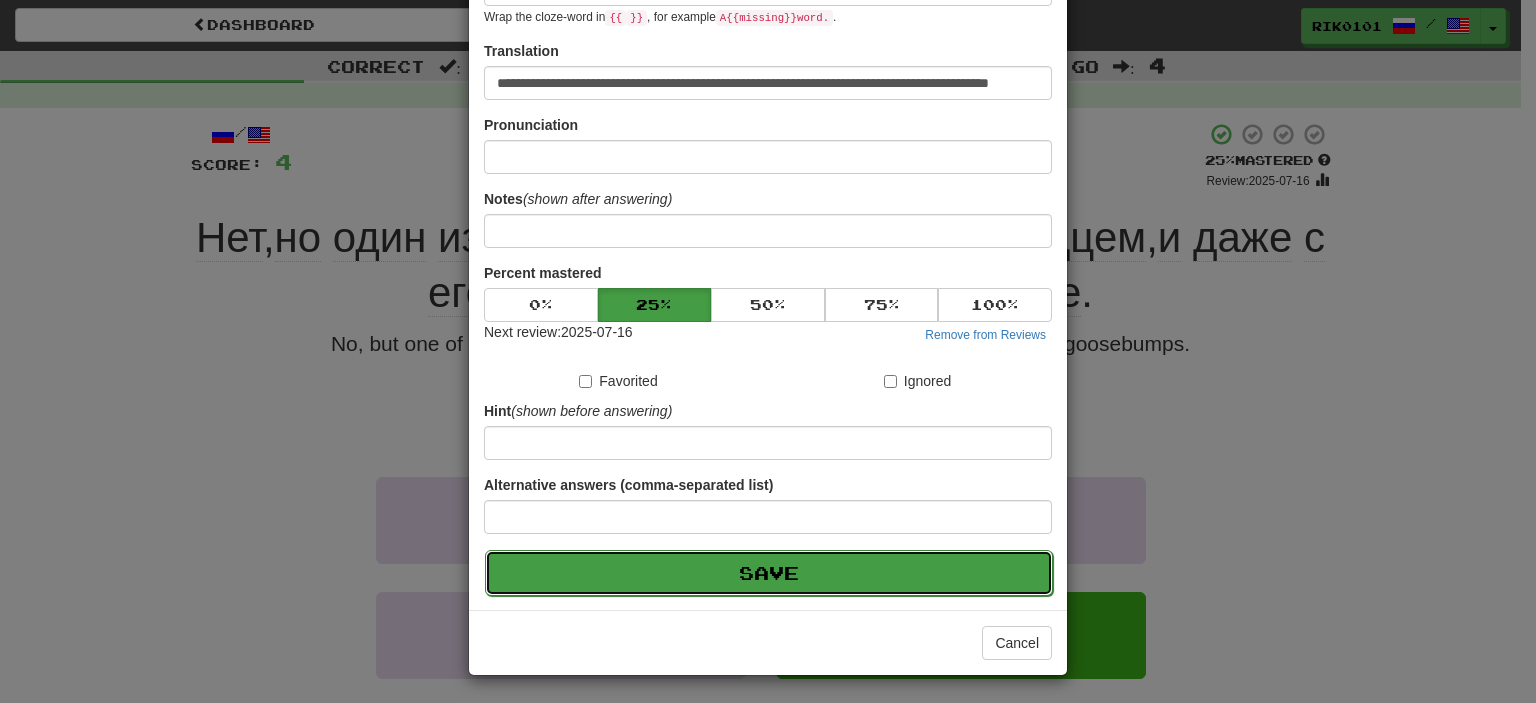 click on "Save" at bounding box center (769, 573) 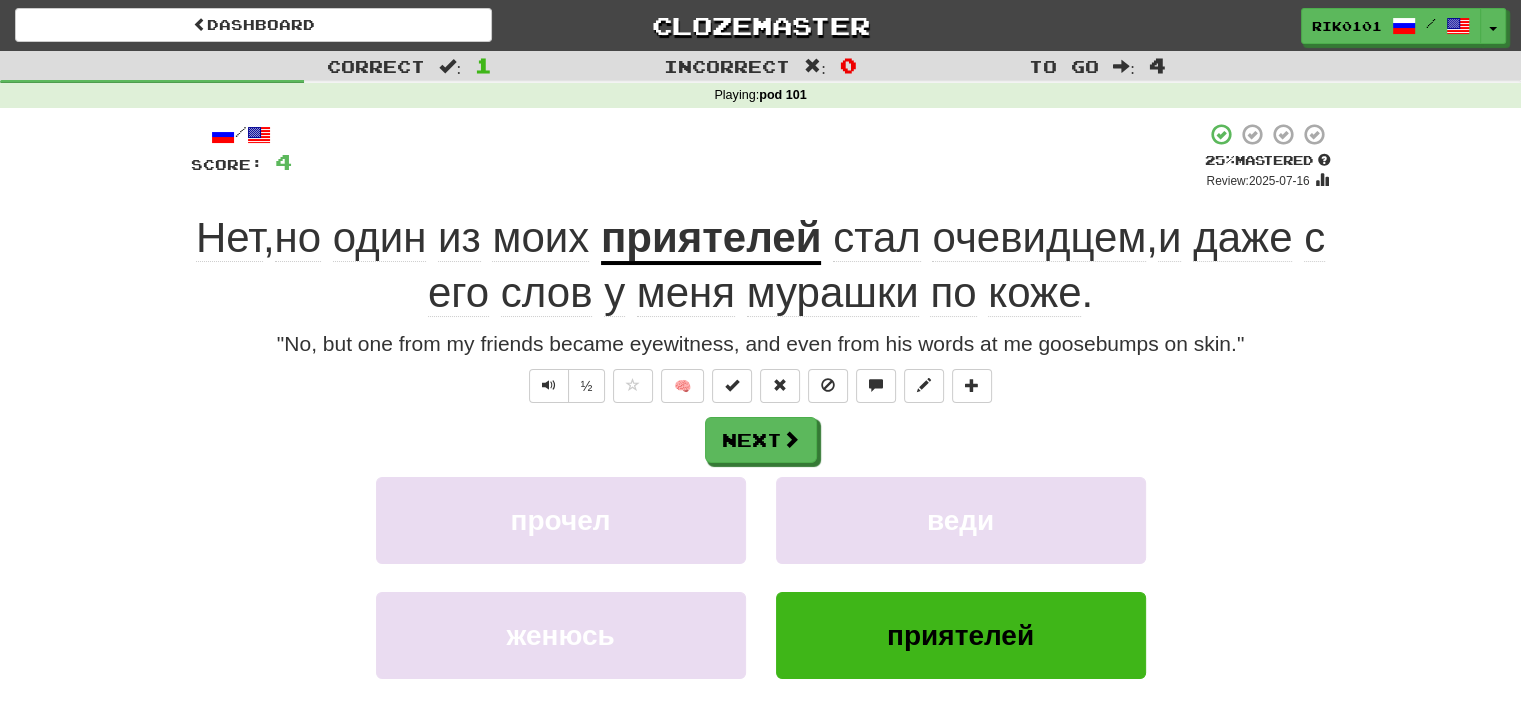 click on "моих" 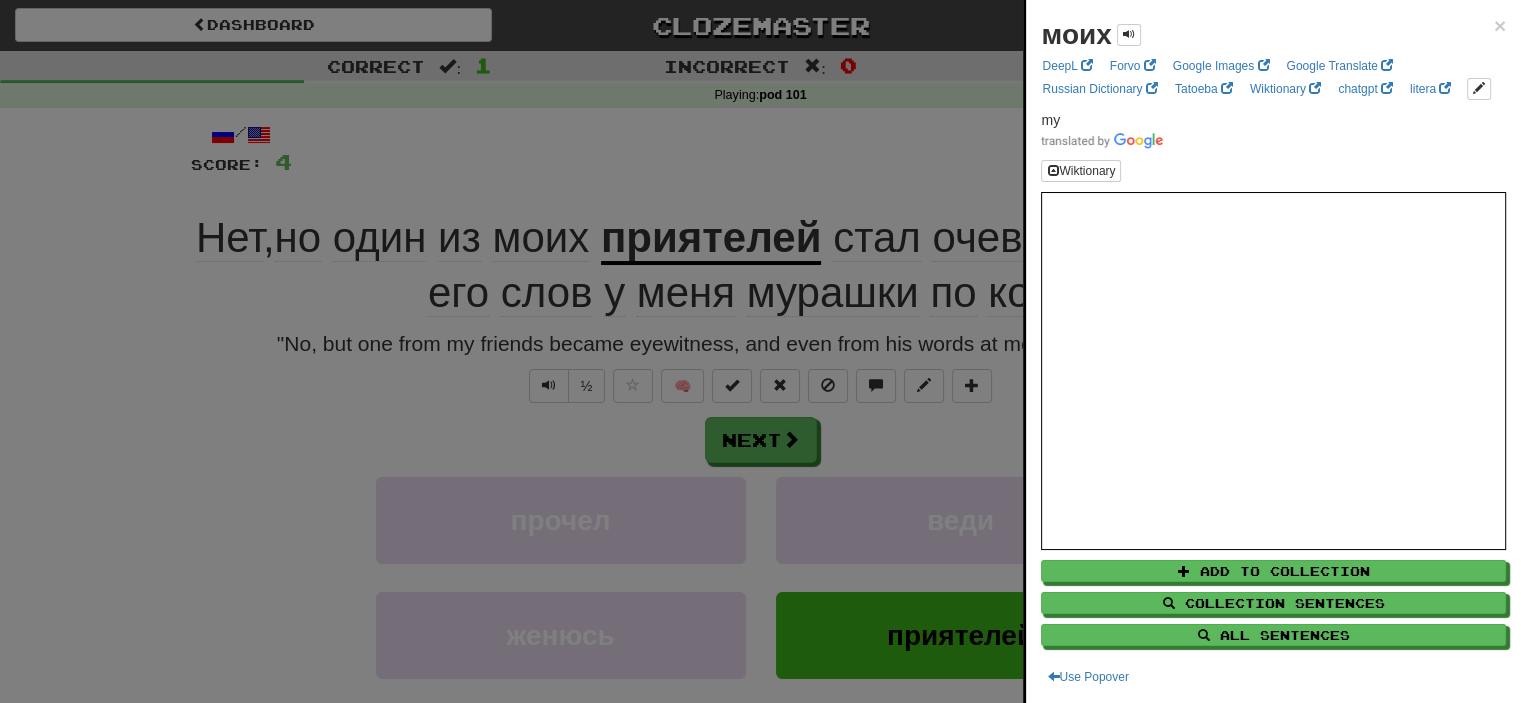 click at bounding box center (760, 351) 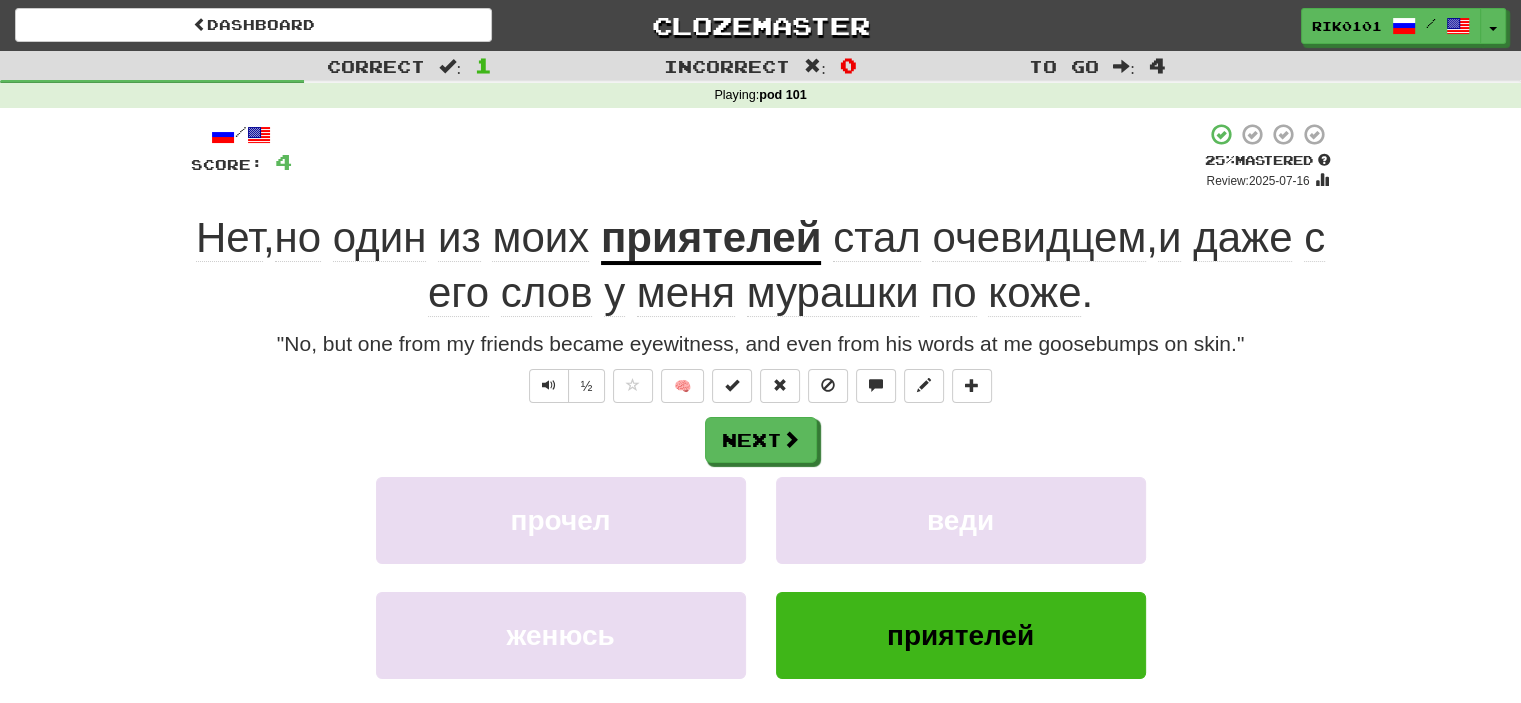 click on "приятелей" at bounding box center [711, 239] 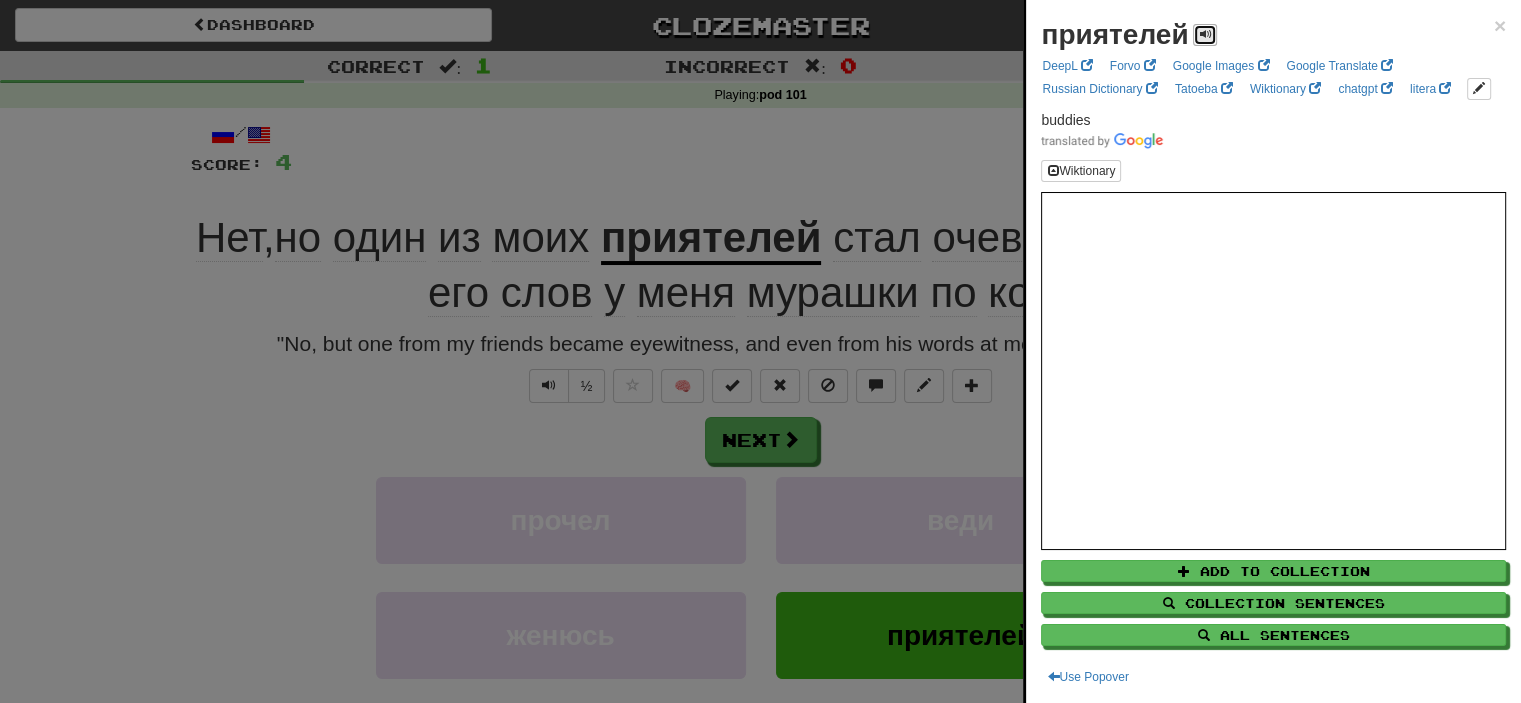 click at bounding box center [1205, 35] 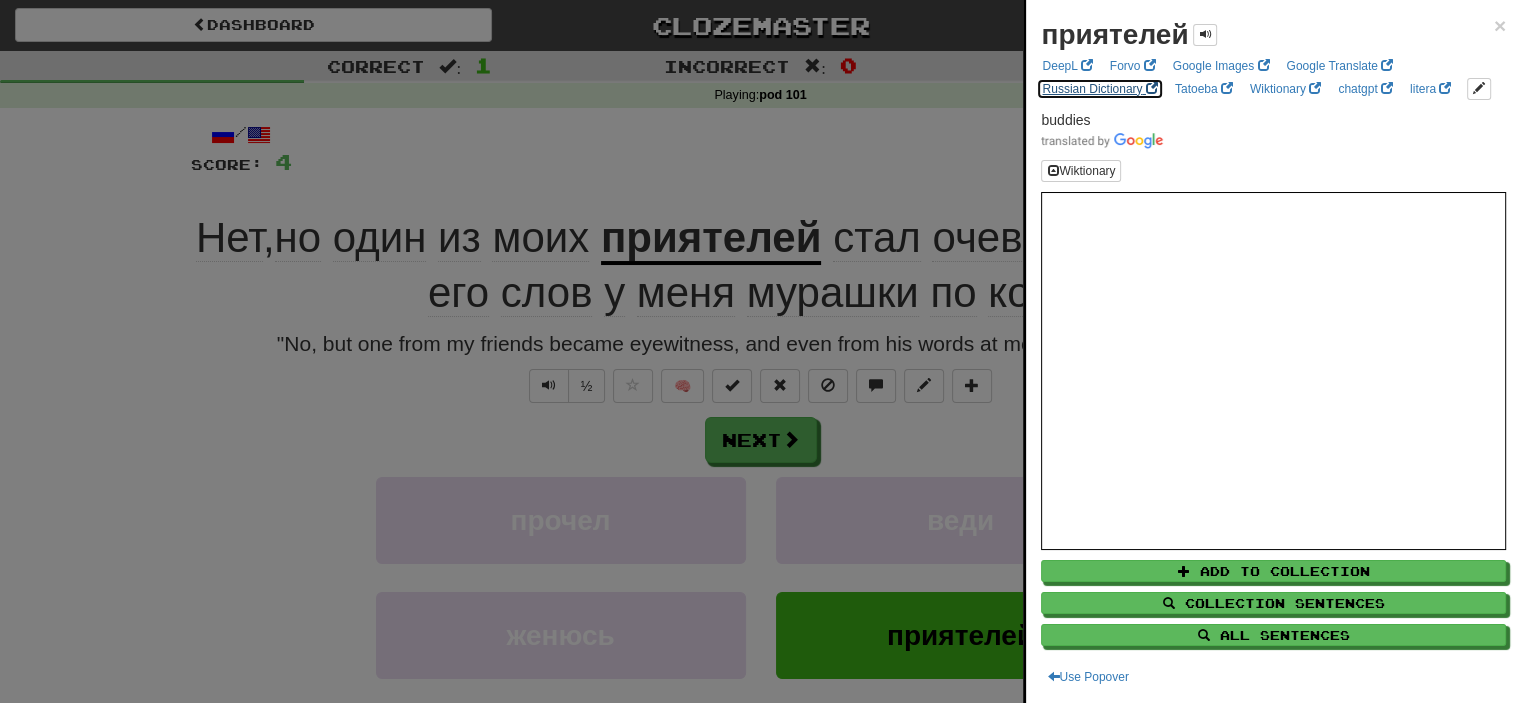 click on "Russian Dictionary" at bounding box center (1099, 89) 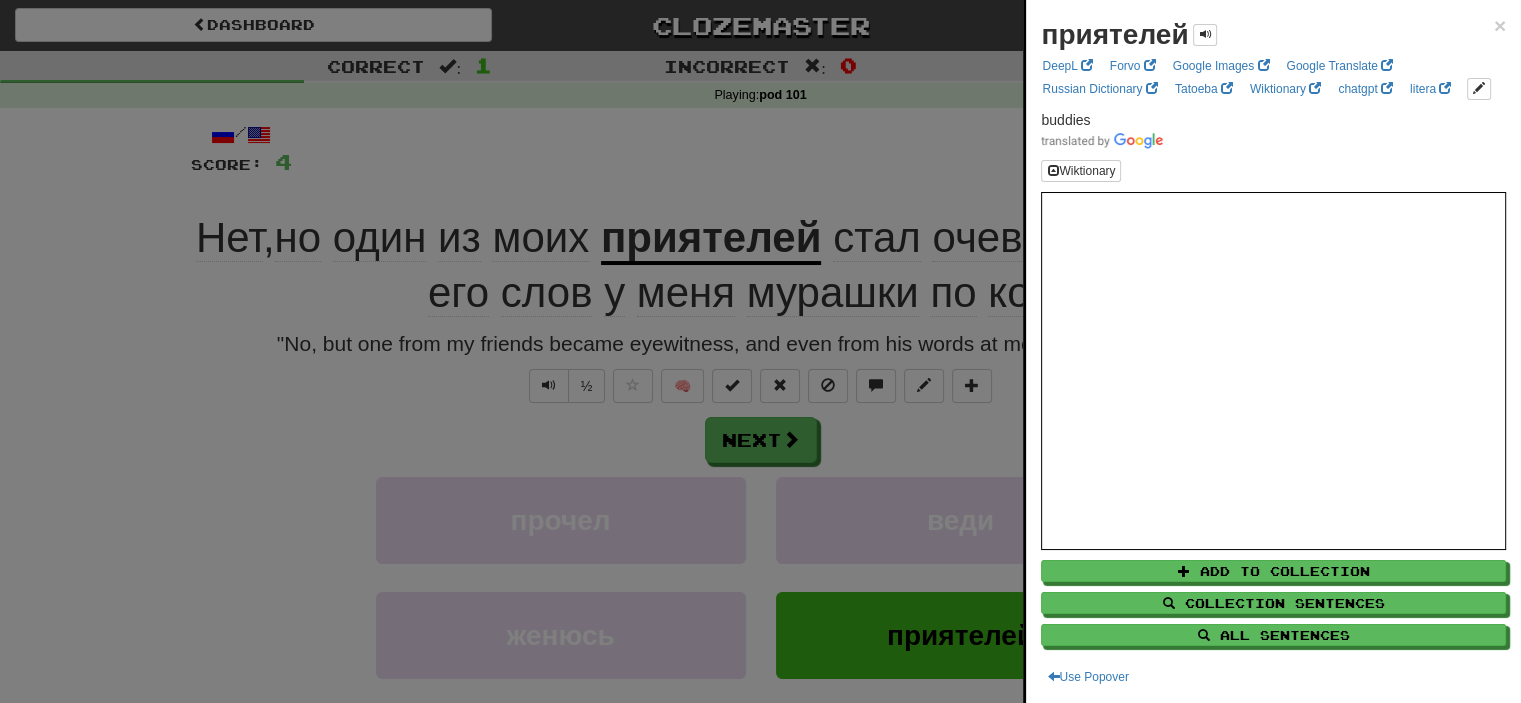 click at bounding box center [760, 351] 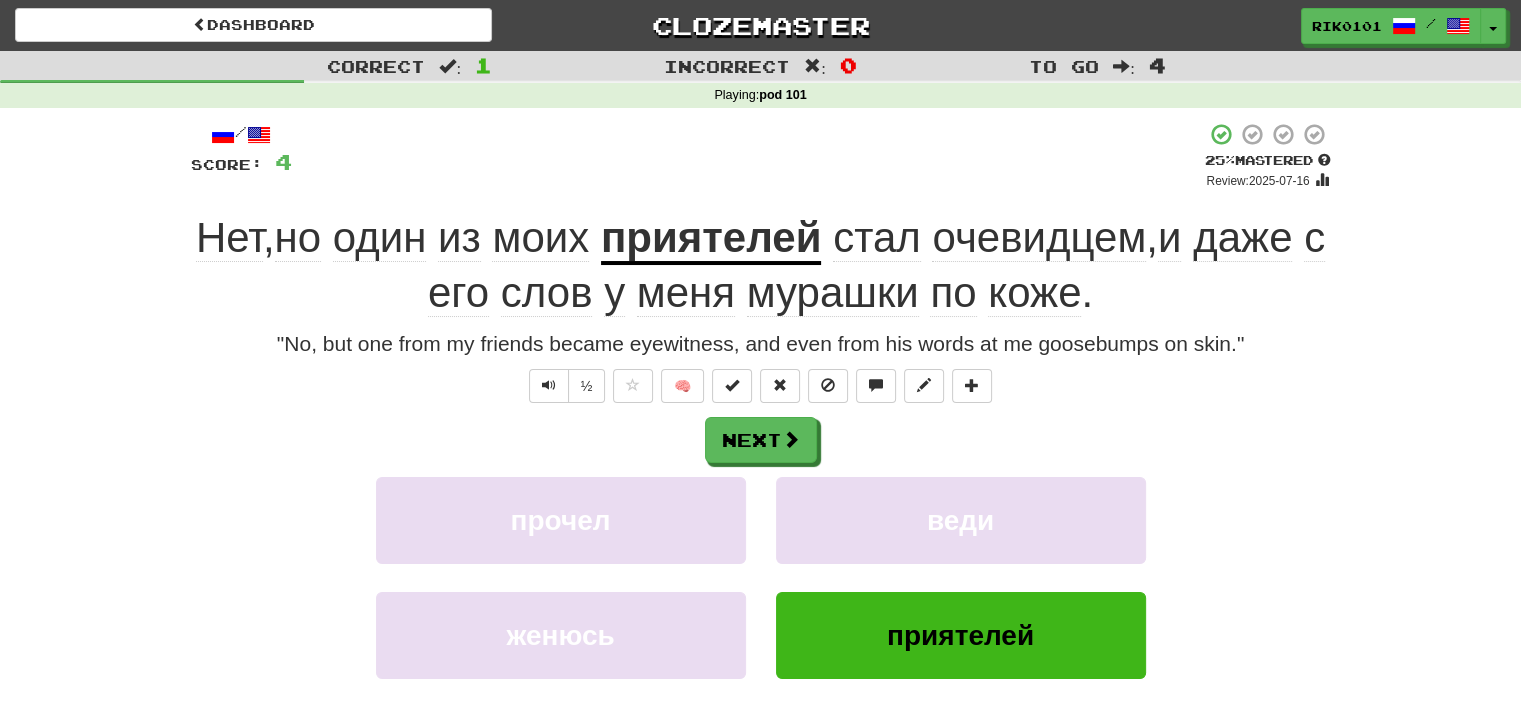 click on "стал" at bounding box center (877, 238) 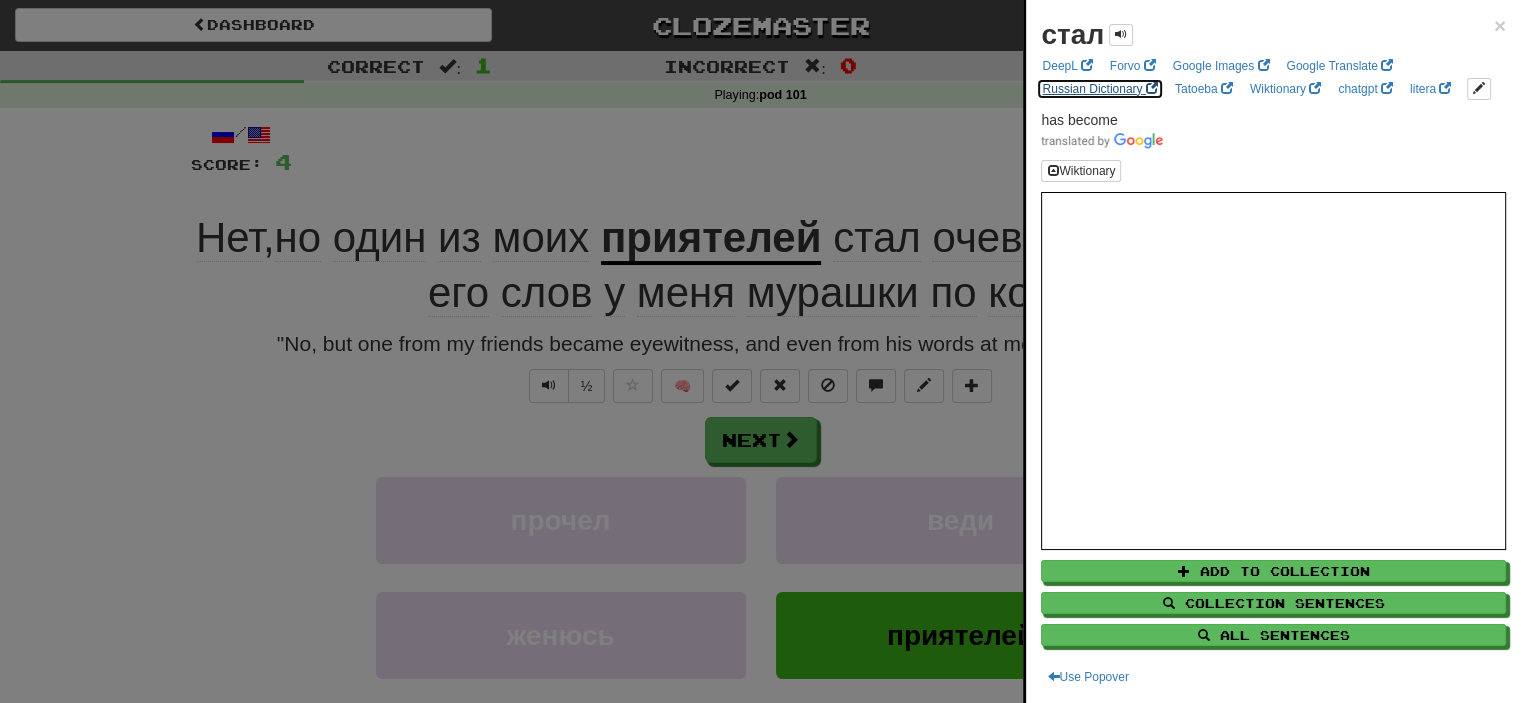 click on "Russian Dictionary" at bounding box center (1099, 89) 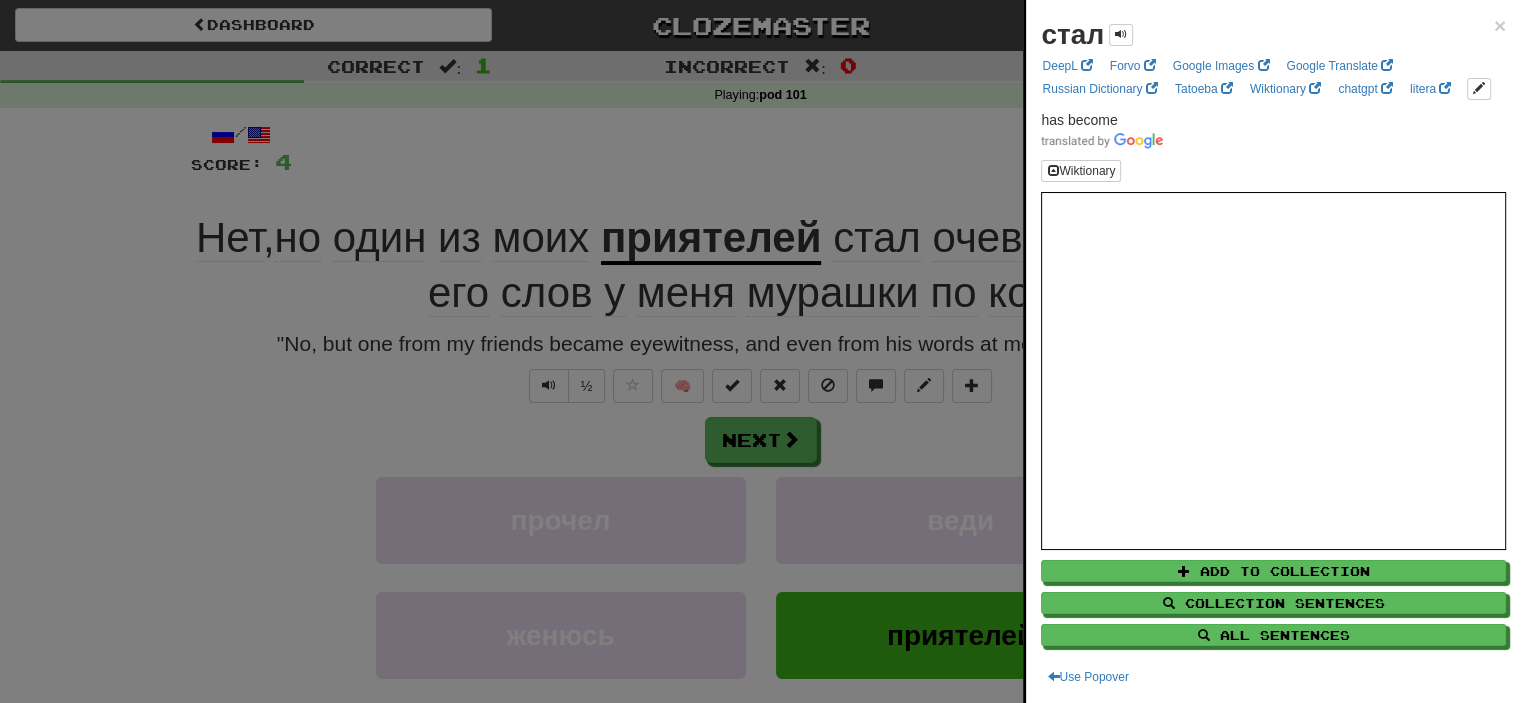 click at bounding box center [760, 351] 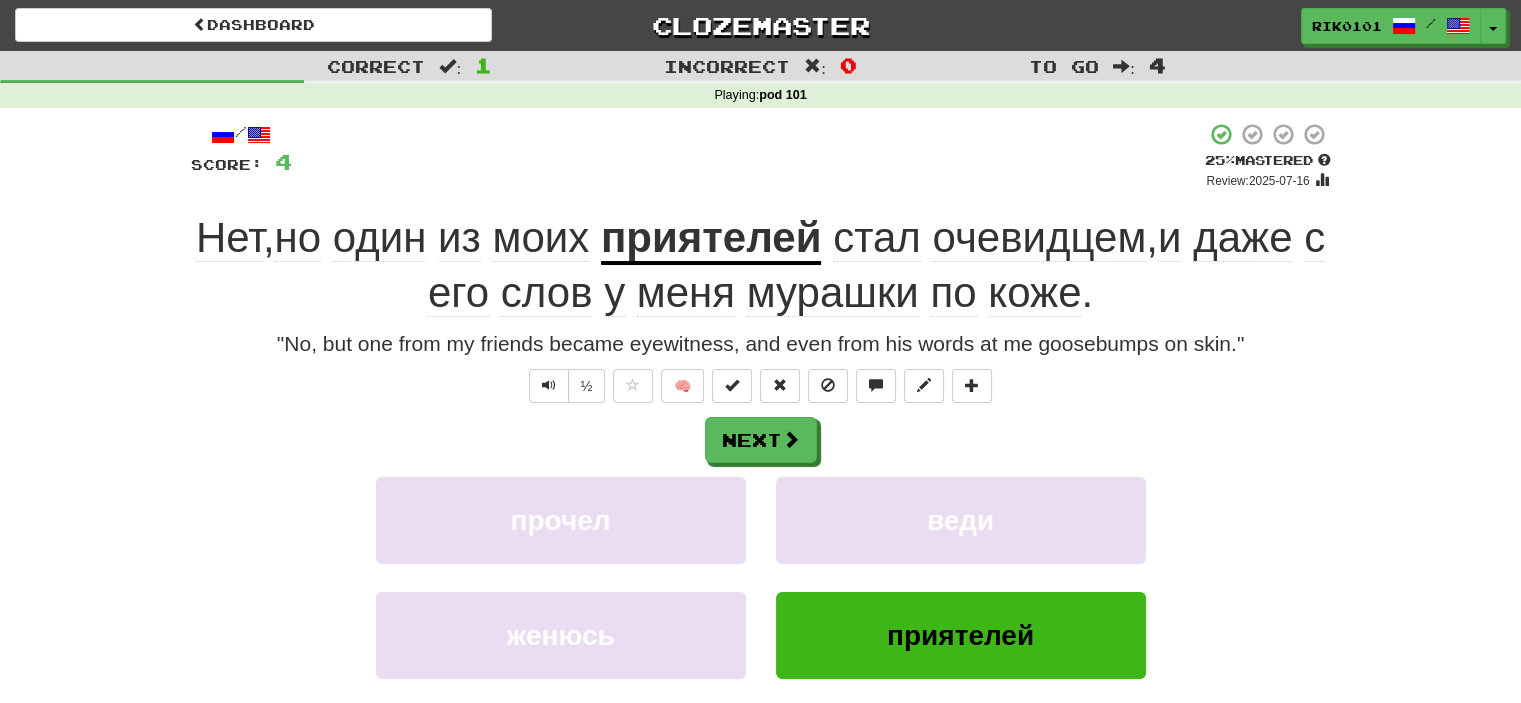 click on "очевидцем" at bounding box center (1039, 238) 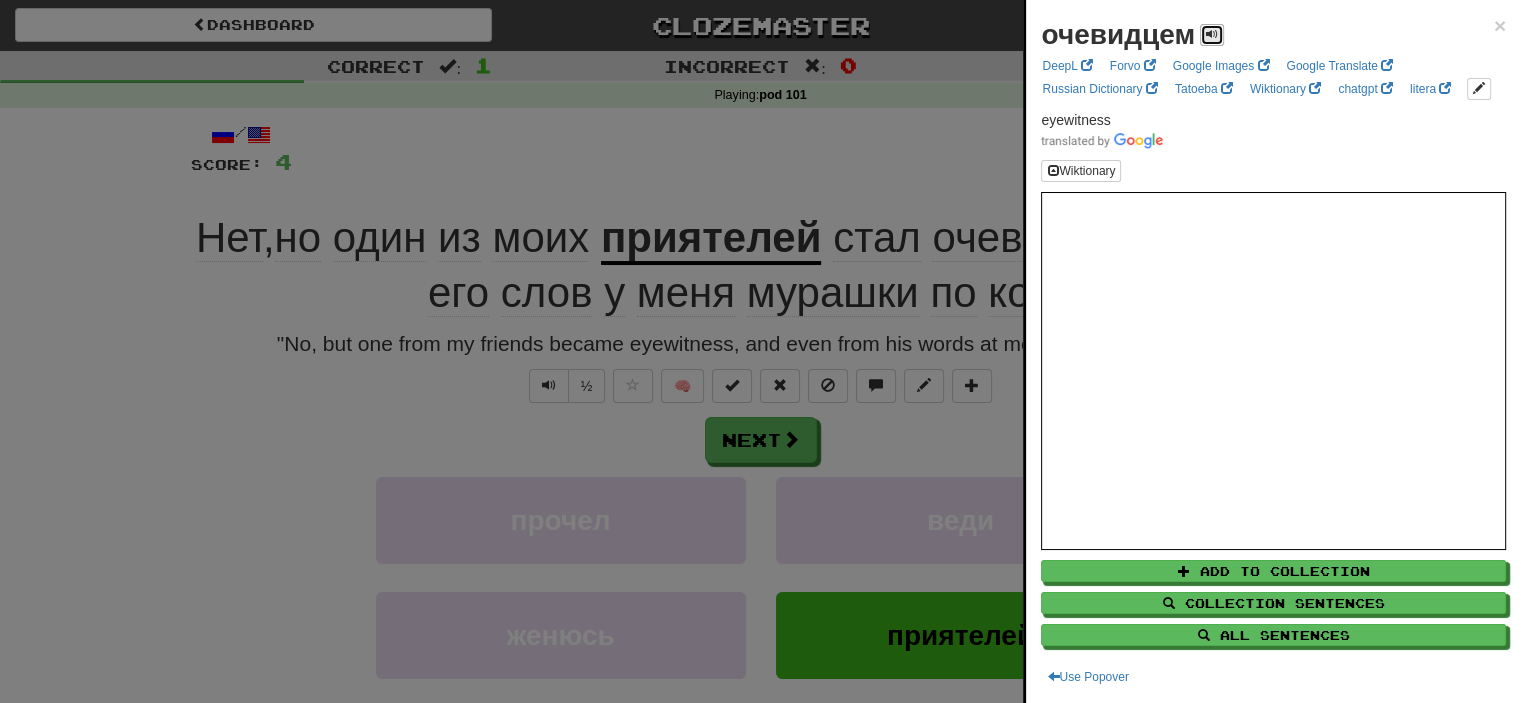 click at bounding box center [1212, 34] 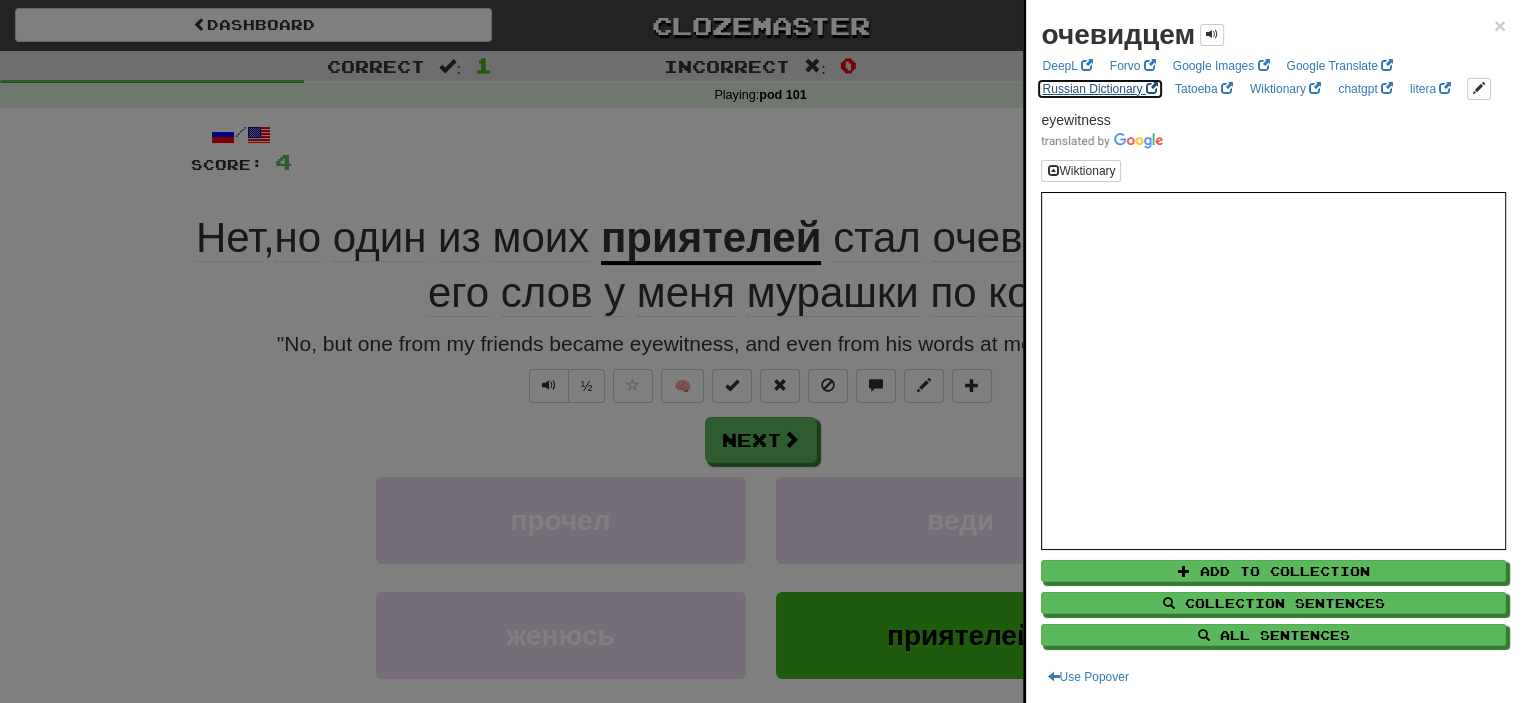 click on "Russian Dictionary" at bounding box center [1099, 89] 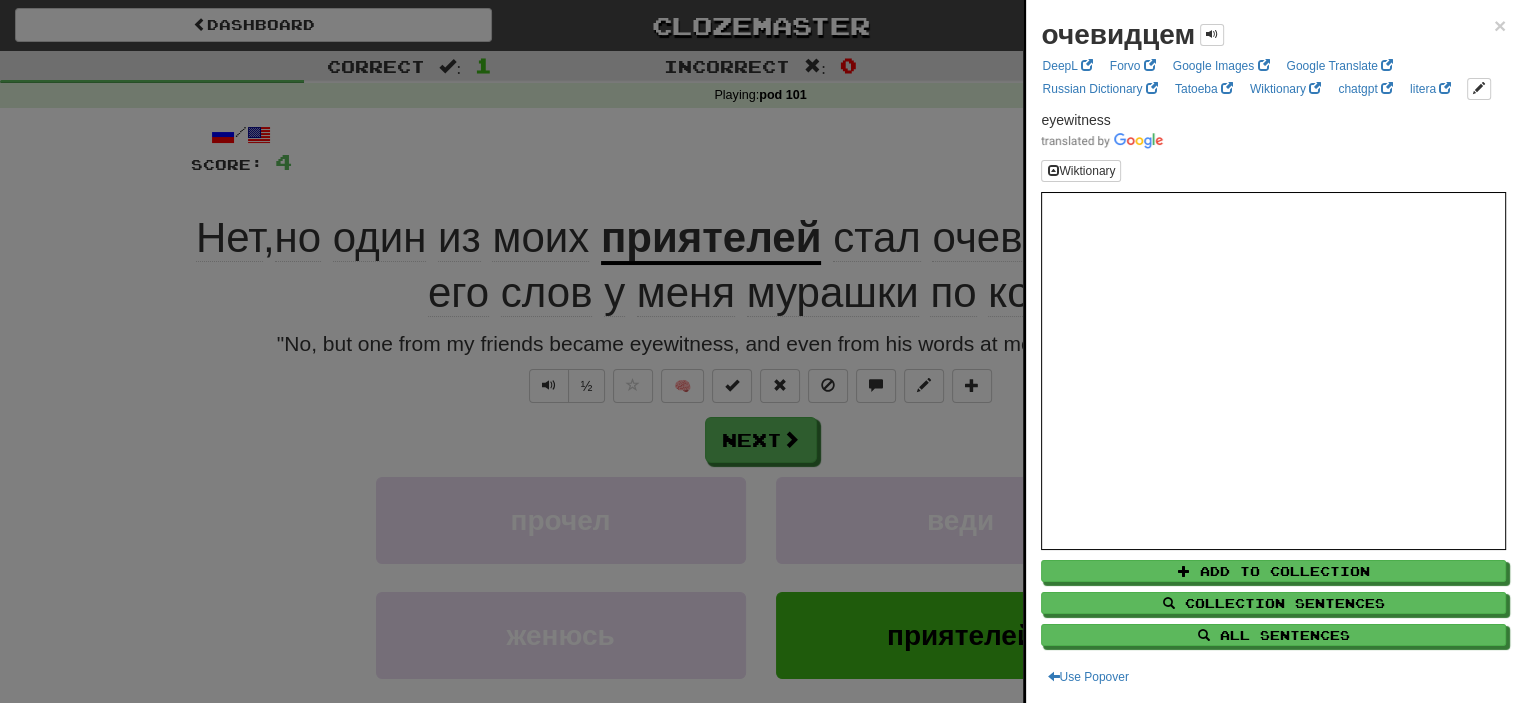 click at bounding box center (760, 351) 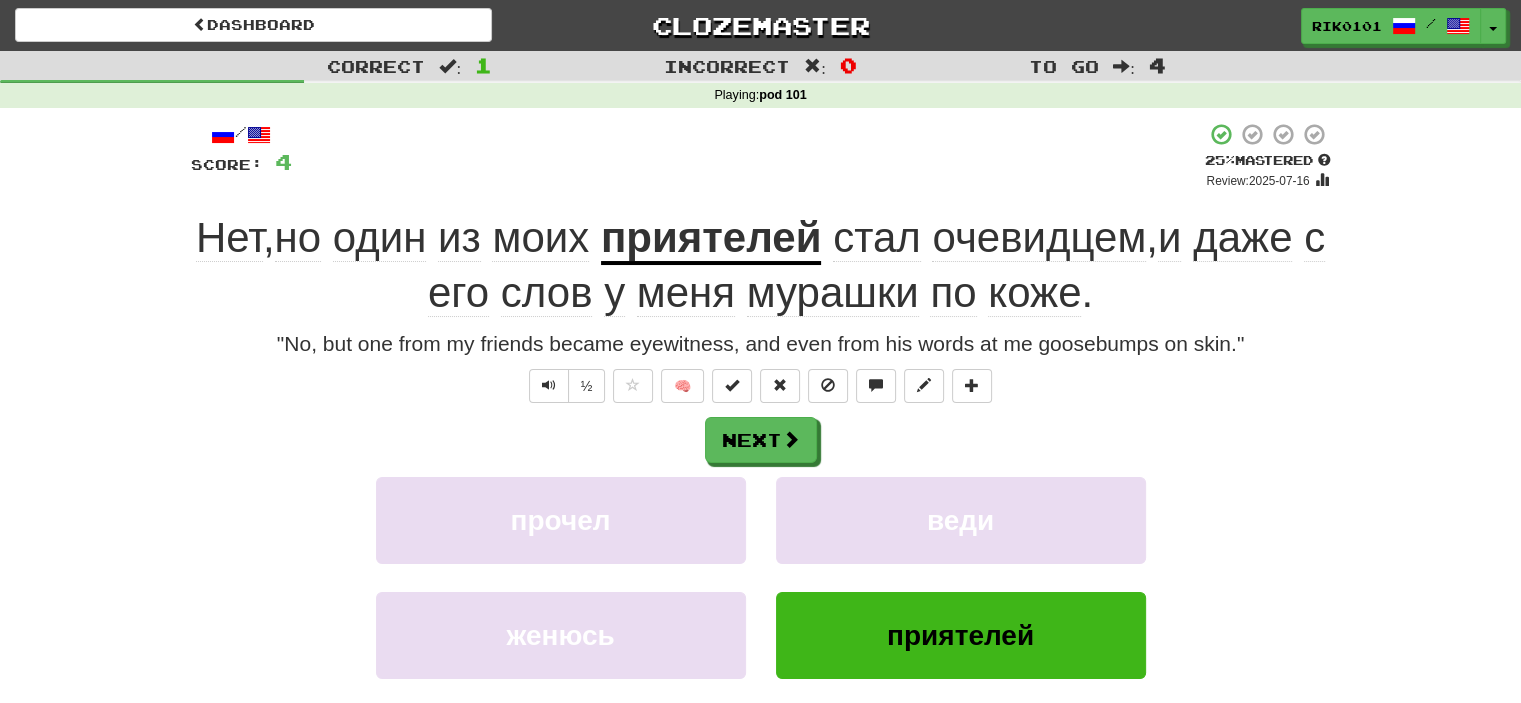 click on "слов" at bounding box center (547, 293) 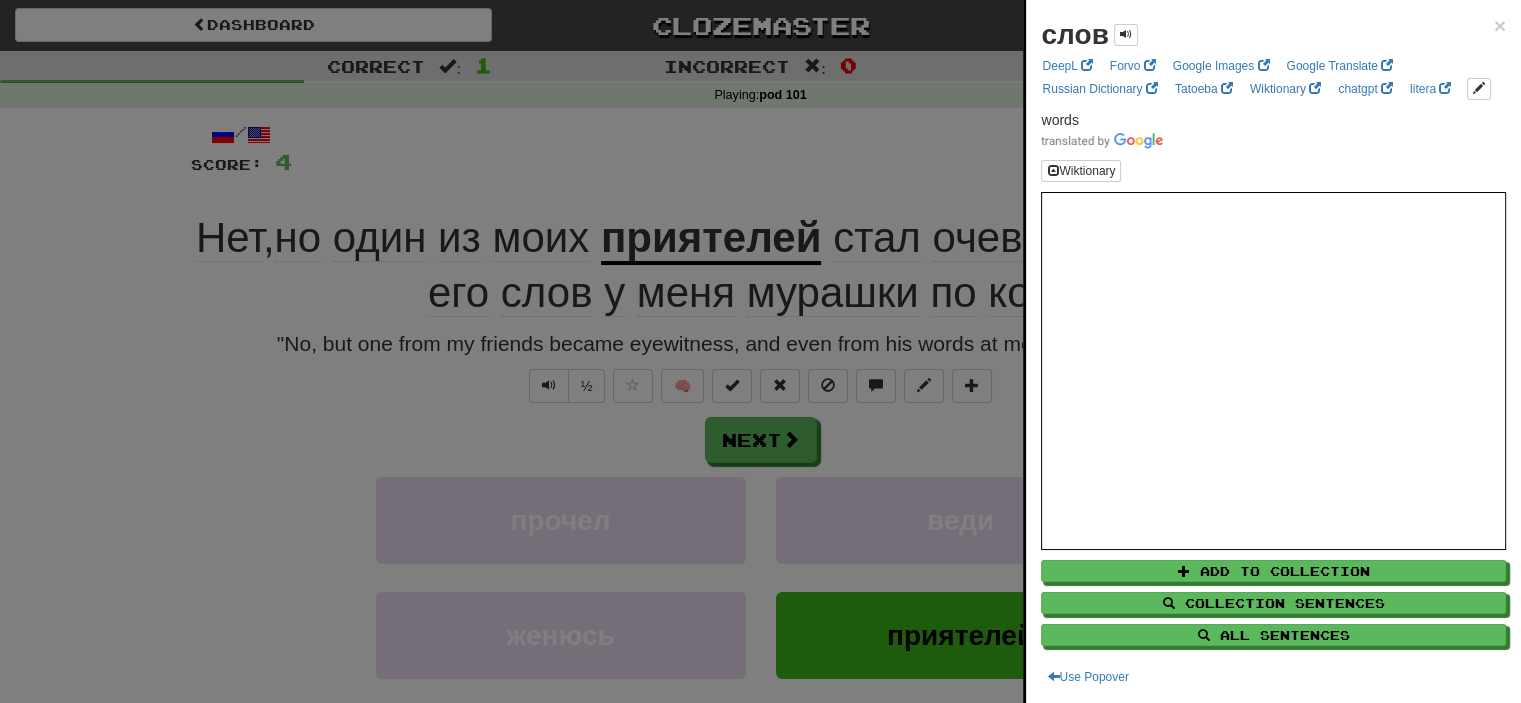 click at bounding box center [760, 351] 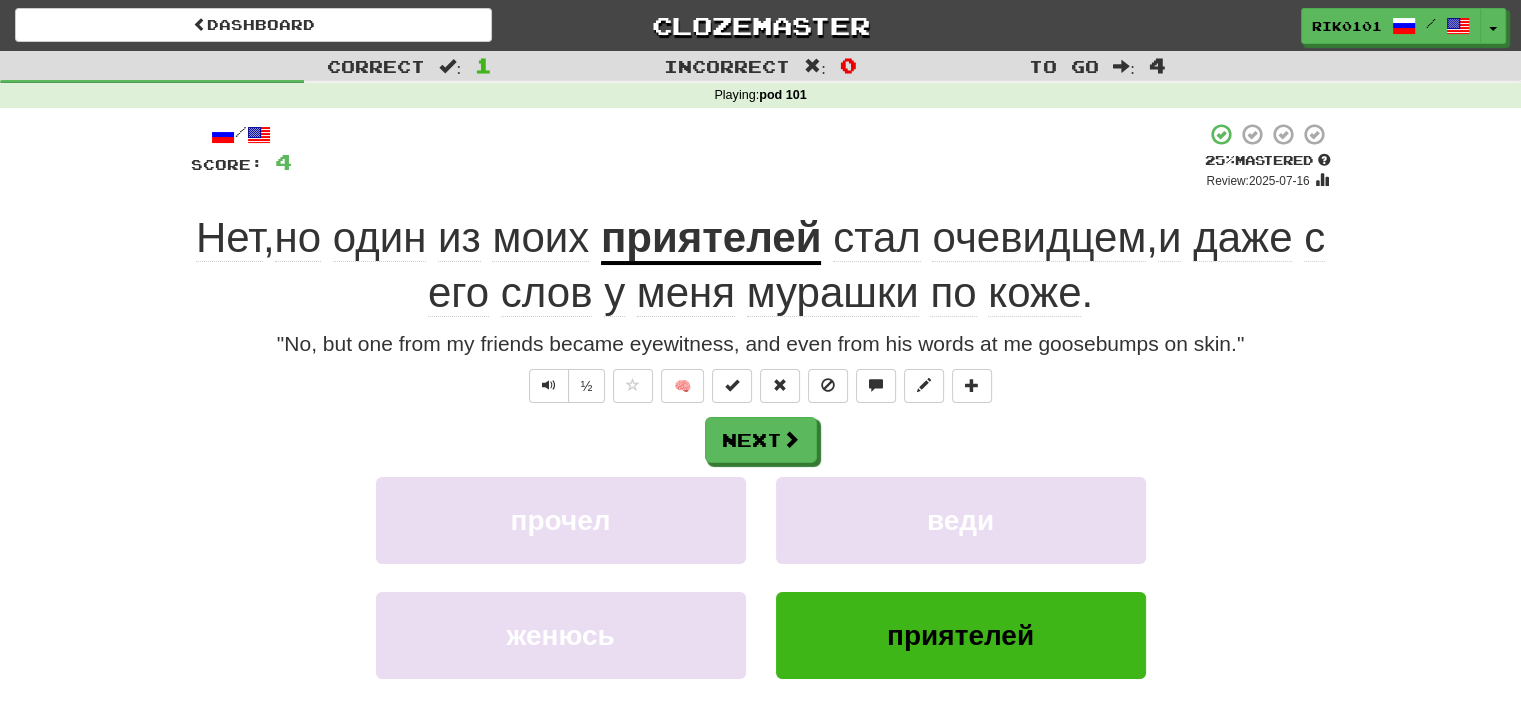 click on "мурашки" at bounding box center (833, 293) 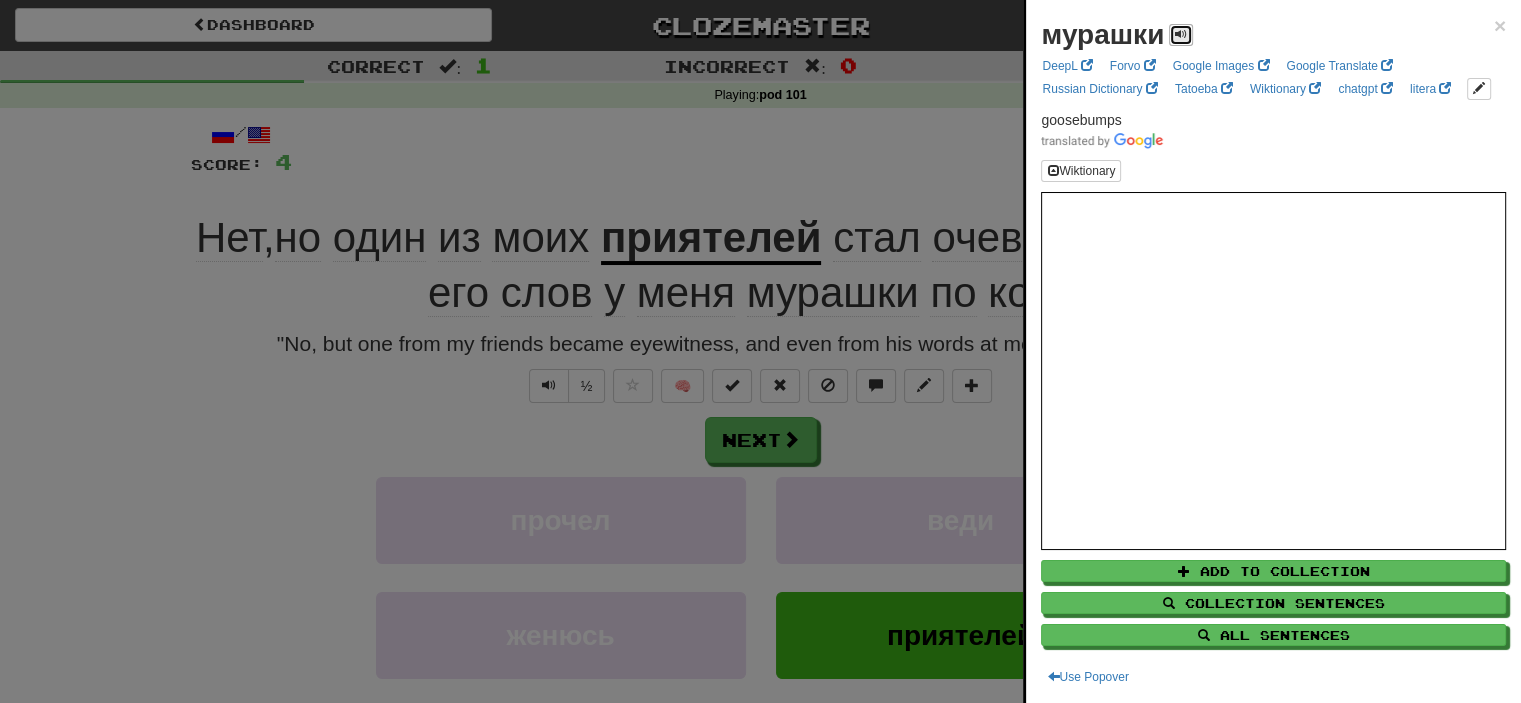click at bounding box center (1181, 34) 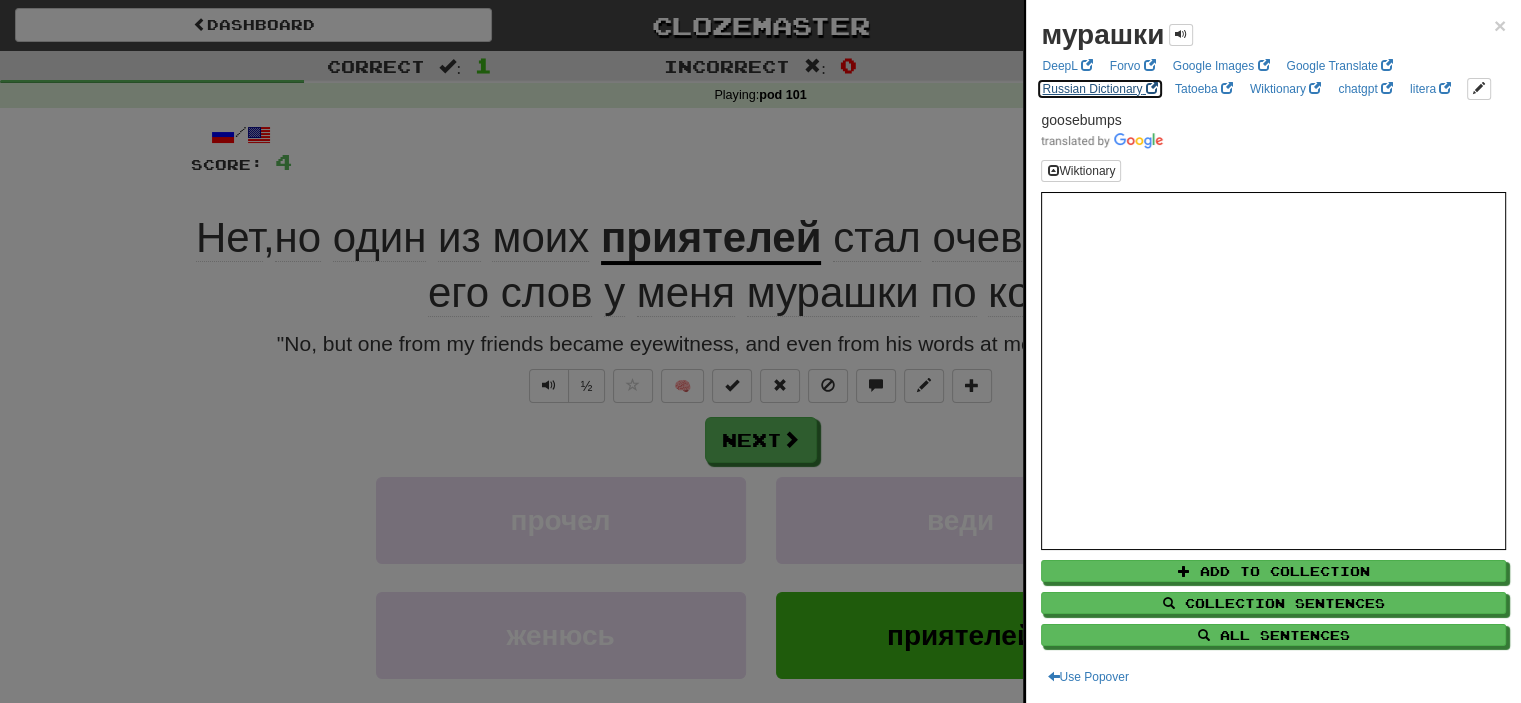 click on "Russian Dictionary" at bounding box center (1099, 89) 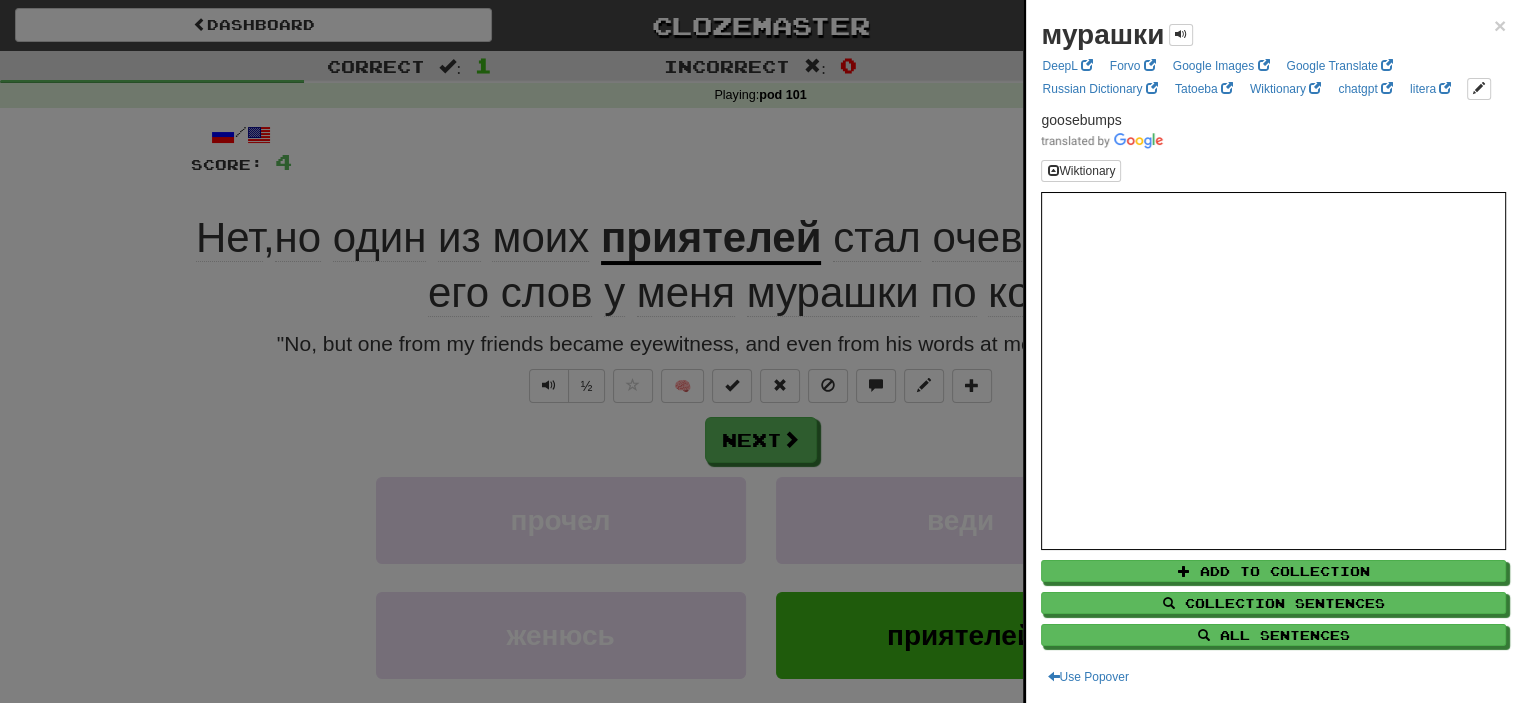 click at bounding box center (760, 351) 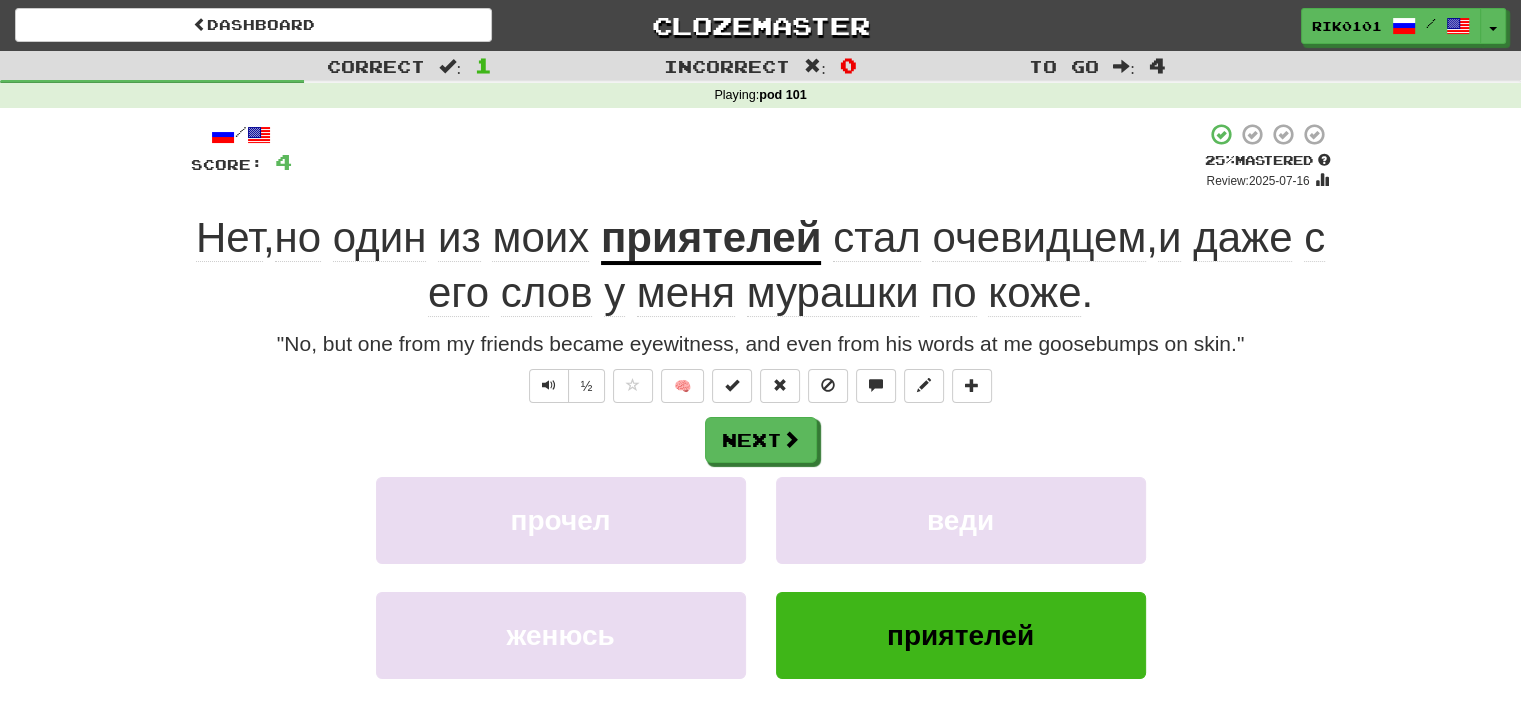 click on "коже" at bounding box center (1034, 293) 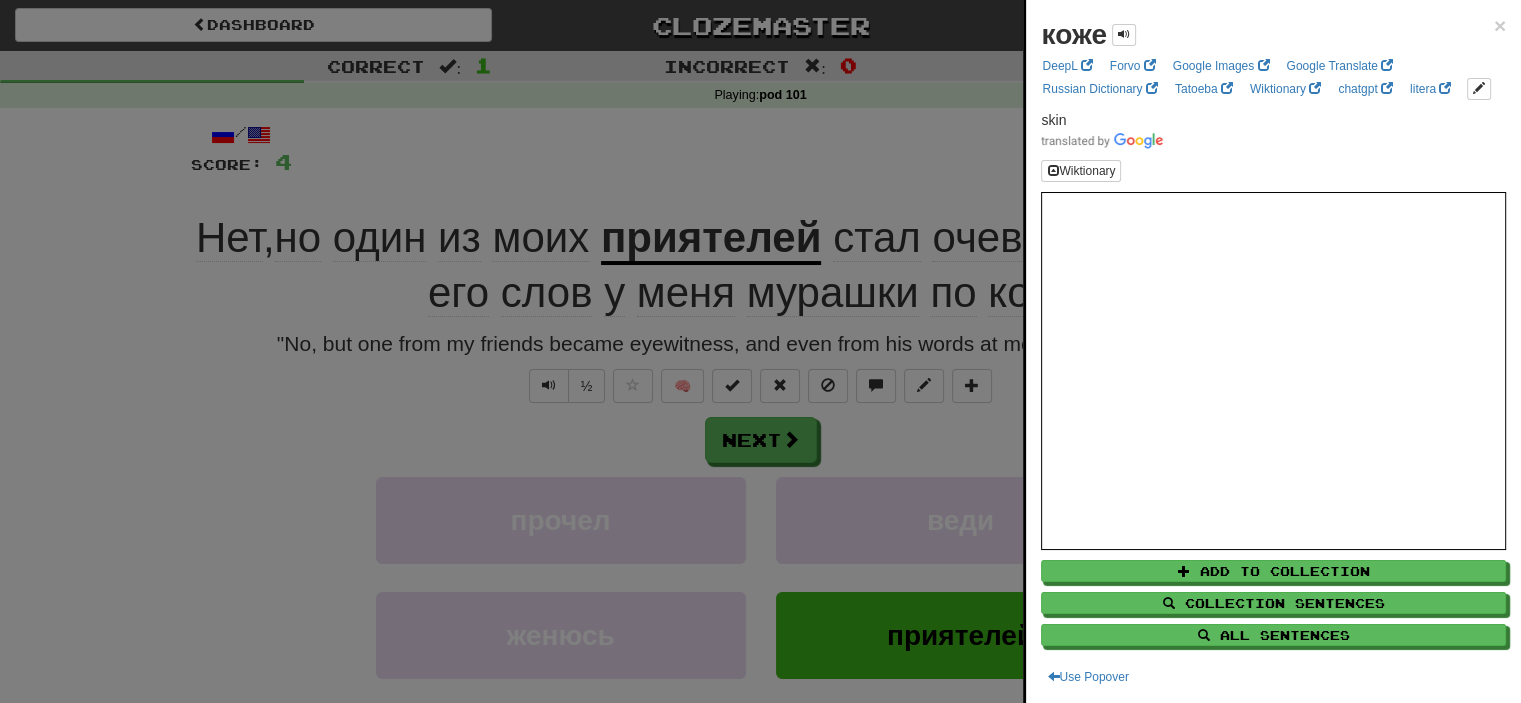 click at bounding box center (760, 351) 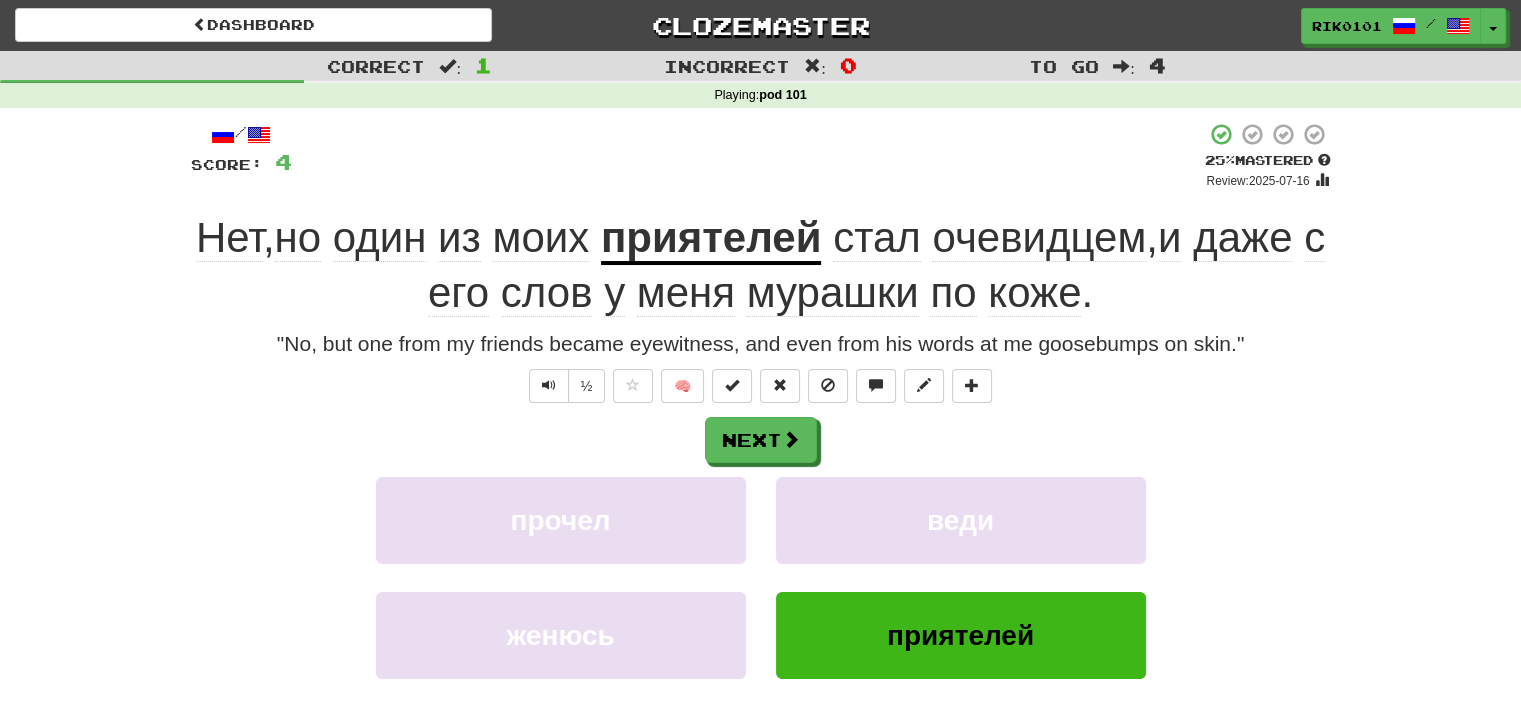 click on "мурашки" at bounding box center (833, 293) 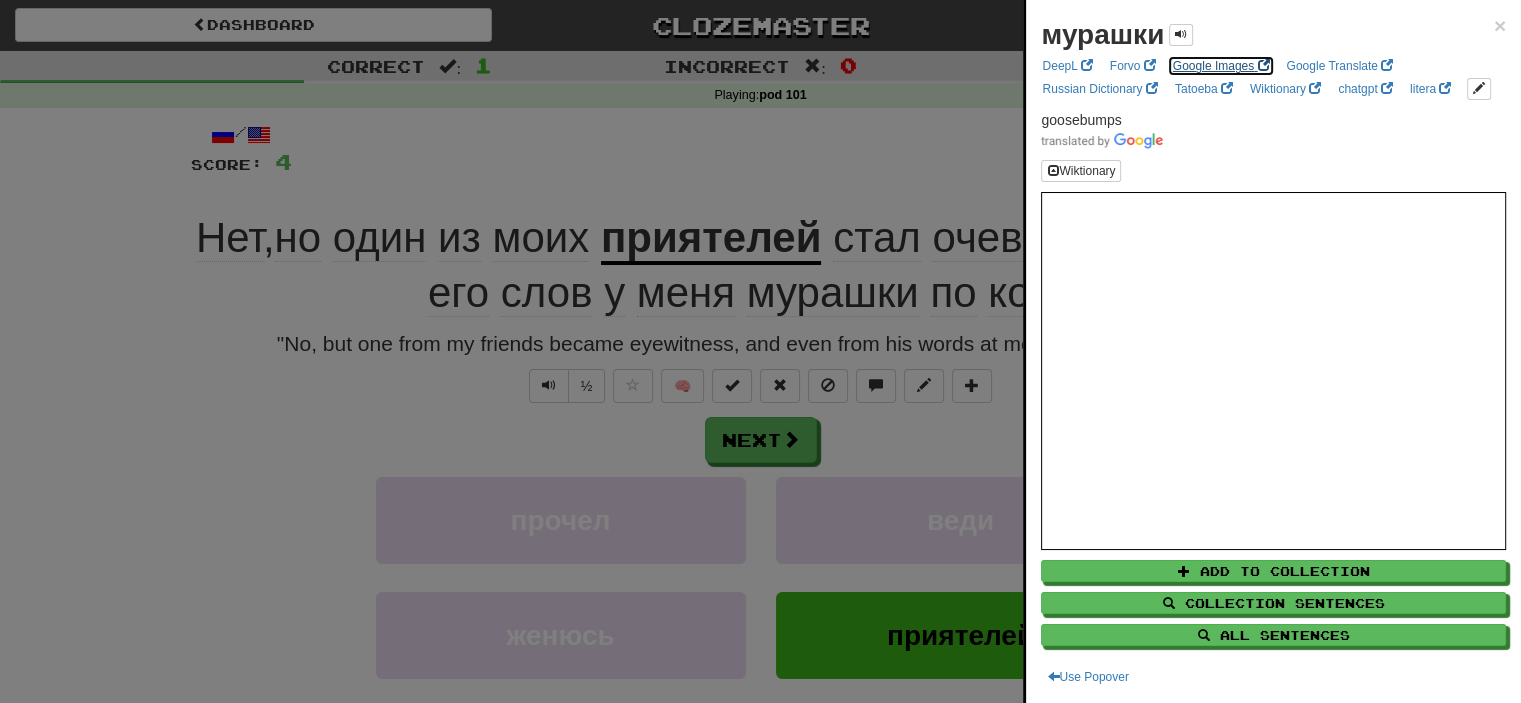 click on "Google Images" at bounding box center [1221, 66] 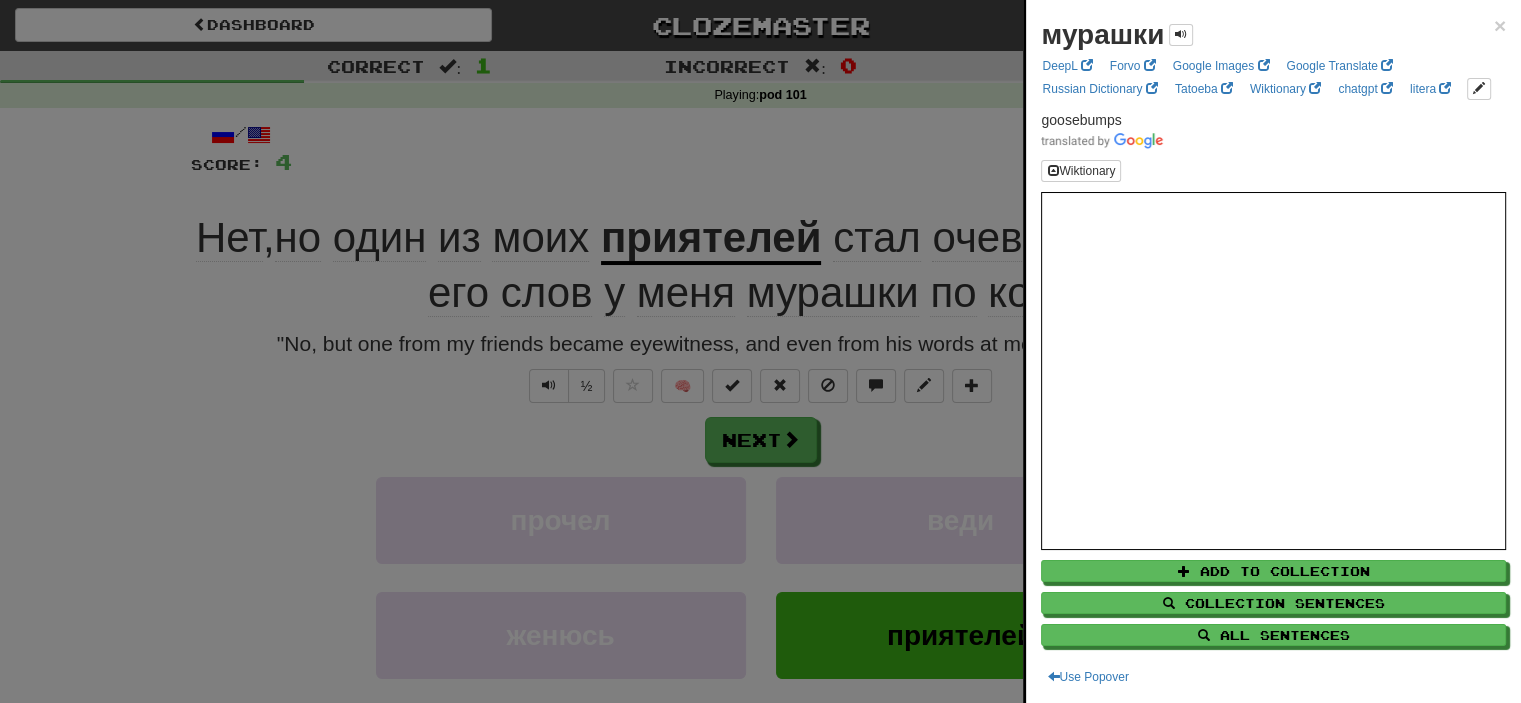 click at bounding box center (760, 351) 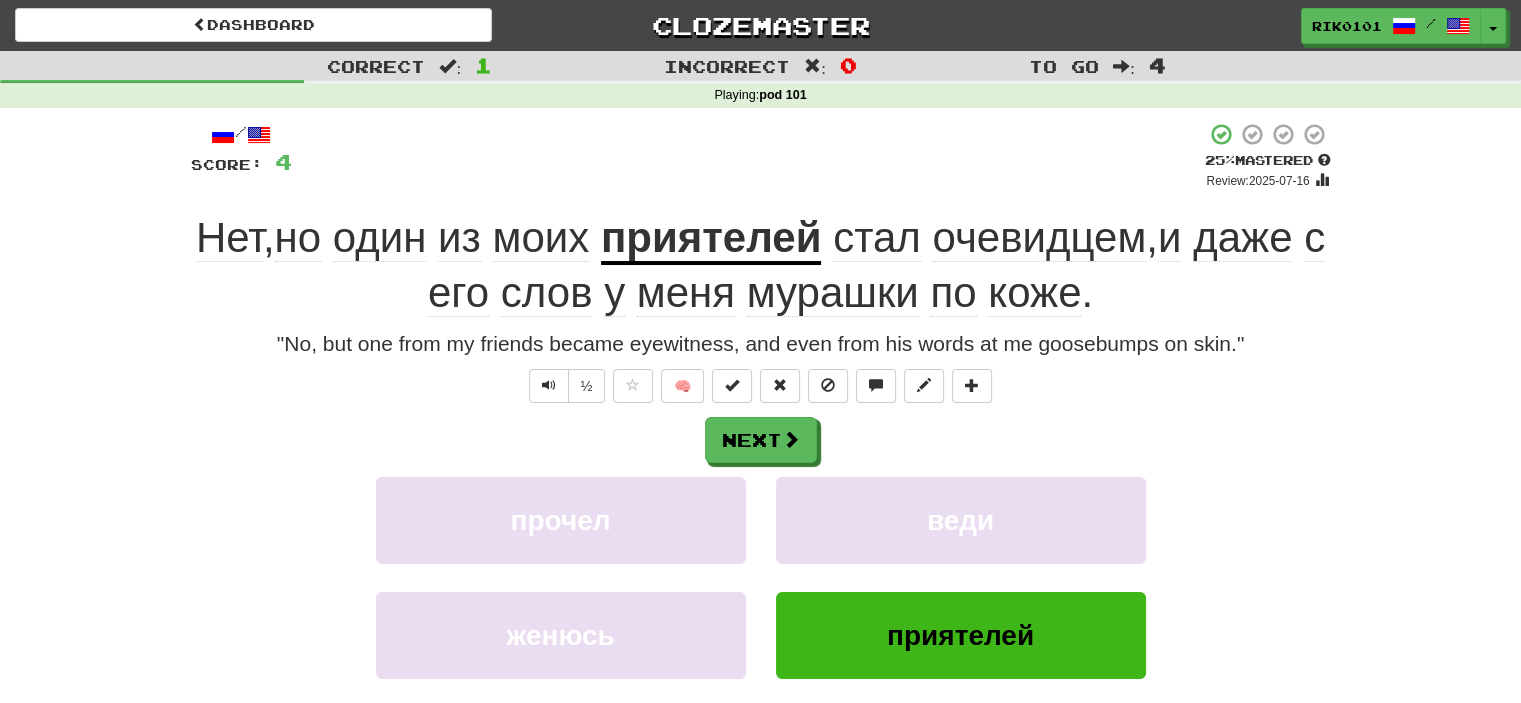 click on "/  Score:   4 + 4 25 %  Mastered Review:  2025-07-16 Нет ,  но   один   из   моих   приятелей   стал   очевидцем ,  и   даже   с   его   слов   у   меня   мурашки   по   коже .  "No, but one from my friends became eyewitness, and even from his words at me goosebumps on skin." ½ 🧠 Next прочел веди женюсь приятелей Learn more: прочел веди женюсь приятелей  Help!  Report" at bounding box center (761, 451) 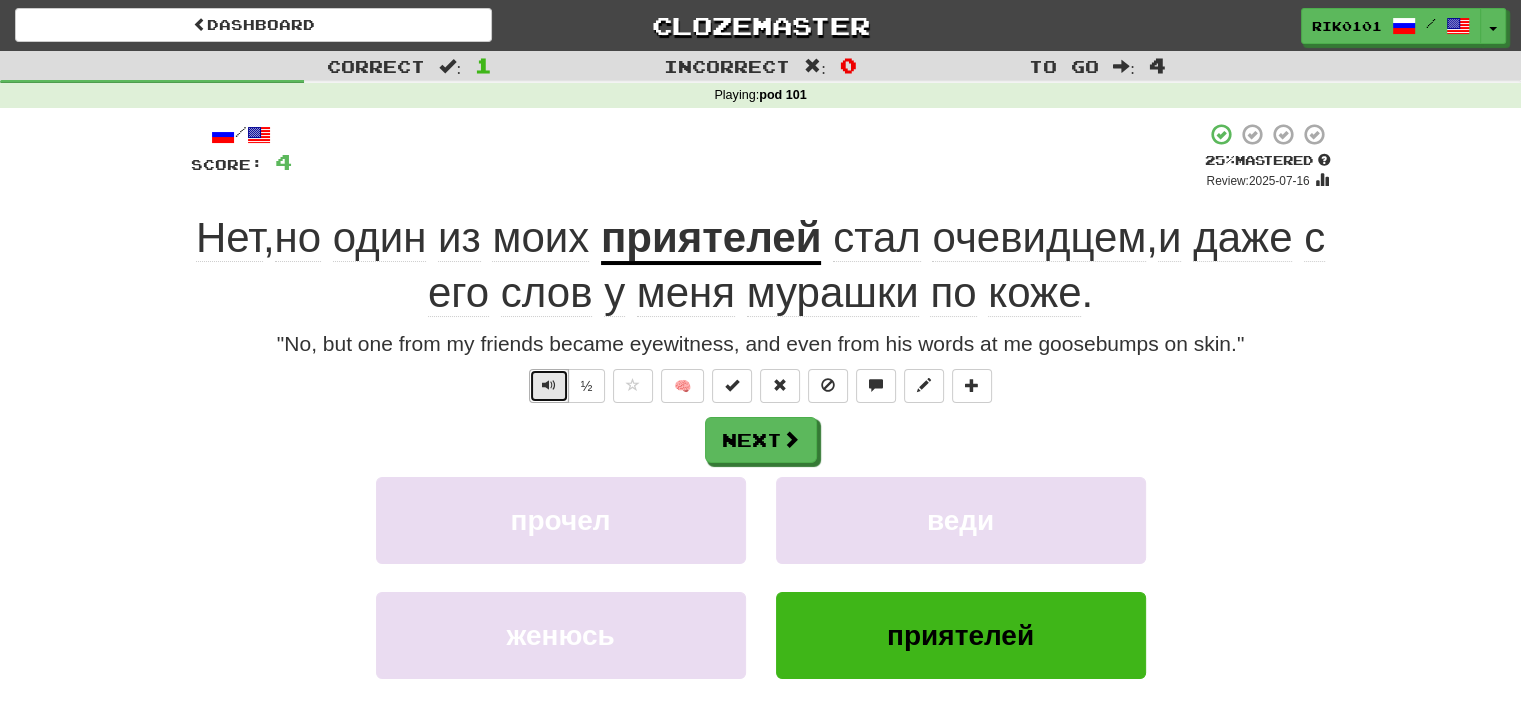 click at bounding box center [549, 385] 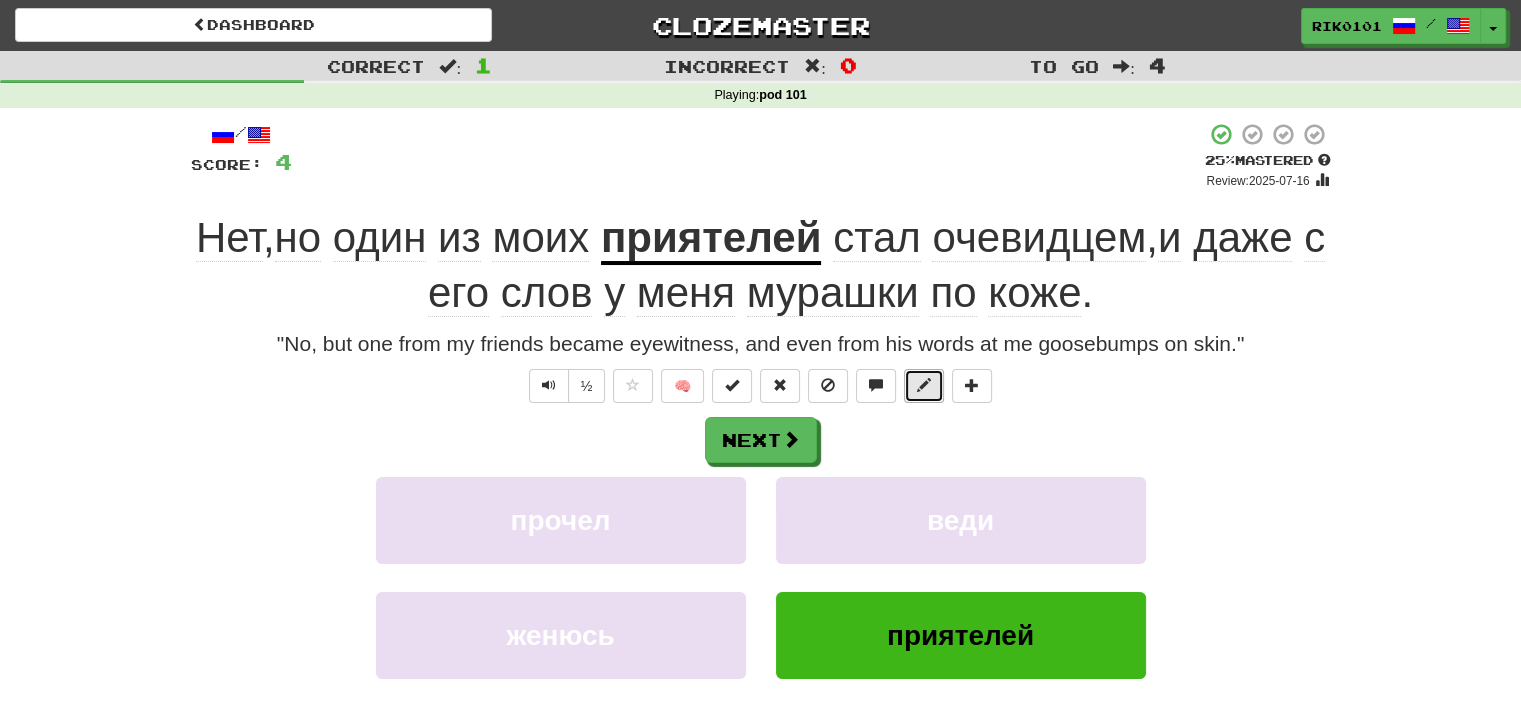 click at bounding box center (924, 385) 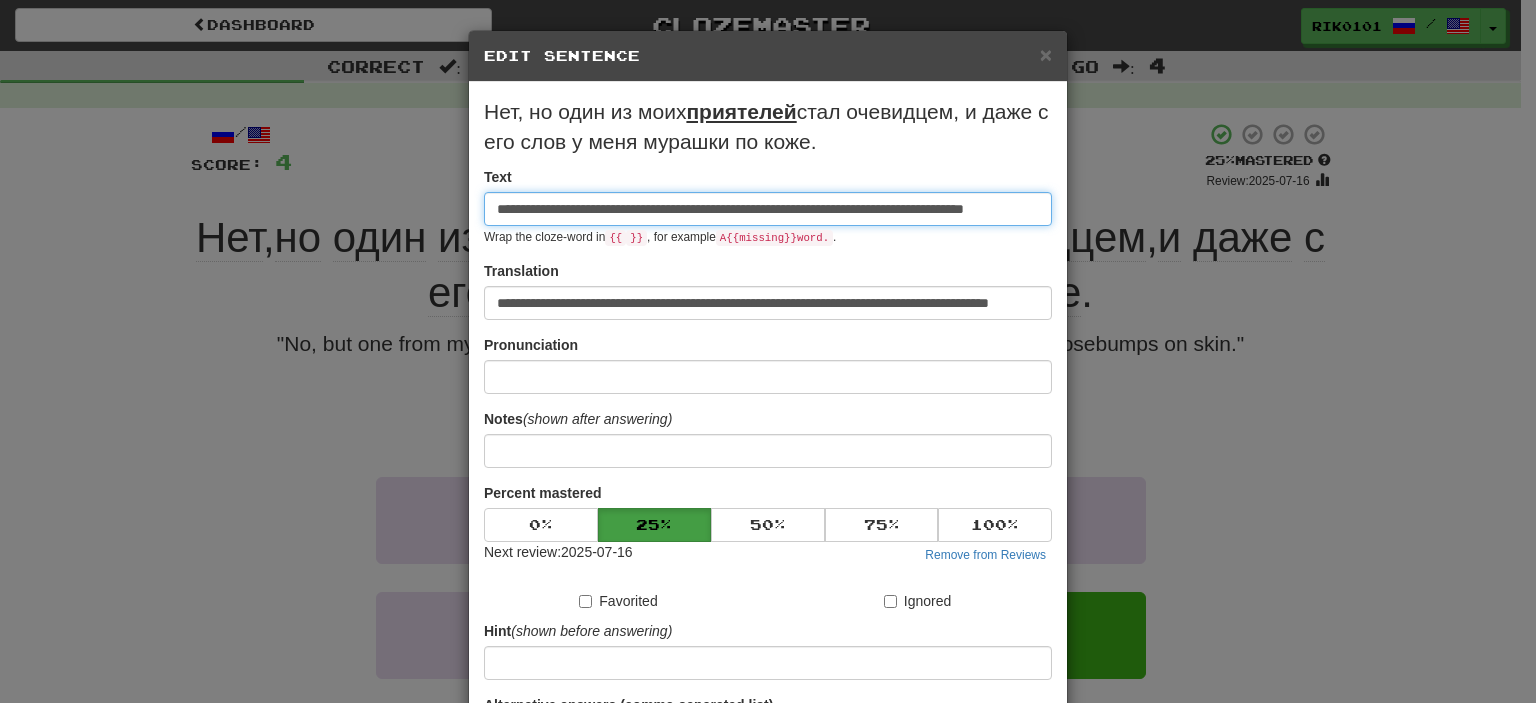 scroll, scrollTop: 0, scrollLeft: 84, axis: horizontal 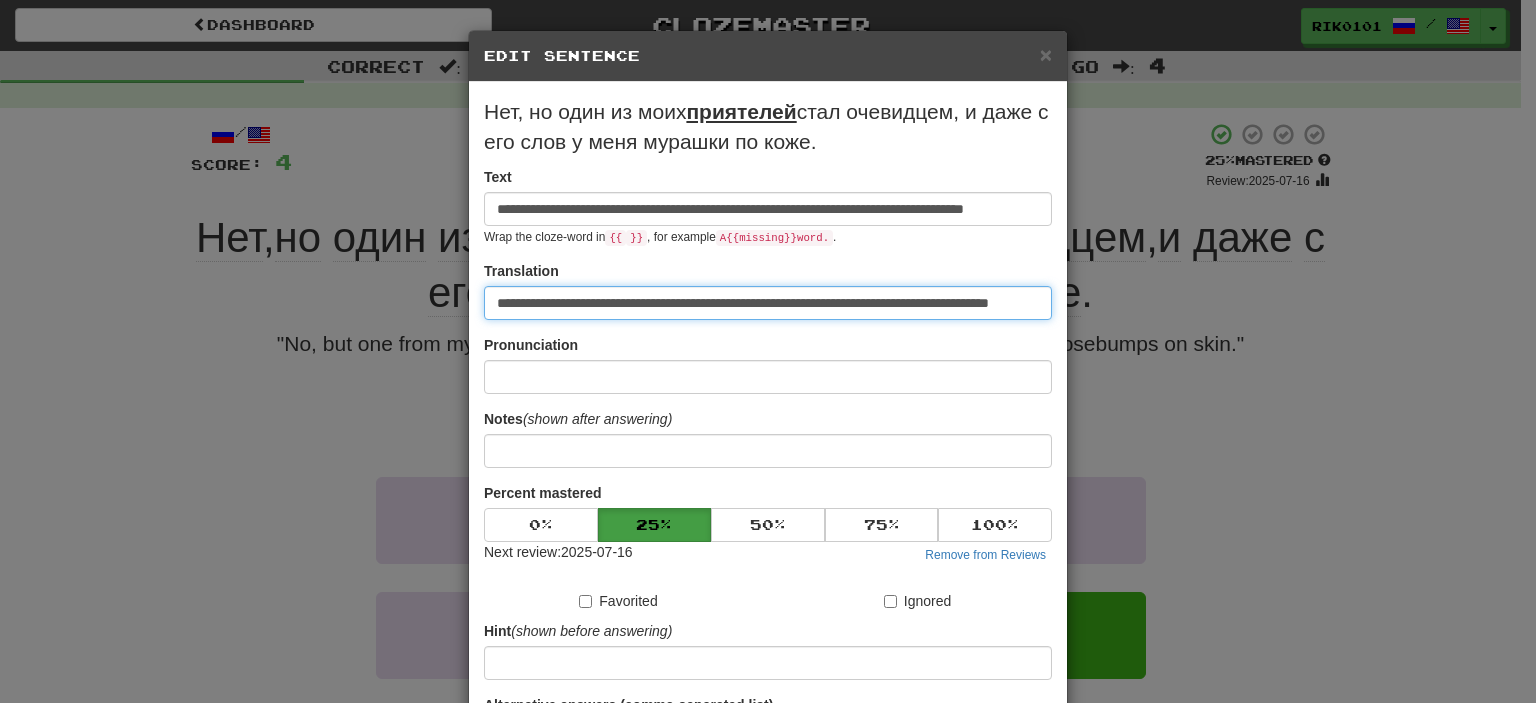 click on "**********" at bounding box center [768, 303] 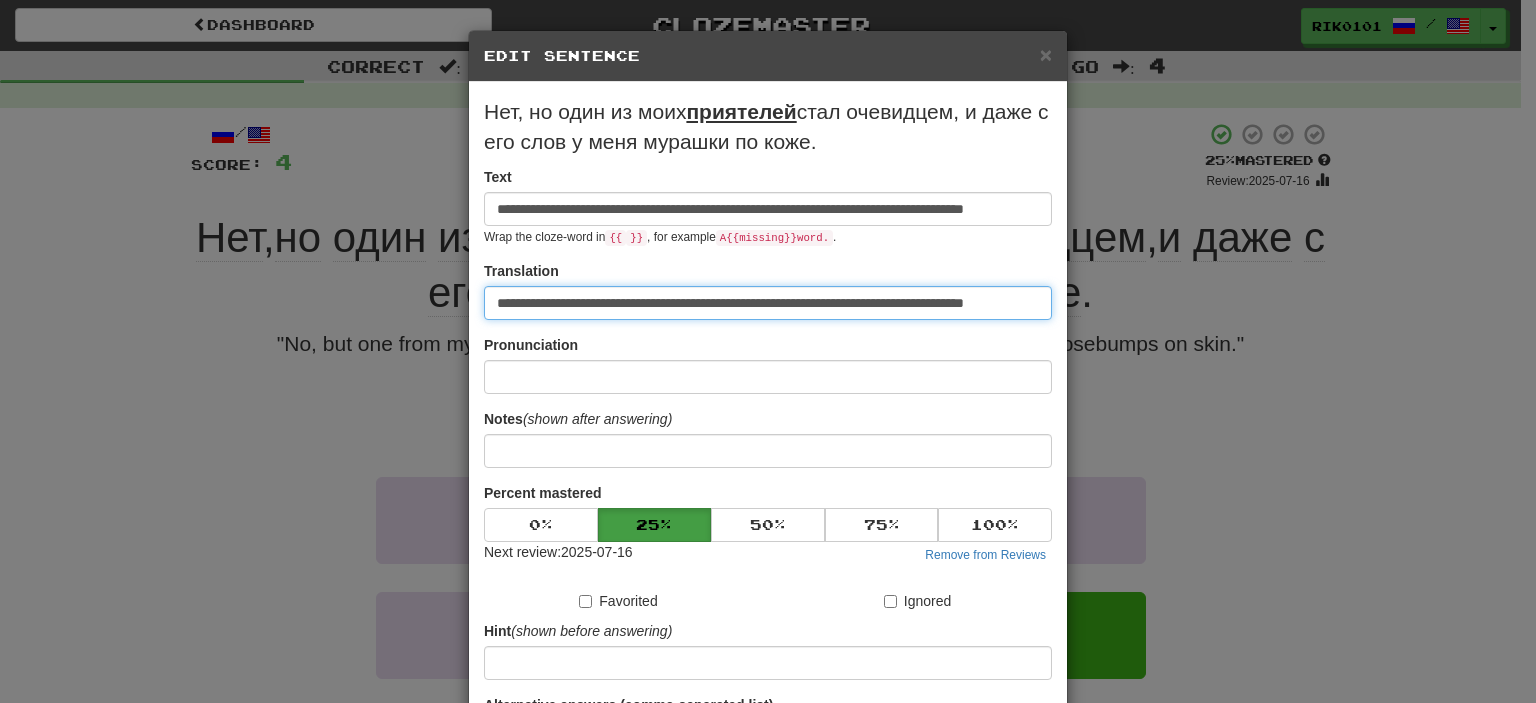paste on "******" 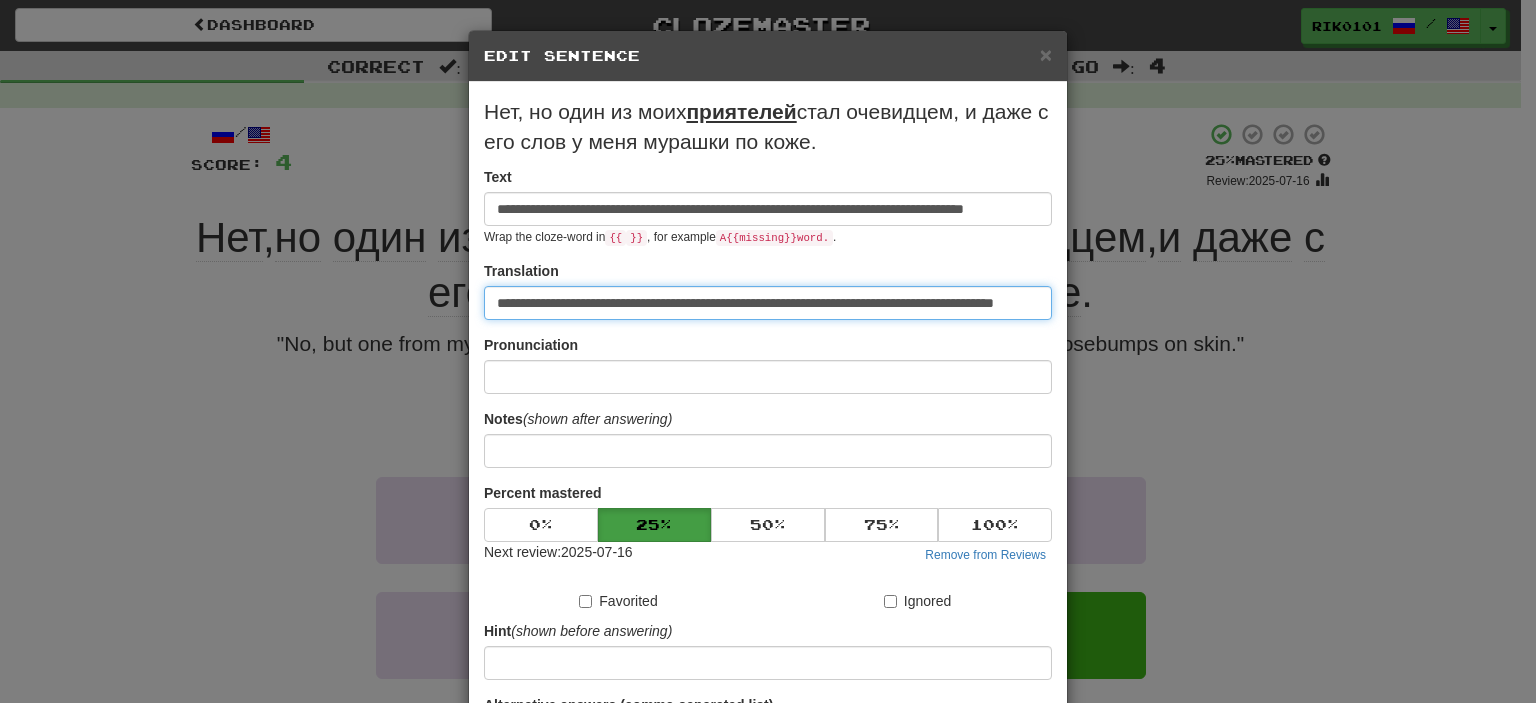 scroll, scrollTop: 220, scrollLeft: 0, axis: vertical 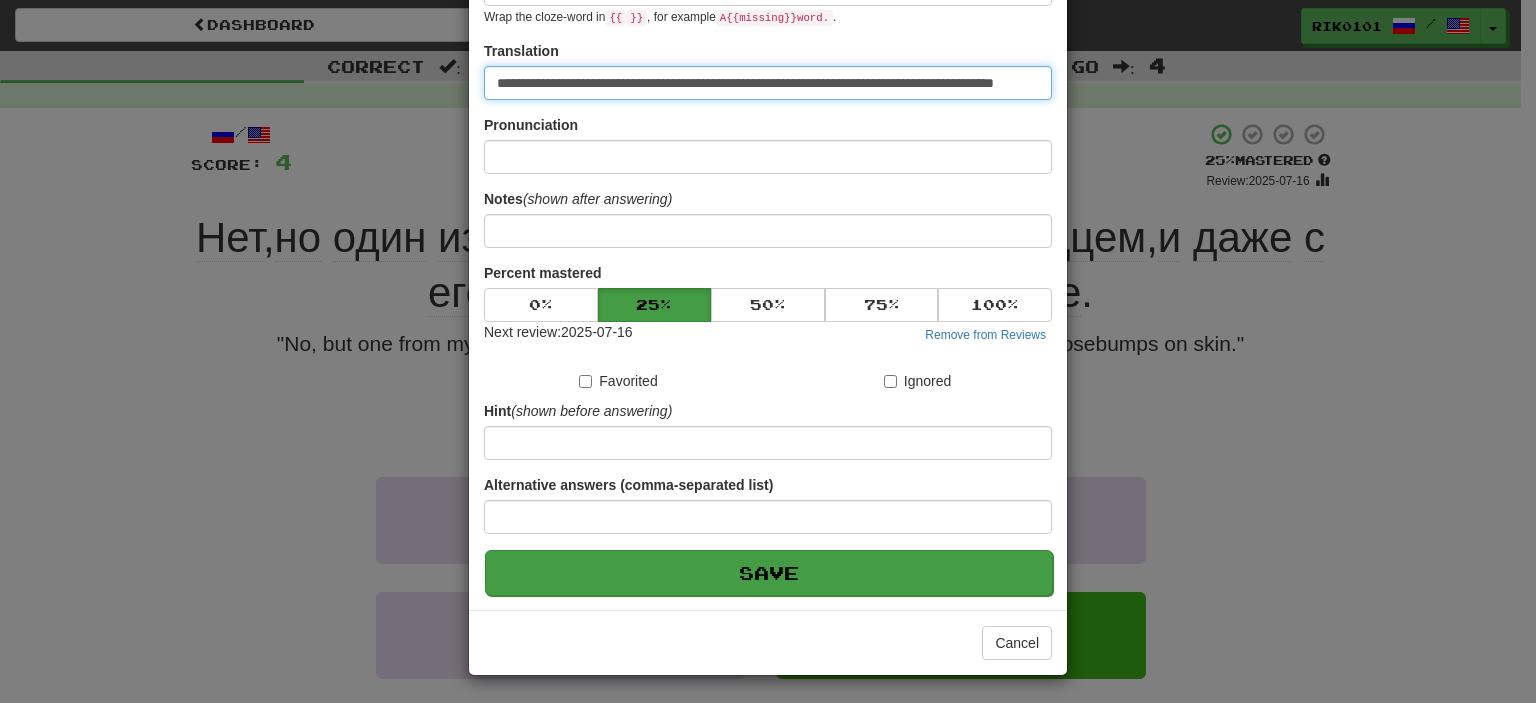 type on "**********" 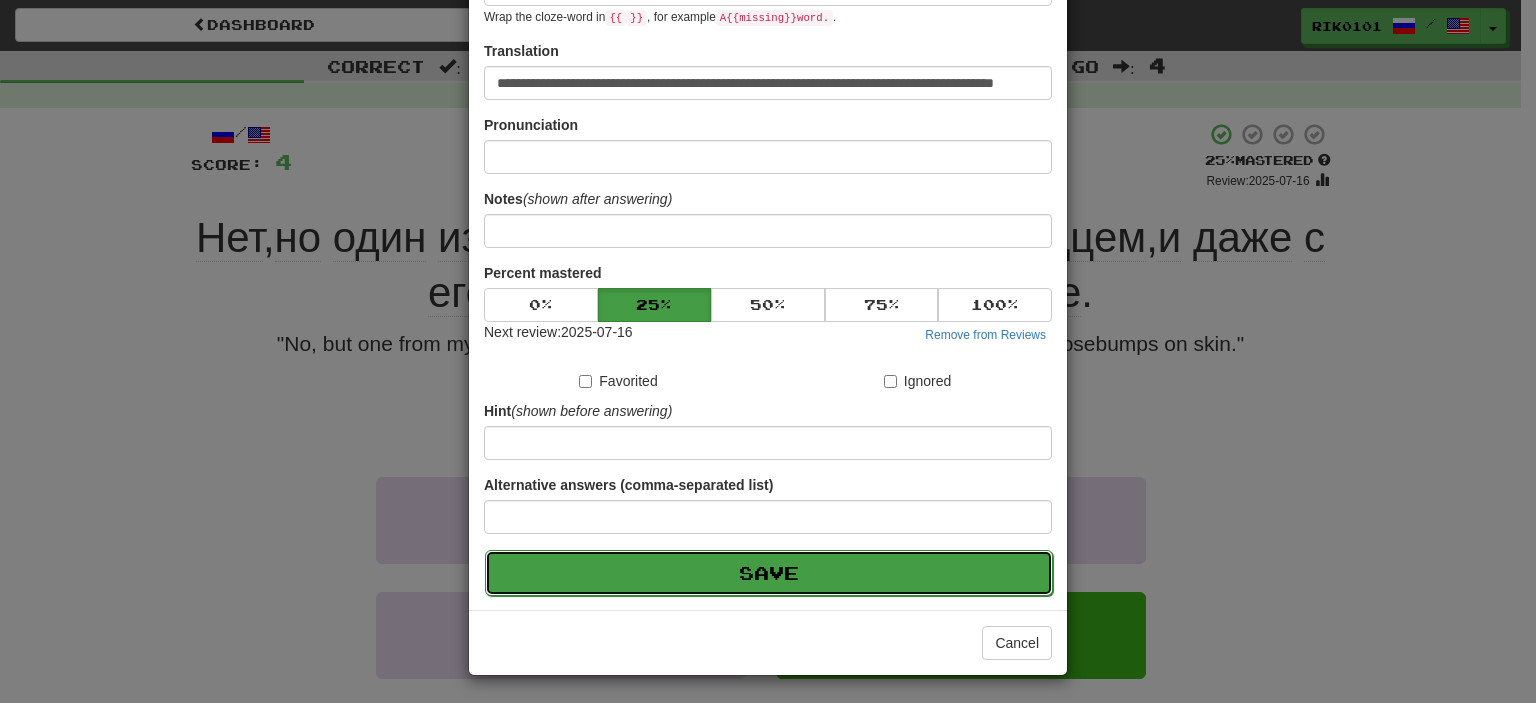 click on "Save" at bounding box center (769, 573) 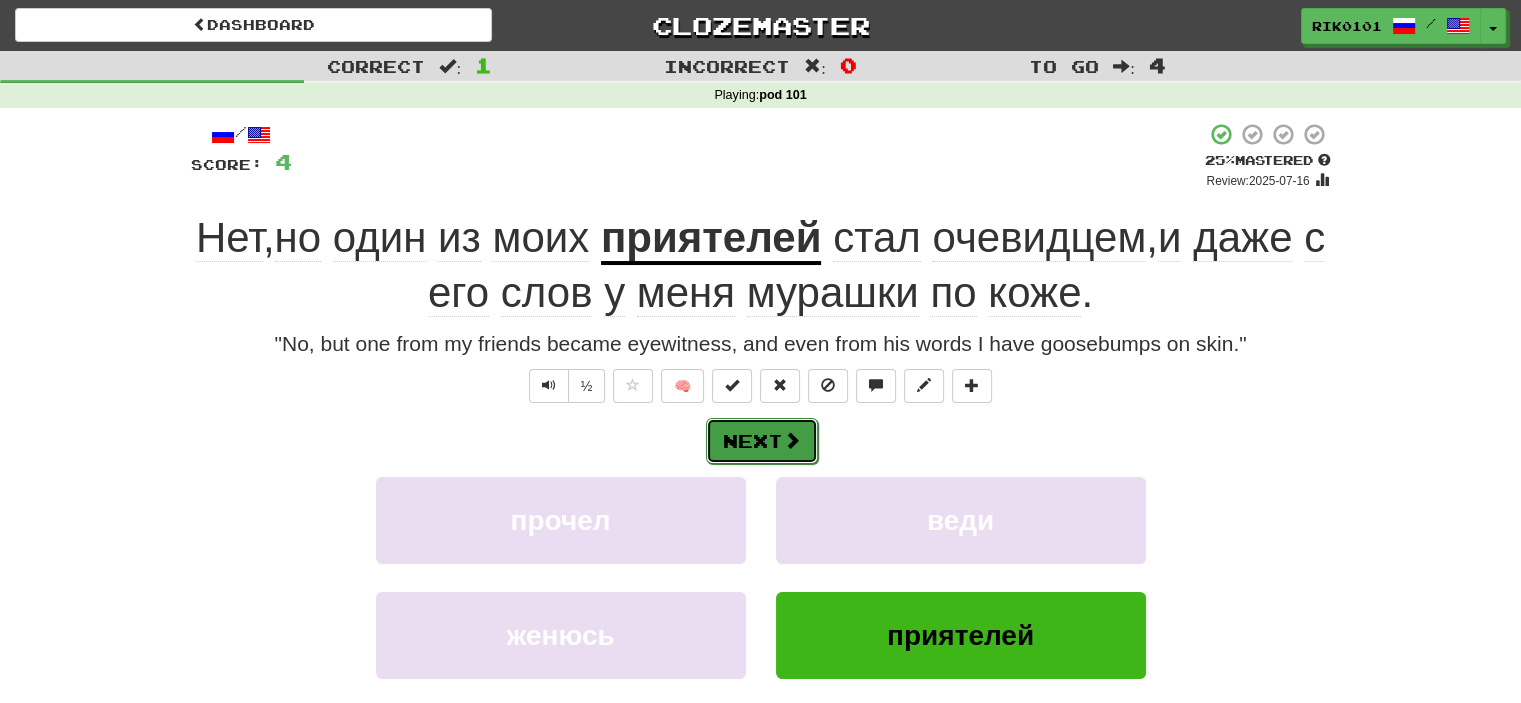 click on "Next" at bounding box center [762, 441] 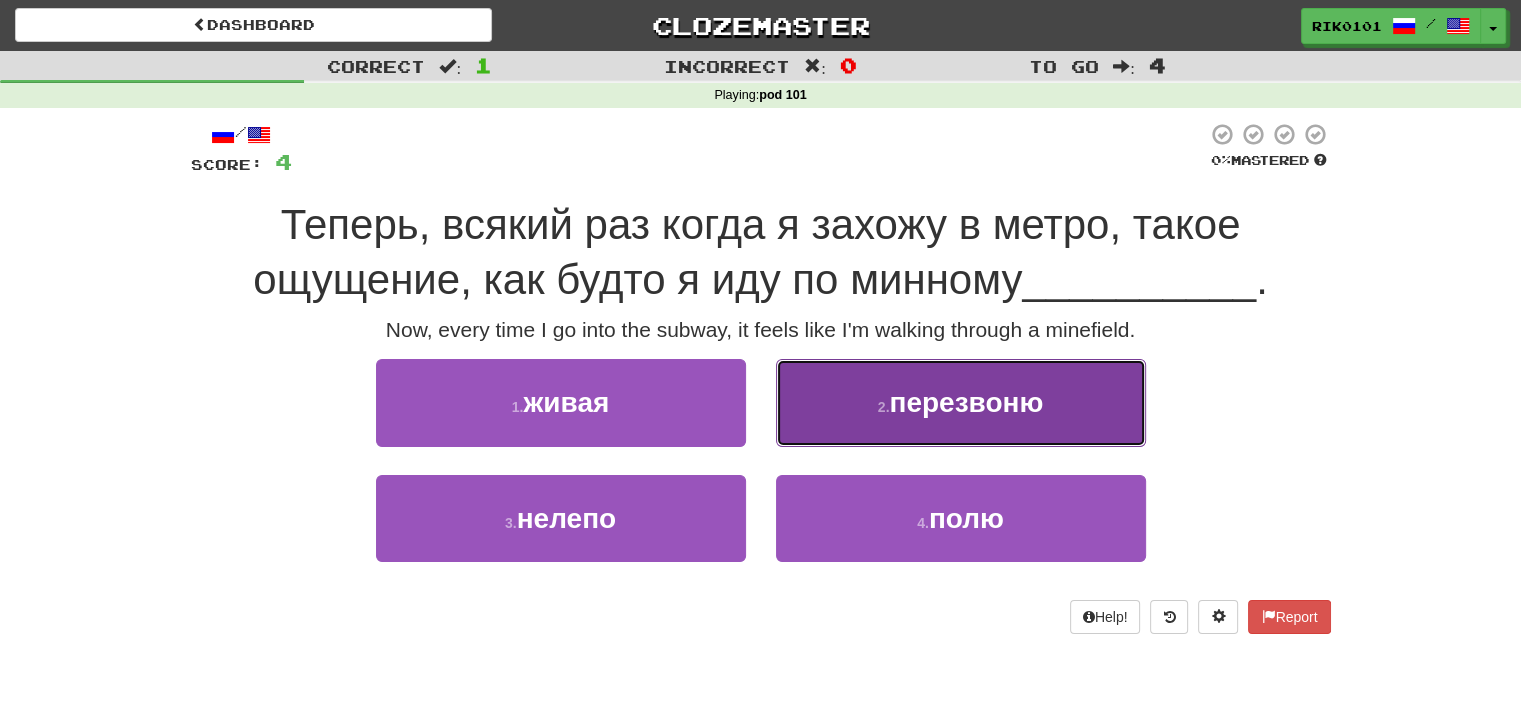 click on "перезвоню" at bounding box center [966, 402] 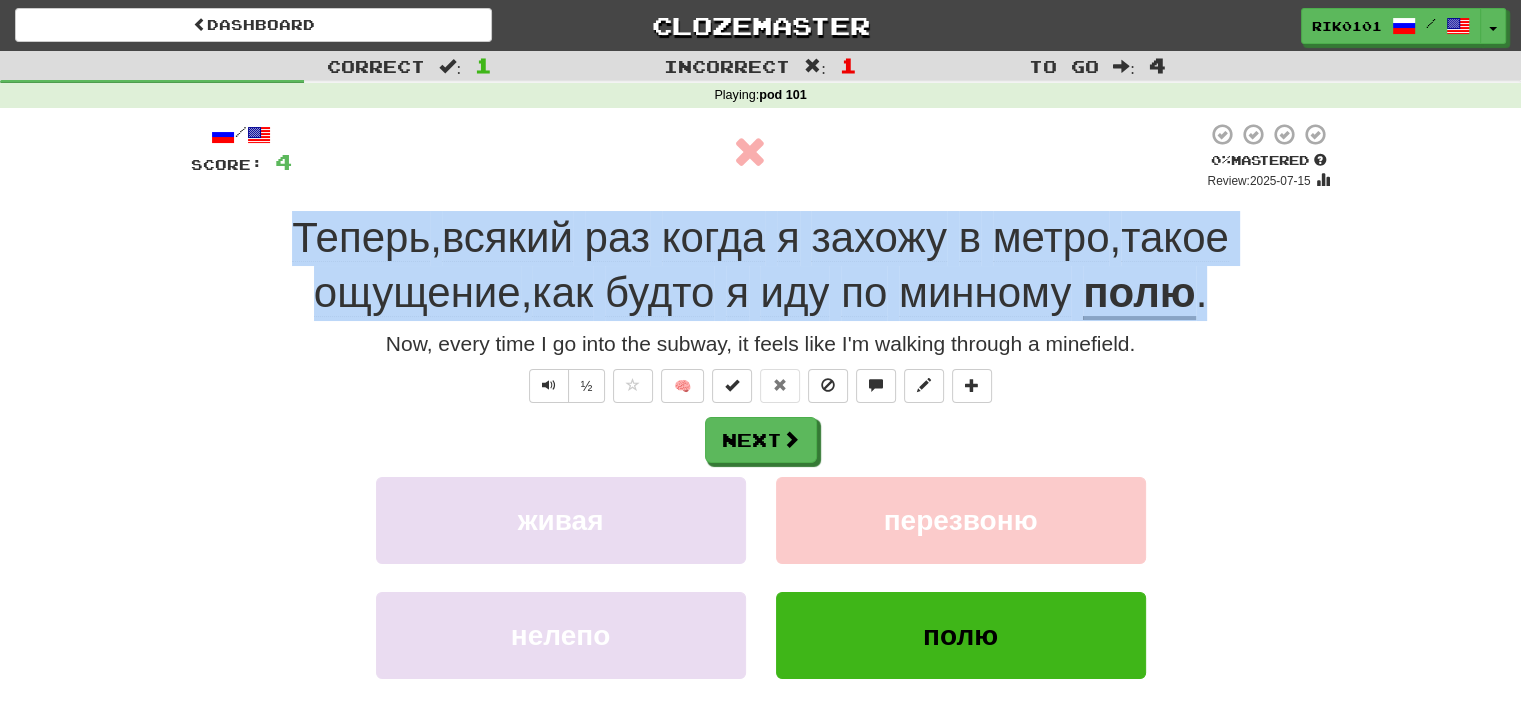 drag, startPoint x: 288, startPoint y: 228, endPoint x: 1219, endPoint y: 302, distance: 933.9363 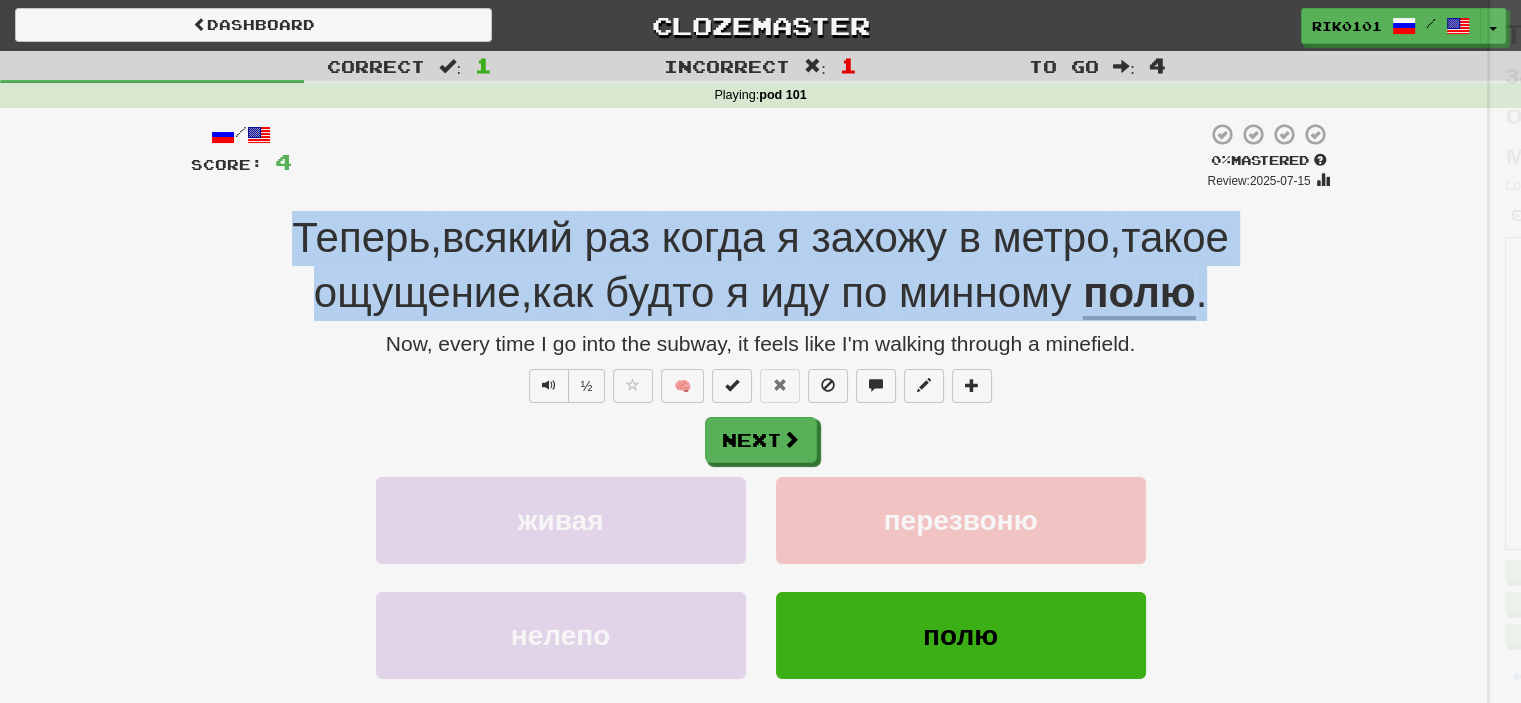 copy on "Теперь ,  всякий   раз   когда   я   захожу   в   метро ,  такое   ощущение ,  как   будто   я   иду   по   минному   полю ." 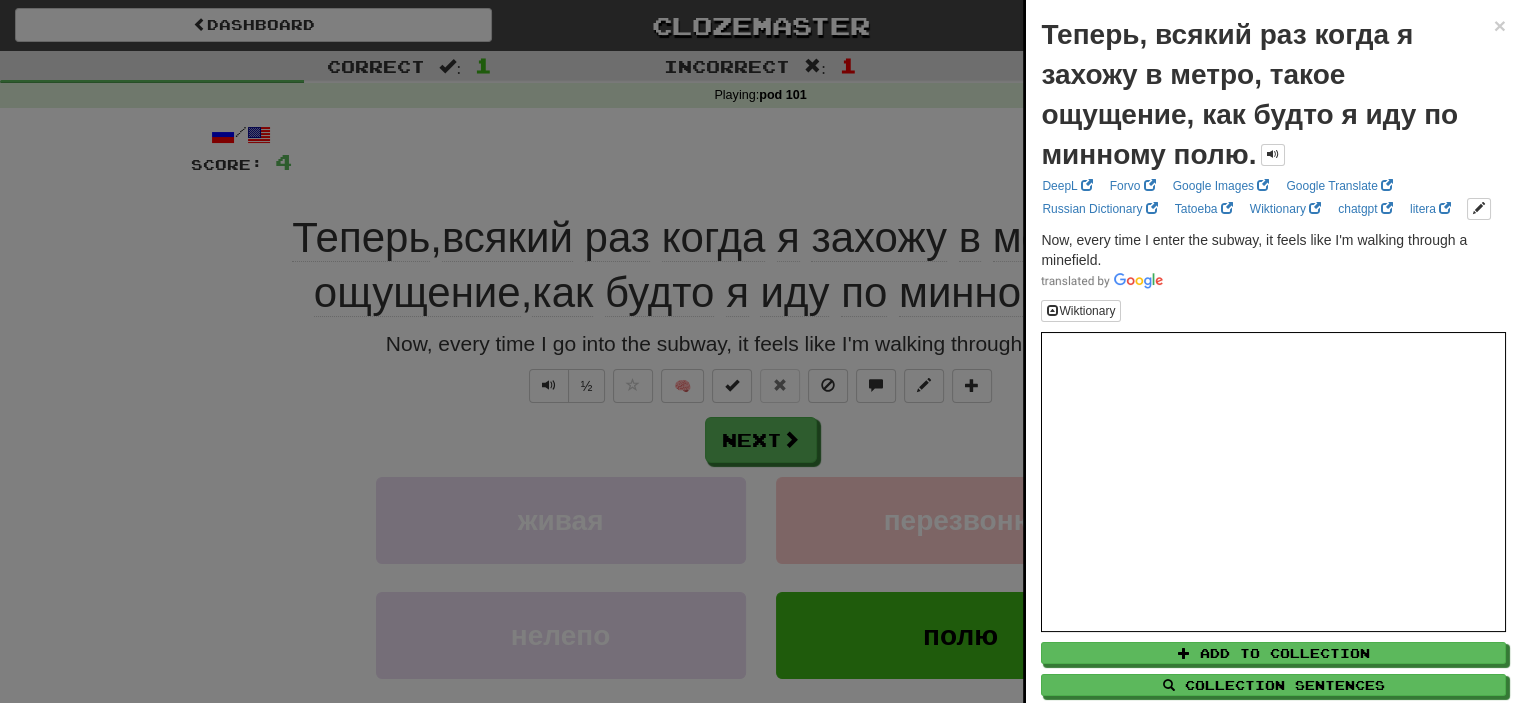 click at bounding box center [760, 351] 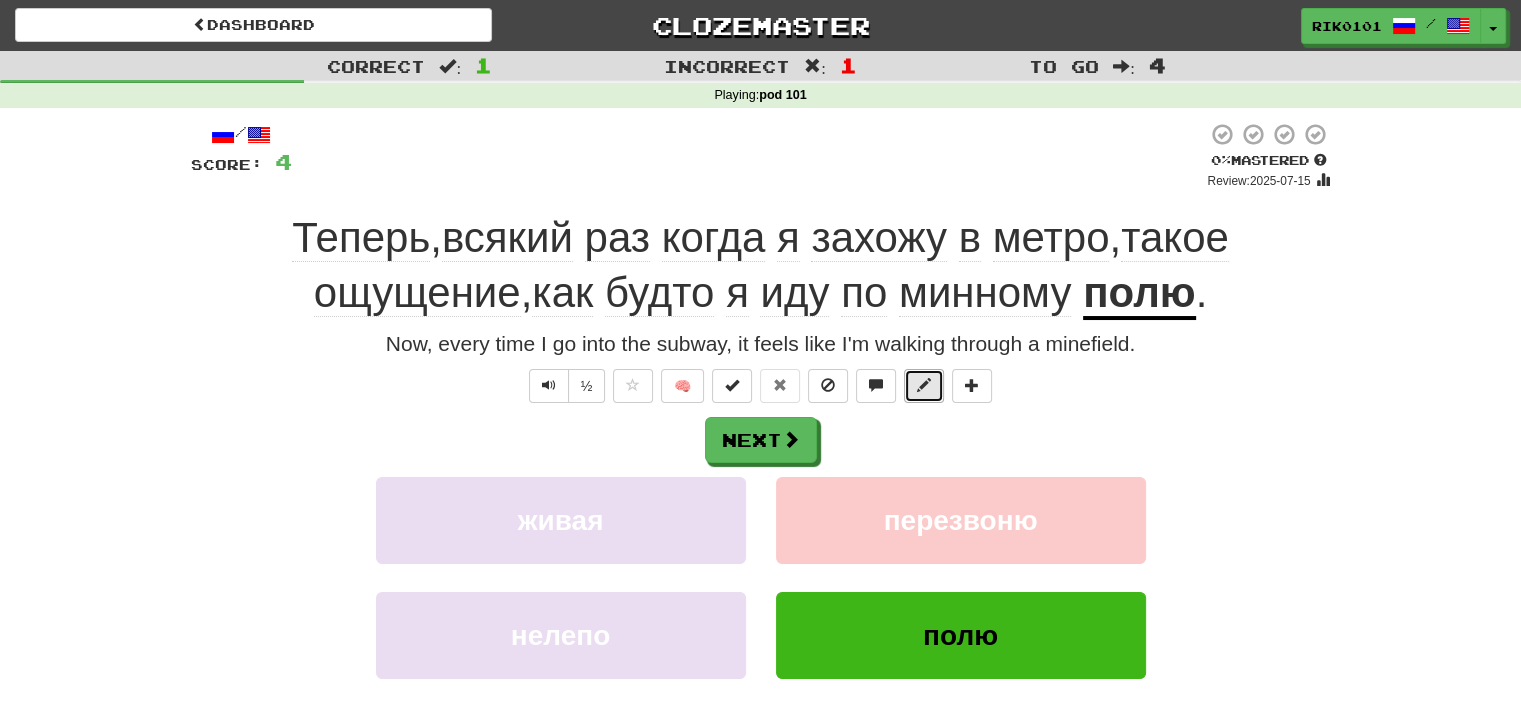 click at bounding box center (924, 385) 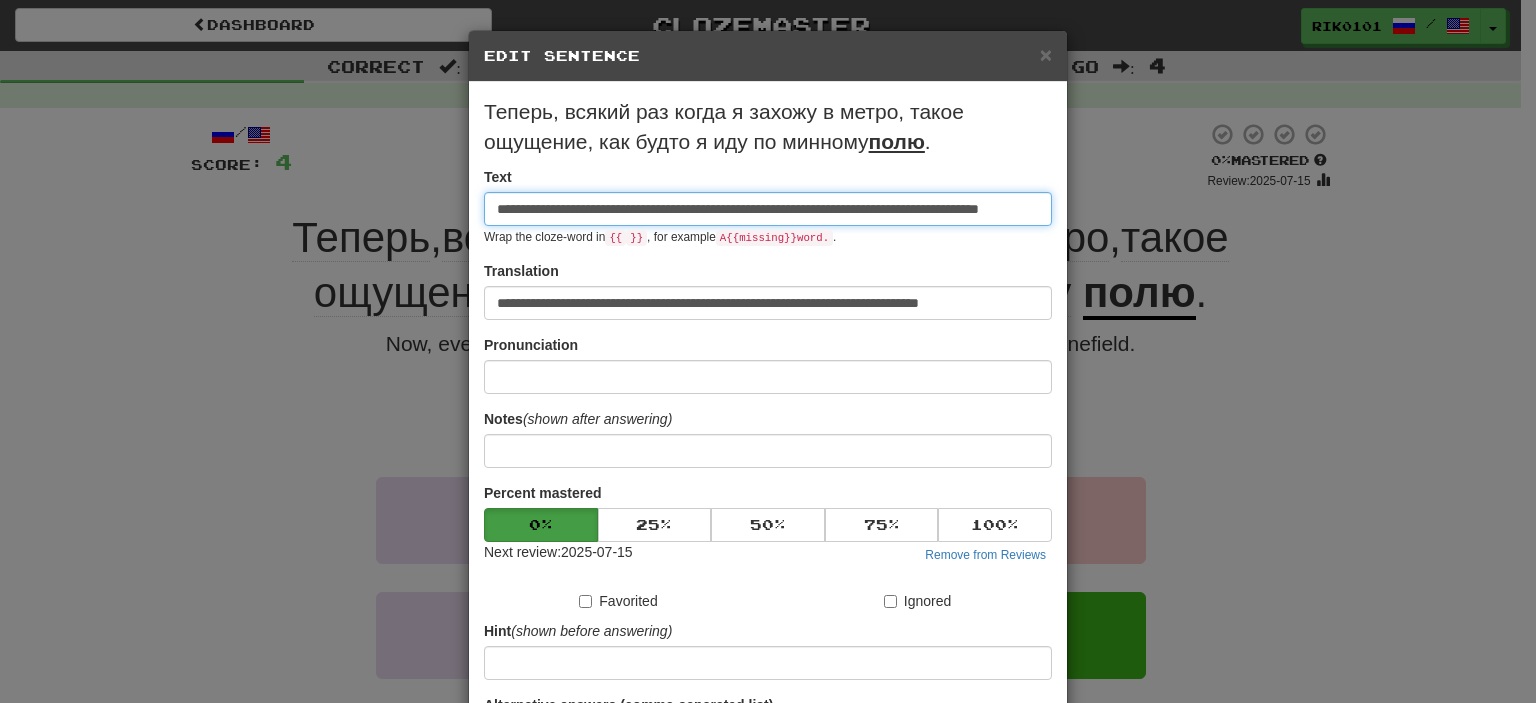 scroll, scrollTop: 0, scrollLeft: 100, axis: horizontal 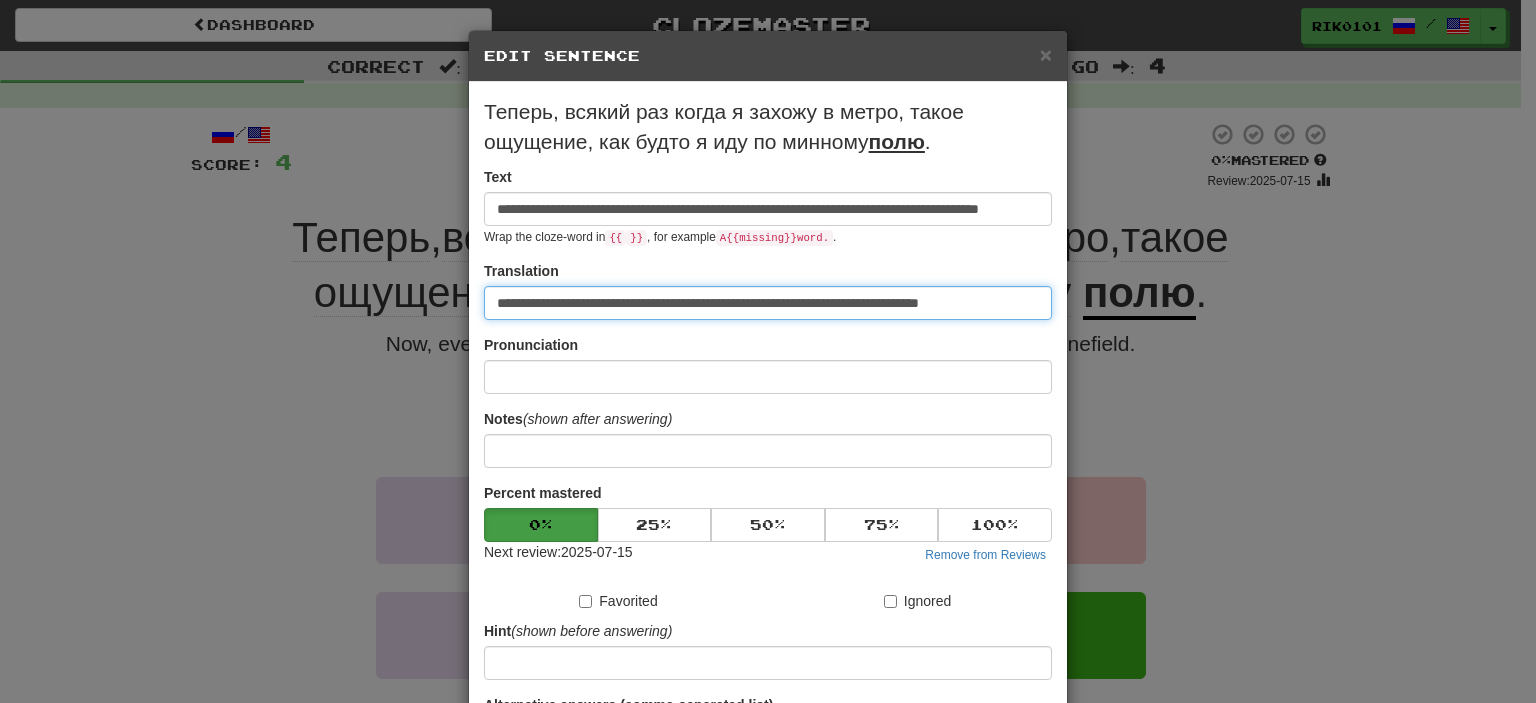 drag, startPoint x: 937, startPoint y: 295, endPoint x: 450, endPoint y: 305, distance: 487.10266 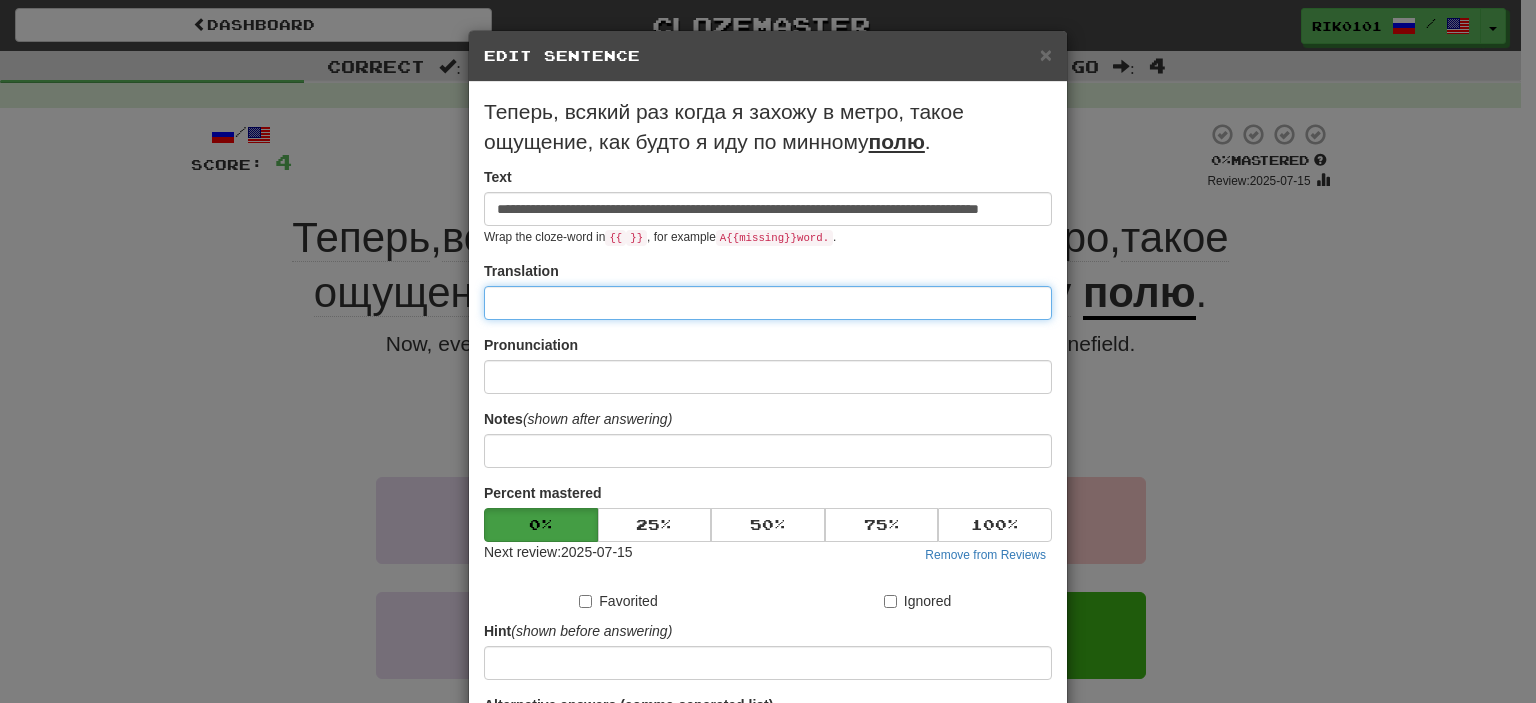 paste on "**********" 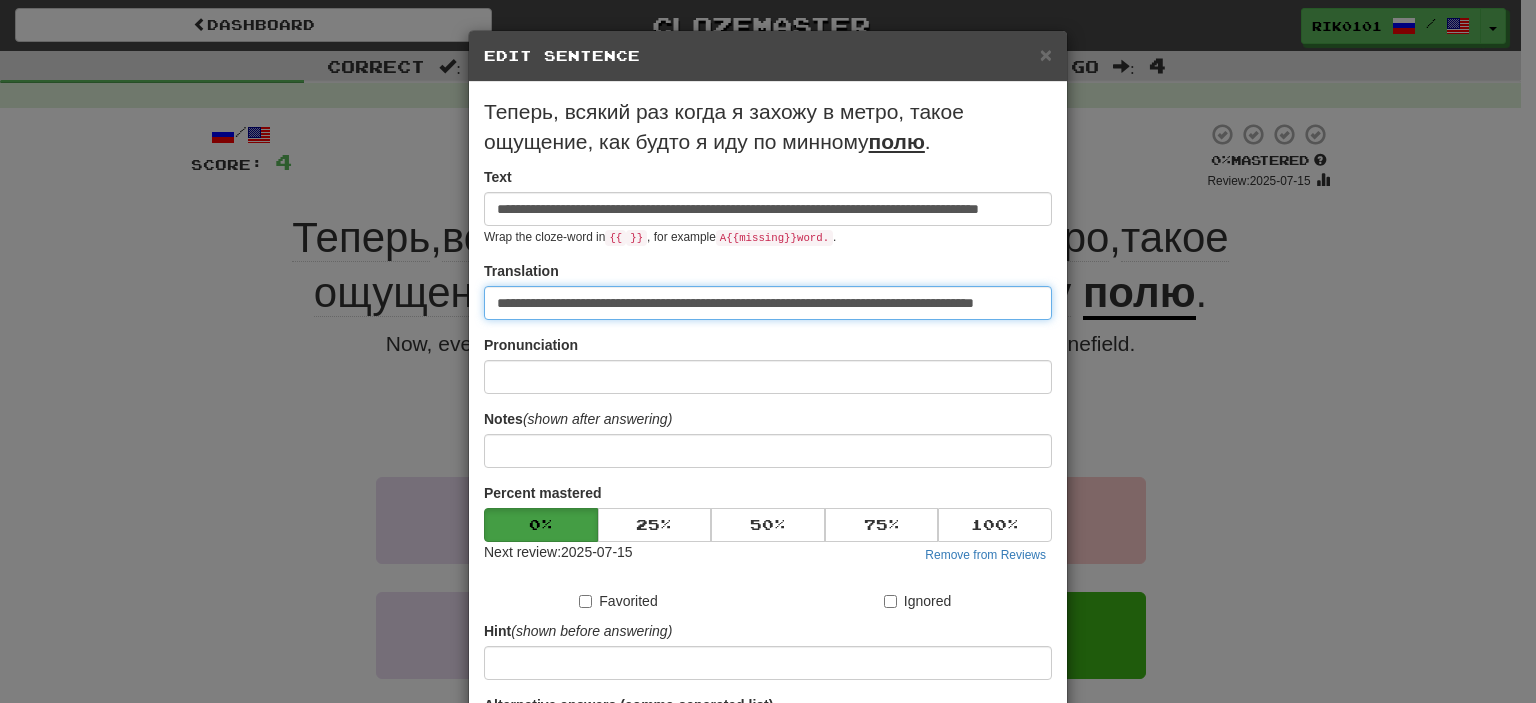 scroll, scrollTop: 0, scrollLeft: 19, axis: horizontal 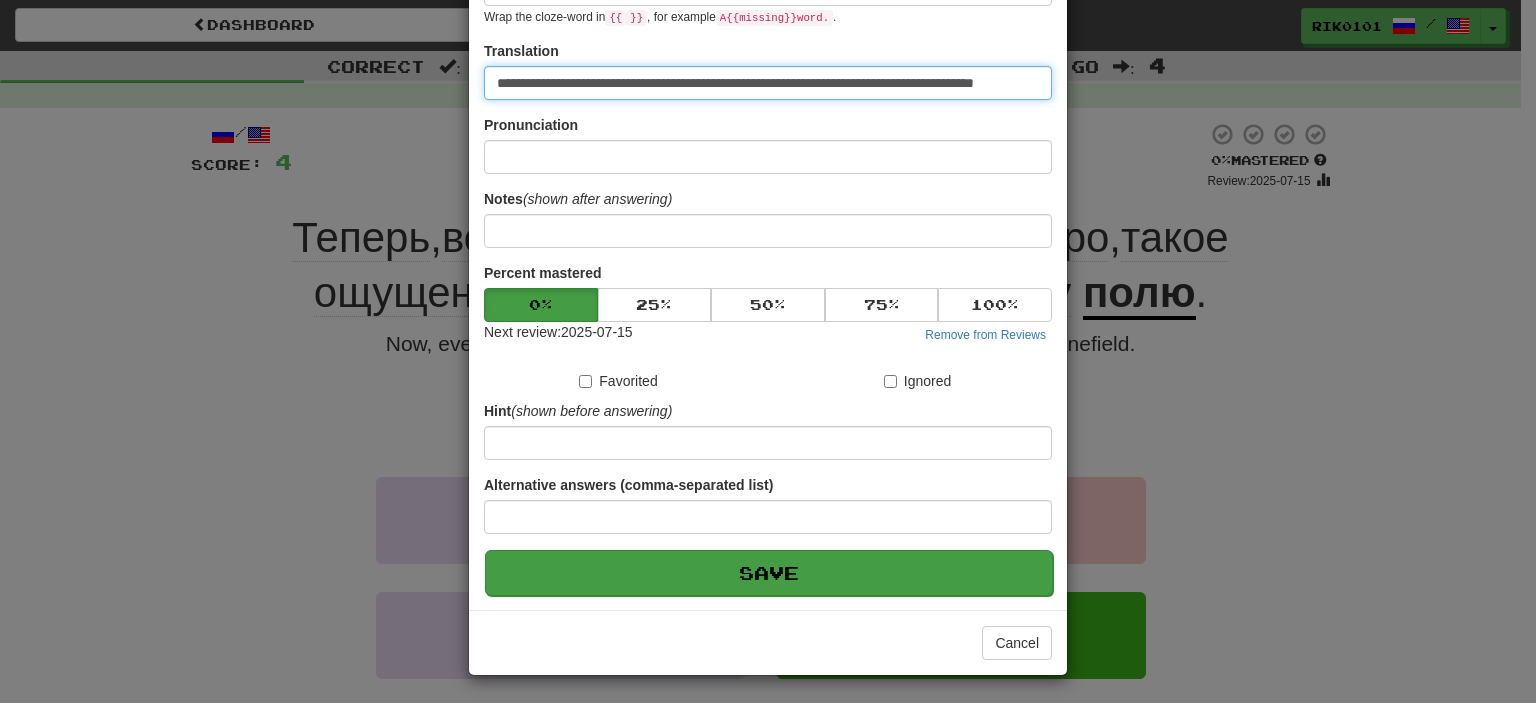 type on "**********" 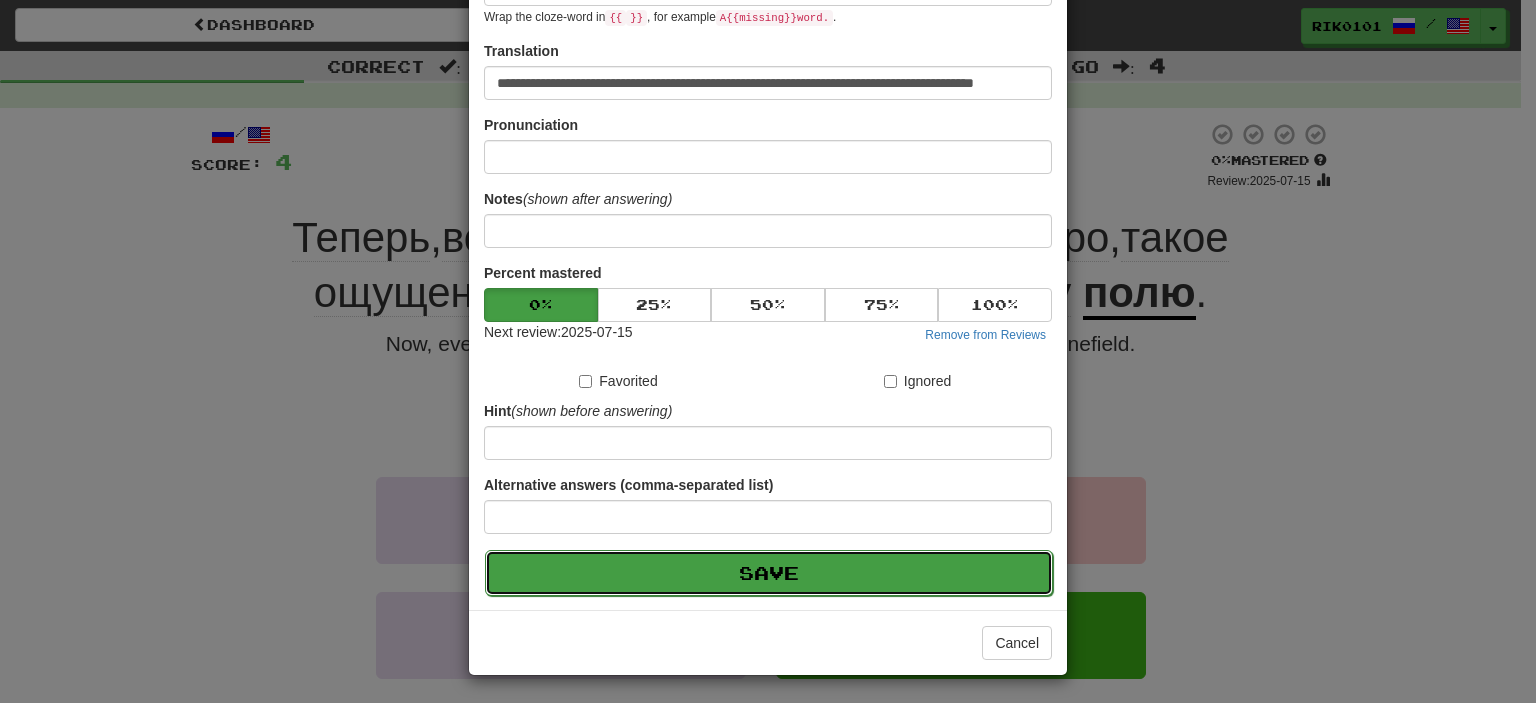 click on "Save" at bounding box center (769, 573) 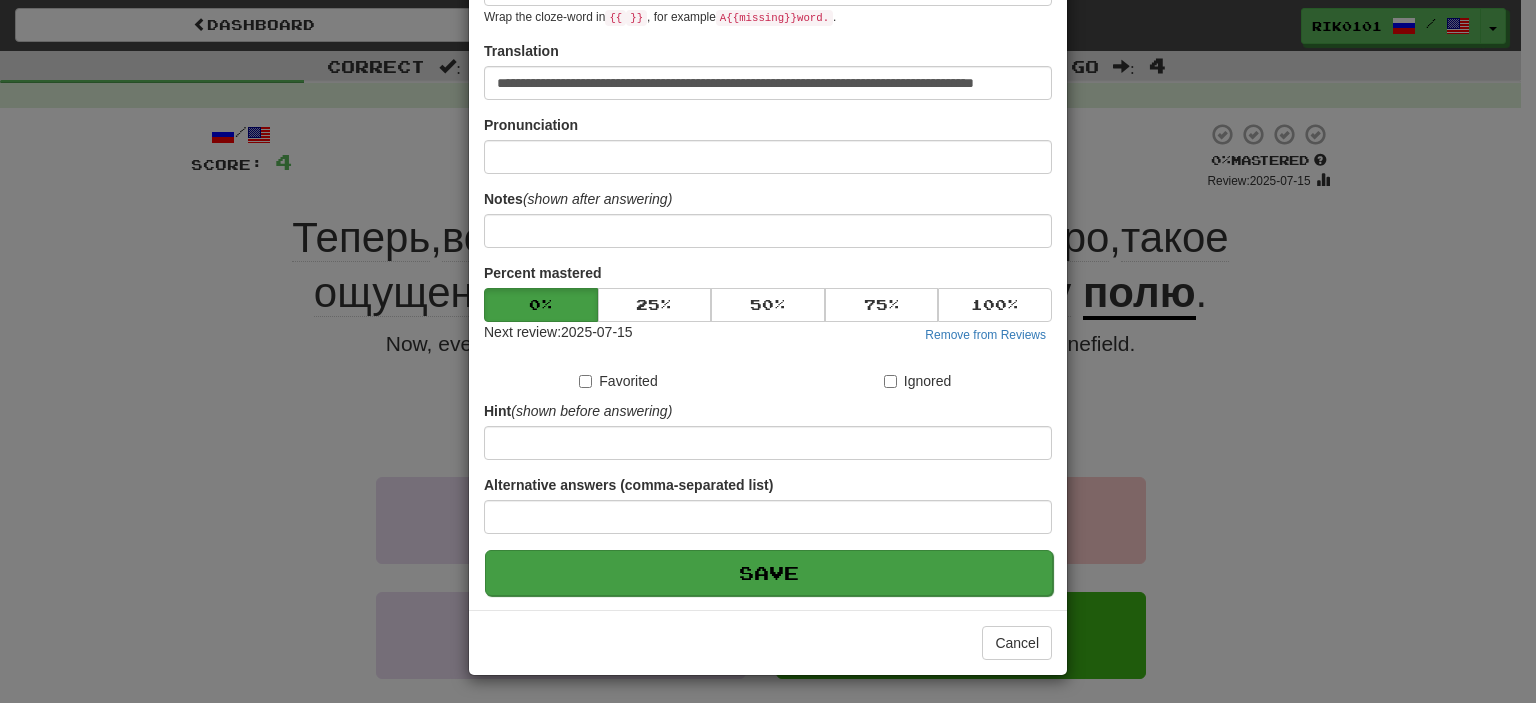 scroll, scrollTop: 0, scrollLeft: 0, axis: both 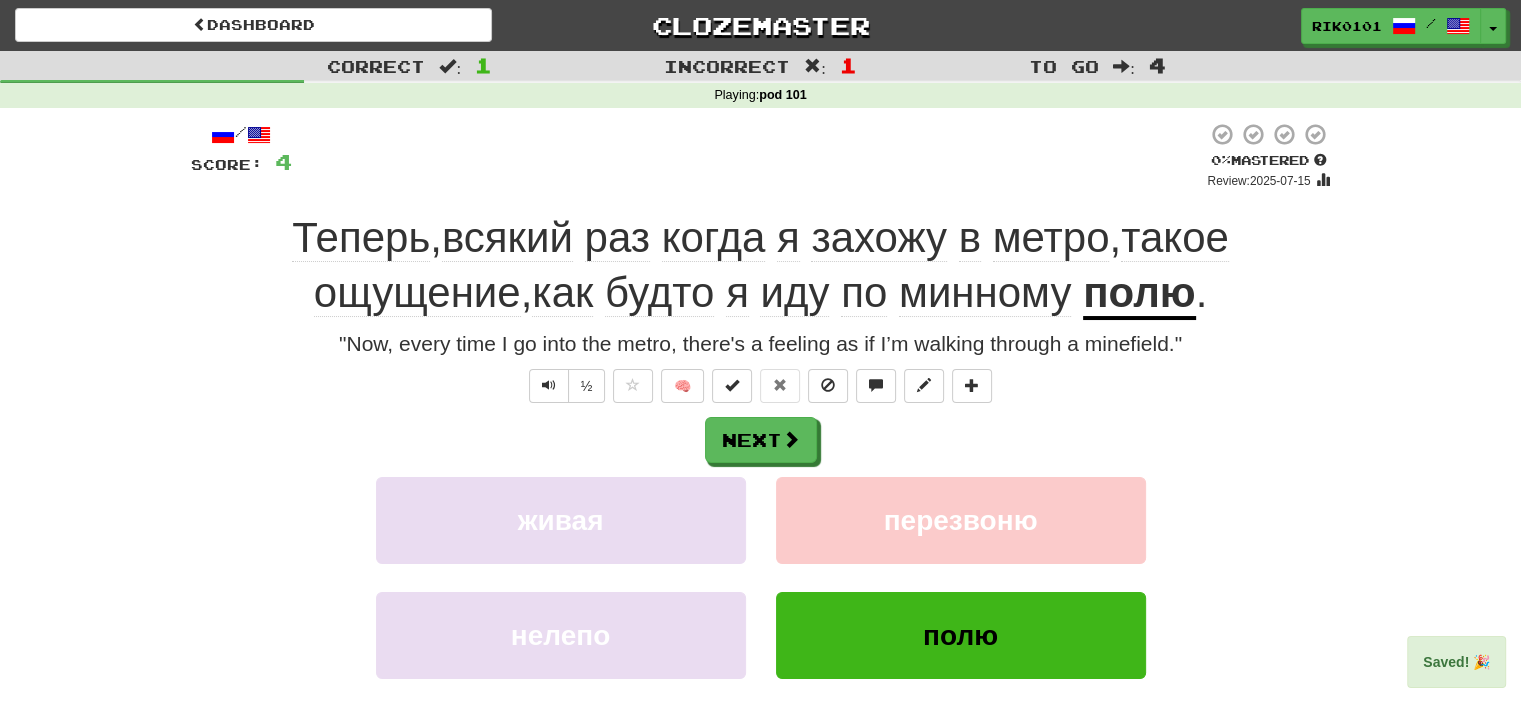 click on "всякий" 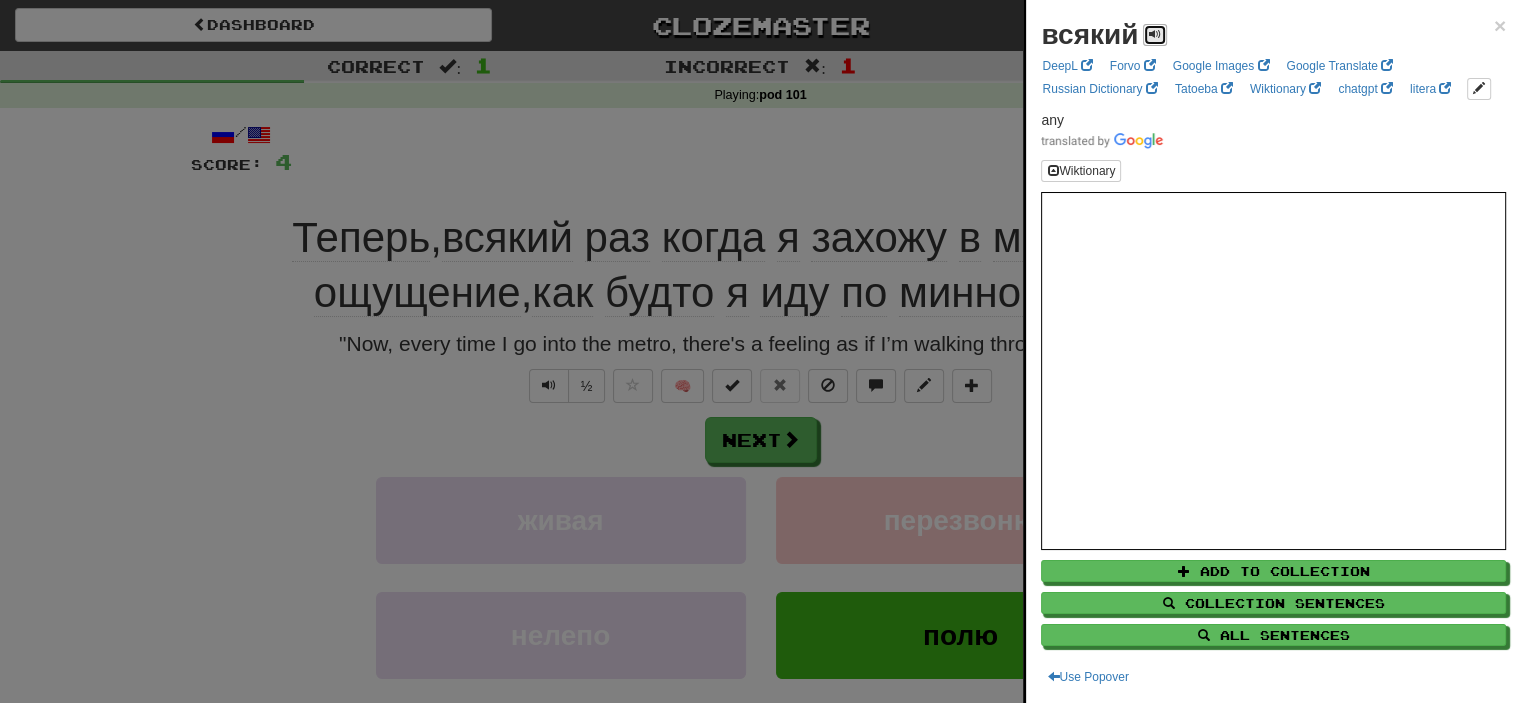 click at bounding box center (1155, 34) 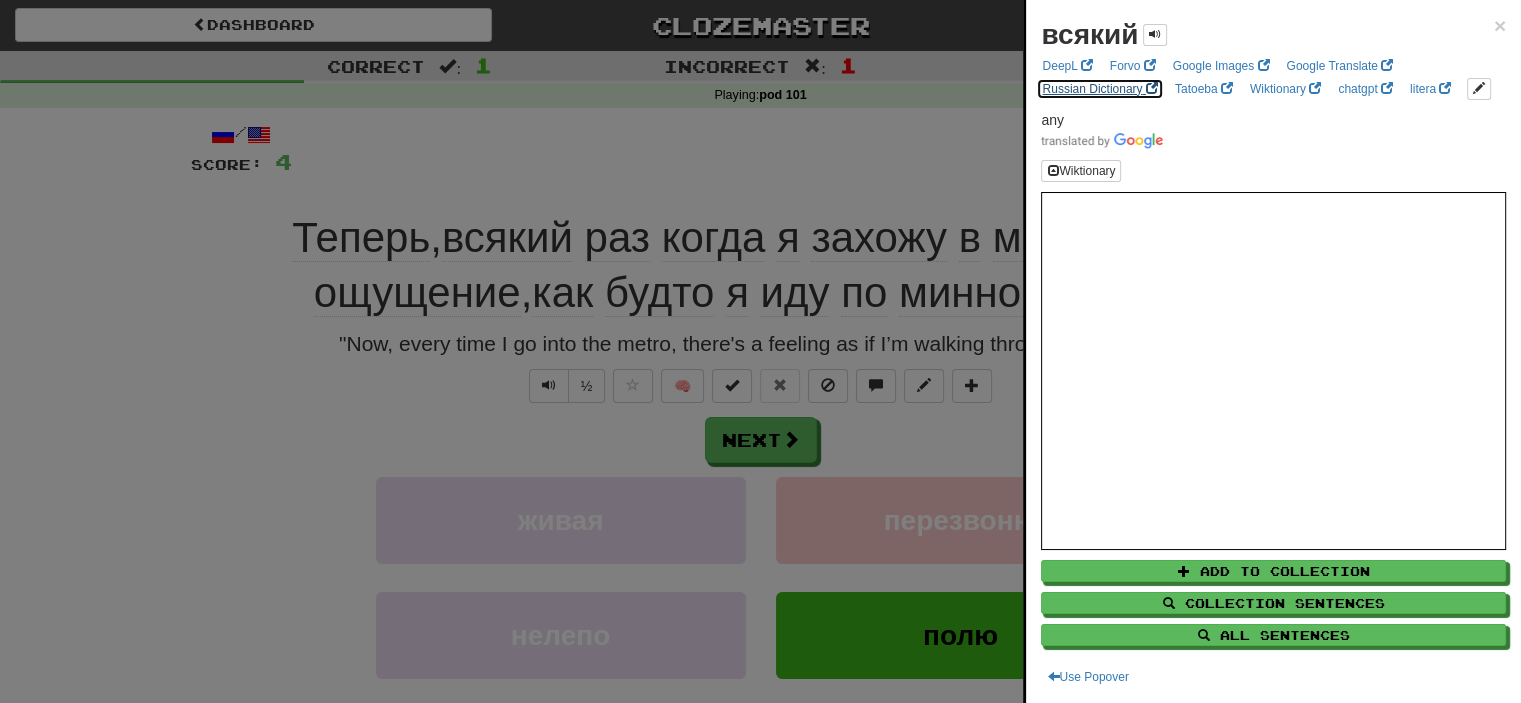 click on "Russian Dictionary" at bounding box center [1099, 89] 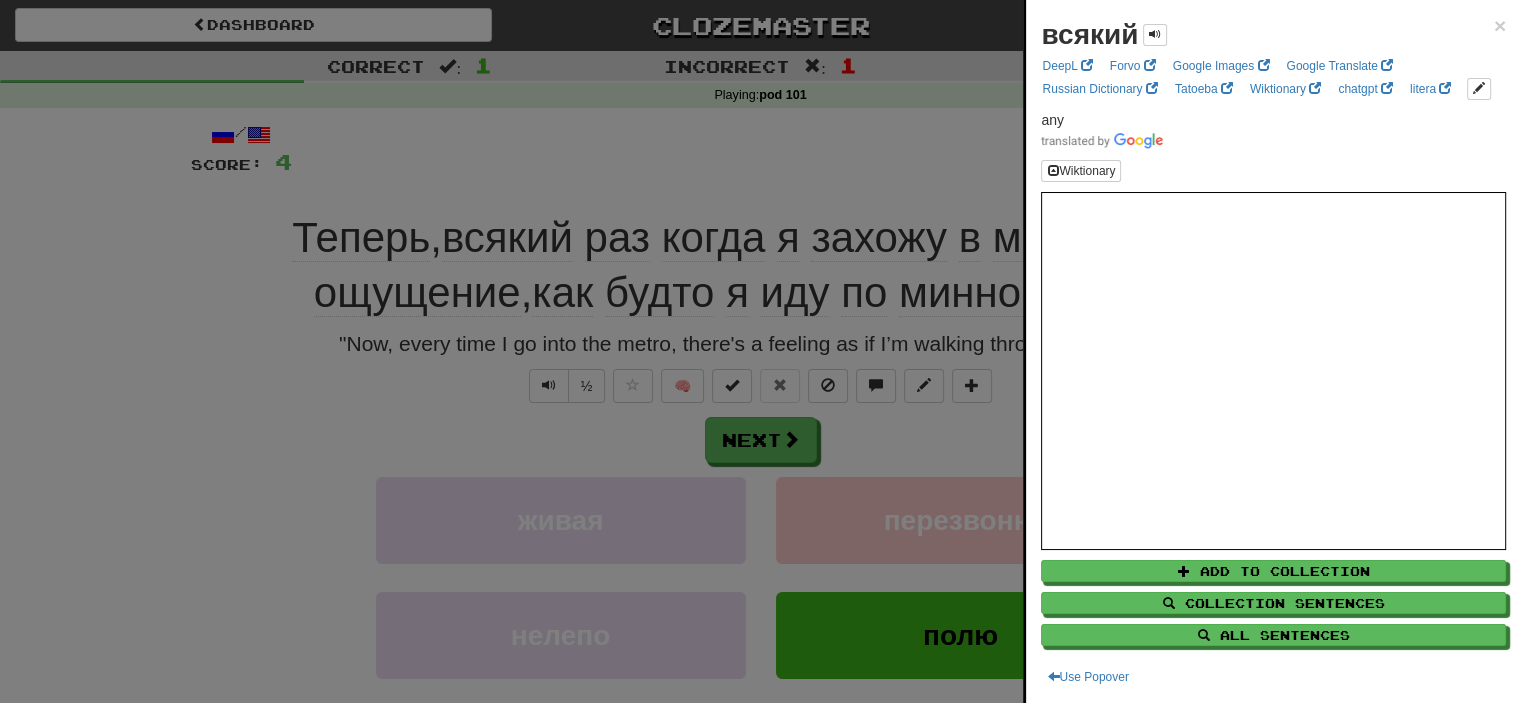 click at bounding box center [760, 351] 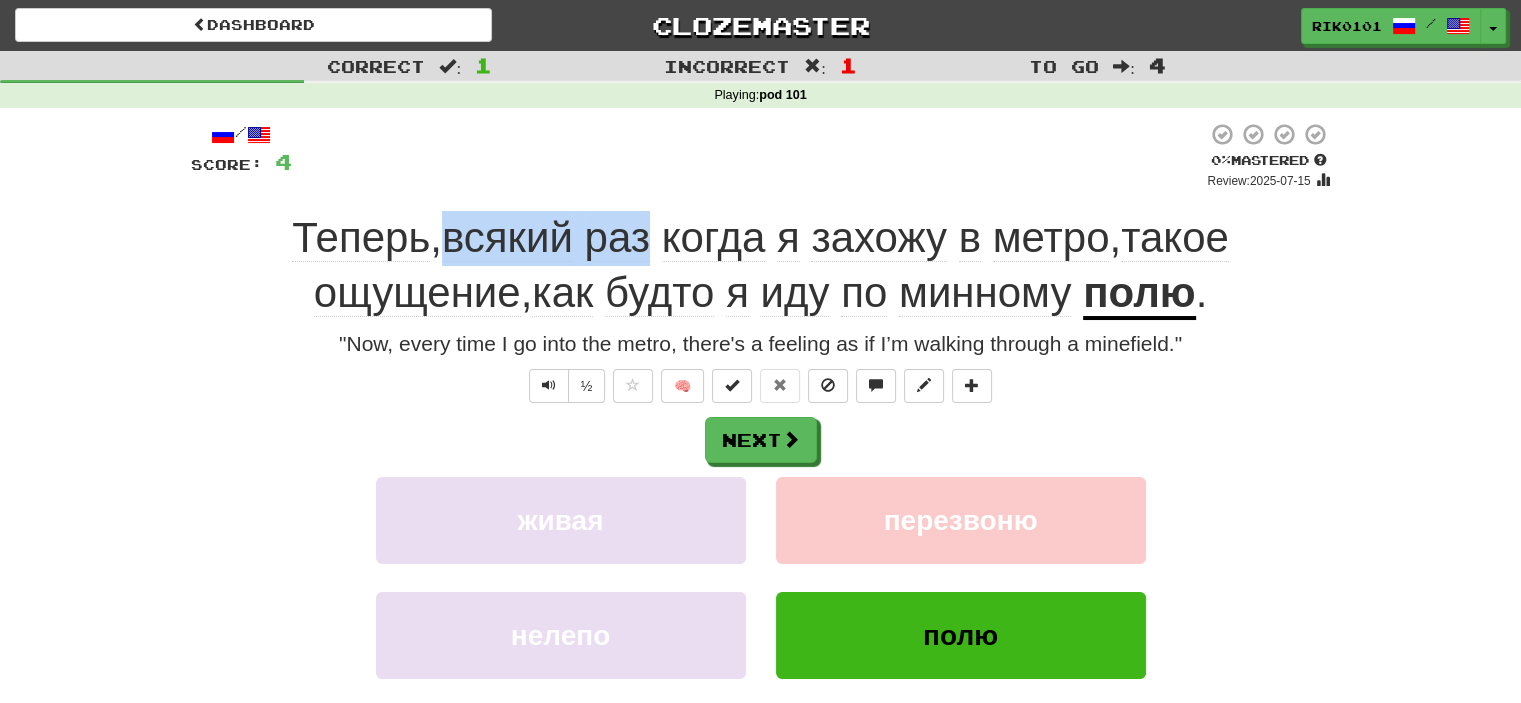 drag, startPoint x: 443, startPoint y: 241, endPoint x: 648, endPoint y: 244, distance: 205.02196 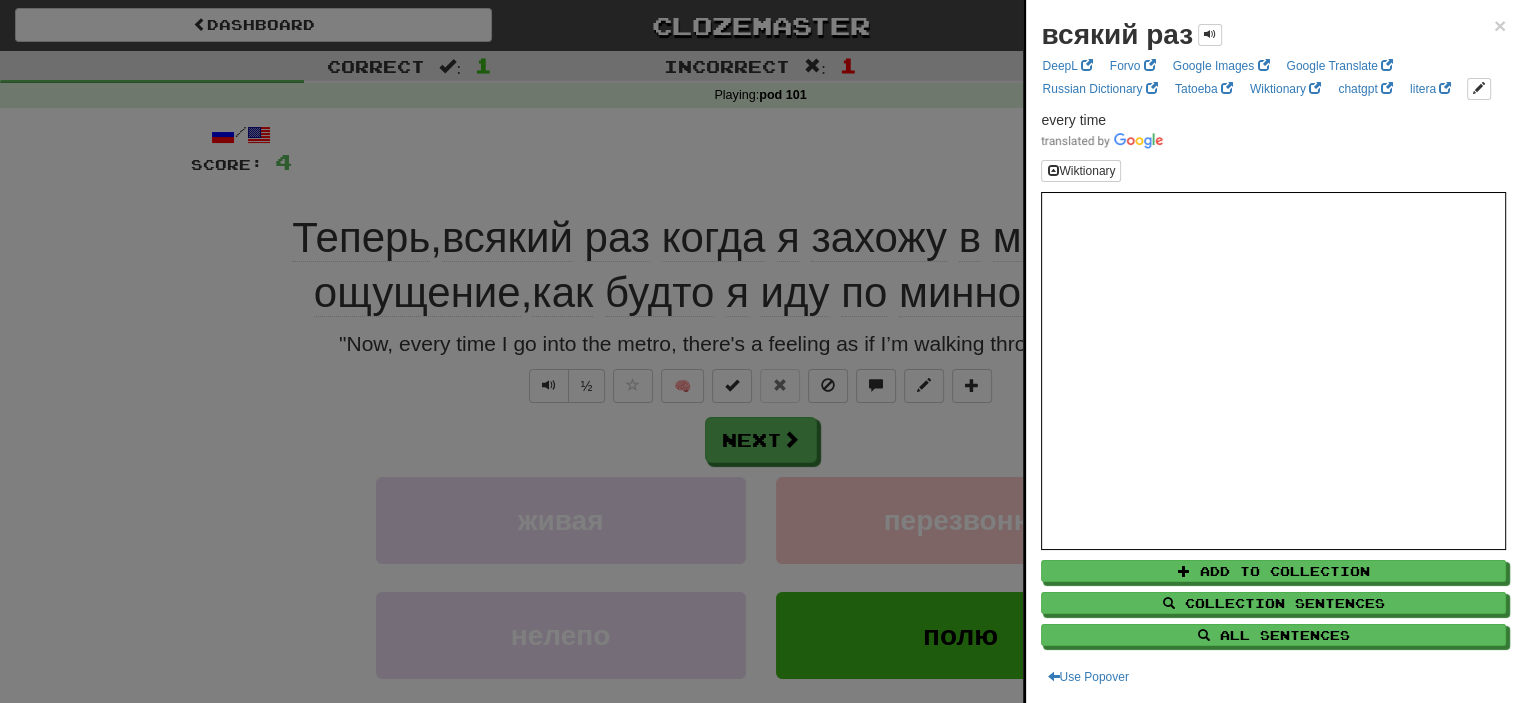 click at bounding box center (760, 351) 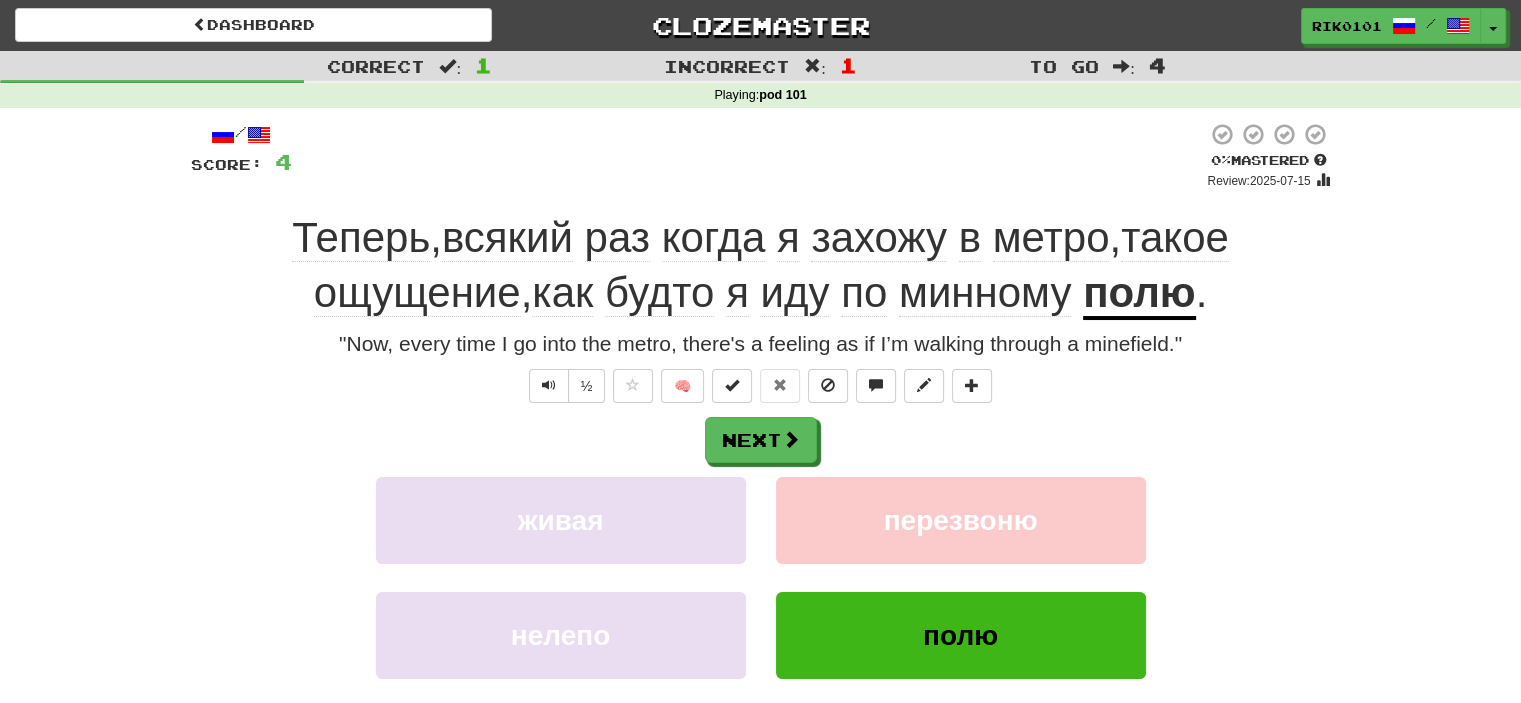 click on "когда" 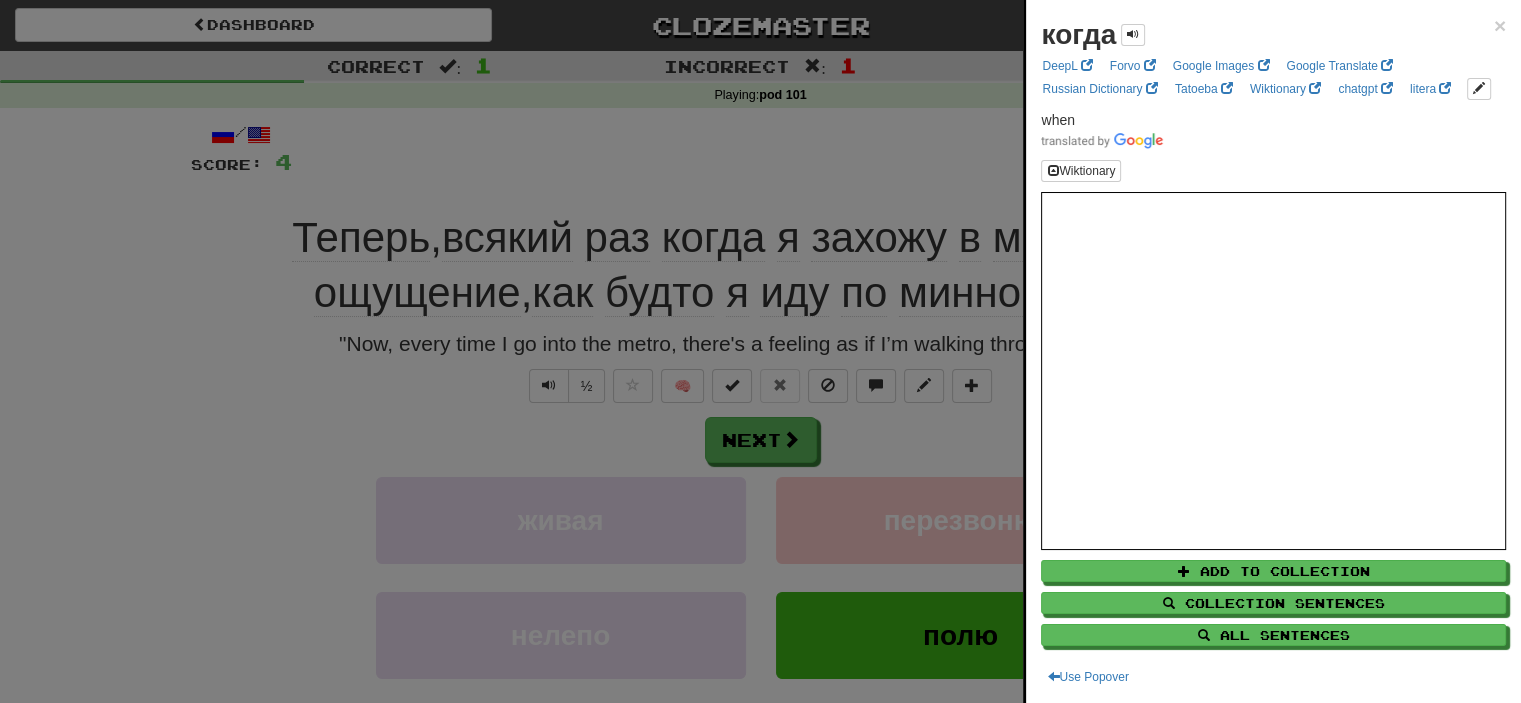 click at bounding box center [760, 351] 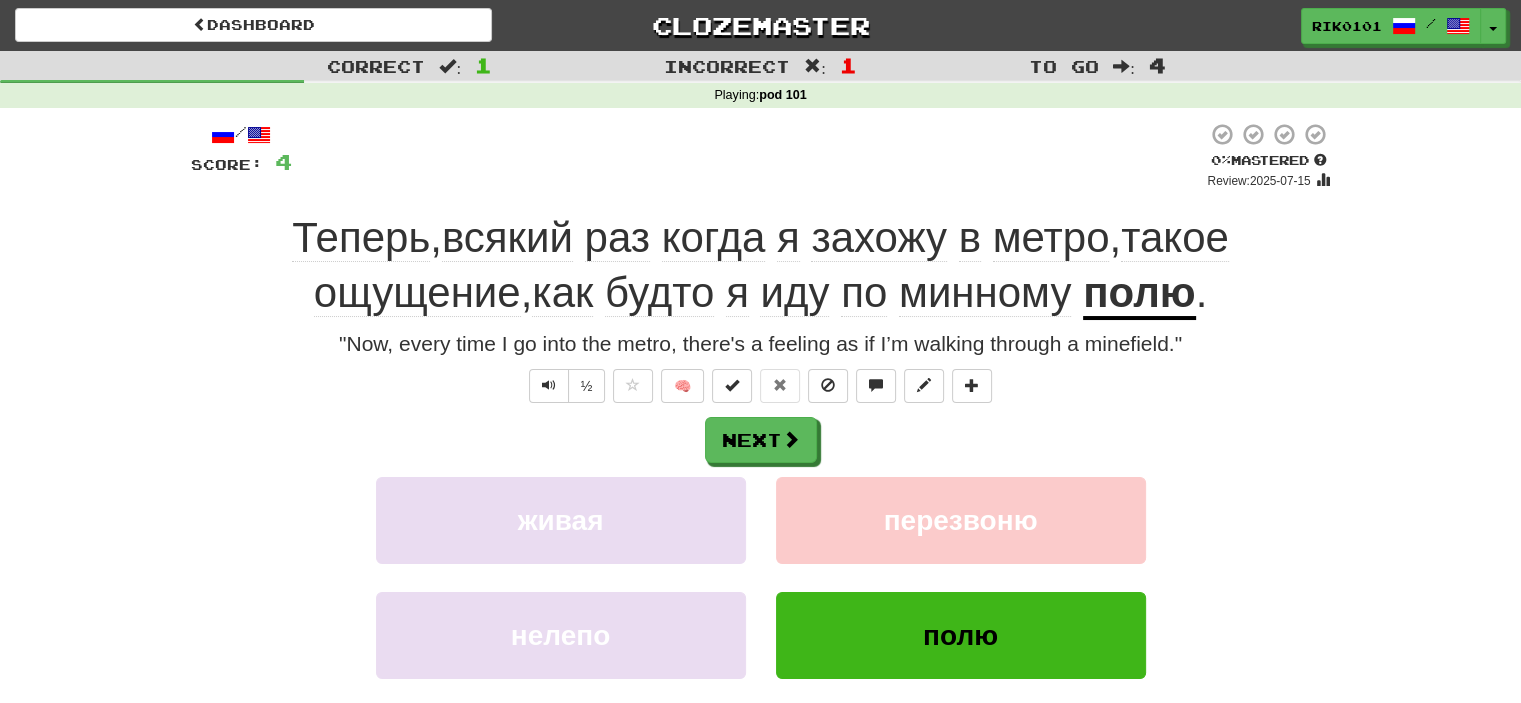 click on "захожу" 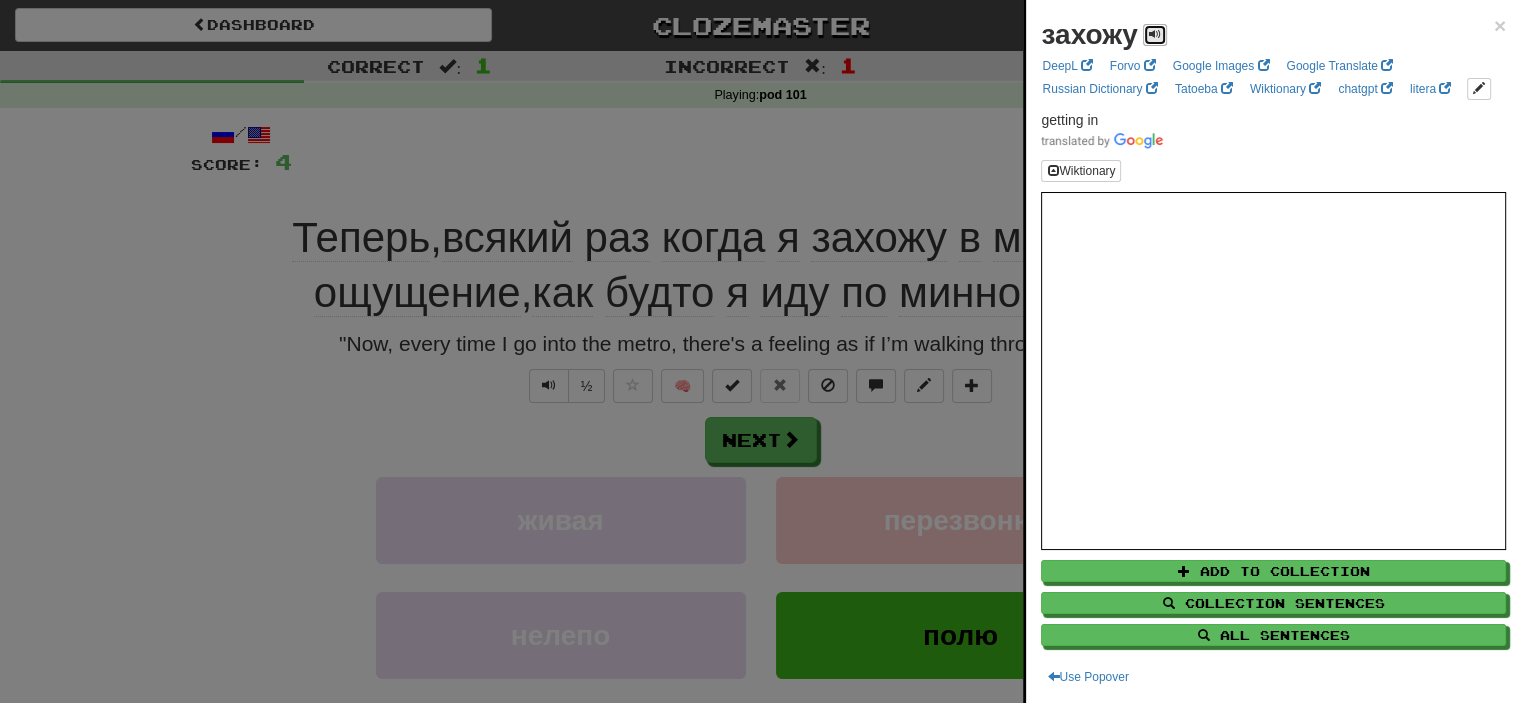click at bounding box center [1155, 35] 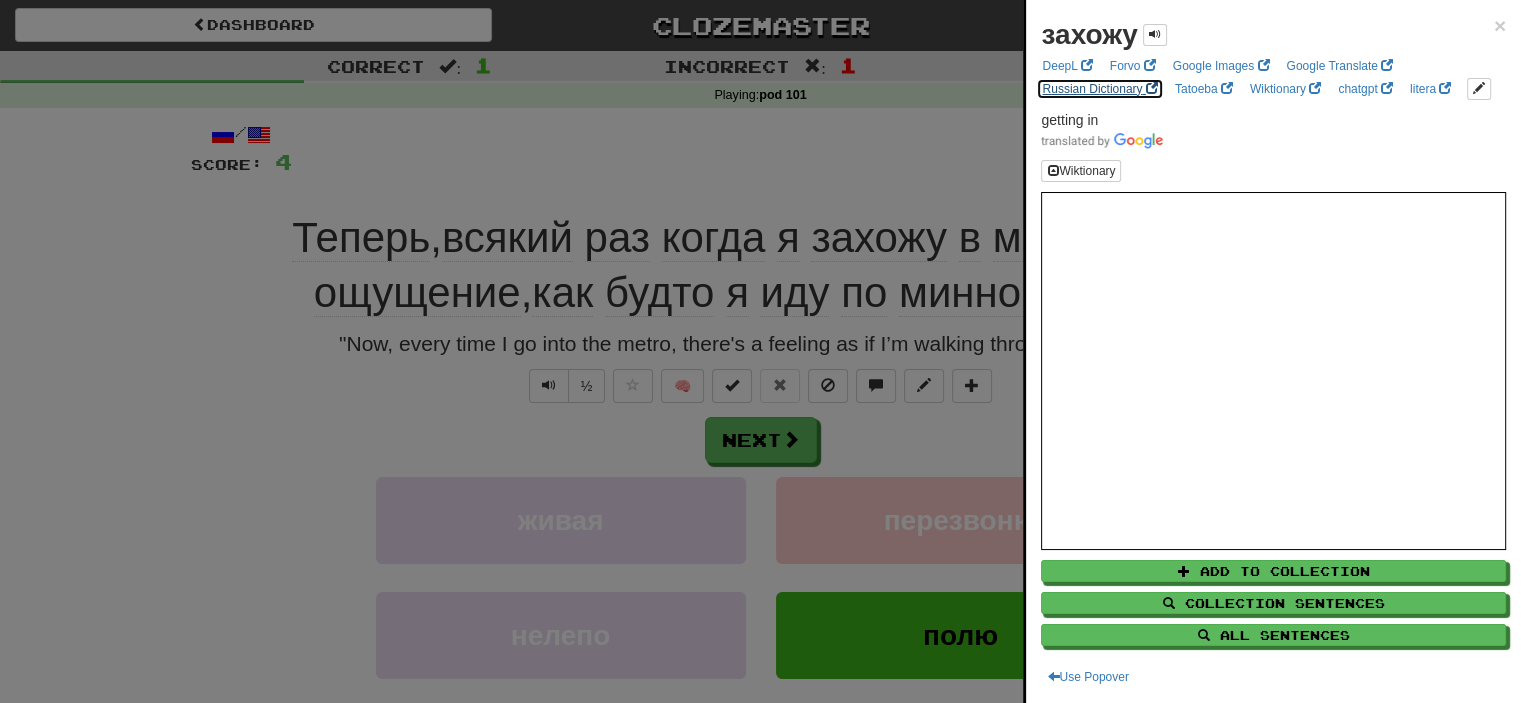 click on "Russian Dictionary" at bounding box center (1099, 89) 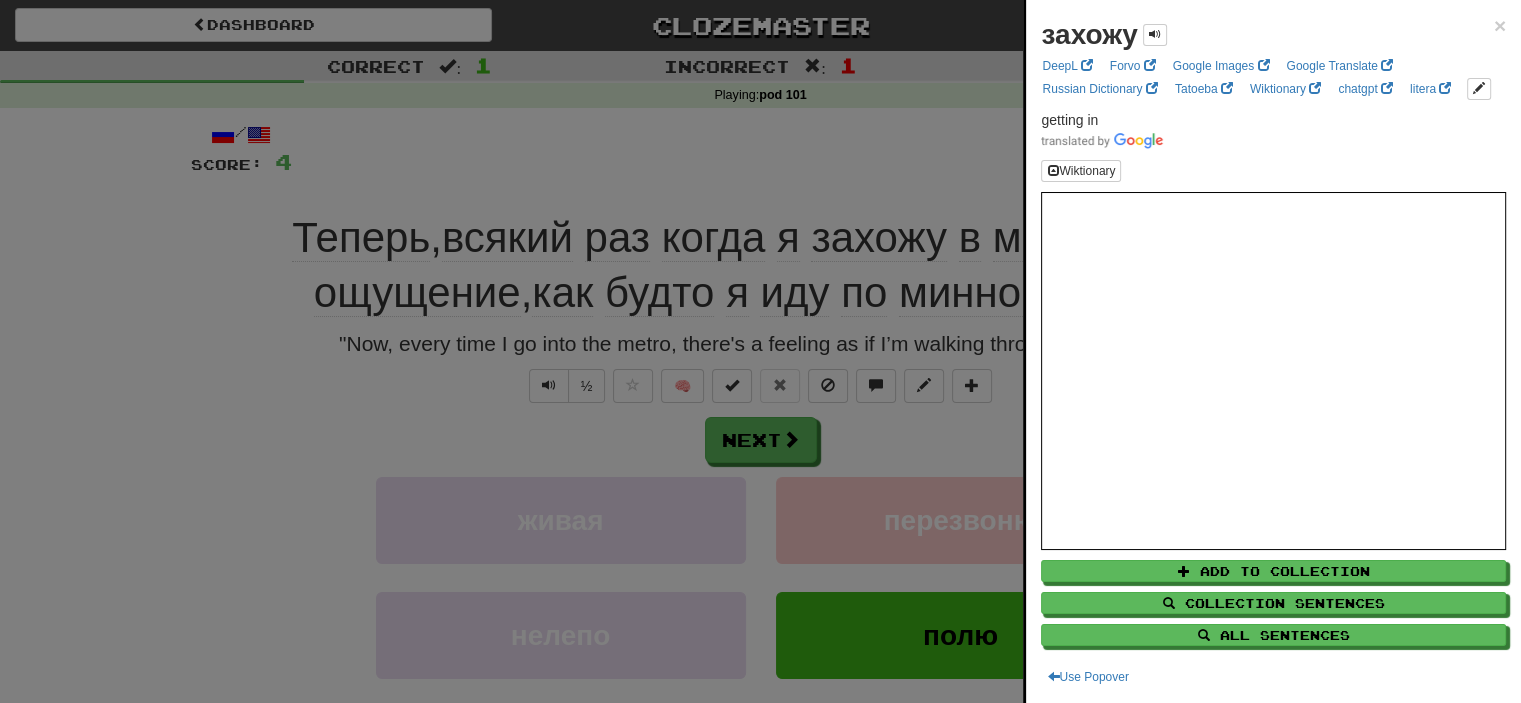 click at bounding box center [760, 351] 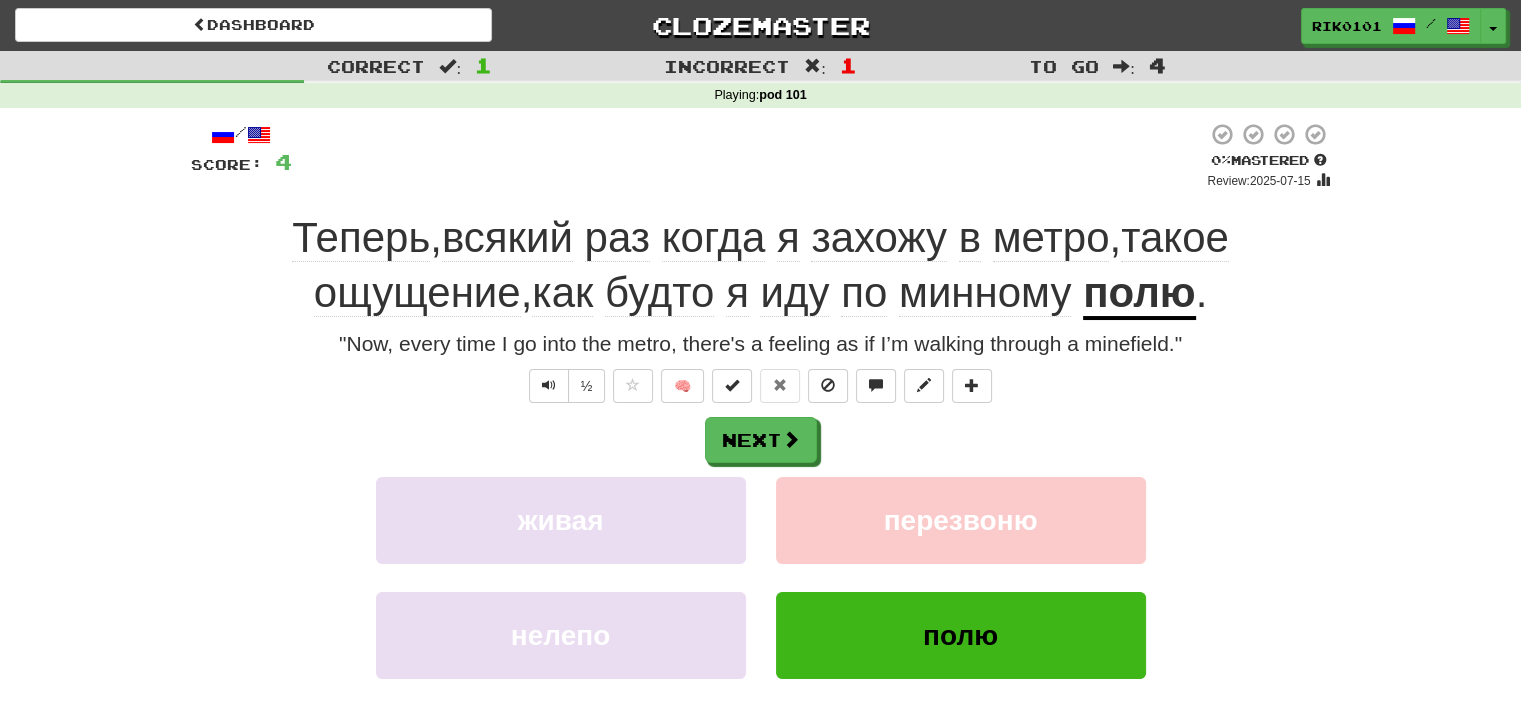 click on "когда" 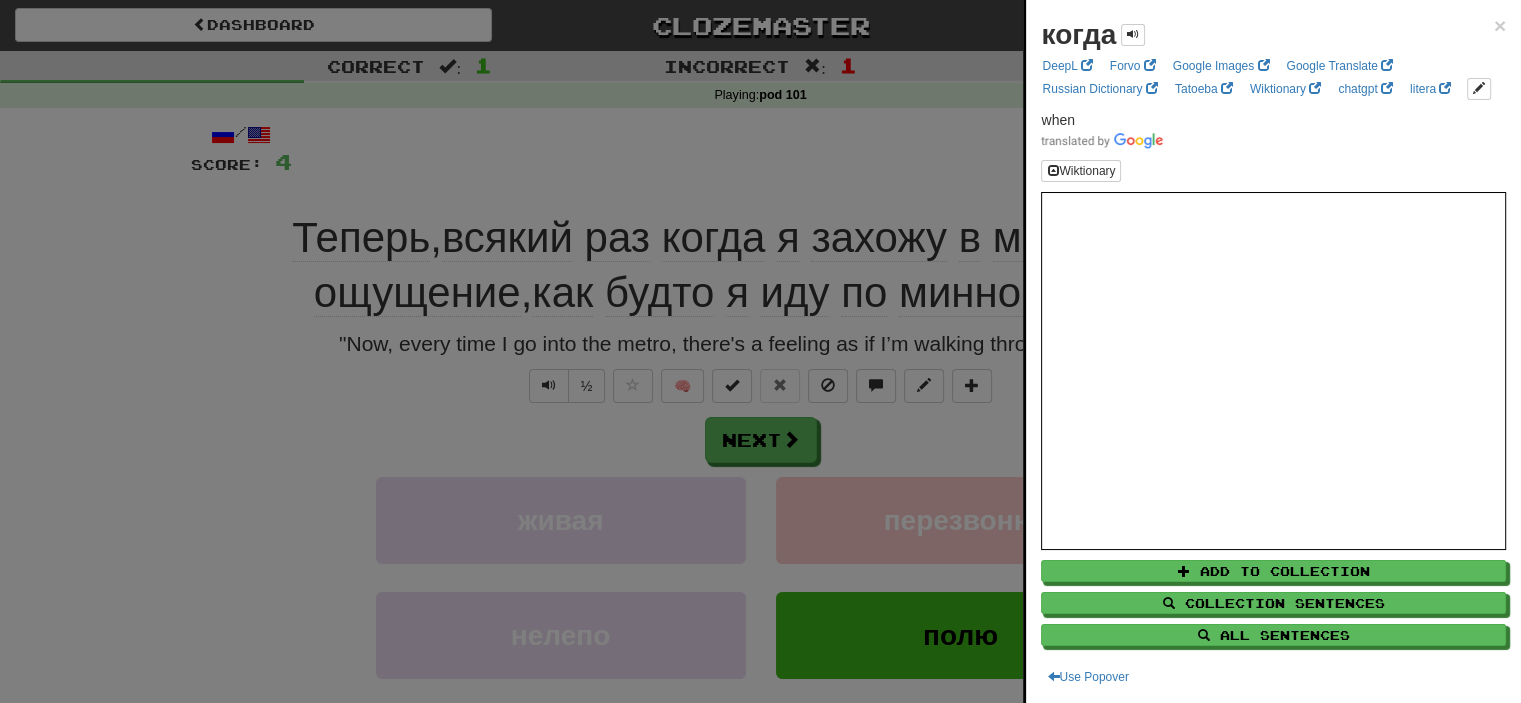 click at bounding box center (760, 351) 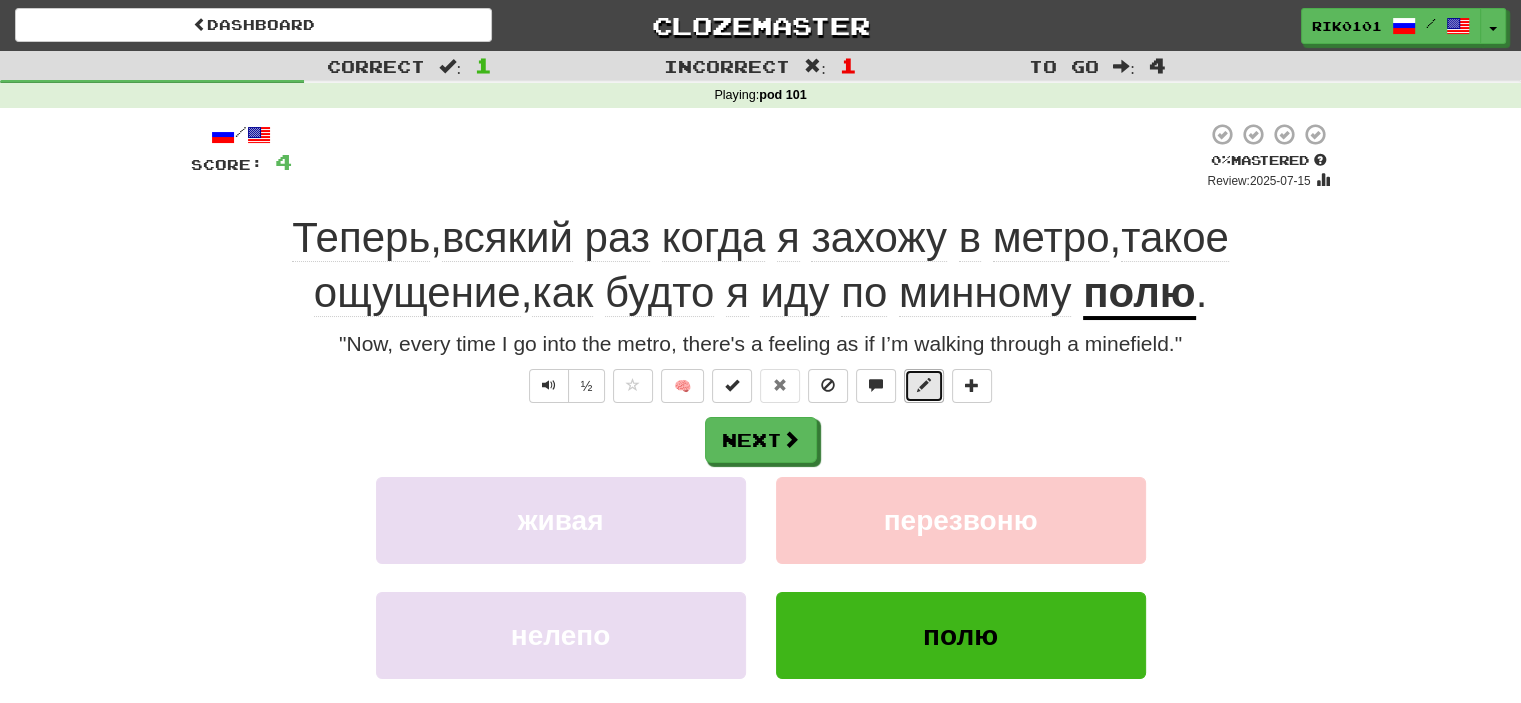 click at bounding box center [924, 386] 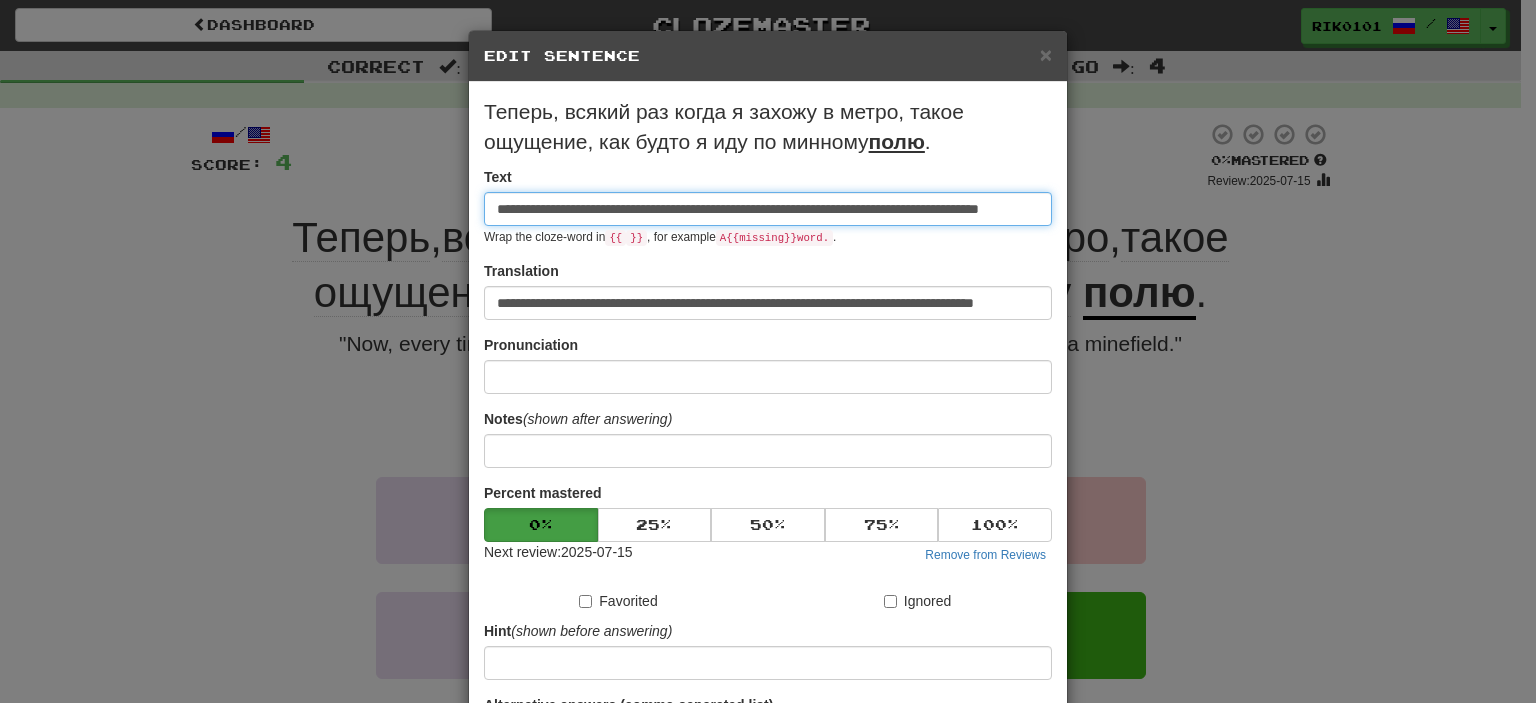scroll, scrollTop: 0, scrollLeft: 100, axis: horizontal 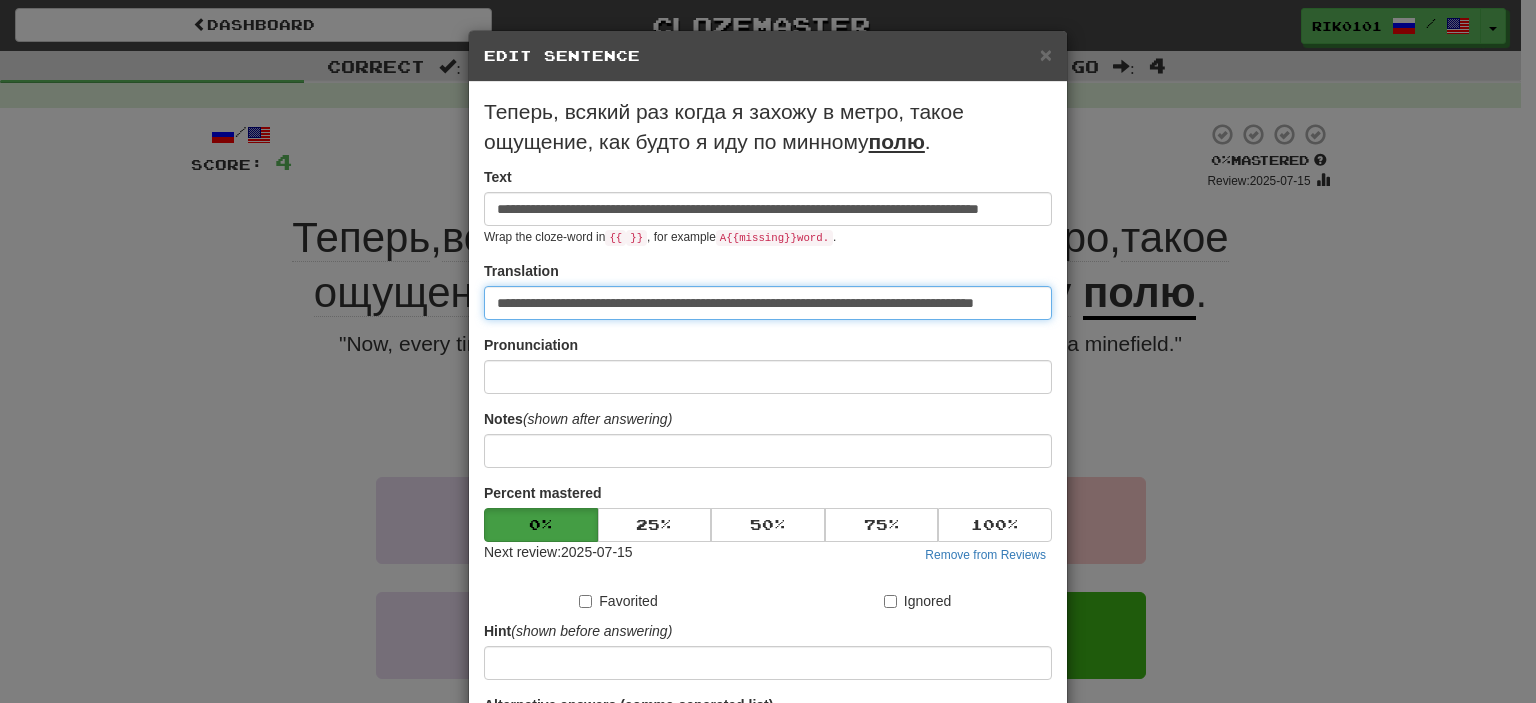 click on "**********" at bounding box center (768, 303) 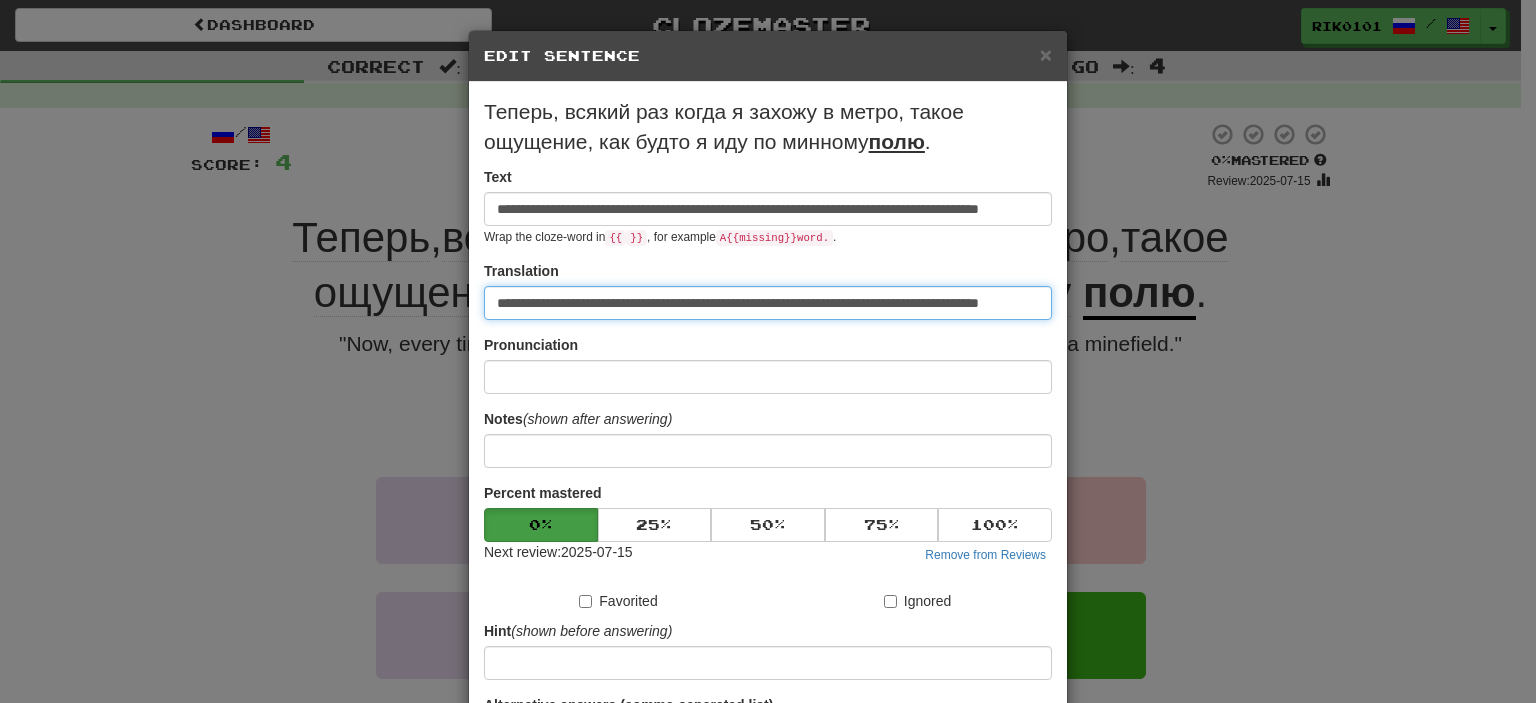 paste on "****" 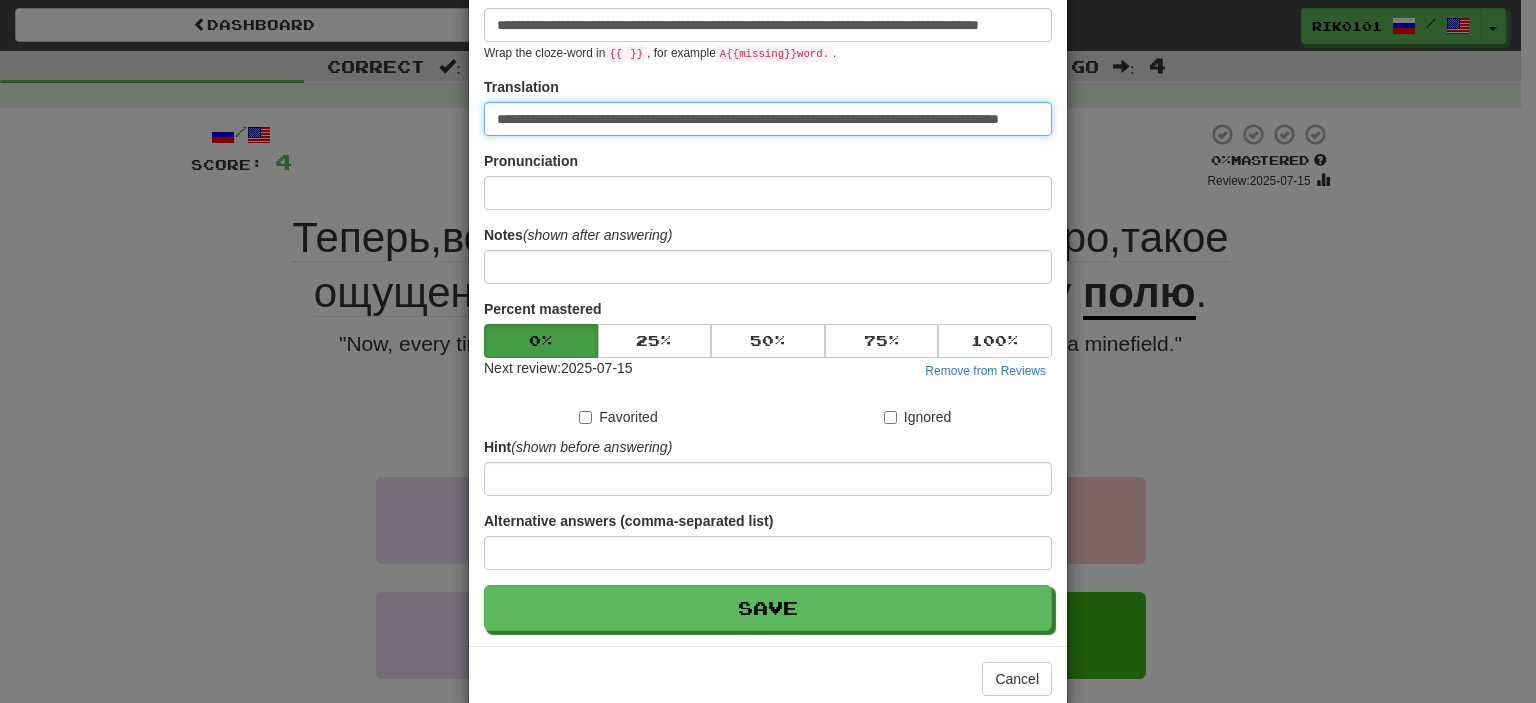 scroll, scrollTop: 184, scrollLeft: 0, axis: vertical 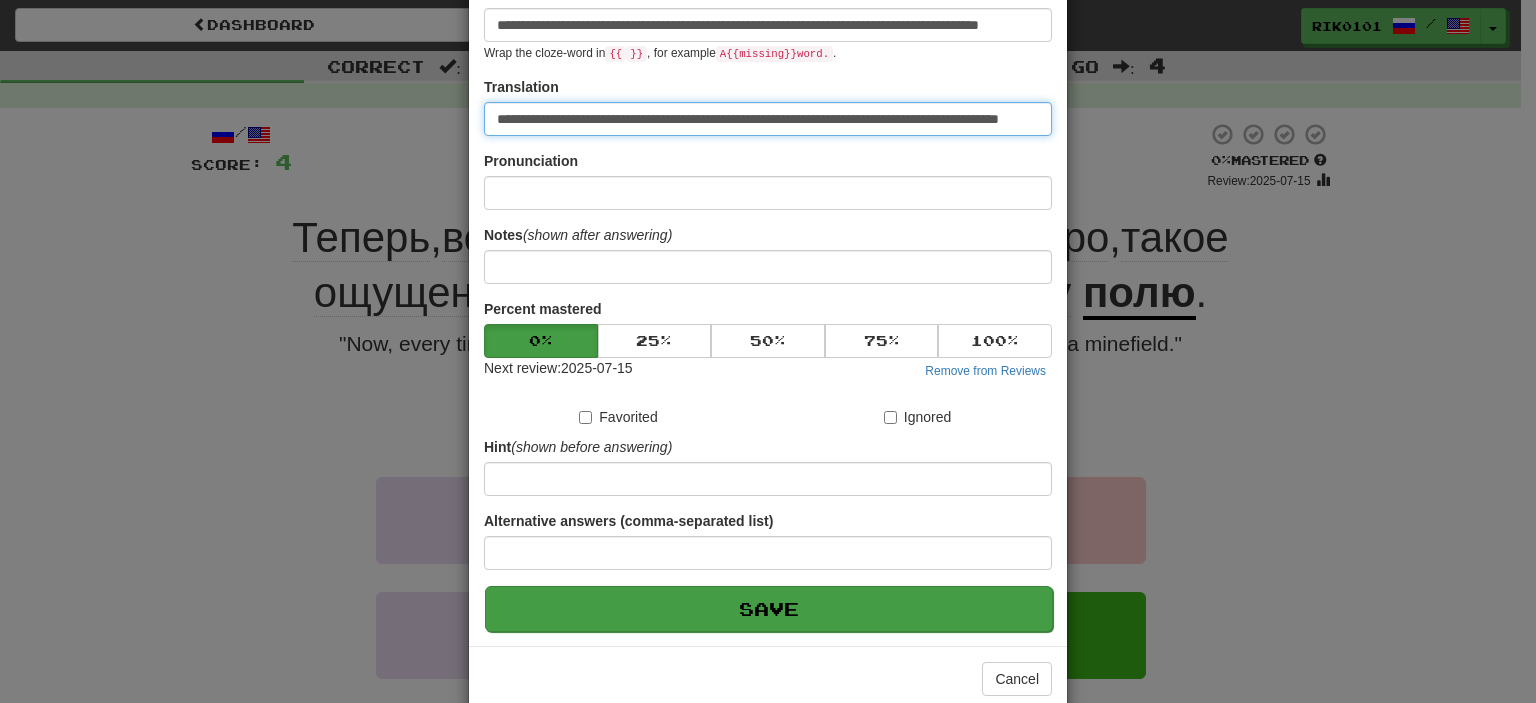 type on "**********" 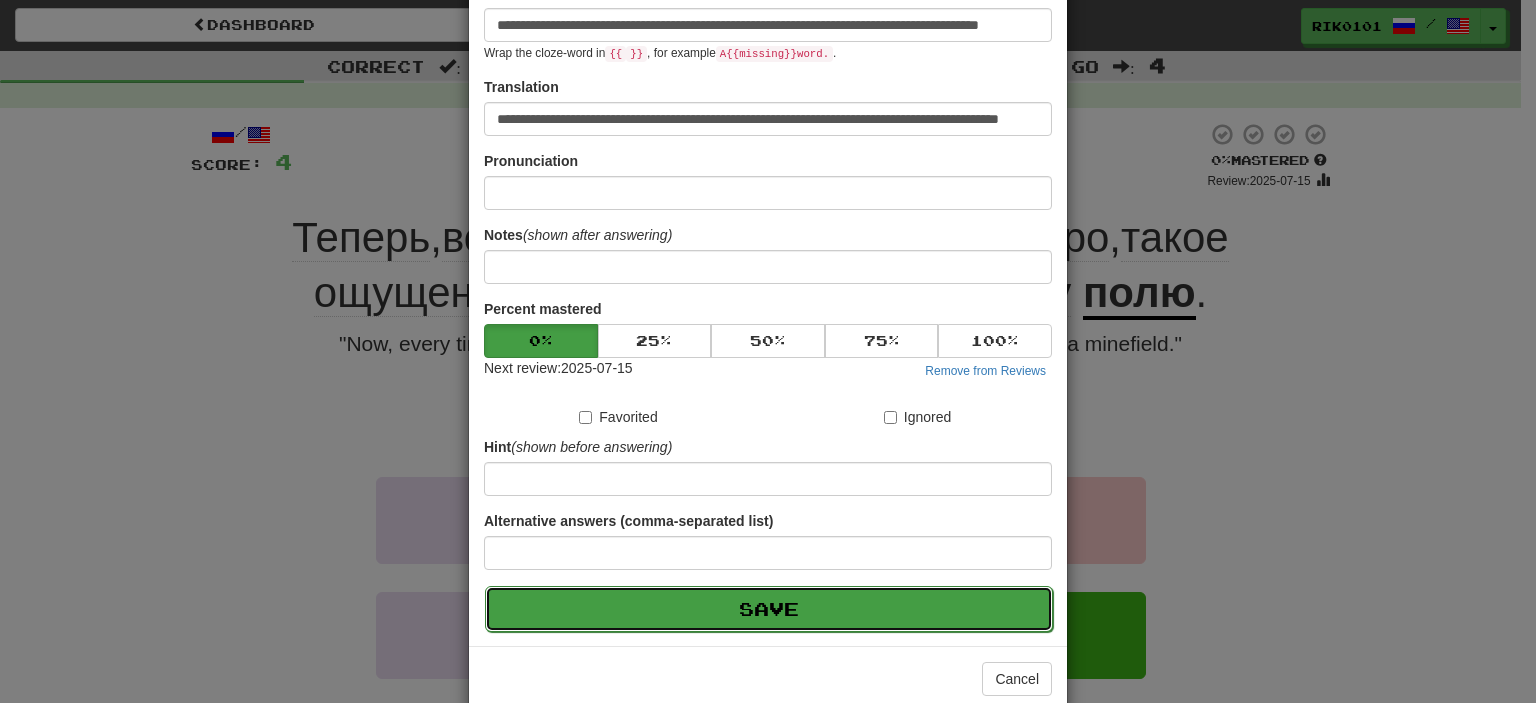 click on "Save" at bounding box center (769, 609) 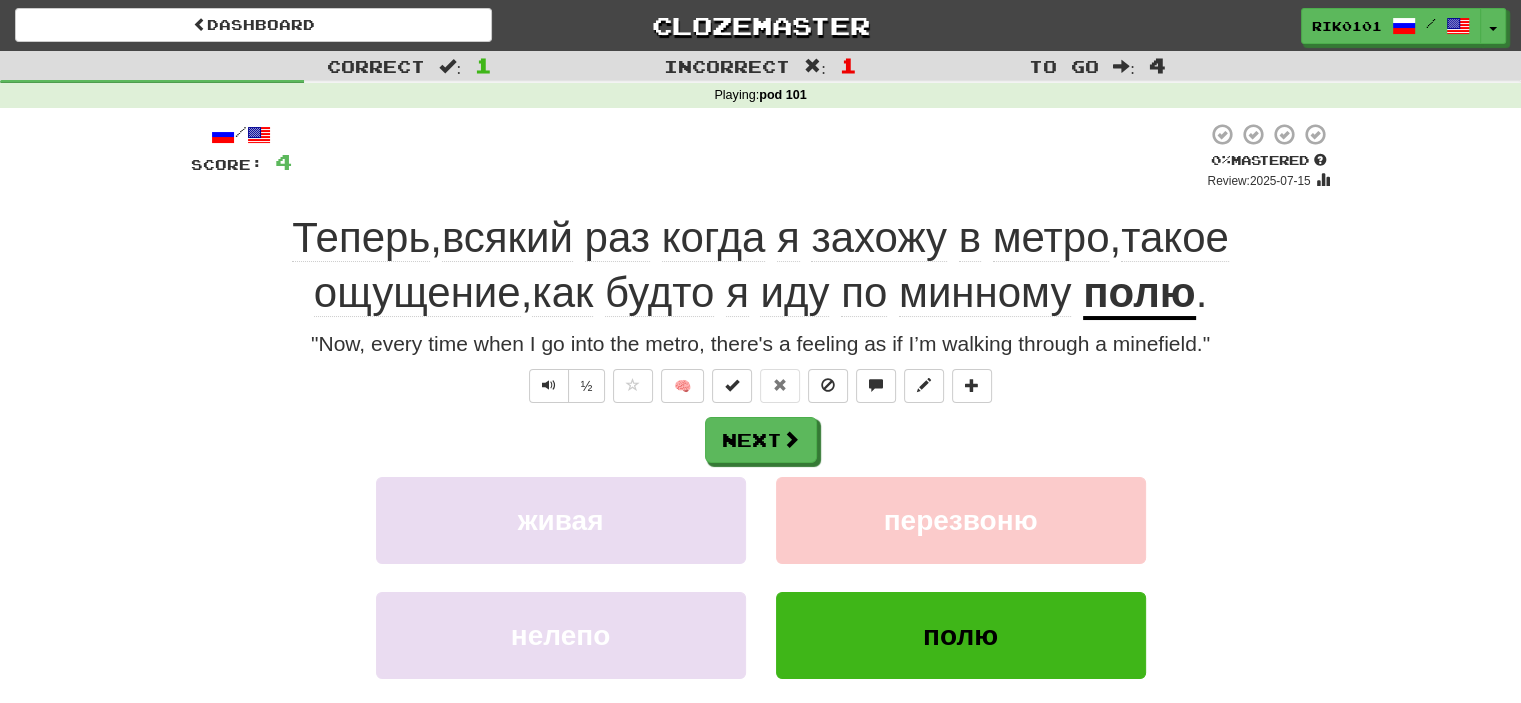 click on "раз" 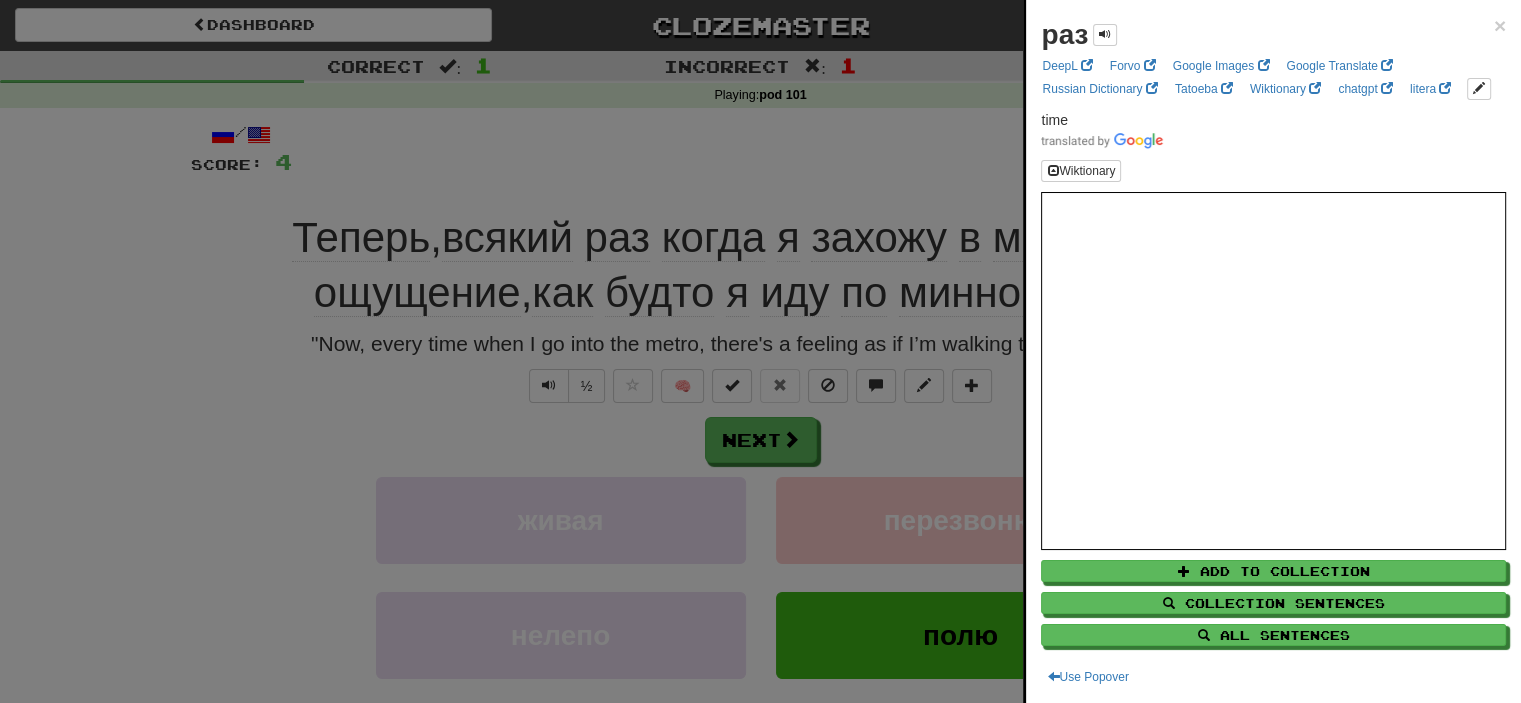 click at bounding box center (760, 351) 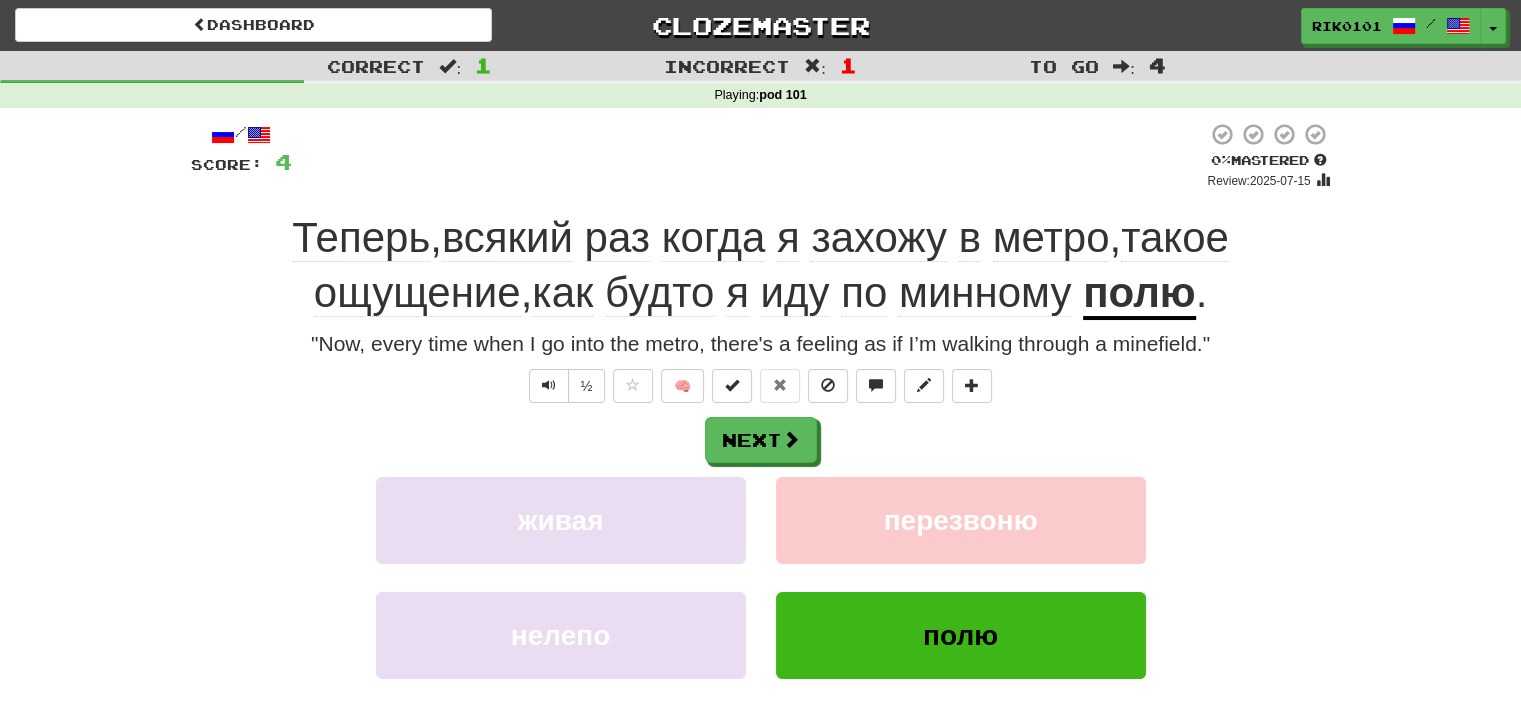 click on "захожу" 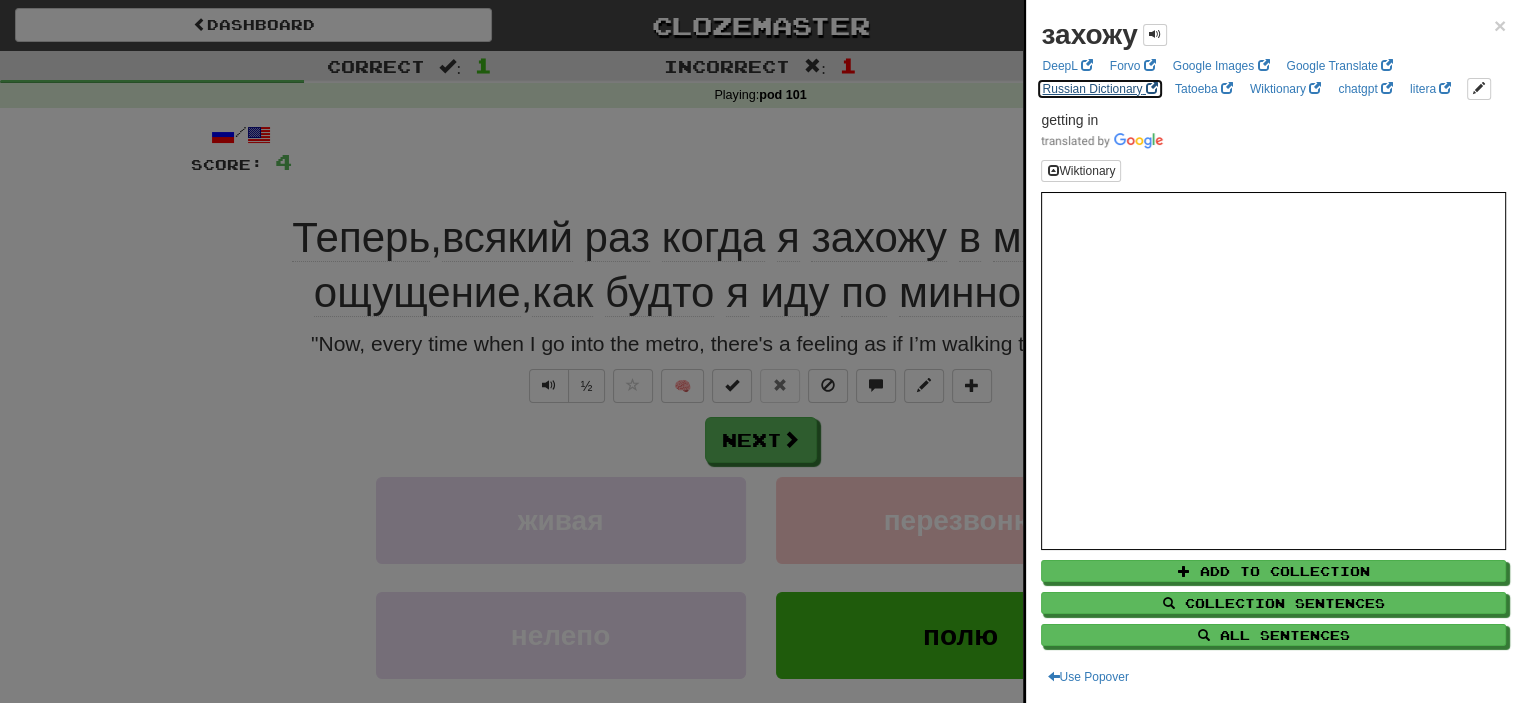 click on "Russian Dictionary" at bounding box center [1099, 89] 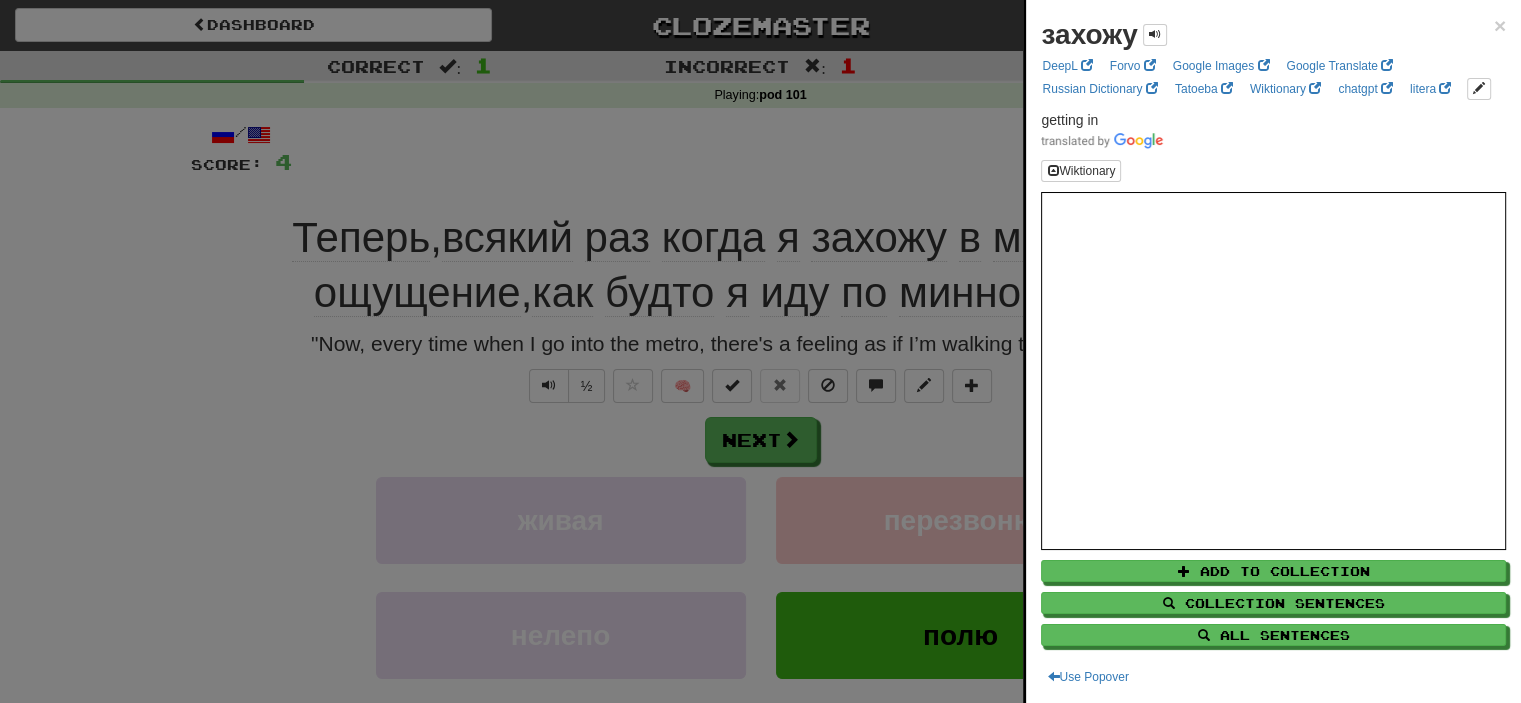 click at bounding box center (760, 351) 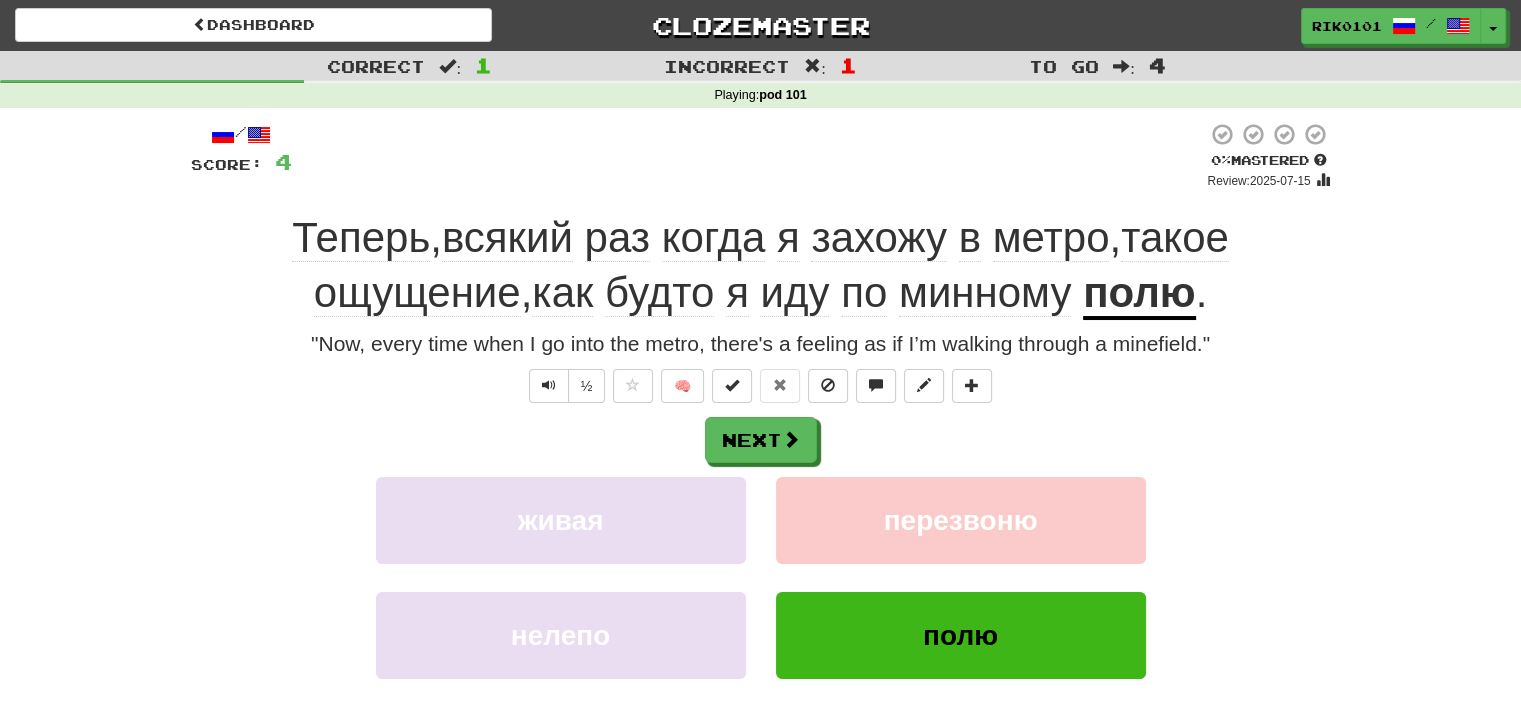 click on "такое" 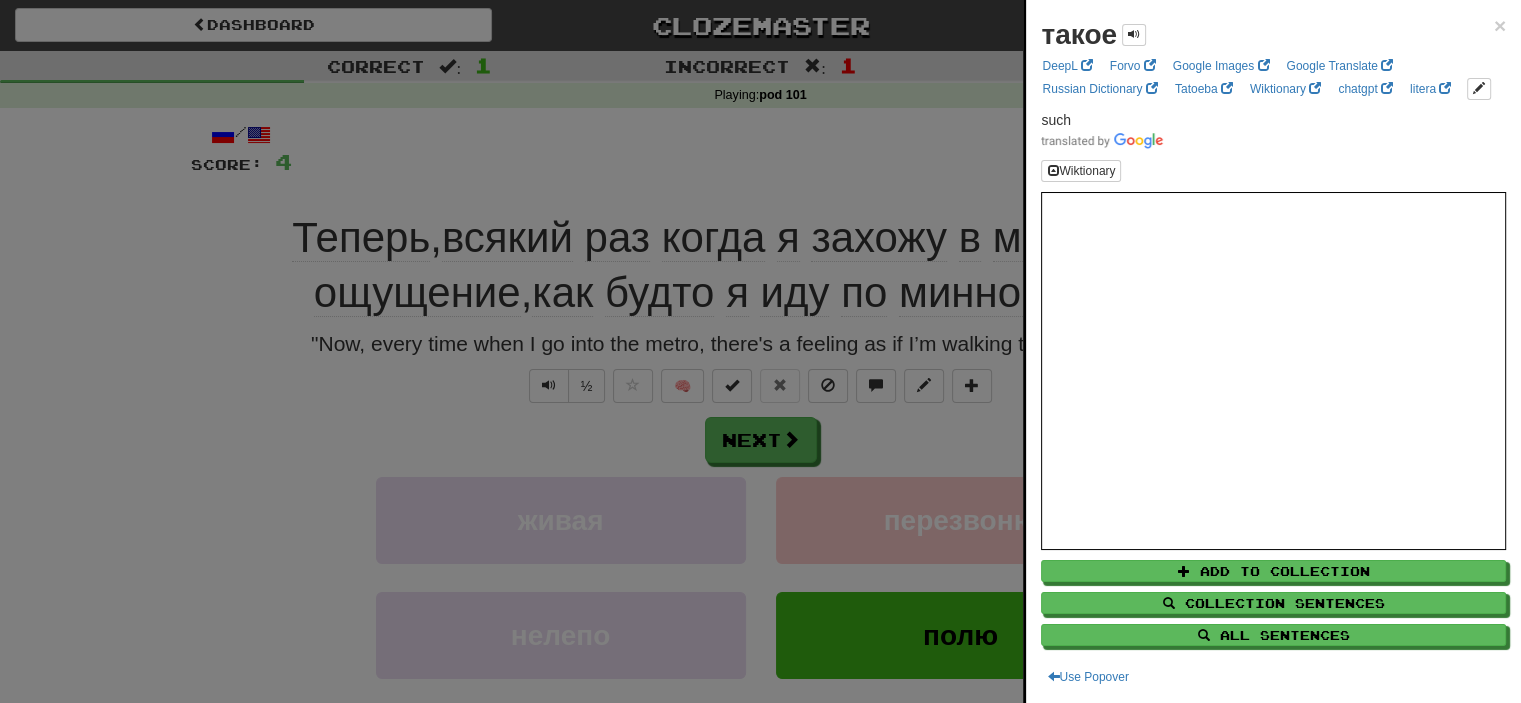 click at bounding box center (760, 351) 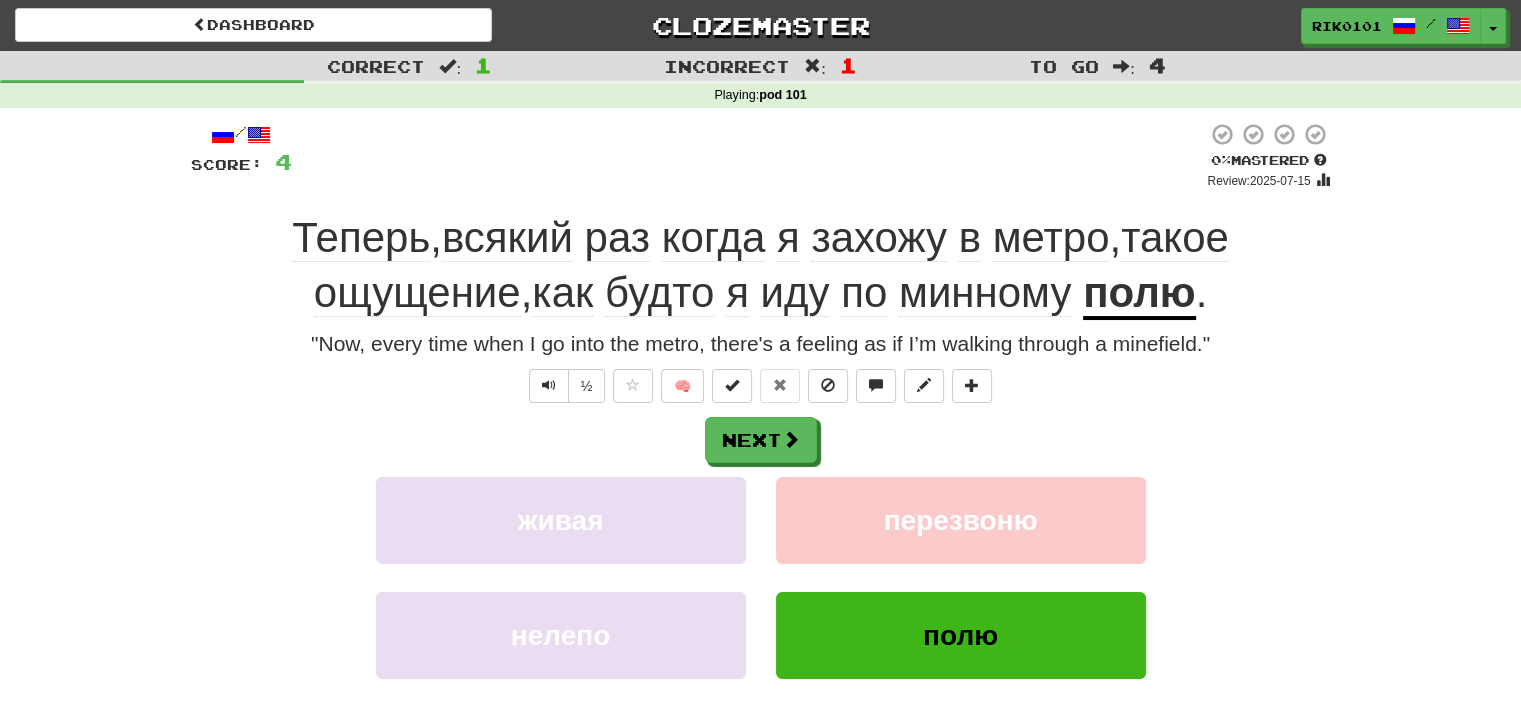 click on "такое" 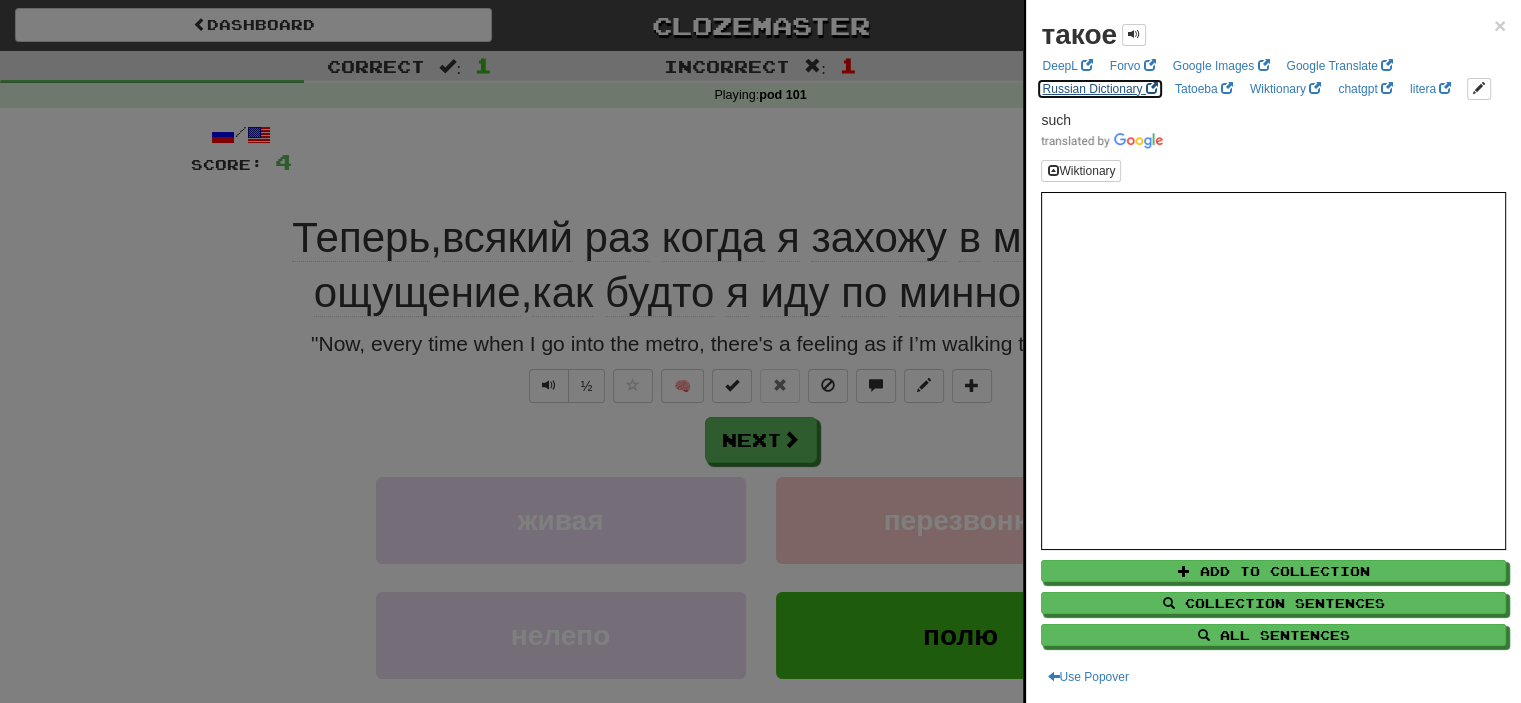click on "Russian Dictionary" at bounding box center (1099, 89) 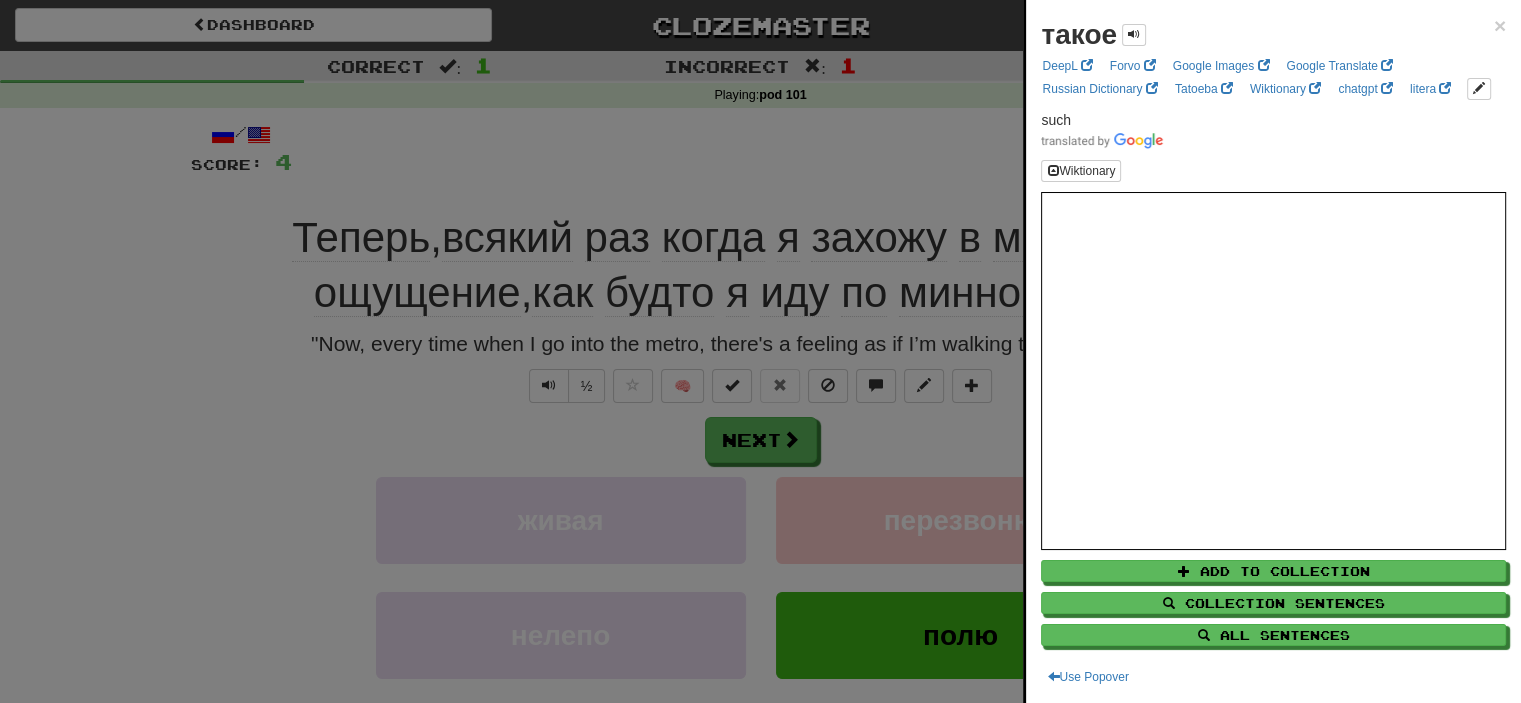 click at bounding box center [760, 351] 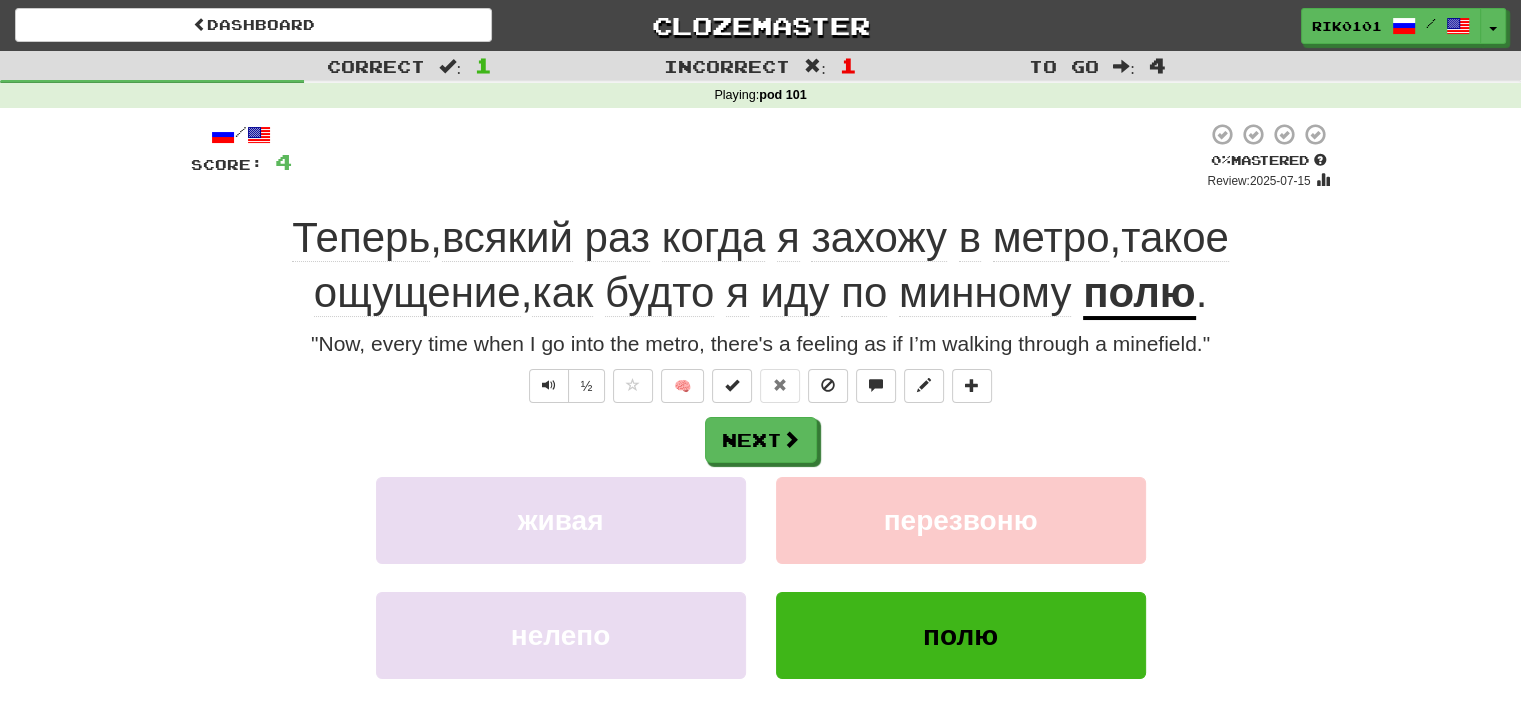 click on "ощущение" 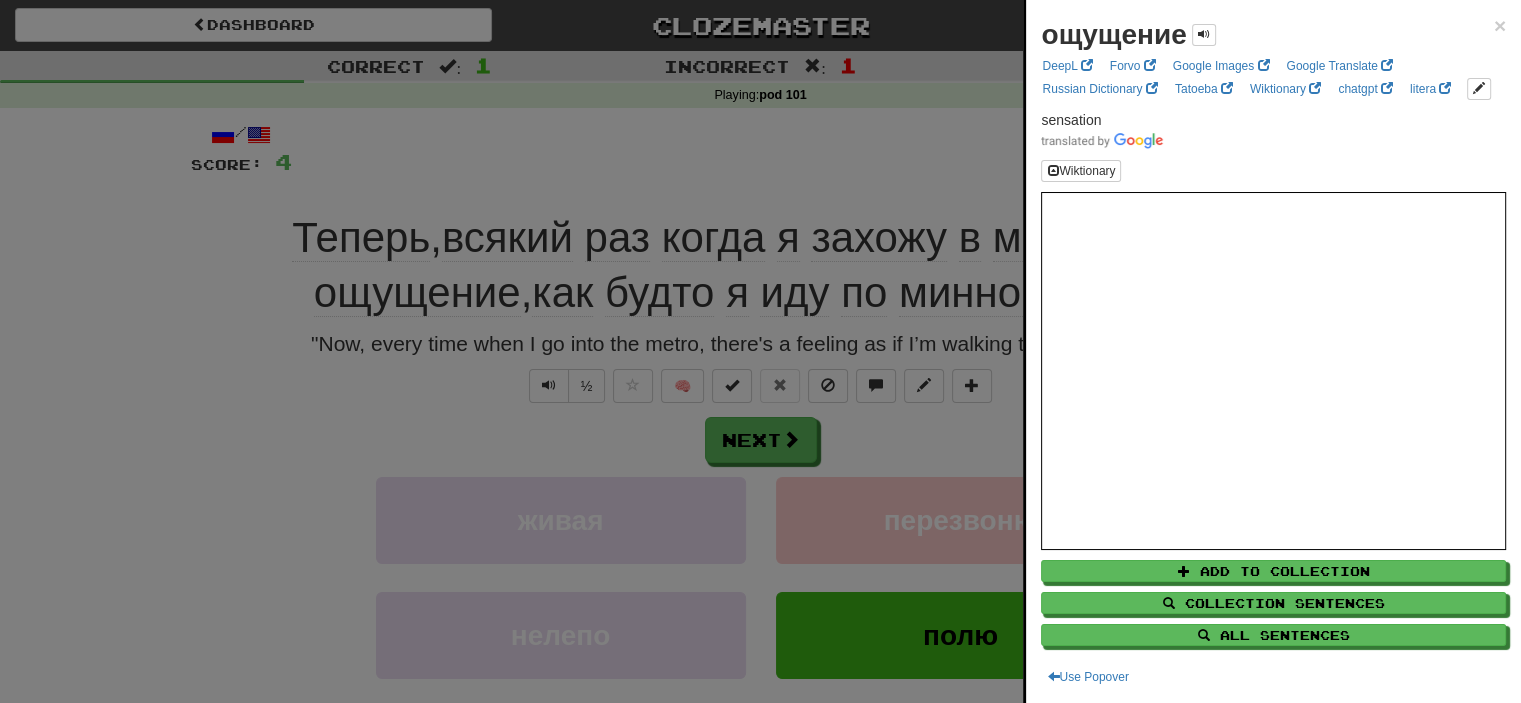 click at bounding box center (760, 351) 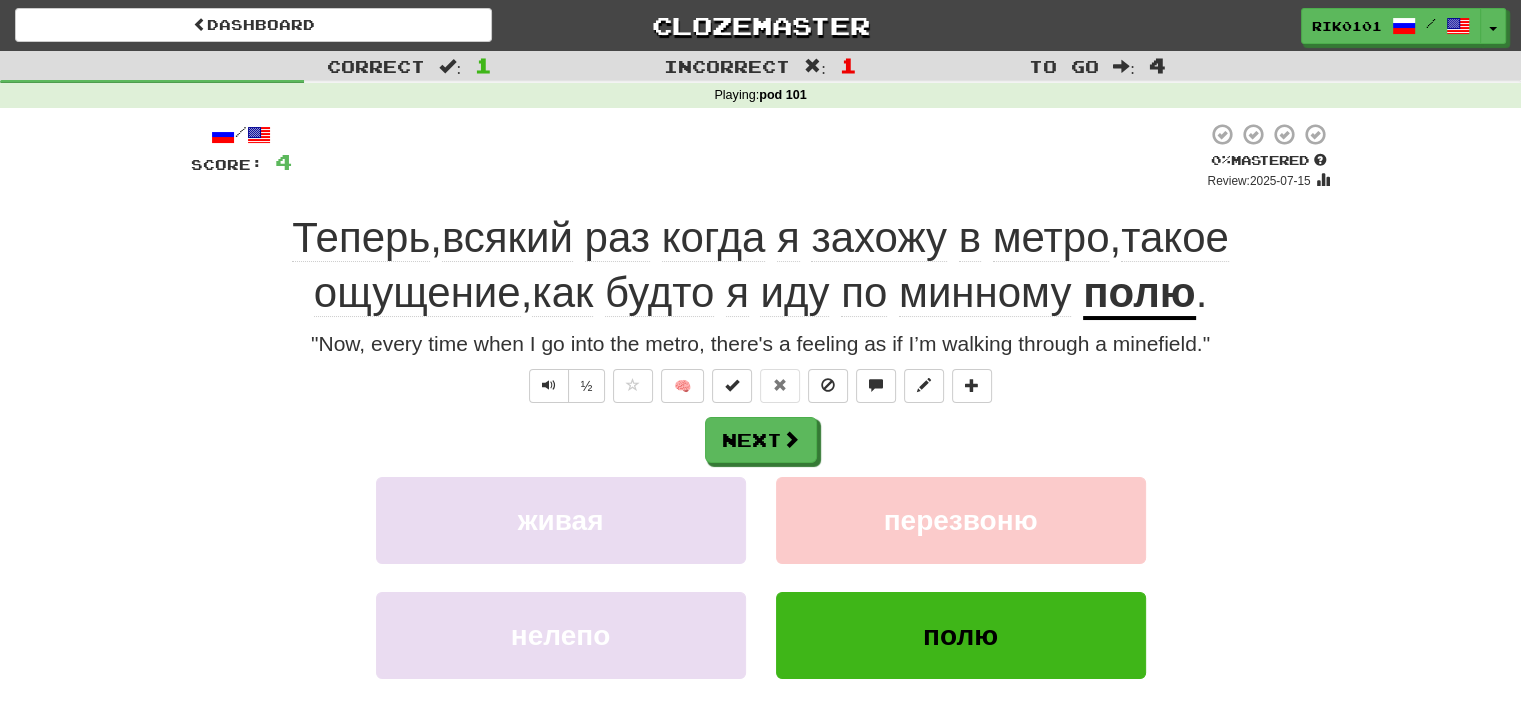 click on "Incorrect   :   1" at bounding box center [760, 65] 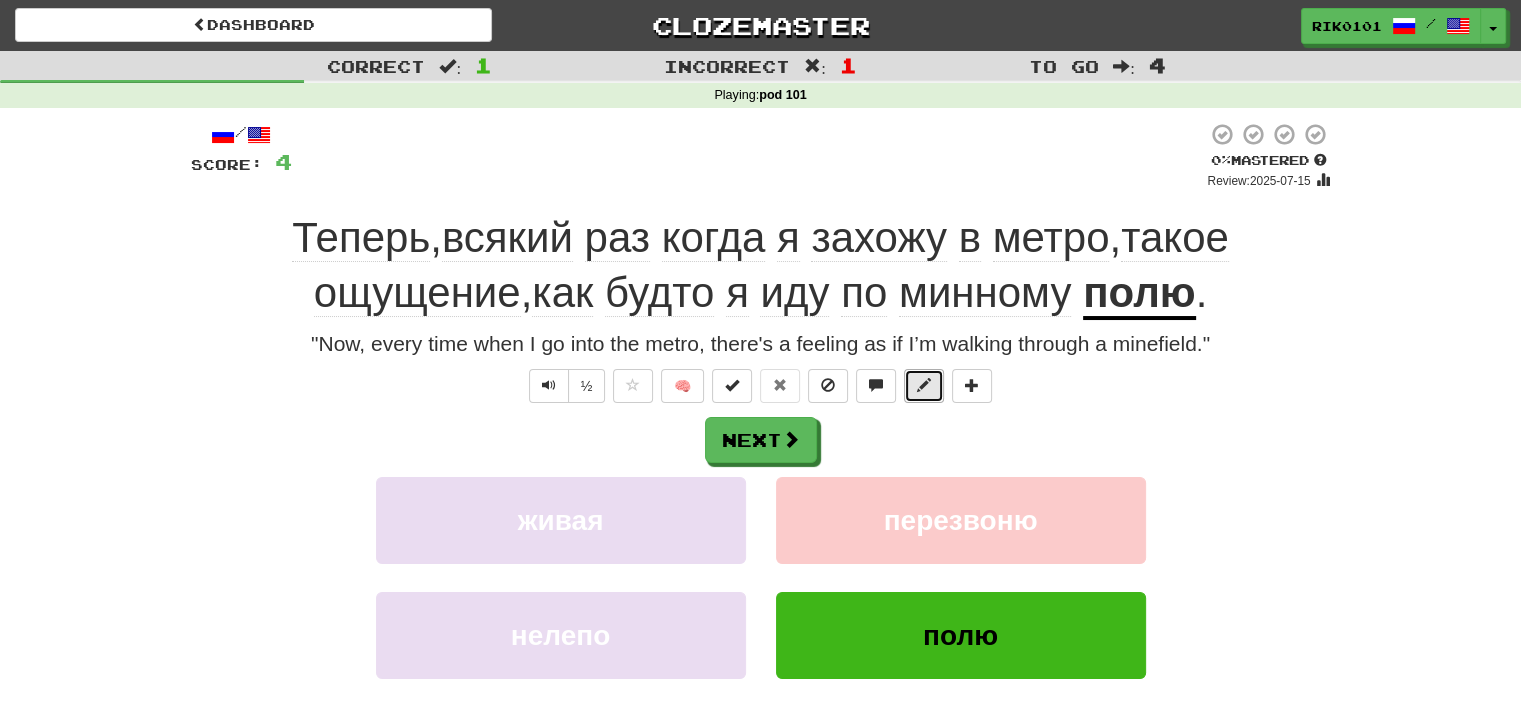 click at bounding box center (924, 386) 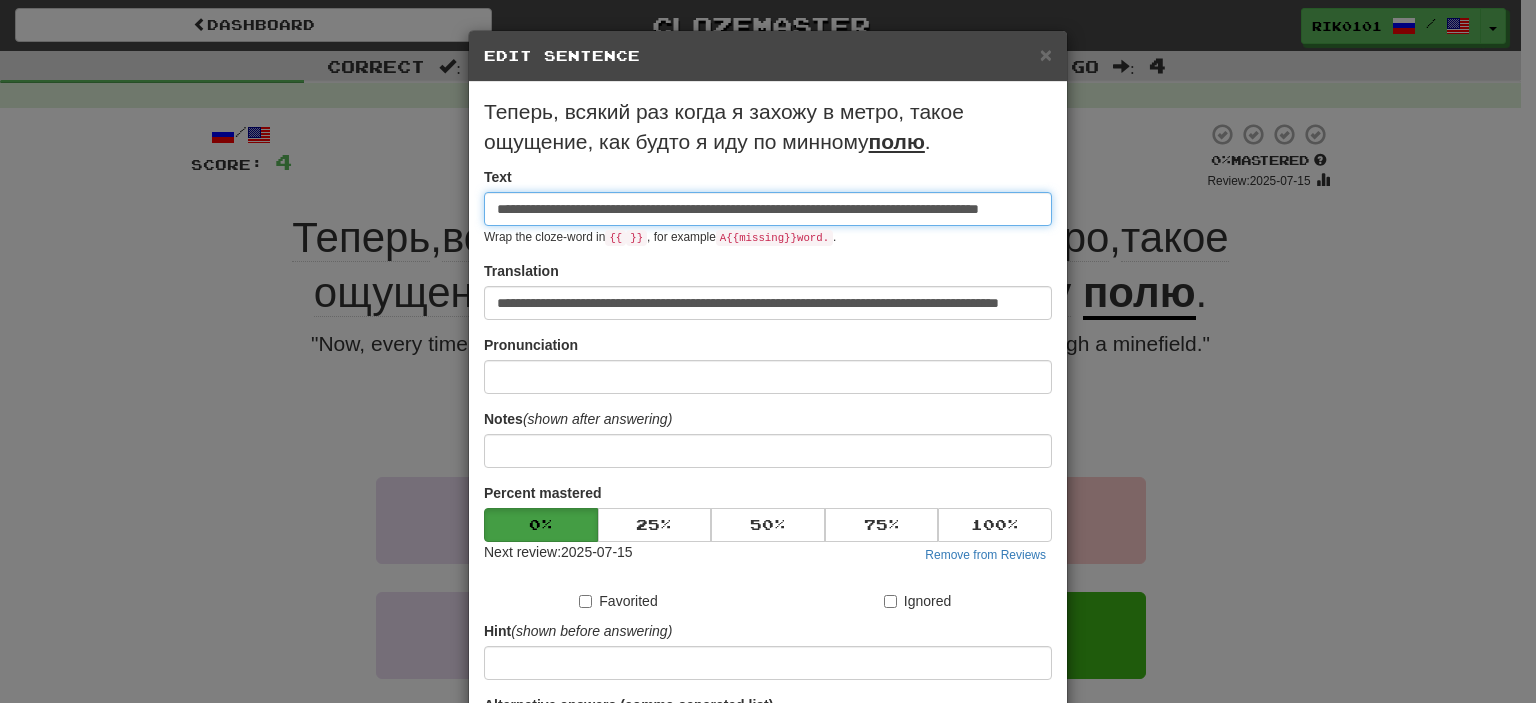 scroll, scrollTop: 0, scrollLeft: 100, axis: horizontal 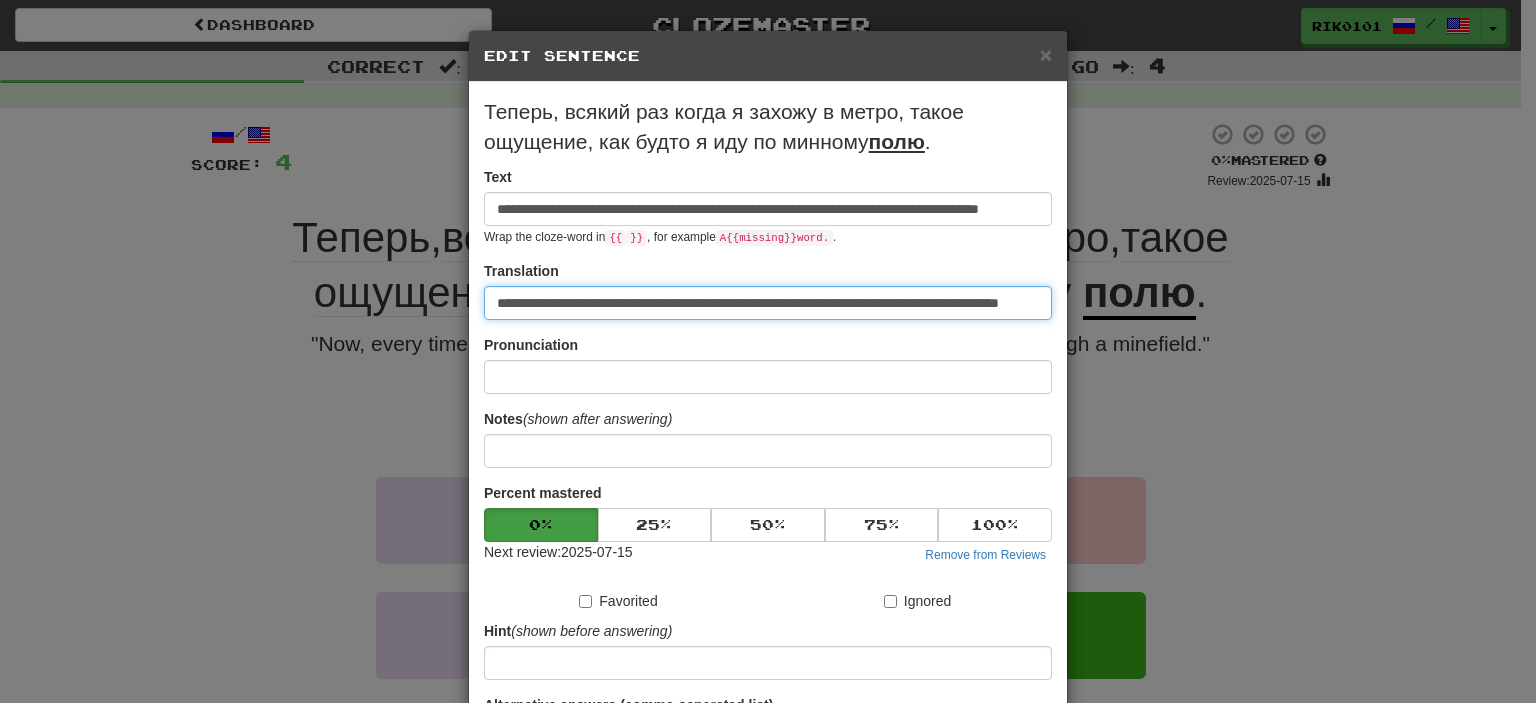 drag, startPoint x: 752, startPoint y: 308, endPoint x: 1140, endPoint y: 295, distance: 388.2177 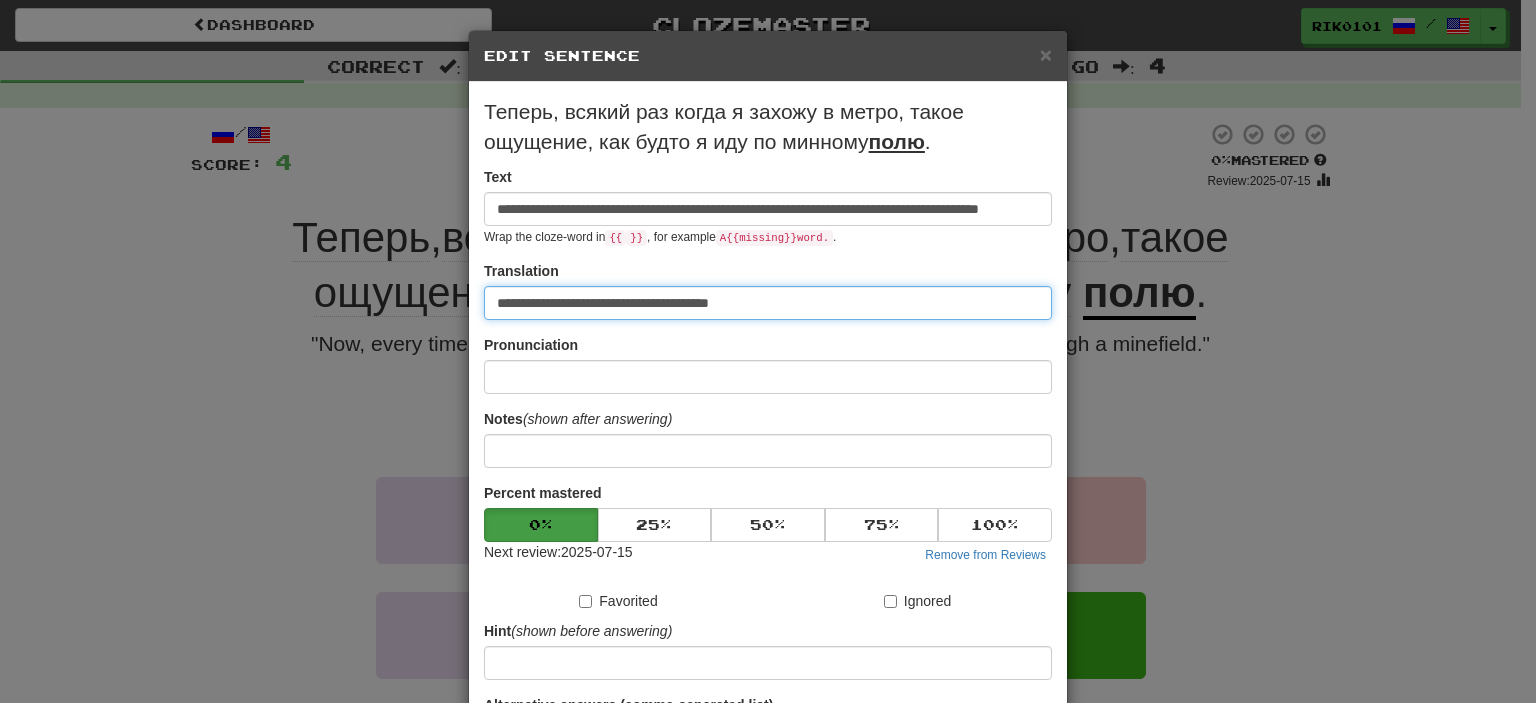 scroll, scrollTop: 0, scrollLeft: 0, axis: both 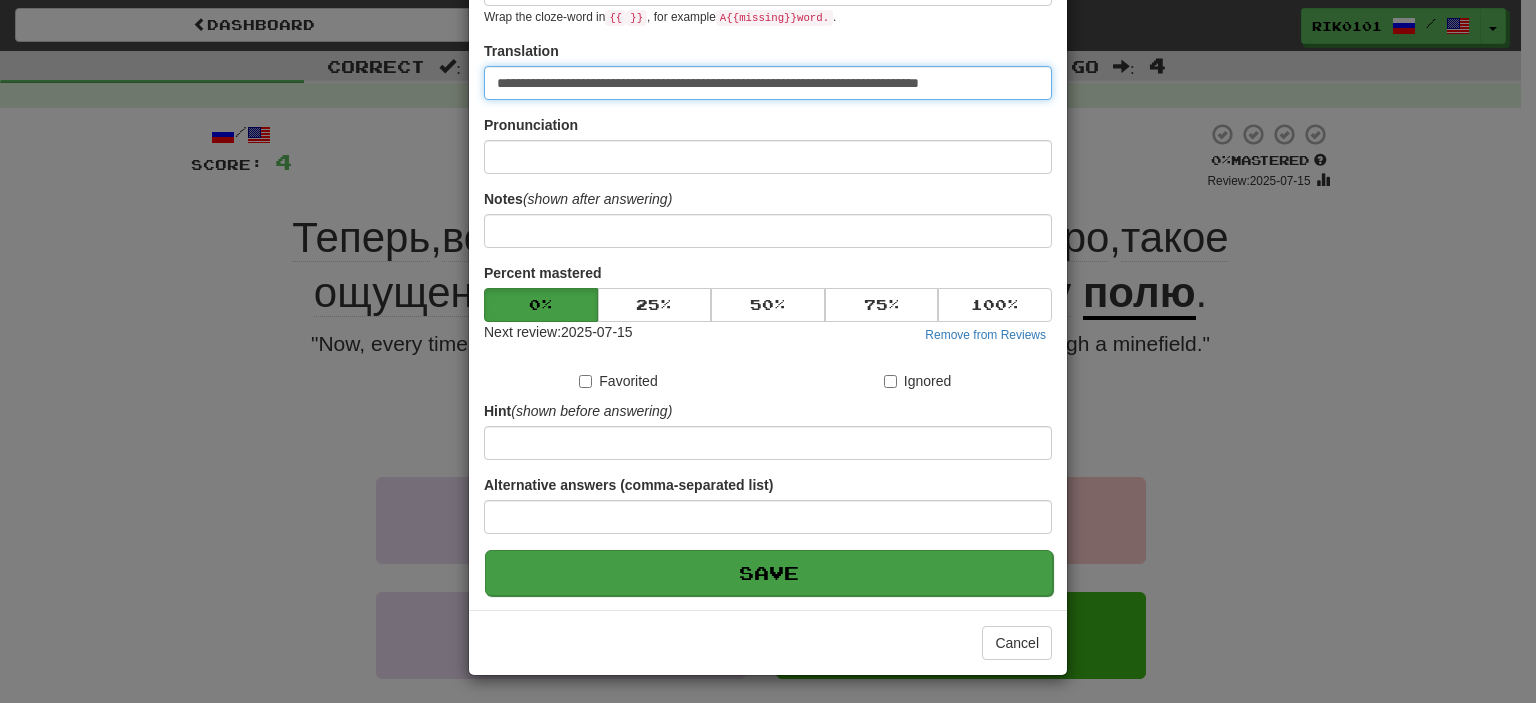 type on "**********" 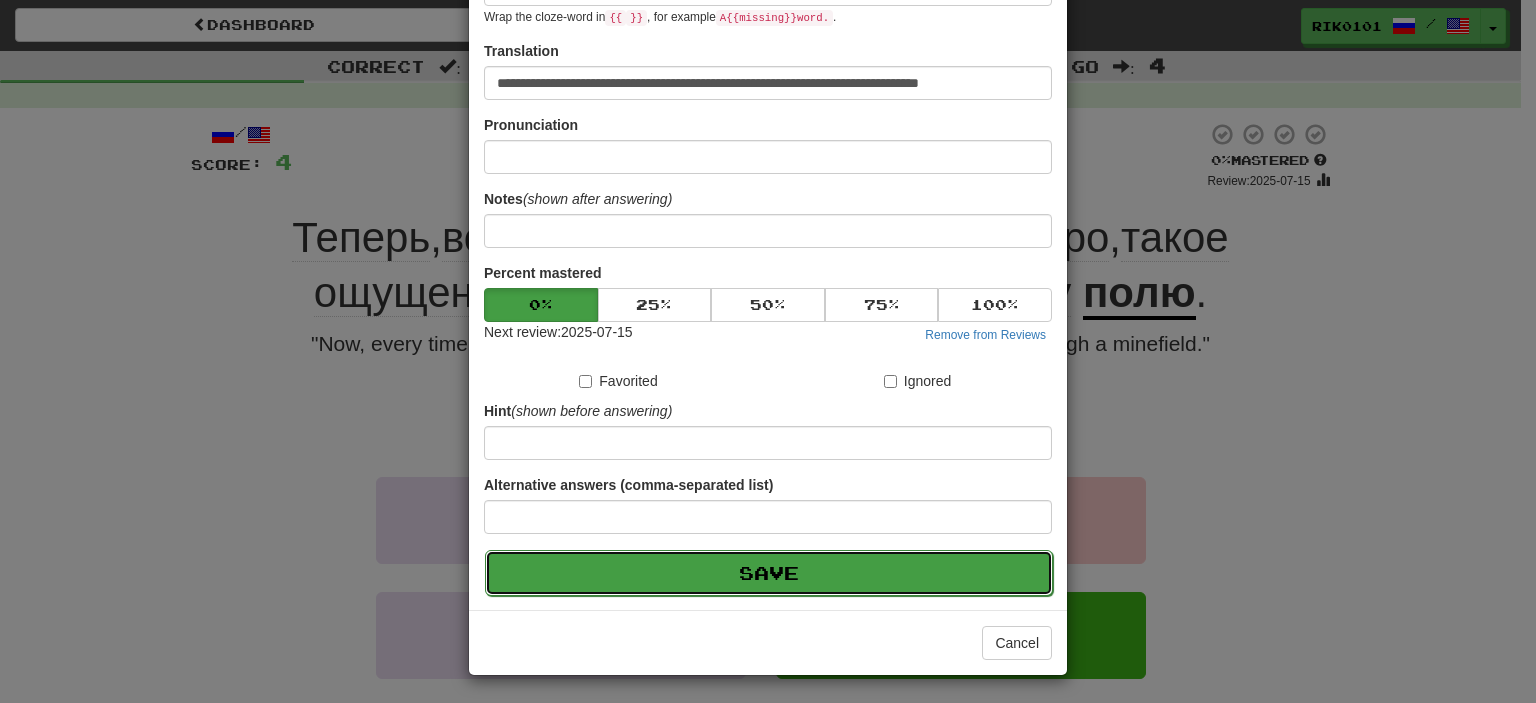 click on "Save" at bounding box center (769, 573) 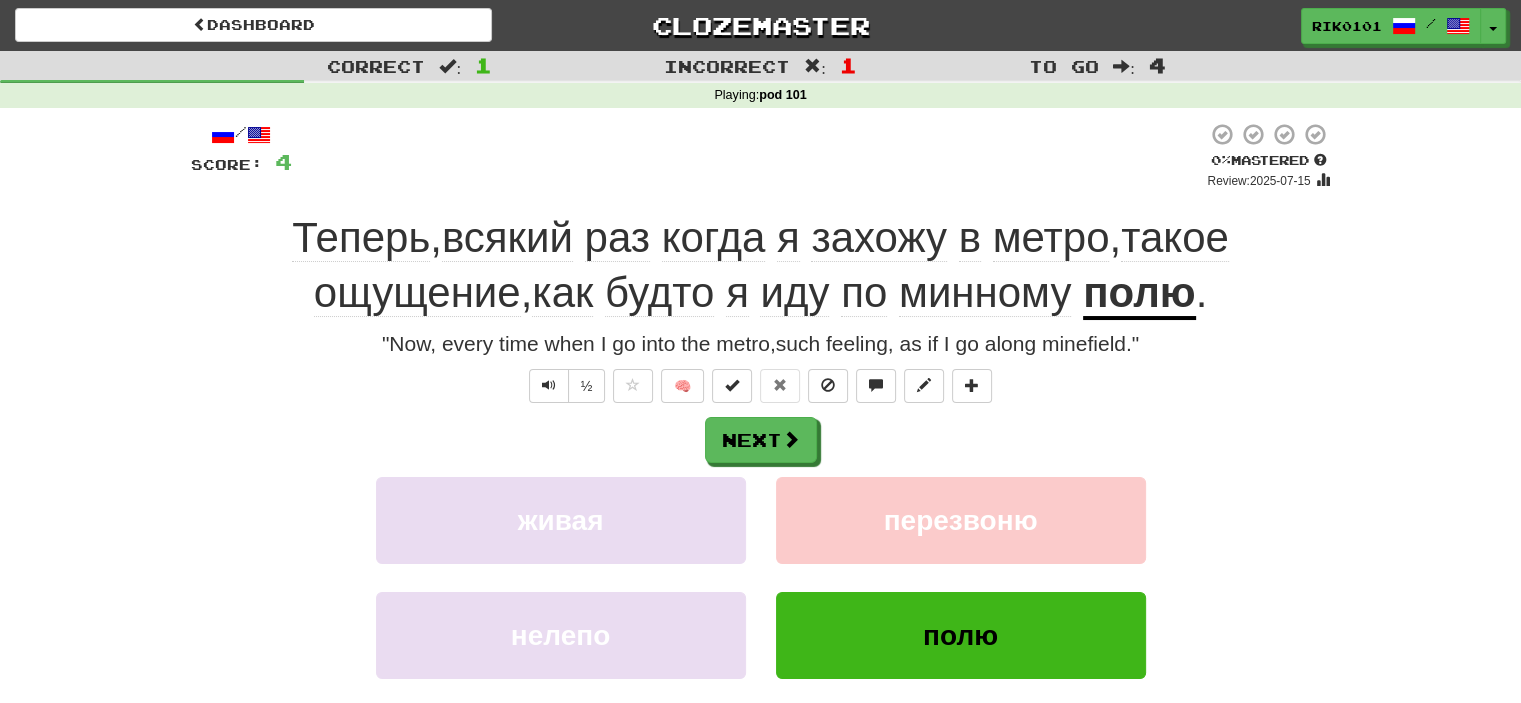 click on "ощущение" 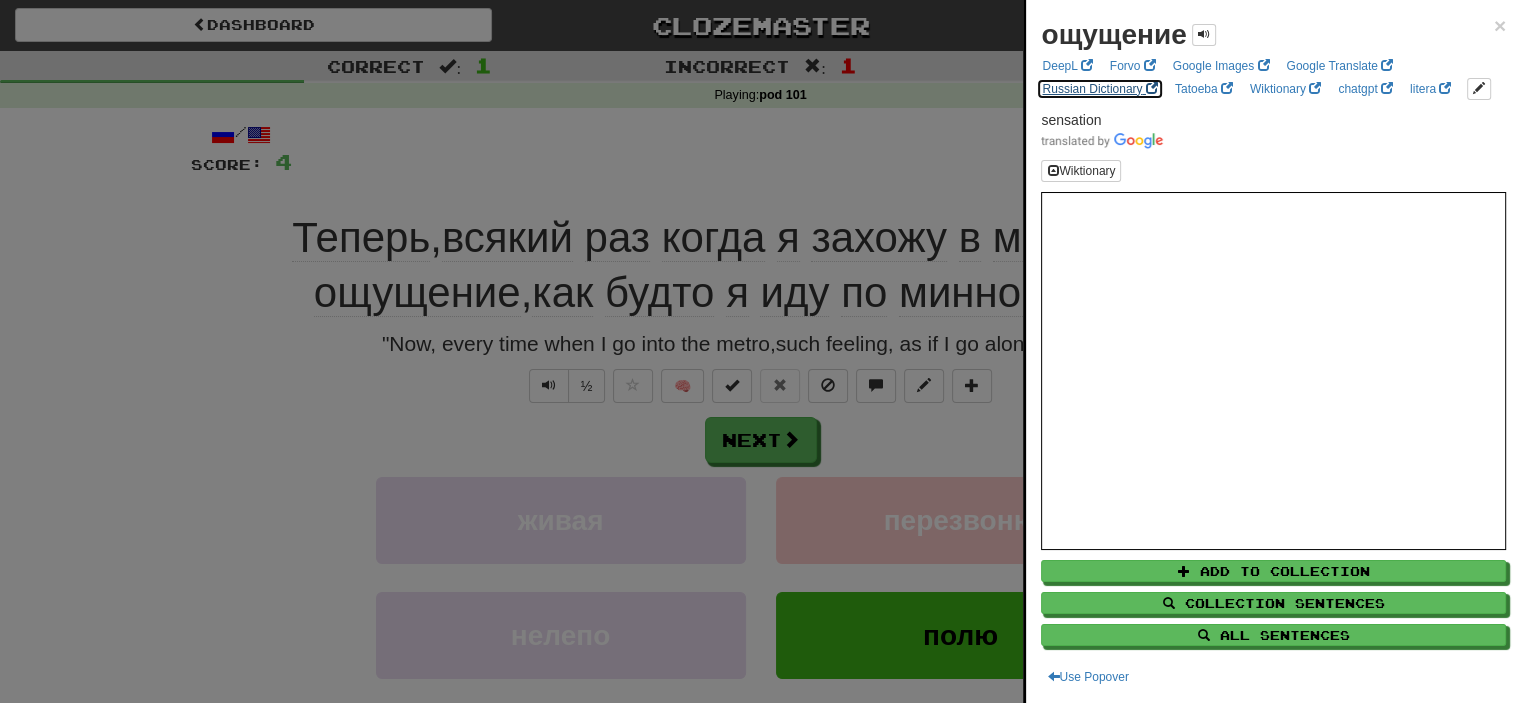 click on "Russian Dictionary" at bounding box center [1099, 89] 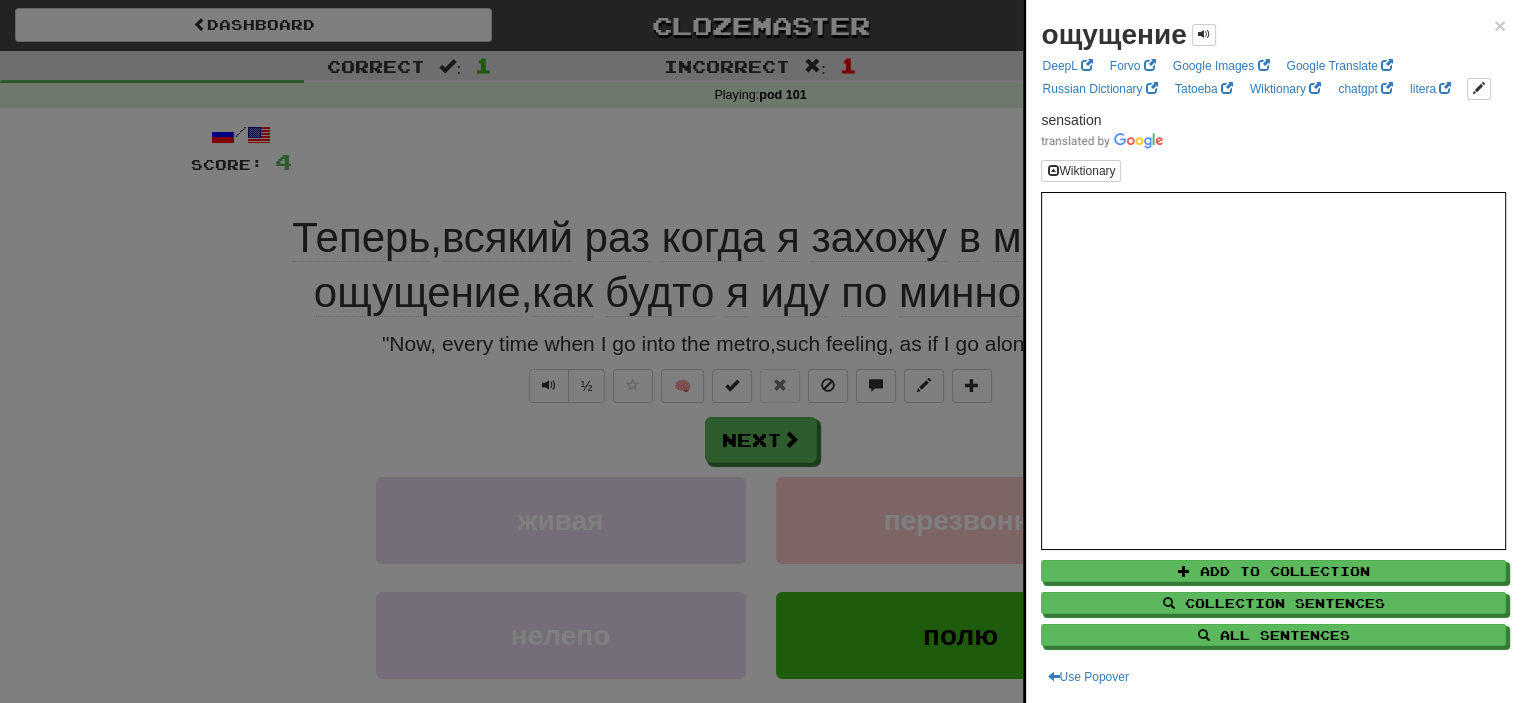 click at bounding box center [760, 351] 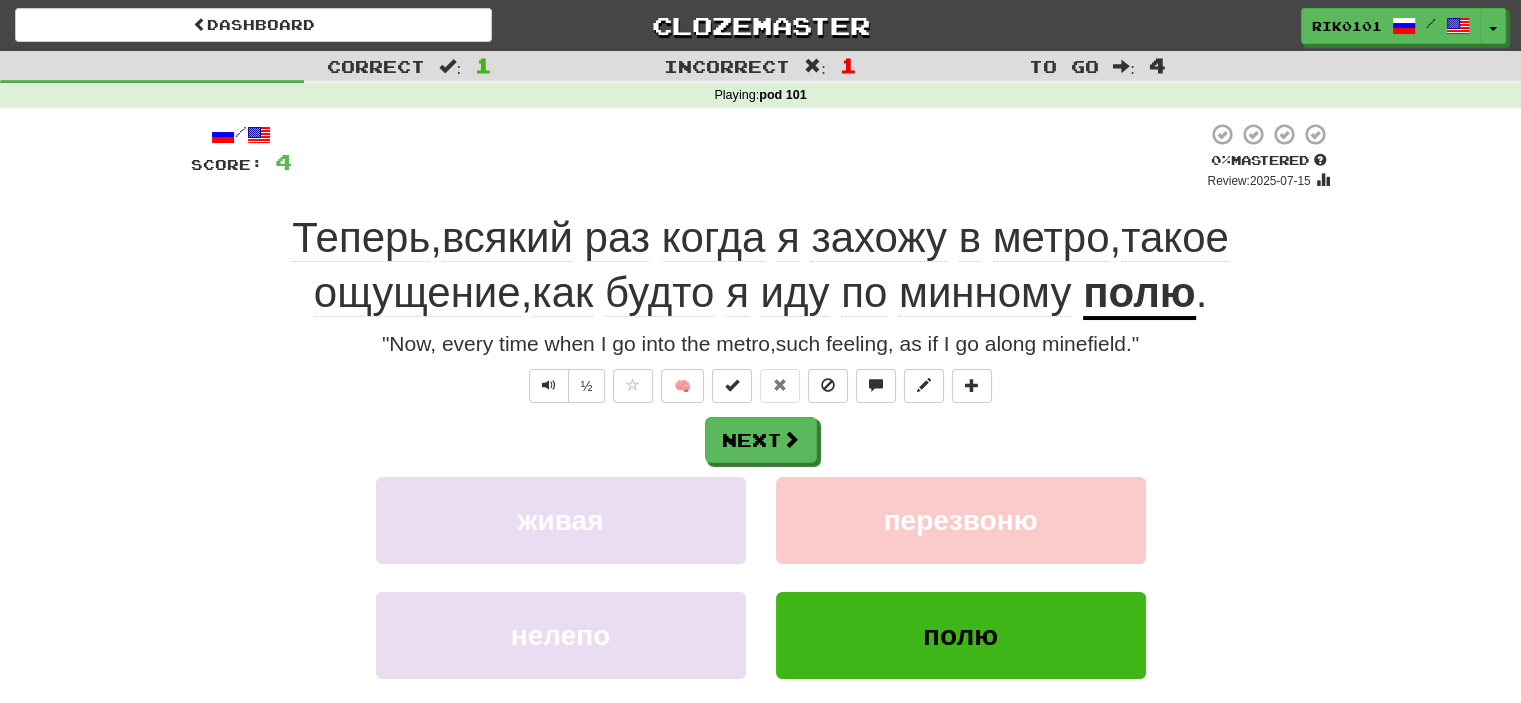 click on "будто" 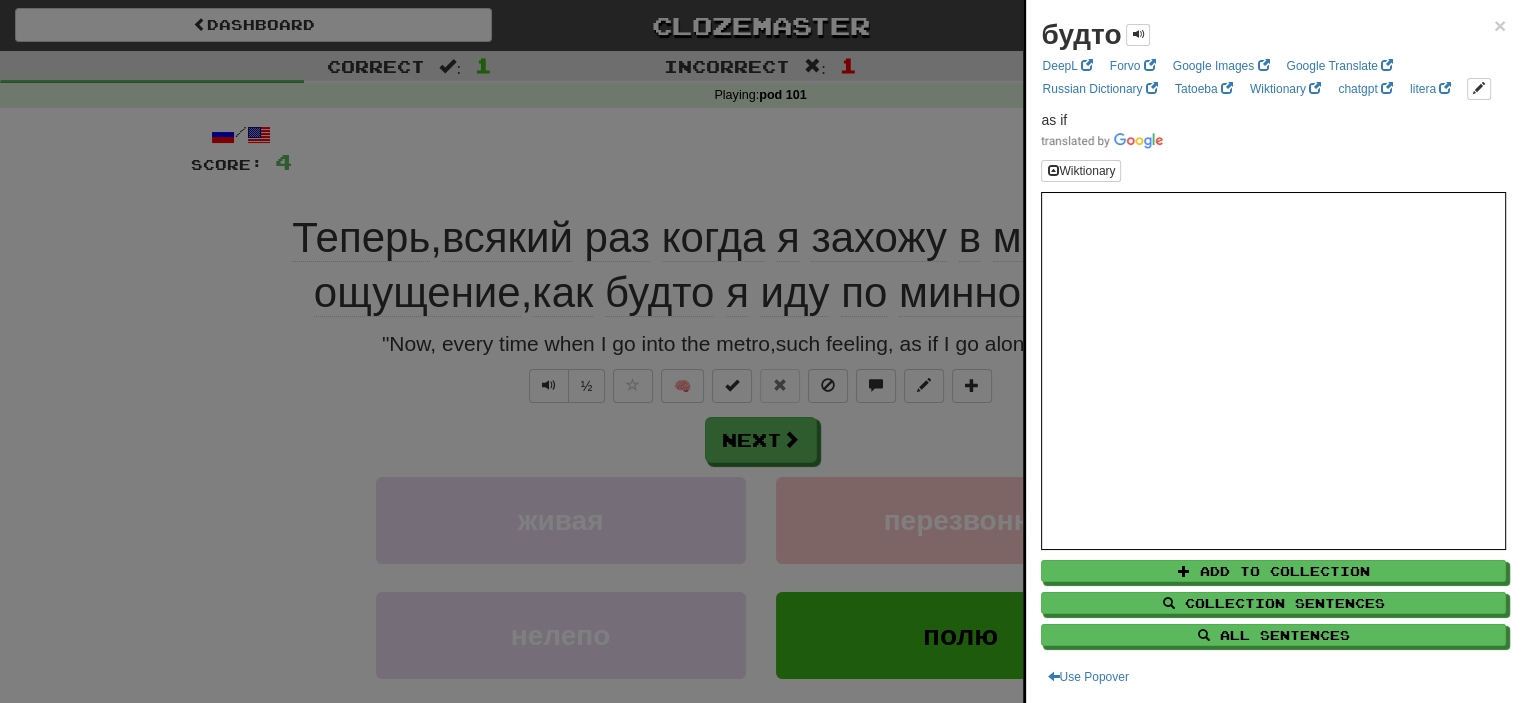 click at bounding box center (760, 351) 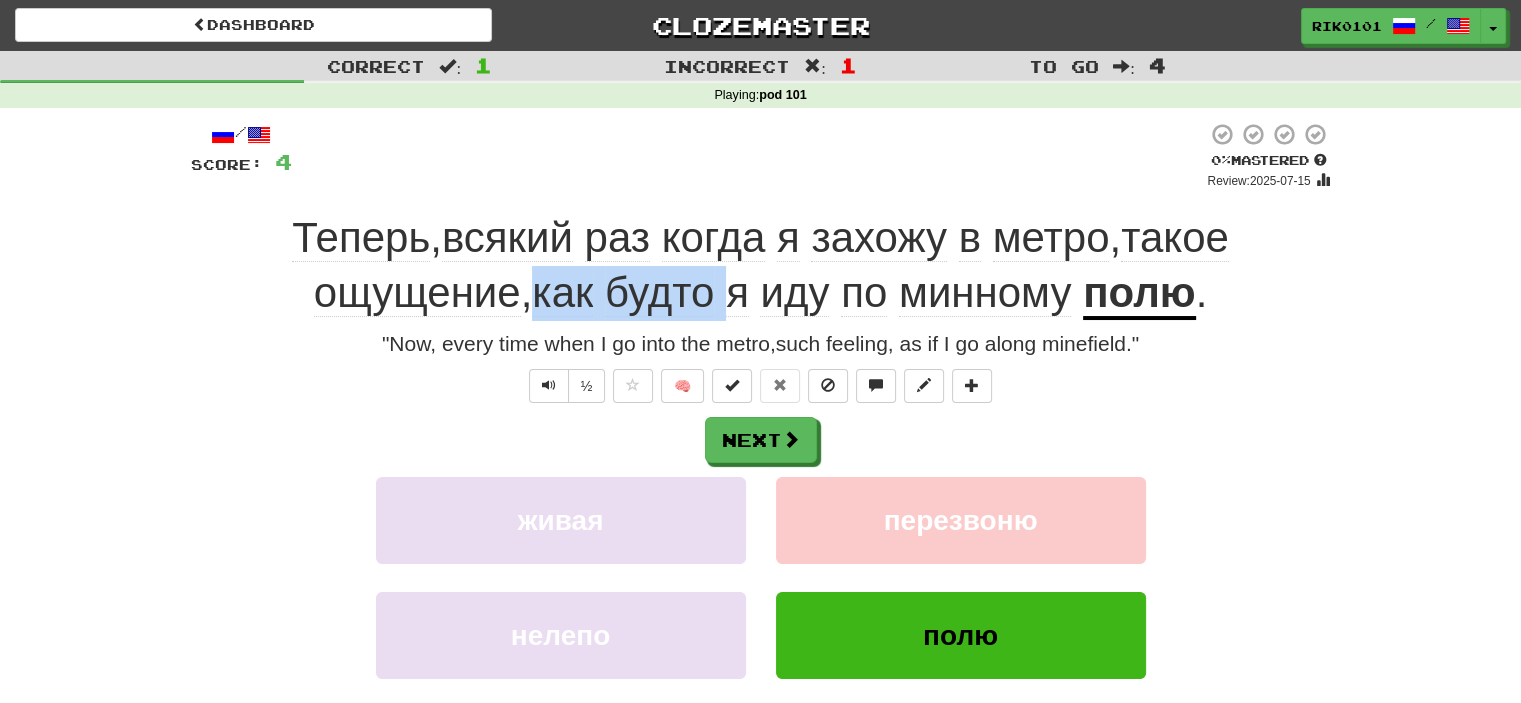 drag, startPoint x: 535, startPoint y: 298, endPoint x: 728, endPoint y: 290, distance: 193.16573 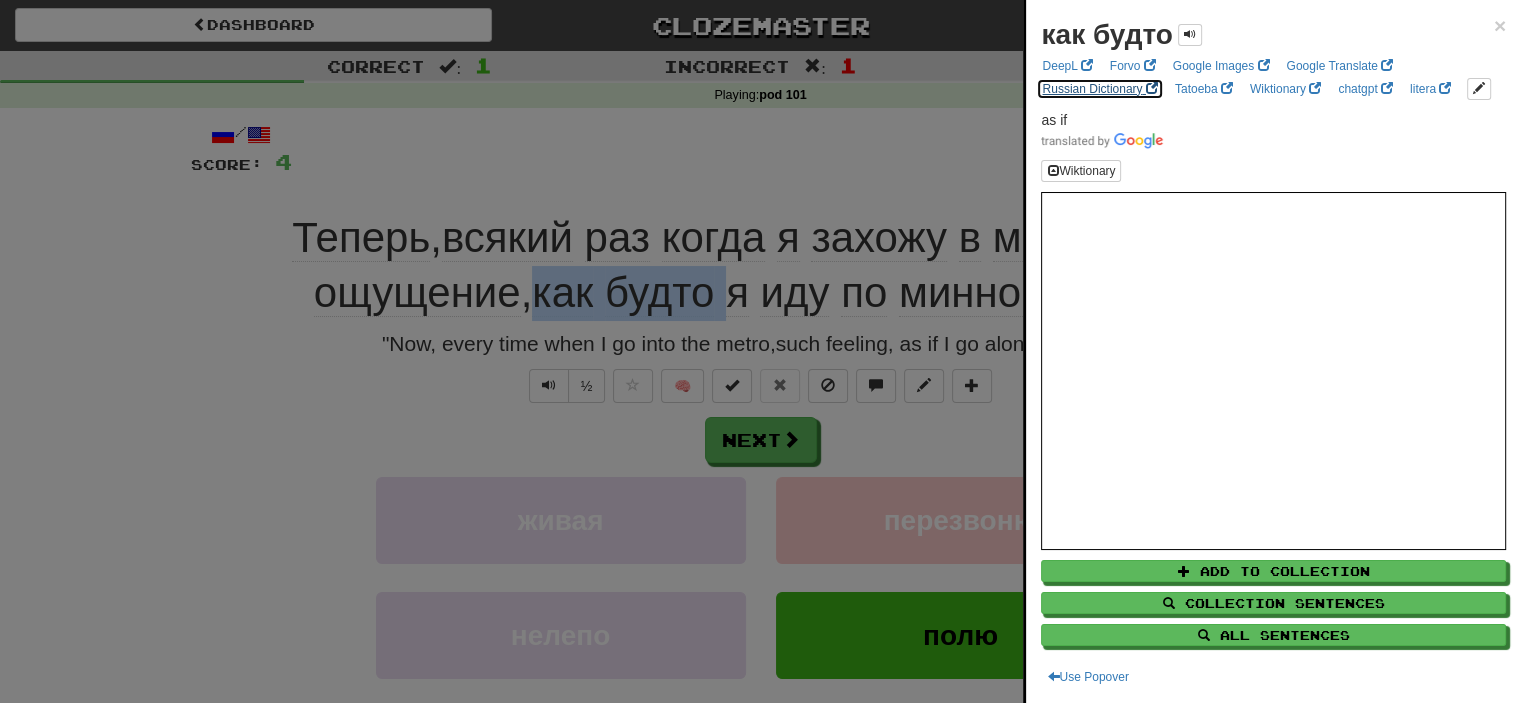 click on "Russian Dictionary" at bounding box center (1099, 89) 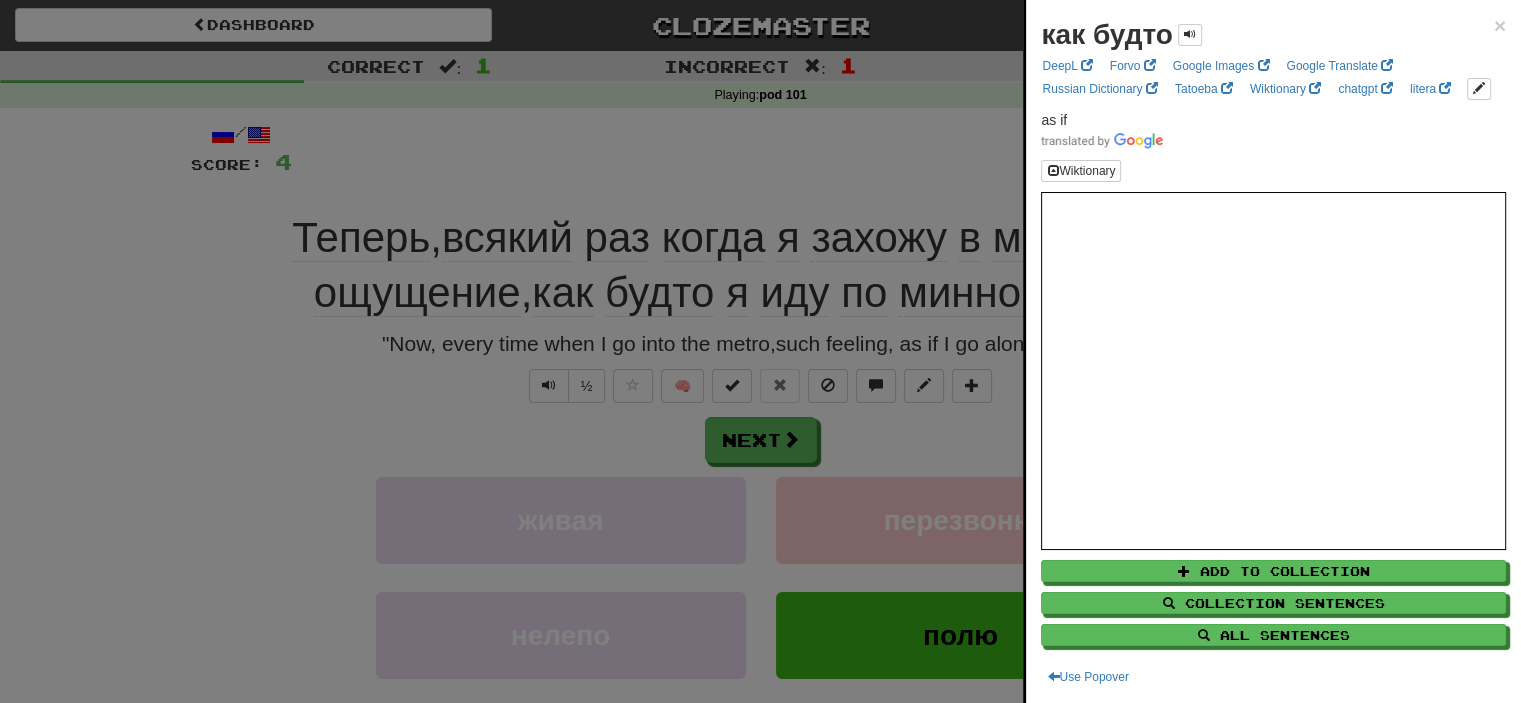 click at bounding box center [760, 351] 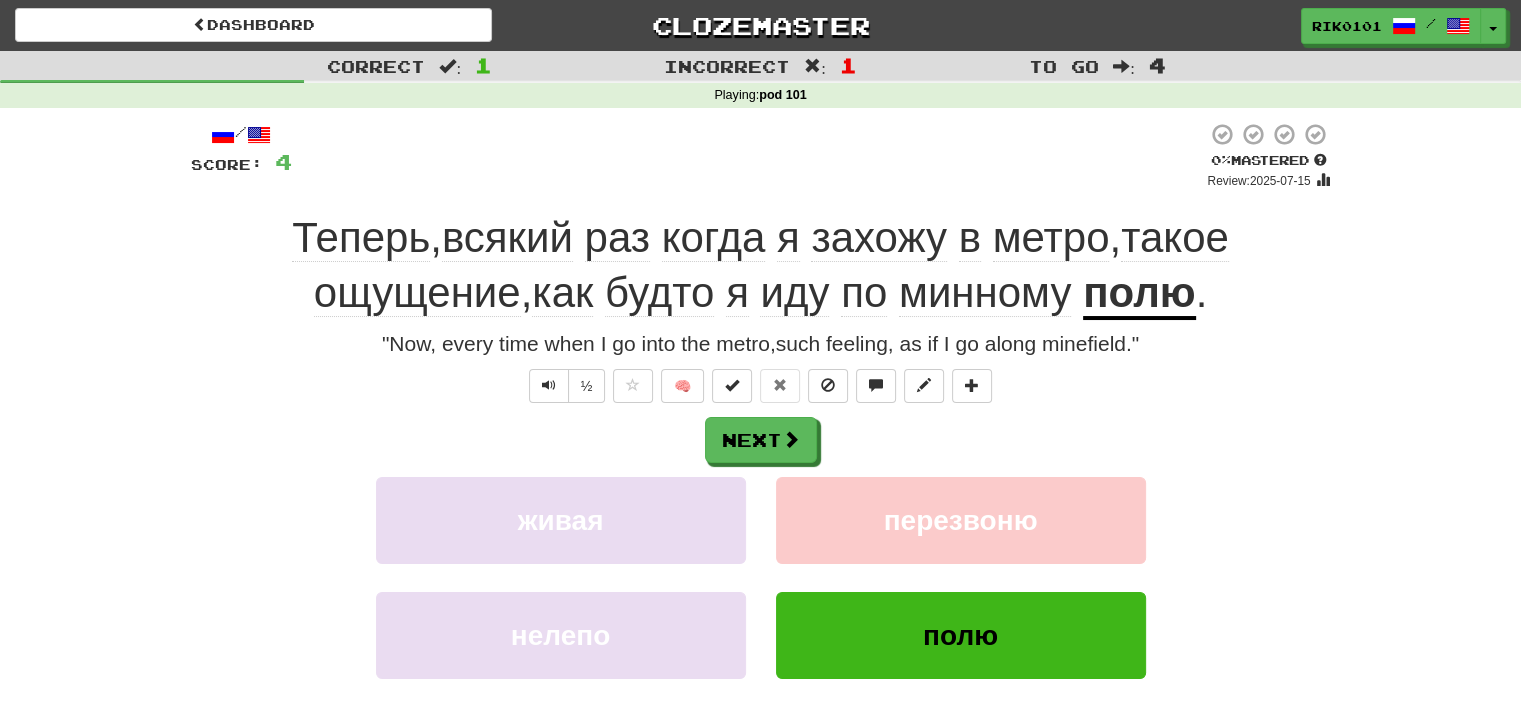 click on "всякий" 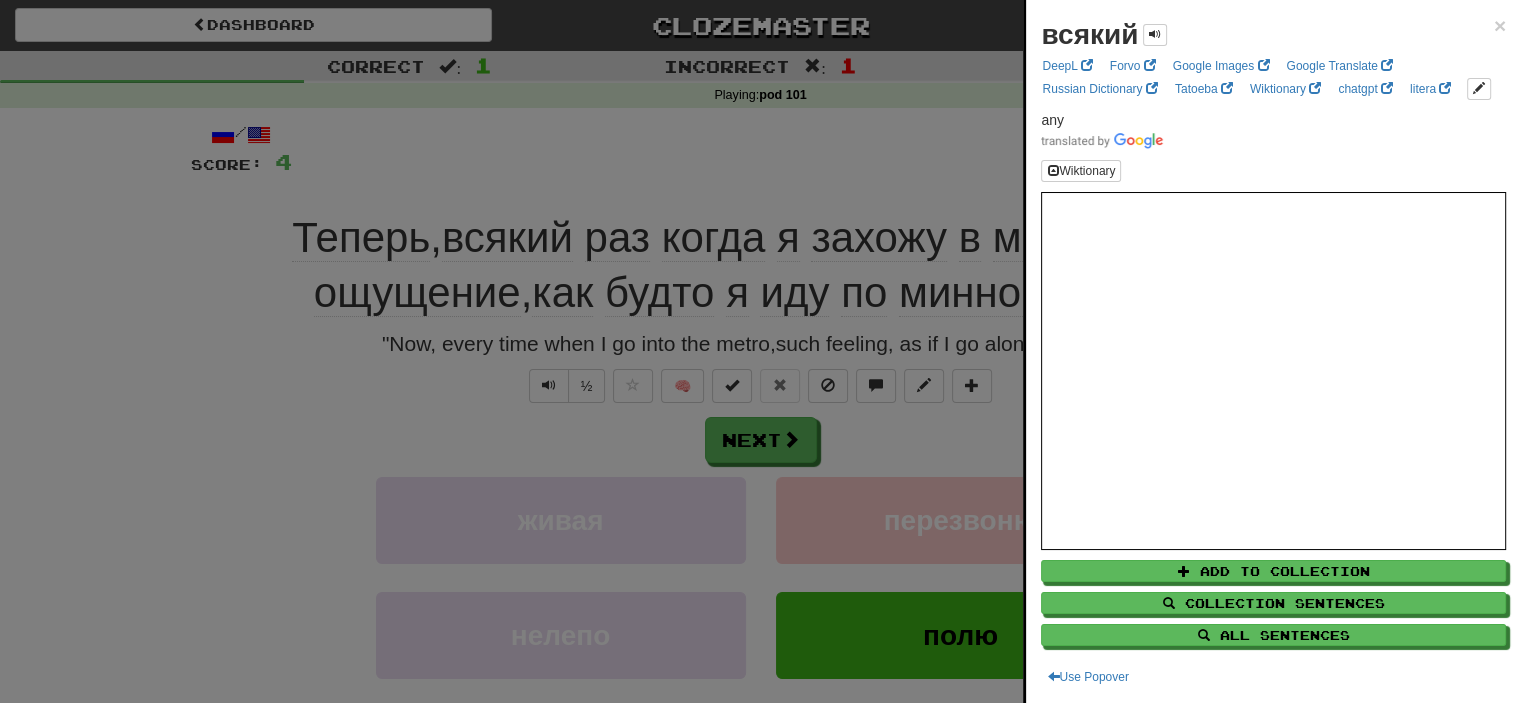 click at bounding box center [760, 351] 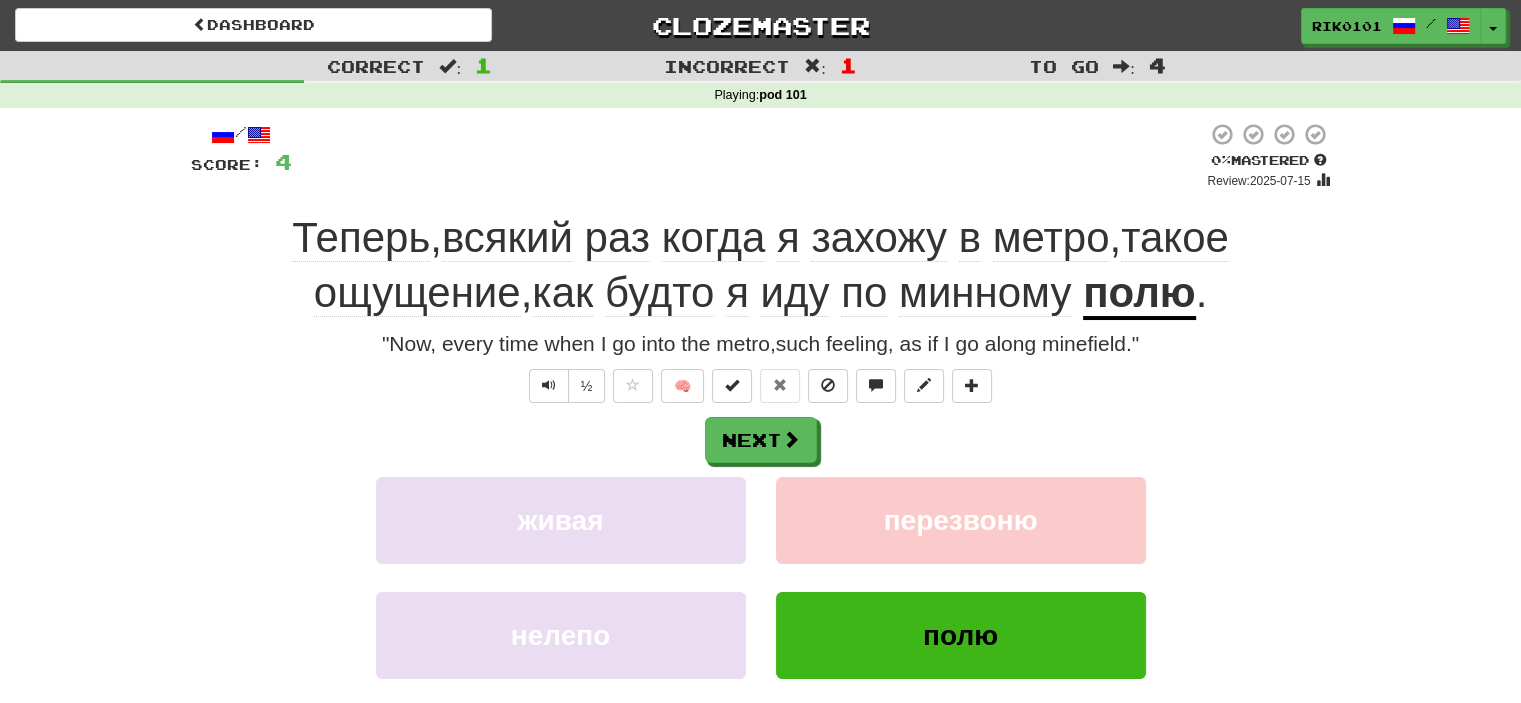 click on "минному" 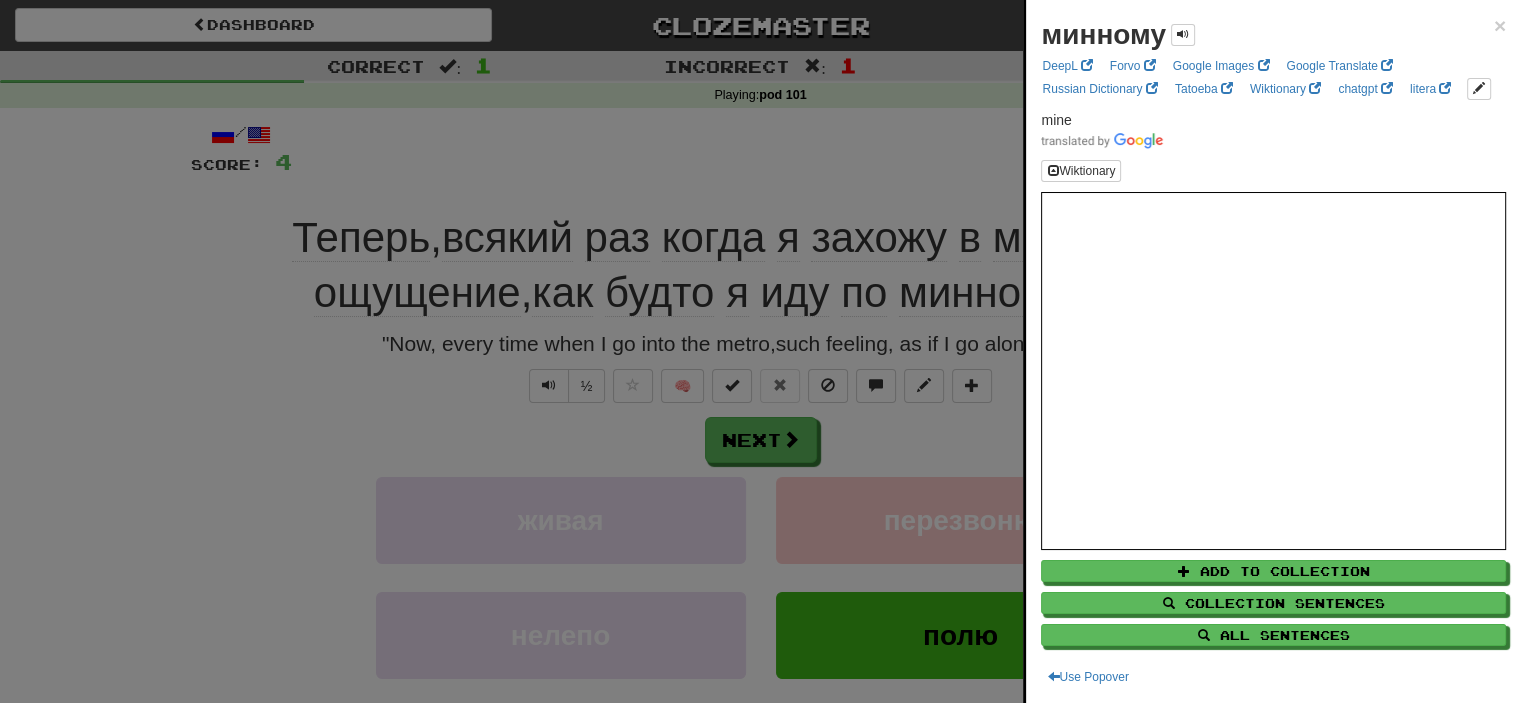 click on "минному" at bounding box center [1117, 35] 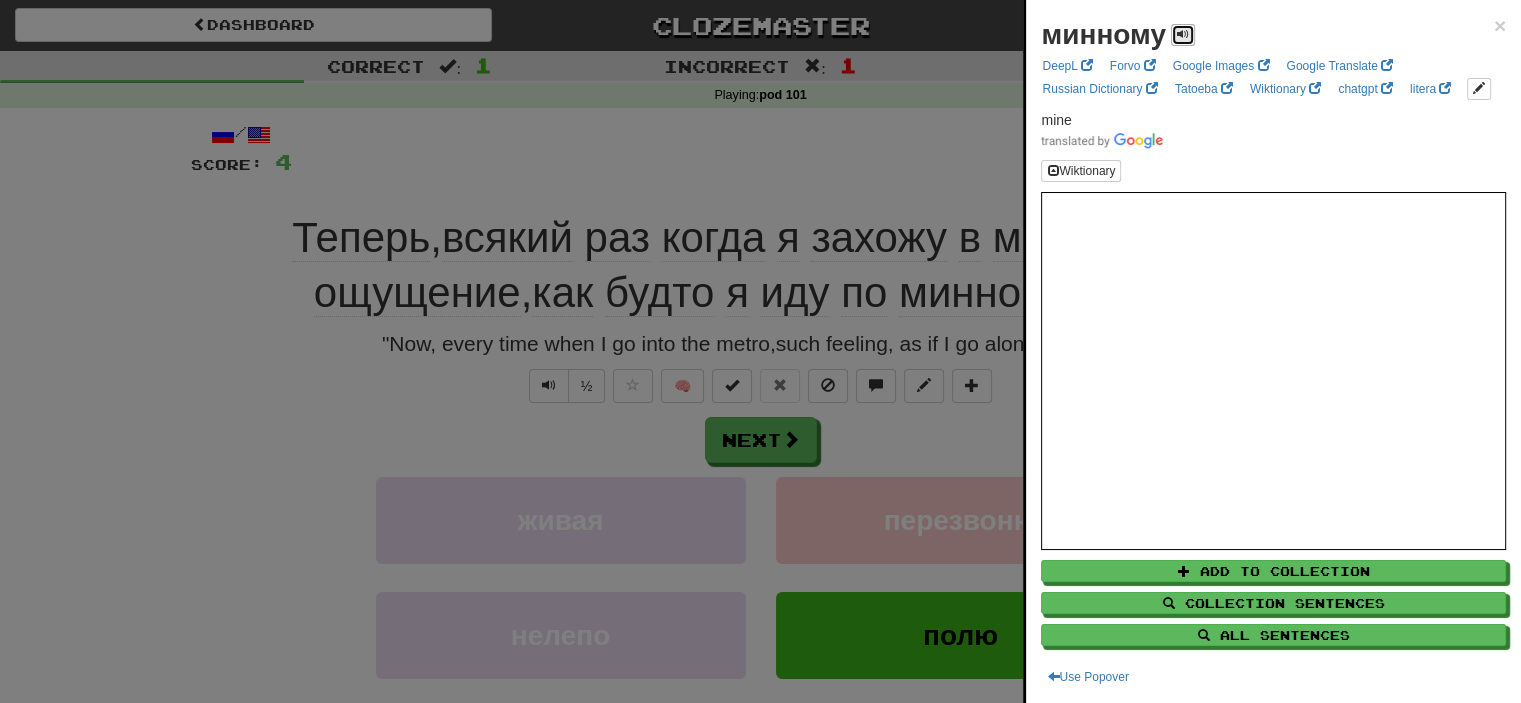 click at bounding box center [1183, 35] 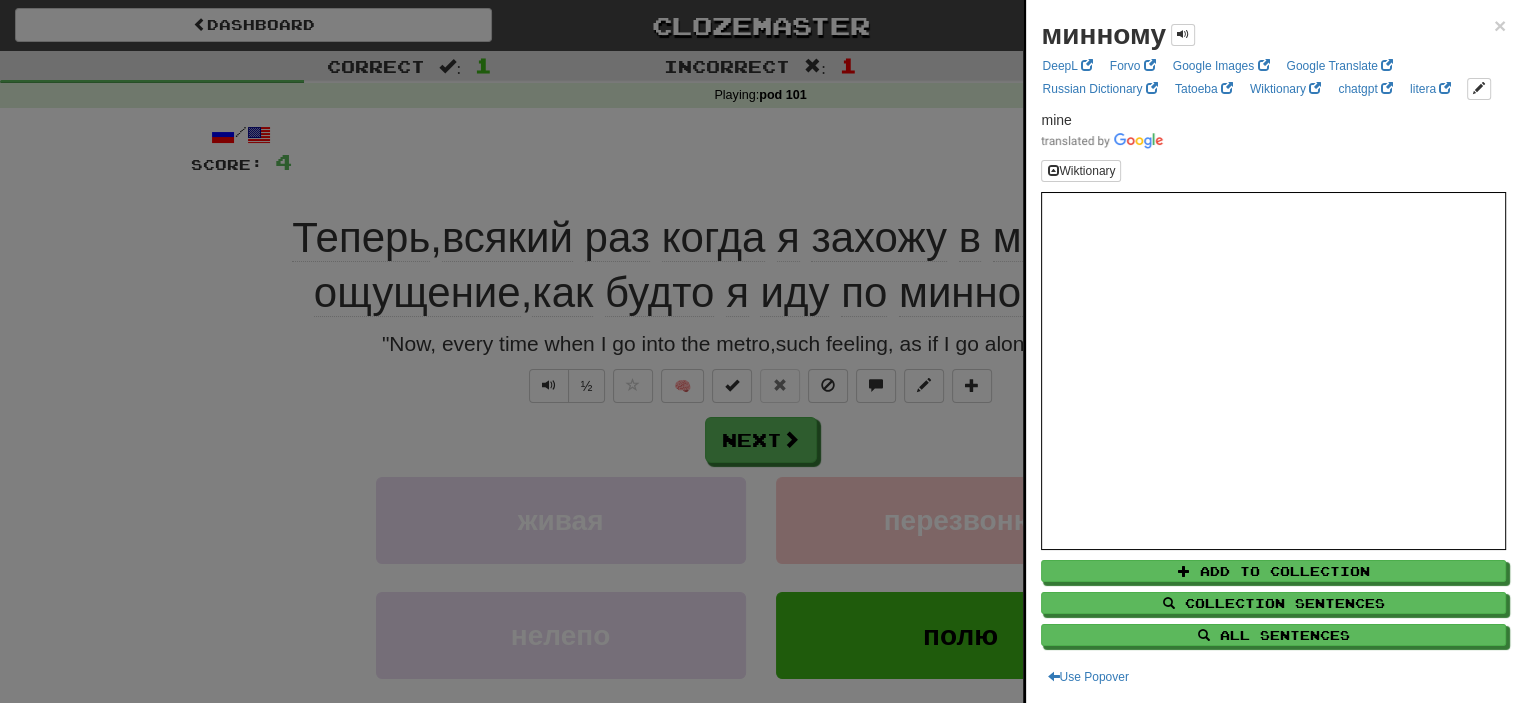 click at bounding box center [760, 351] 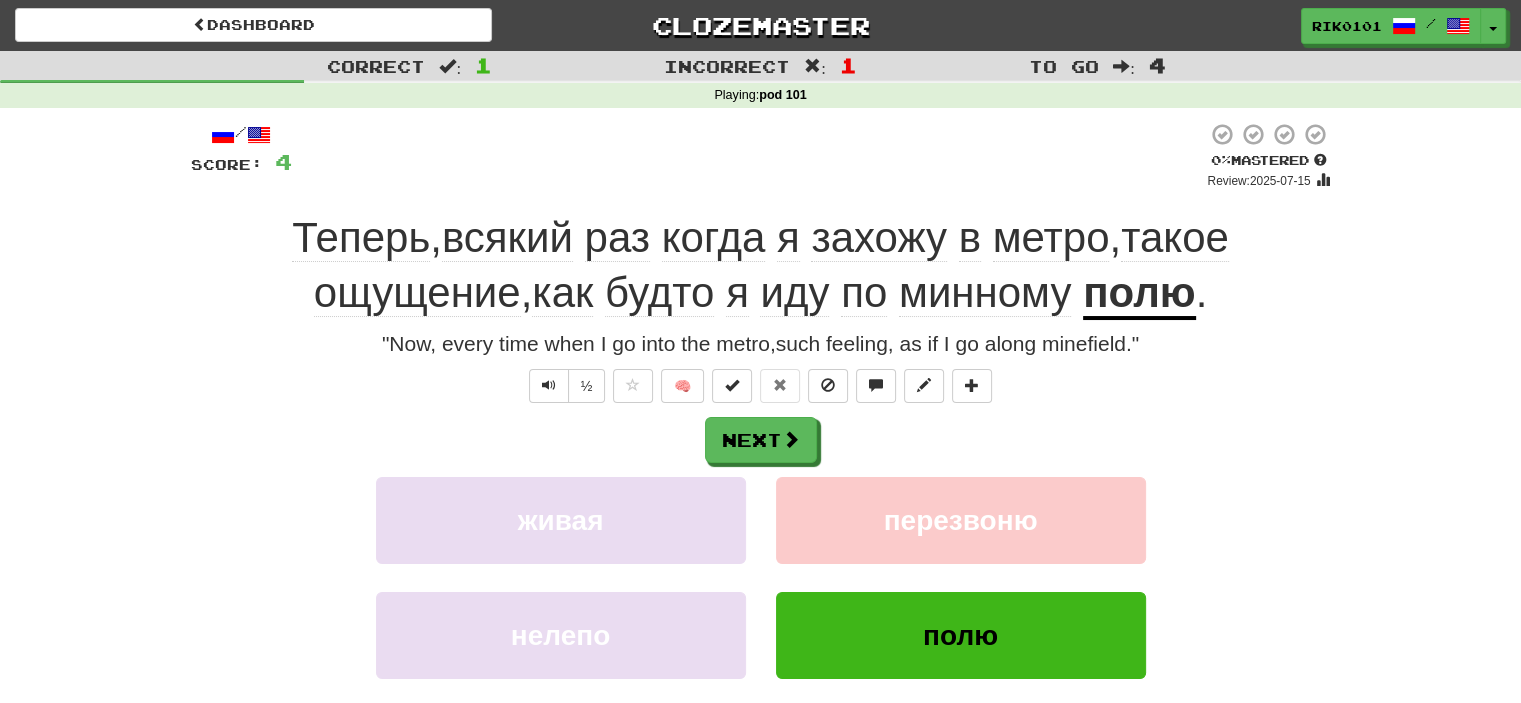 click on "полю" at bounding box center [1139, 294] 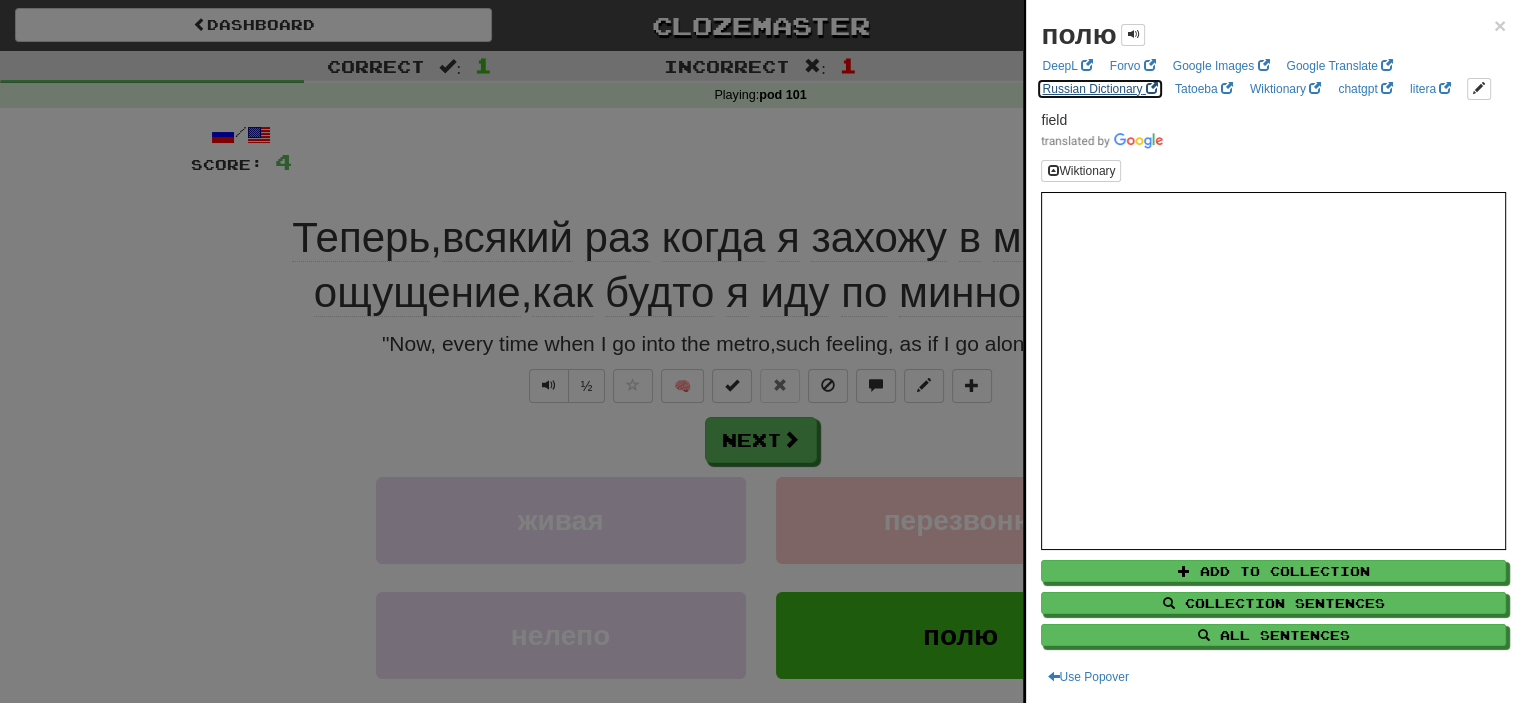 click on "Russian Dictionary" at bounding box center (1099, 89) 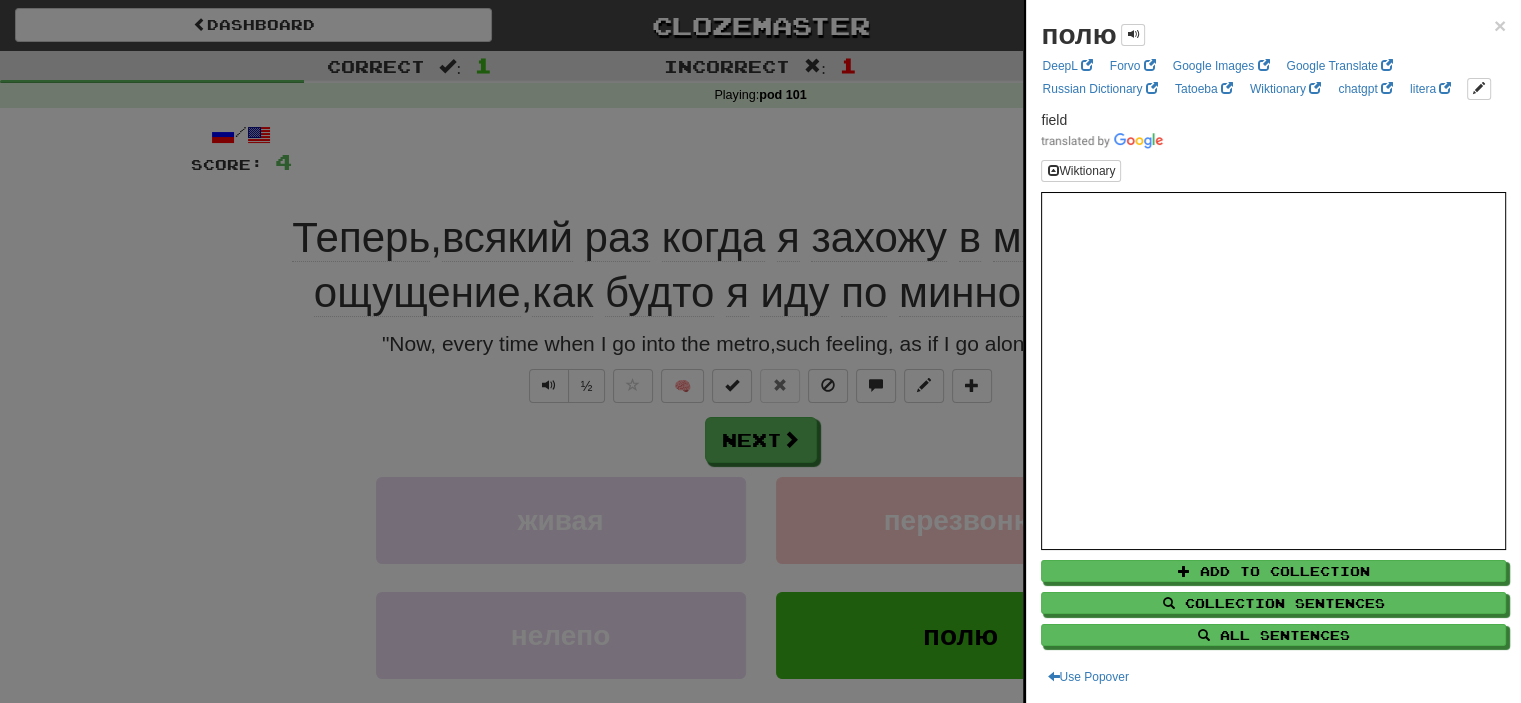 click at bounding box center (760, 351) 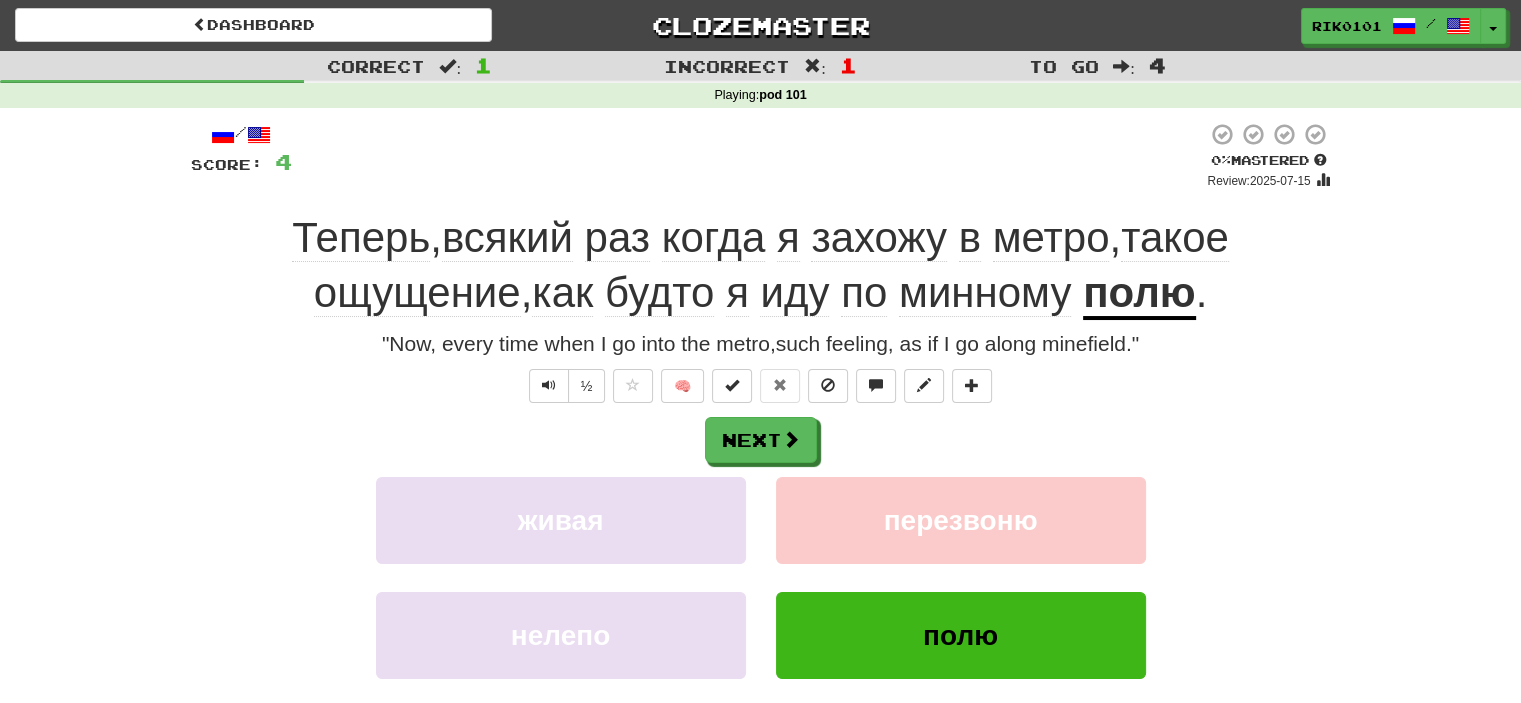 click on "иду" 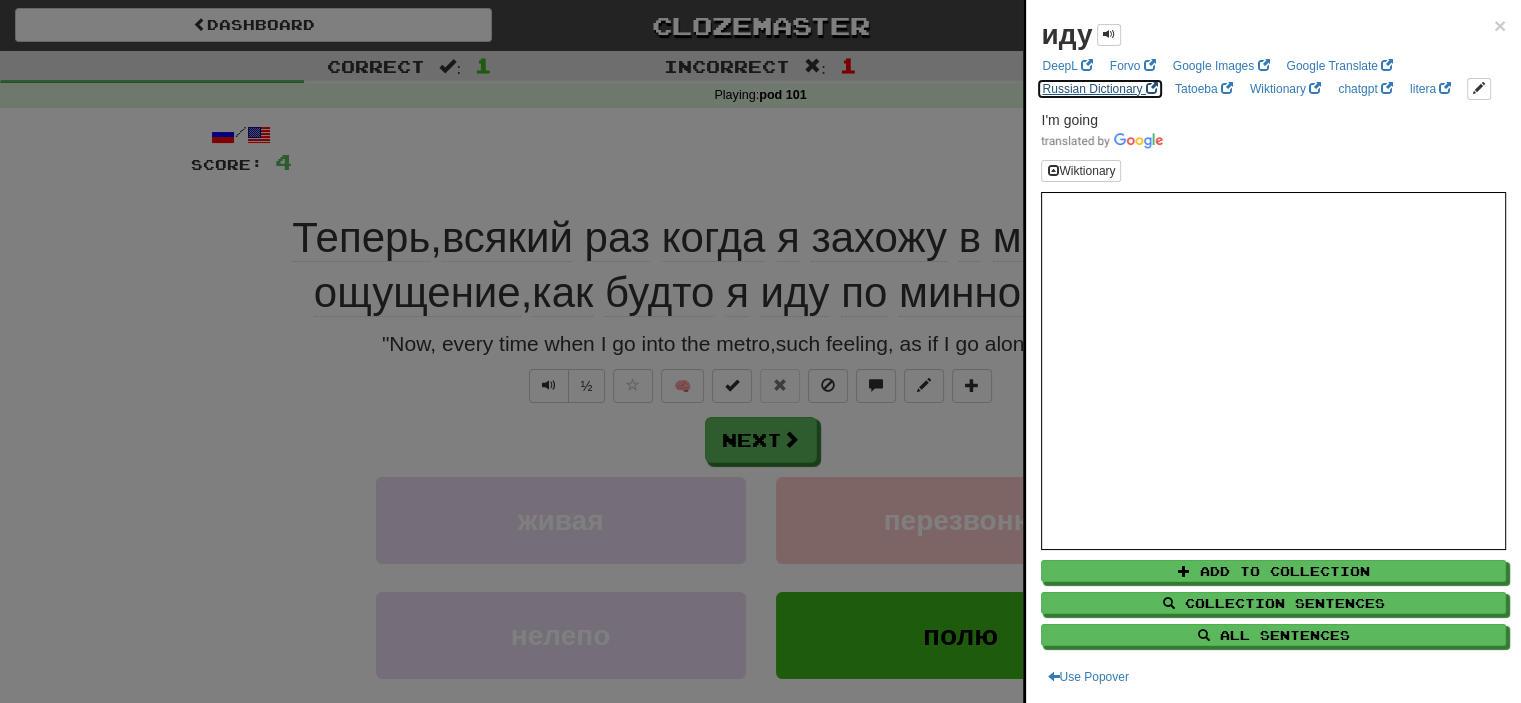 click on "Russian Dictionary" at bounding box center [1099, 89] 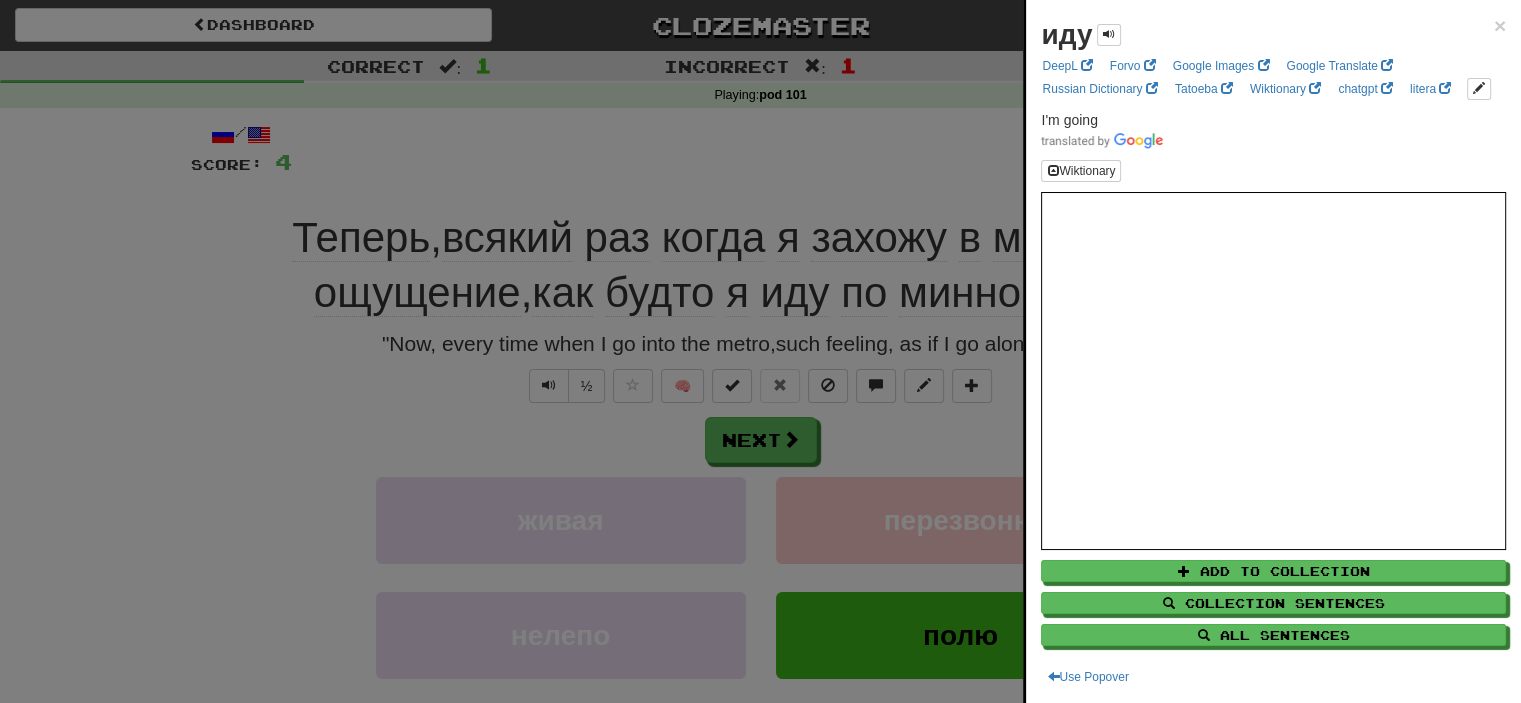 click at bounding box center (760, 351) 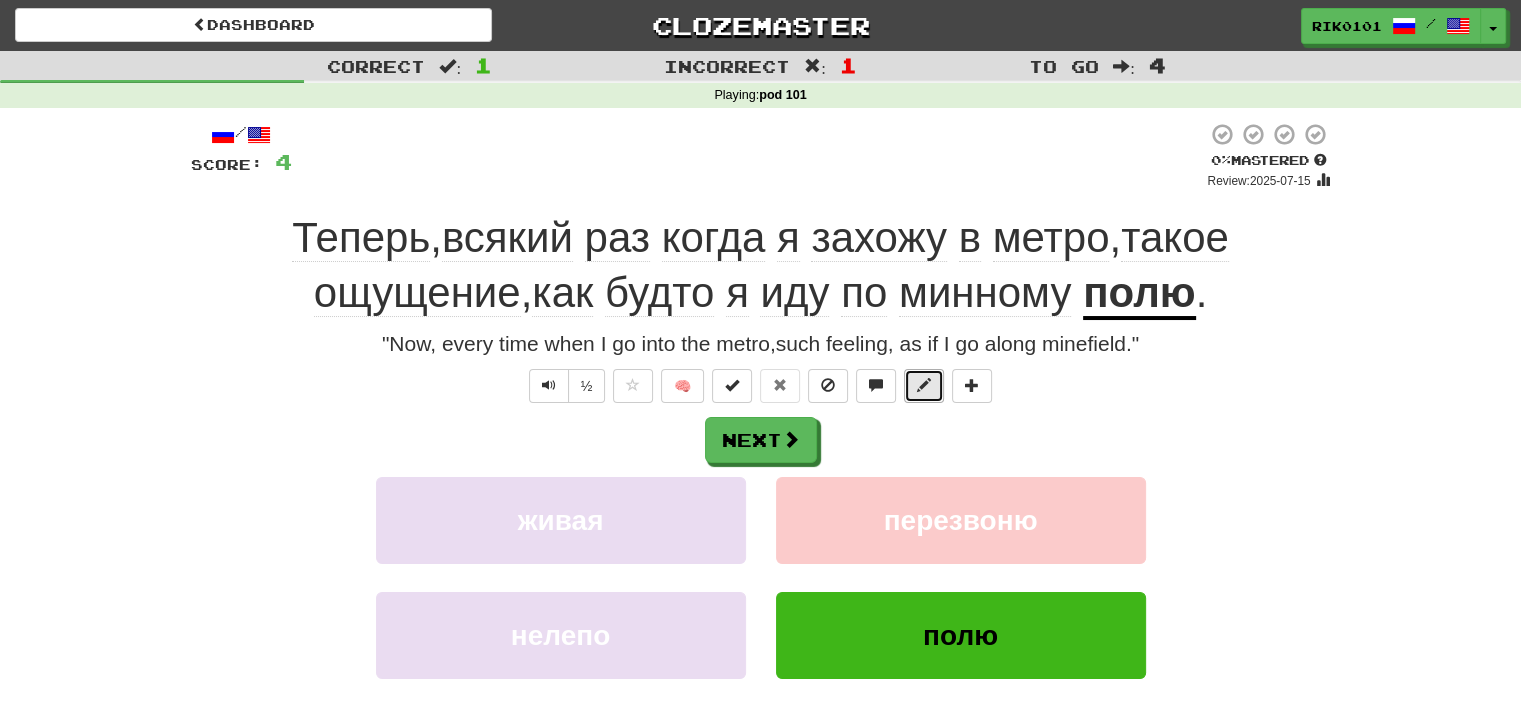 click at bounding box center (924, 385) 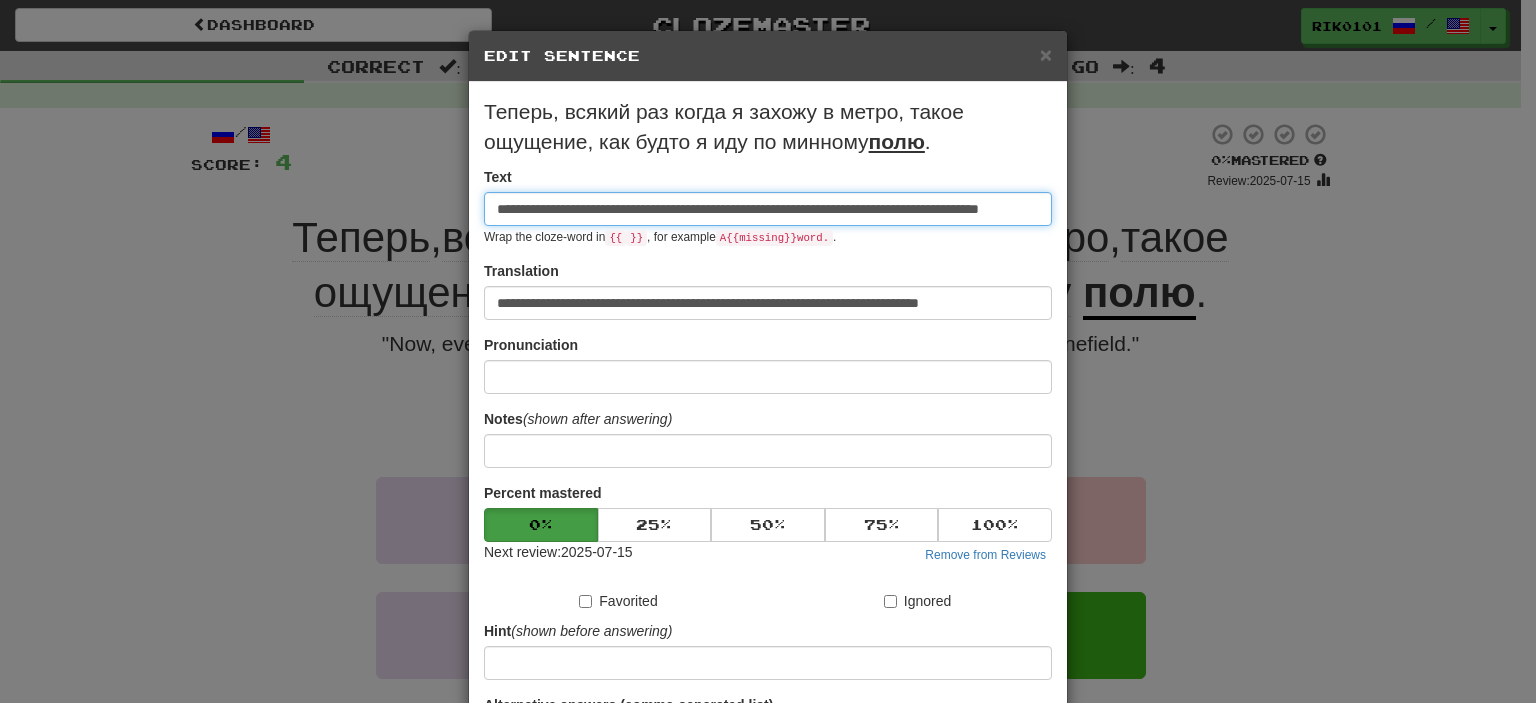 scroll, scrollTop: 0, scrollLeft: 100, axis: horizontal 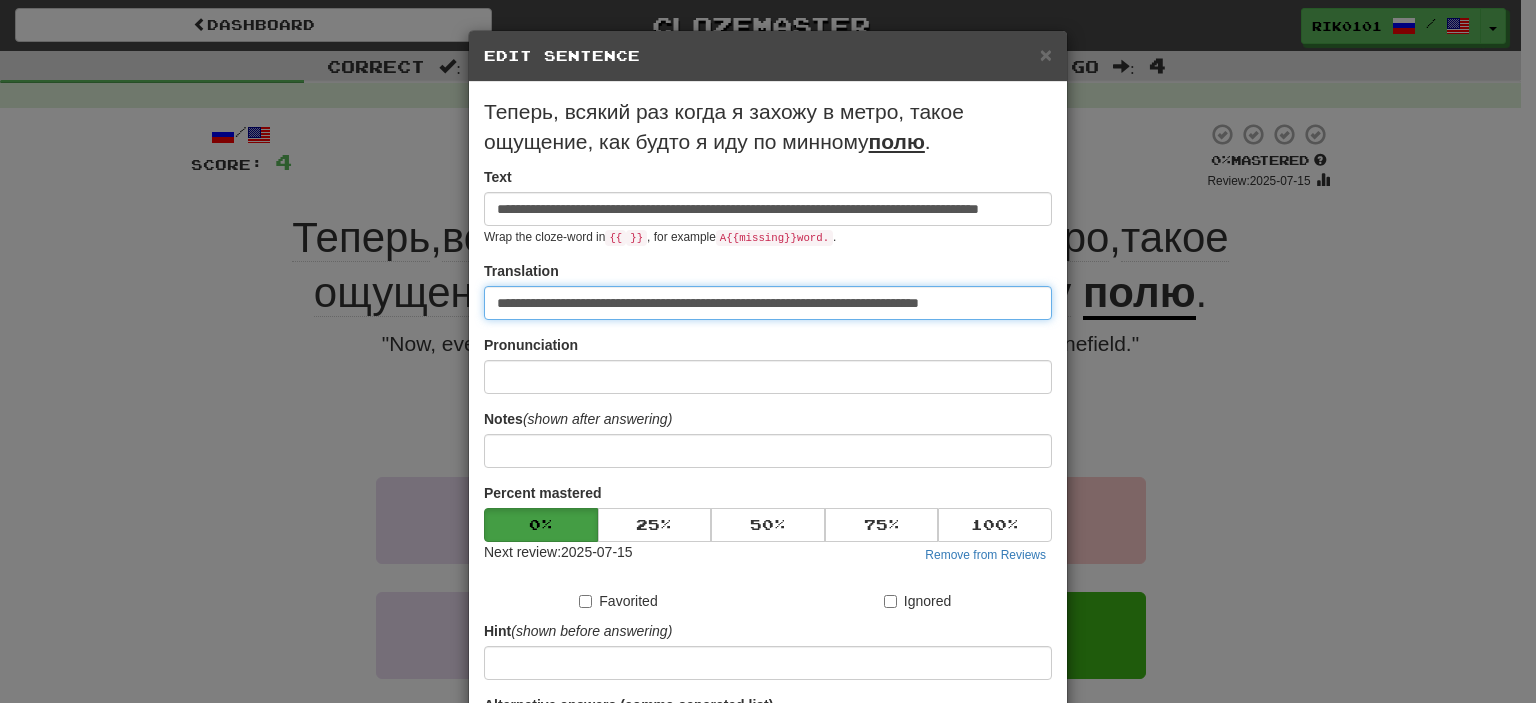 click on "**********" at bounding box center [768, 303] 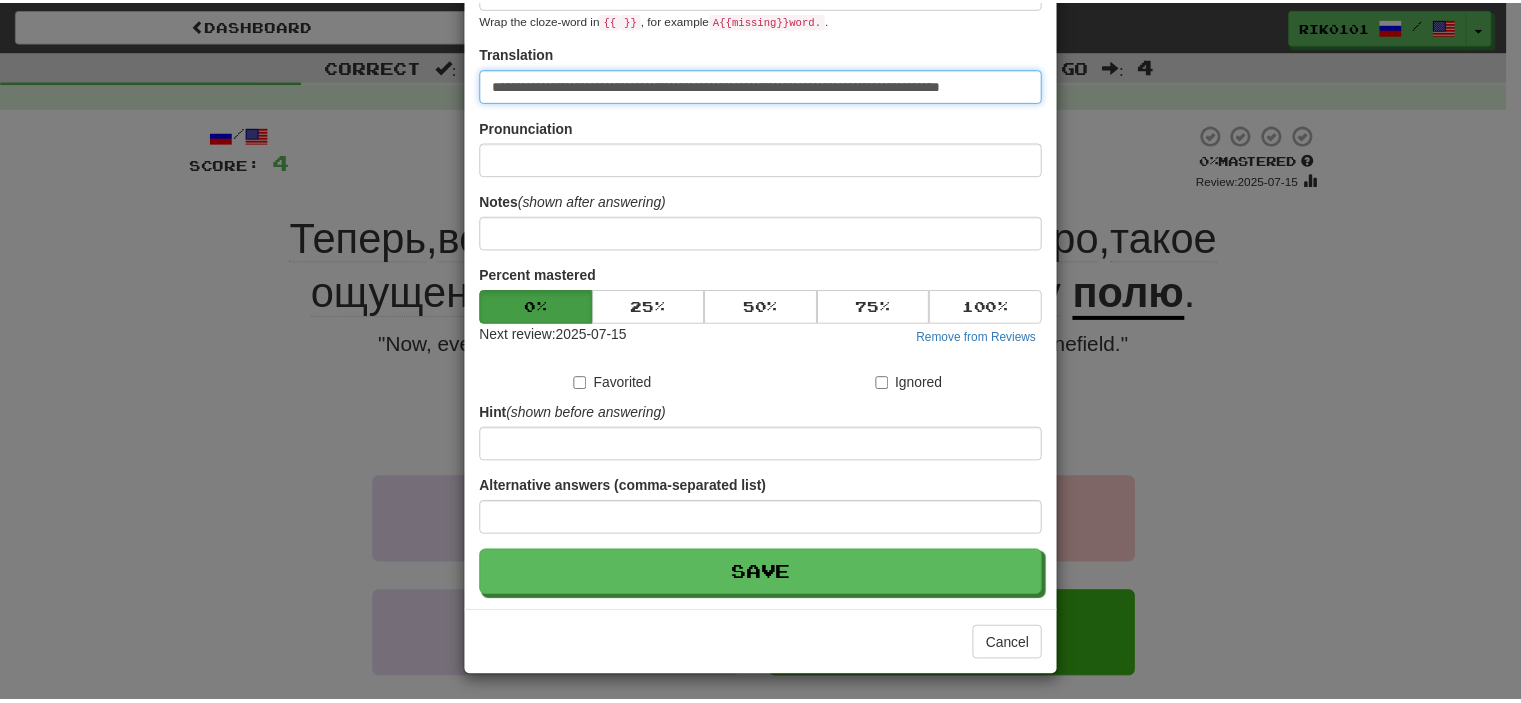 scroll, scrollTop: 220, scrollLeft: 0, axis: vertical 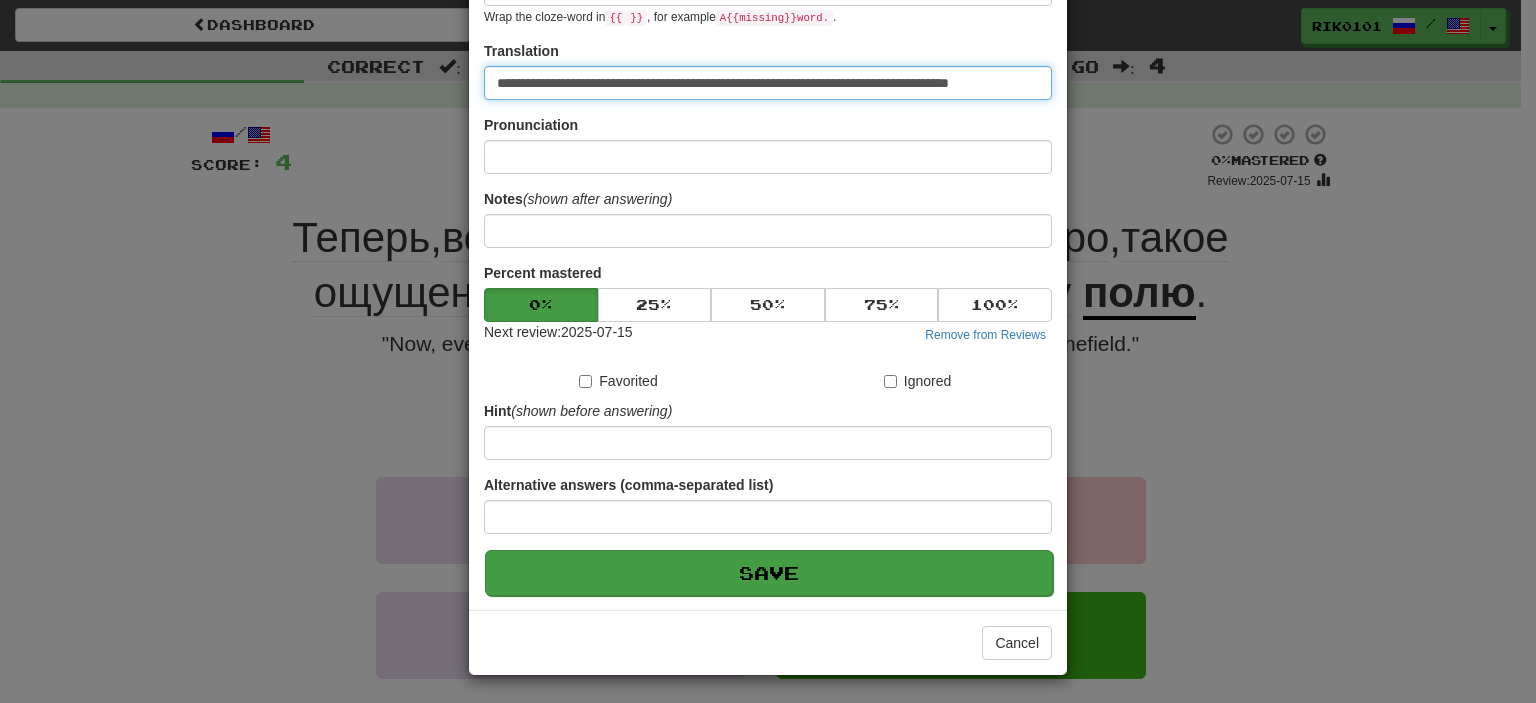 type on "**********" 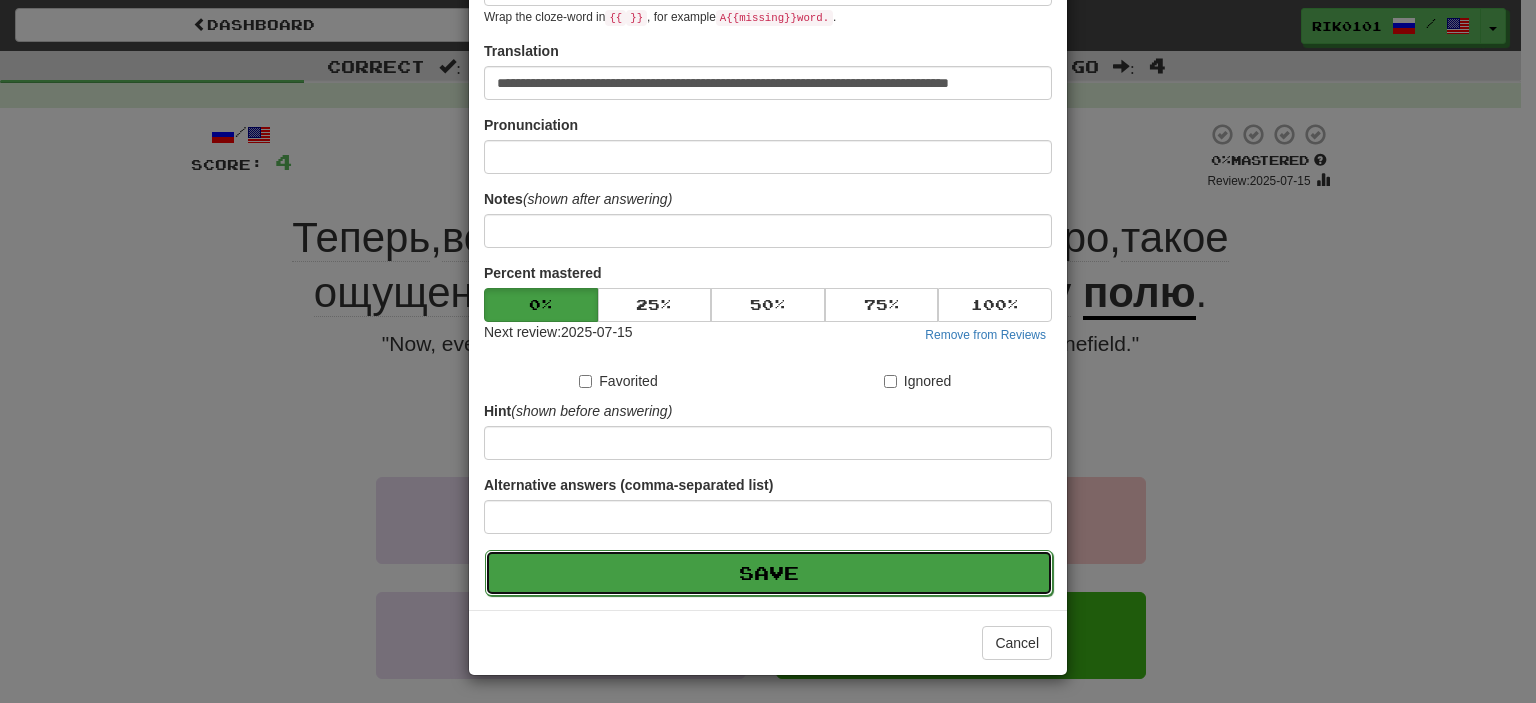 click on "Save" at bounding box center [769, 573] 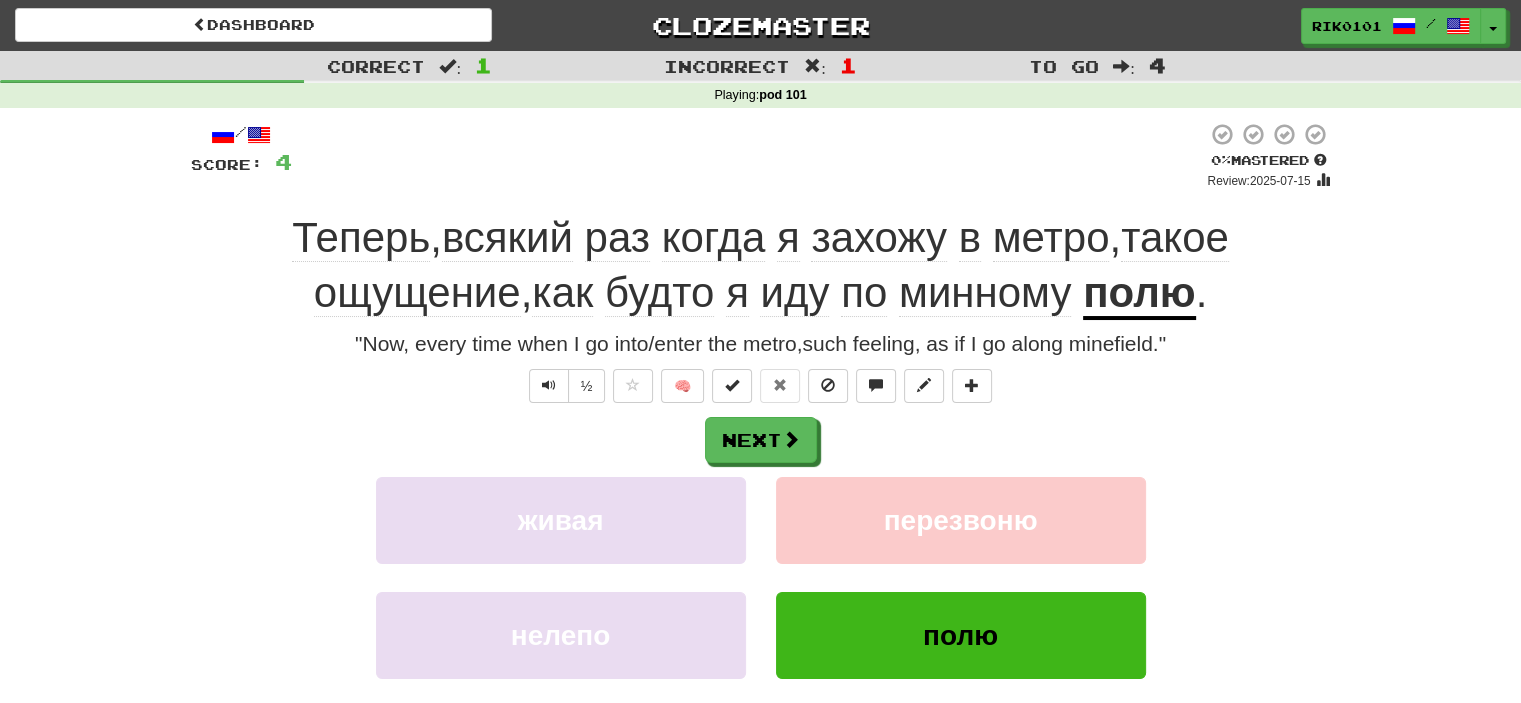 click on "по" 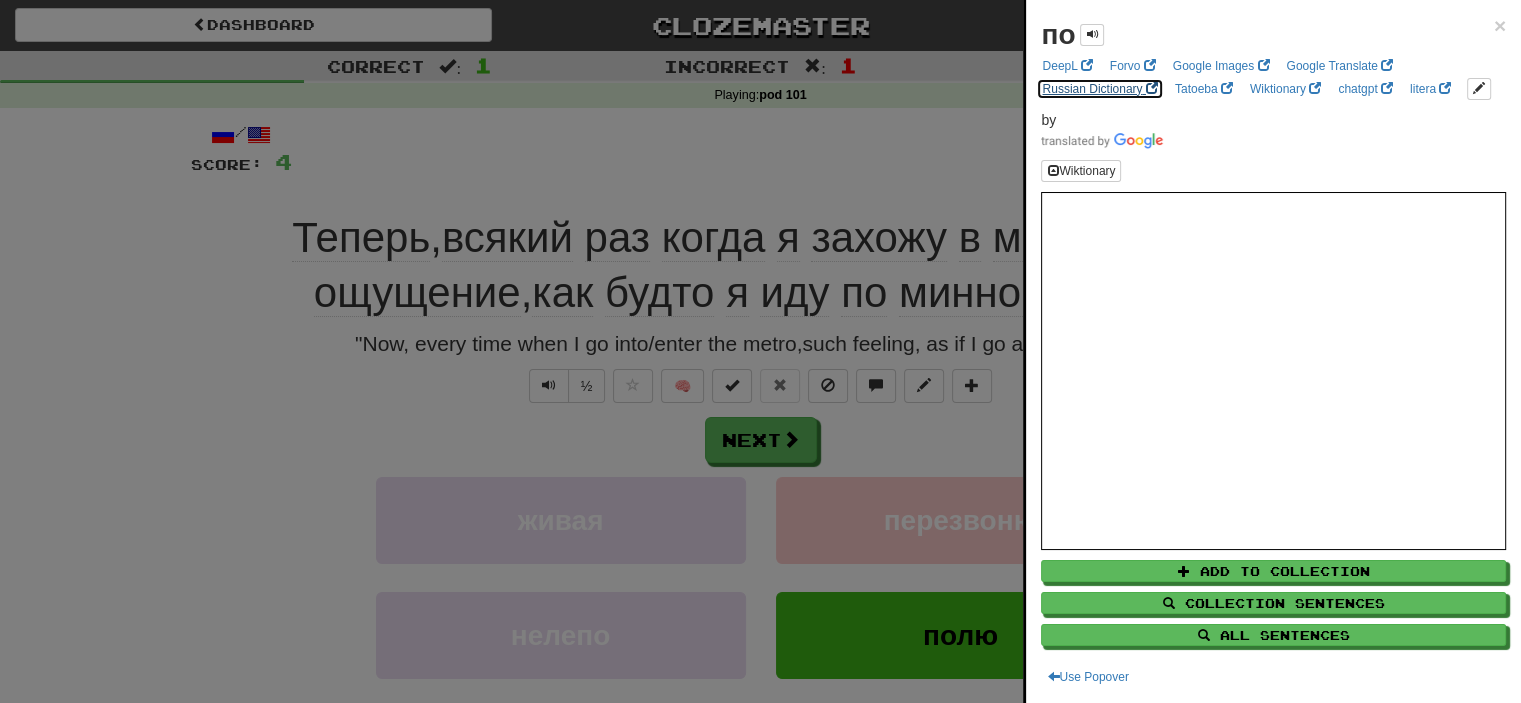 click on "Russian Dictionary" at bounding box center [1099, 89] 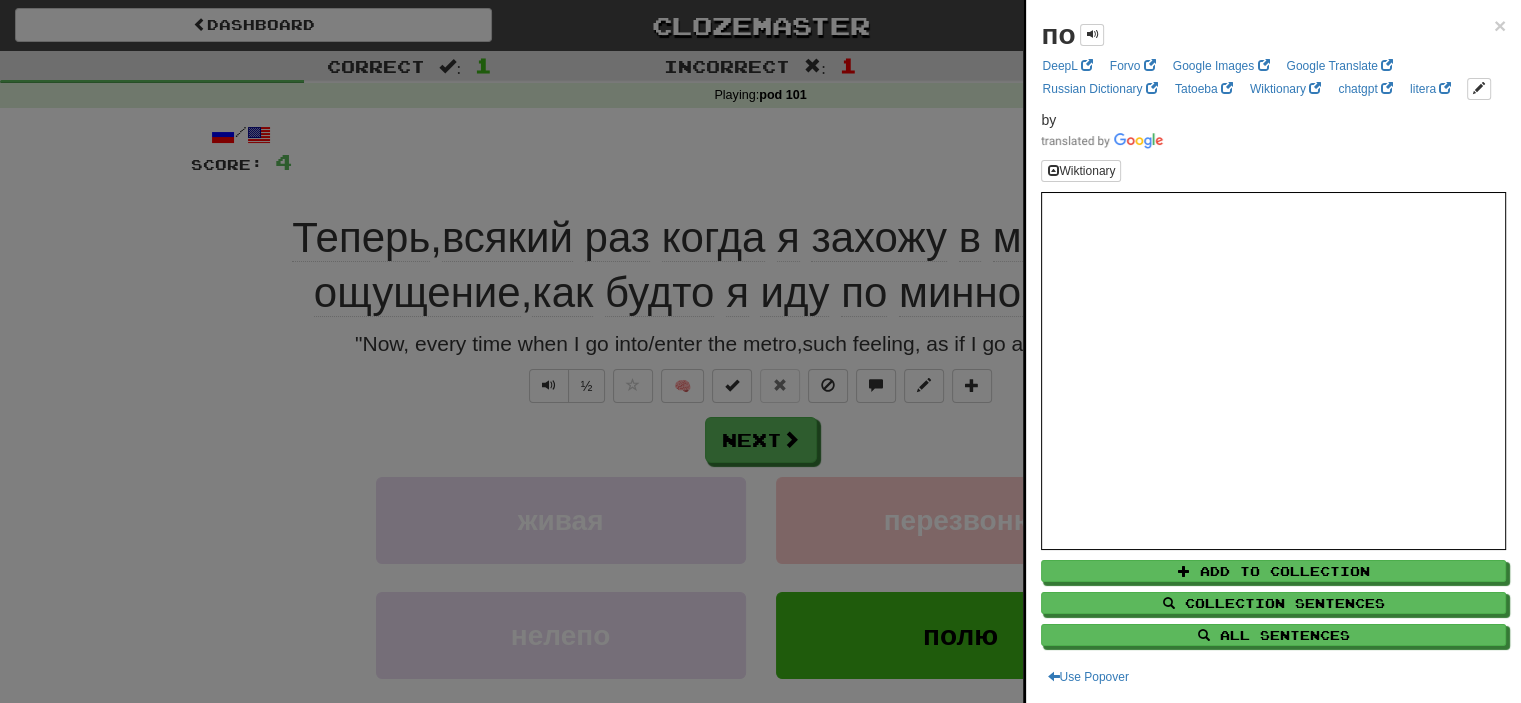 click at bounding box center [760, 351] 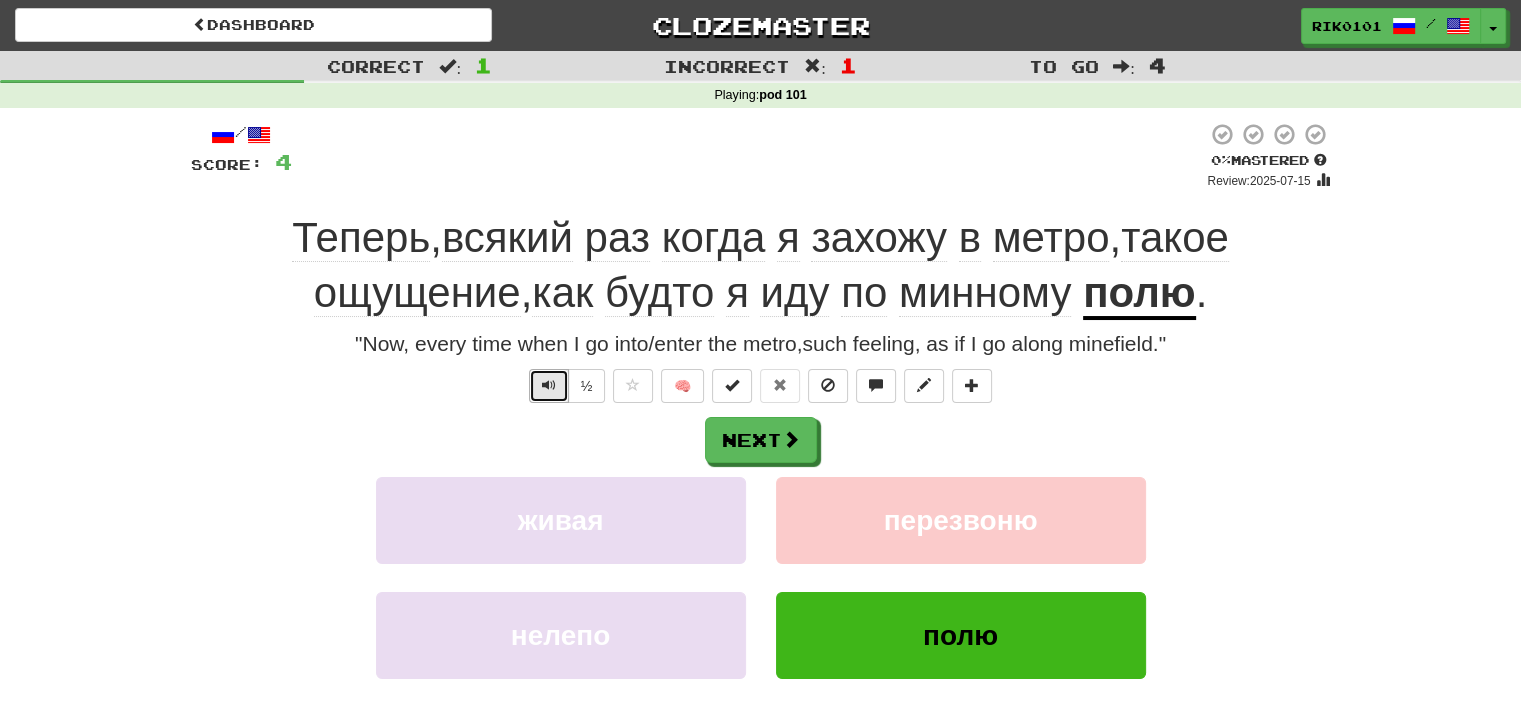 click at bounding box center [549, 386] 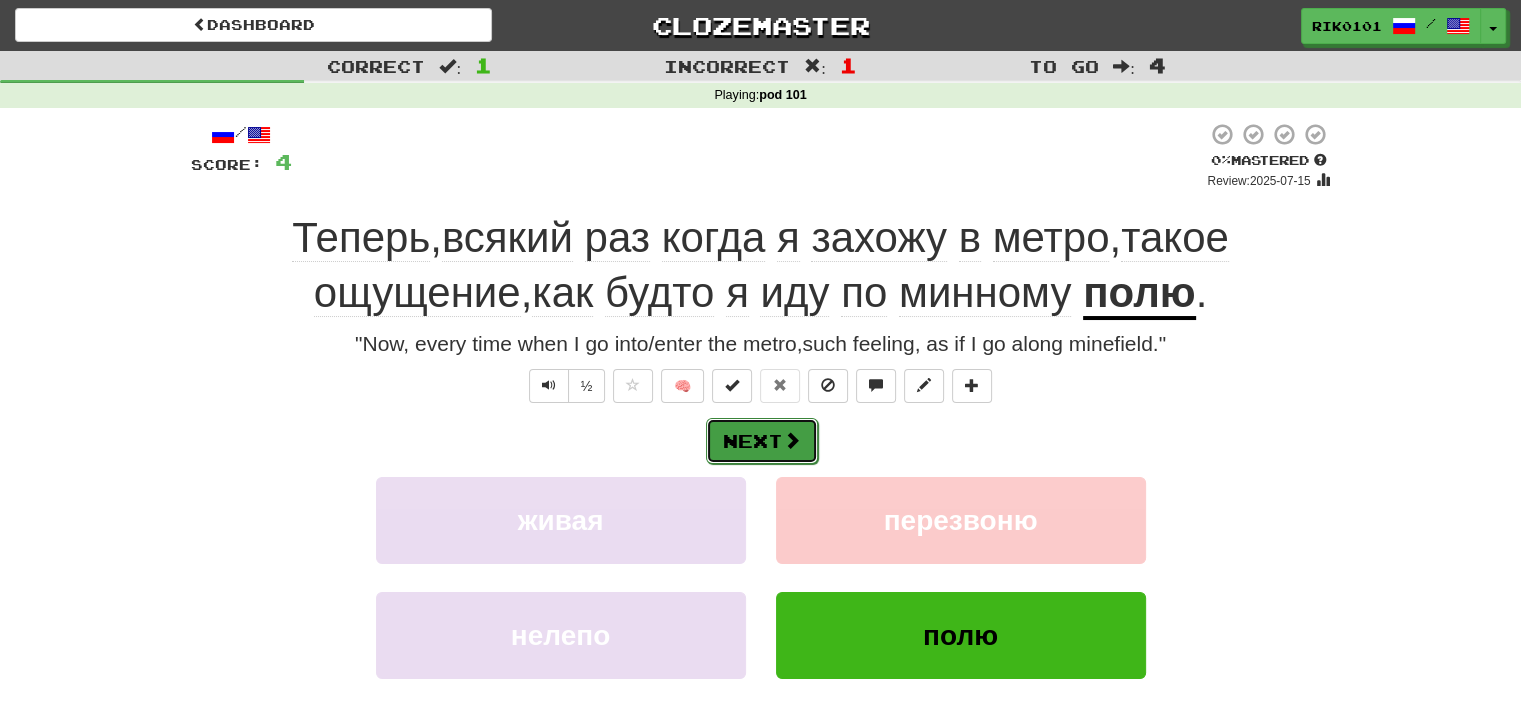 click at bounding box center (792, 440) 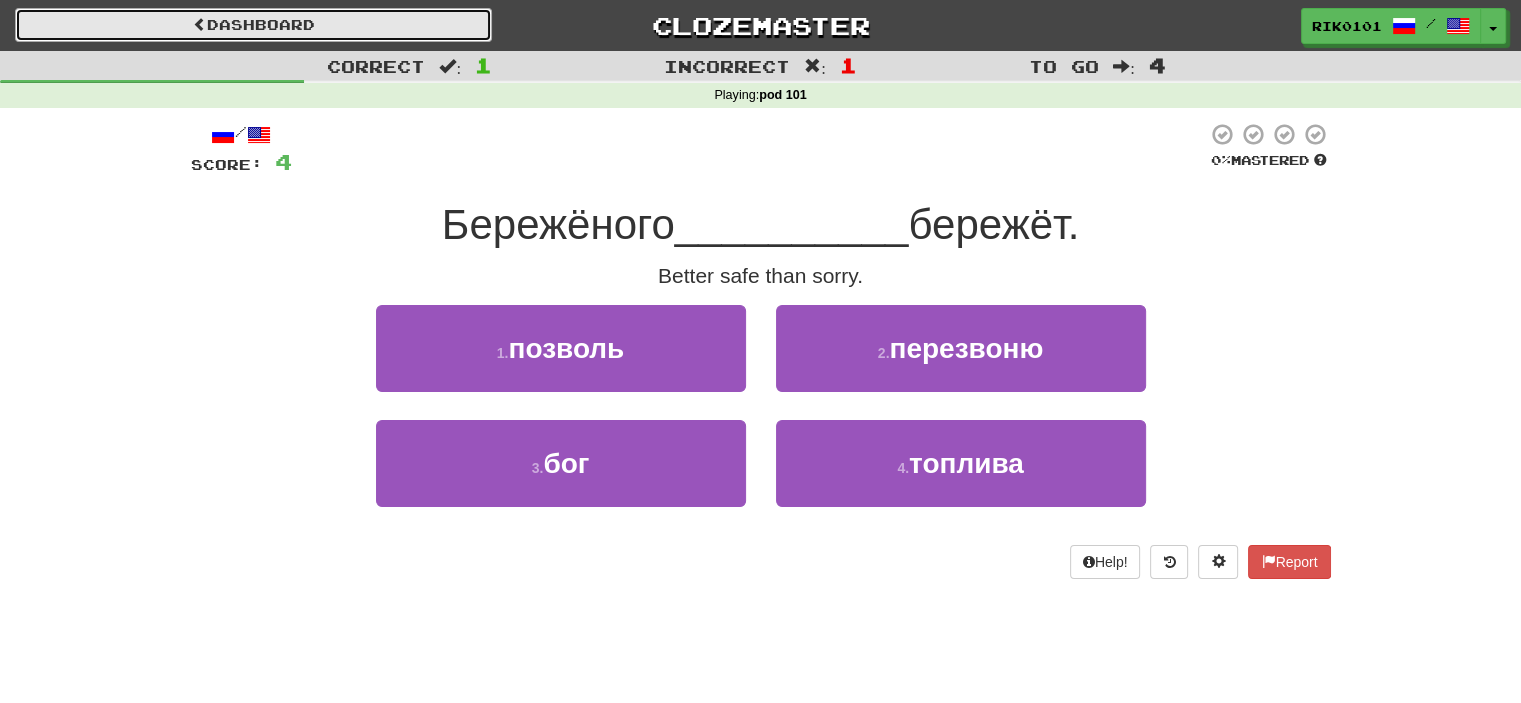 click on "Dashboard" at bounding box center [253, 25] 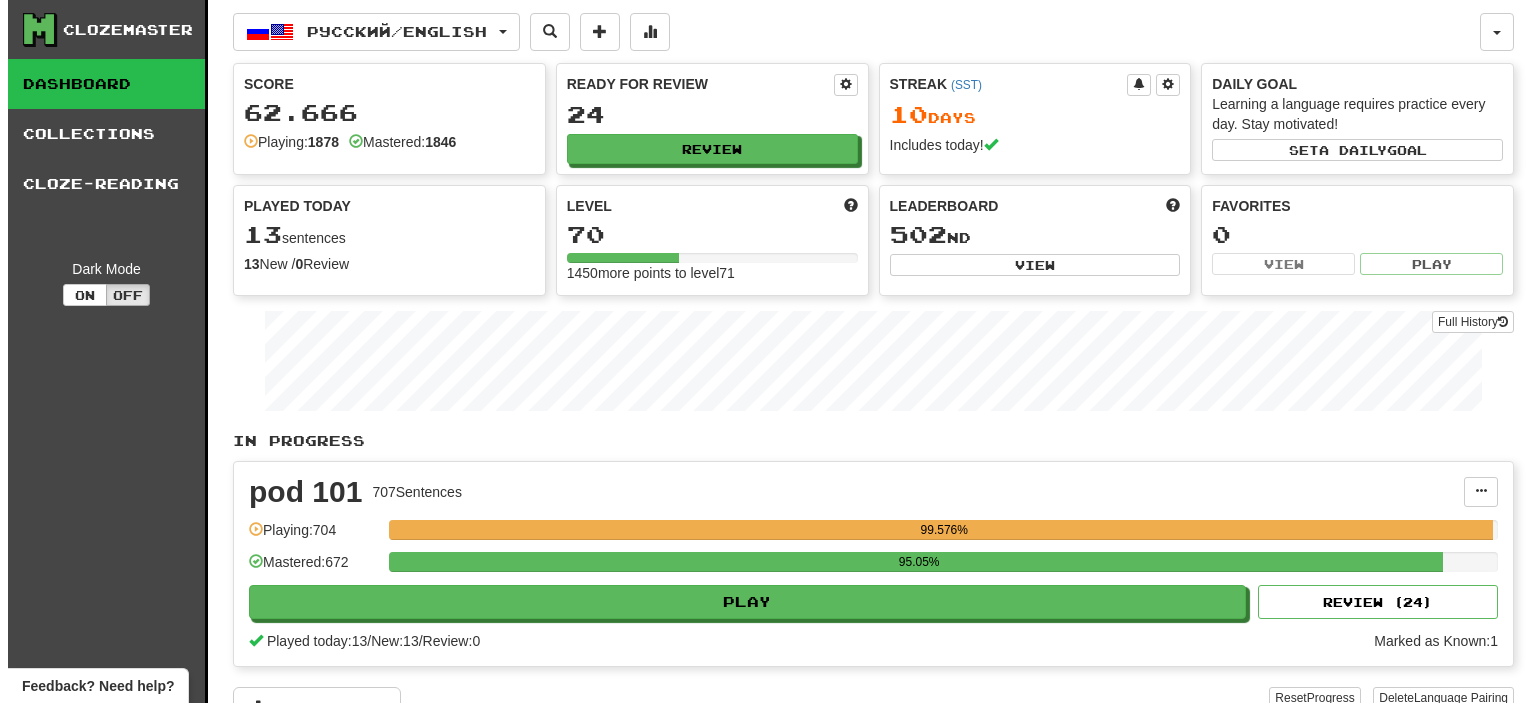 scroll, scrollTop: 0, scrollLeft: 0, axis: both 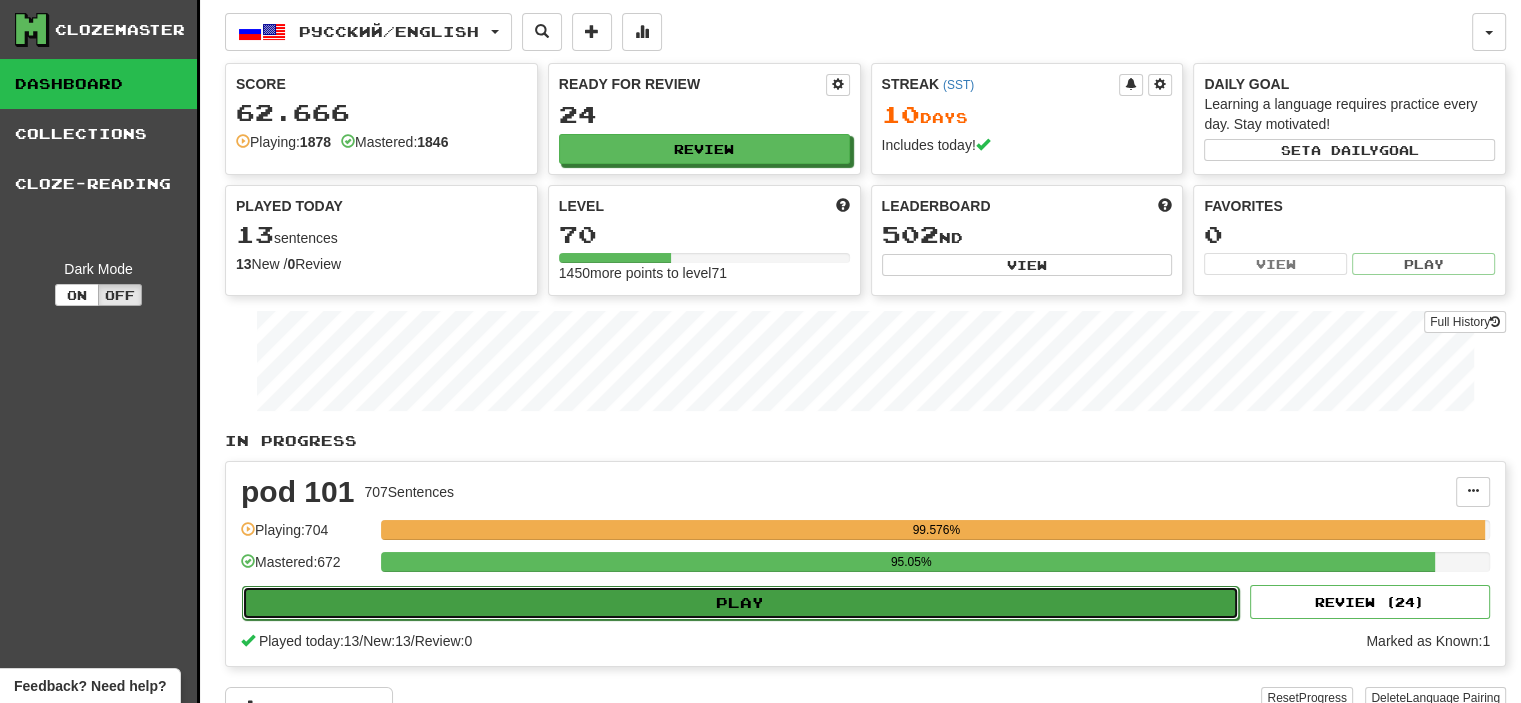 click on "Play" at bounding box center [740, 603] 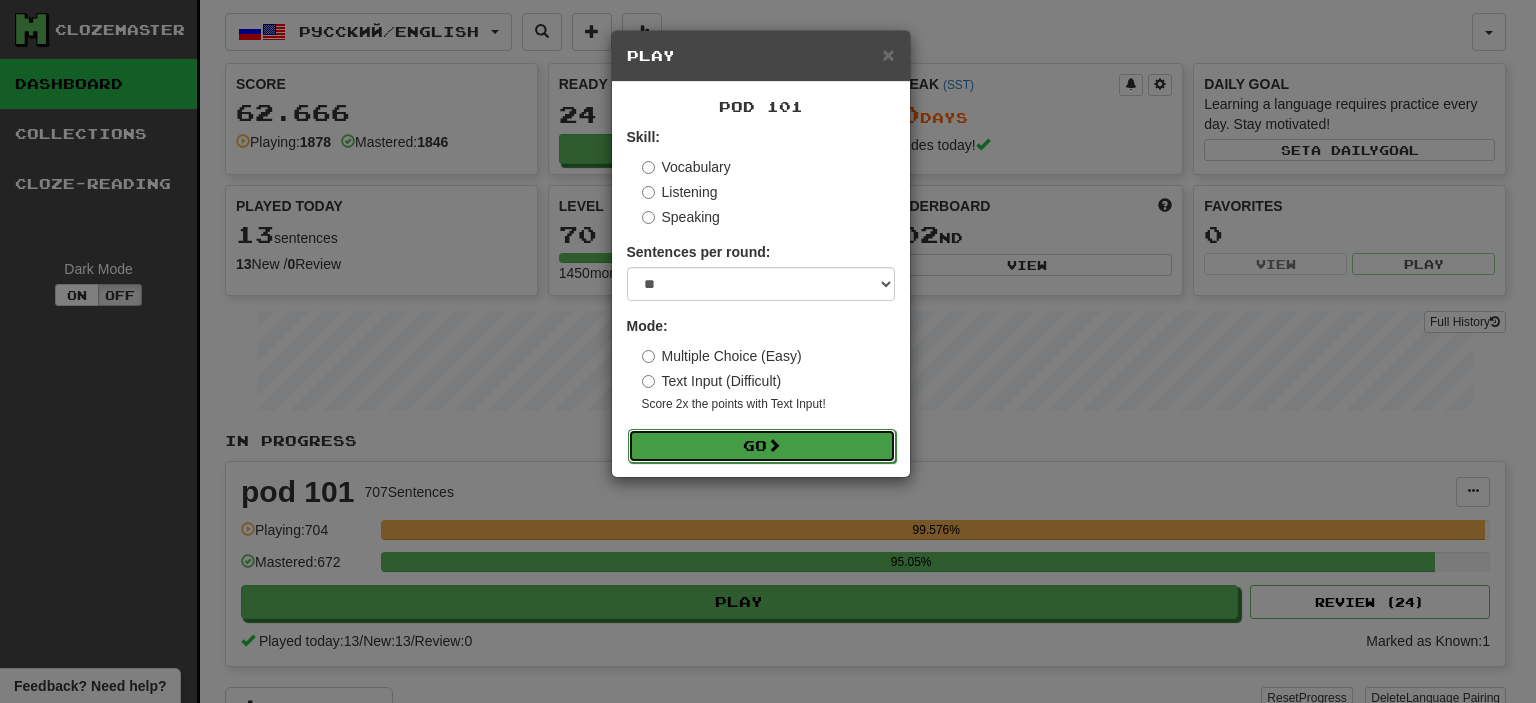 click on "Go" at bounding box center [762, 446] 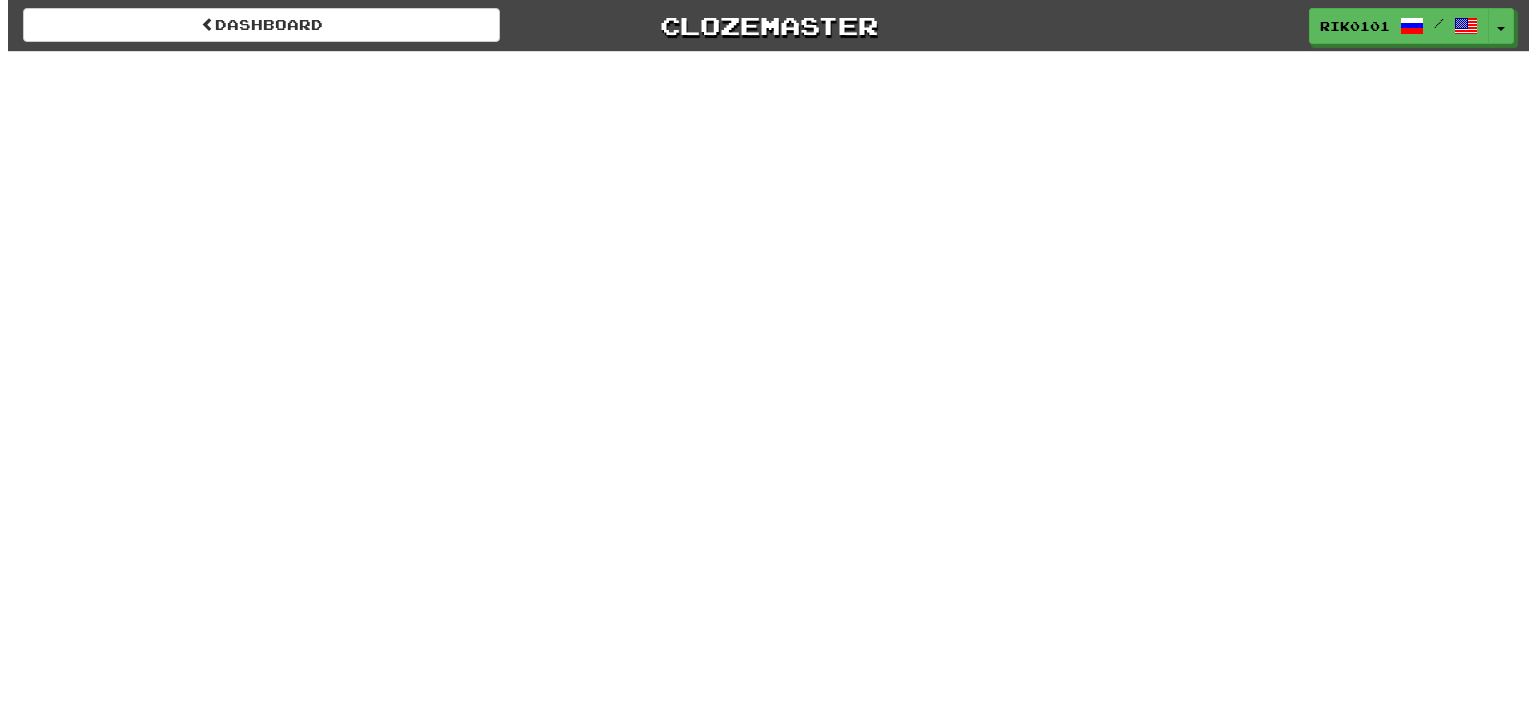 scroll, scrollTop: 0, scrollLeft: 0, axis: both 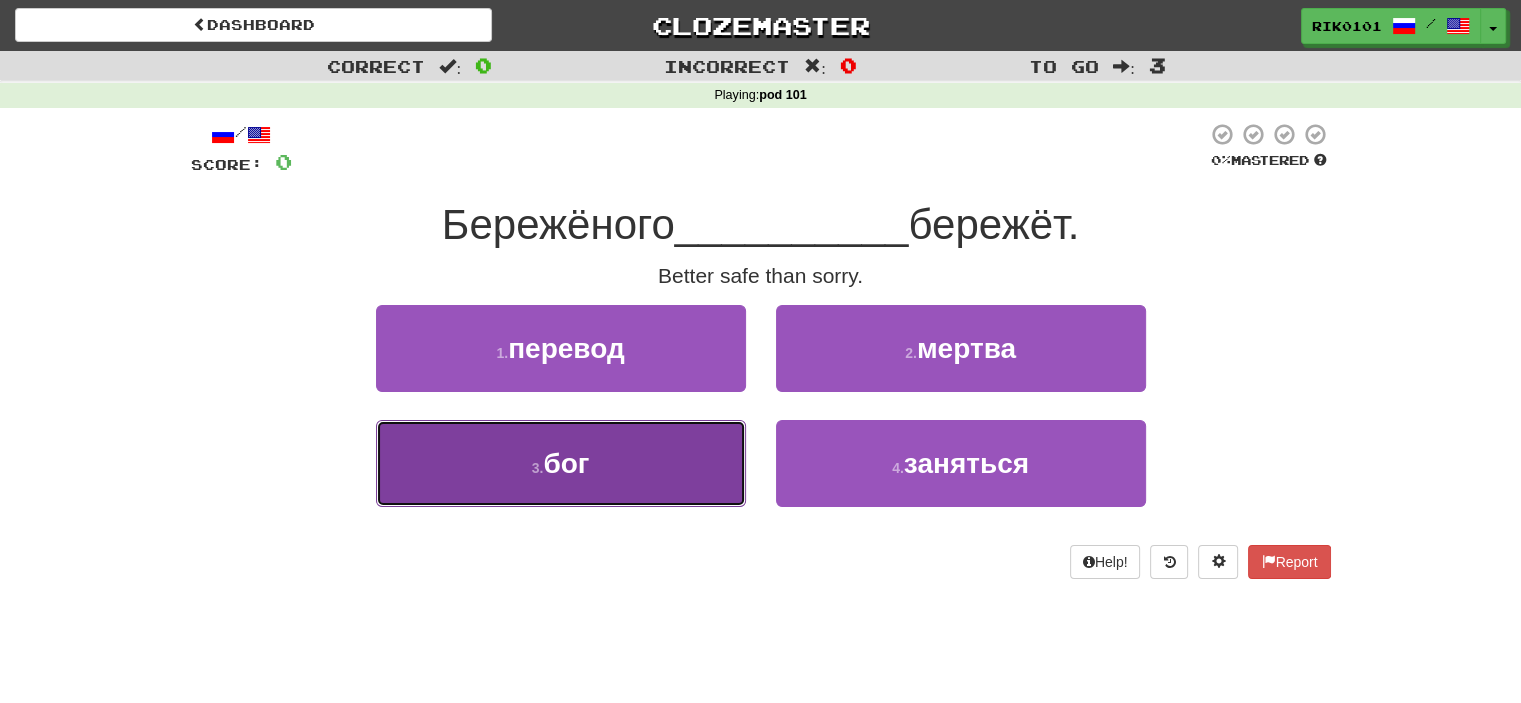 click on "3 .  бог" at bounding box center (561, 463) 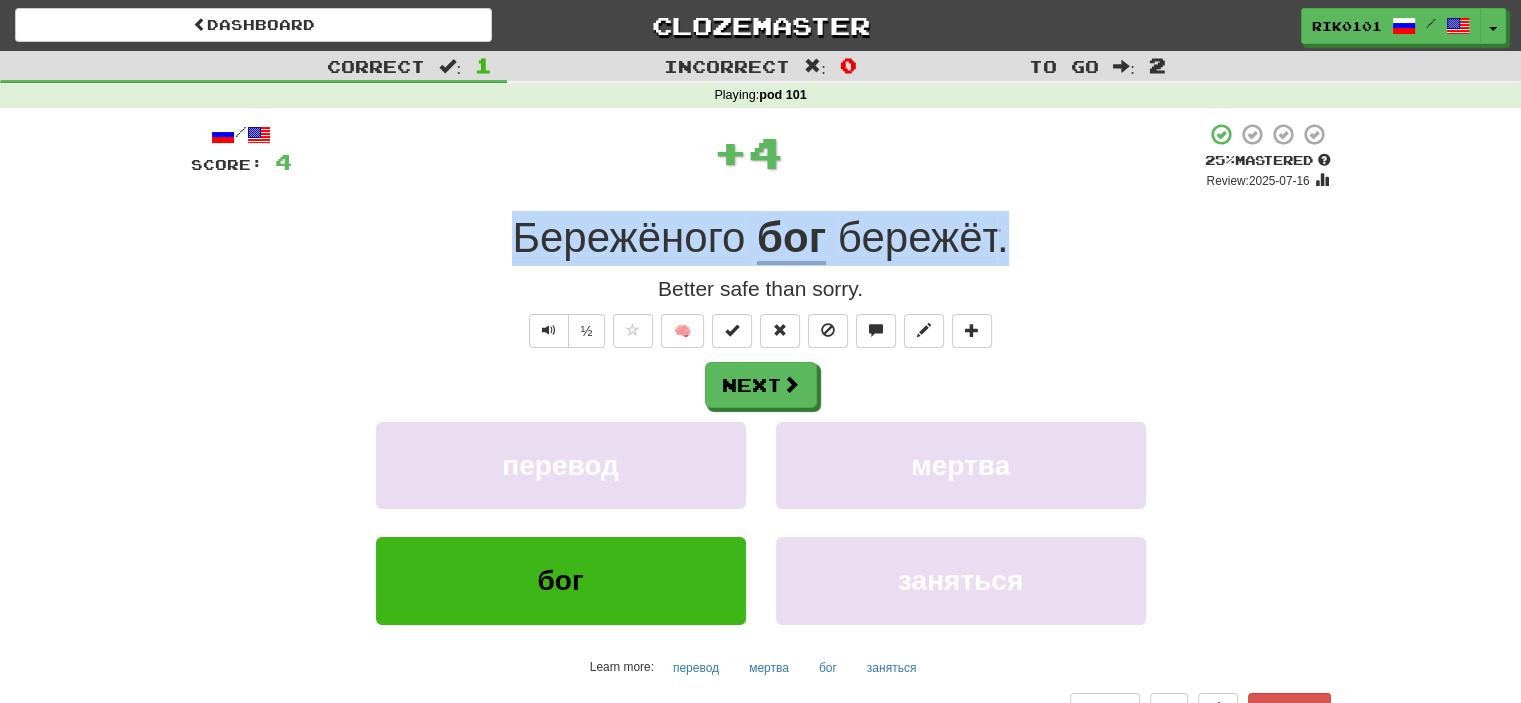 drag, startPoint x: 560, startPoint y: 219, endPoint x: 1014, endPoint y: 227, distance: 454.07047 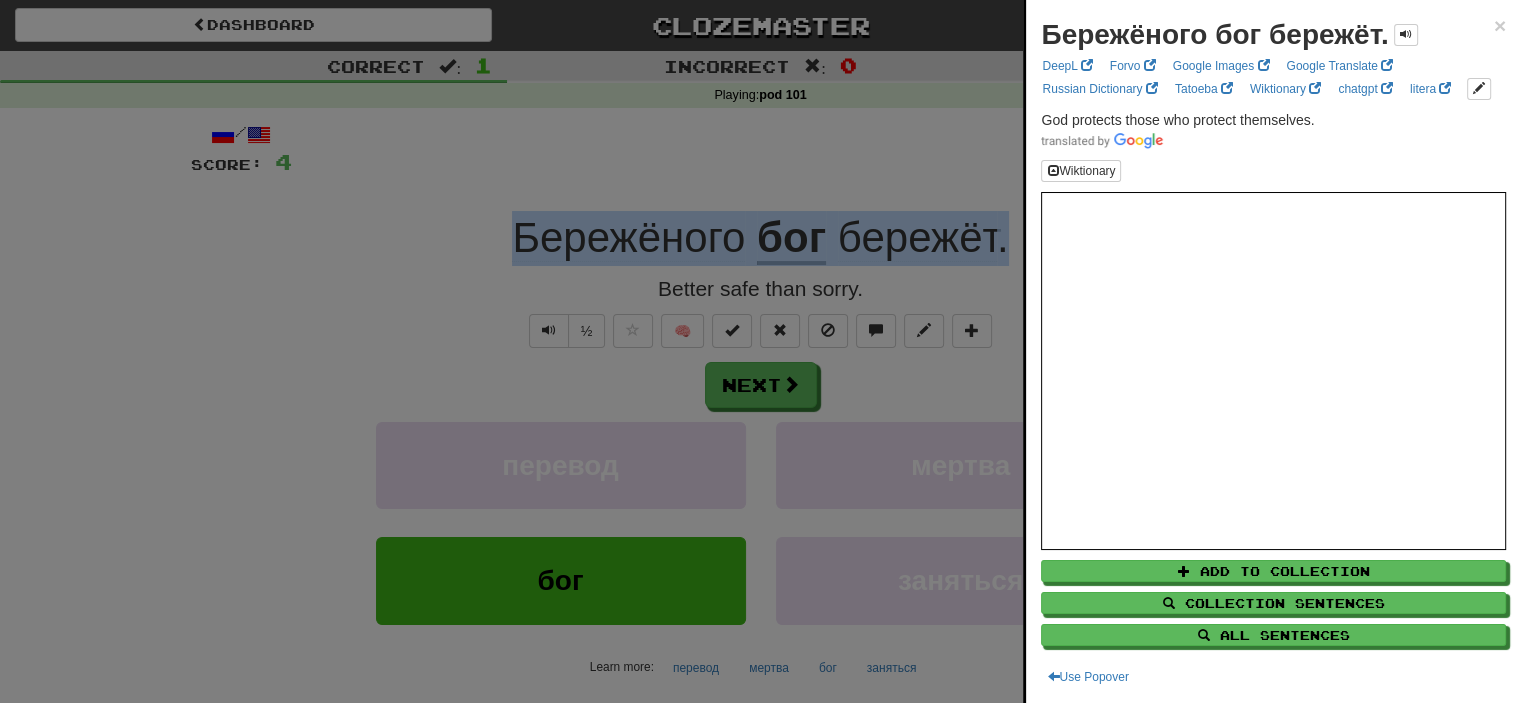 copy on "Бережёного   бог   бережёт ." 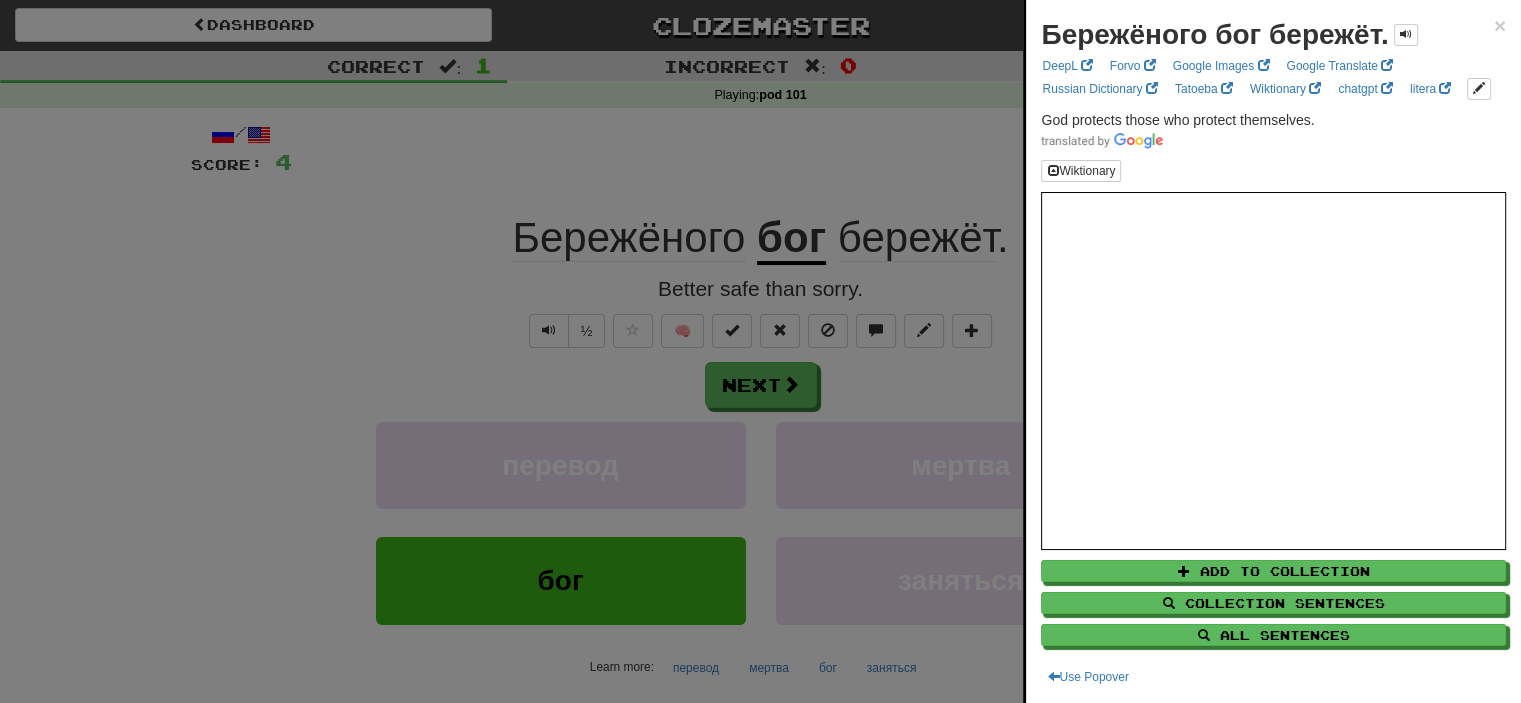 click at bounding box center (760, 351) 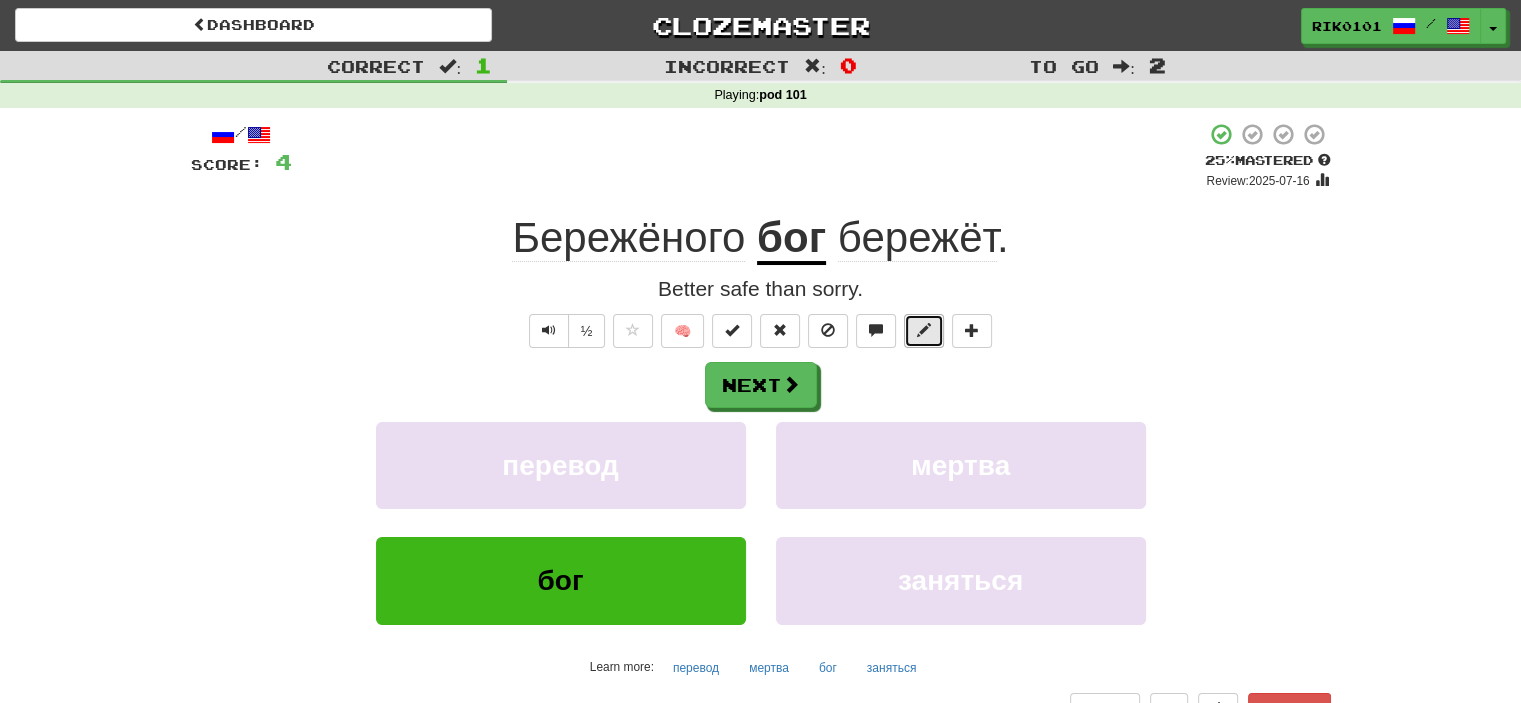 click at bounding box center (924, 331) 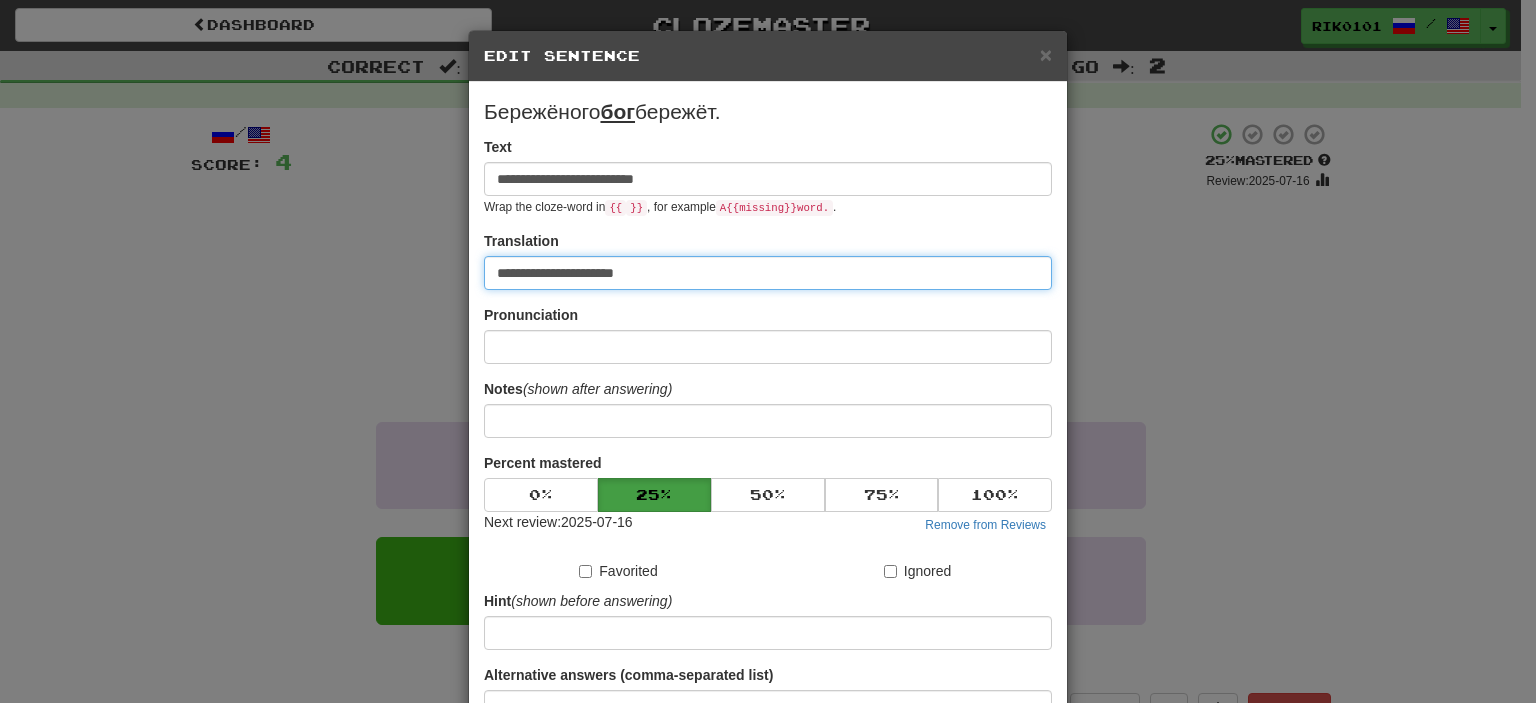 click on "**********" at bounding box center (768, 273) 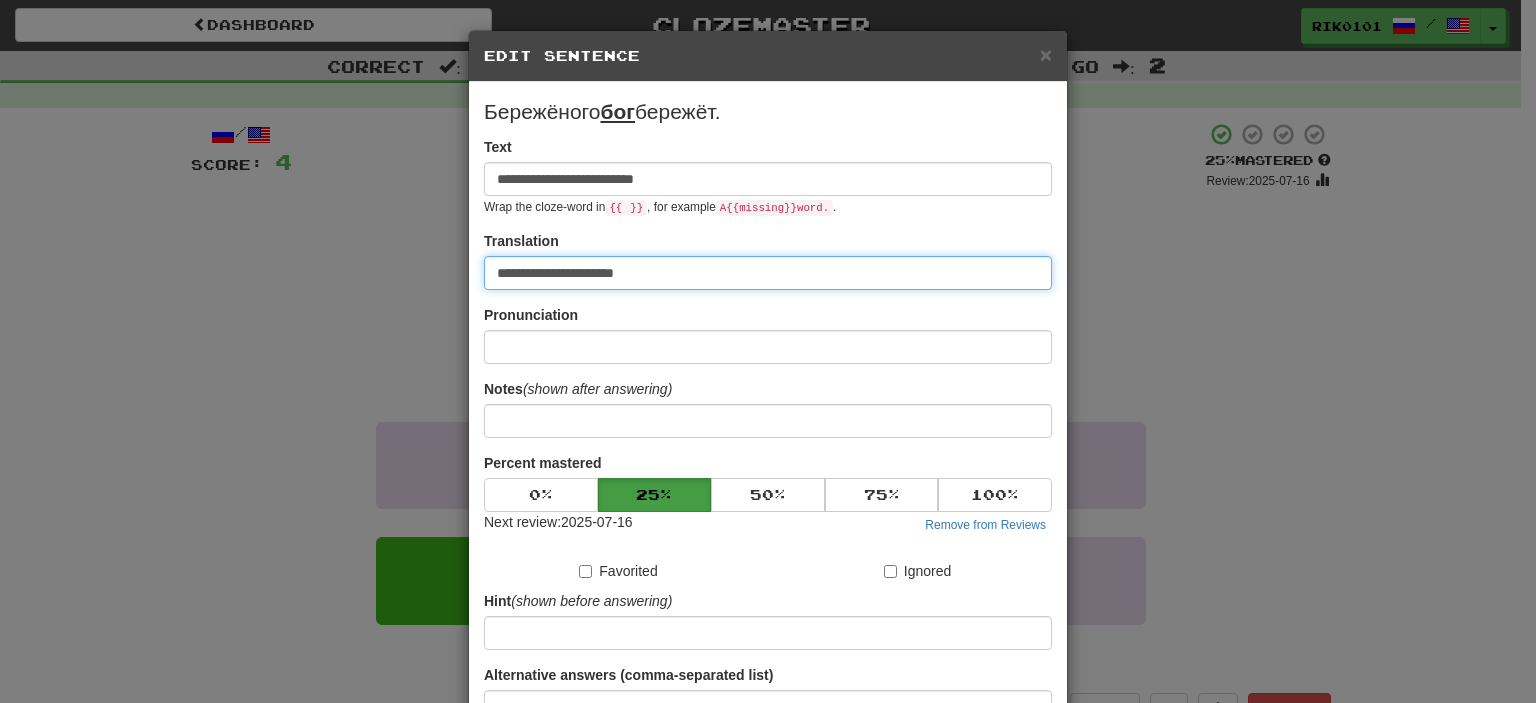 paste on "**********" 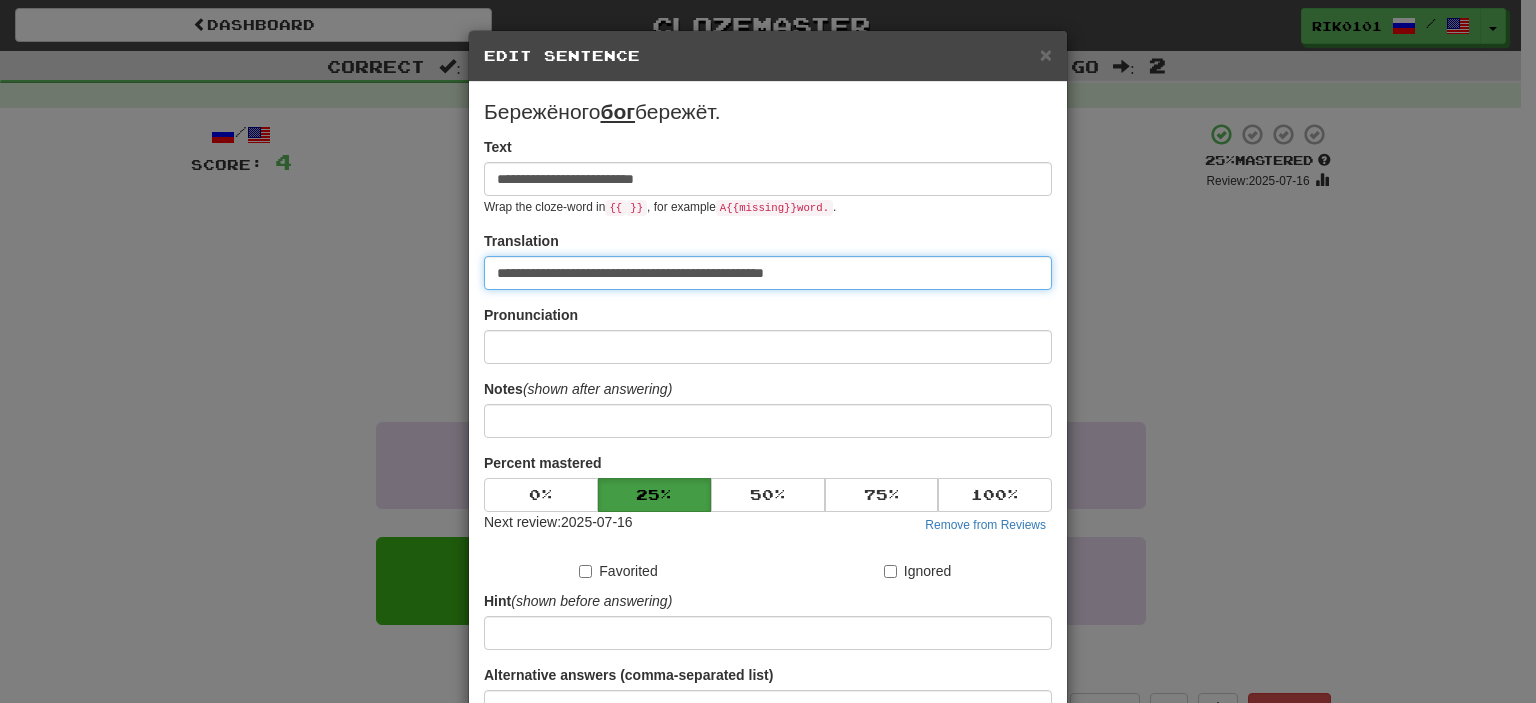 scroll, scrollTop: 70, scrollLeft: 0, axis: vertical 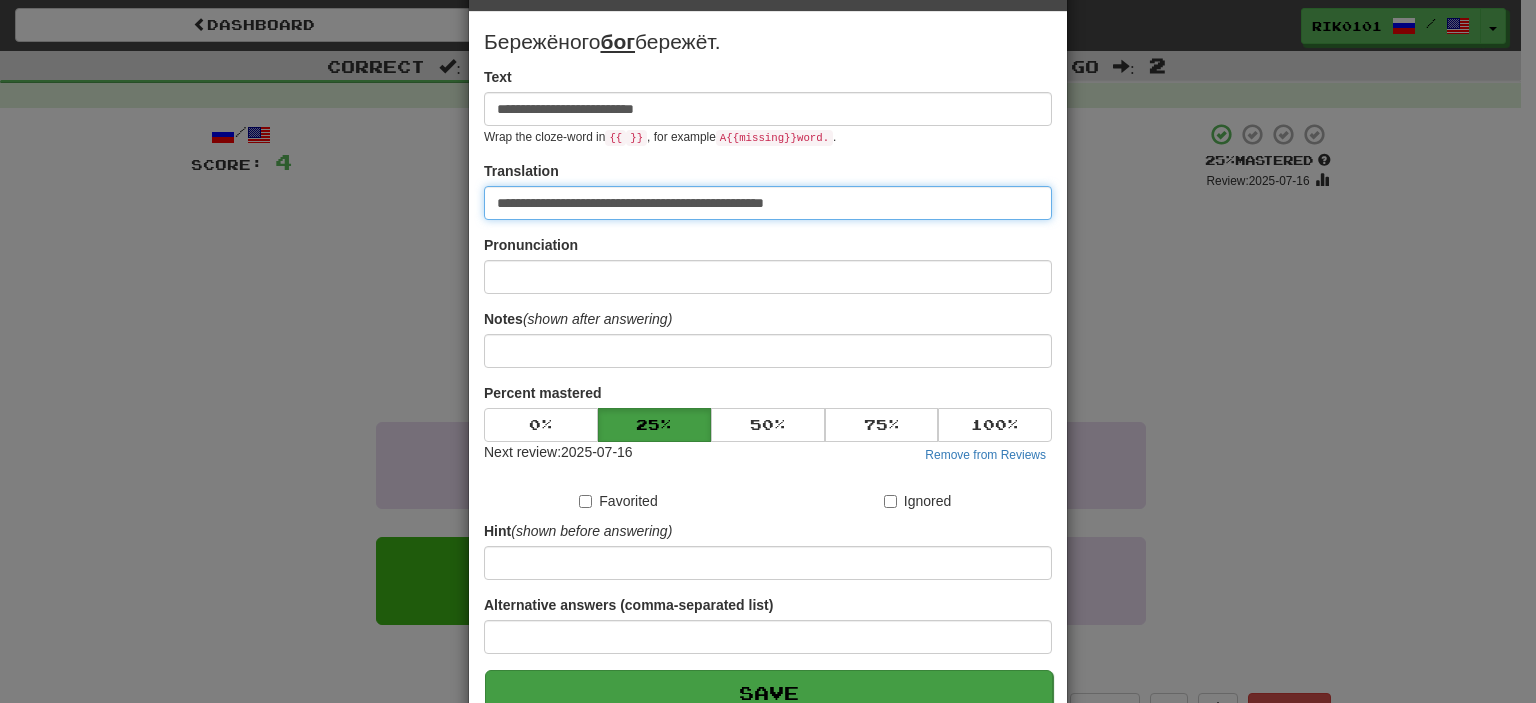 type on "**********" 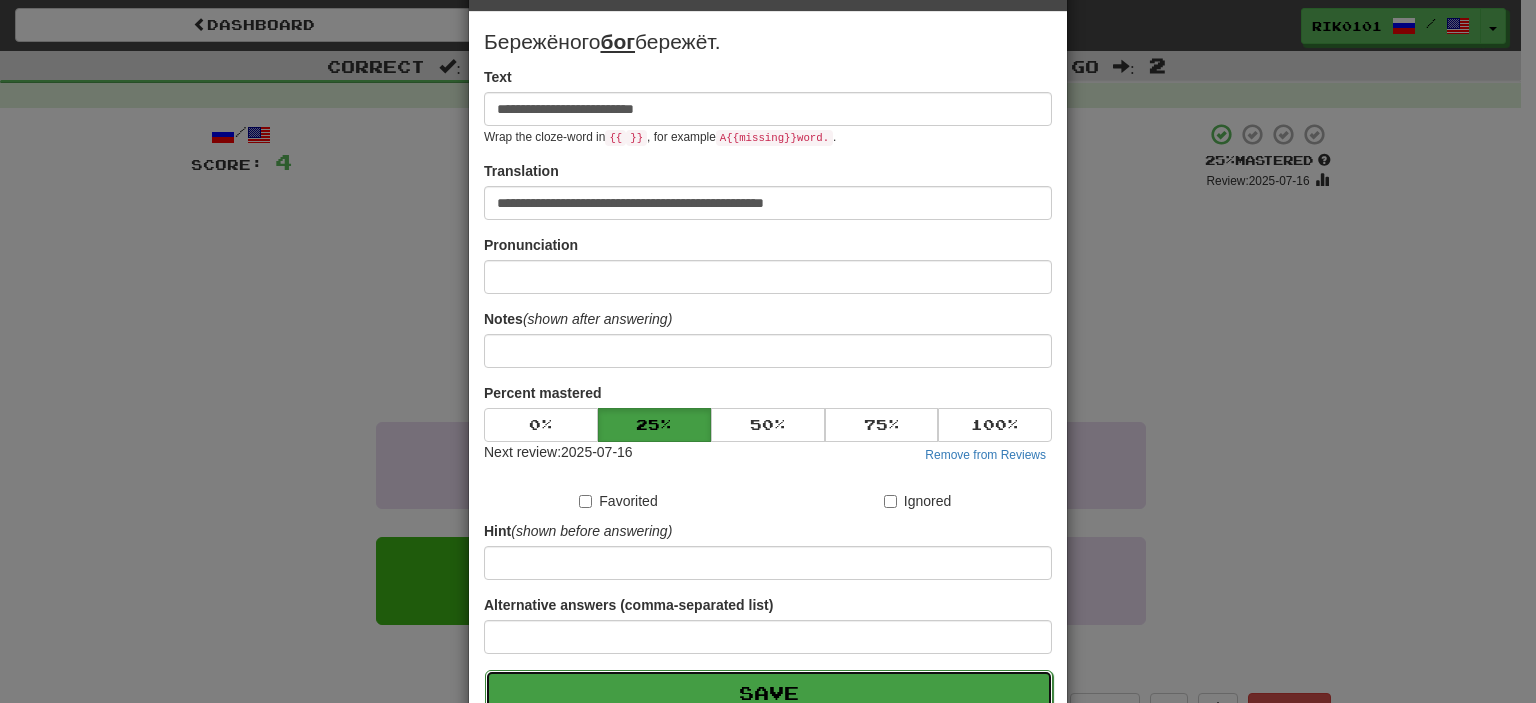click on "Save" at bounding box center [769, 693] 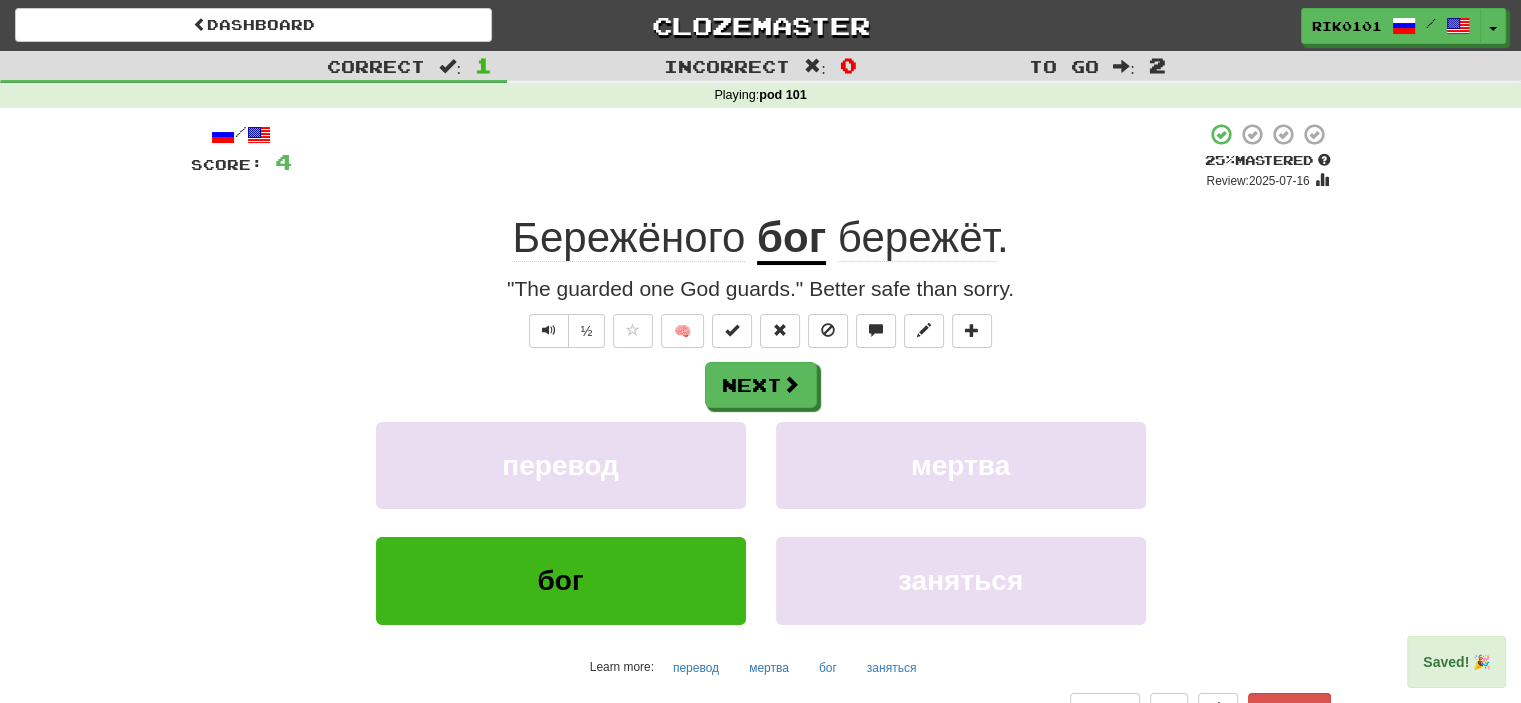 click on "Бережёного" 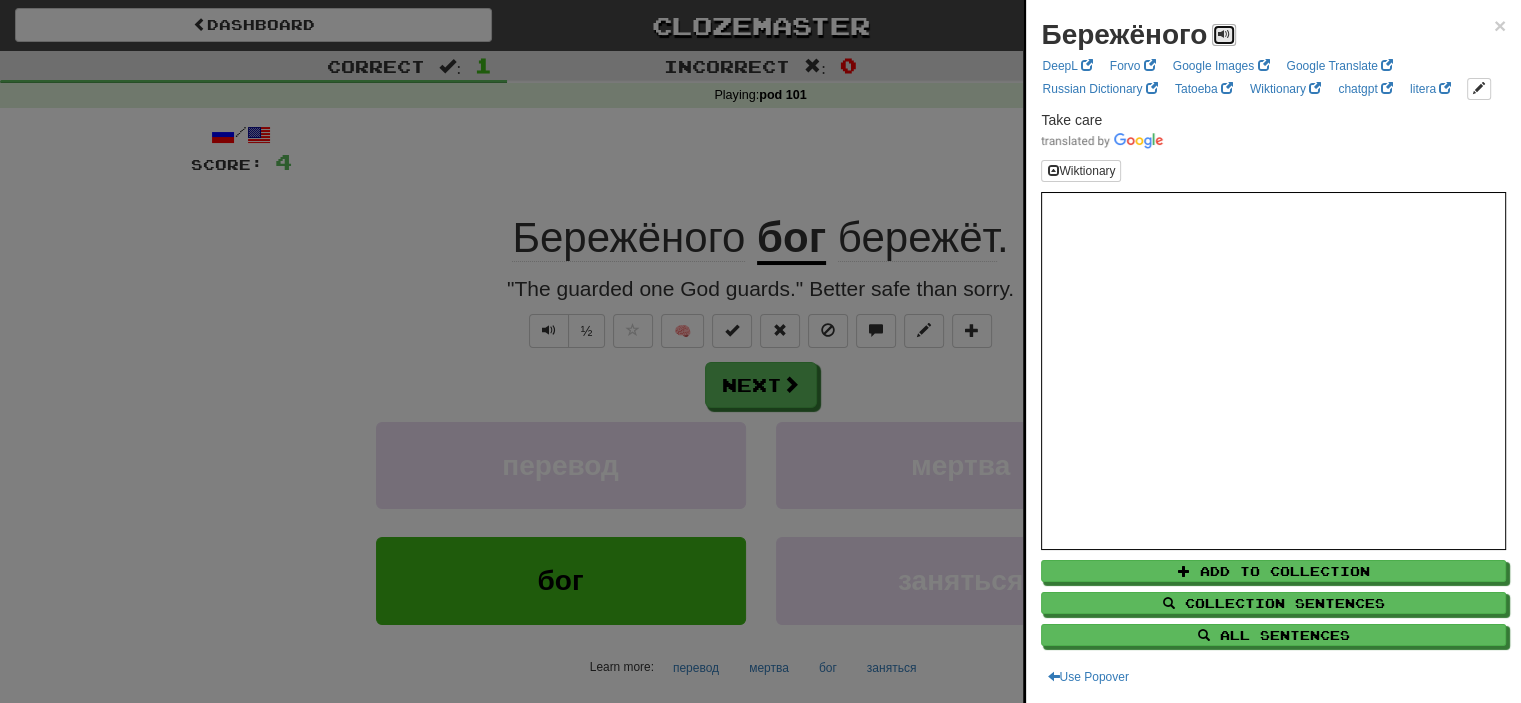click at bounding box center (1224, 35) 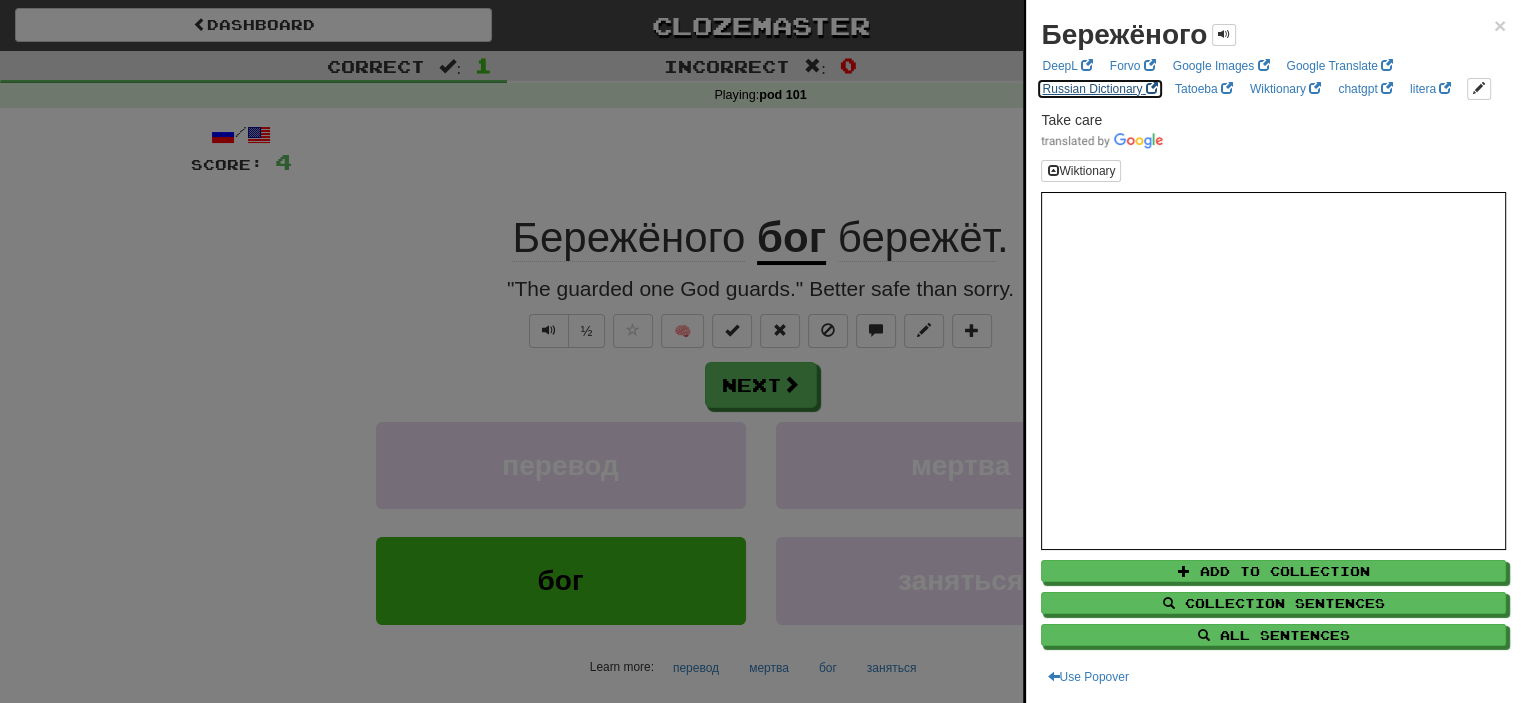 click on "Russian Dictionary" at bounding box center [1099, 89] 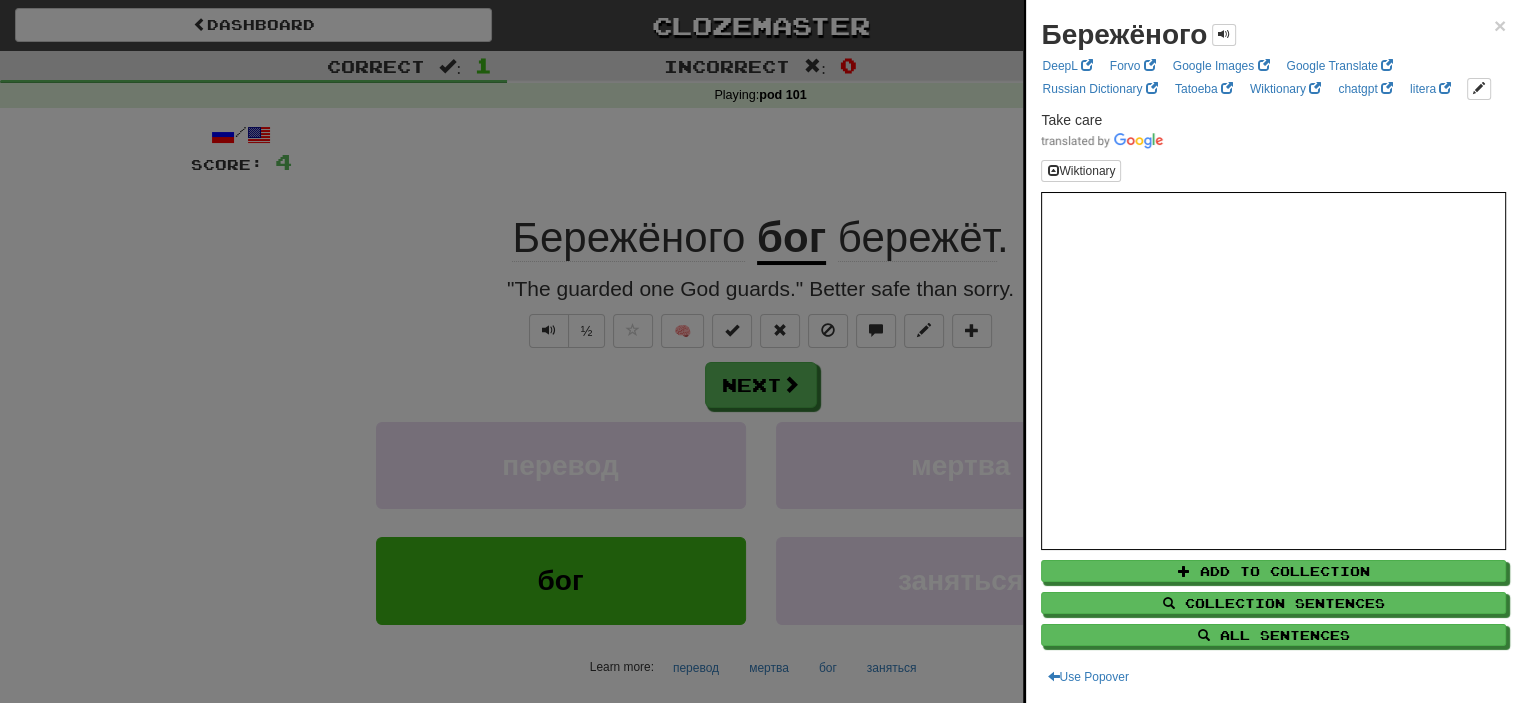 click at bounding box center [760, 351] 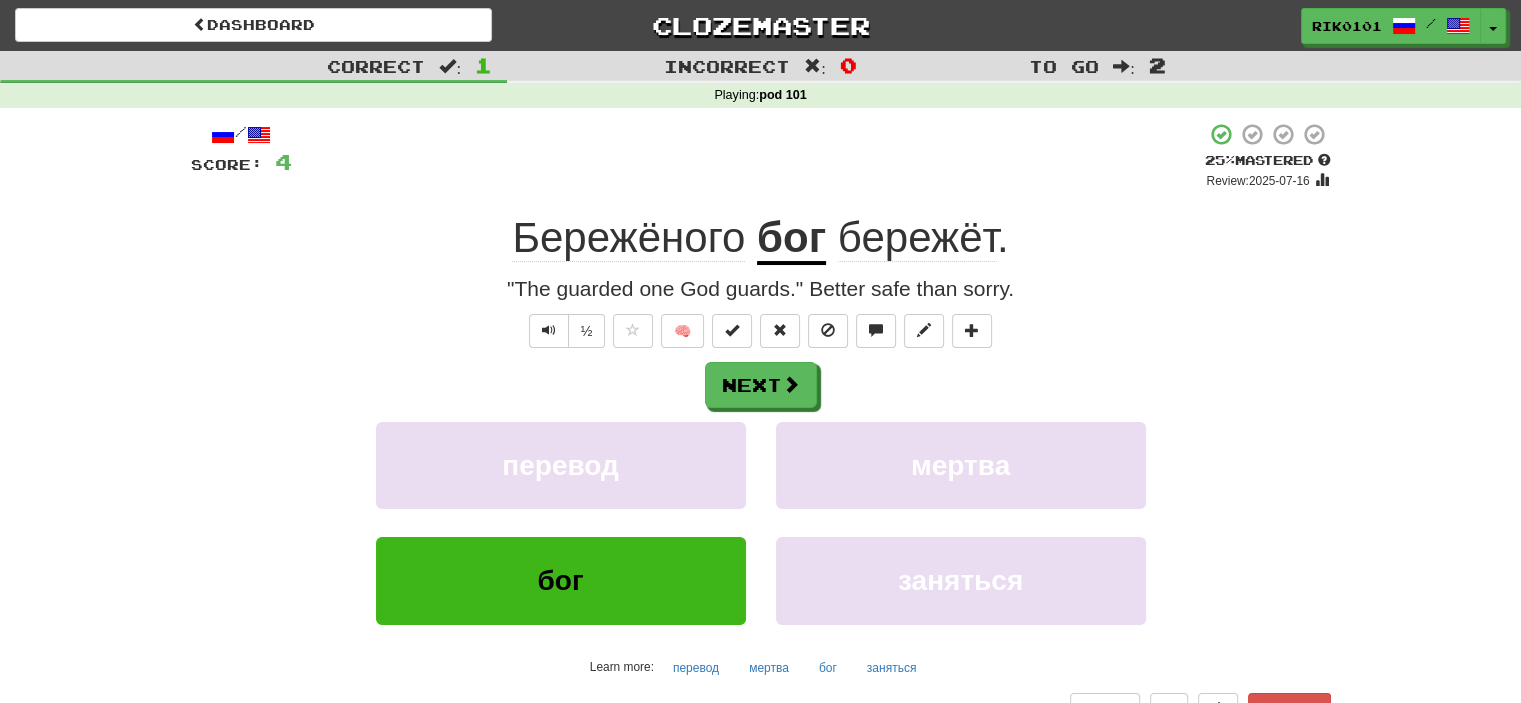 click on "Бережёного" 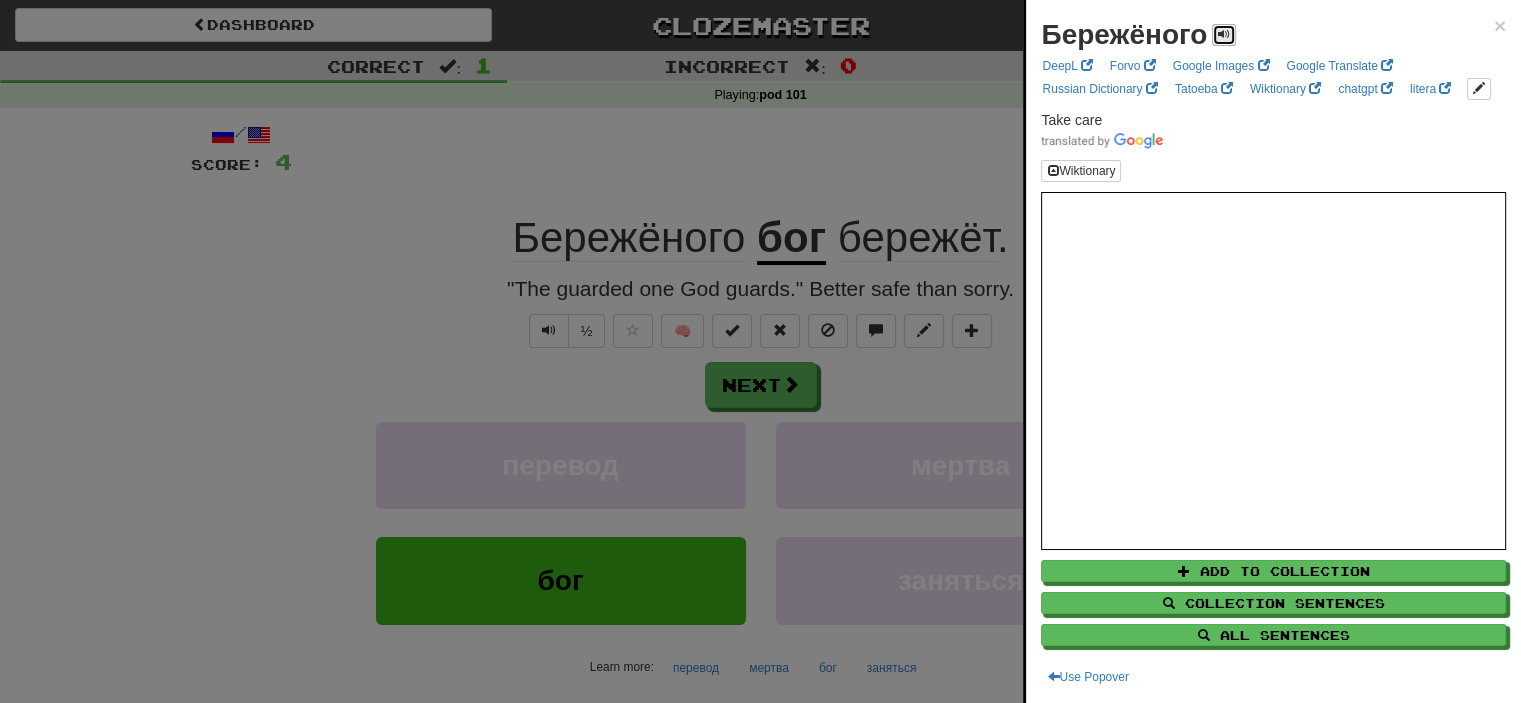 click at bounding box center (1224, 35) 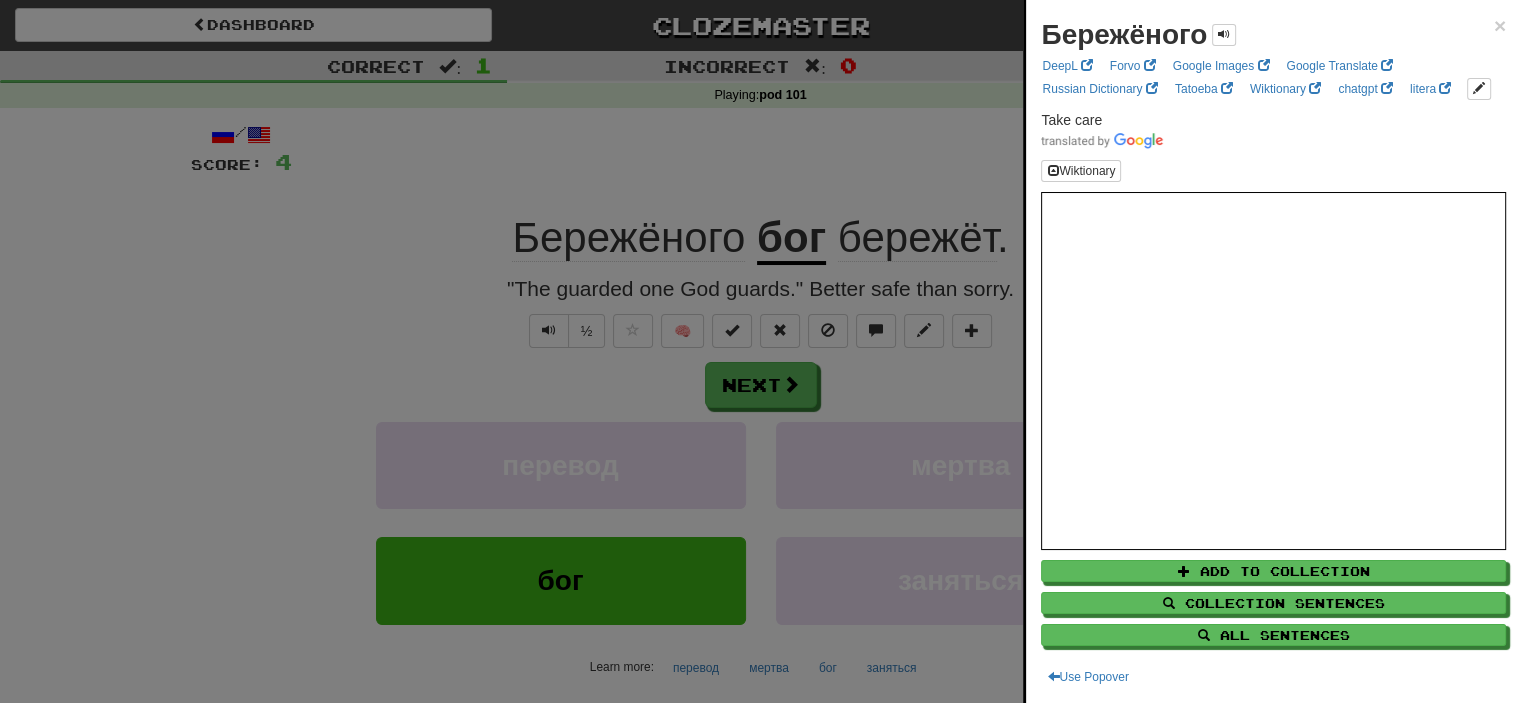 click at bounding box center [760, 351] 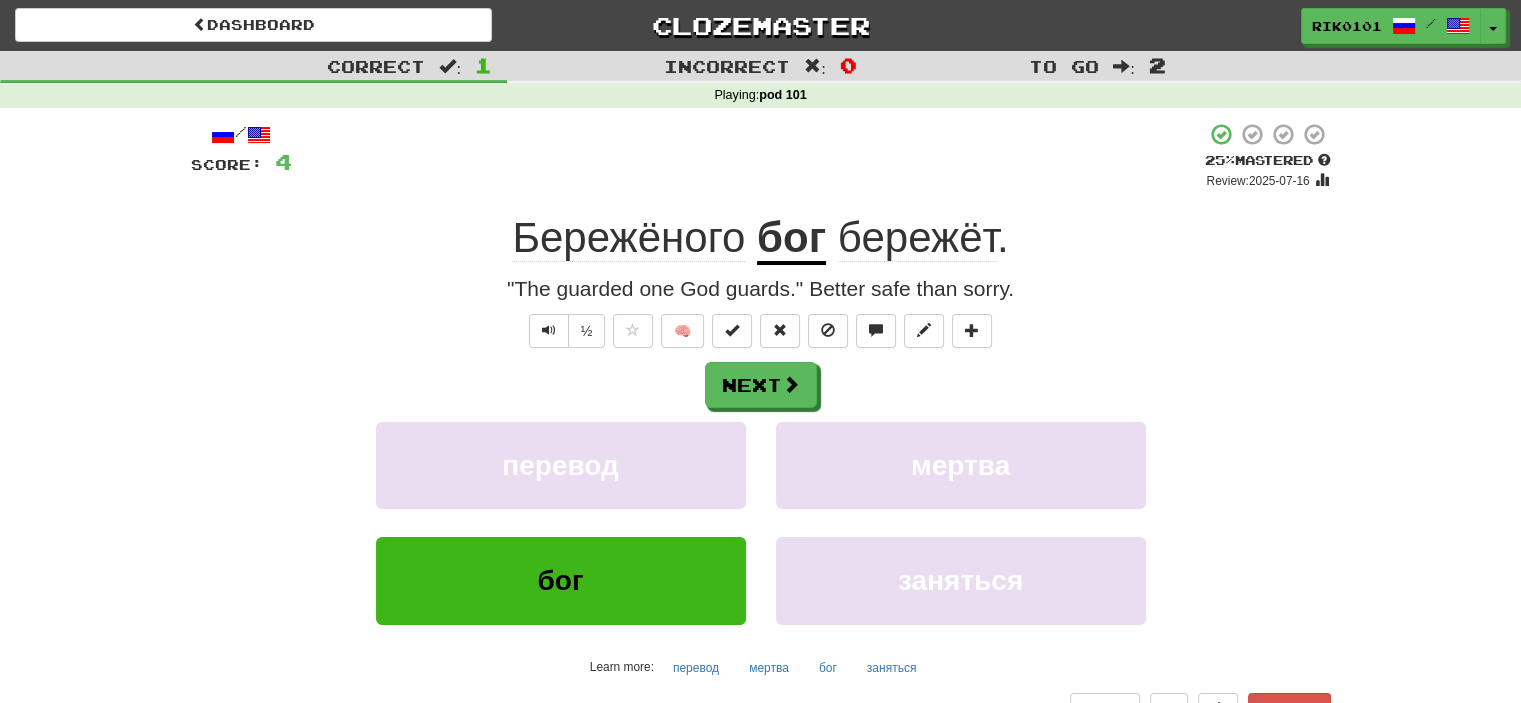 click on "бог" at bounding box center [791, 239] 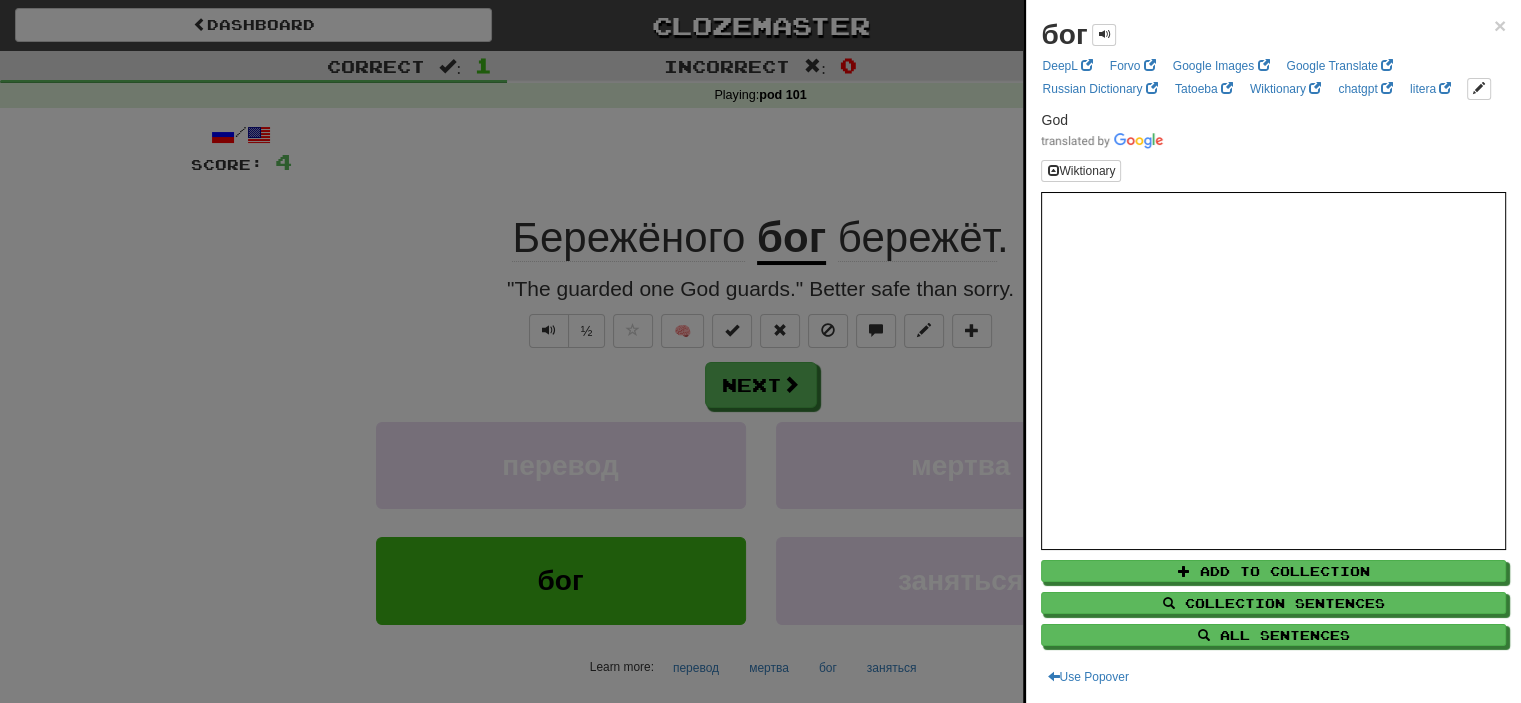 click at bounding box center [760, 351] 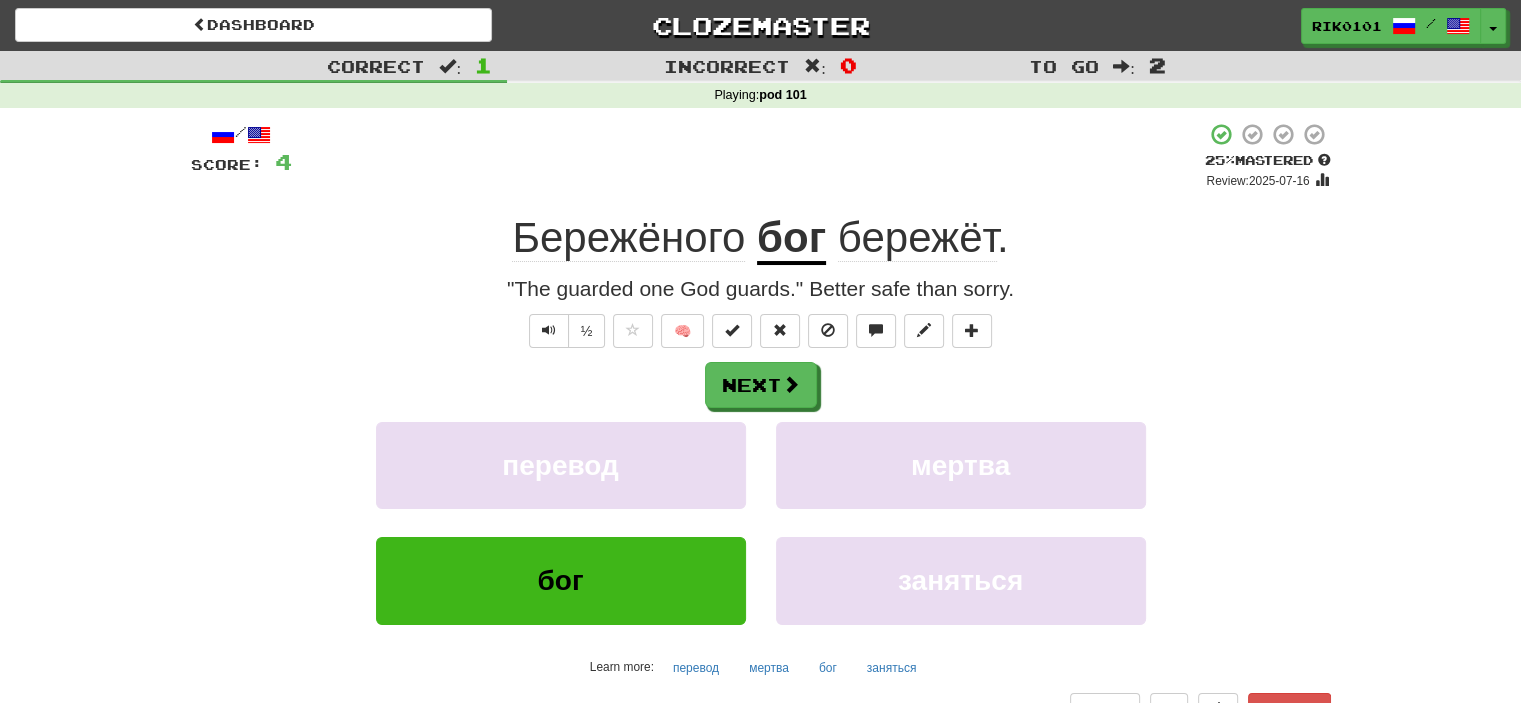 click on "бережёт" at bounding box center (917, 238) 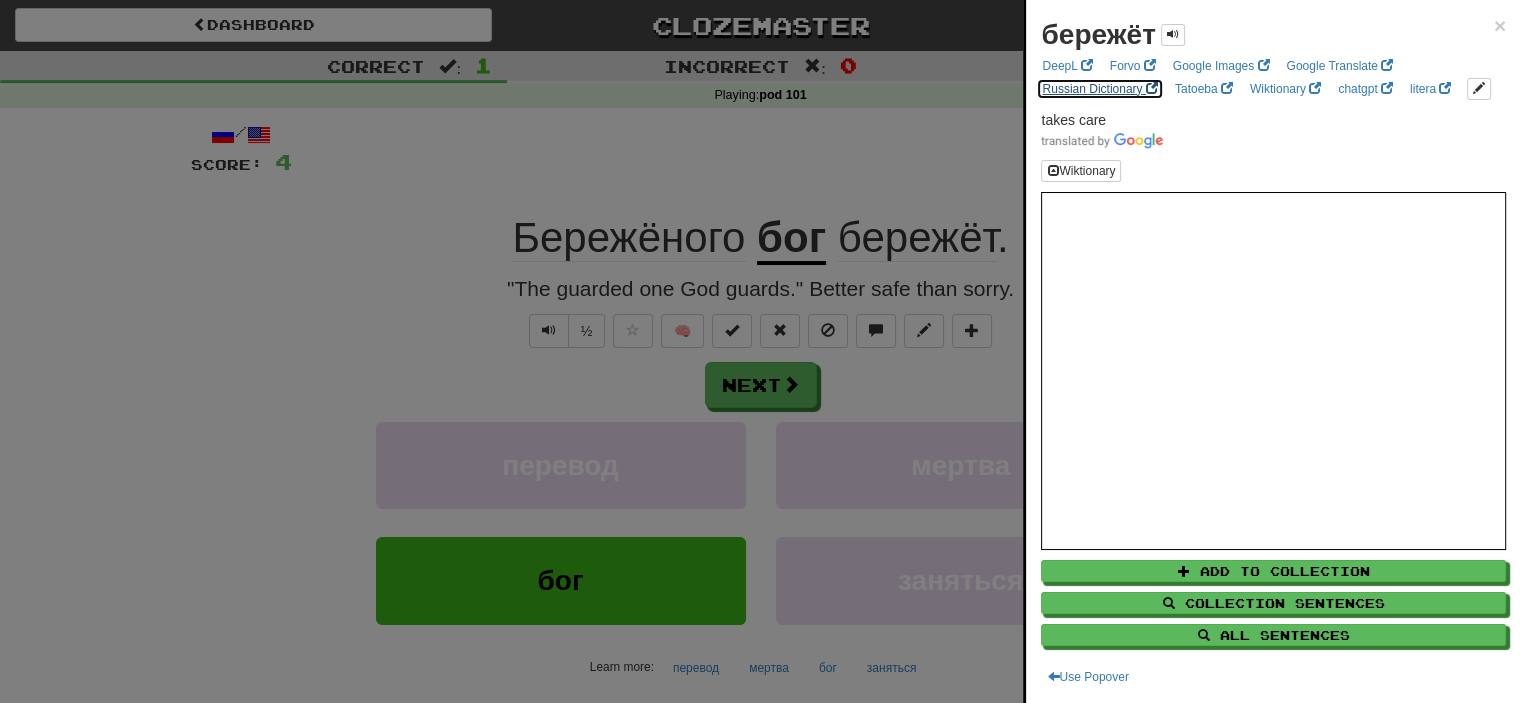 click on "Russian Dictionary" at bounding box center [1099, 89] 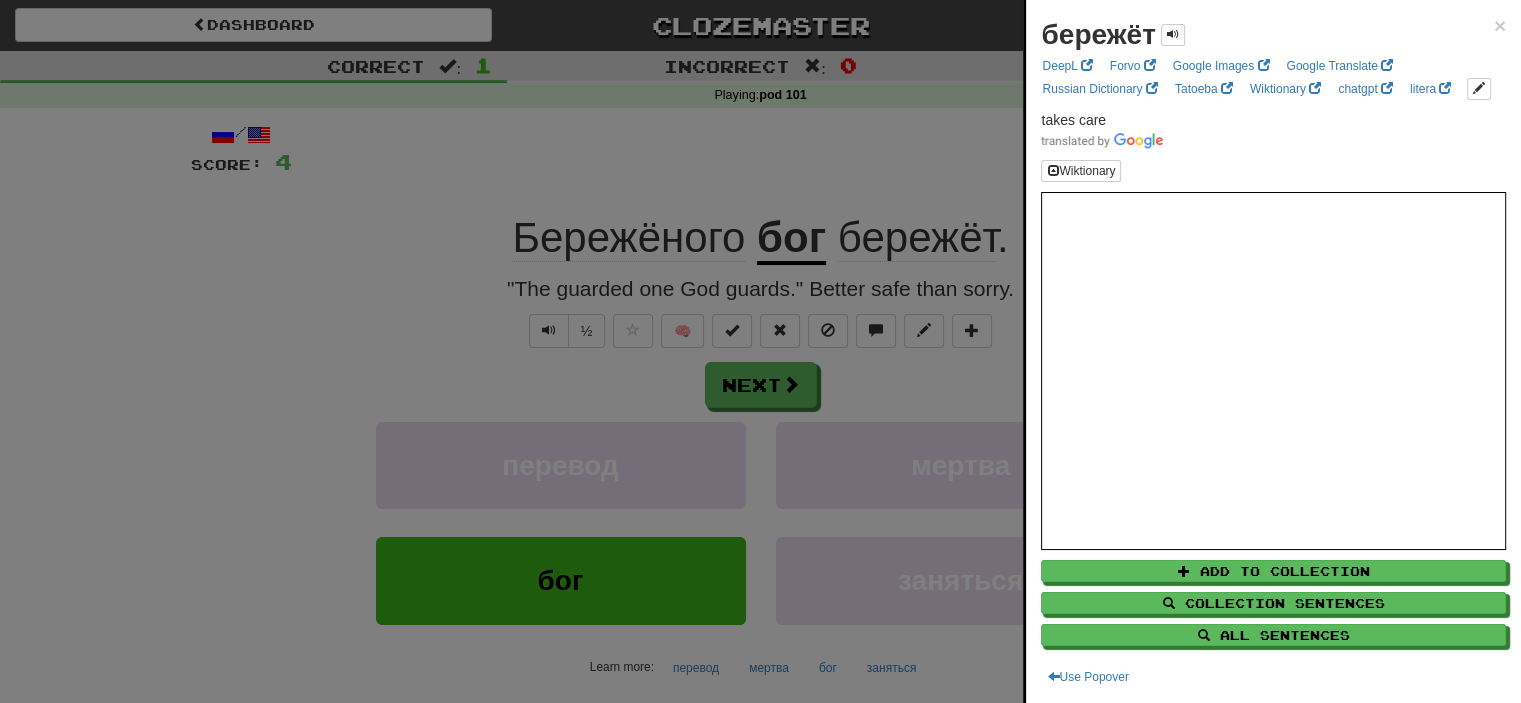 click at bounding box center (760, 351) 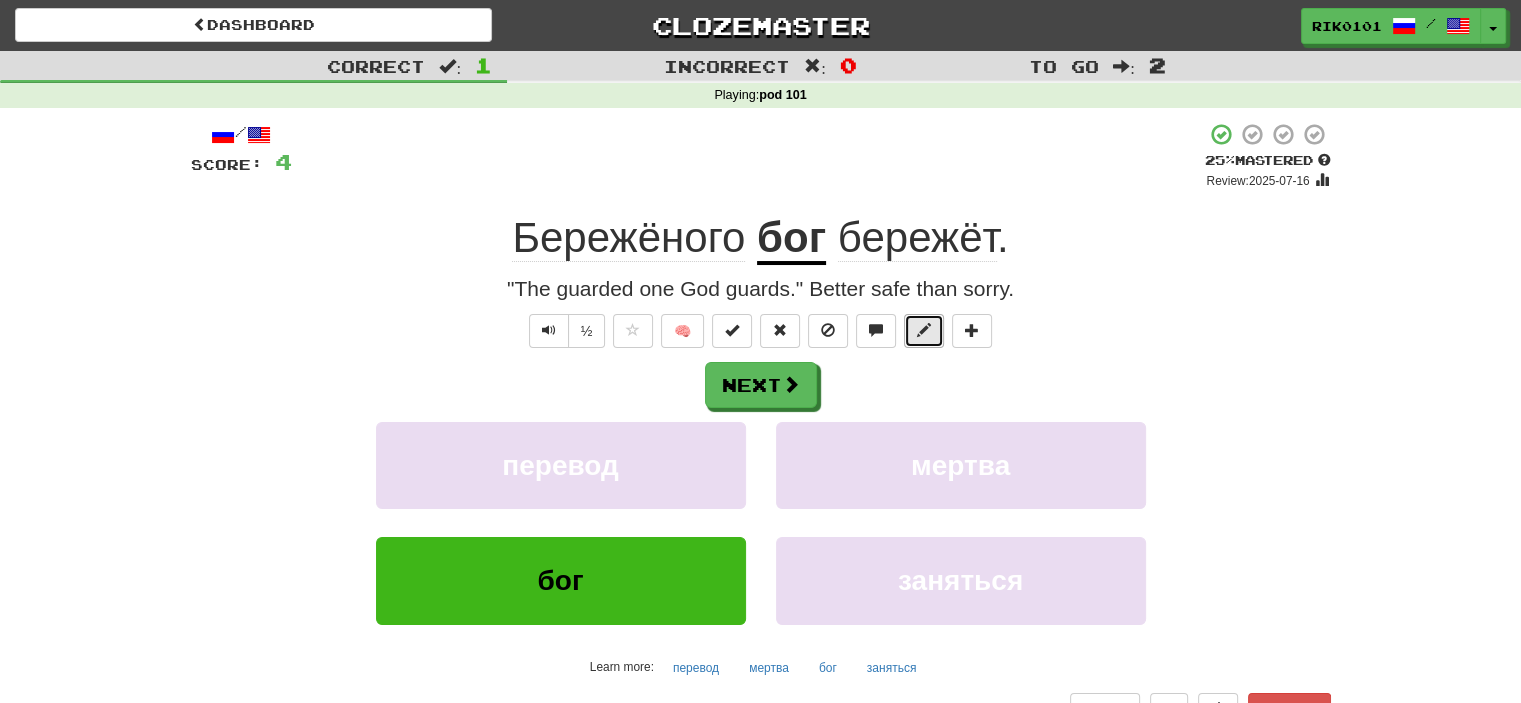 click at bounding box center [924, 331] 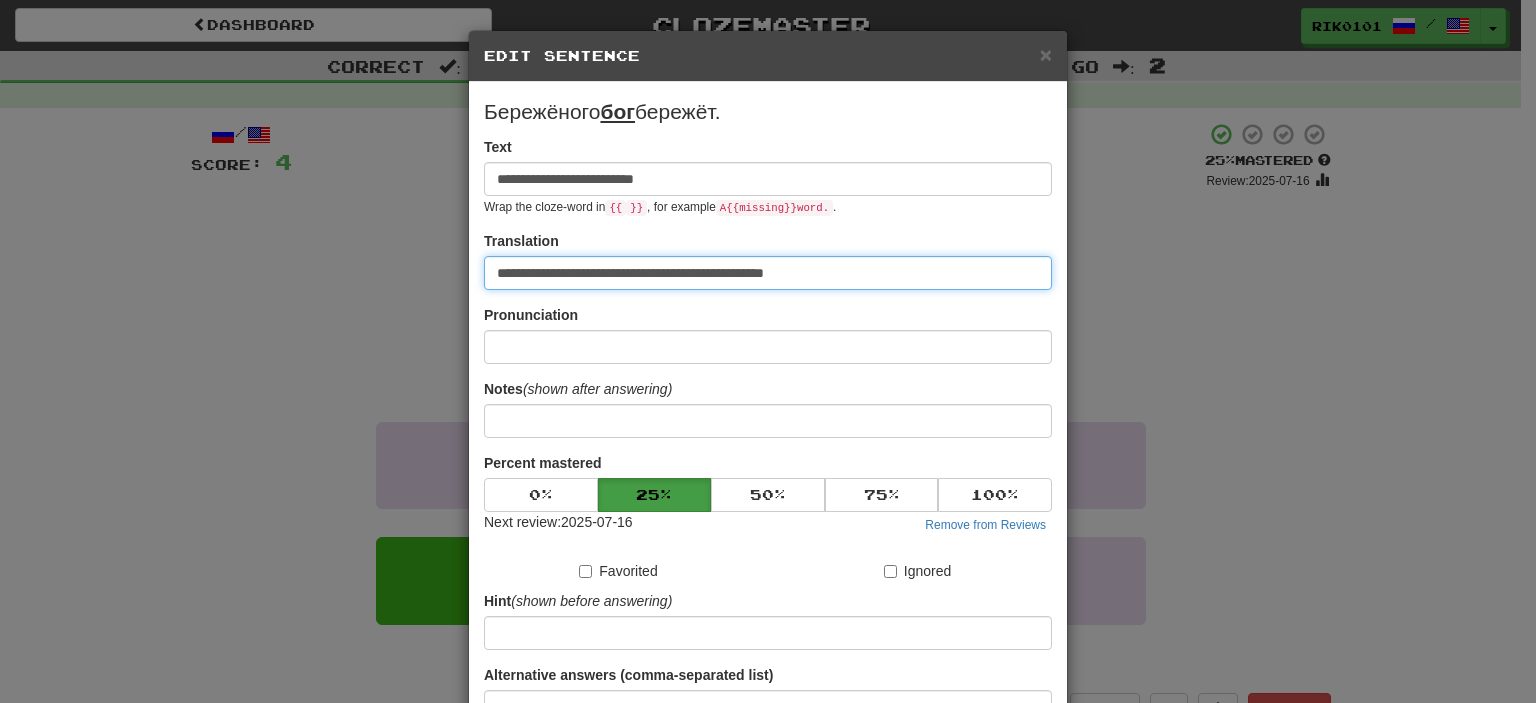 click on "**********" at bounding box center (768, 273) 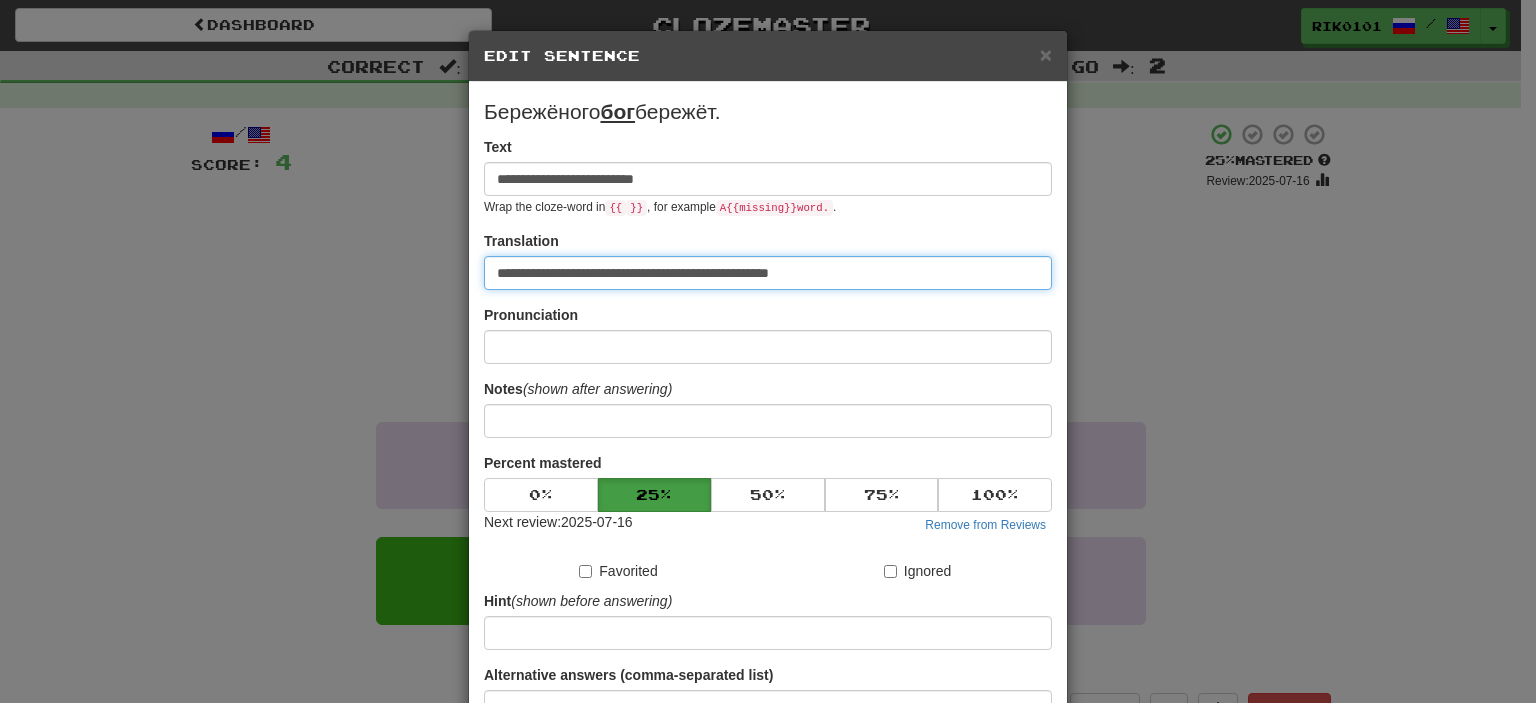 paste on "**********" 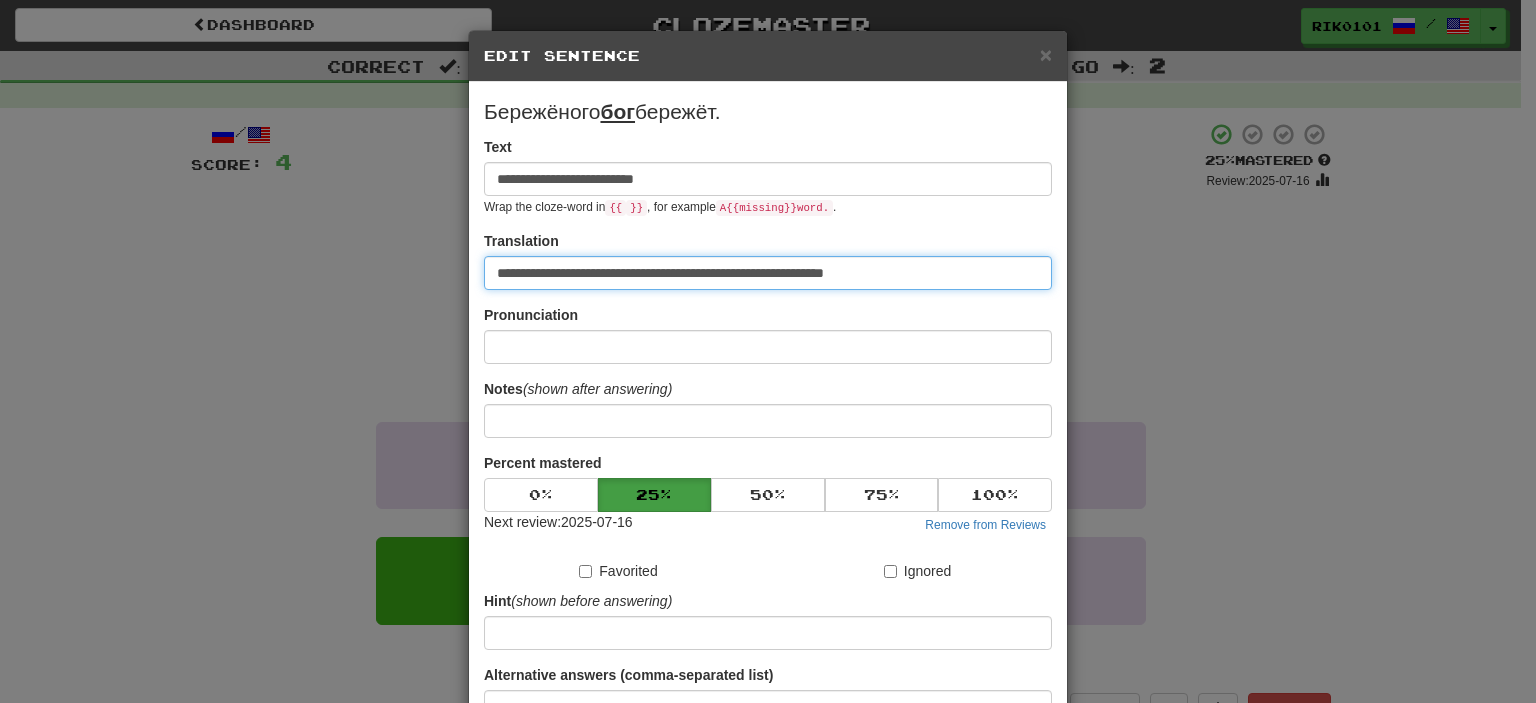 drag, startPoint x: 656, startPoint y: 275, endPoint x: 577, endPoint y: 277, distance: 79.025314 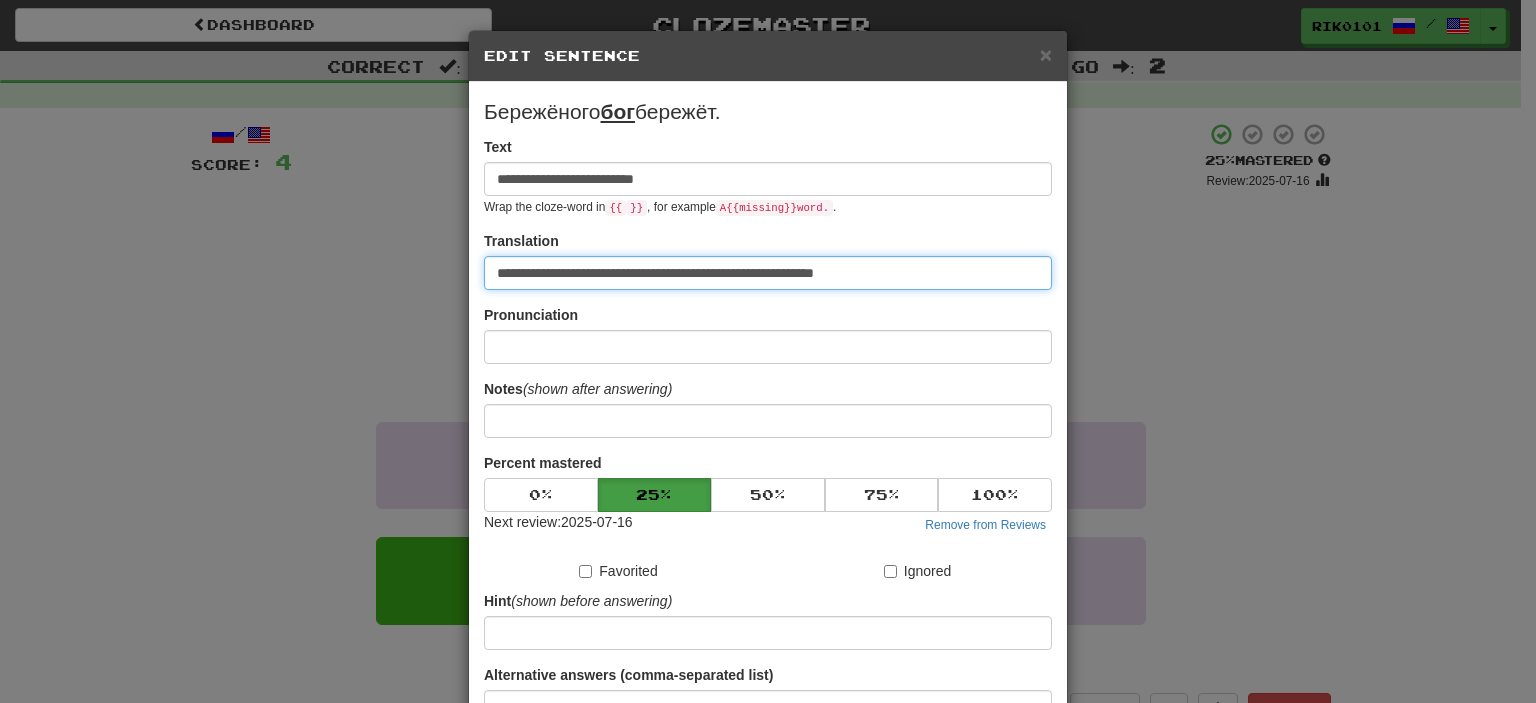 click on "**********" at bounding box center [768, 273] 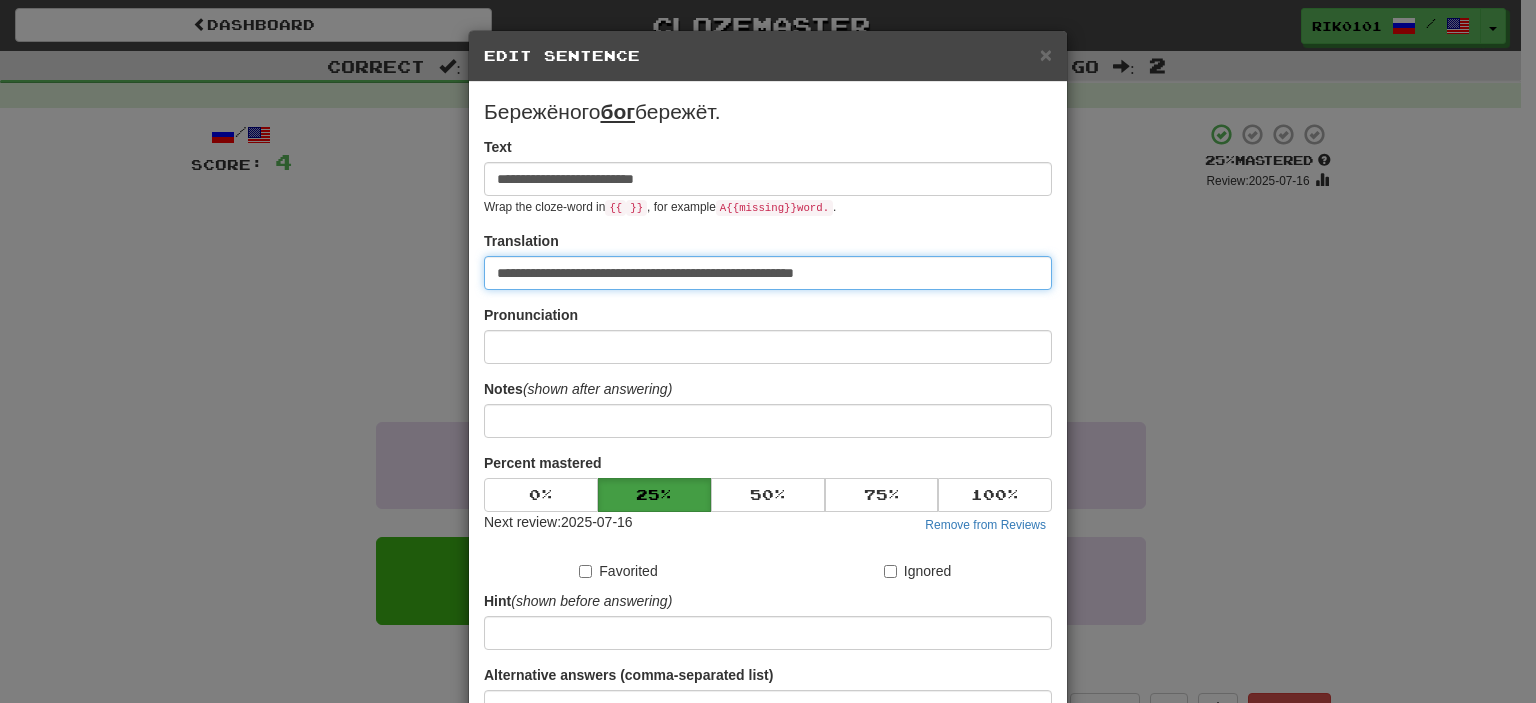 type on "**********" 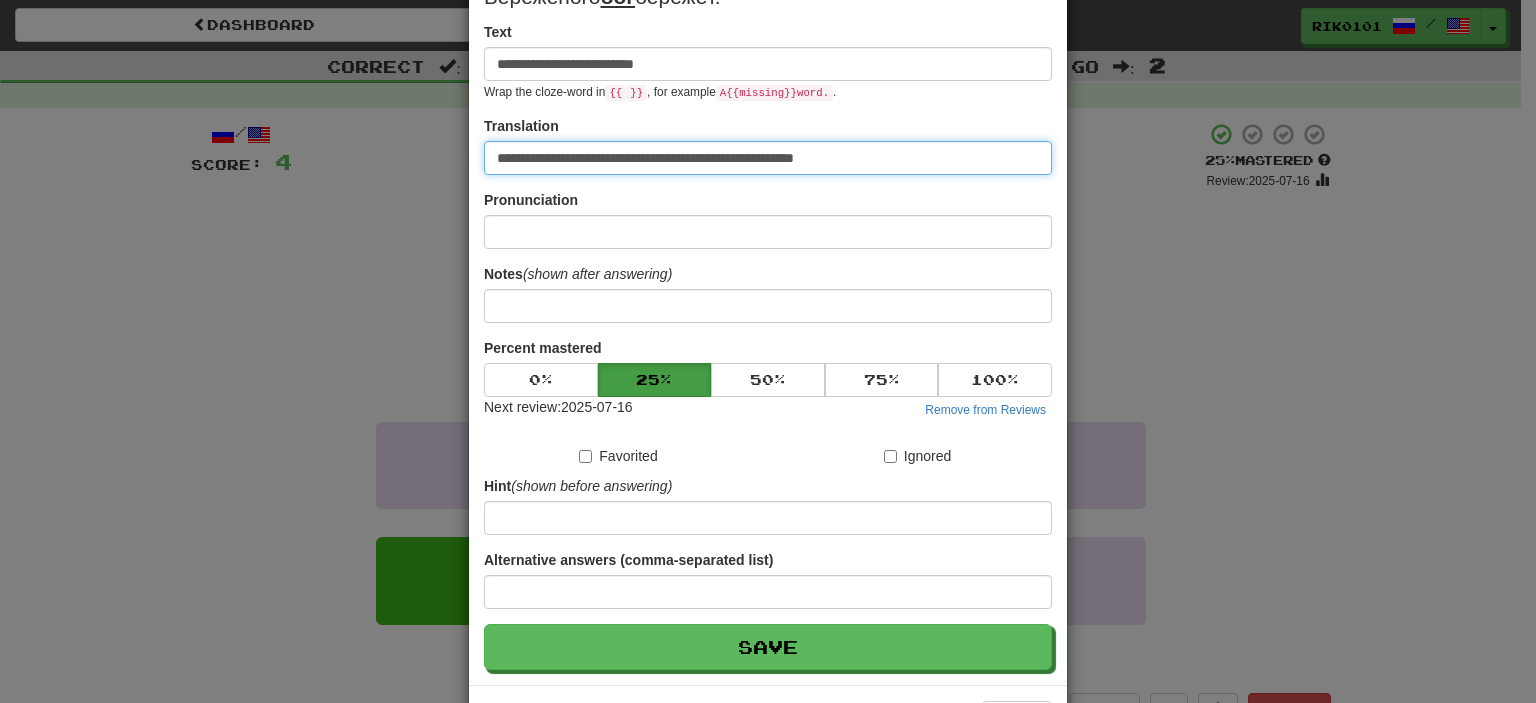 scroll, scrollTop: 130, scrollLeft: 0, axis: vertical 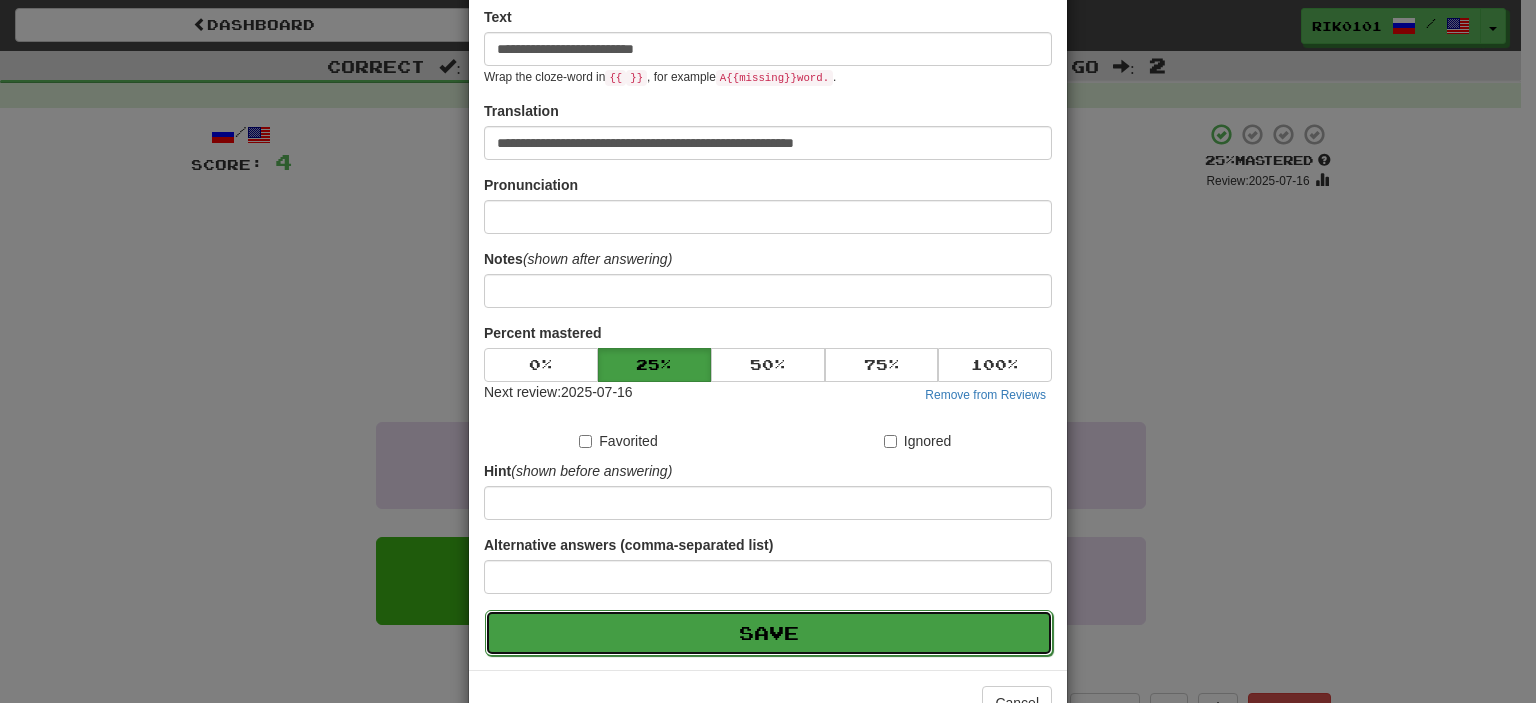 click on "Save" at bounding box center [769, 633] 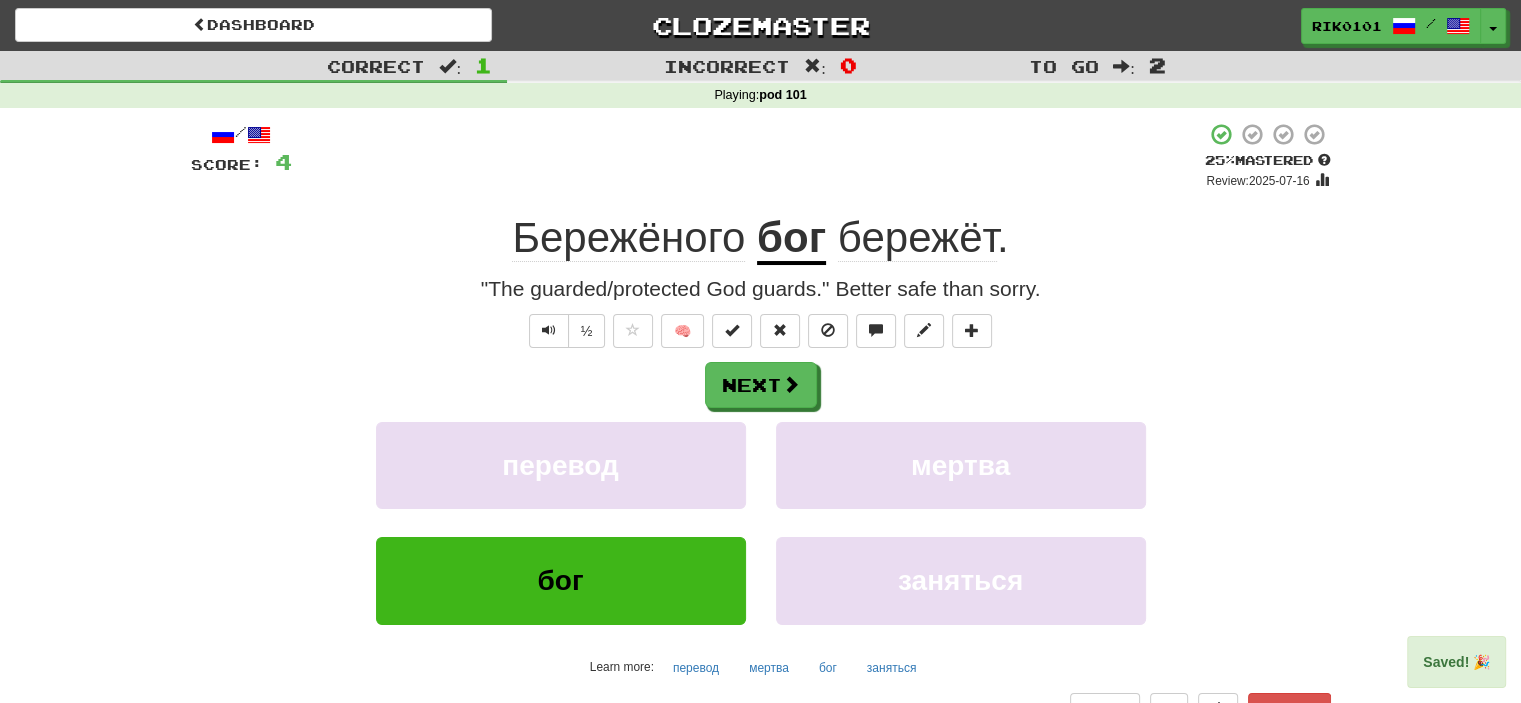 click on "бережёт" at bounding box center [917, 238] 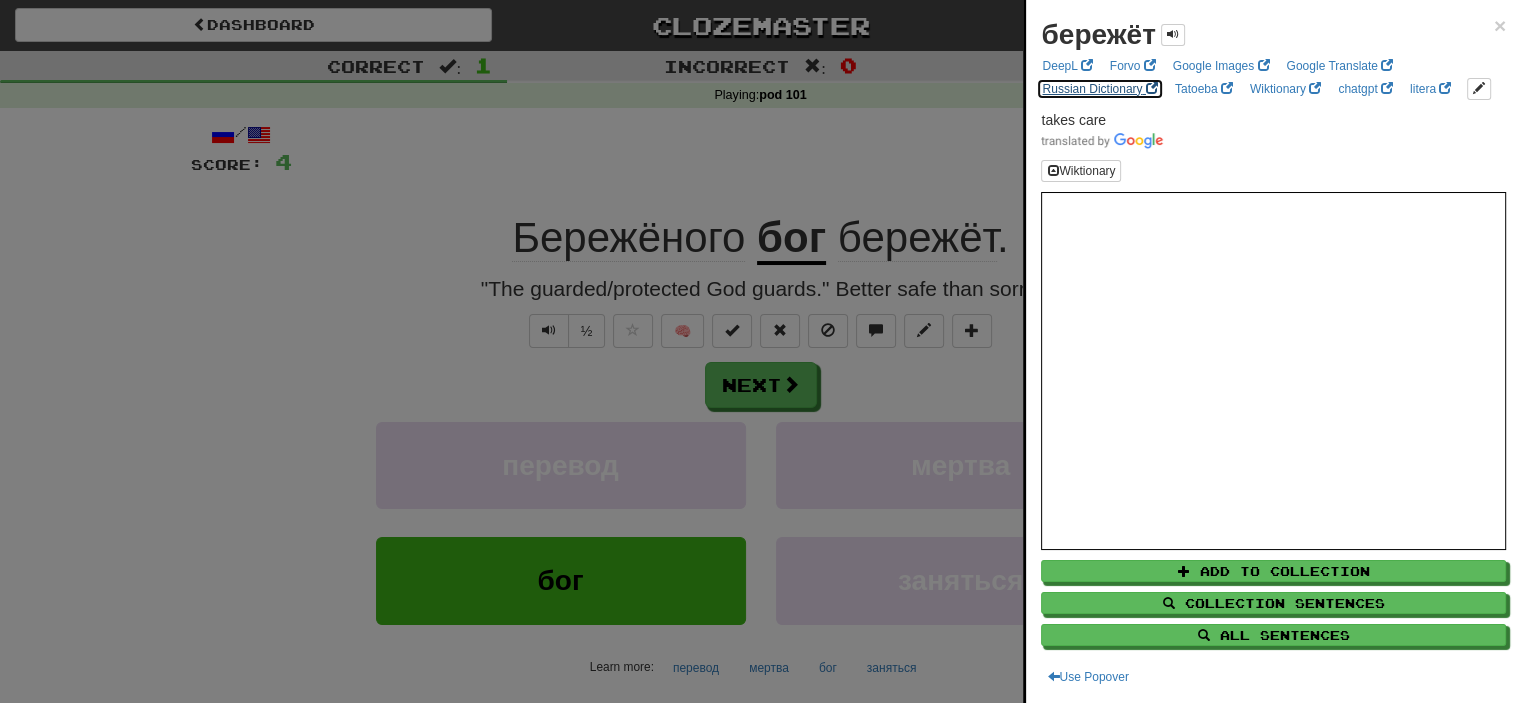 click on "Russian Dictionary" at bounding box center (1099, 89) 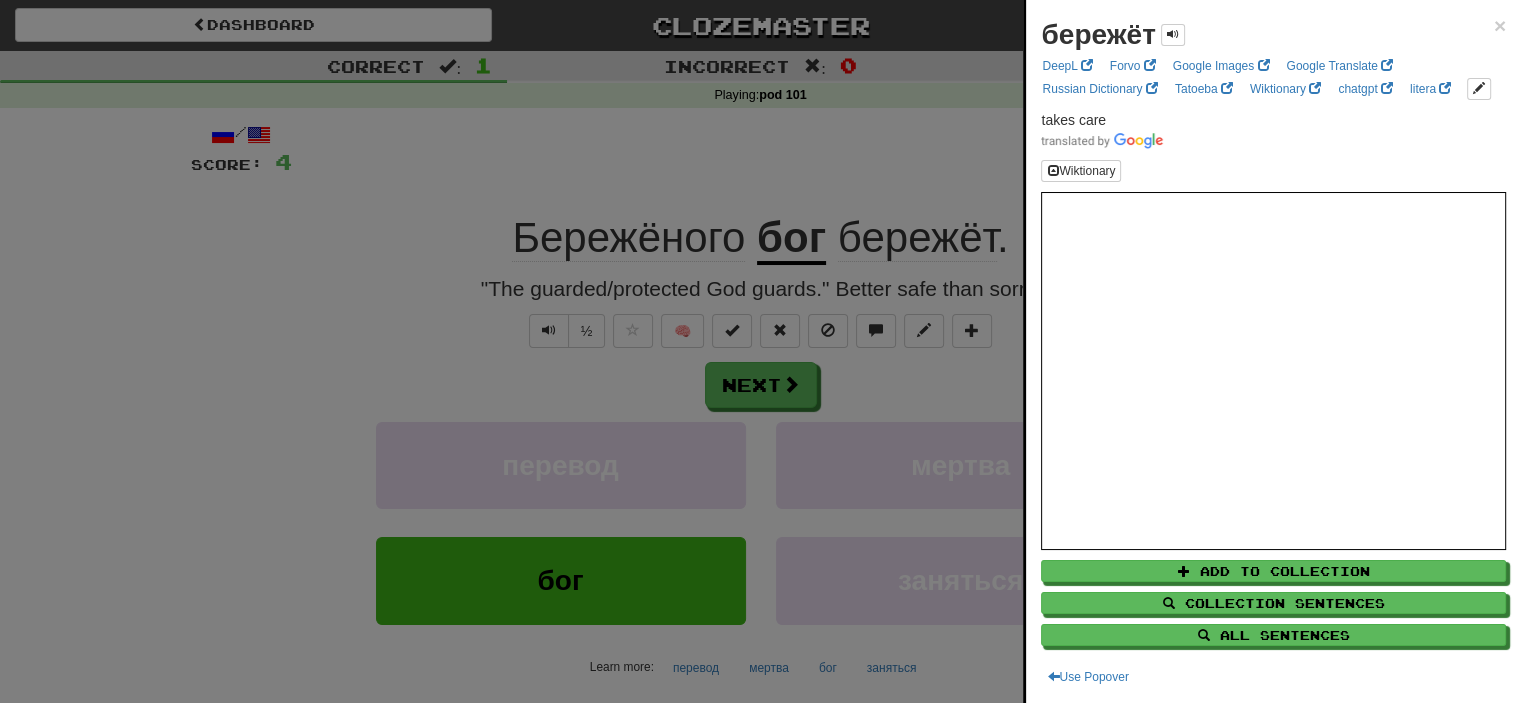 click at bounding box center (760, 351) 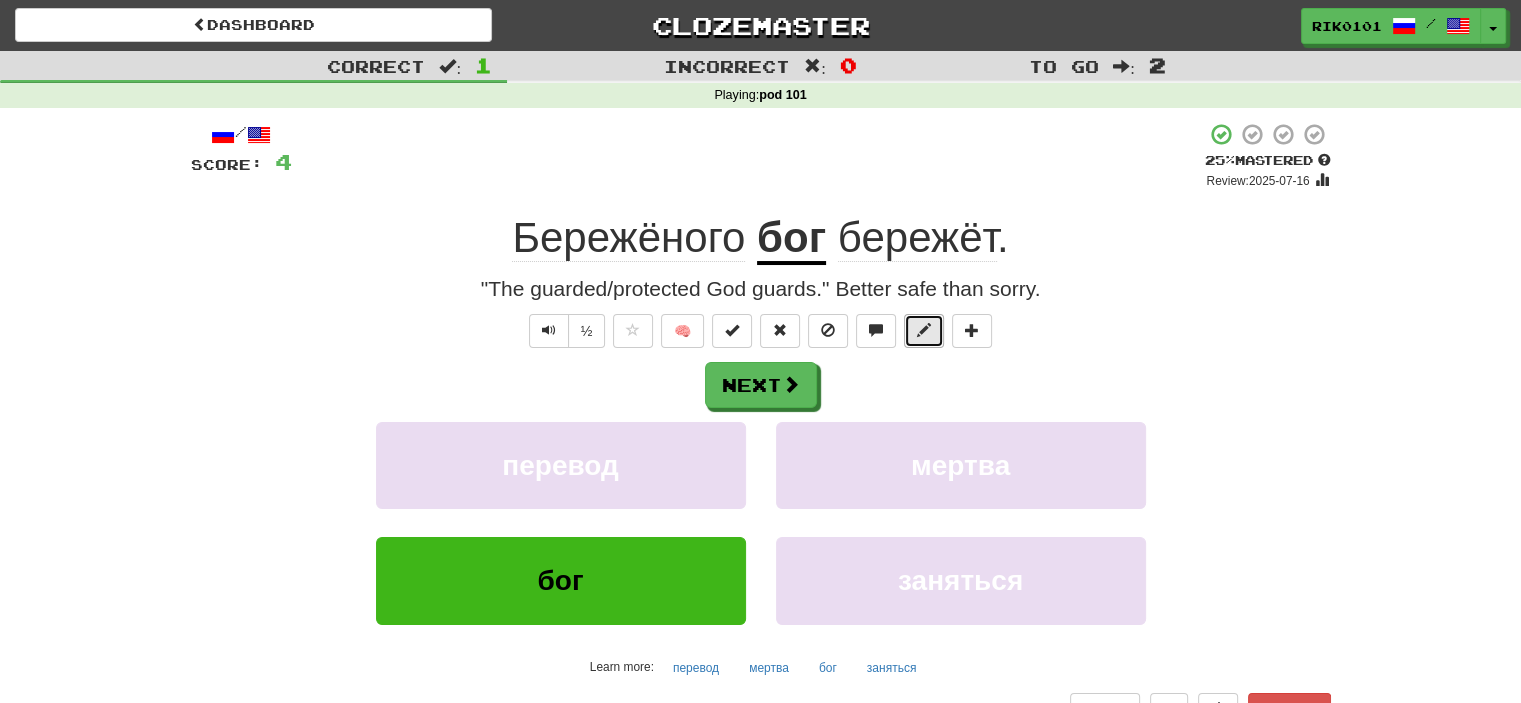 click at bounding box center (924, 330) 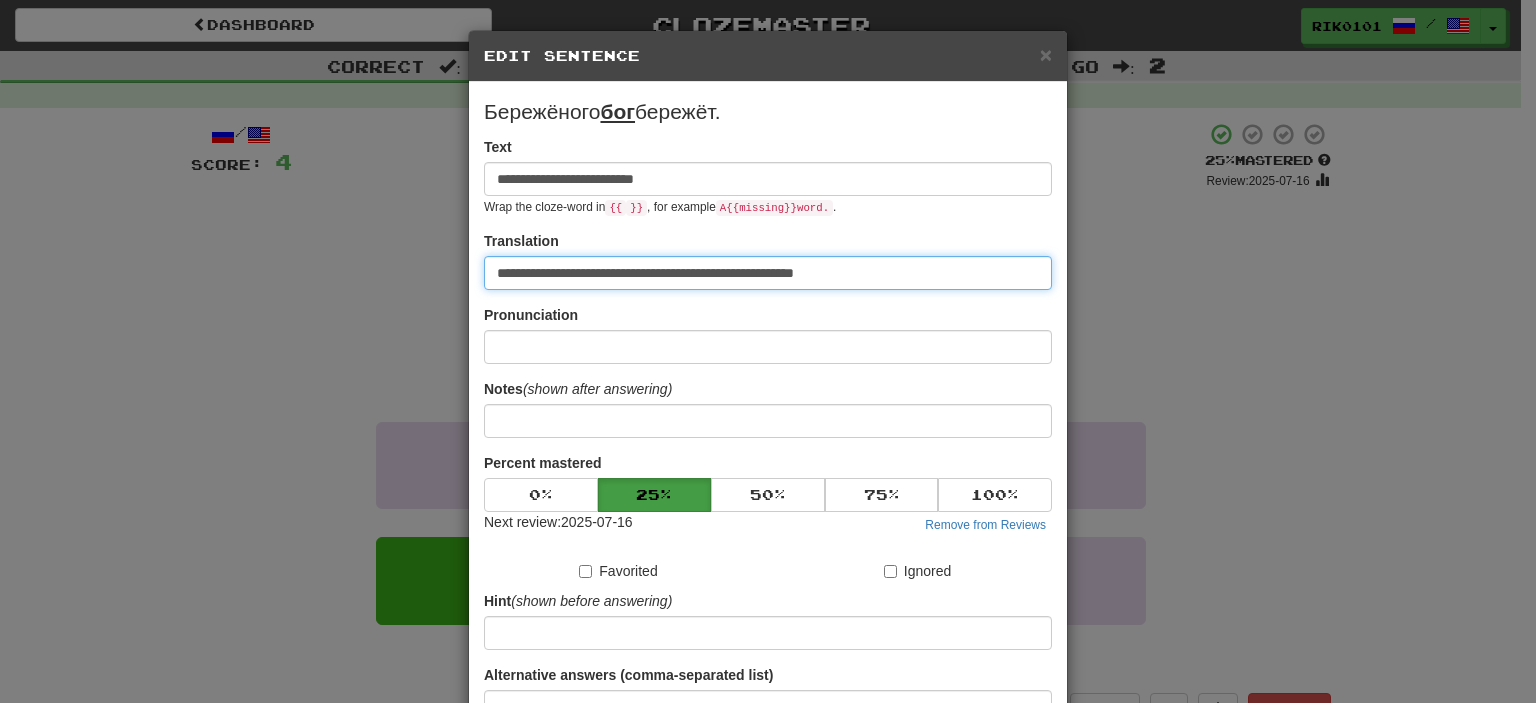 drag, startPoint x: 668, startPoint y: 273, endPoint x: 711, endPoint y: 282, distance: 43.931767 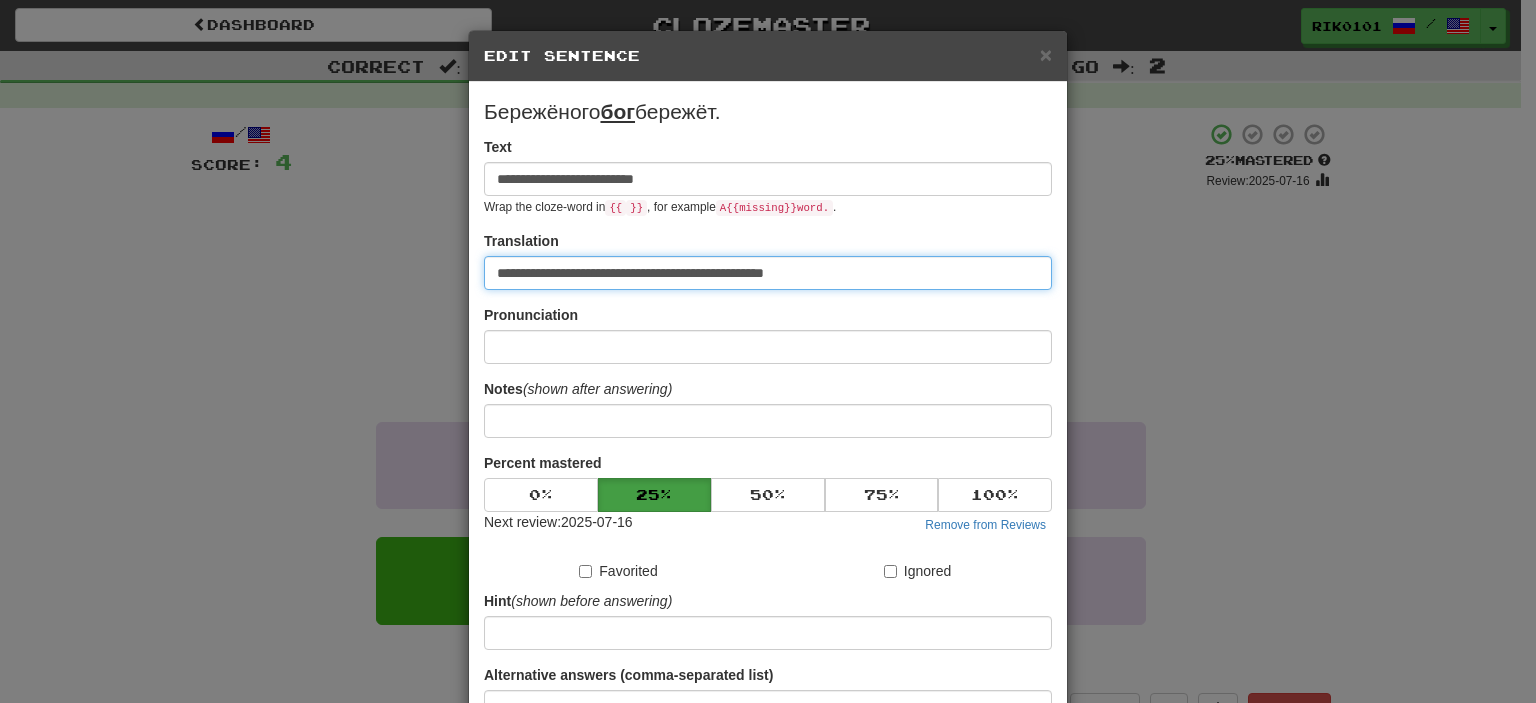 paste on "**********" 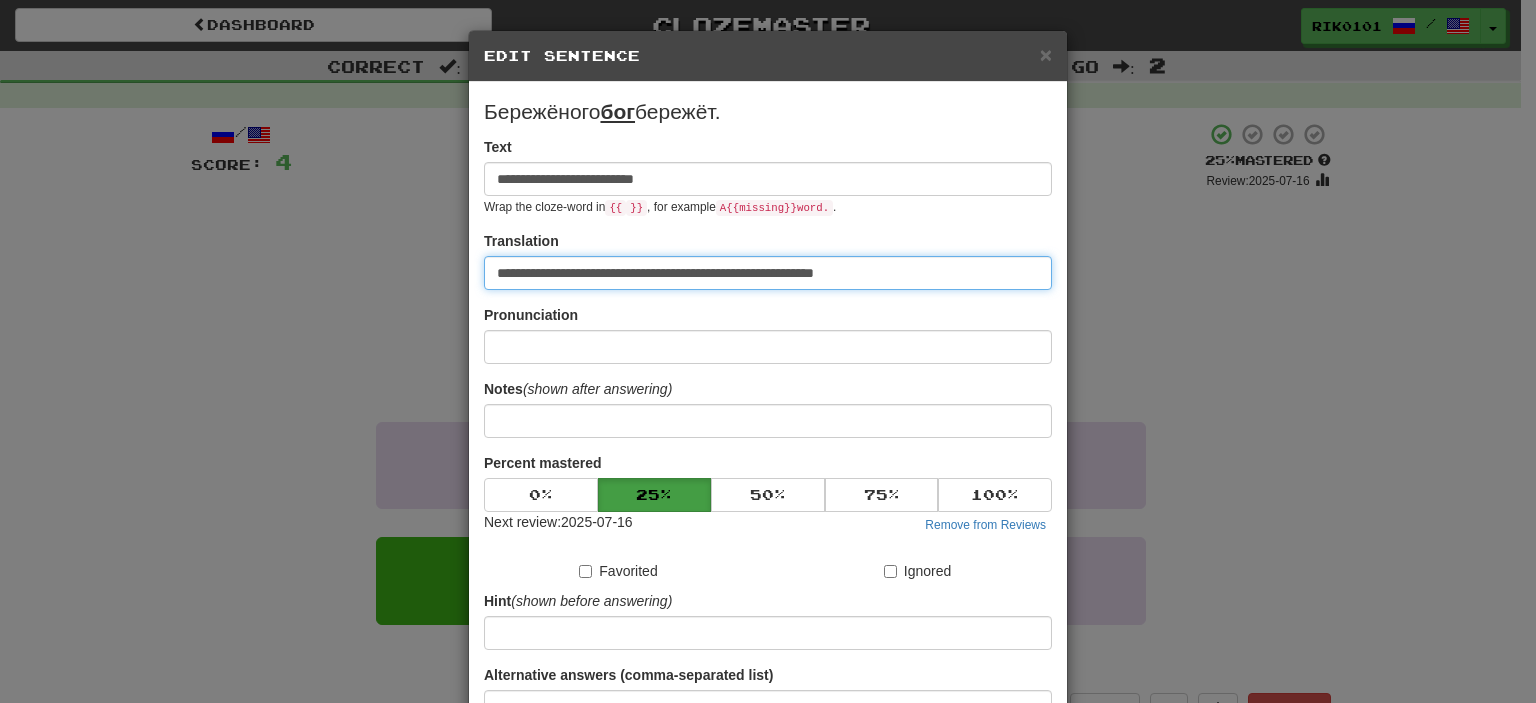 drag, startPoint x: 739, startPoint y: 278, endPoint x: 884, endPoint y: 275, distance: 145.03104 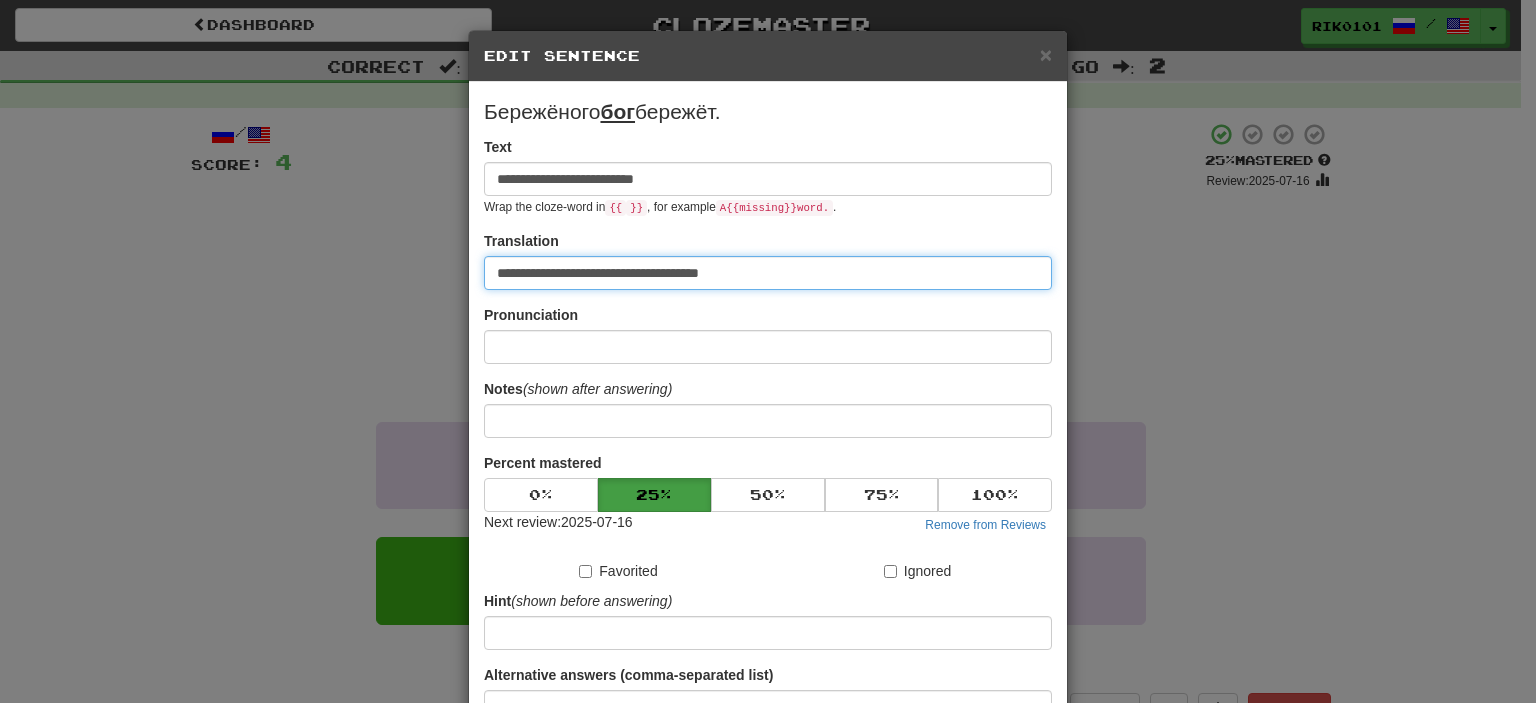 scroll, scrollTop: 190, scrollLeft: 0, axis: vertical 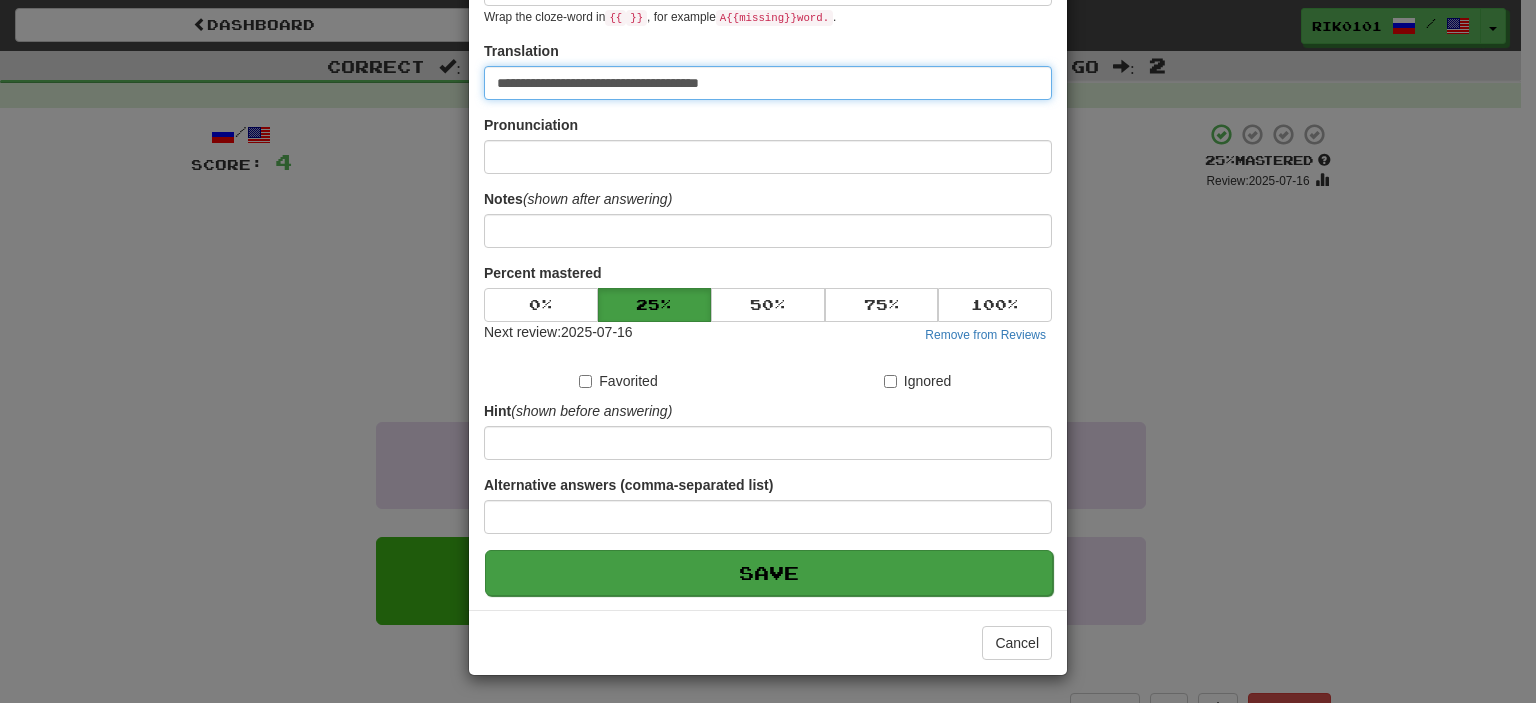 type on "**********" 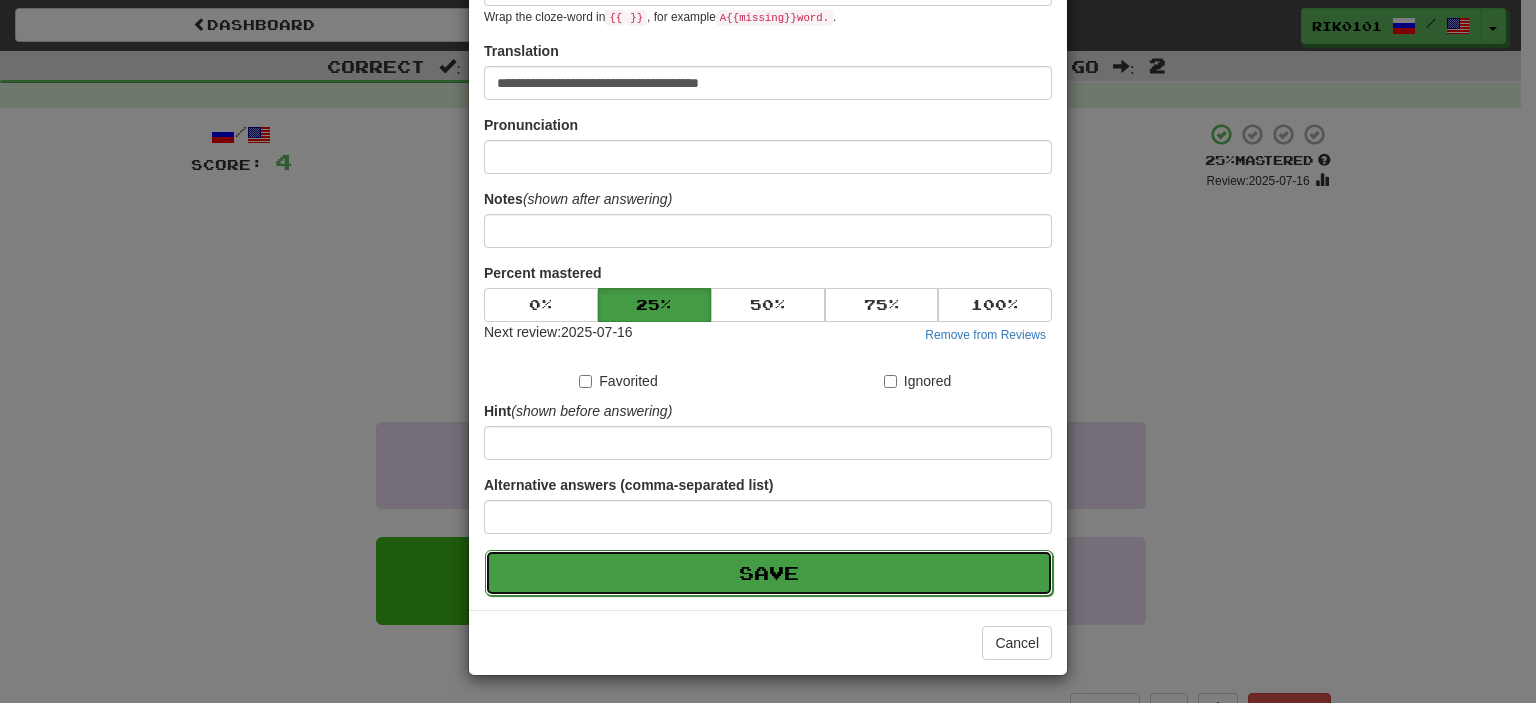 click on "Save" at bounding box center [769, 573] 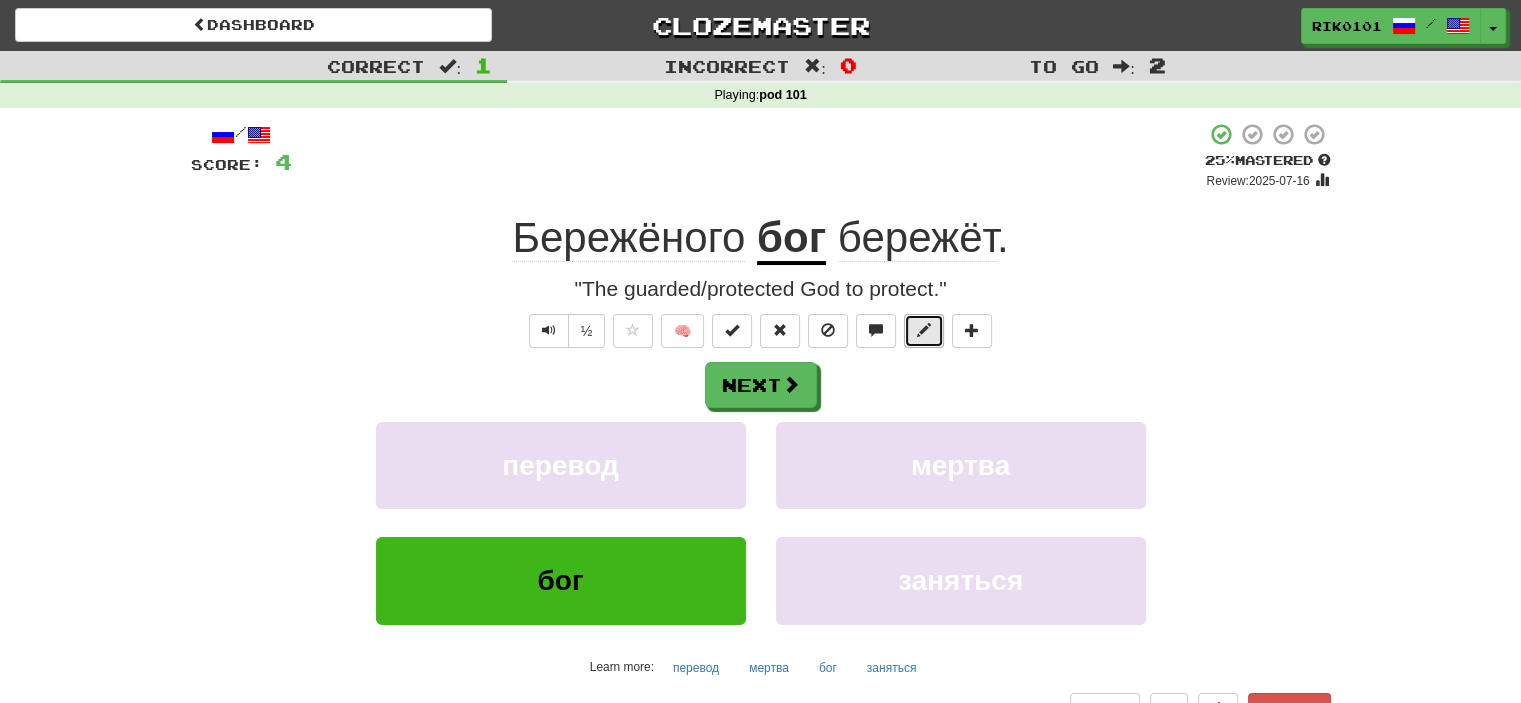 click at bounding box center [924, 331] 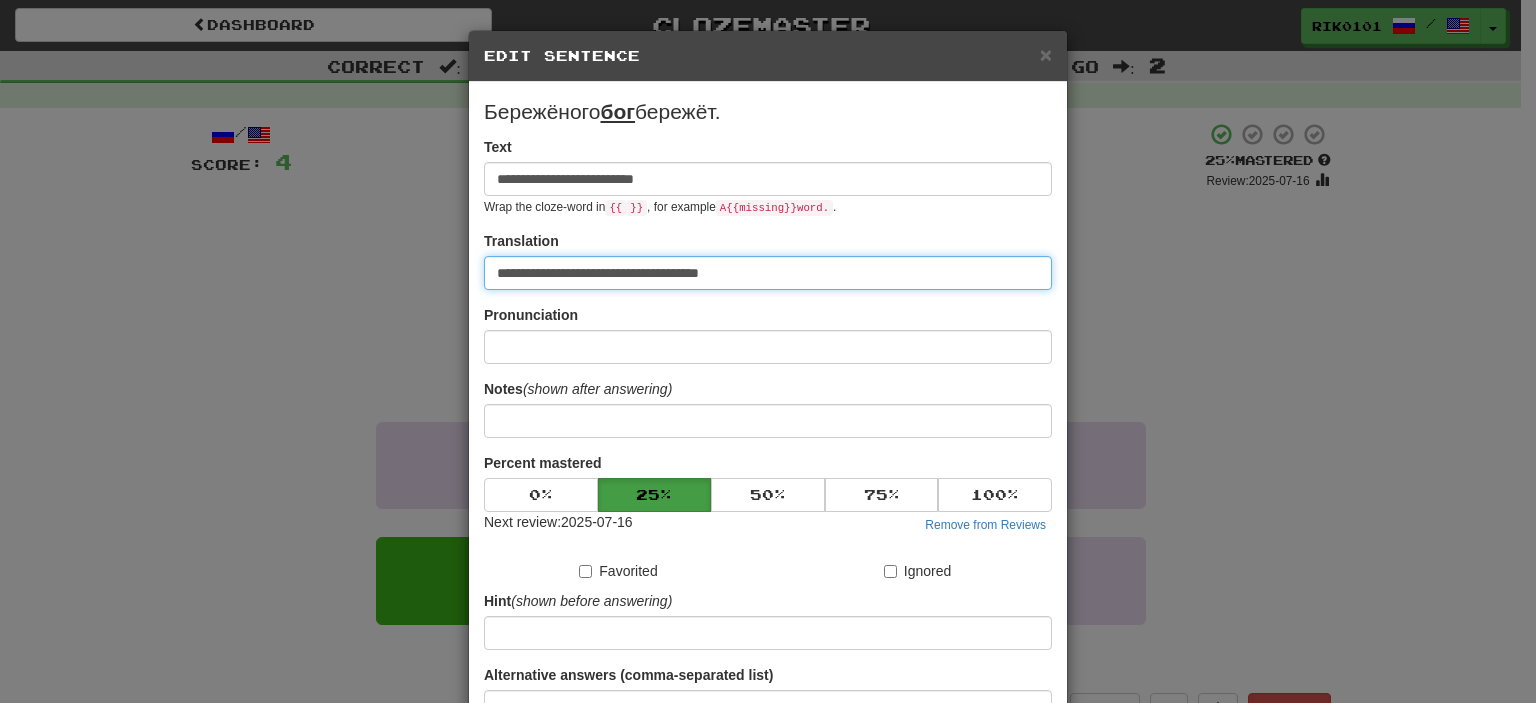 click on "**********" at bounding box center [768, 273] 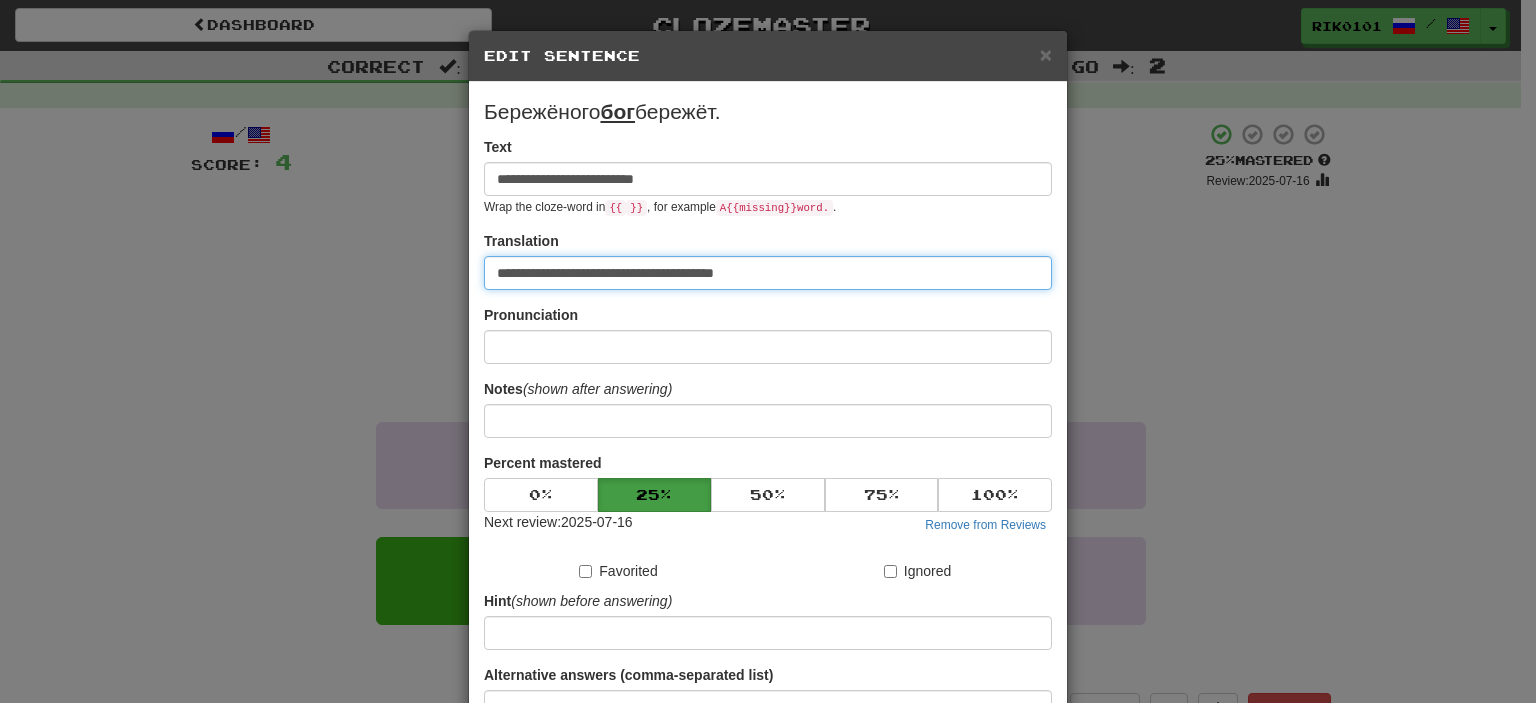 paste on "**********" 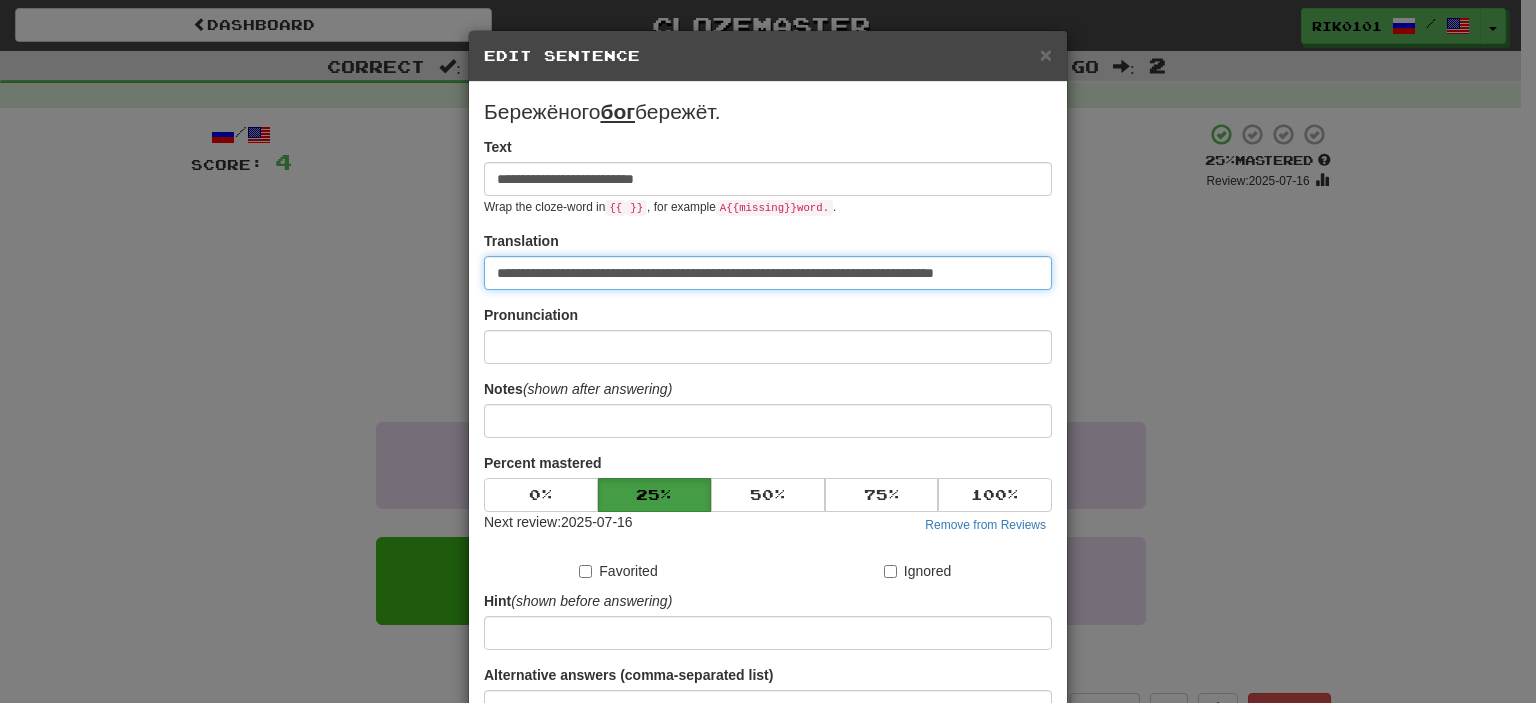 scroll, scrollTop: 0, scrollLeft: 1, axis: horizontal 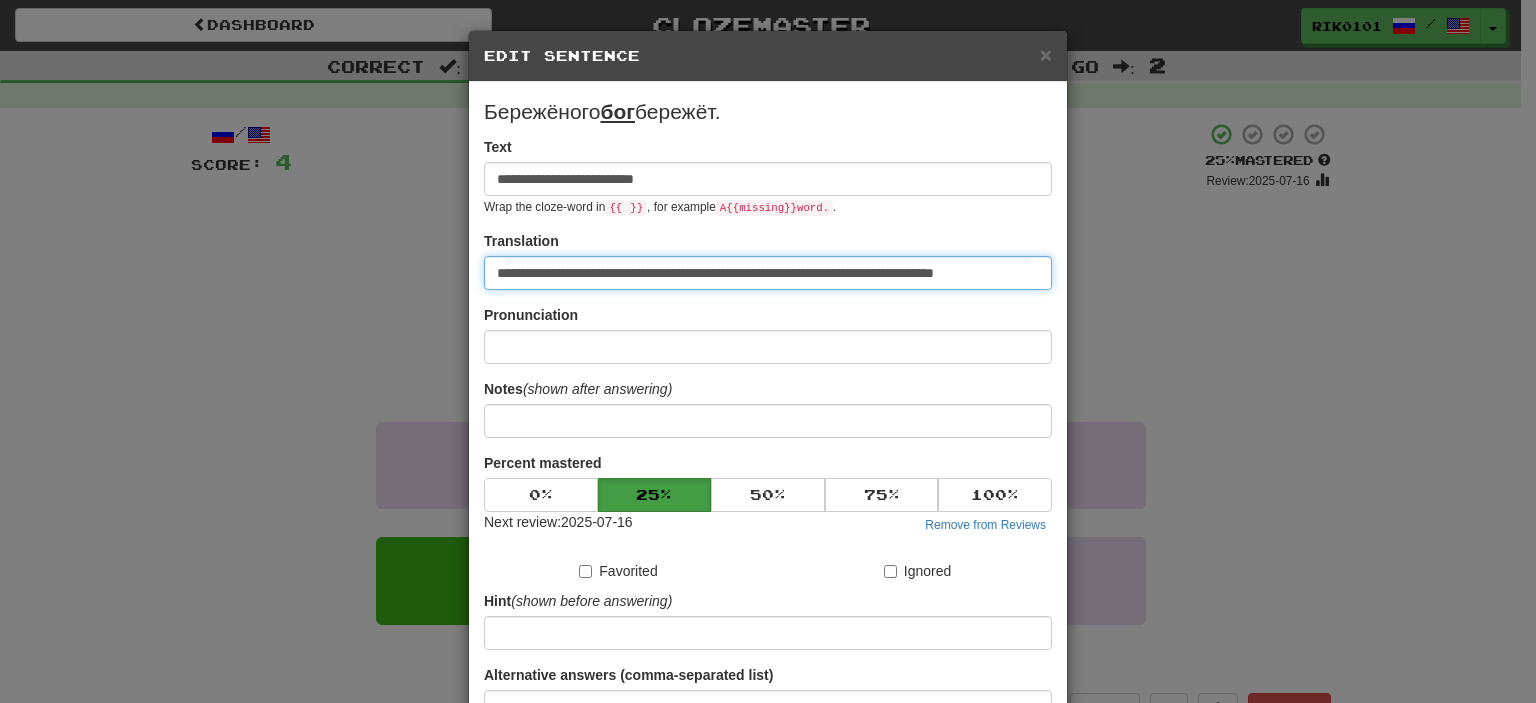 click on "**********" at bounding box center (768, 273) 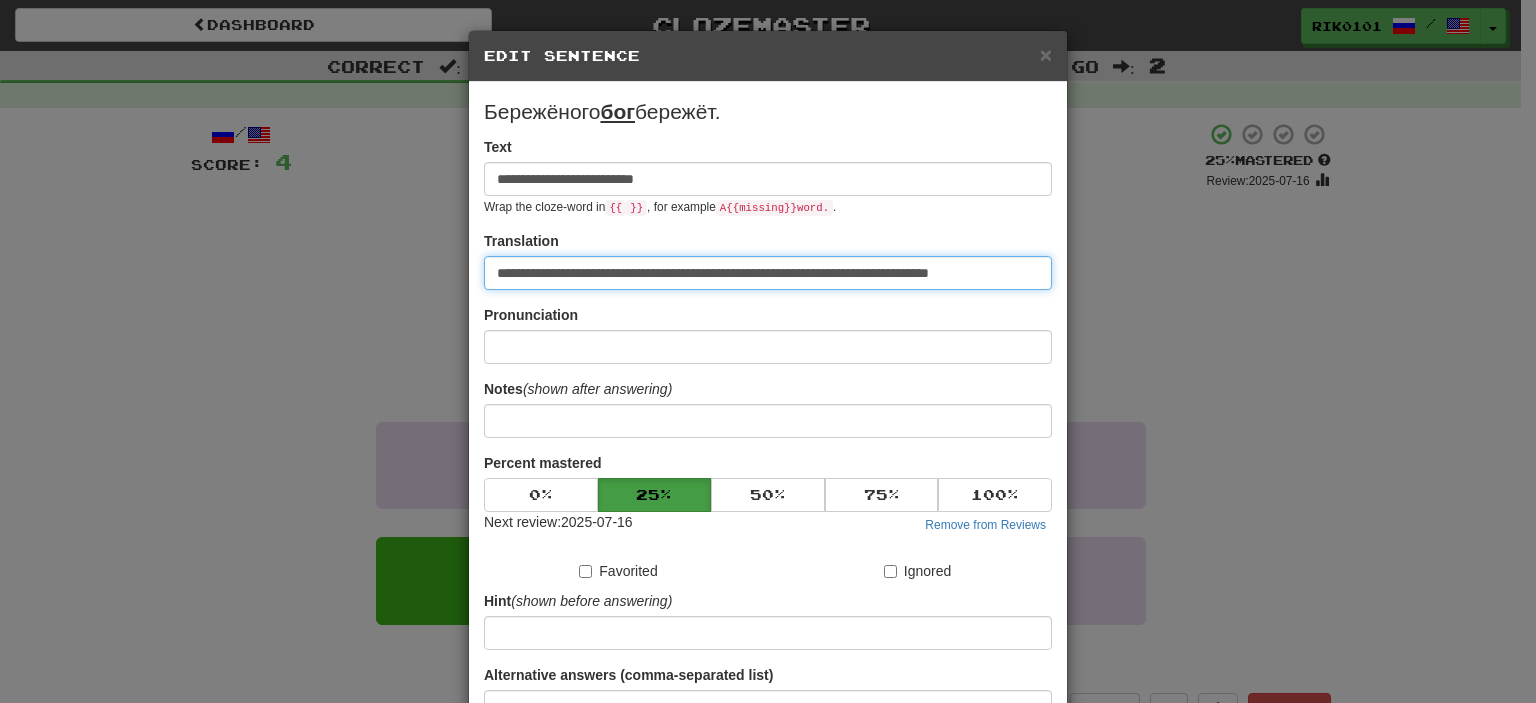 scroll, scrollTop: 0, scrollLeft: 0, axis: both 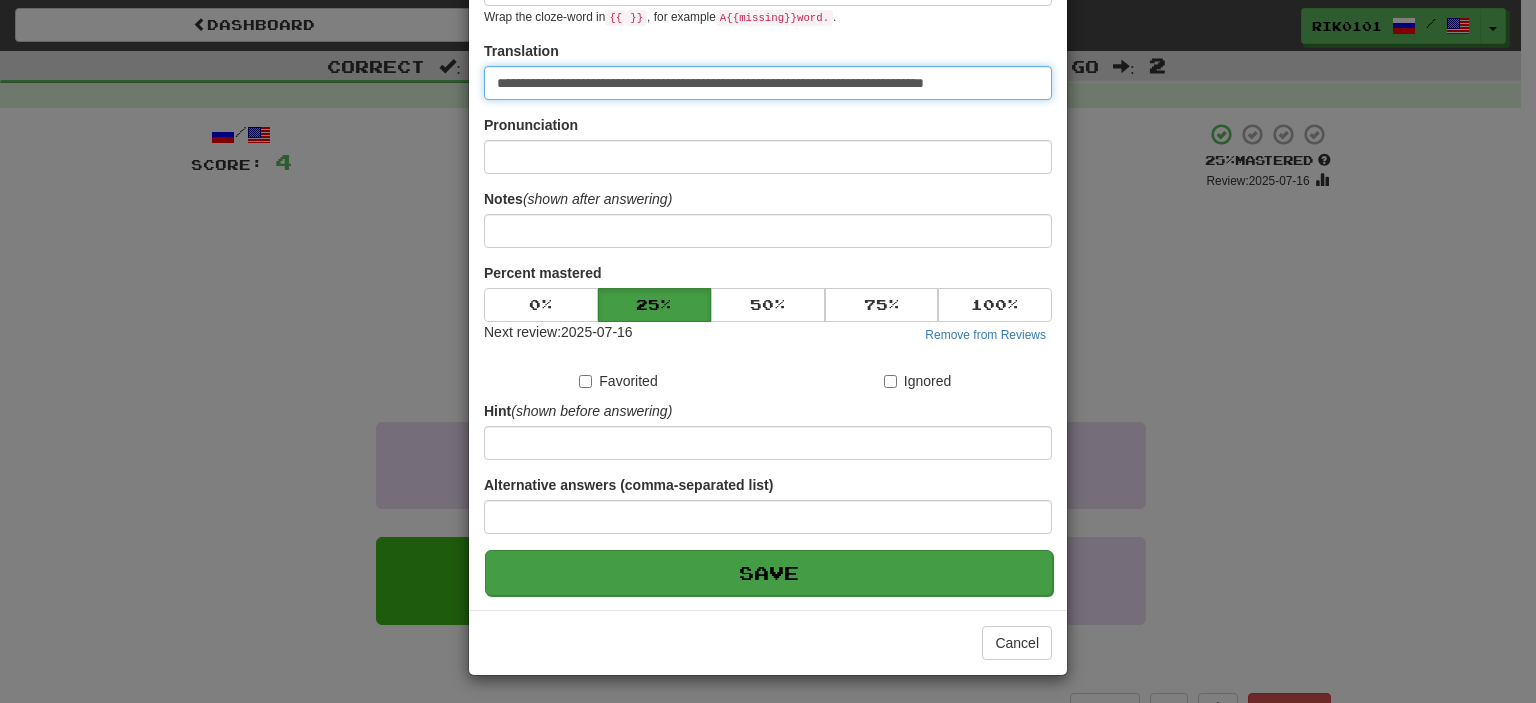 type on "**********" 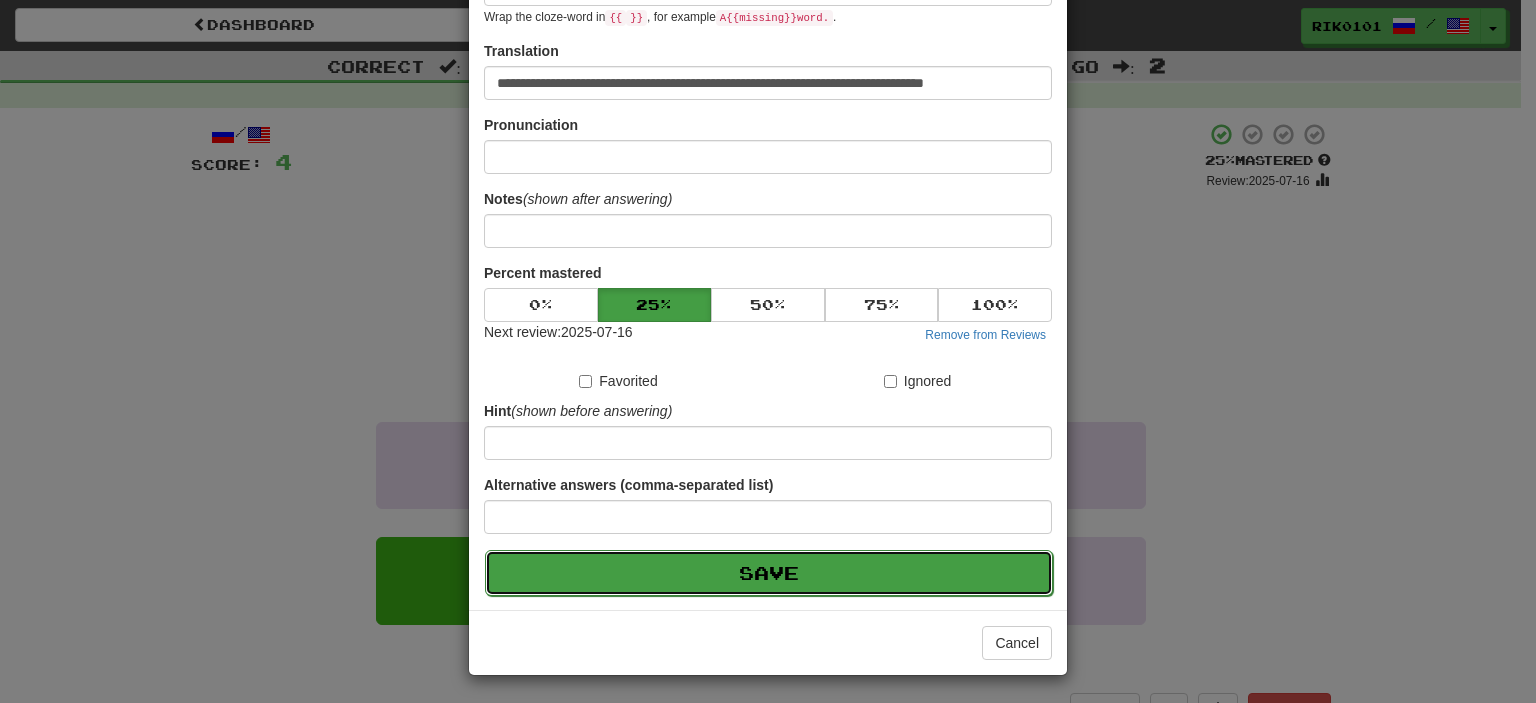 click on "Save" at bounding box center (769, 573) 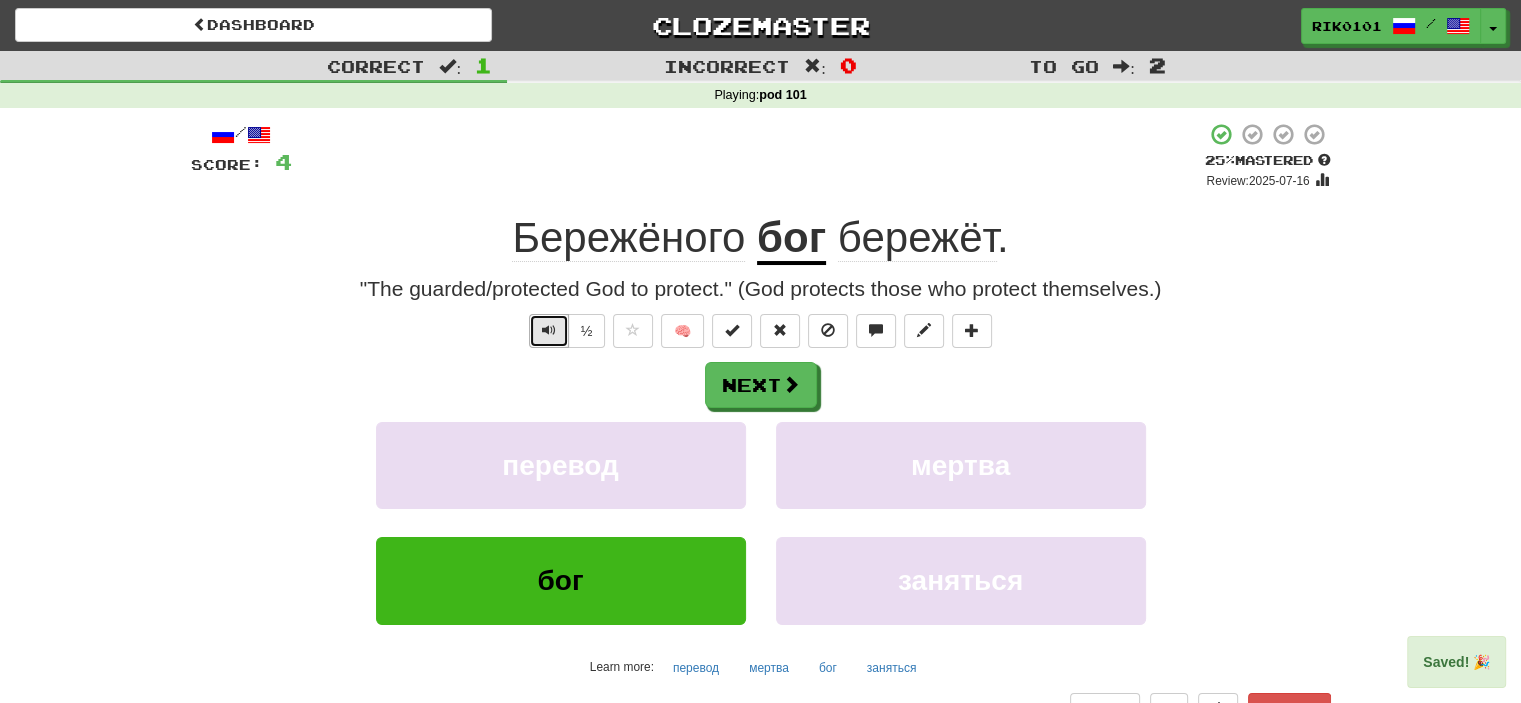 click at bounding box center (549, 330) 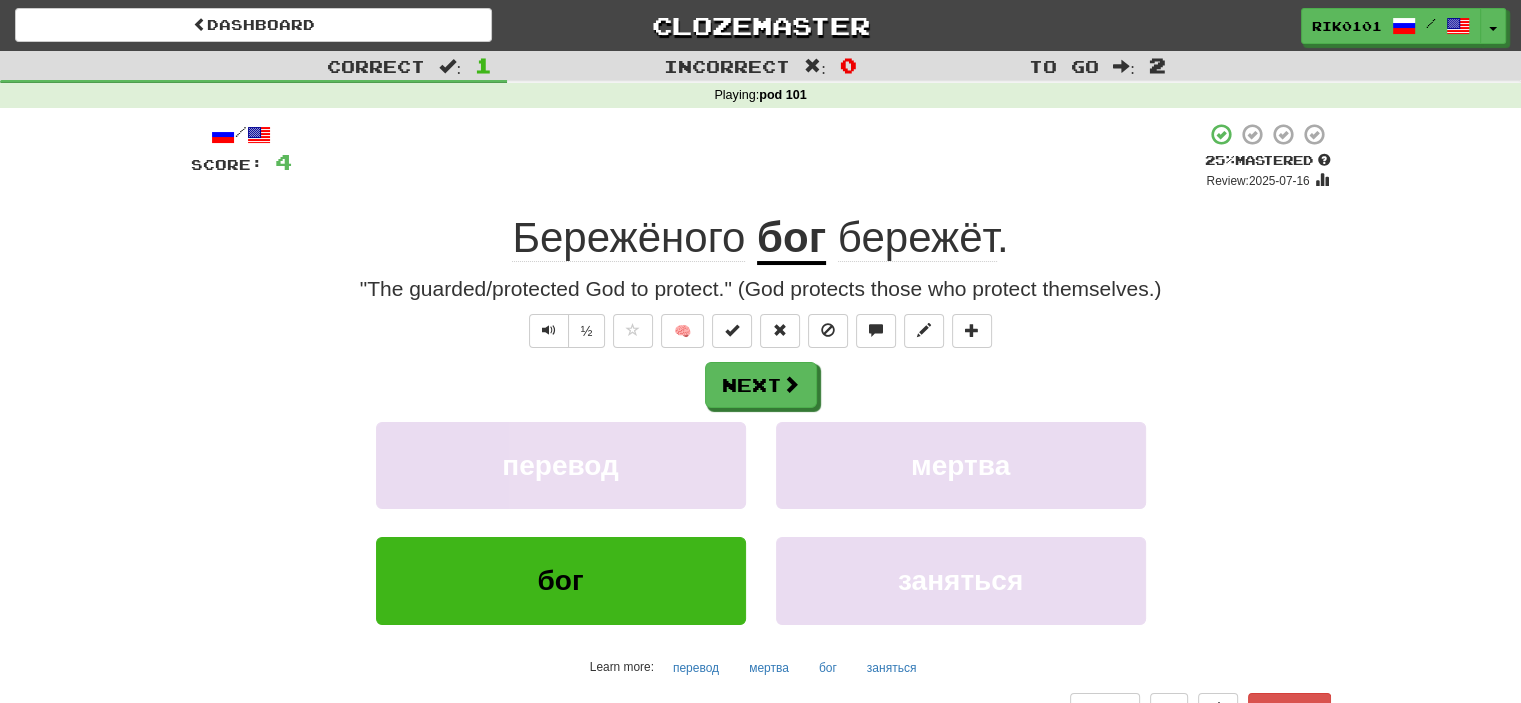 click on "Бережёного   бог   бережёт ." at bounding box center (761, 238) 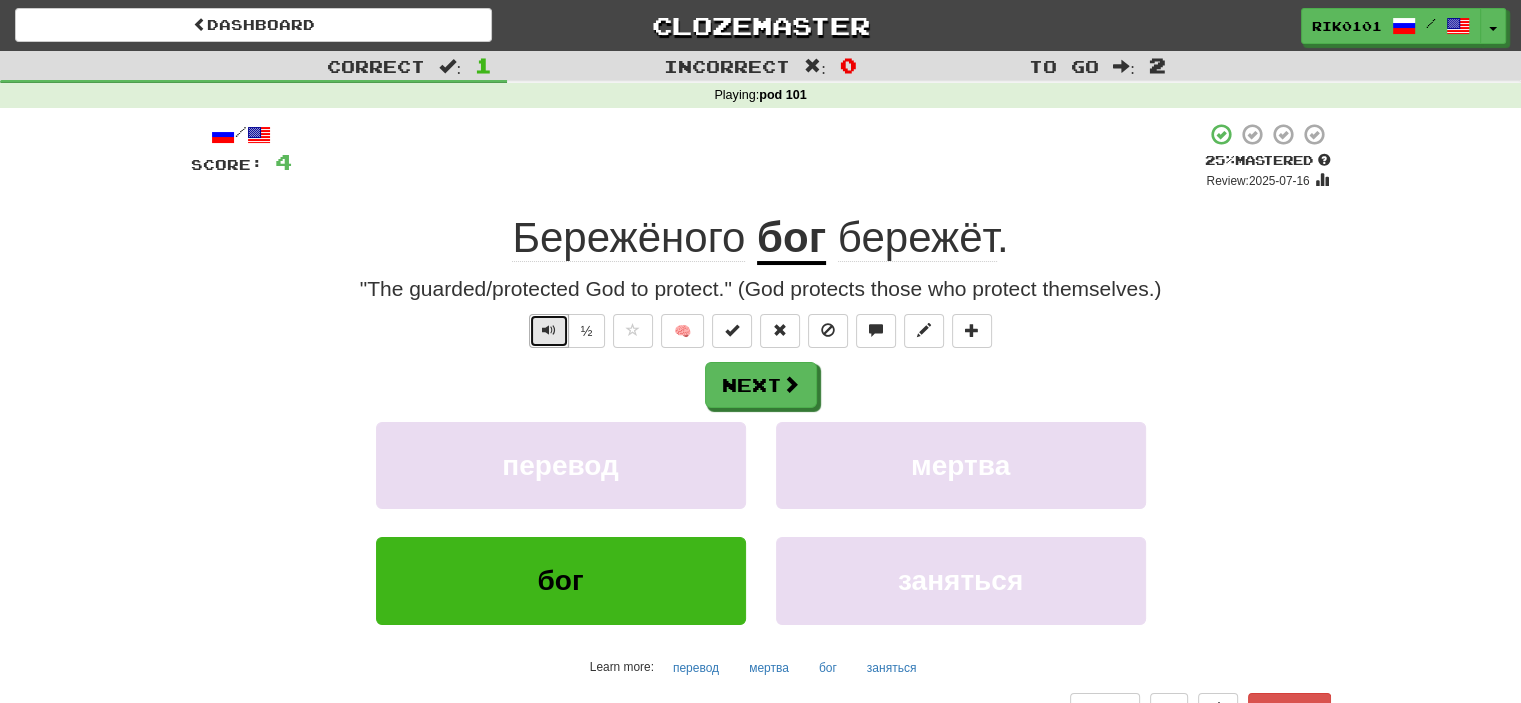click at bounding box center [549, 330] 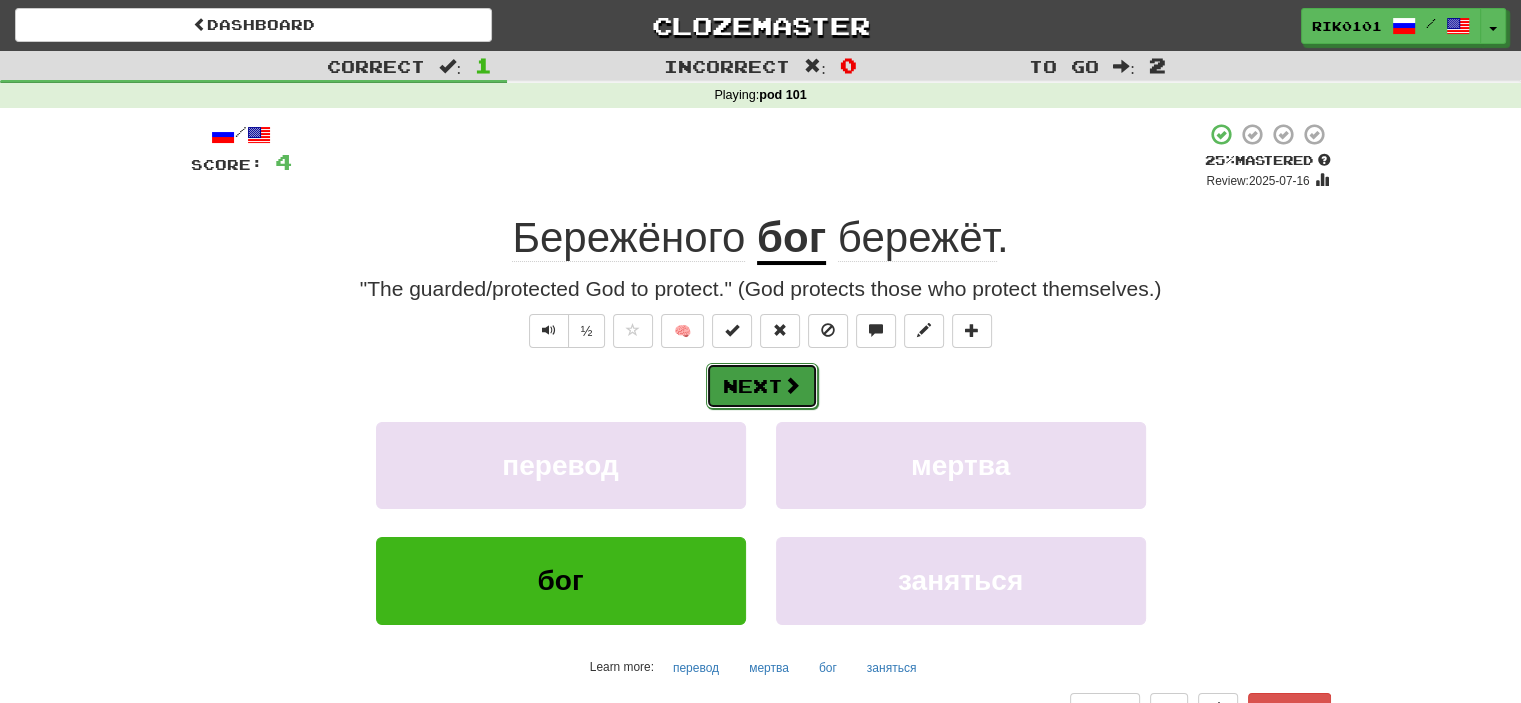 click on "Next" at bounding box center [762, 386] 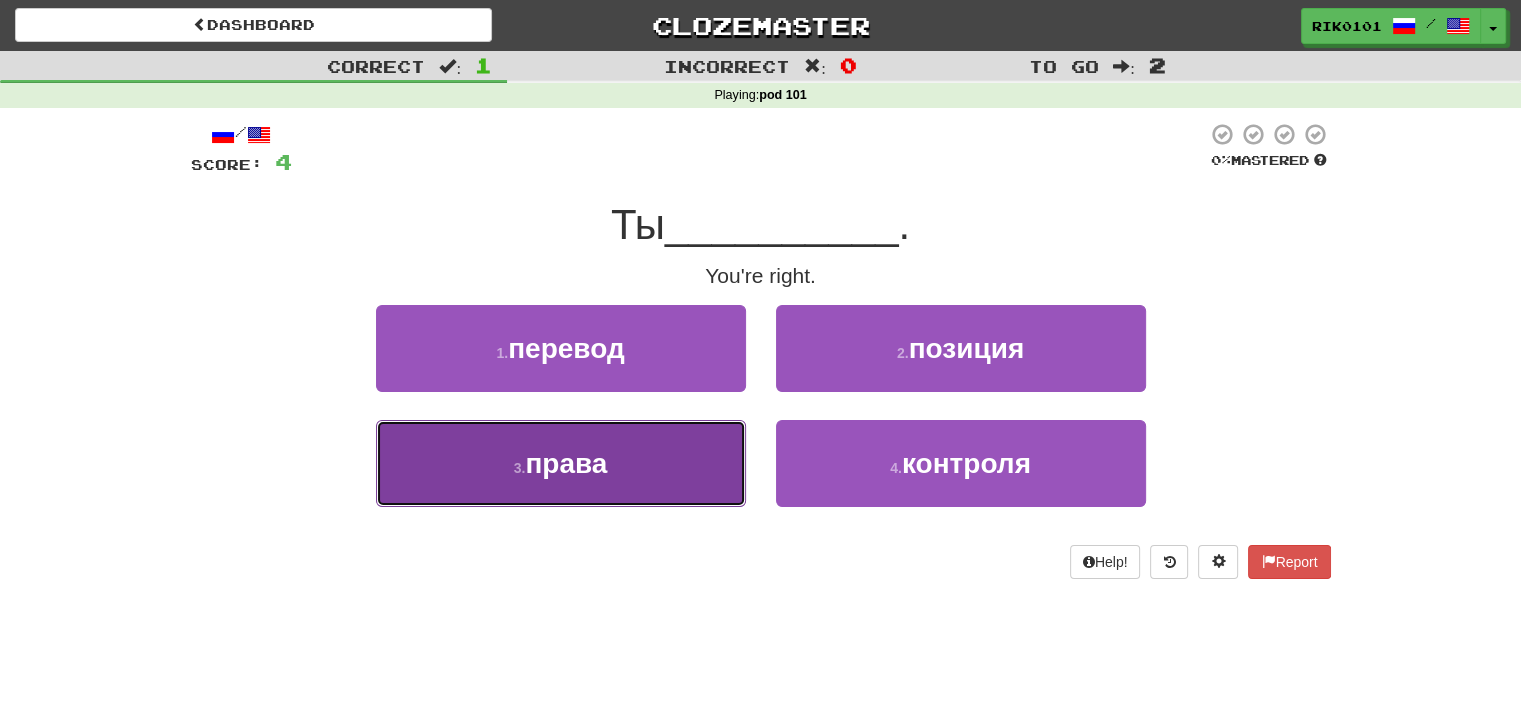 click on "3 .  права" at bounding box center [561, 463] 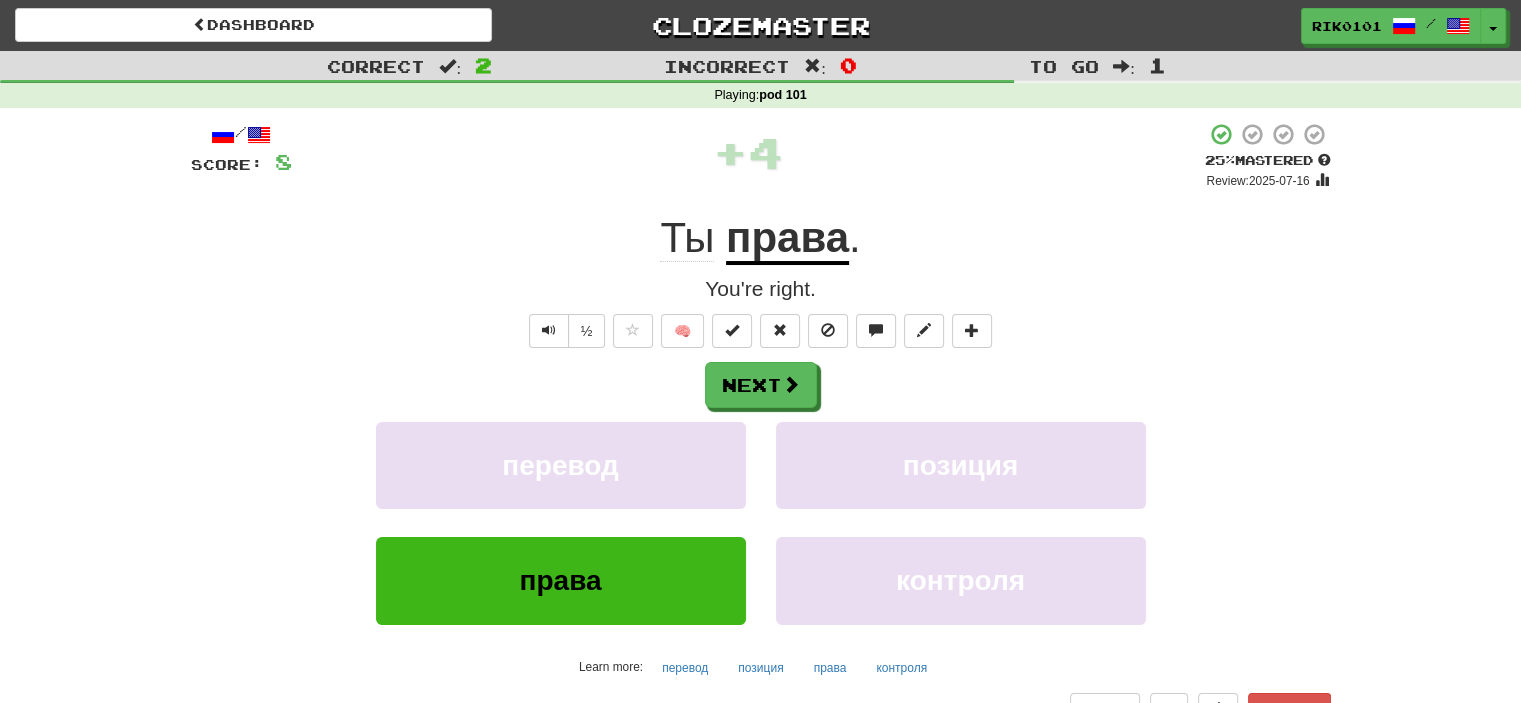 click on "права" at bounding box center (787, 239) 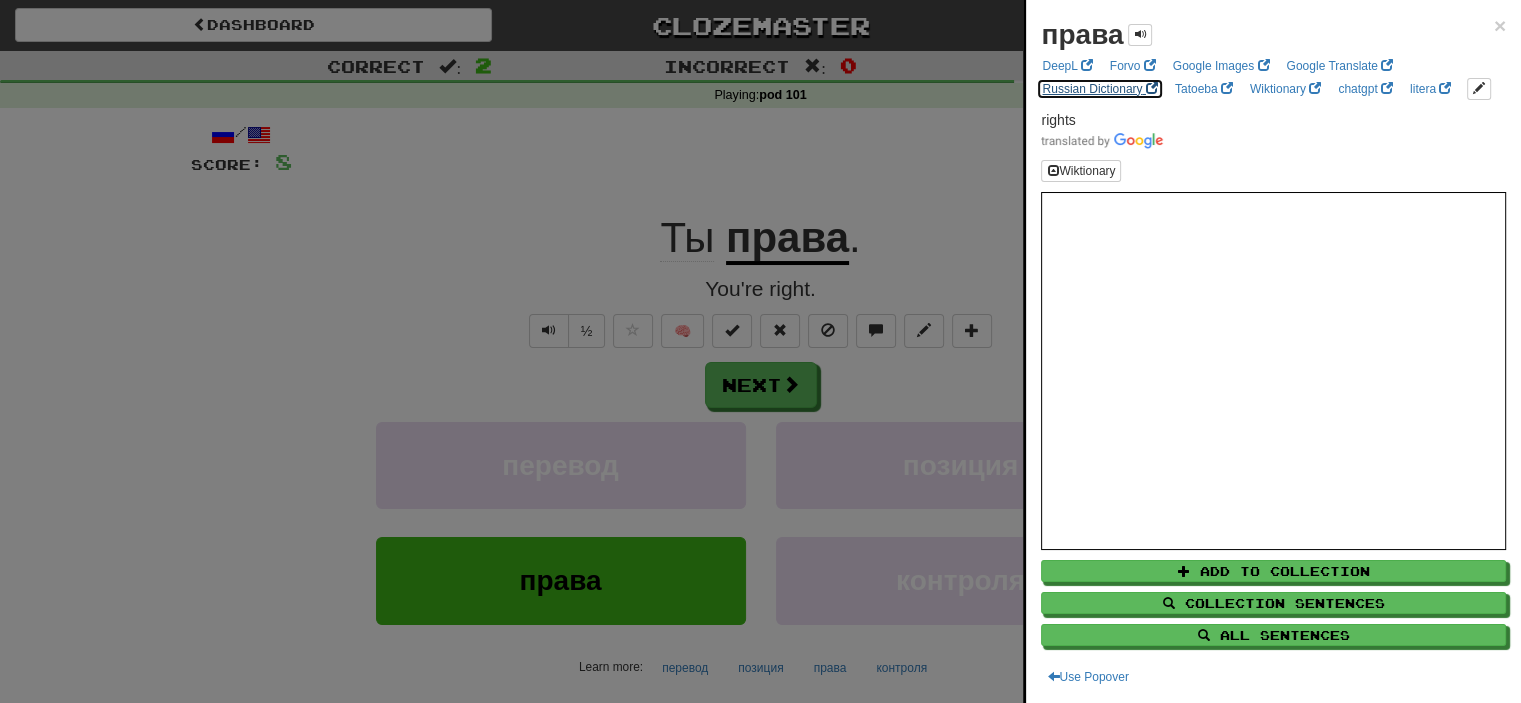 click on "Russian Dictionary" at bounding box center (1099, 89) 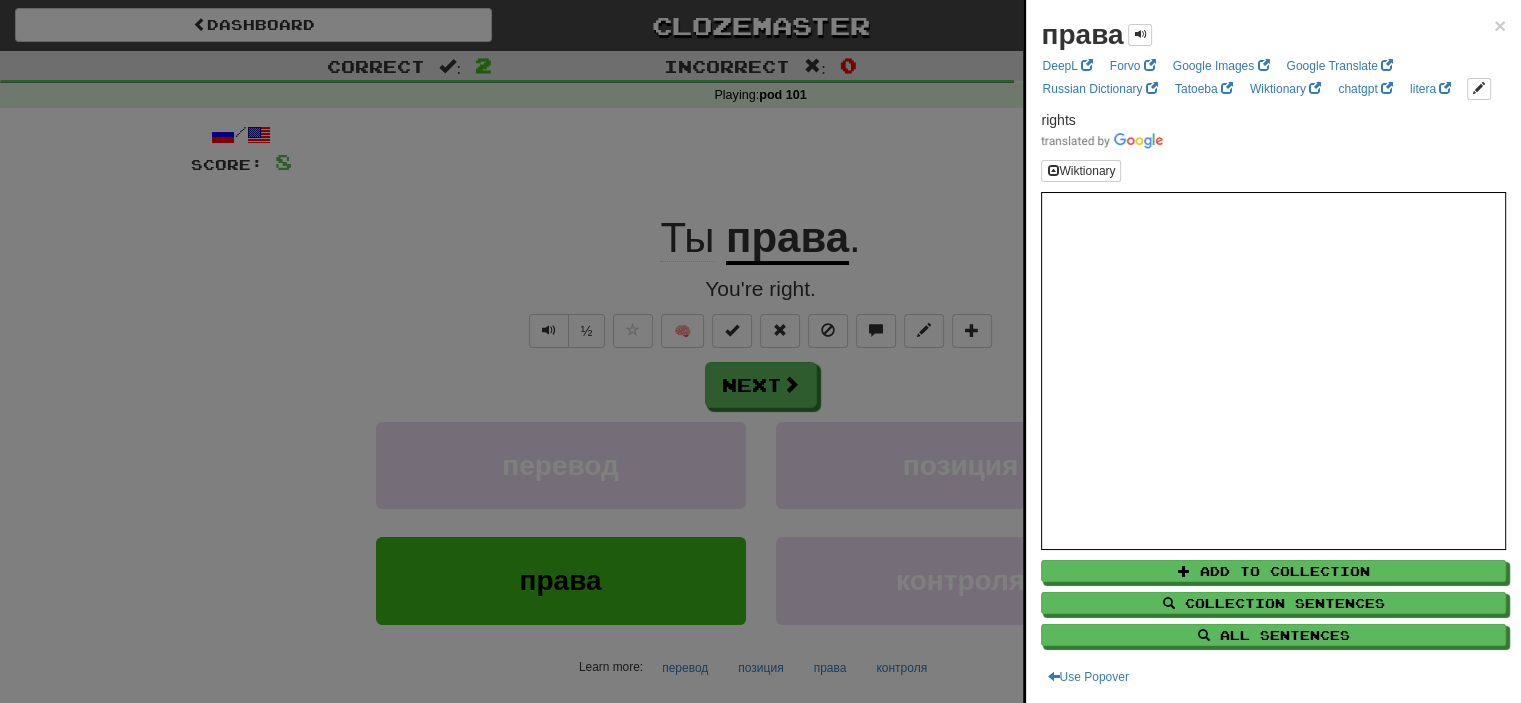 click at bounding box center [760, 351] 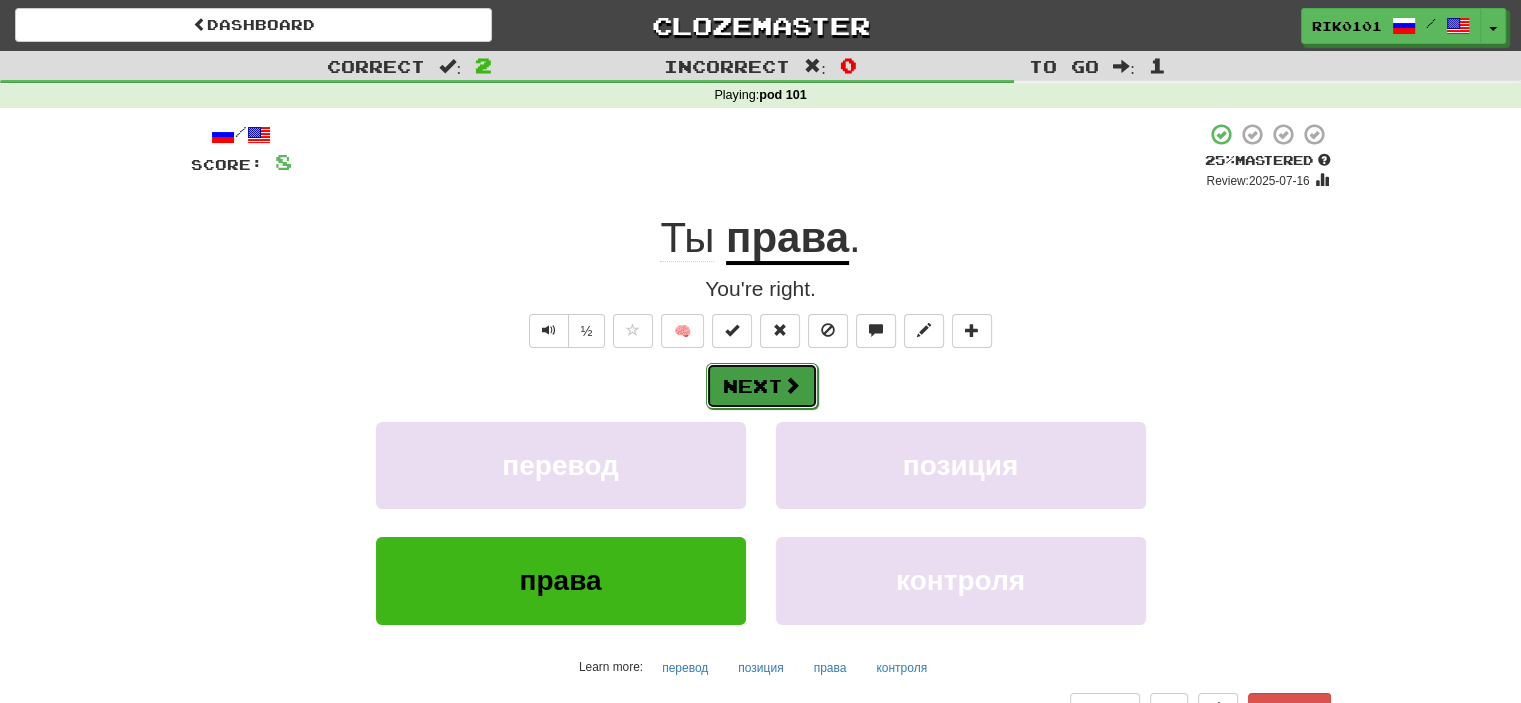 click on "Next" at bounding box center (762, 386) 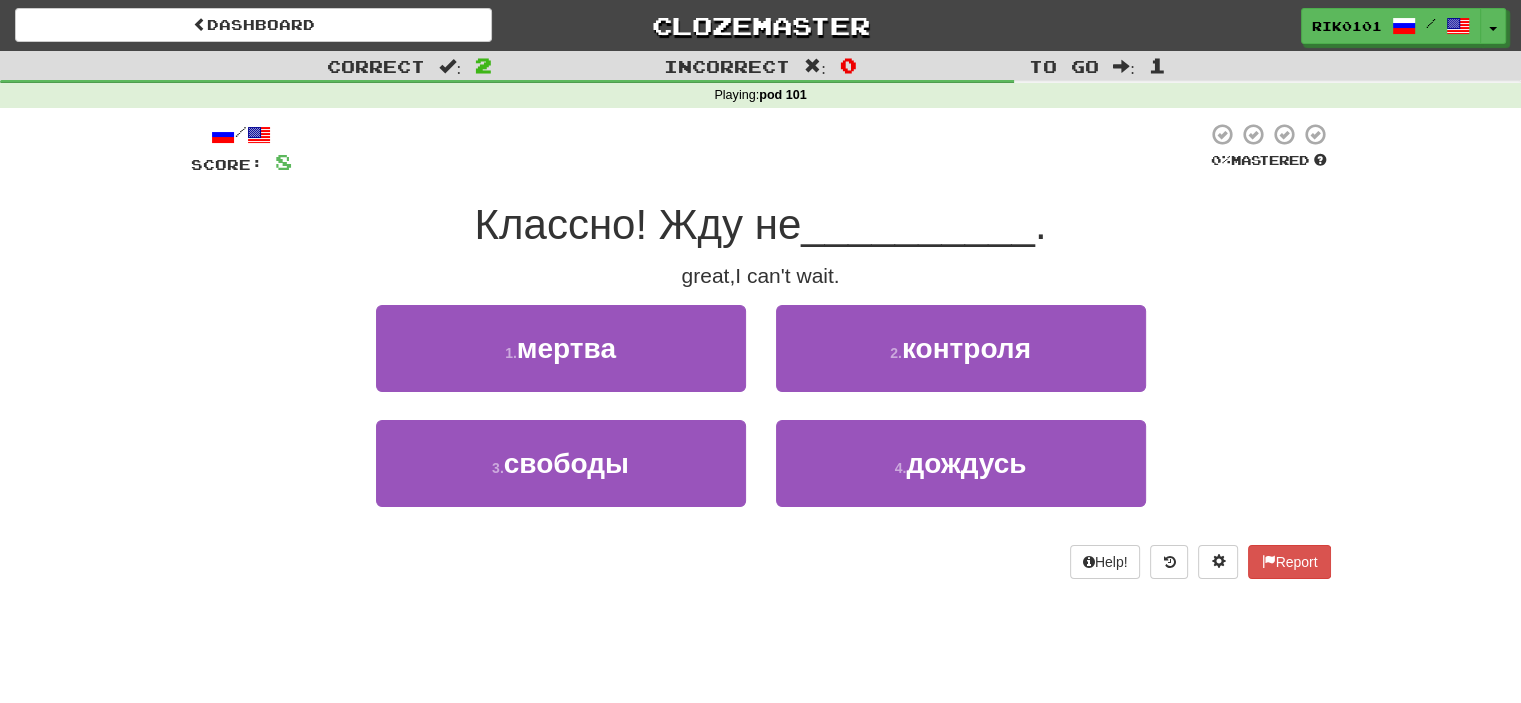 click on "Классно! Жду не" at bounding box center (638, 224) 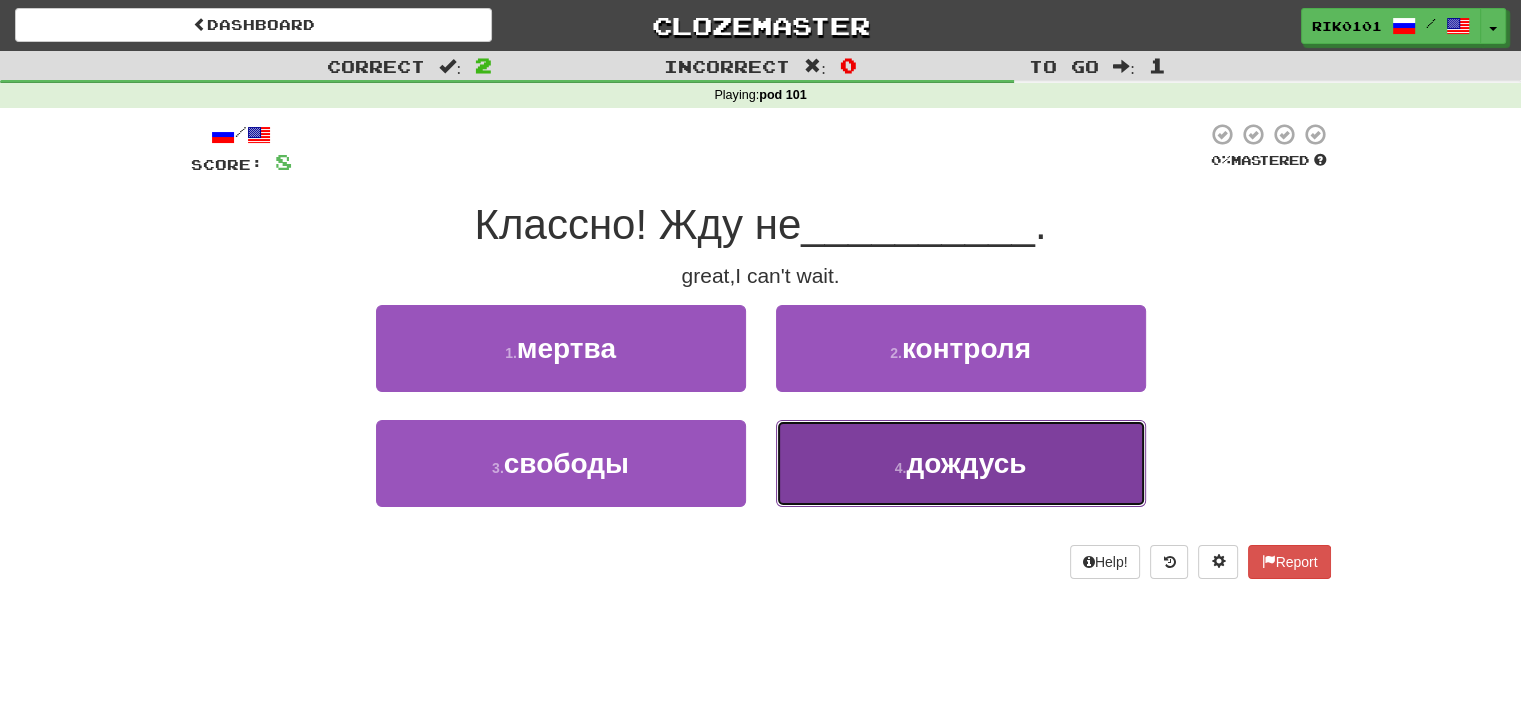 click on "4 .  дождусь" at bounding box center (961, 463) 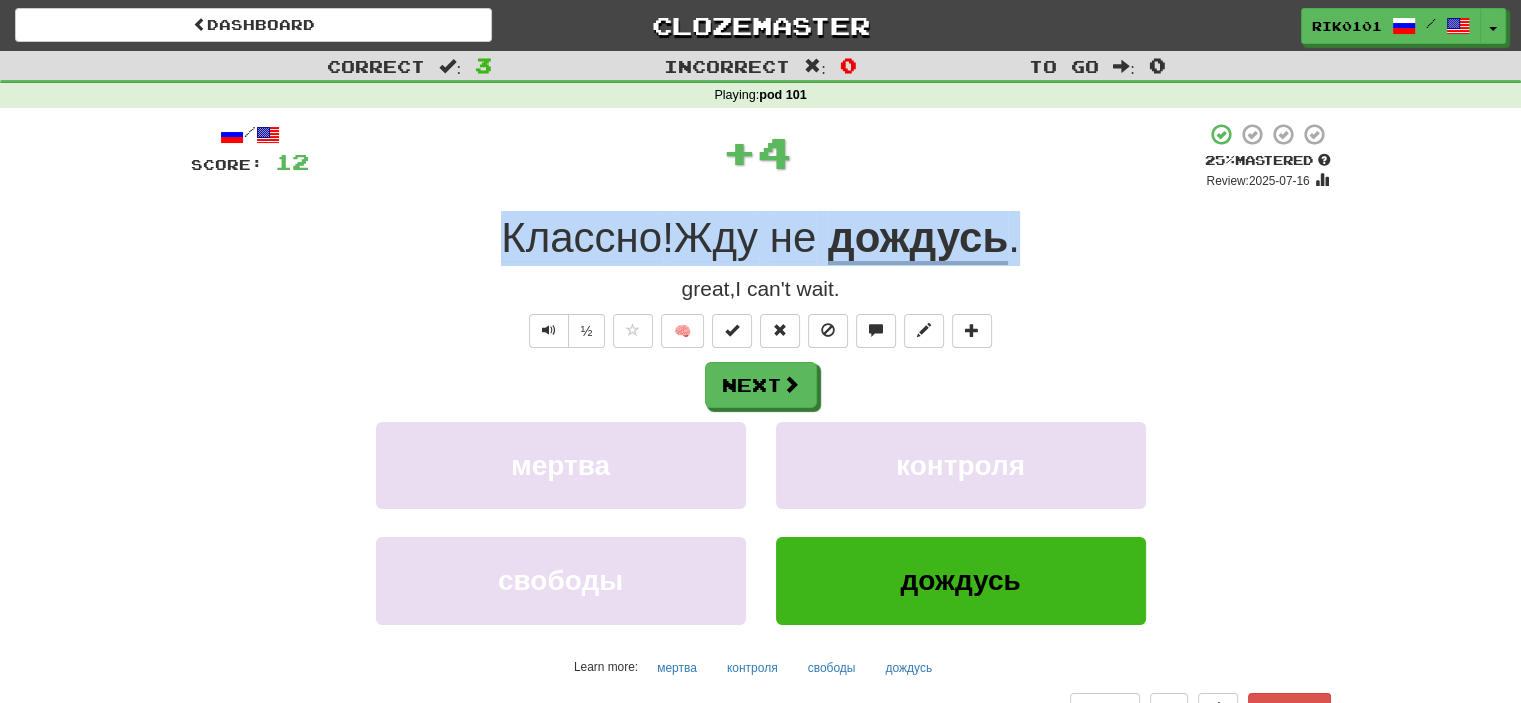 drag, startPoint x: 480, startPoint y: 247, endPoint x: 1031, endPoint y: 244, distance: 551.0082 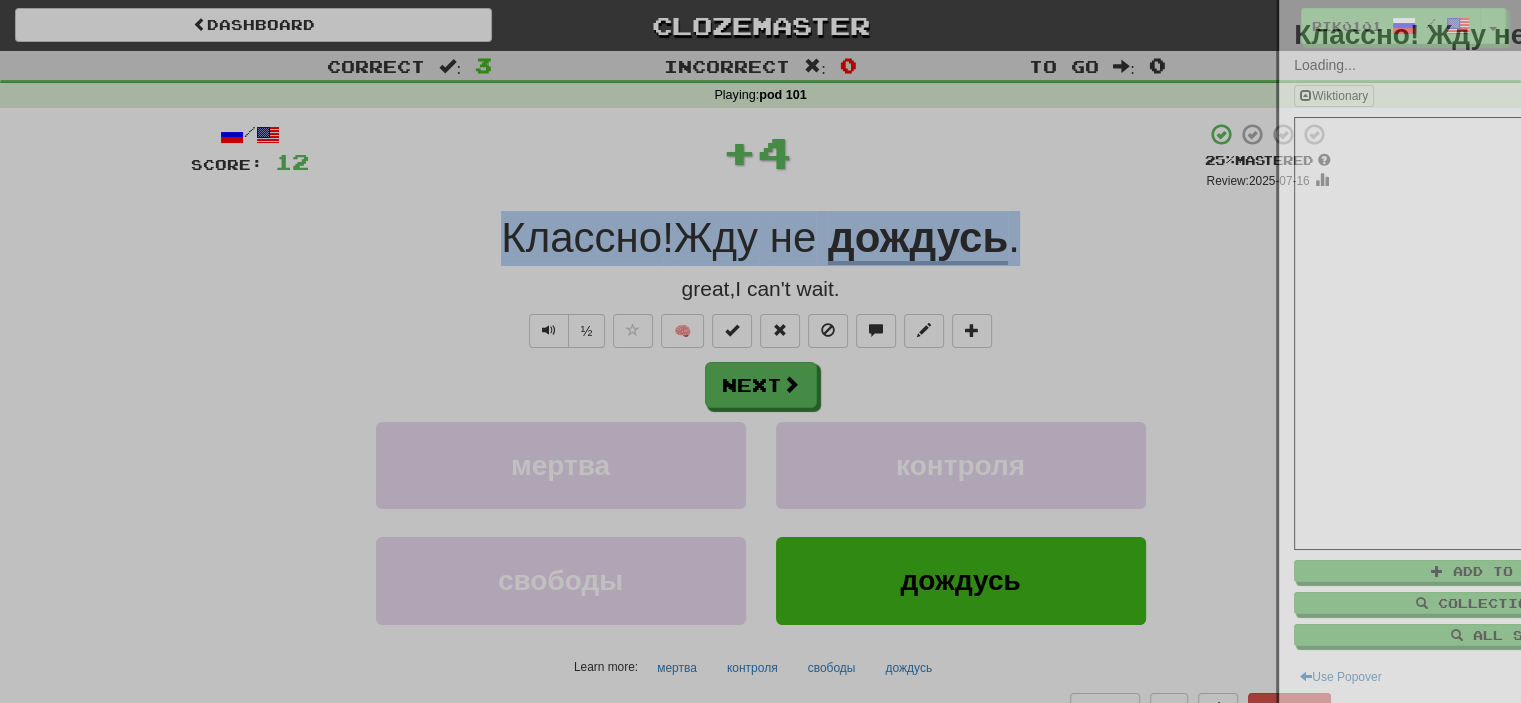 copy on "Классно !  Жду   не   дождусь ." 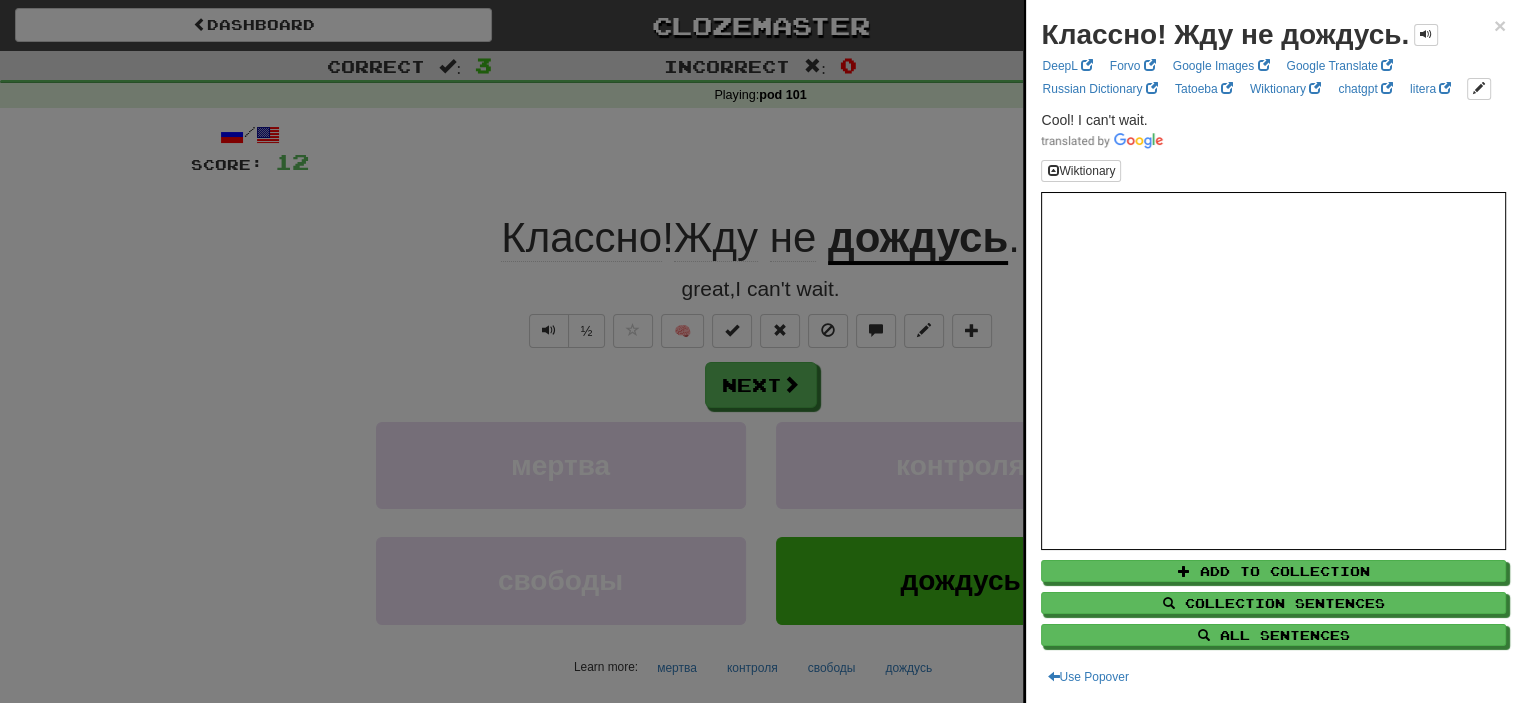click at bounding box center [760, 351] 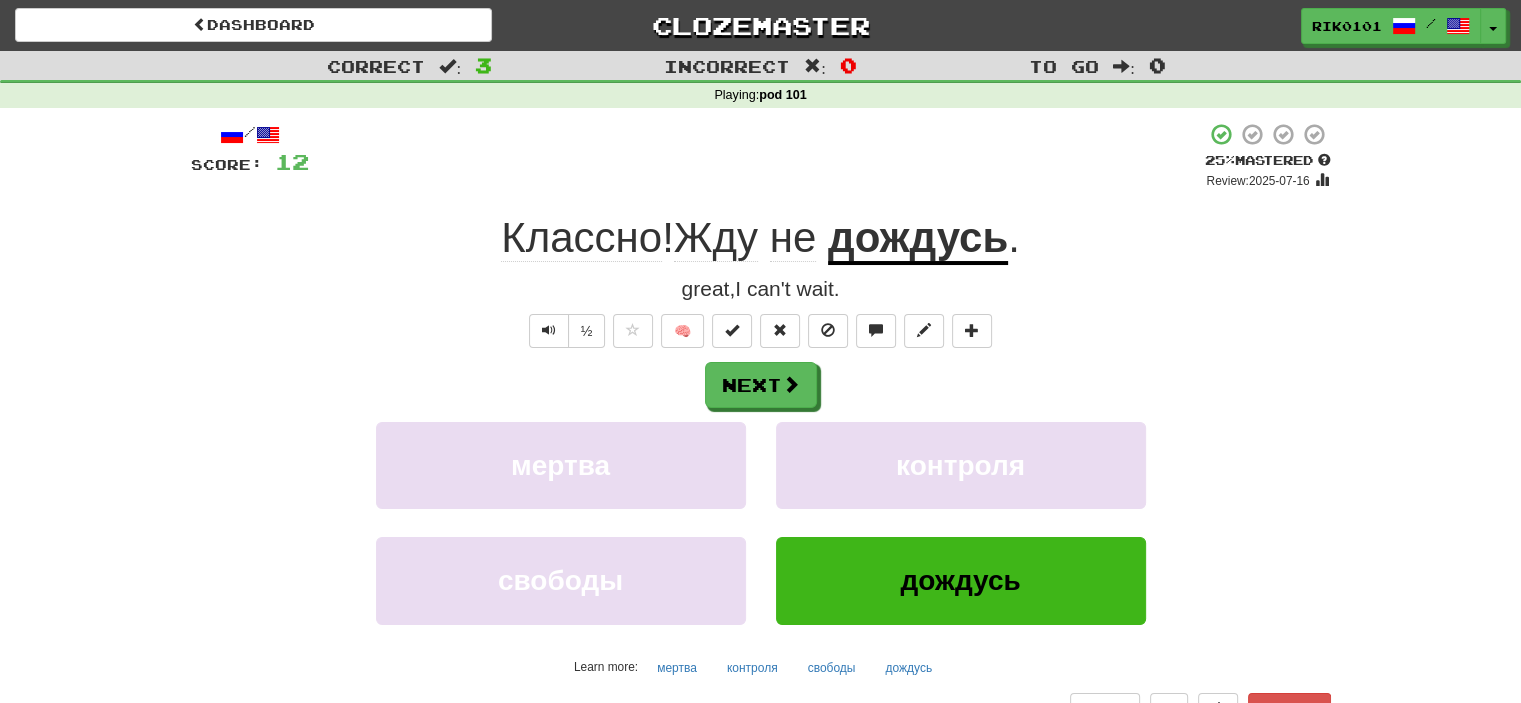 click on "Жду" at bounding box center [716, 238] 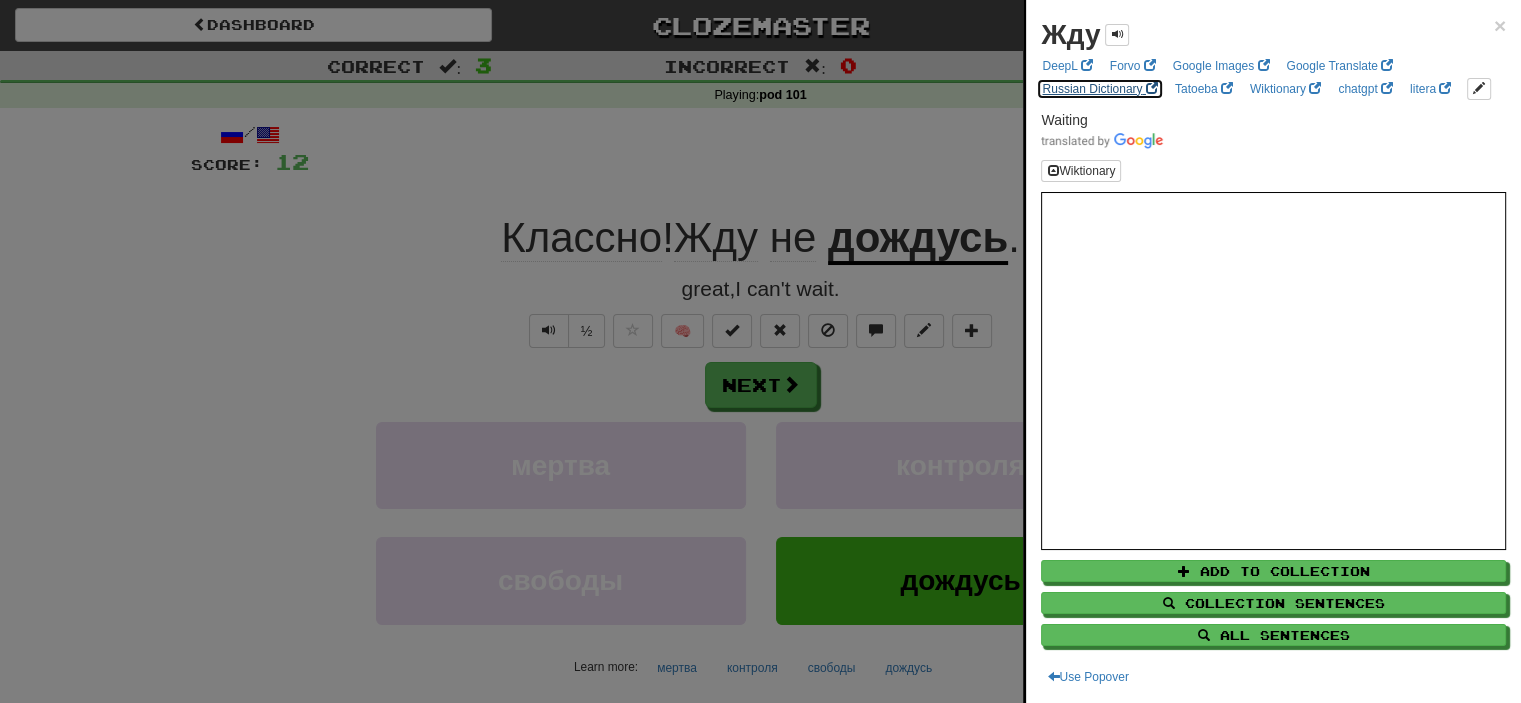 click on "Russian Dictionary" at bounding box center [1099, 89] 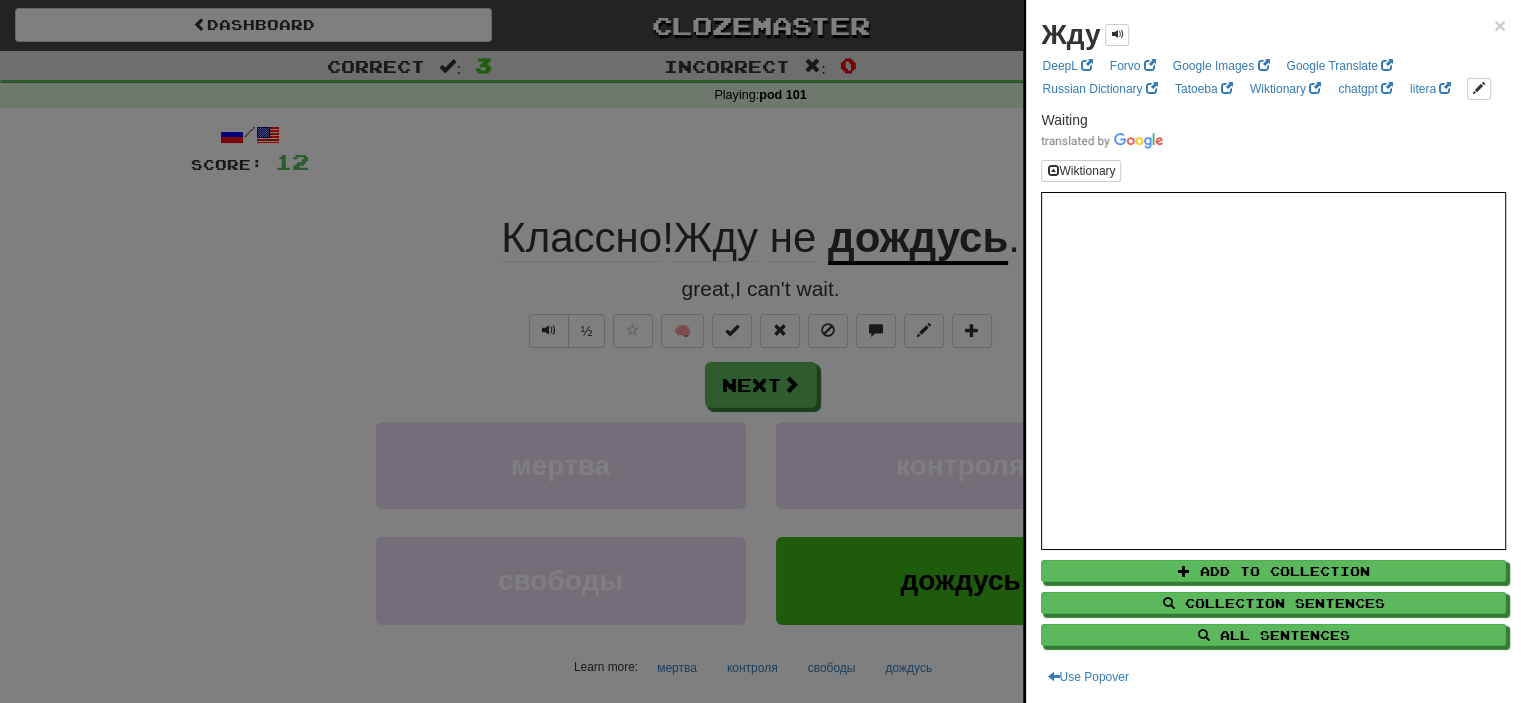 click at bounding box center (760, 351) 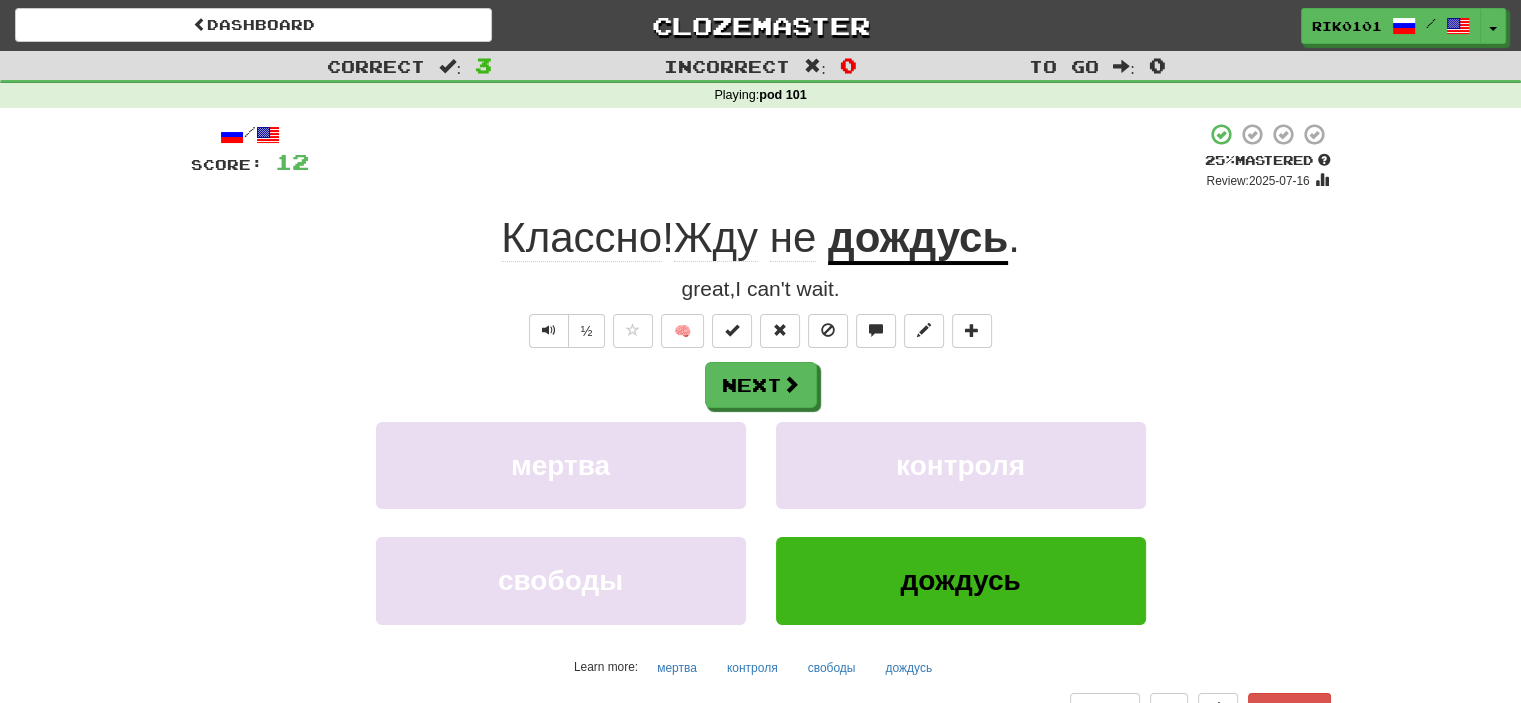 click on "дождусь" at bounding box center [918, 239] 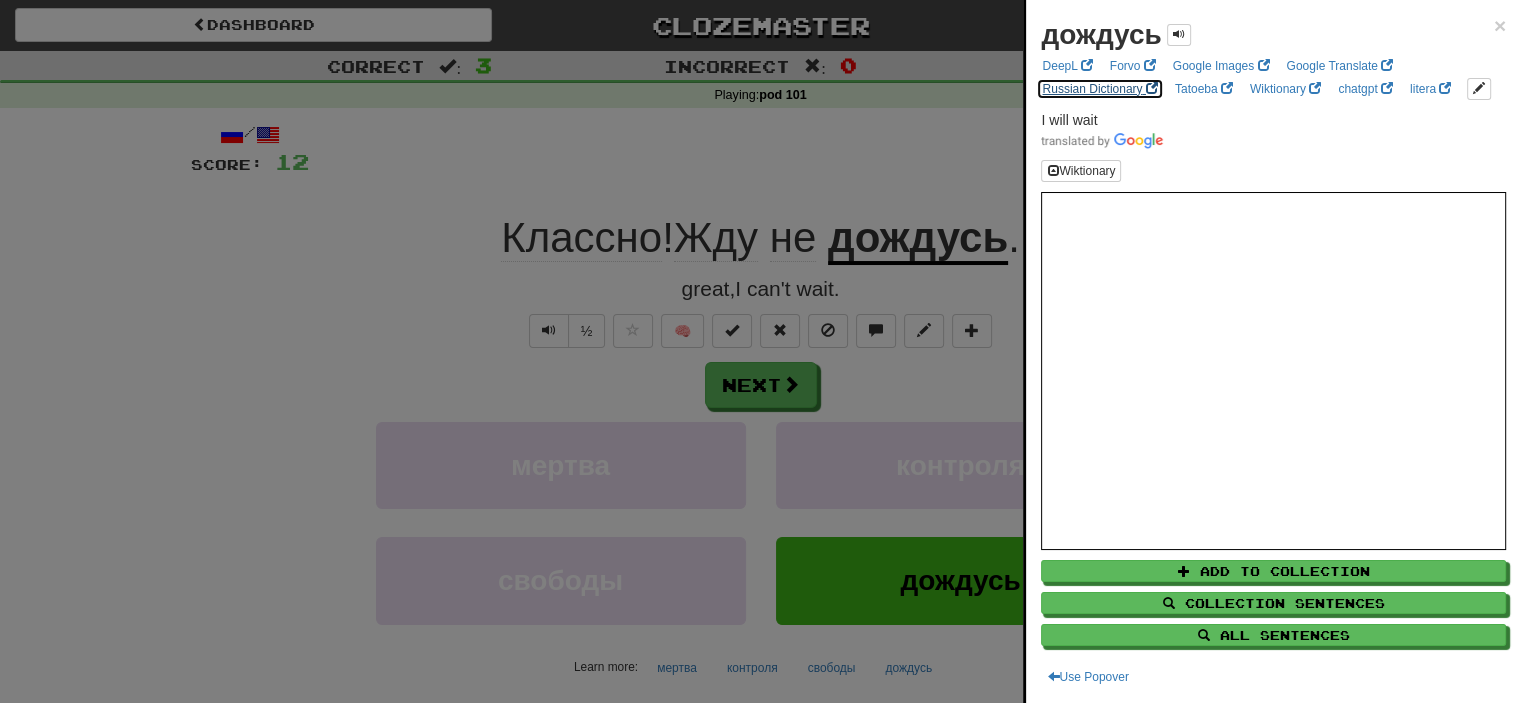click on "Russian Dictionary" at bounding box center [1099, 89] 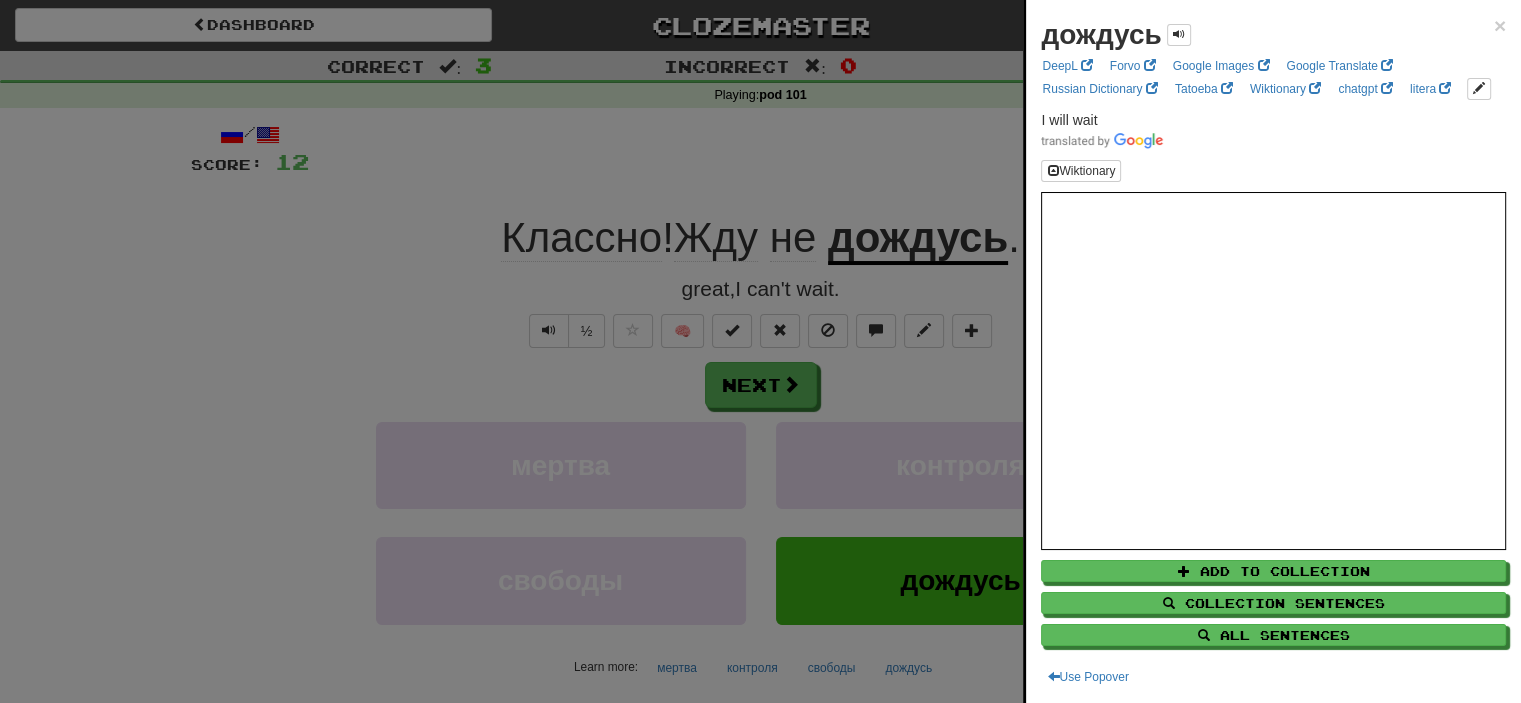 click at bounding box center (760, 351) 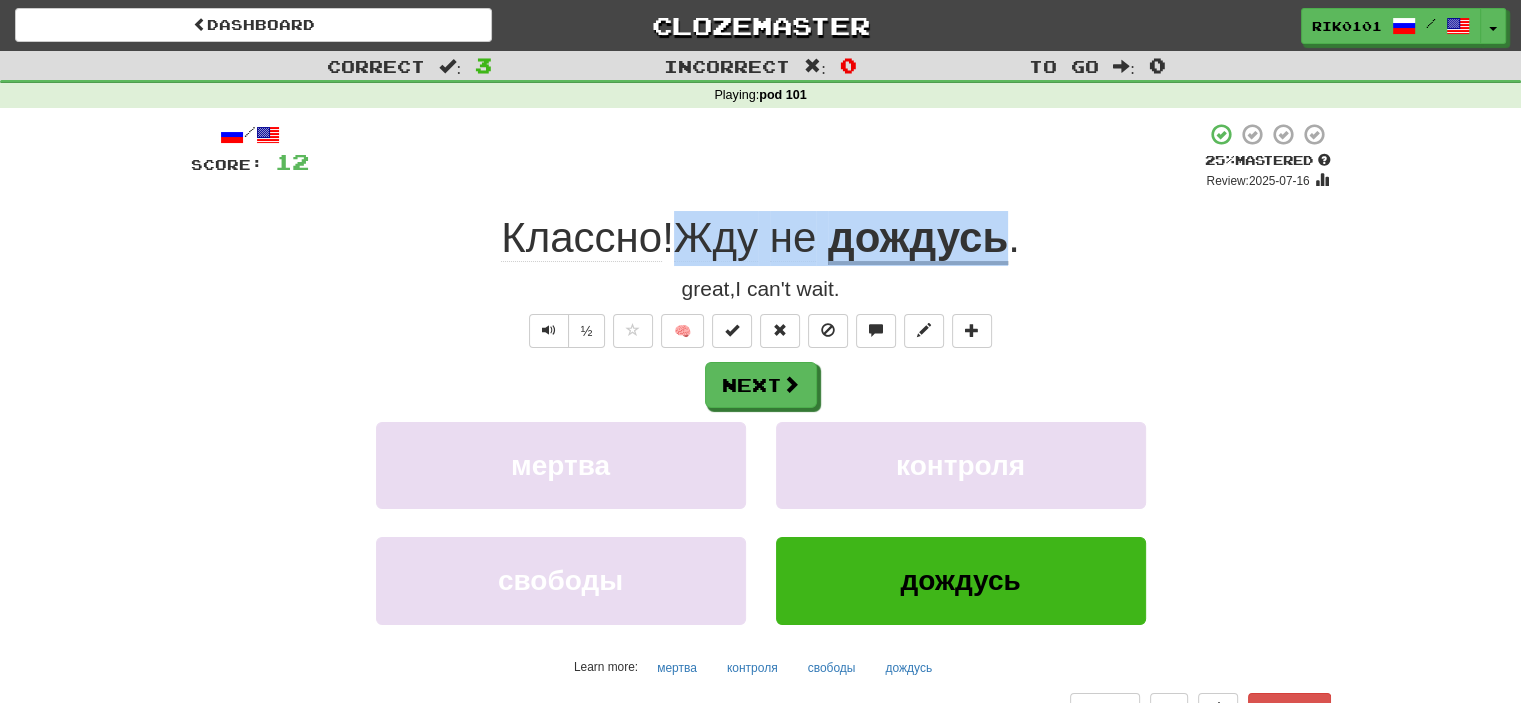 drag, startPoint x: 679, startPoint y: 231, endPoint x: 1011, endPoint y: 250, distance: 332.54324 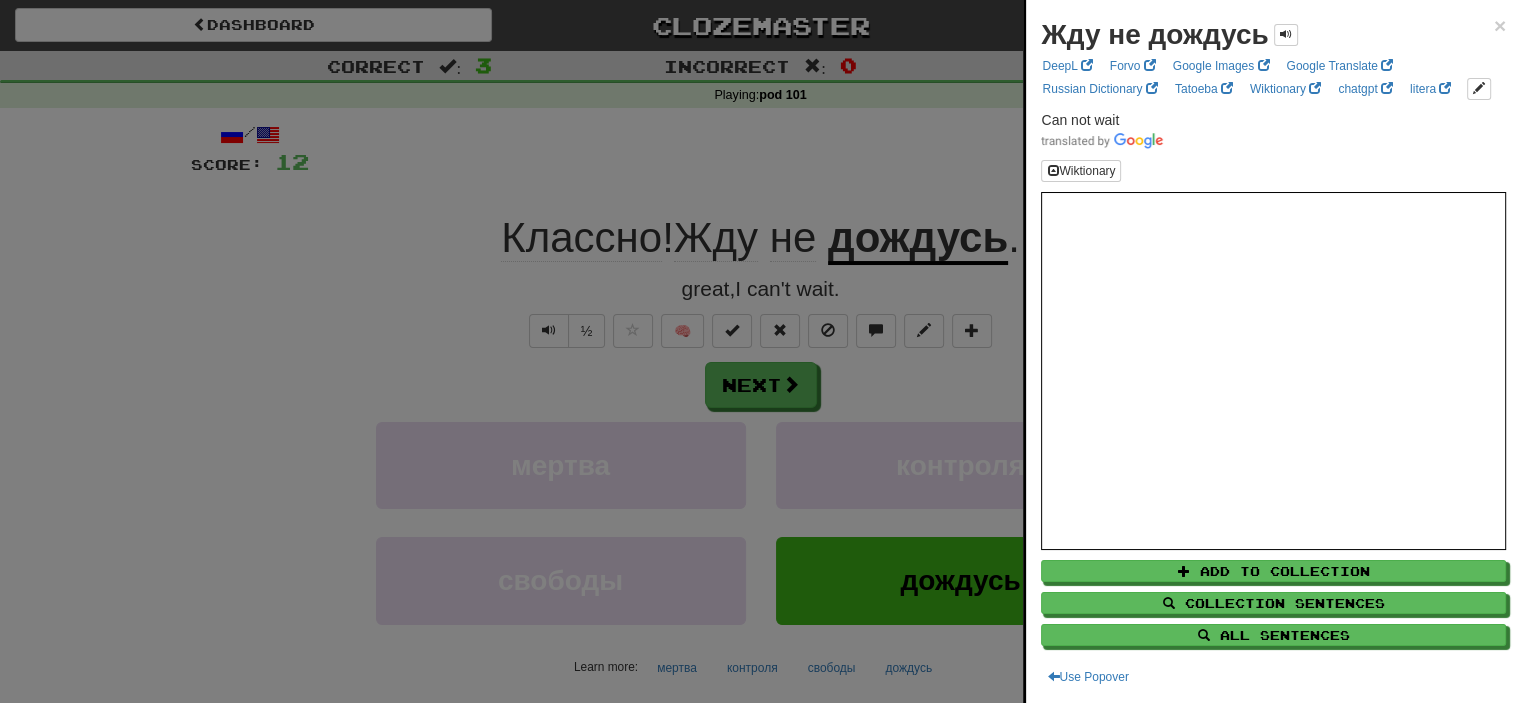 click at bounding box center [760, 351] 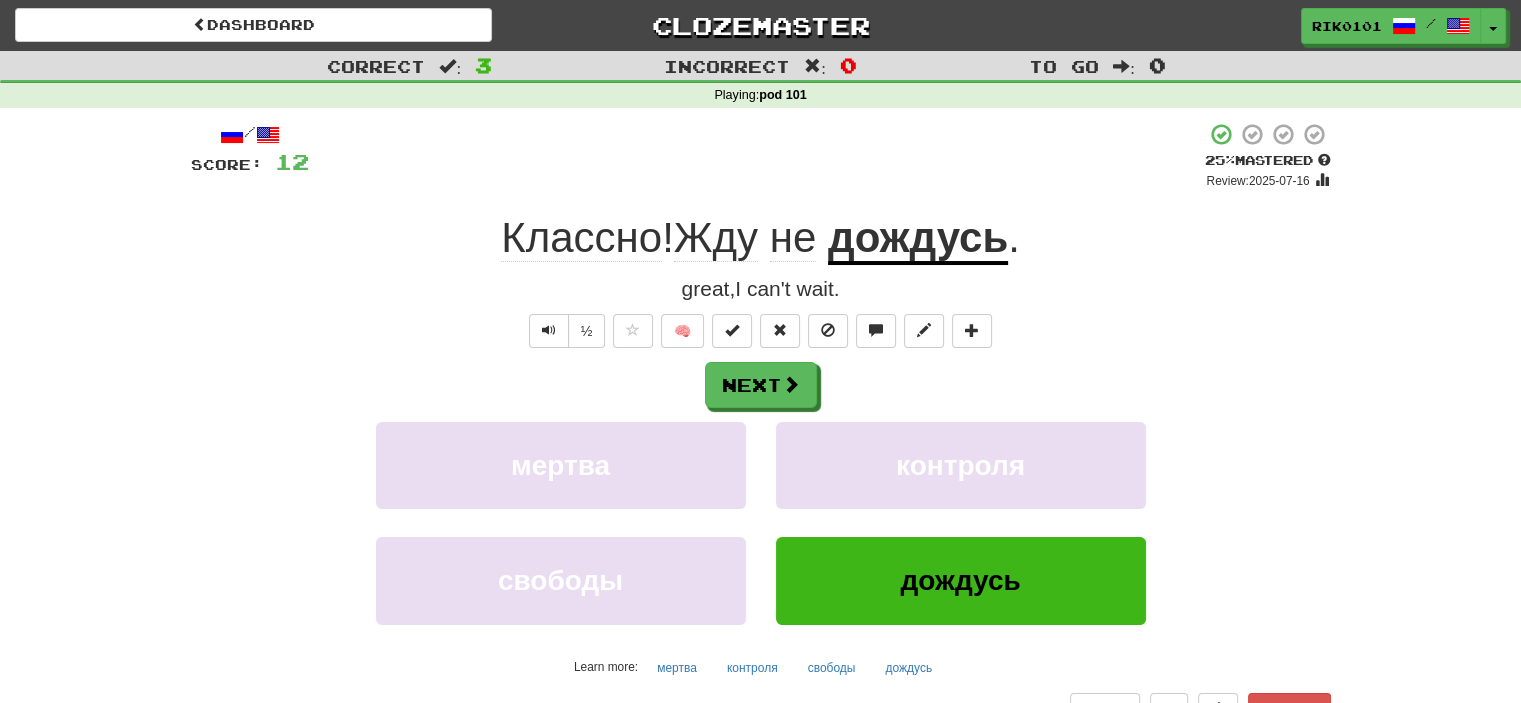 click on "+ 4" at bounding box center [757, 156] 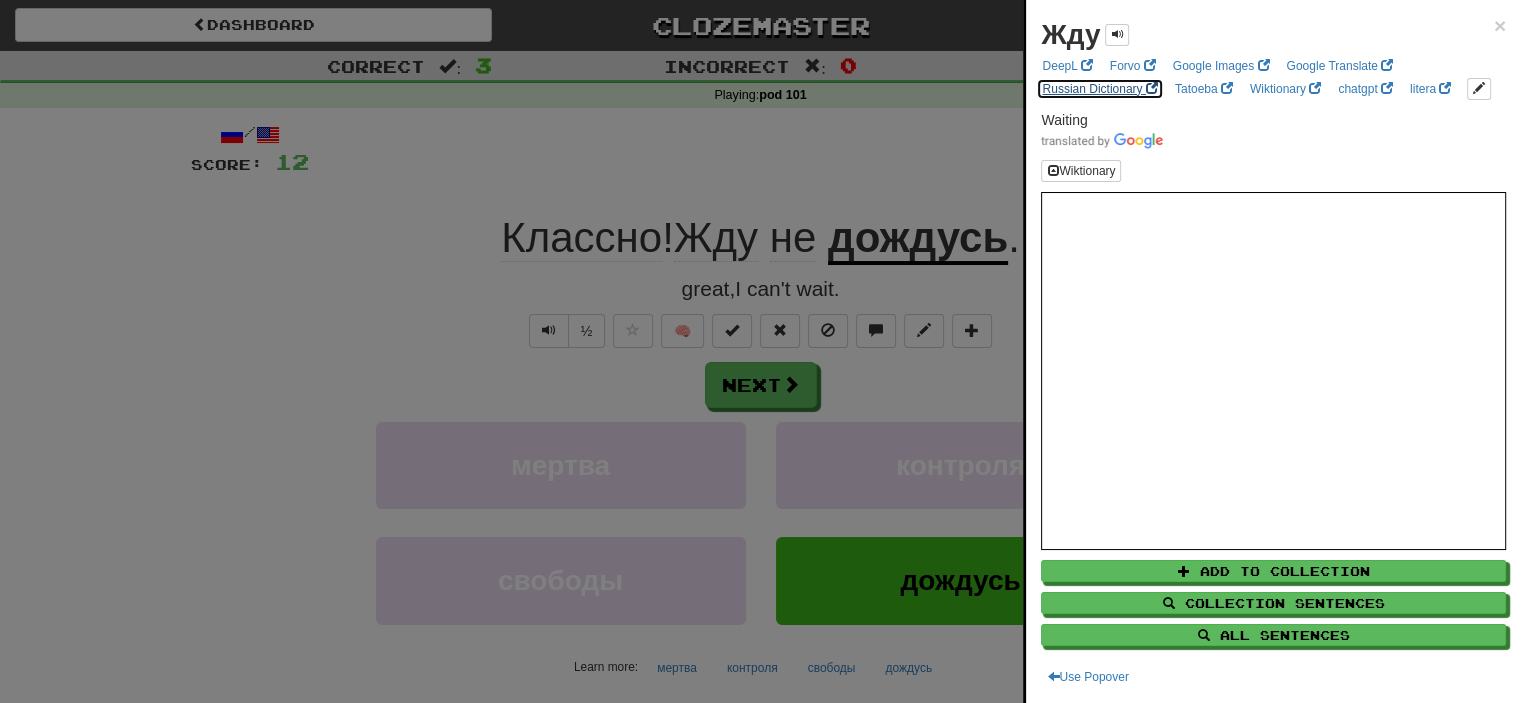 click on "Russian Dictionary" at bounding box center (1099, 89) 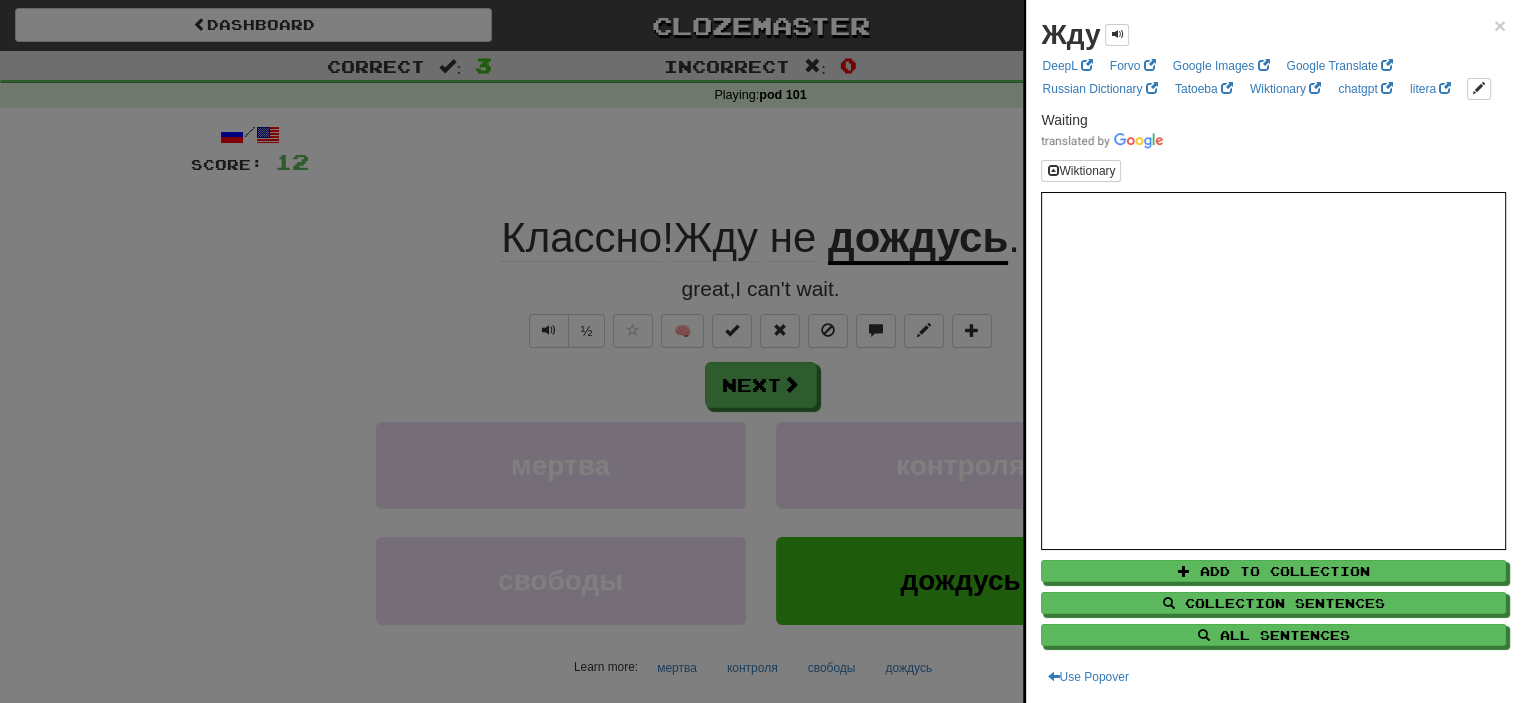 click at bounding box center (760, 351) 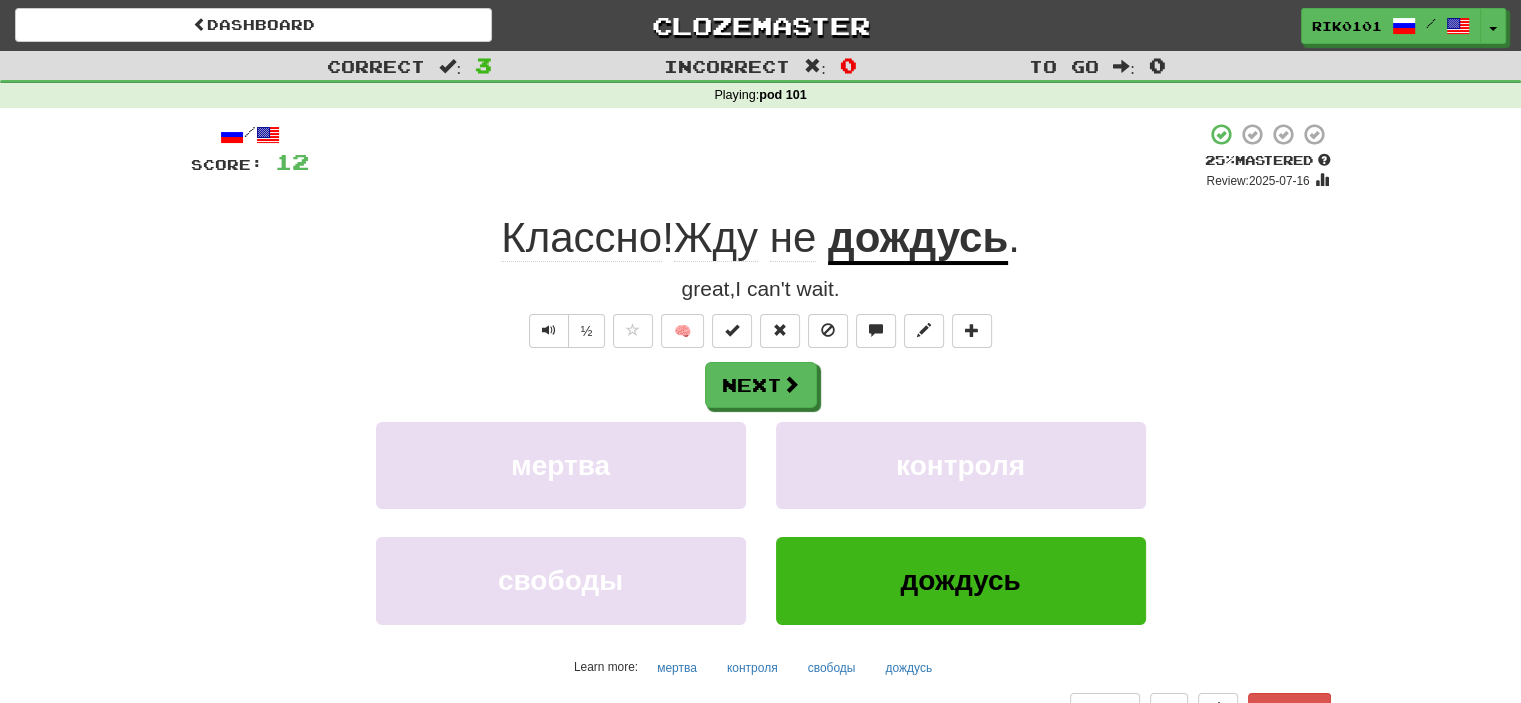 click on "дождусь" at bounding box center (918, 239) 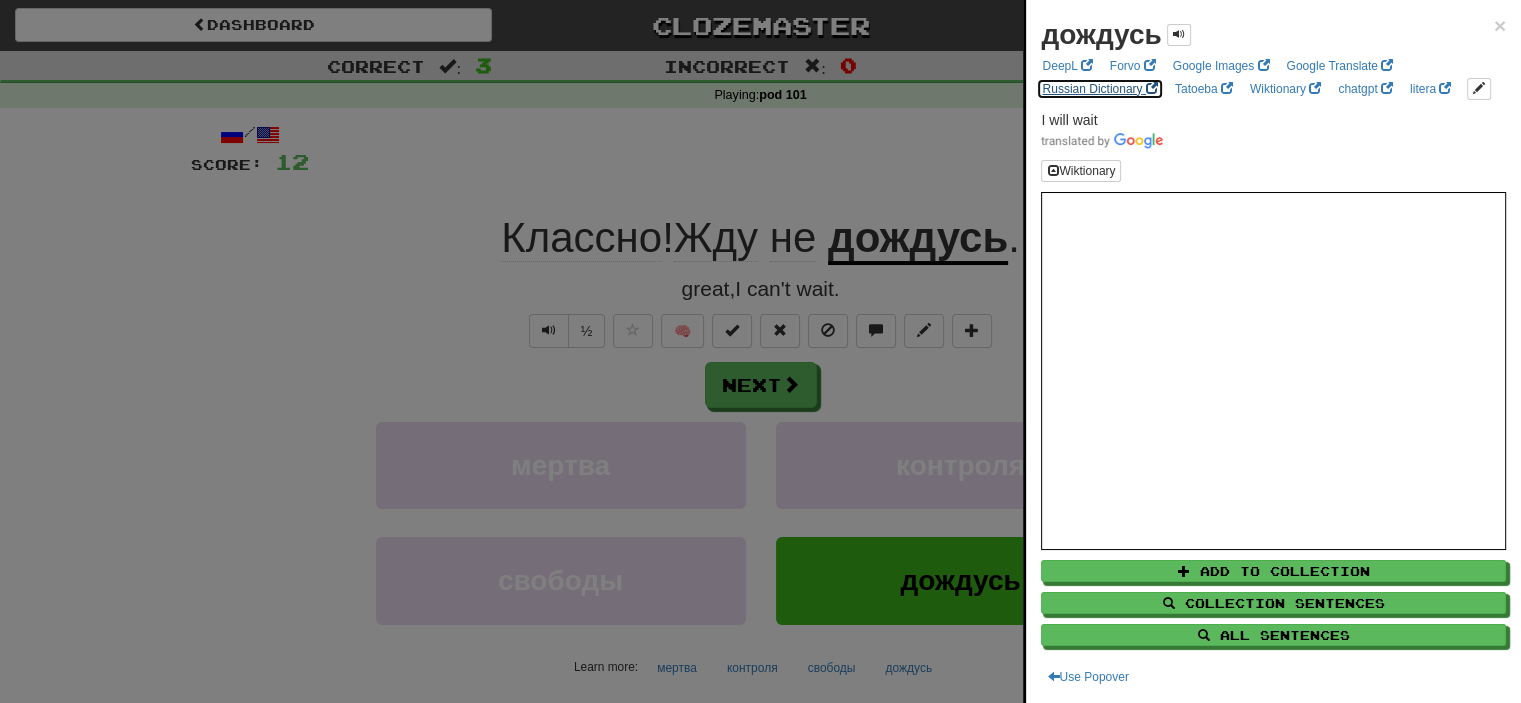 click on "Russian Dictionary" at bounding box center (1099, 89) 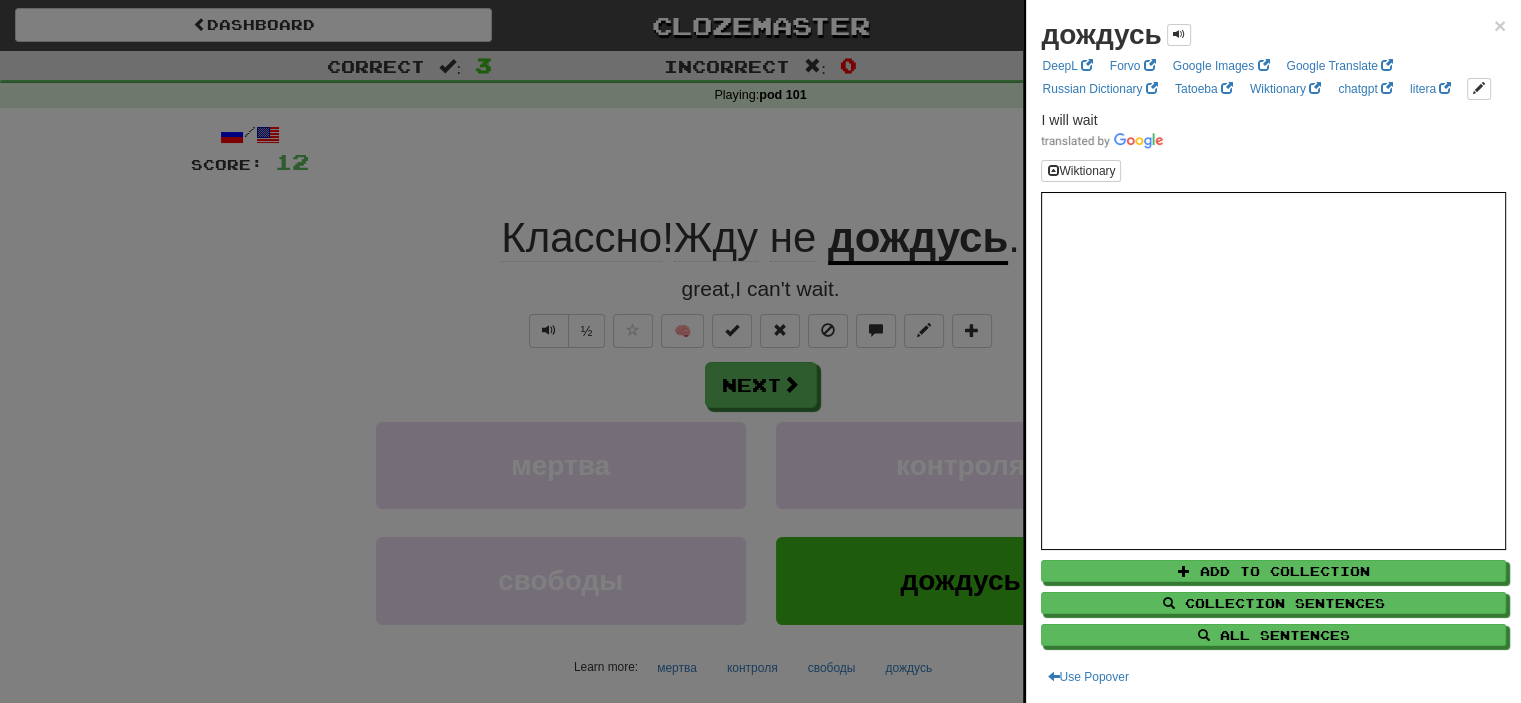 click at bounding box center (760, 351) 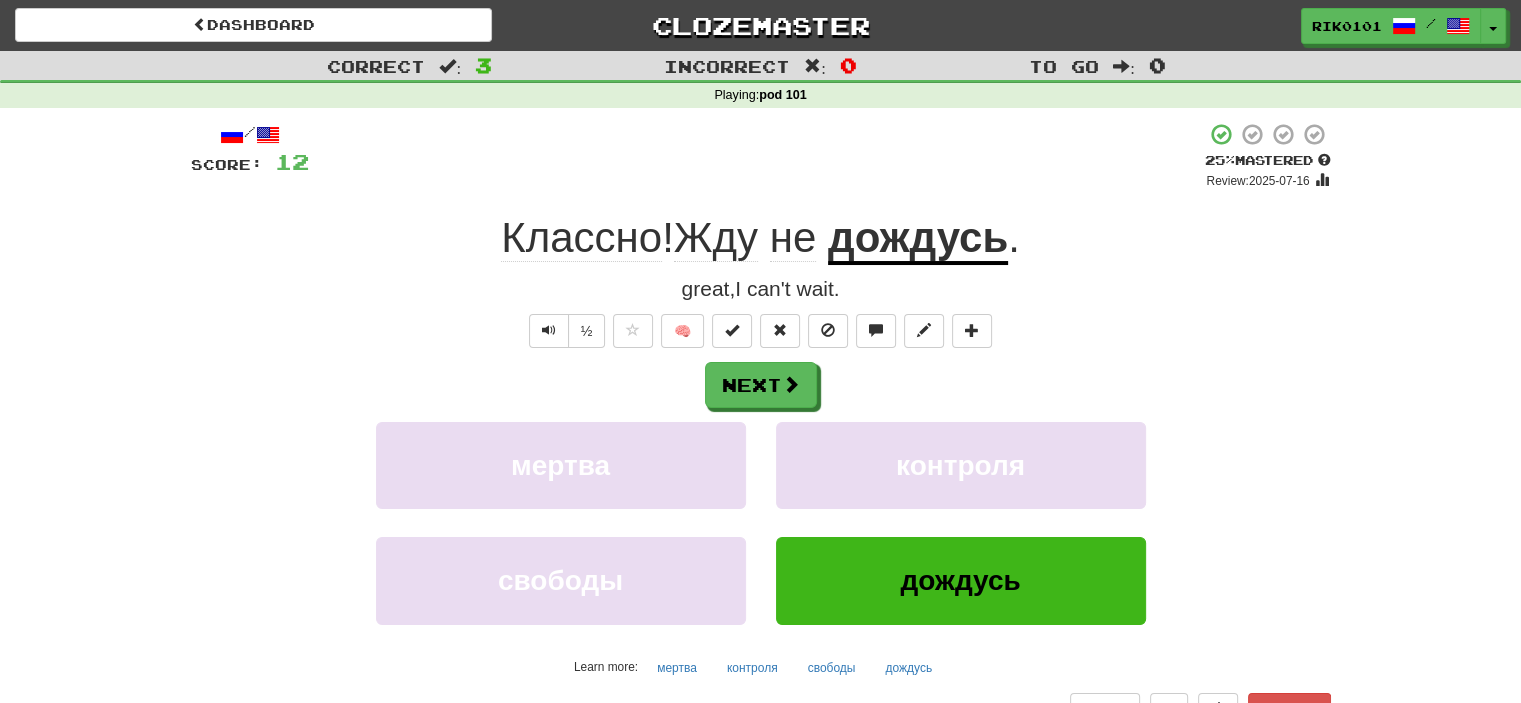 click on "Жду" at bounding box center [716, 238] 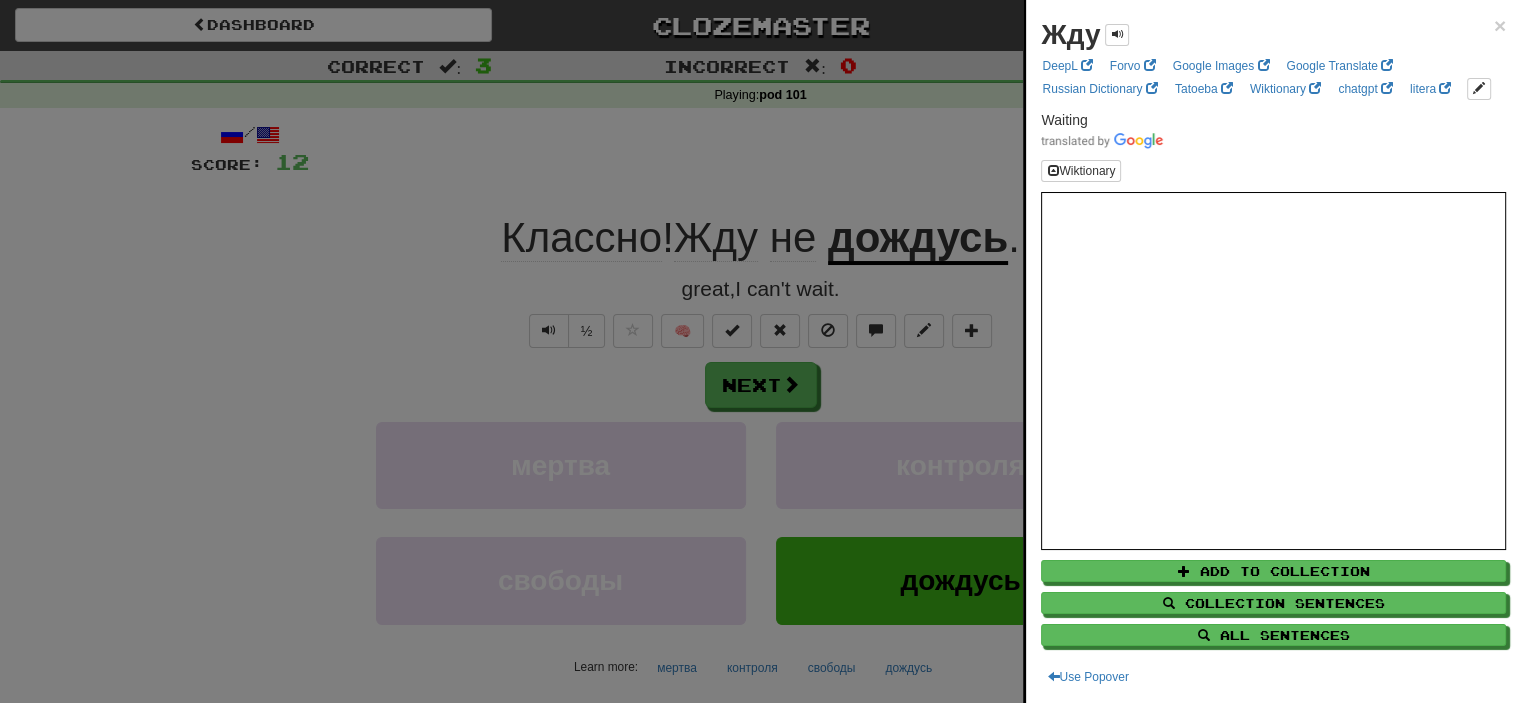 click at bounding box center [760, 351] 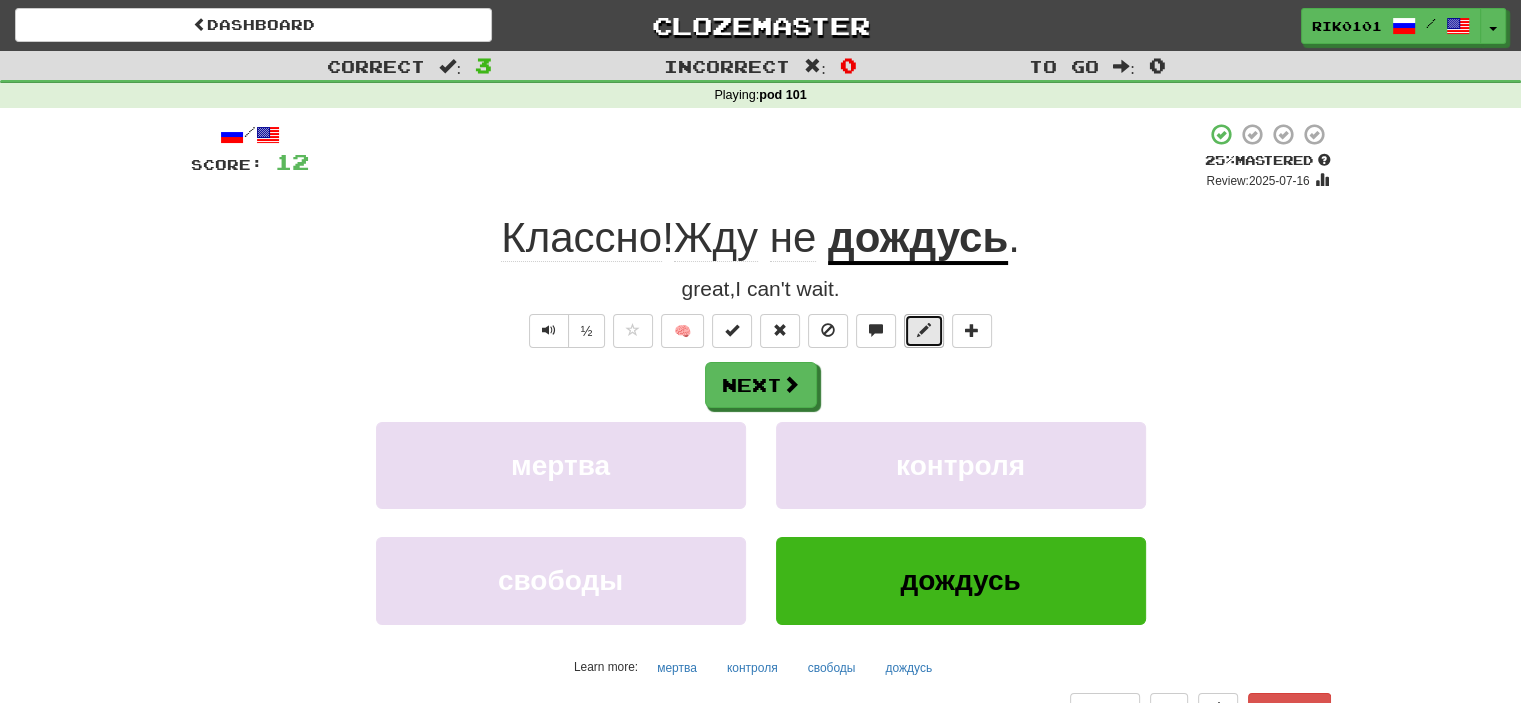 click at bounding box center [924, 331] 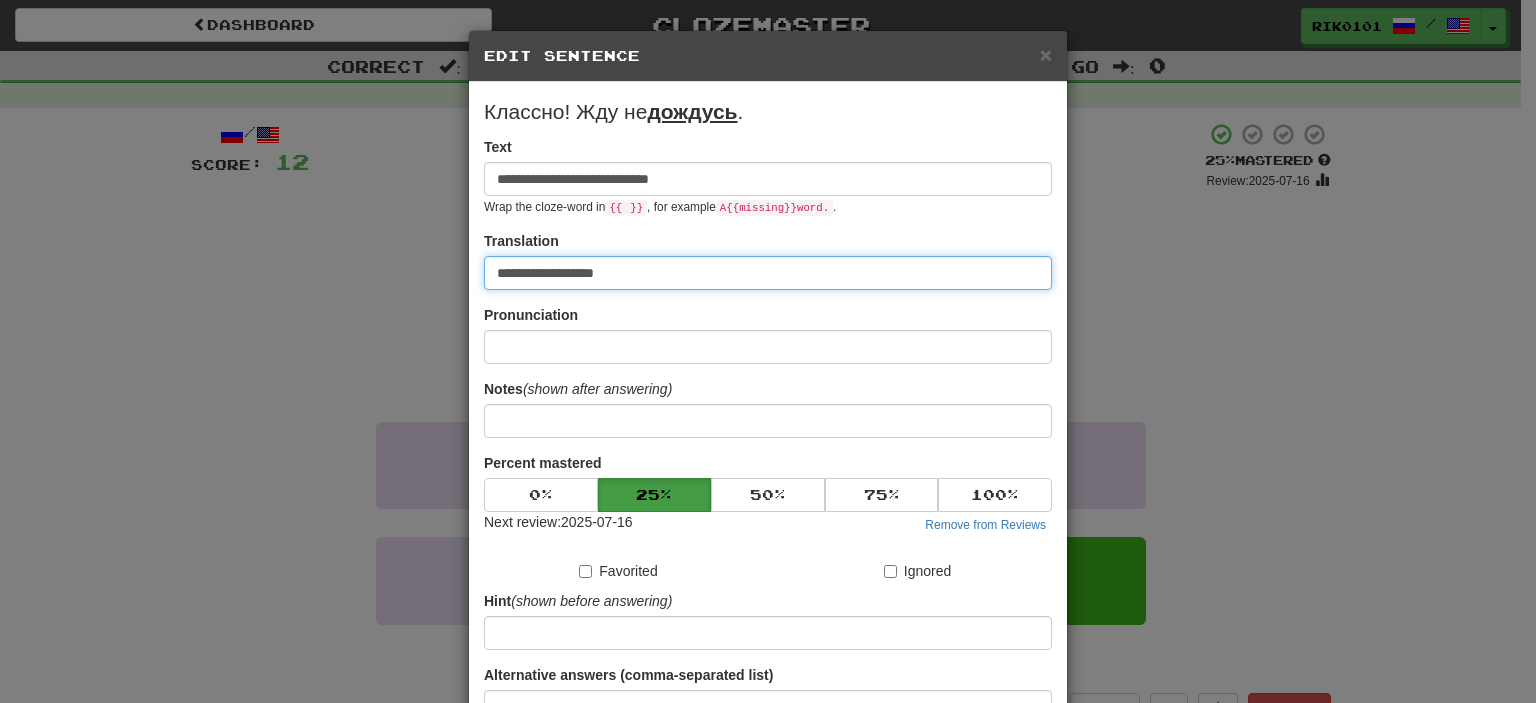 drag, startPoint x: 535, startPoint y: 274, endPoint x: 614, endPoint y: 263, distance: 79.762146 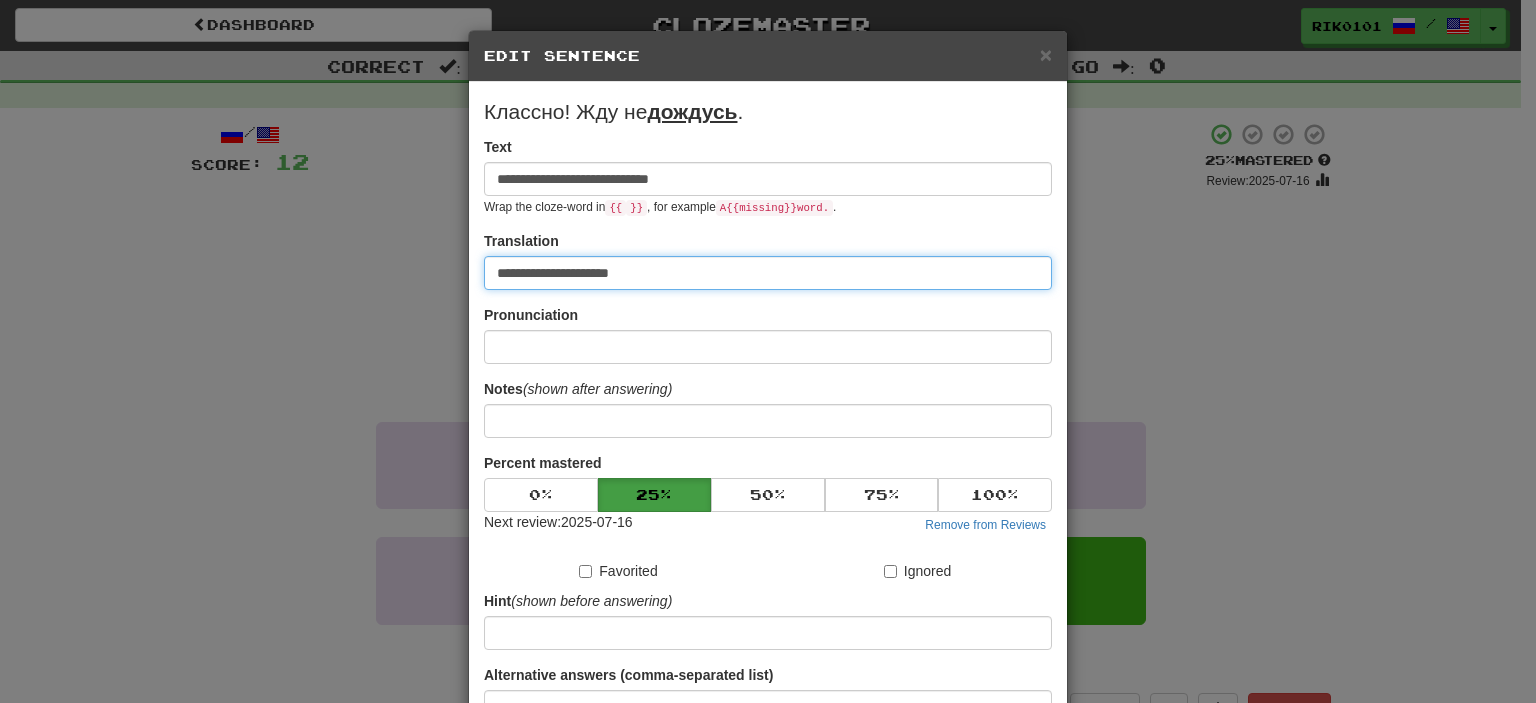 paste on "**********" 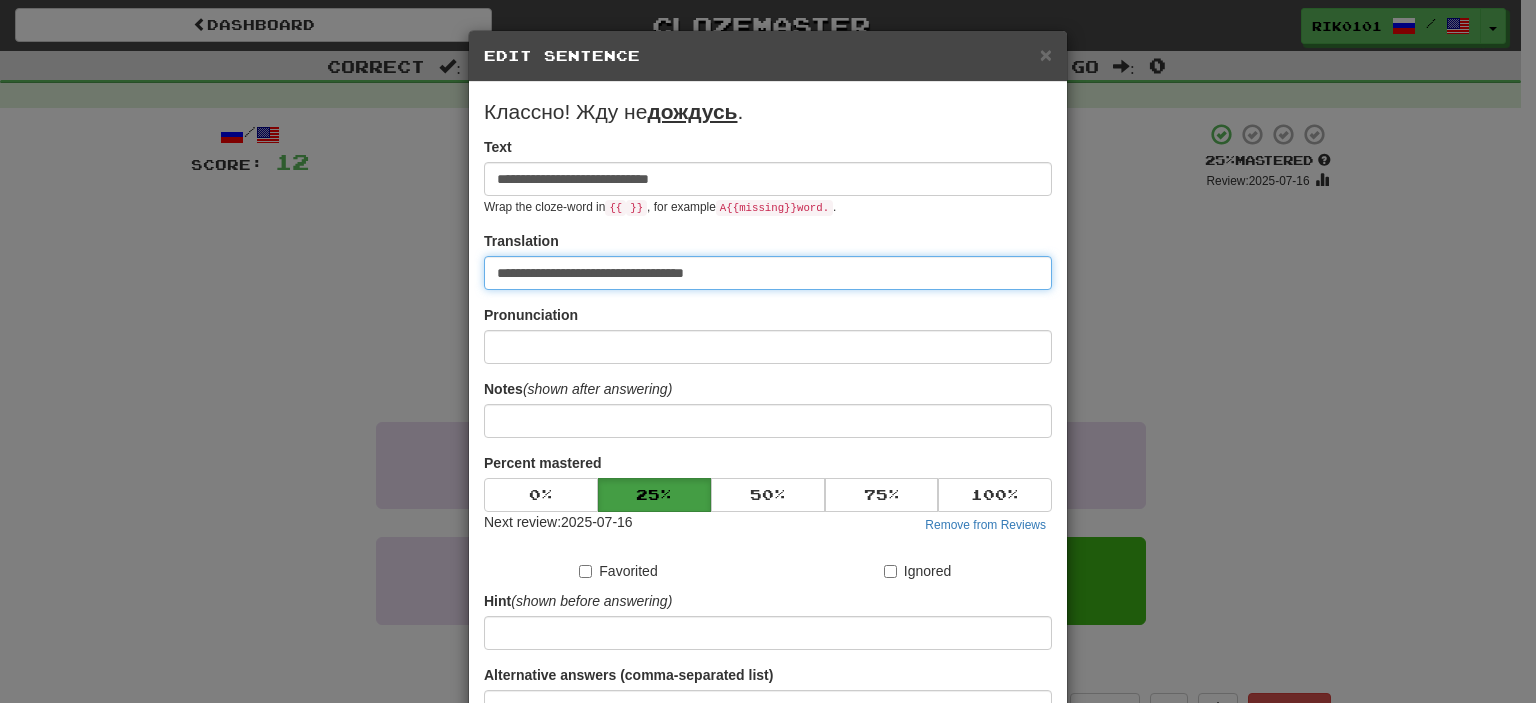 click on "**********" at bounding box center [768, 273] 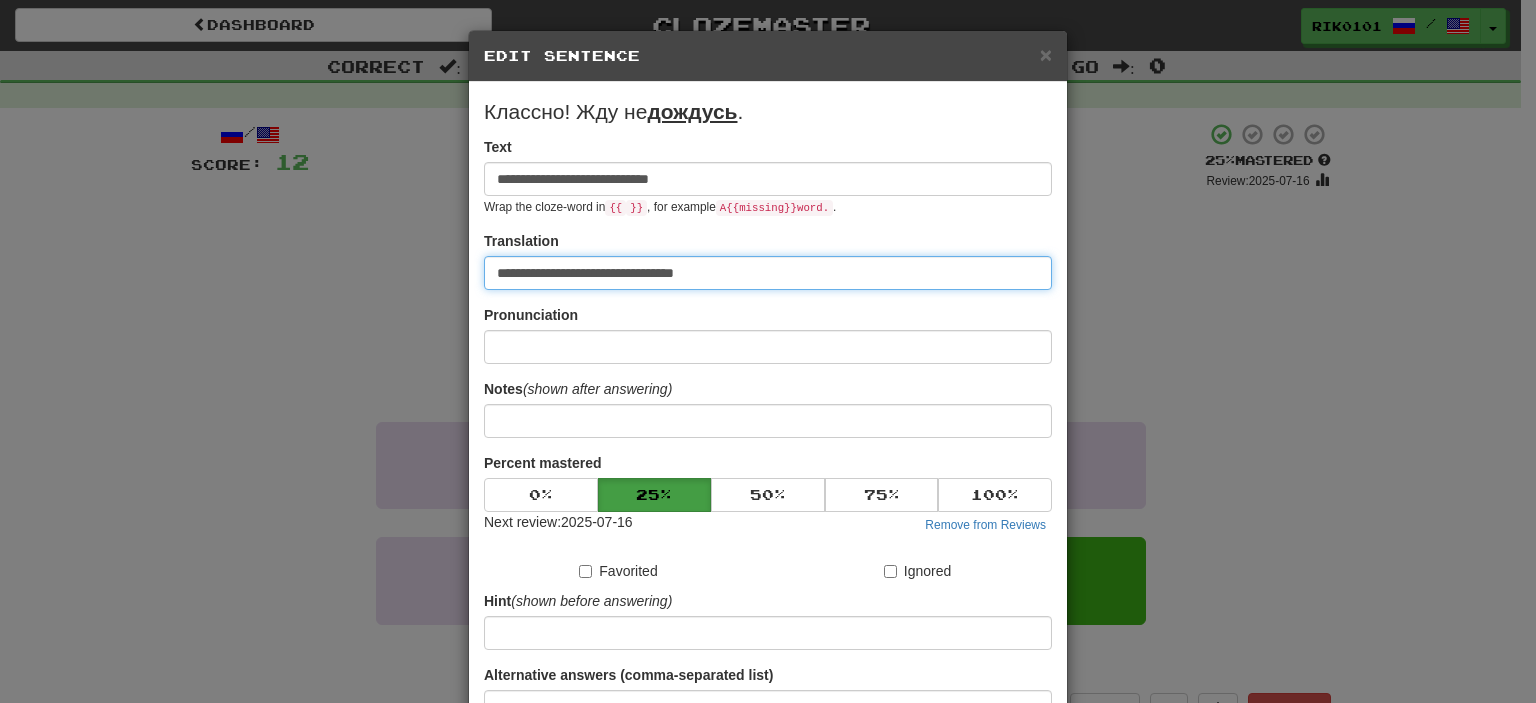 click on "**********" at bounding box center (768, 273) 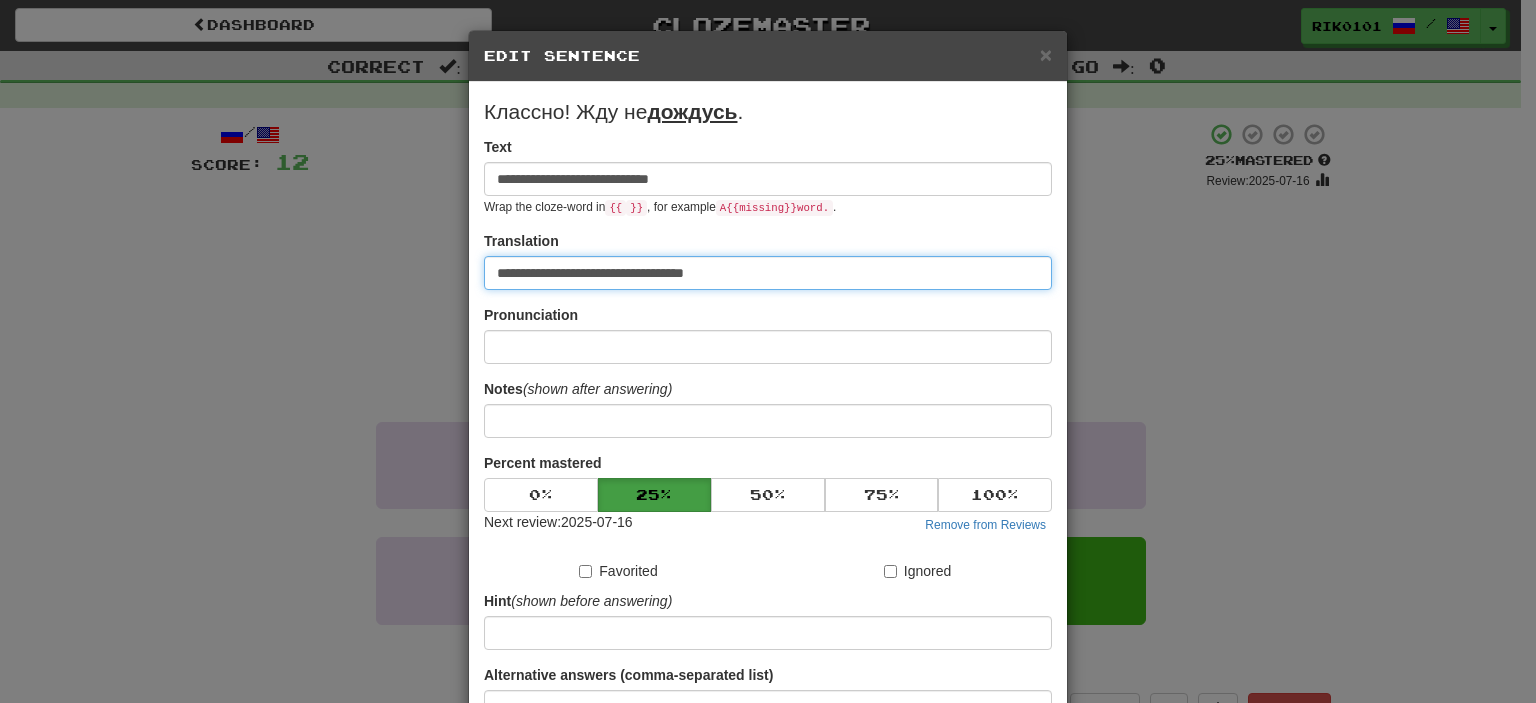 click on "**********" at bounding box center (768, 273) 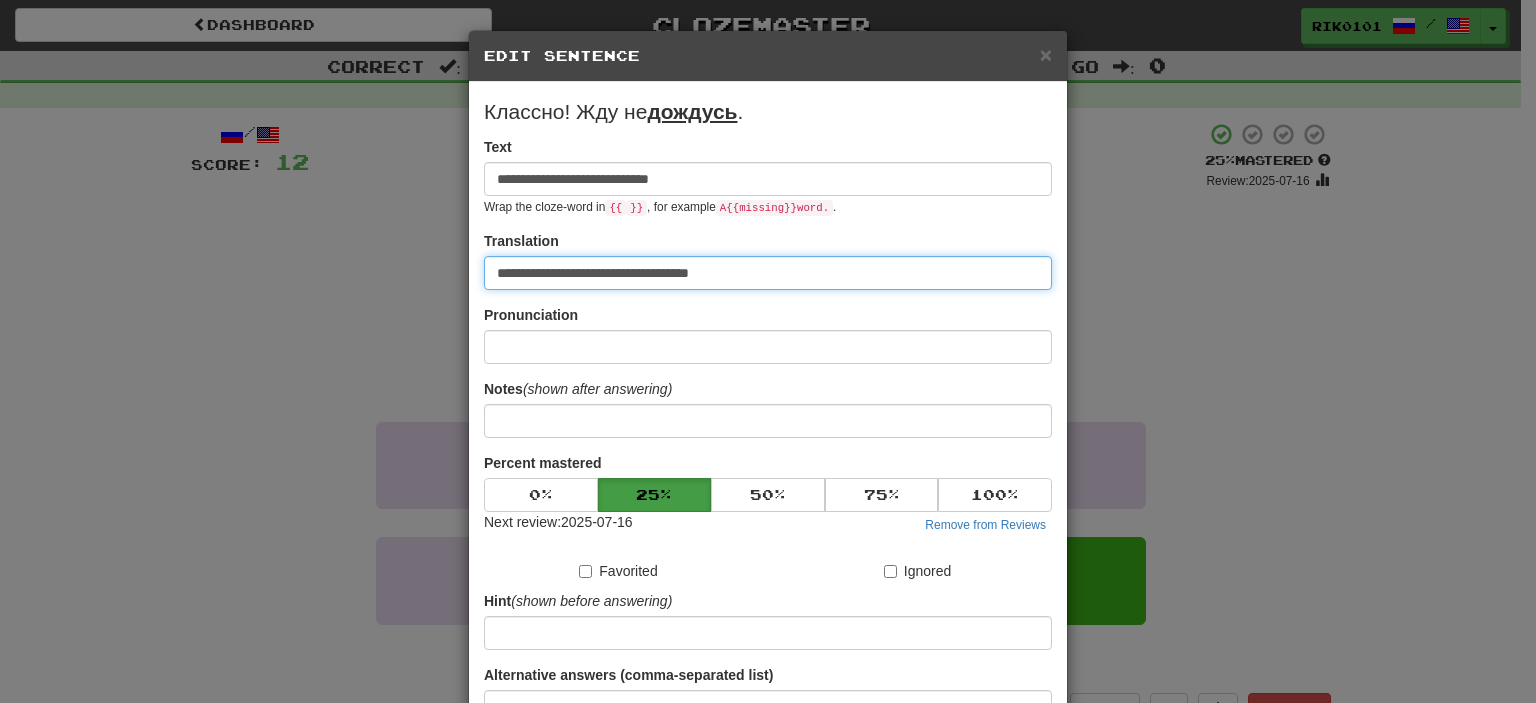 click on "**********" at bounding box center [768, 273] 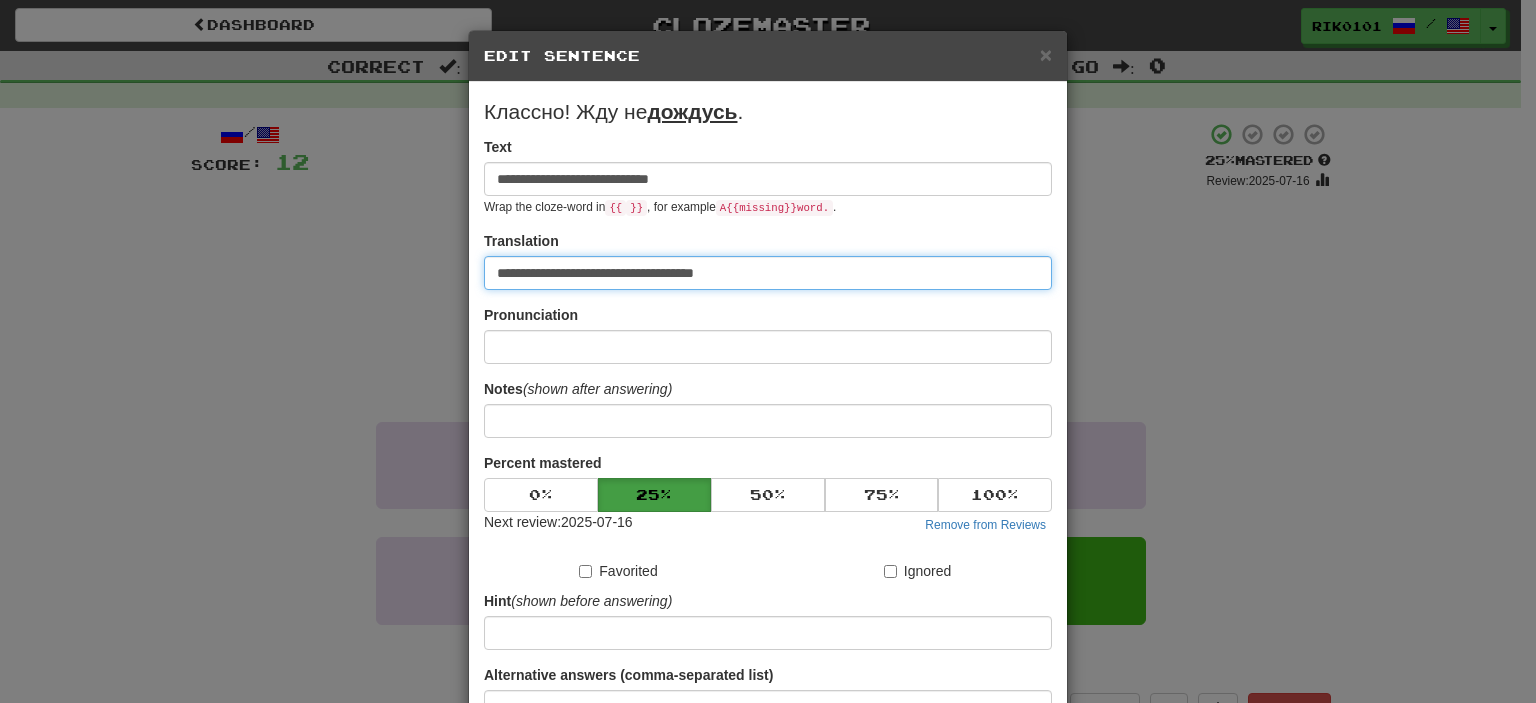 scroll, scrollTop: 190, scrollLeft: 0, axis: vertical 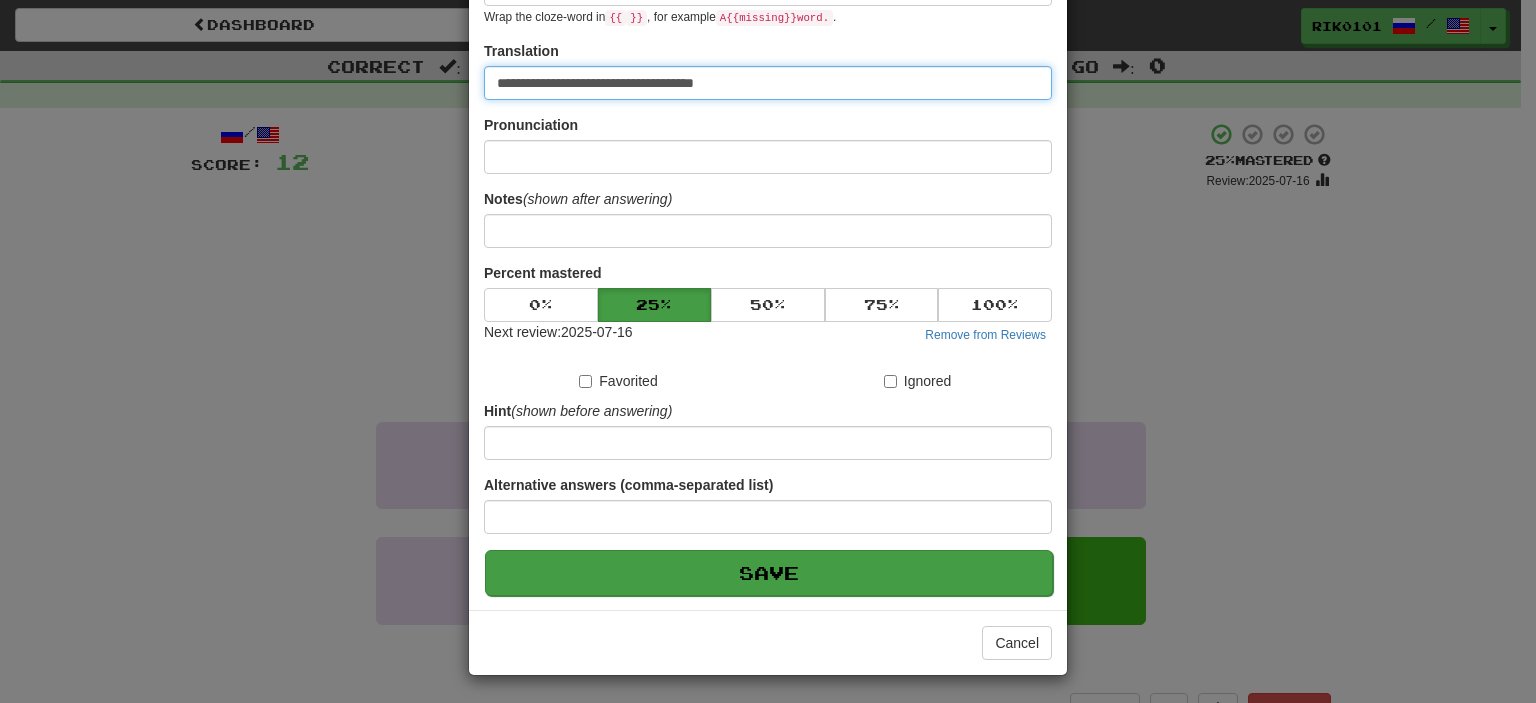 type on "**********" 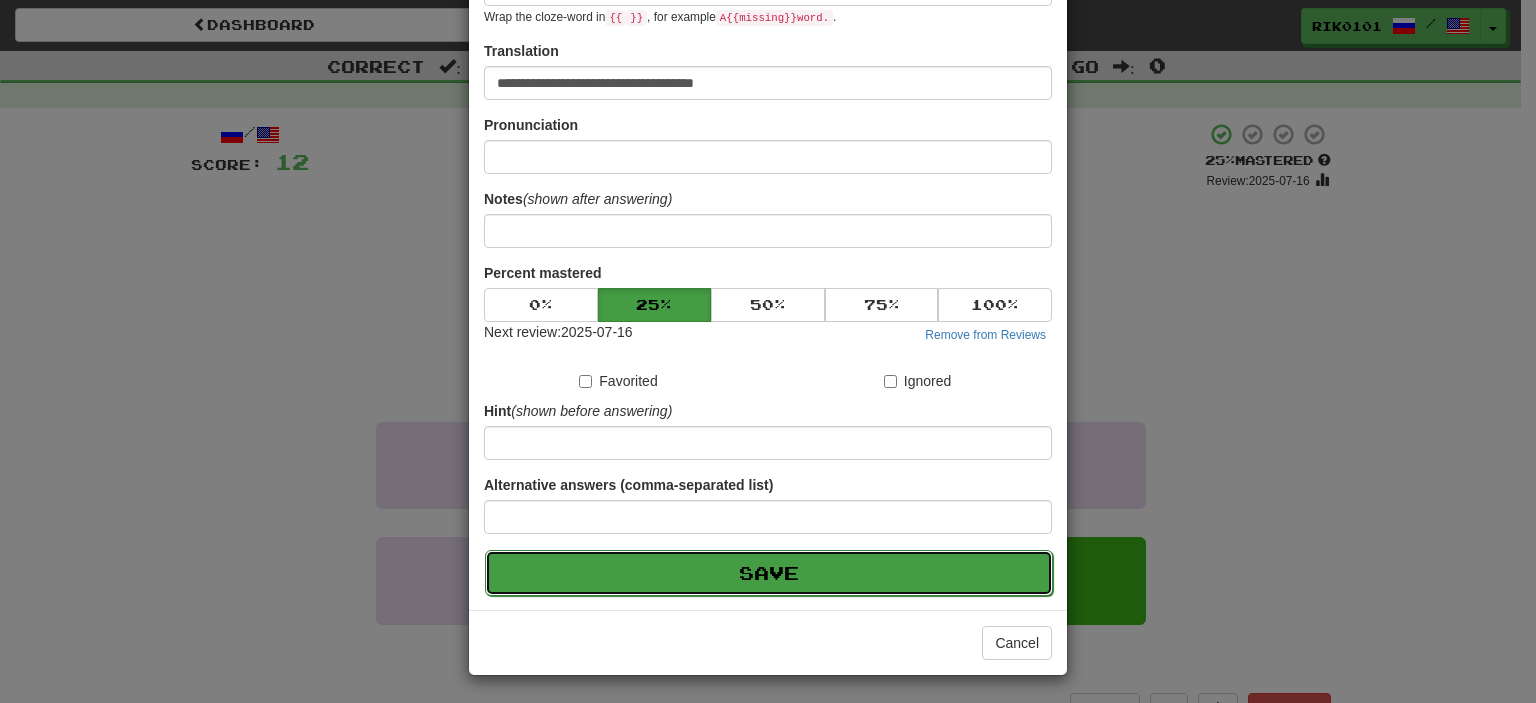 click on "Save" at bounding box center (769, 573) 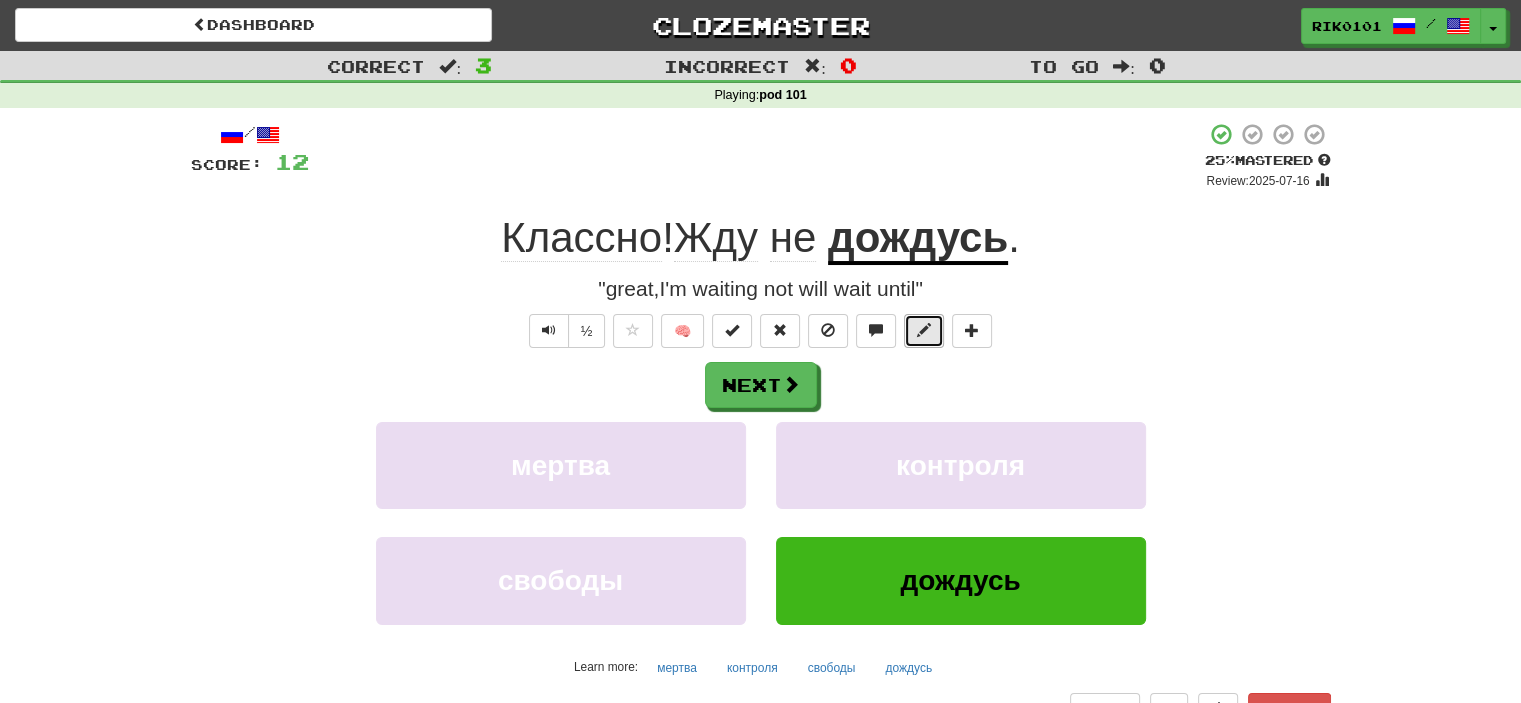 click at bounding box center [924, 330] 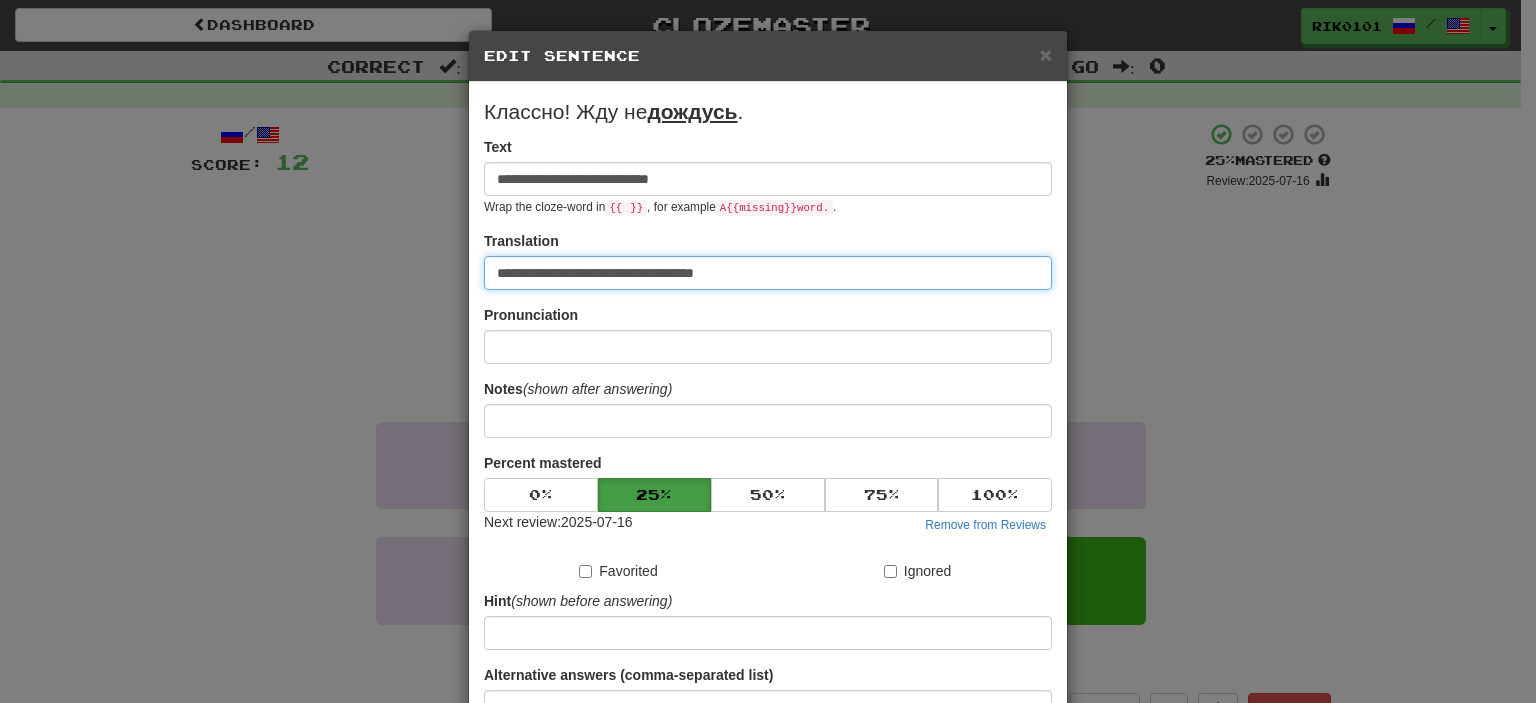 click on "**********" at bounding box center (768, 273) 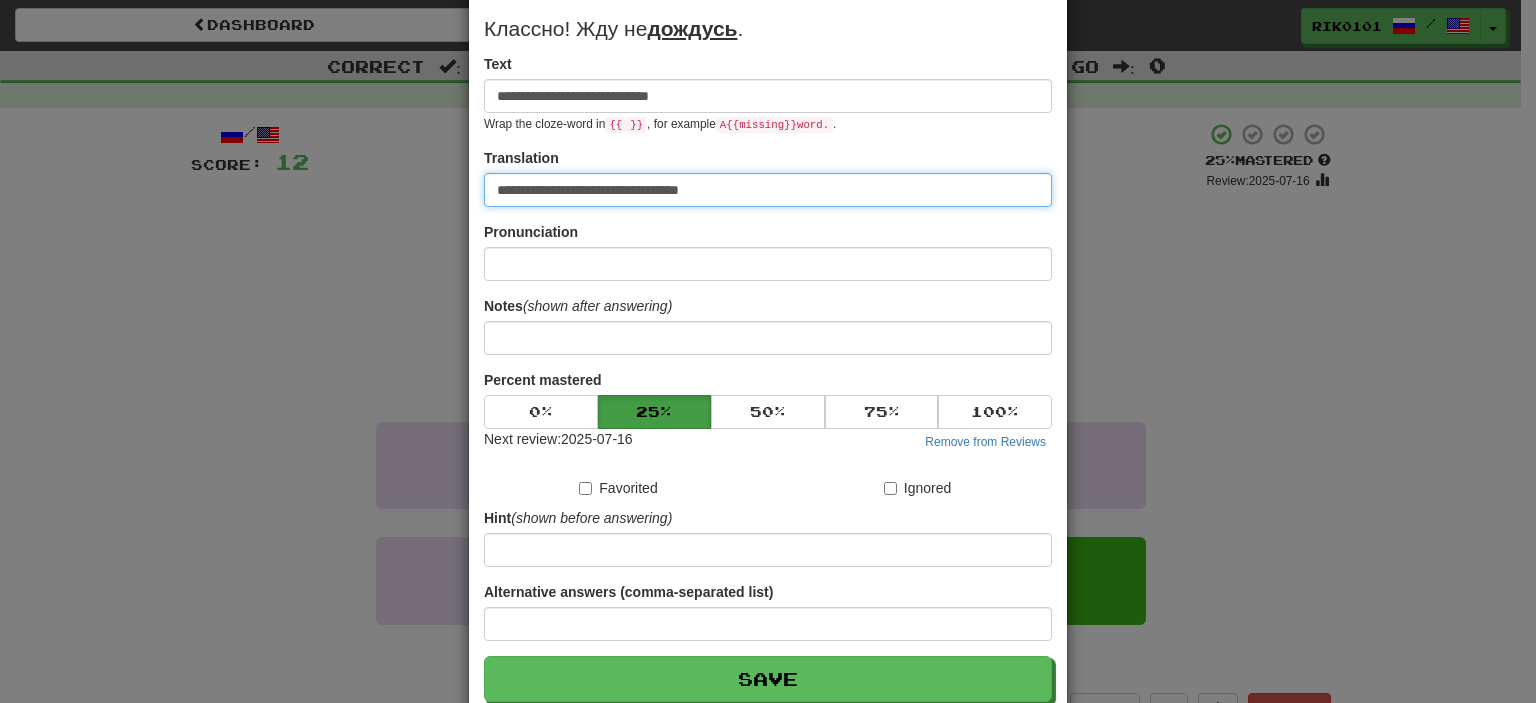 scroll, scrollTop: 84, scrollLeft: 0, axis: vertical 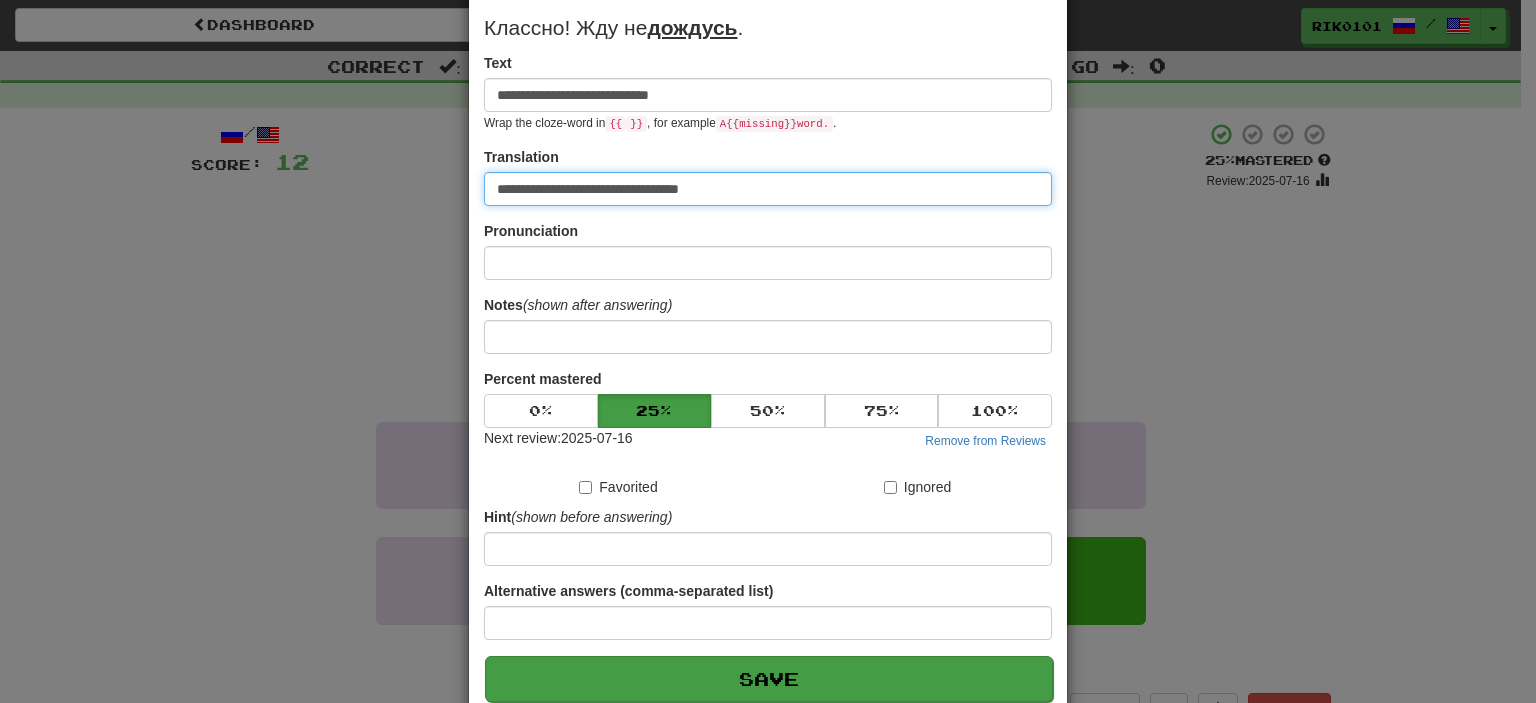 type on "**********" 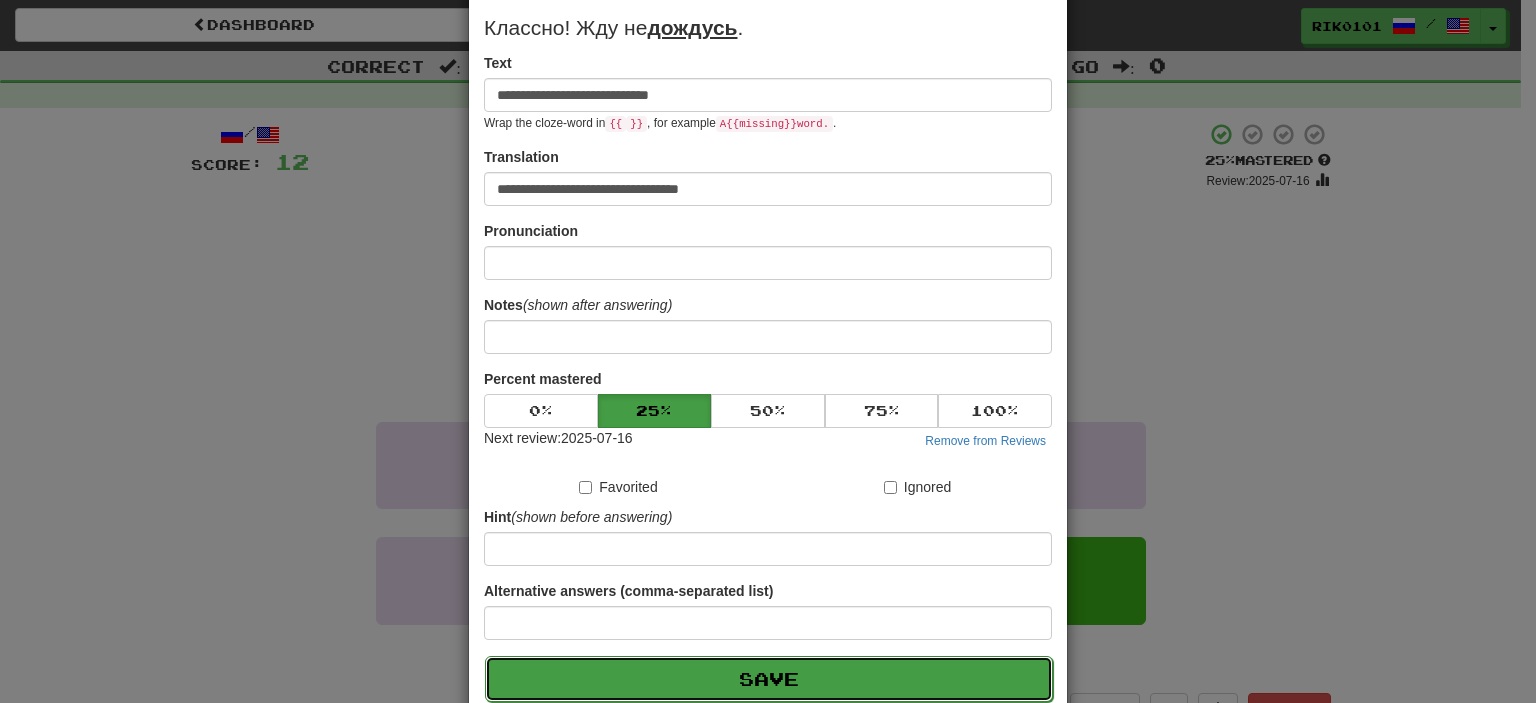click on "Save" at bounding box center [769, 679] 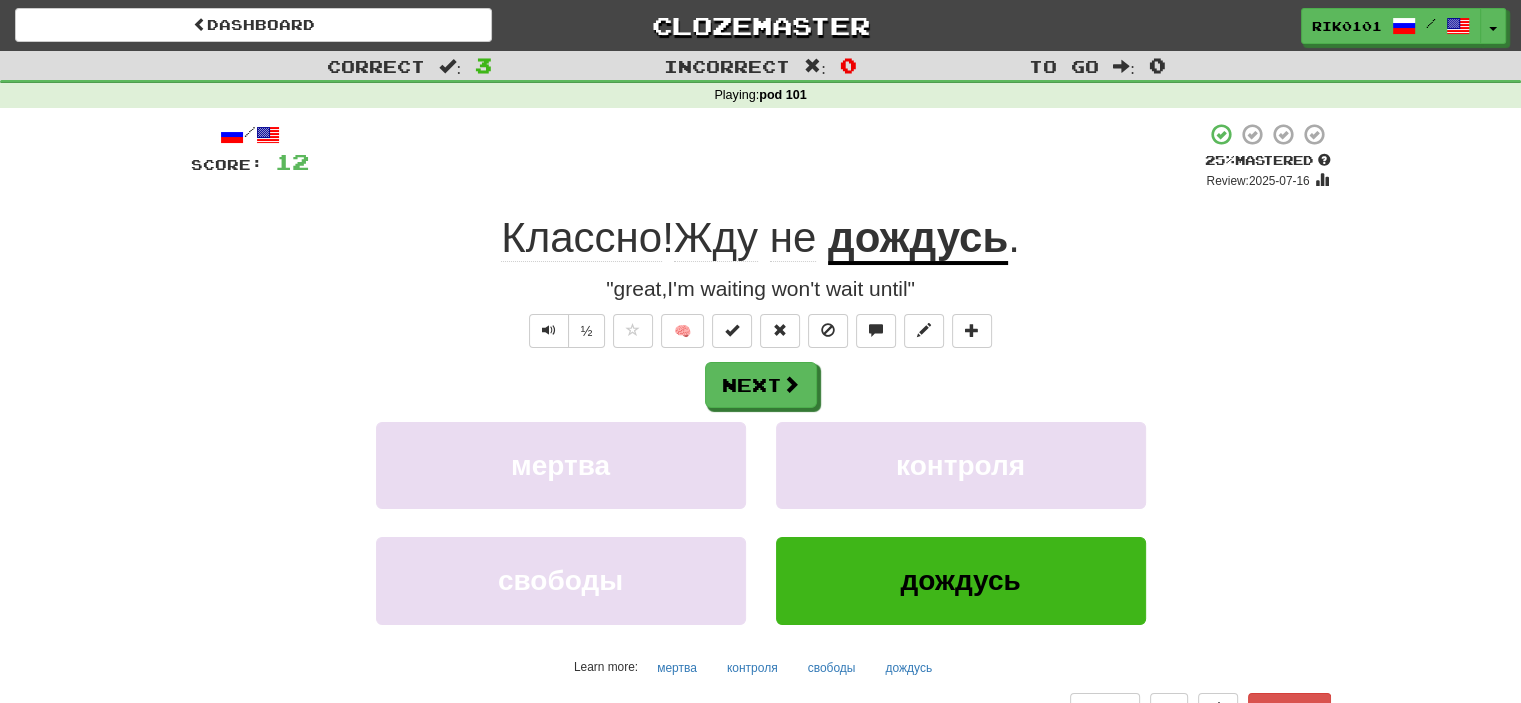 click on "Playing :  pod 101" at bounding box center (760, 96) 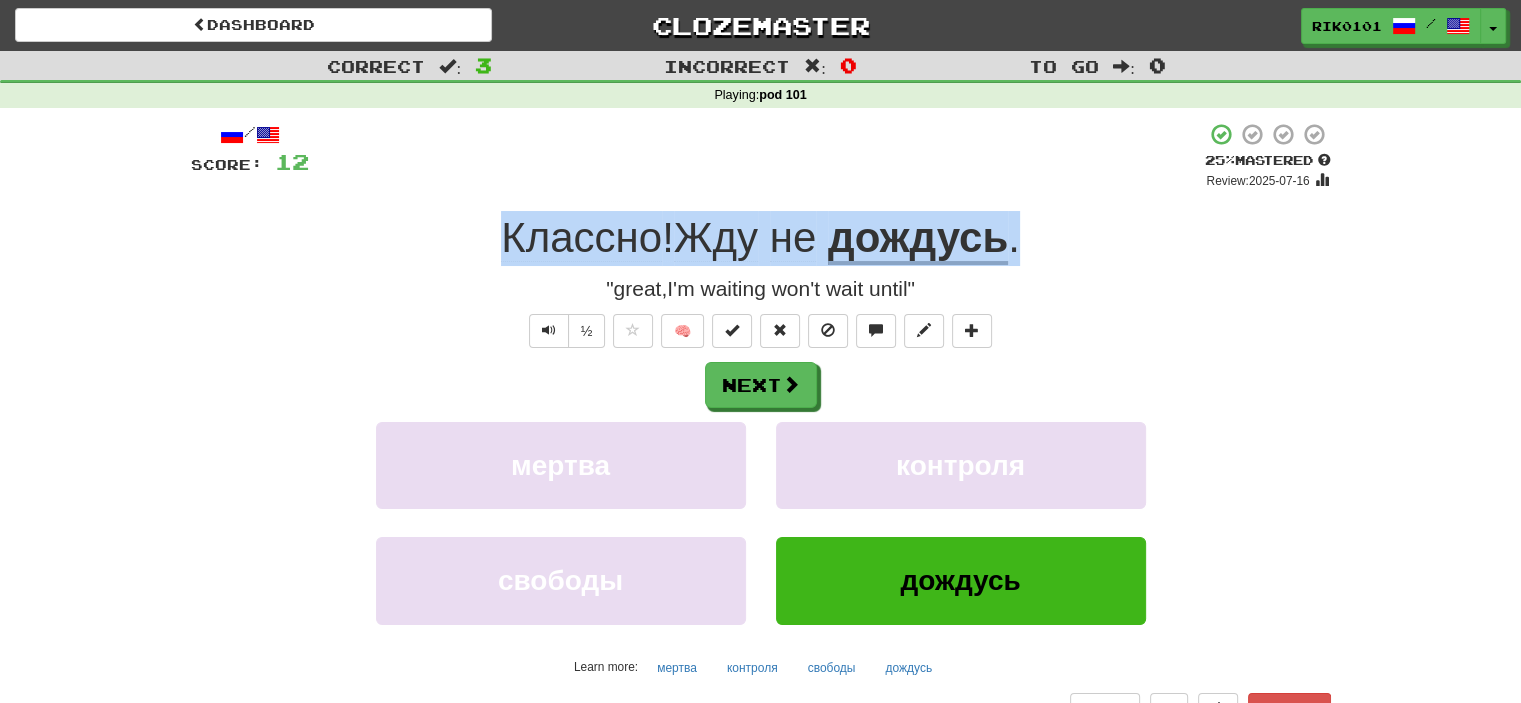 drag, startPoint x: 617, startPoint y: 180, endPoint x: 1028, endPoint y: 234, distance: 414.53226 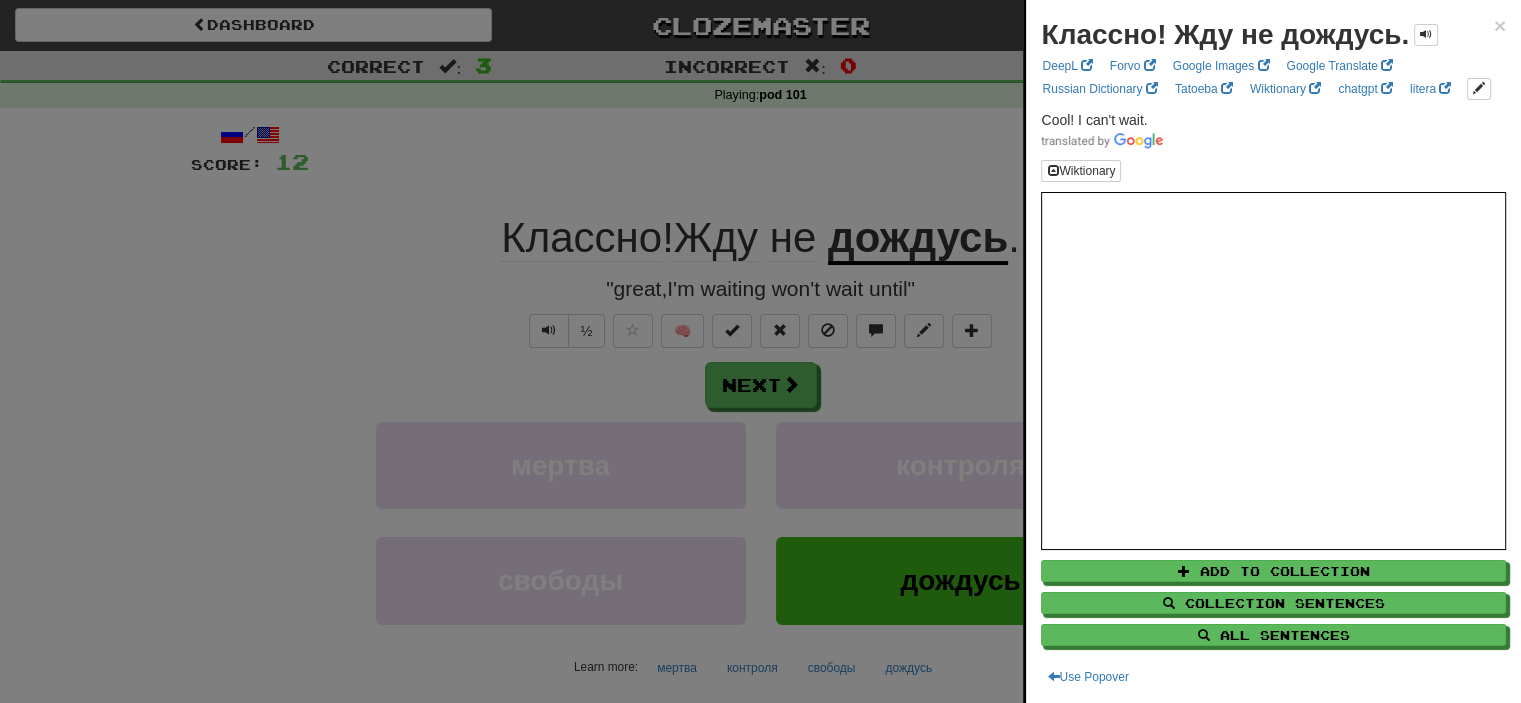 click at bounding box center (760, 351) 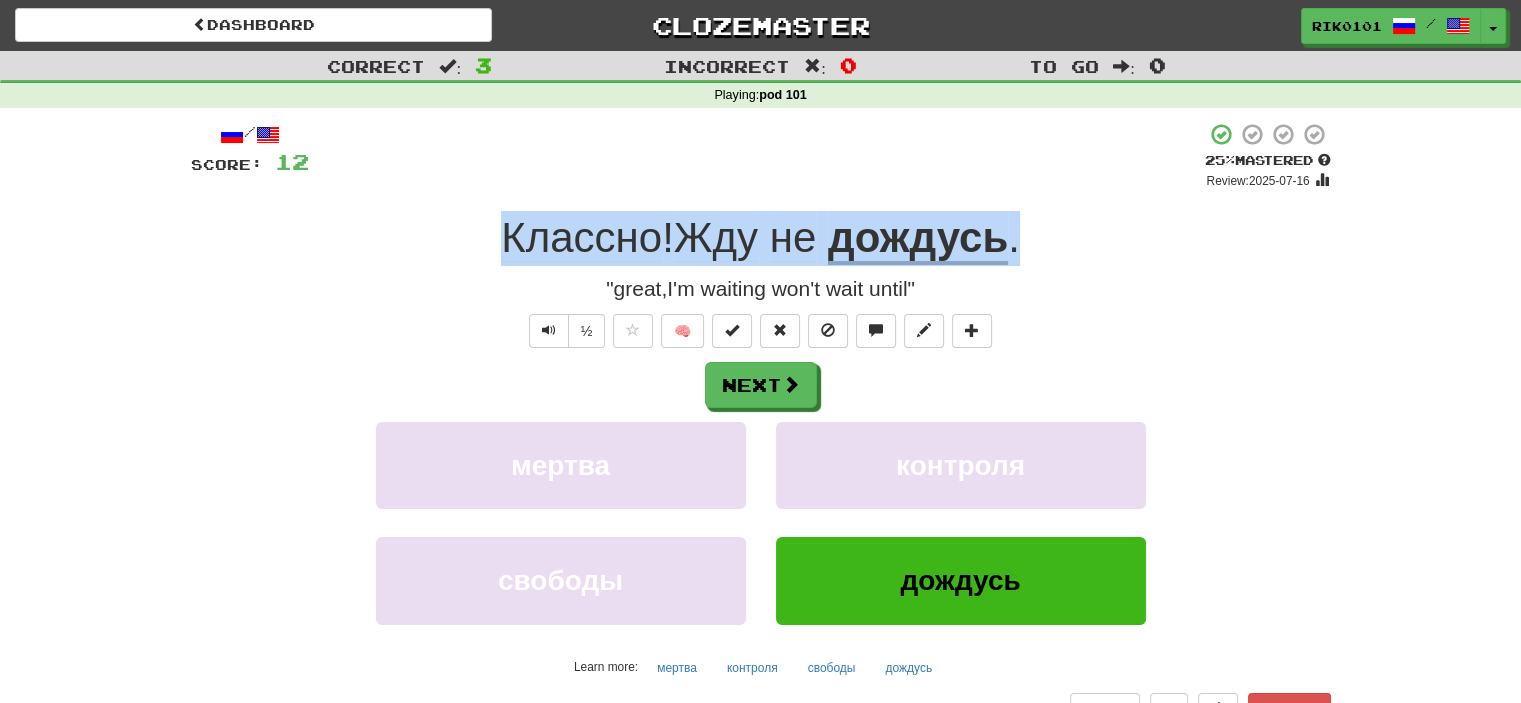 drag, startPoint x: 480, startPoint y: 231, endPoint x: 1021, endPoint y: 249, distance: 541.2994 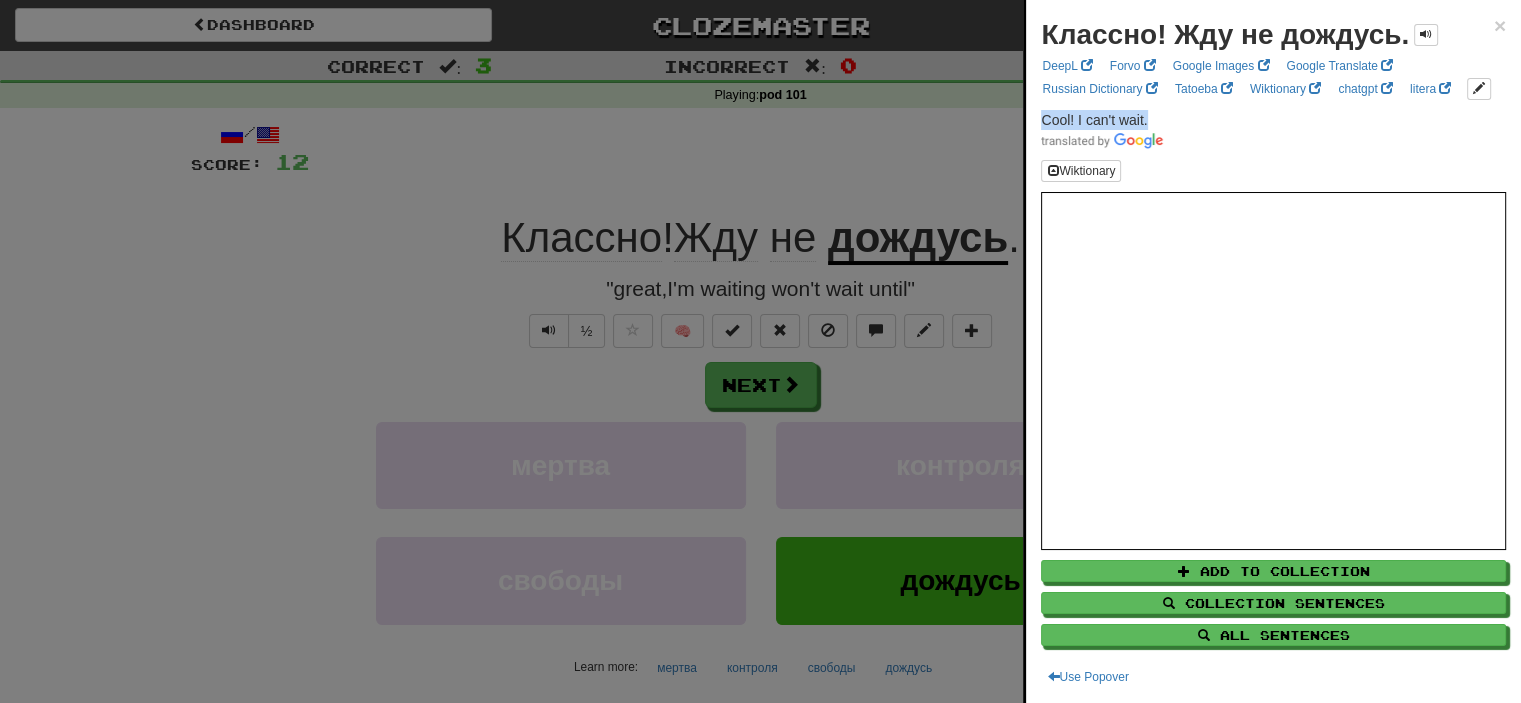 drag, startPoint x: 1040, startPoint y: 142, endPoint x: 1149, endPoint y: 141, distance: 109.004585 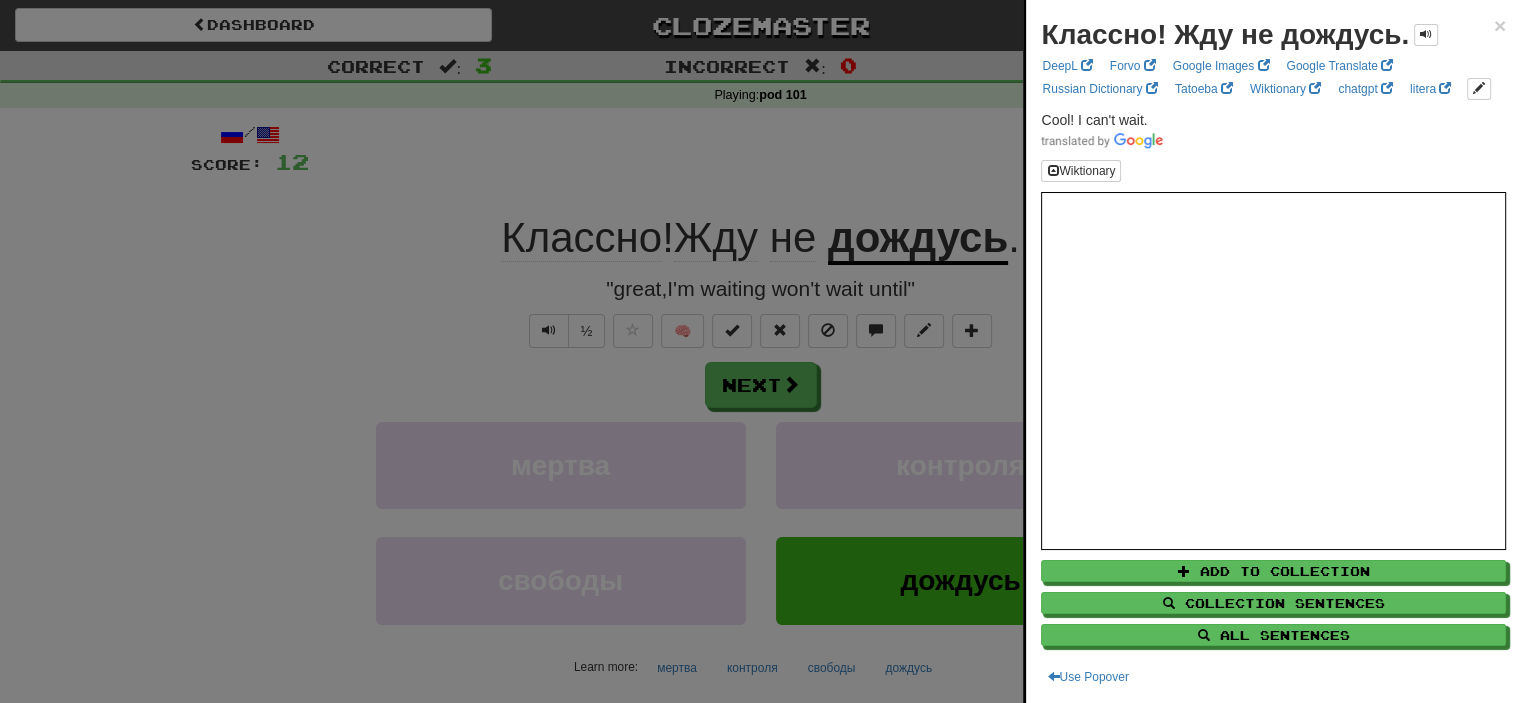 click at bounding box center [760, 351] 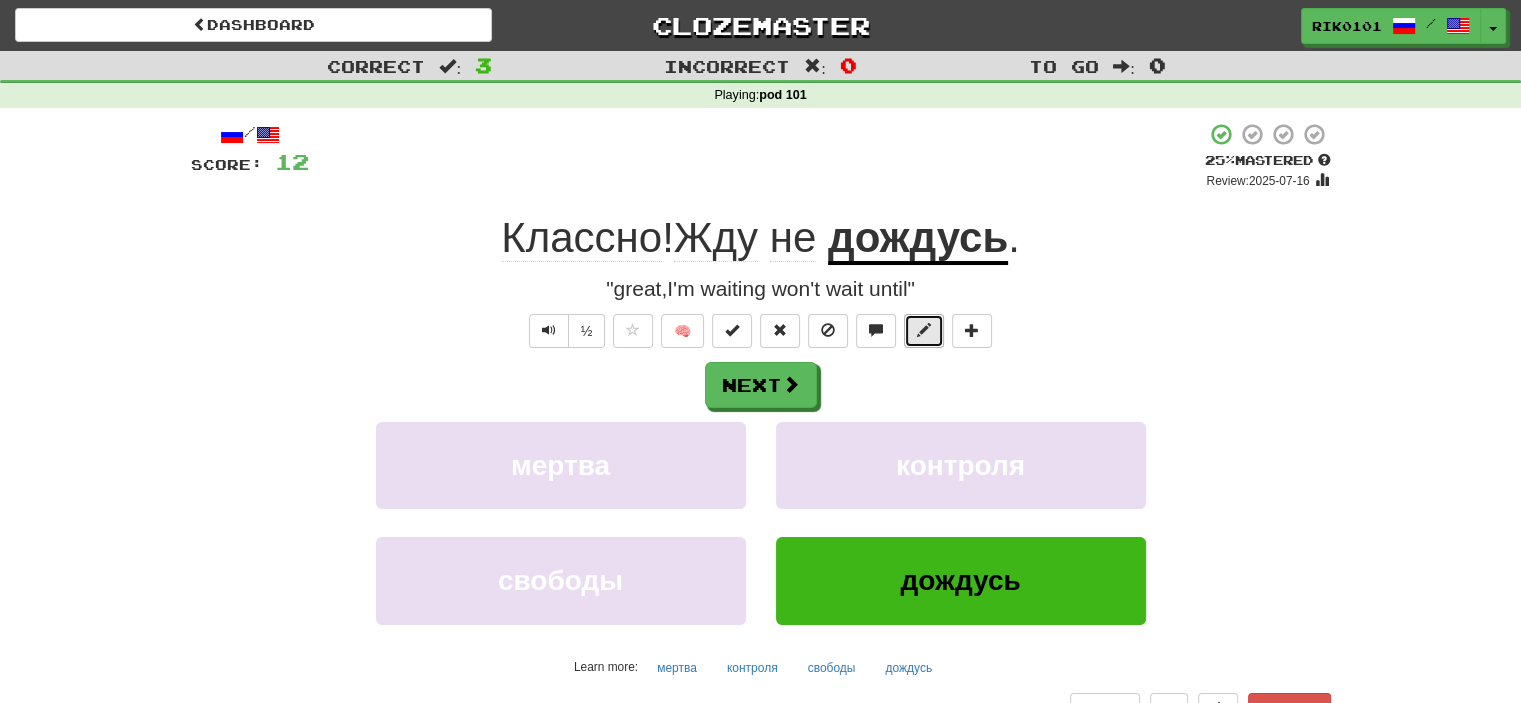 click at bounding box center (924, 331) 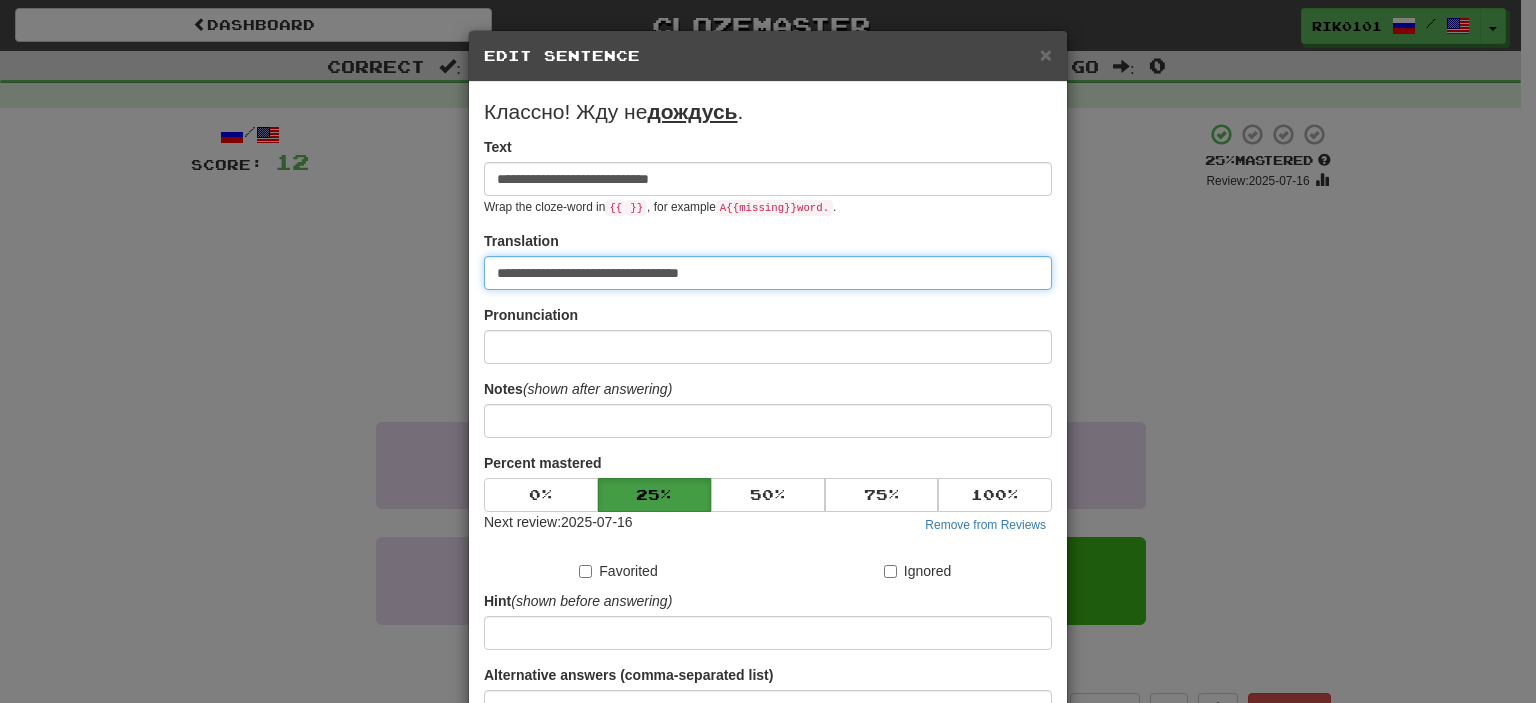 click on "**********" at bounding box center [768, 273] 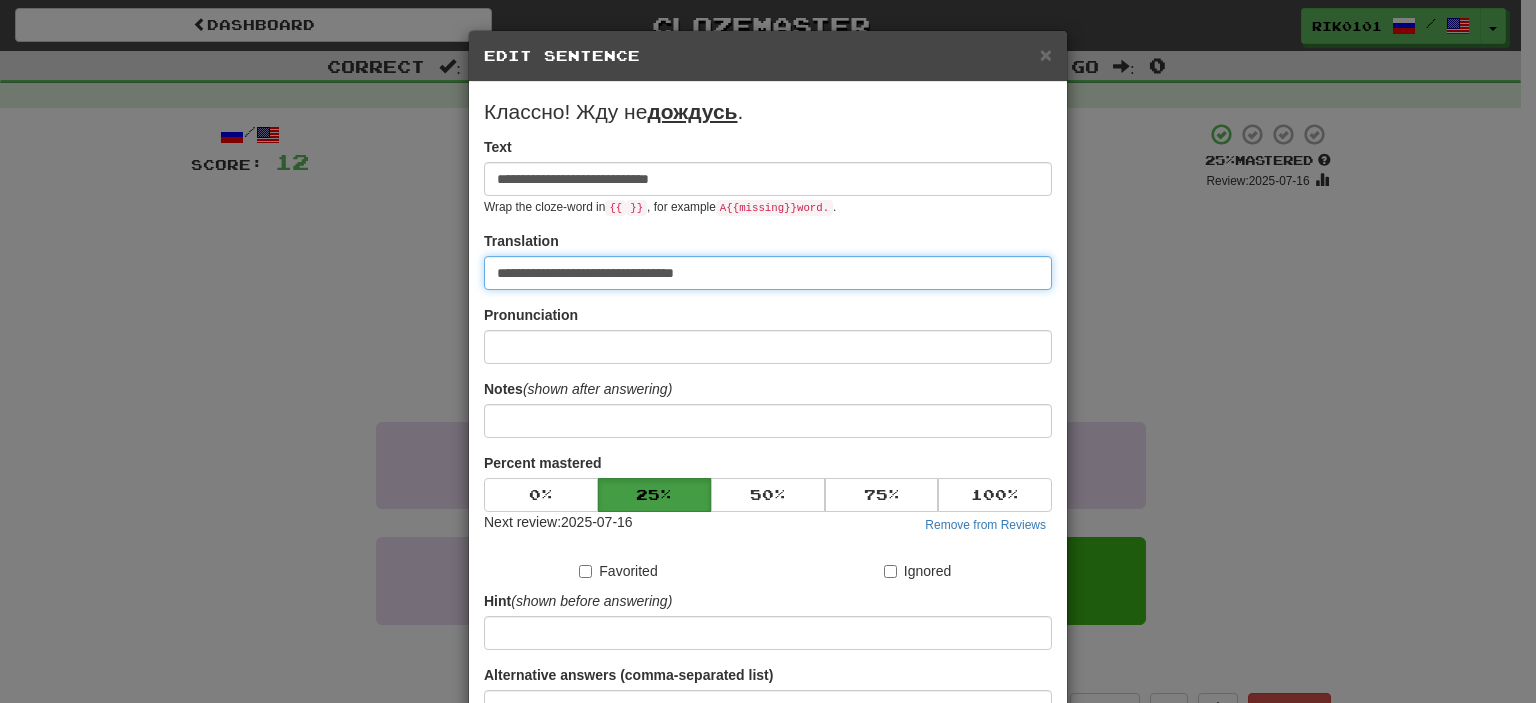 click on "**********" at bounding box center [768, 273] 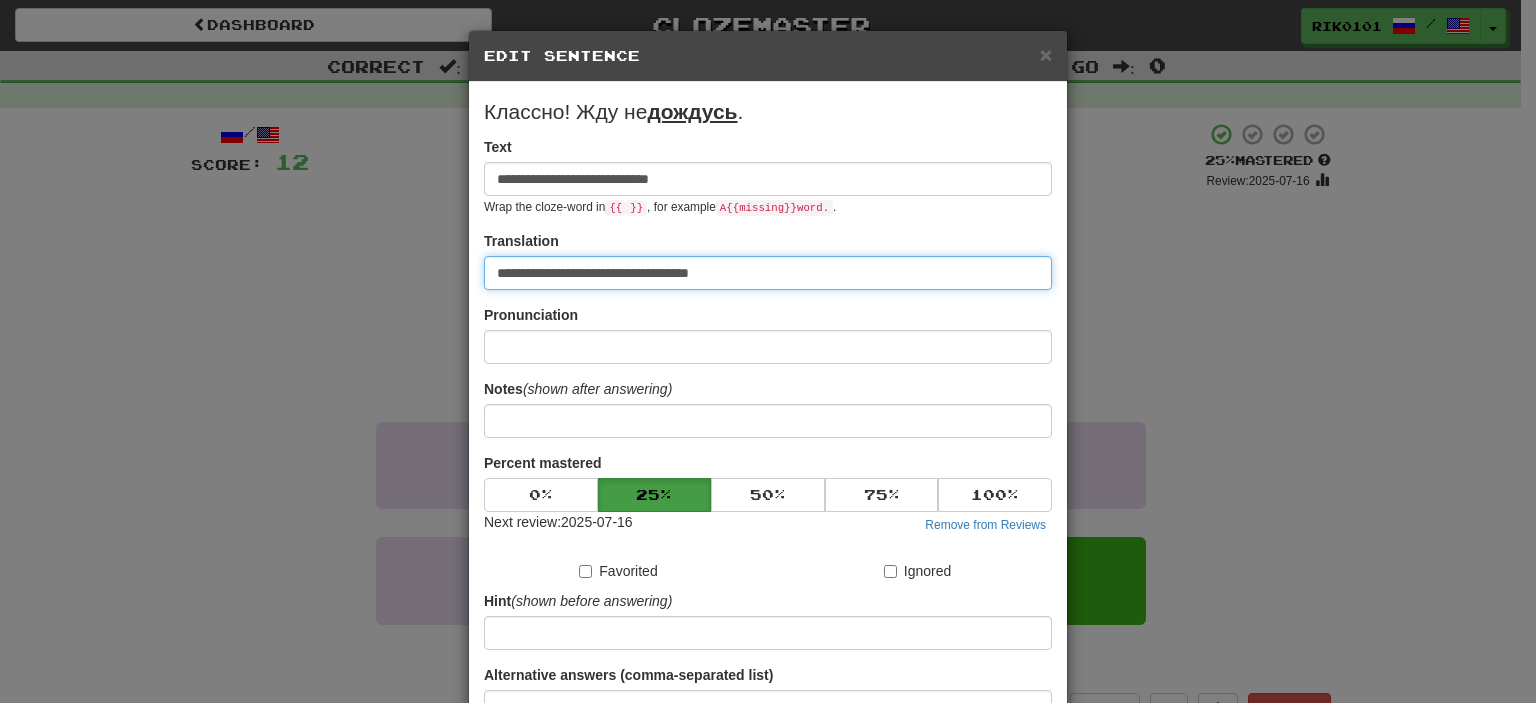 paste on "**********" 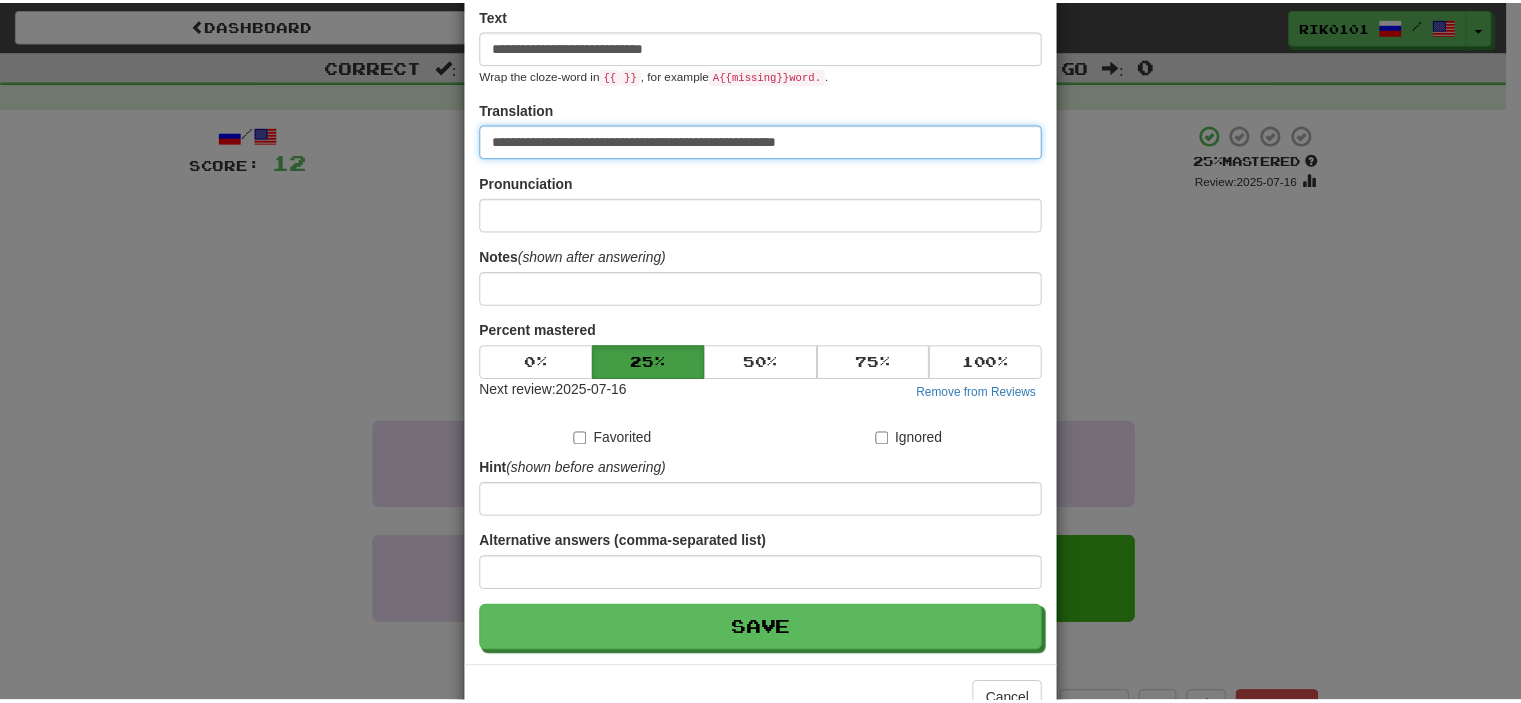 scroll, scrollTop: 135, scrollLeft: 0, axis: vertical 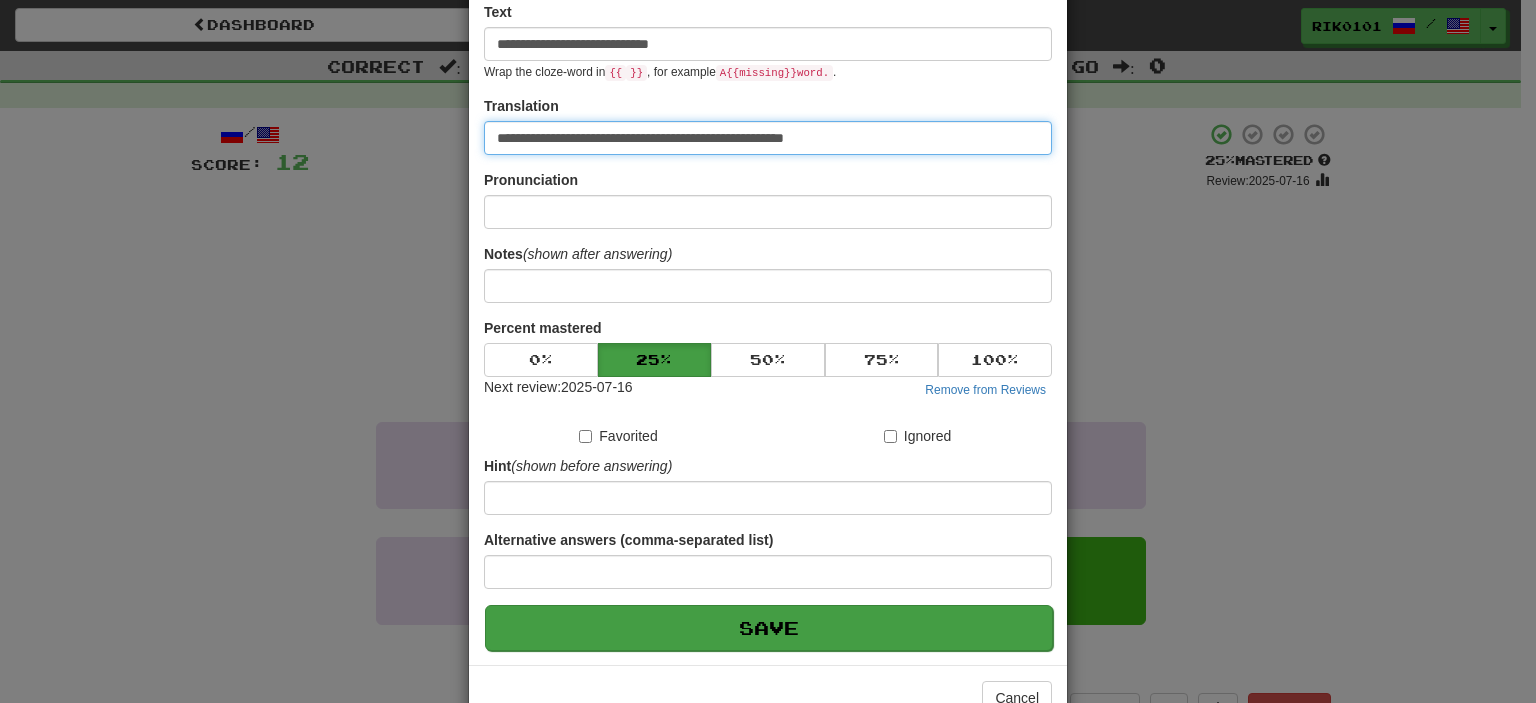 type on "**********" 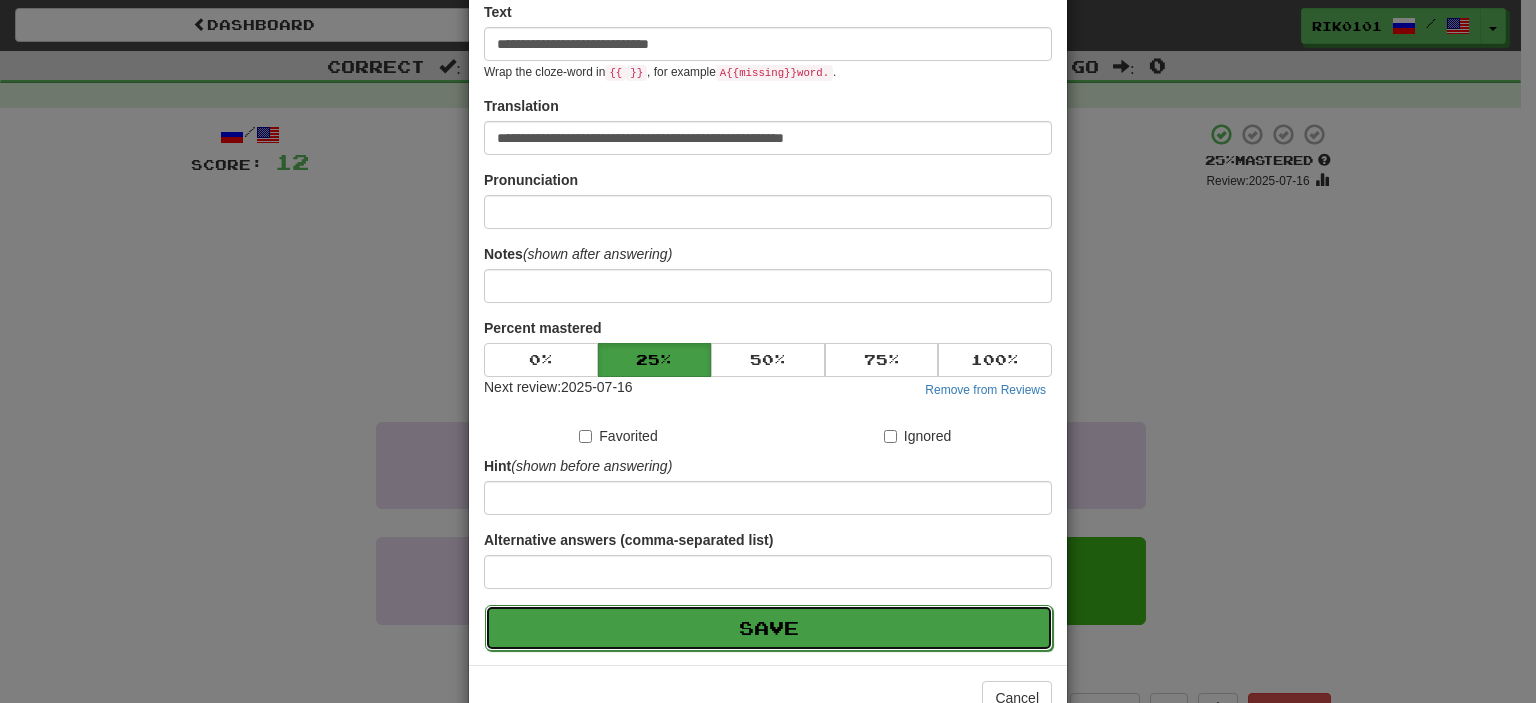 click on "Save" at bounding box center (769, 628) 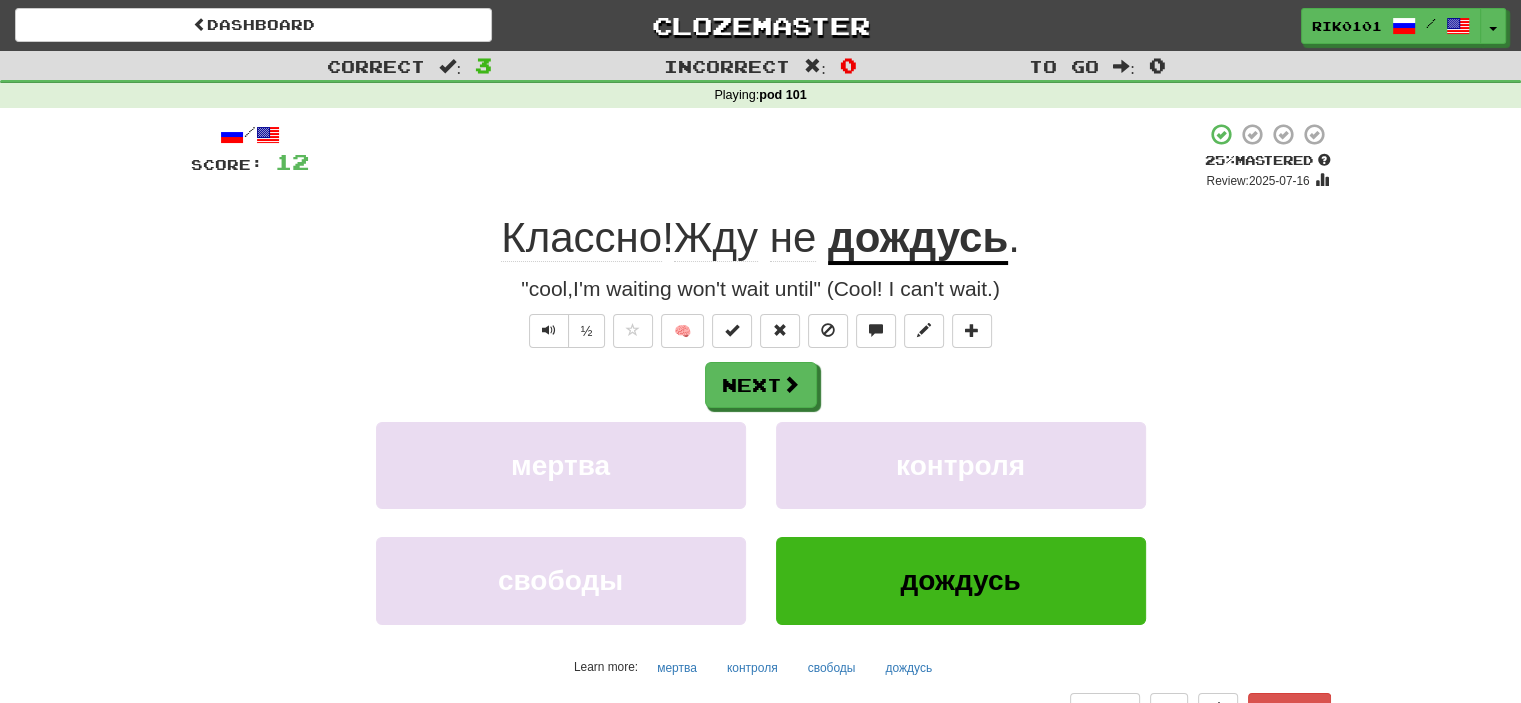 click on "+ 4" at bounding box center [757, 156] 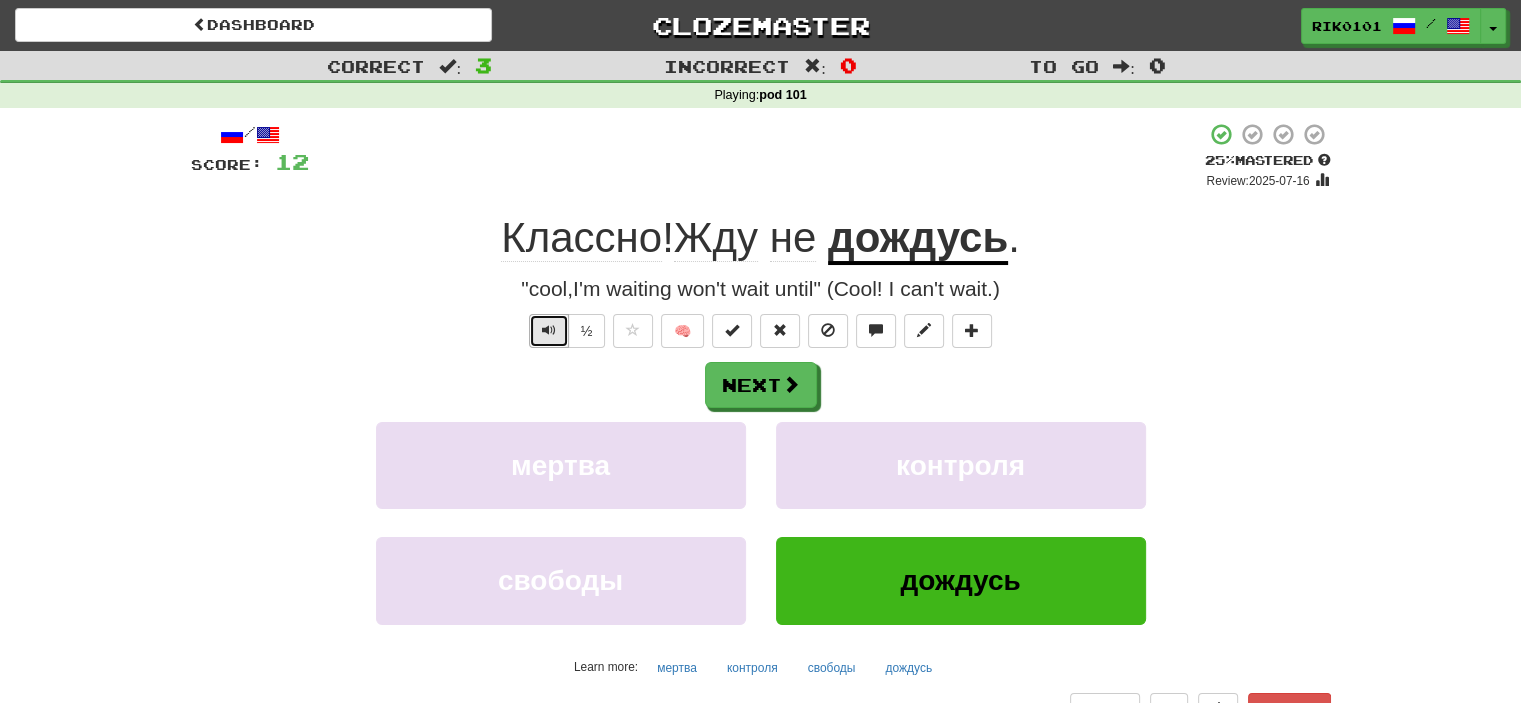 click at bounding box center (549, 331) 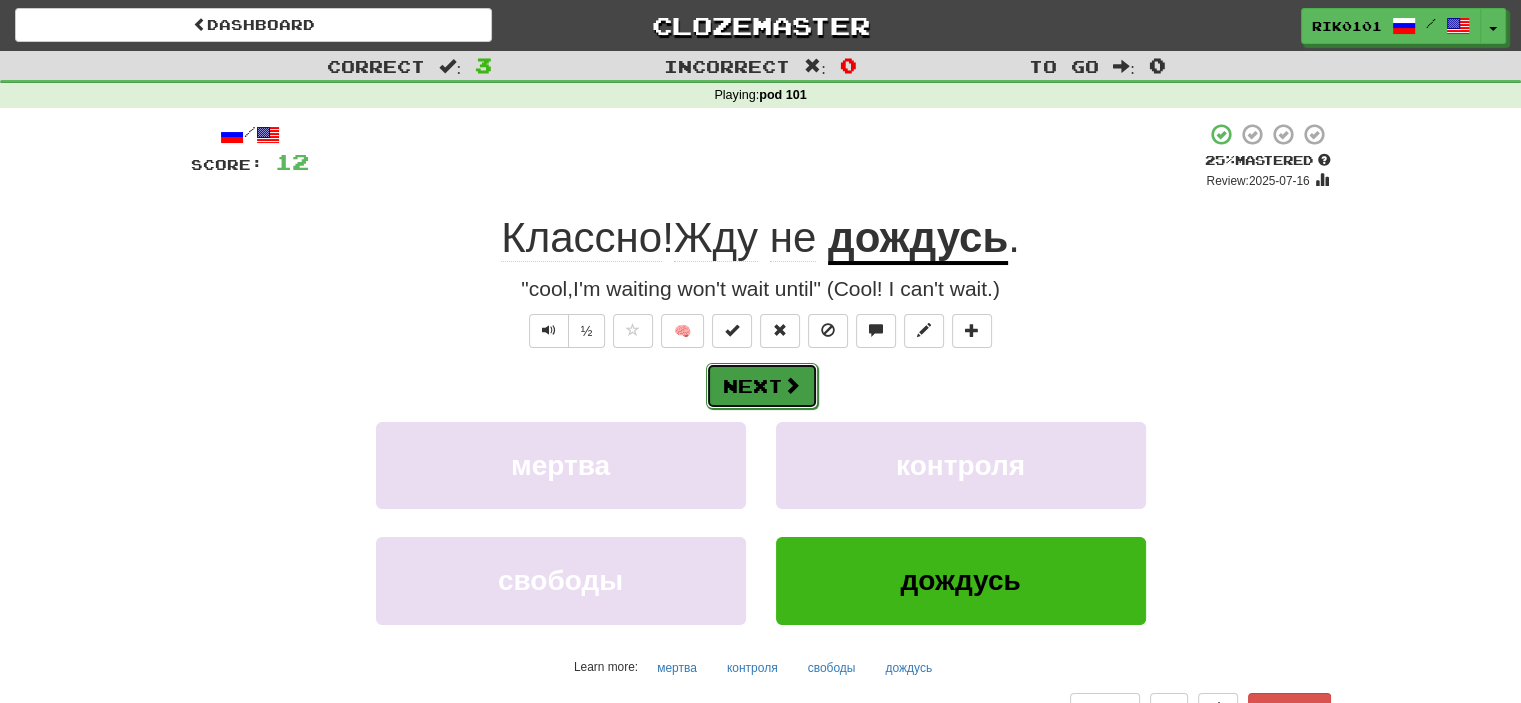 click on "Next" at bounding box center (762, 386) 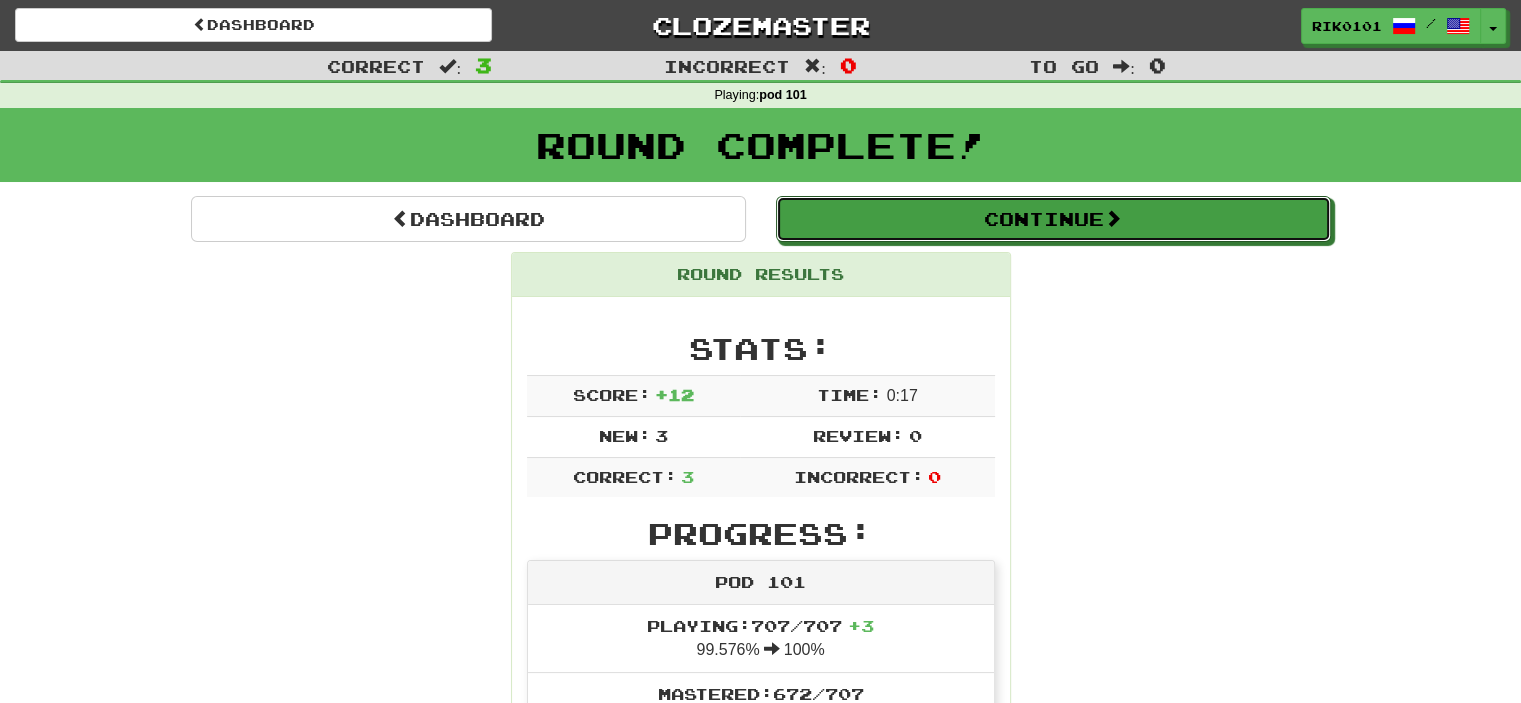 click on "Continue" at bounding box center (1053, 219) 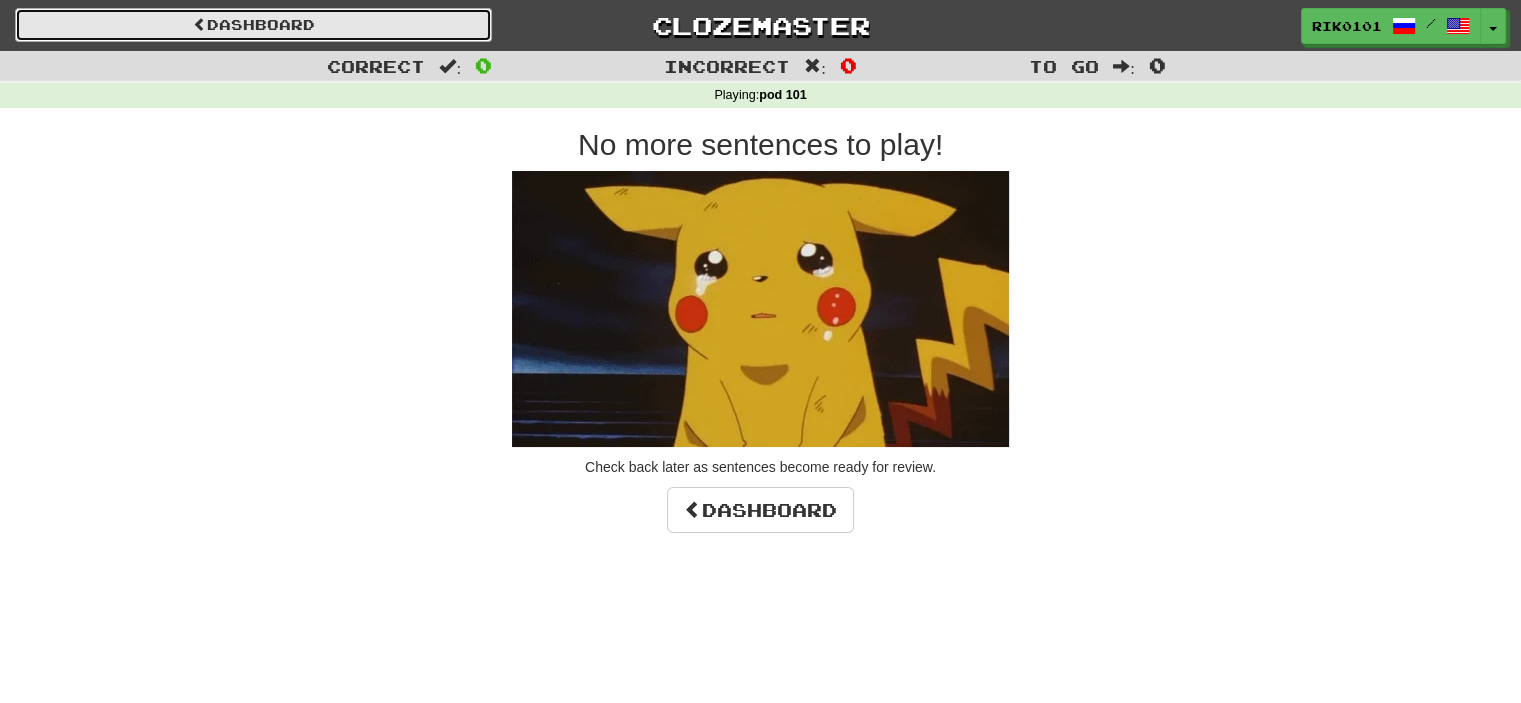 click on "Dashboard" at bounding box center (253, 25) 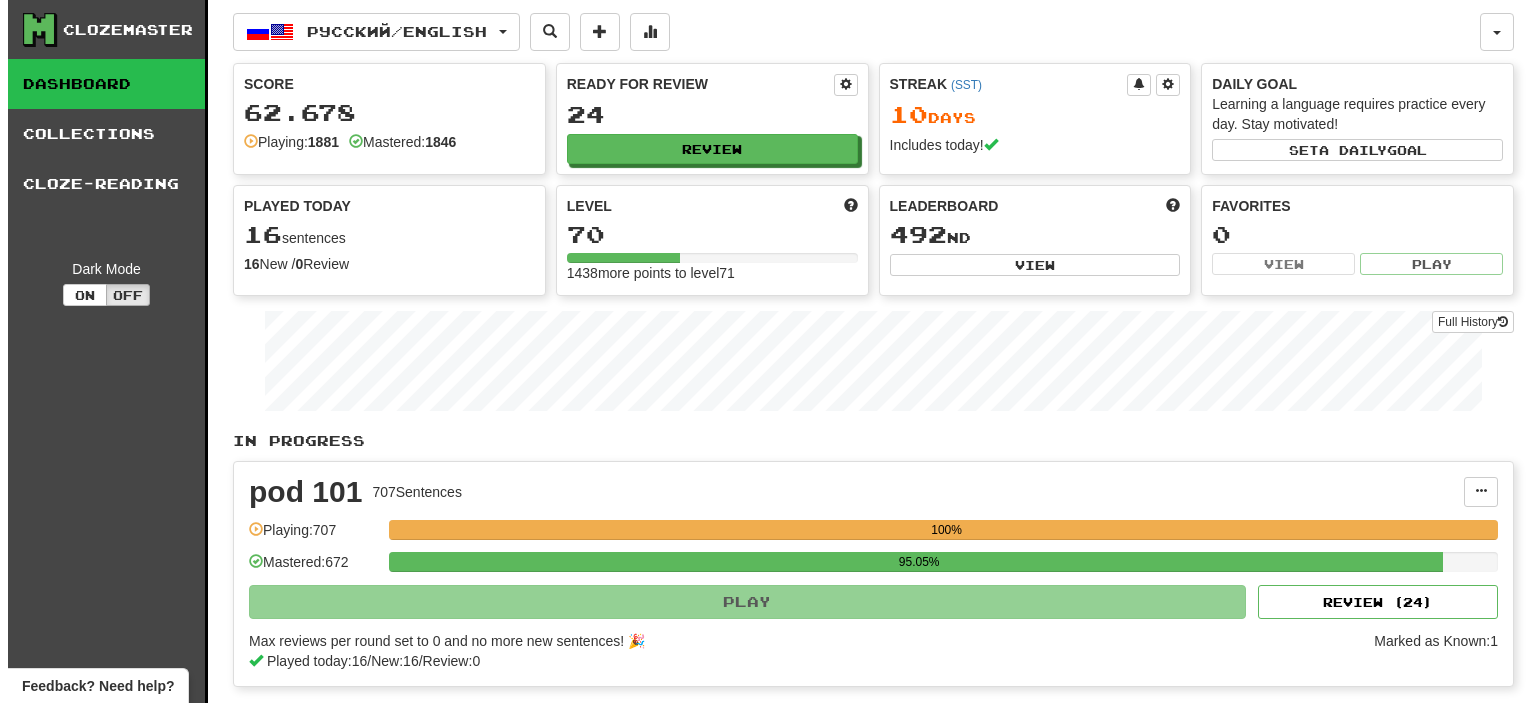scroll, scrollTop: 0, scrollLeft: 0, axis: both 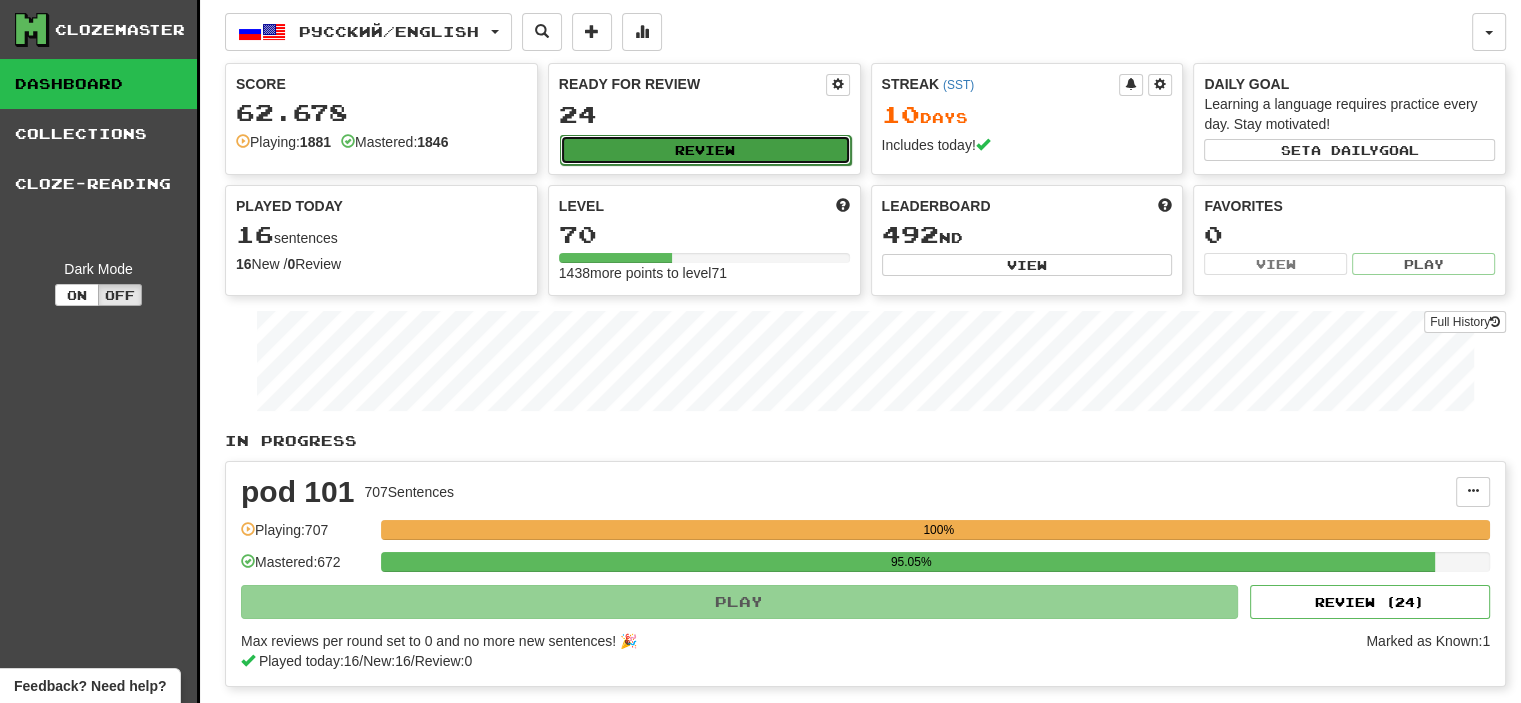 click on "Review" at bounding box center (705, 150) 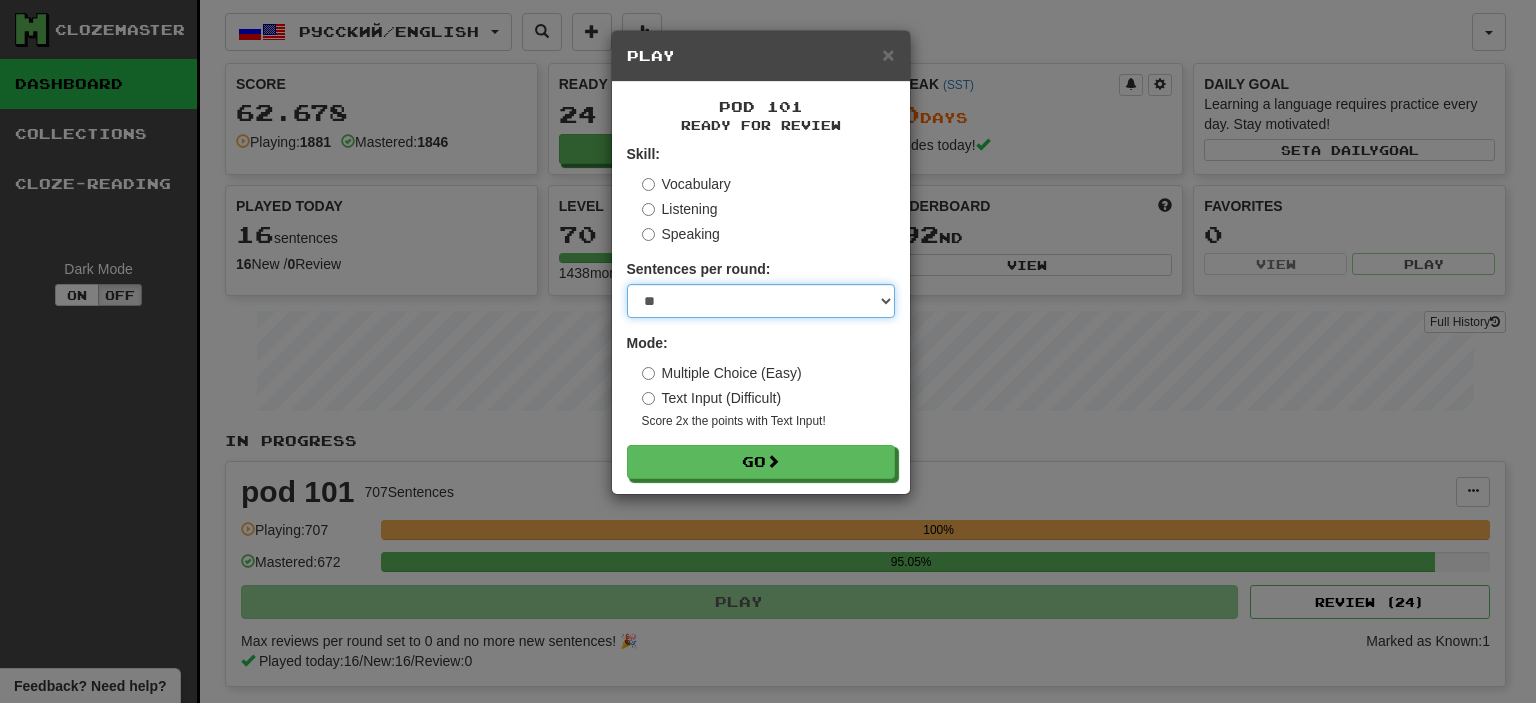 click on "* ** ** ** ** ** *** ********" at bounding box center [761, 301] 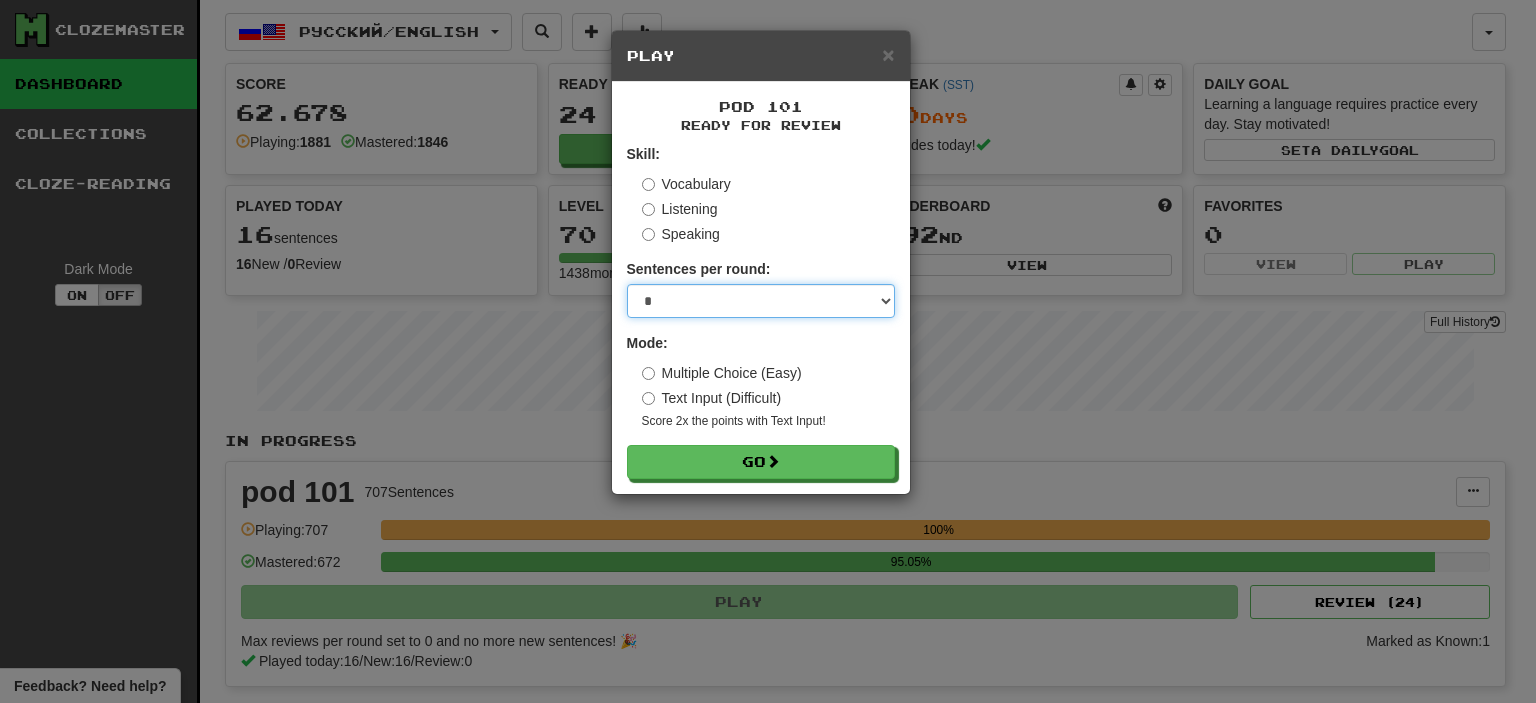 click on "* ** ** ** ** ** *** ********" at bounding box center [761, 301] 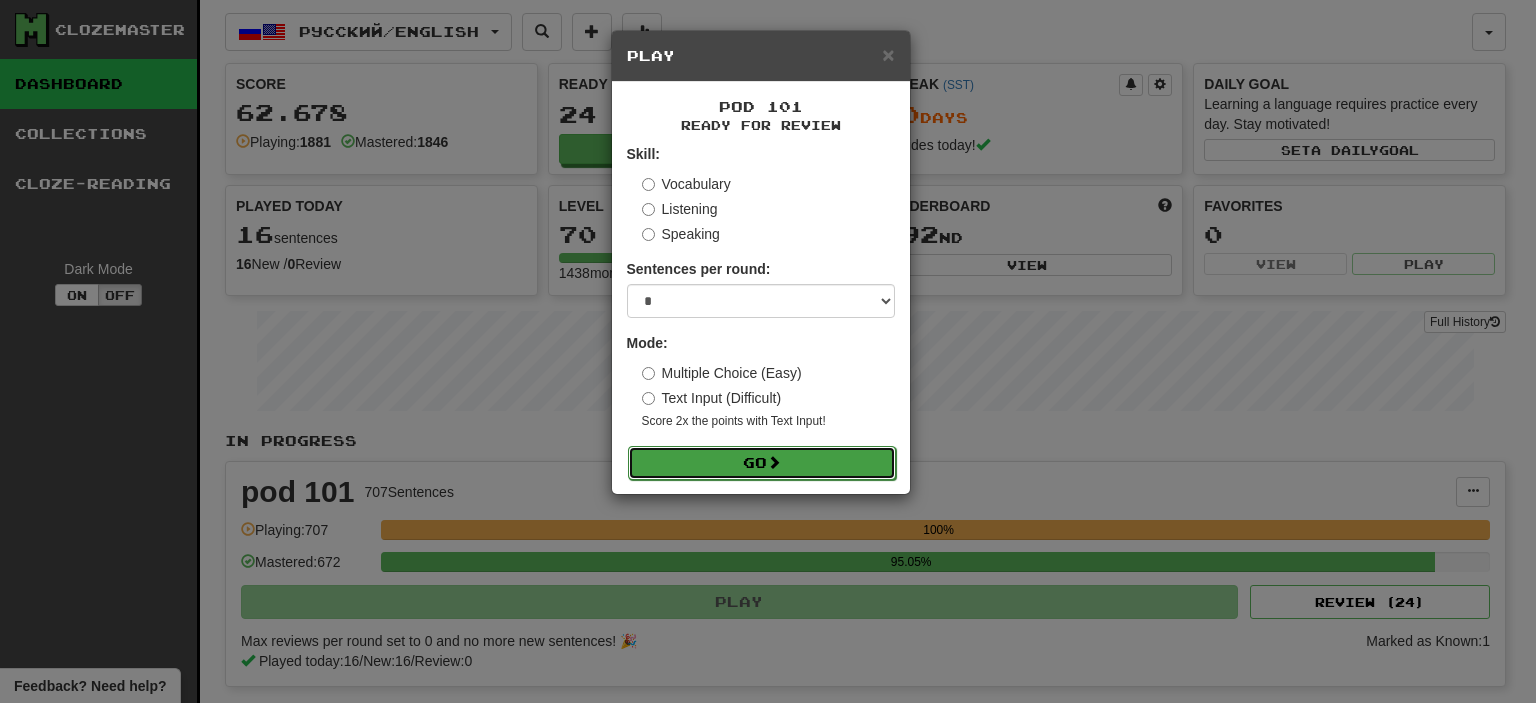 click on "Go" at bounding box center (762, 463) 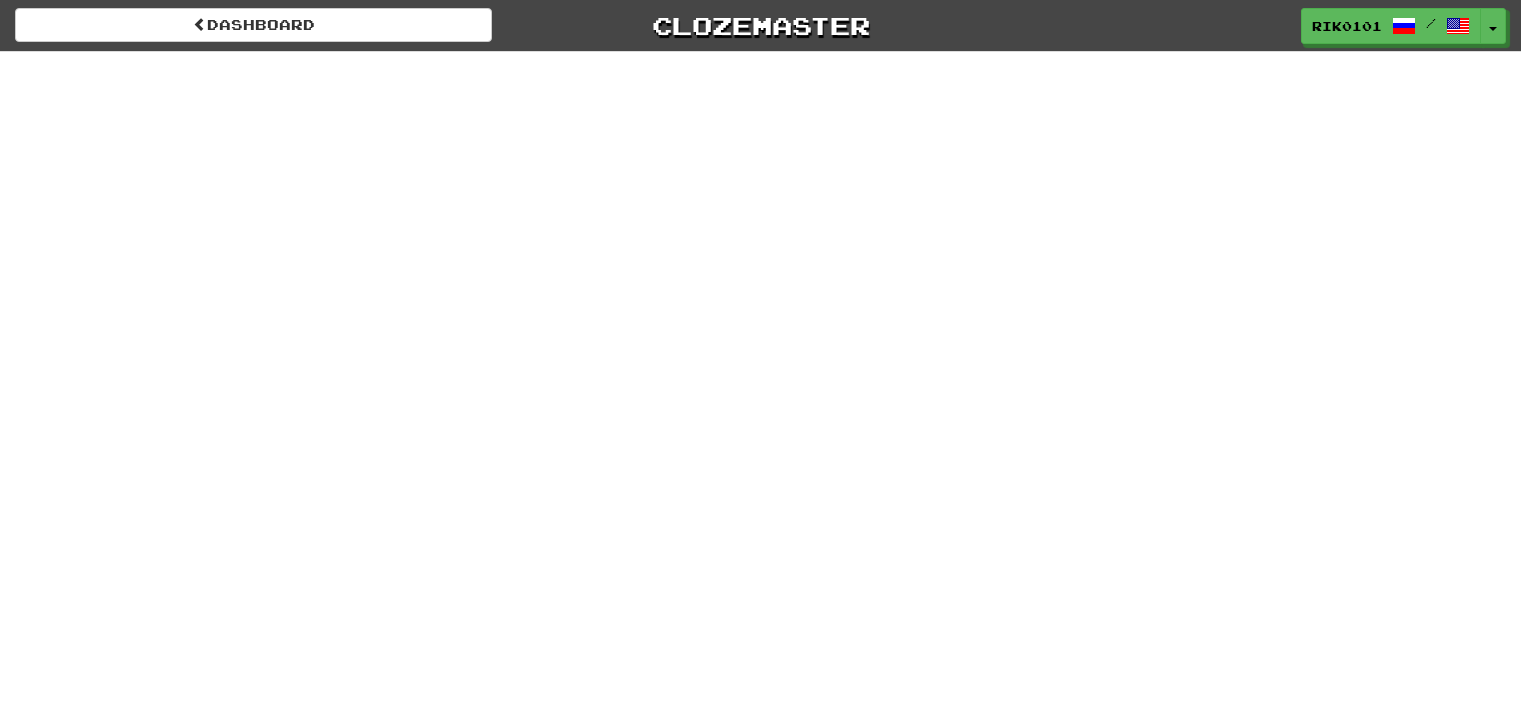 scroll, scrollTop: 0, scrollLeft: 0, axis: both 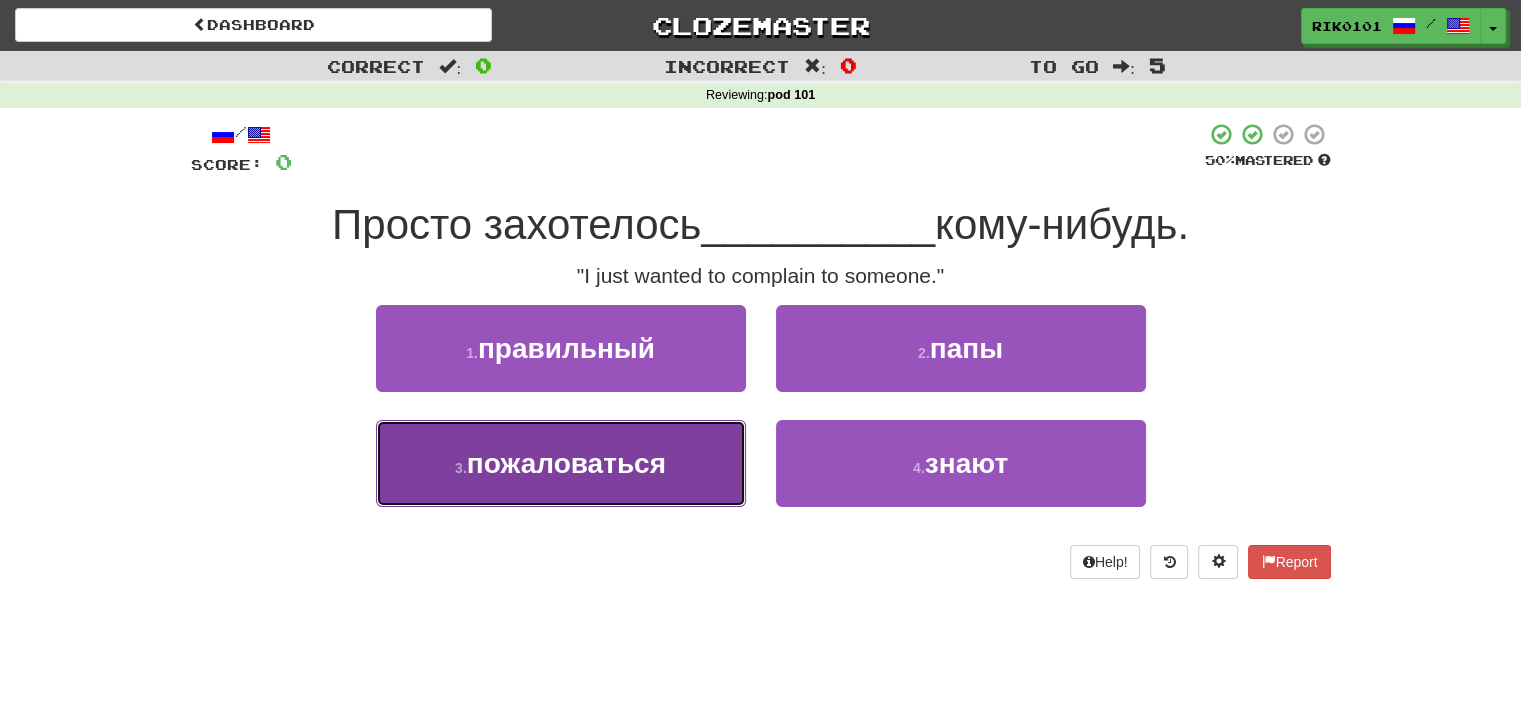 click on "пожаловаться" at bounding box center [566, 463] 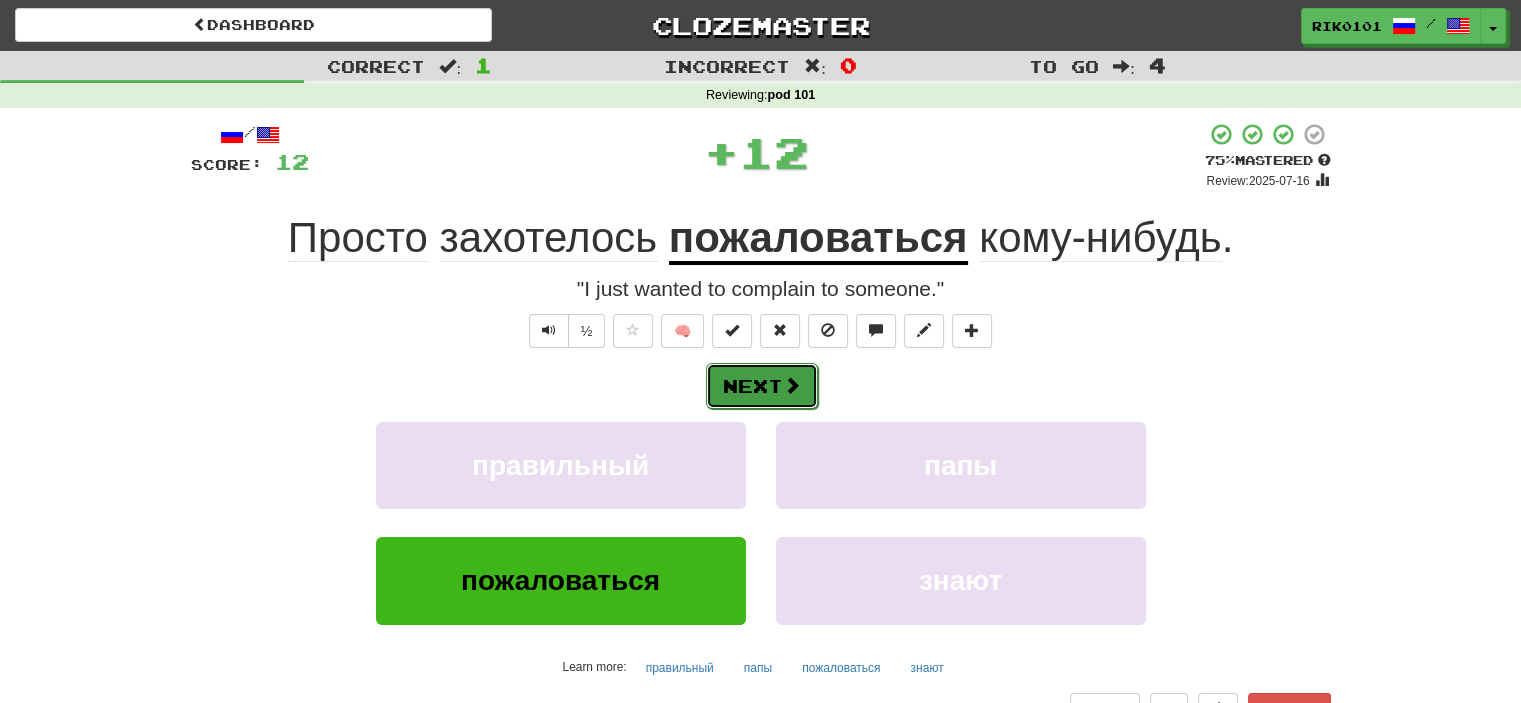 click on "Next" at bounding box center (762, 386) 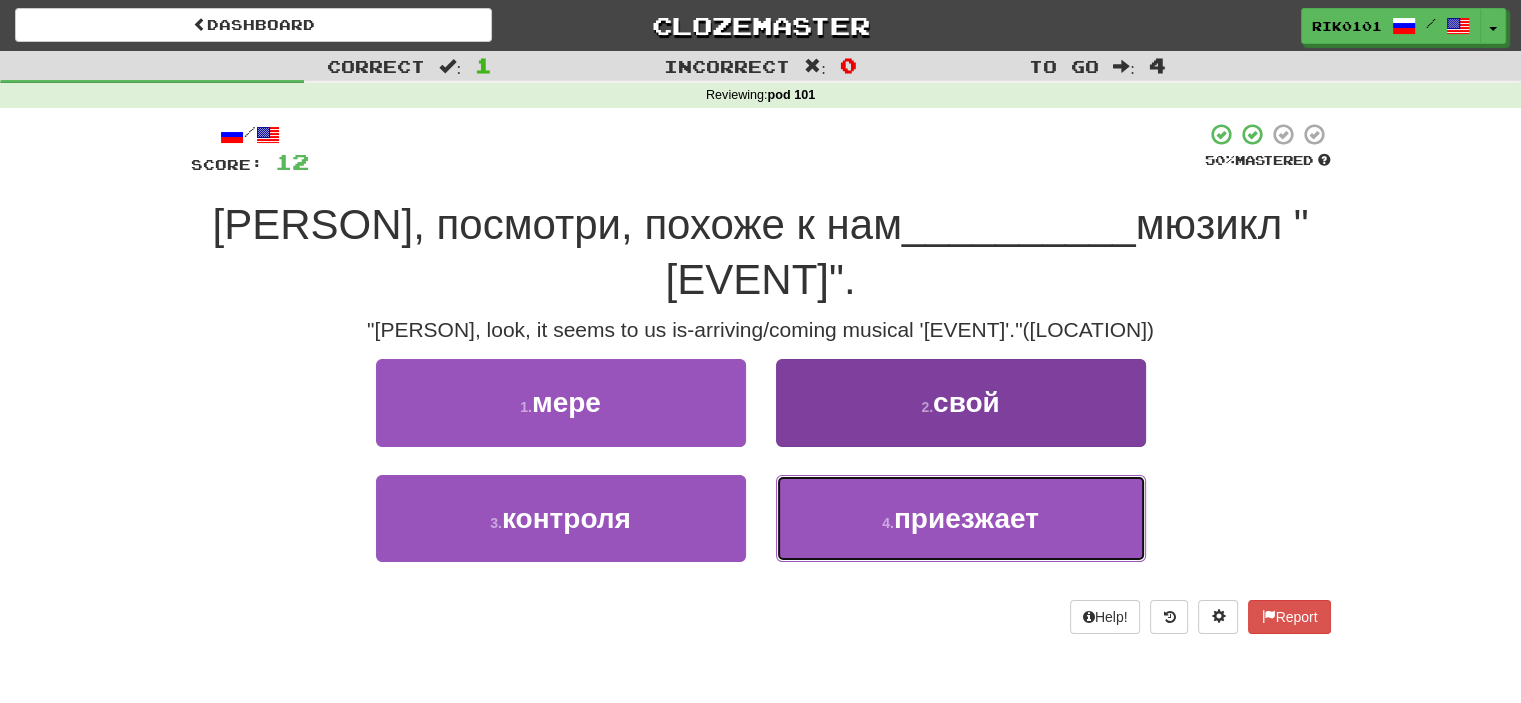 click on "4 .  приезжает" at bounding box center [961, 518] 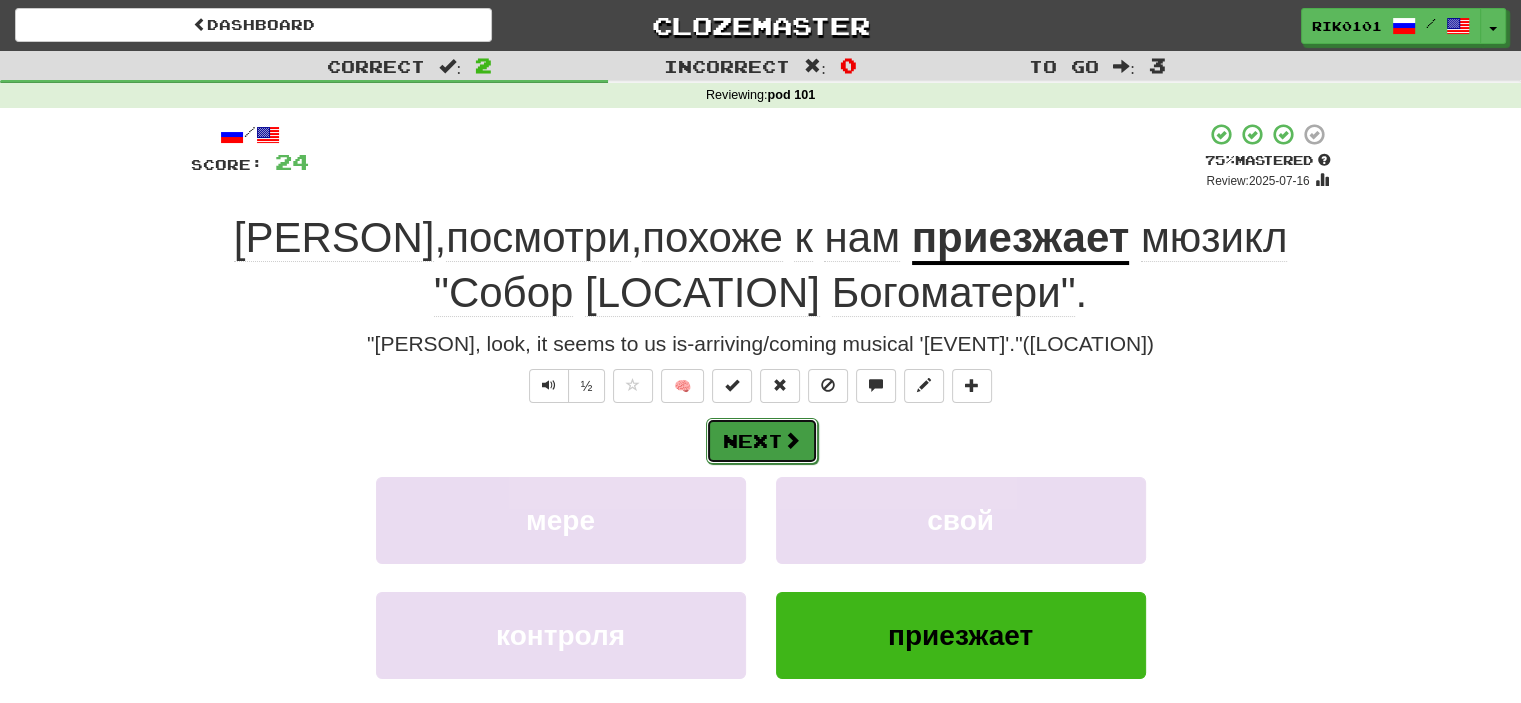 click at bounding box center (792, 440) 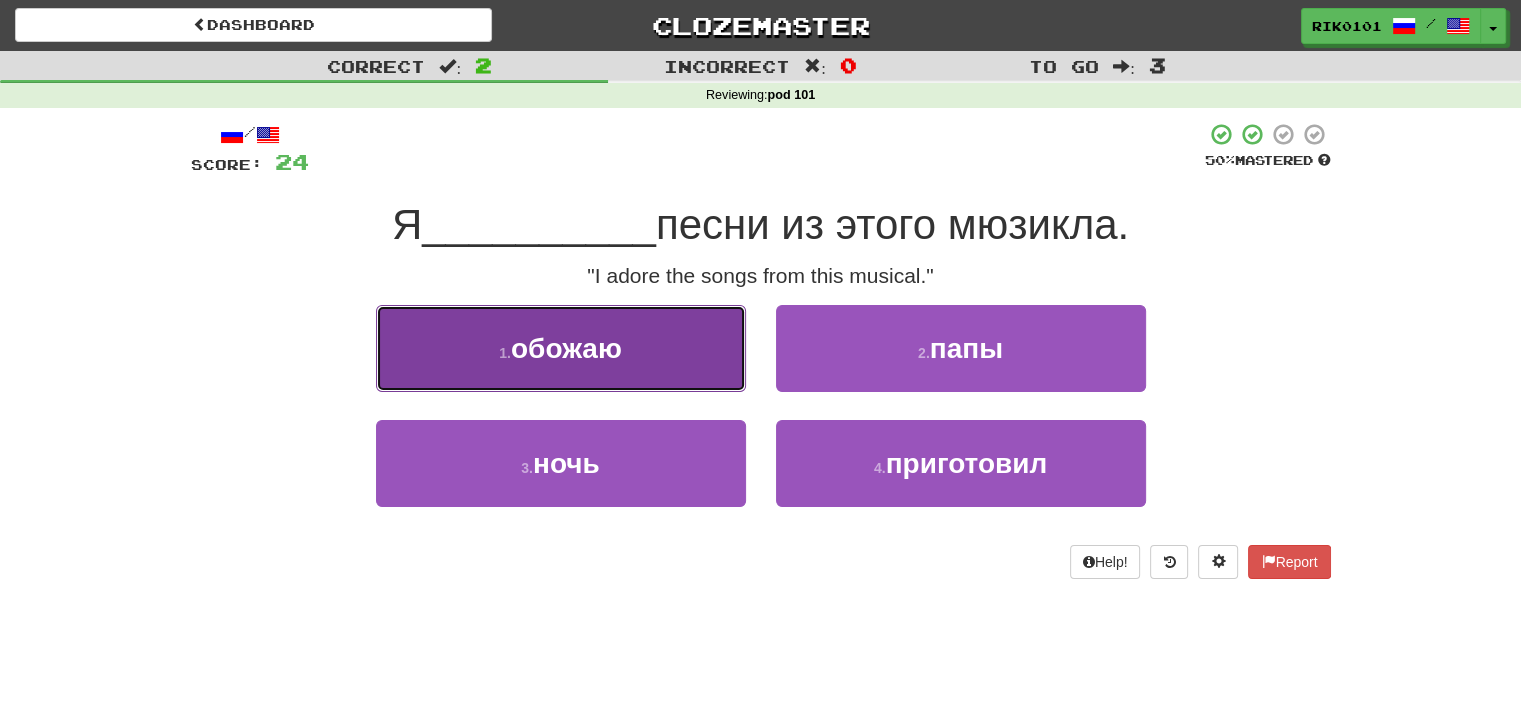 click on "1 .  обожаю" at bounding box center [561, 348] 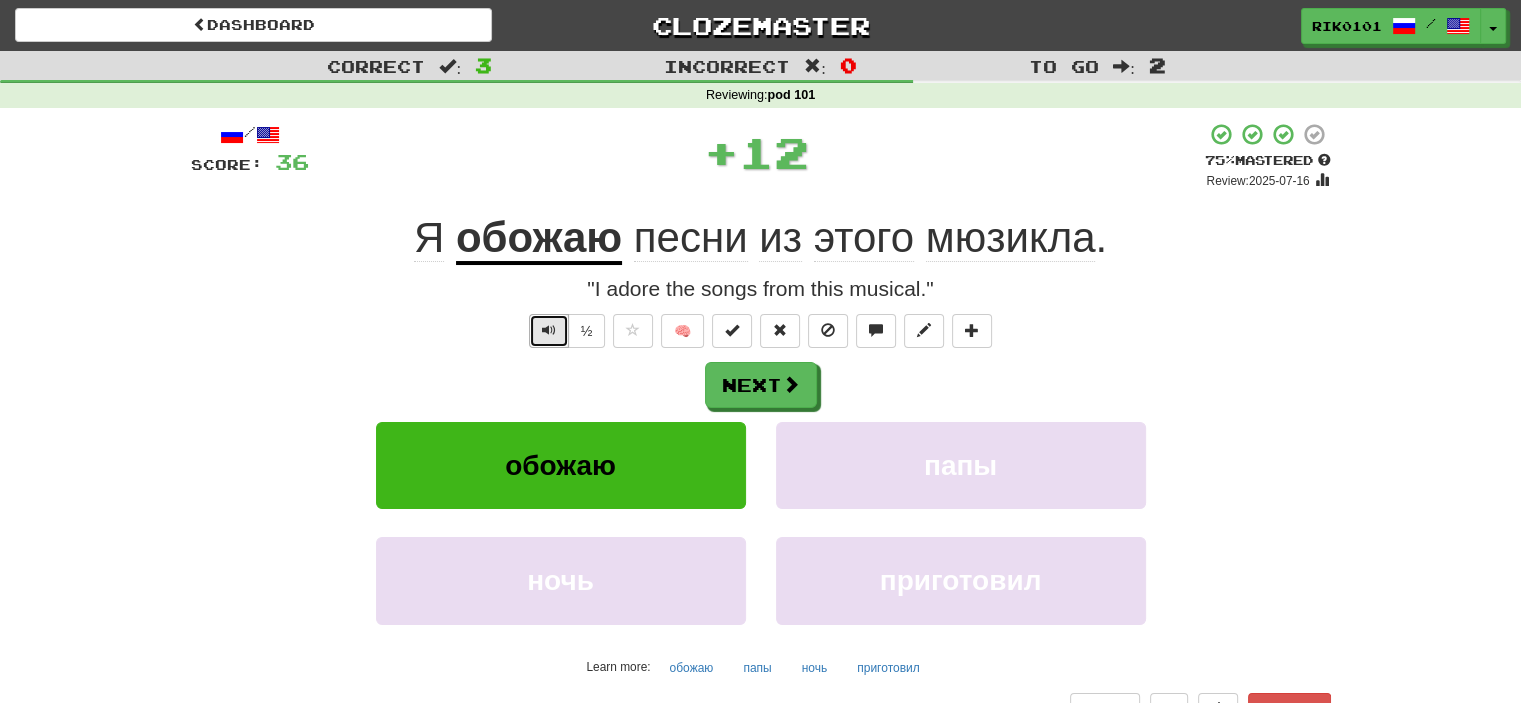 click at bounding box center (549, 331) 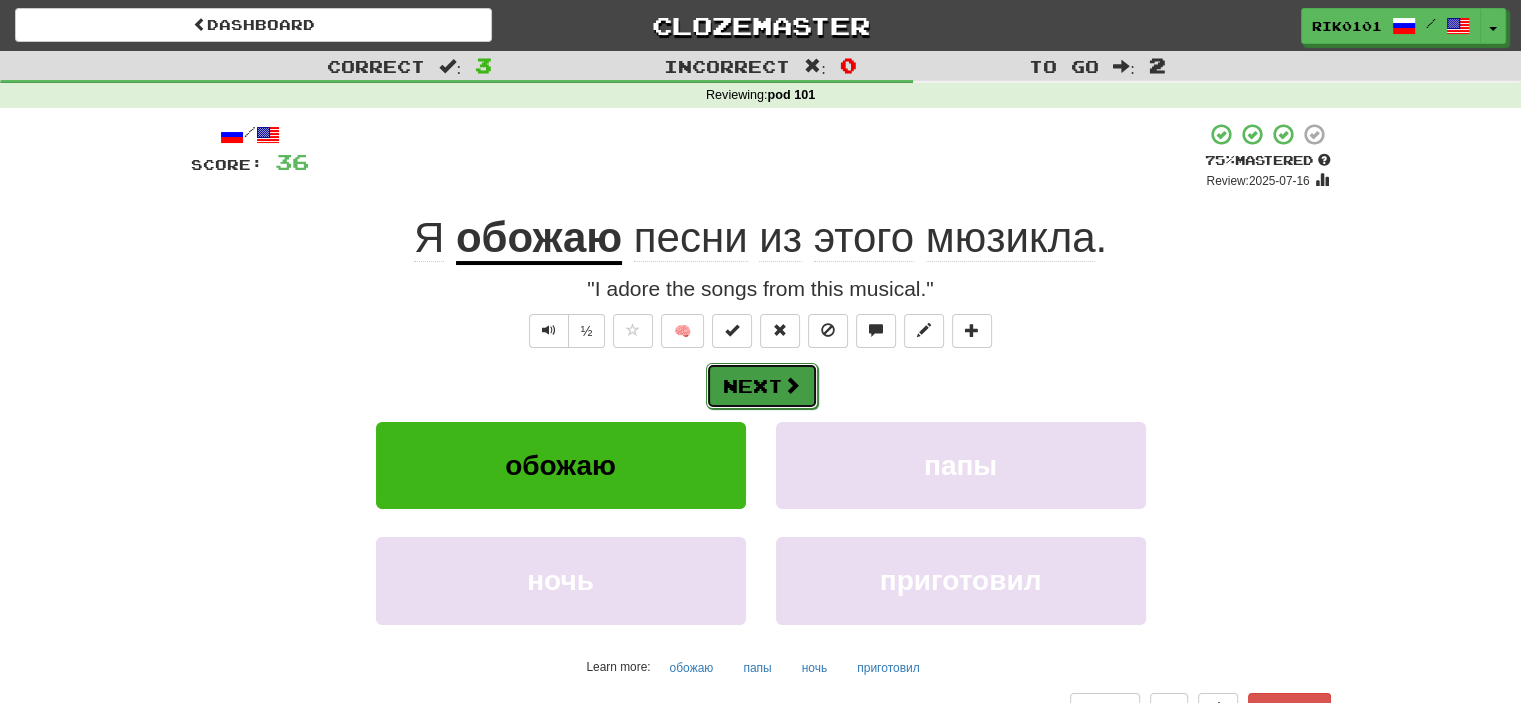 click at bounding box center [792, 385] 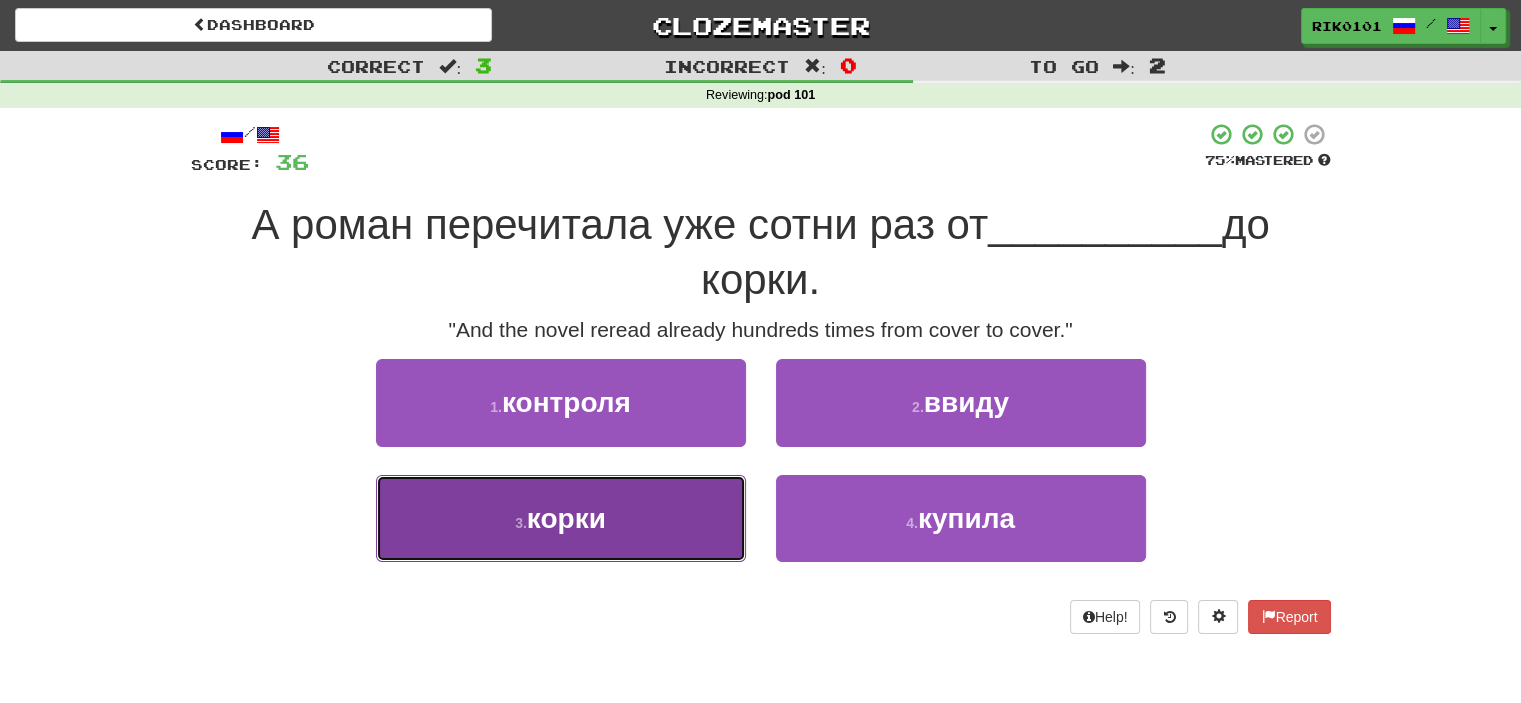 click on "3 .  корки" at bounding box center [561, 518] 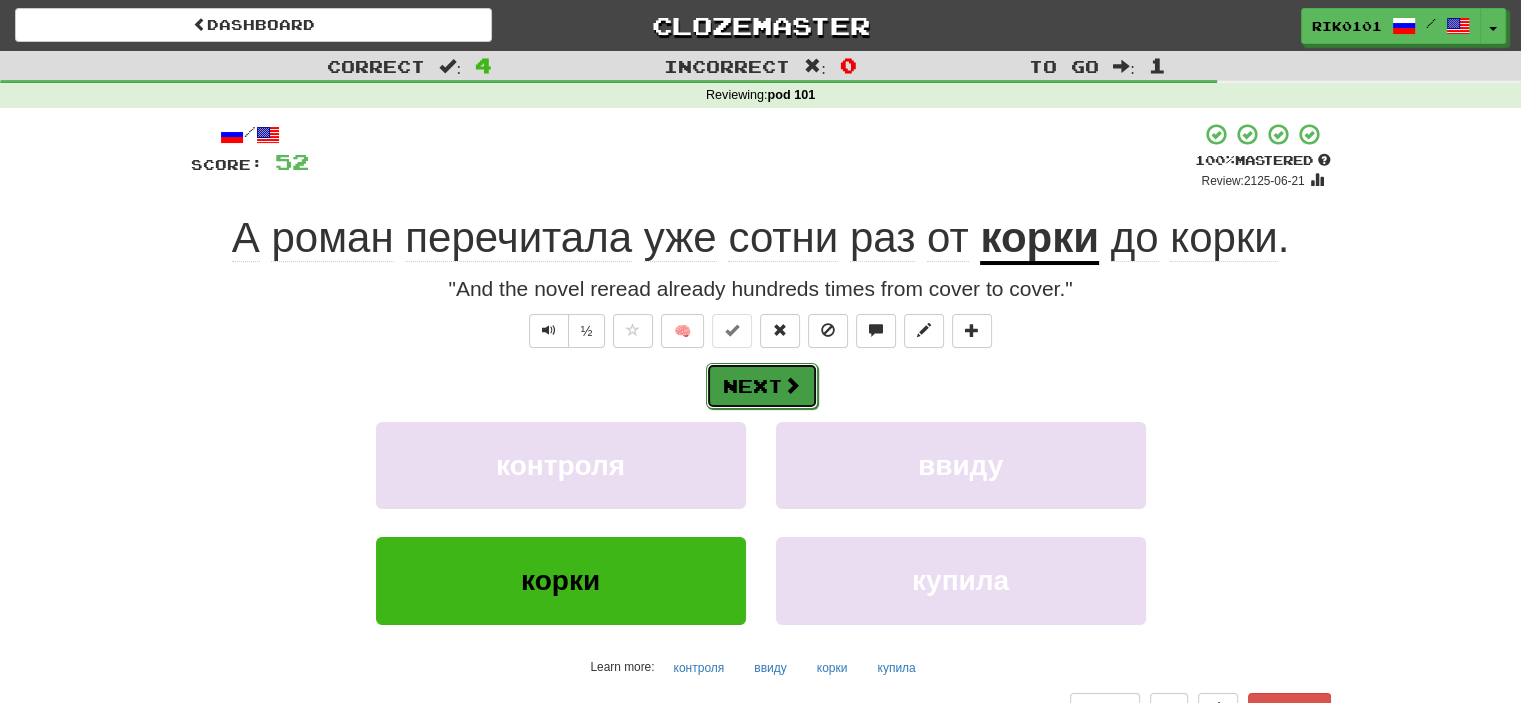 click on "Next" at bounding box center [762, 386] 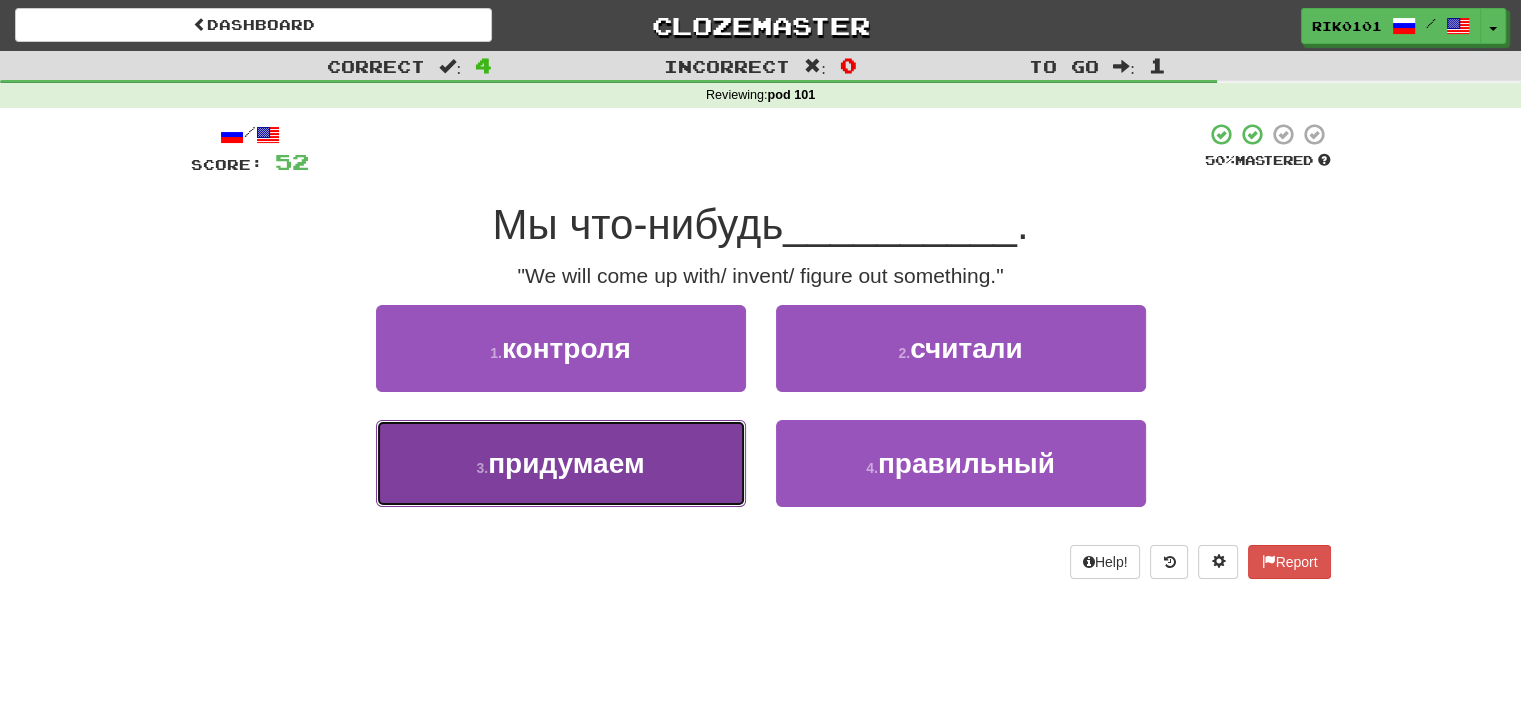 click on "3 .  придумаем" at bounding box center (561, 463) 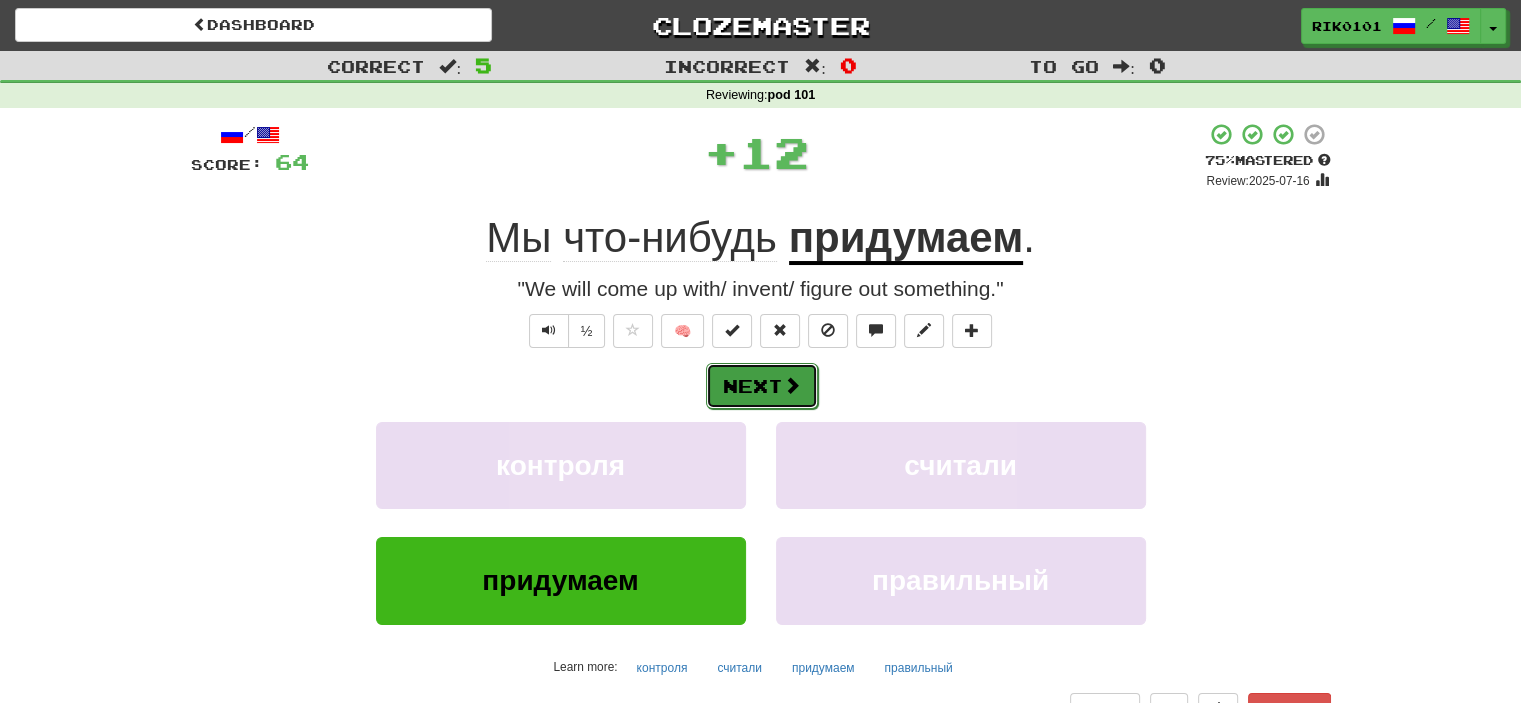 click on "Next" at bounding box center (762, 386) 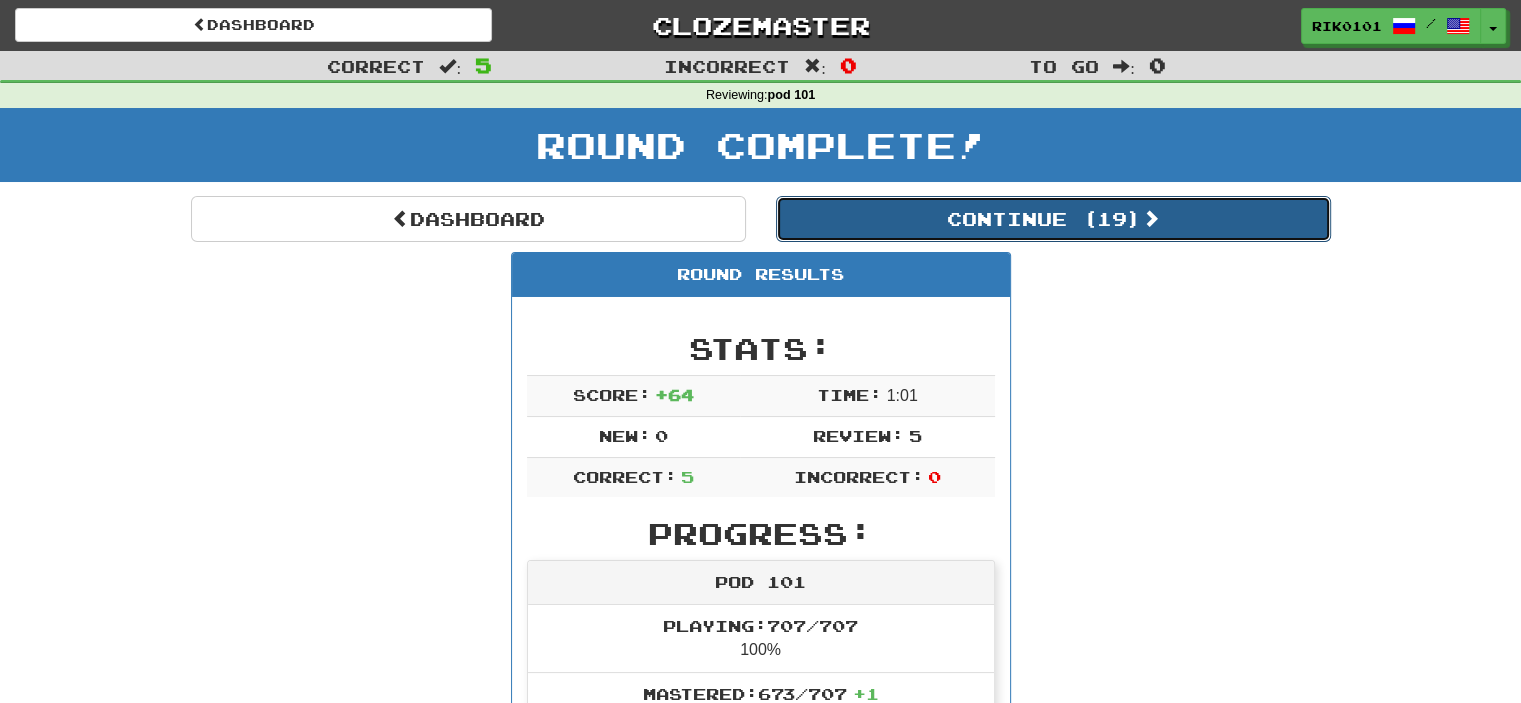 click on "Continue ( 19 )" at bounding box center (1053, 219) 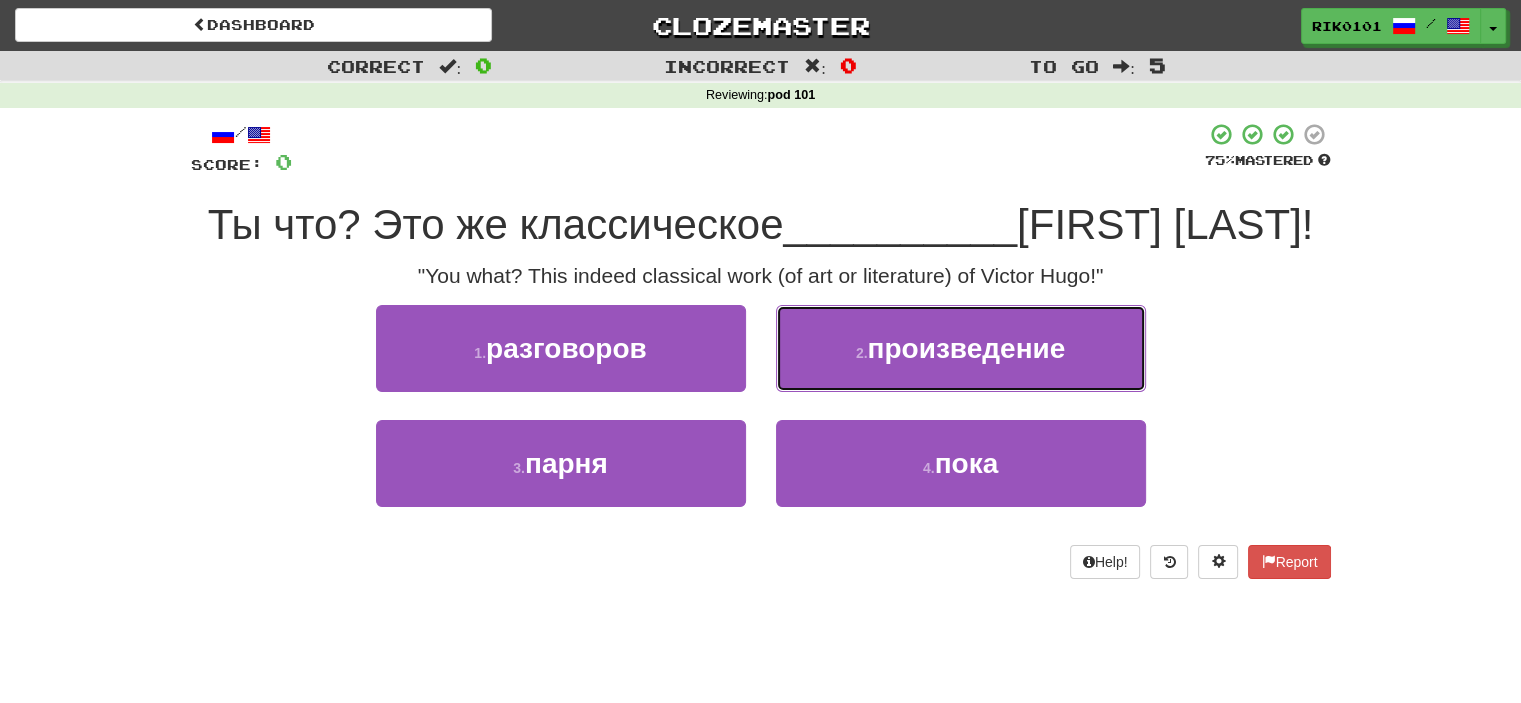 click on "2 .  произведение" at bounding box center [961, 348] 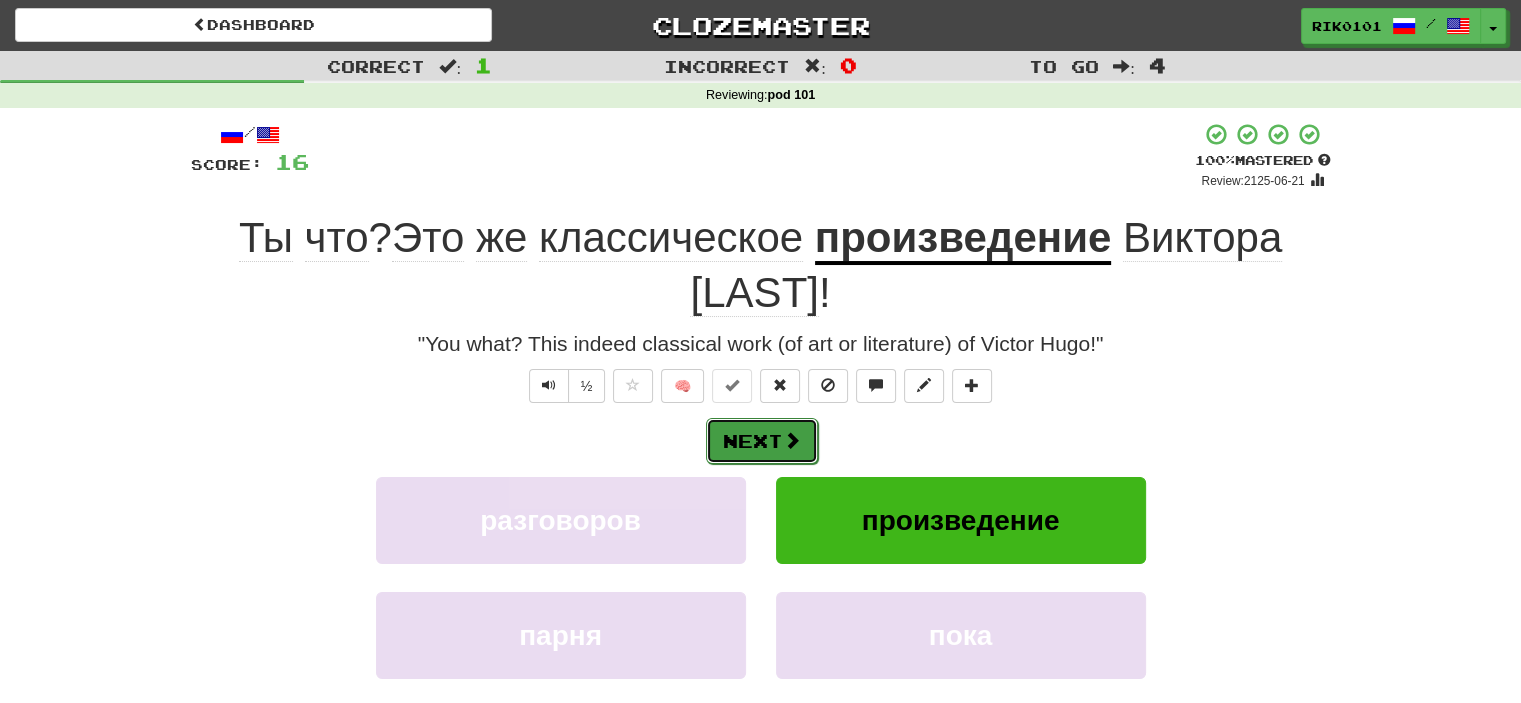 click on "Next" at bounding box center (762, 441) 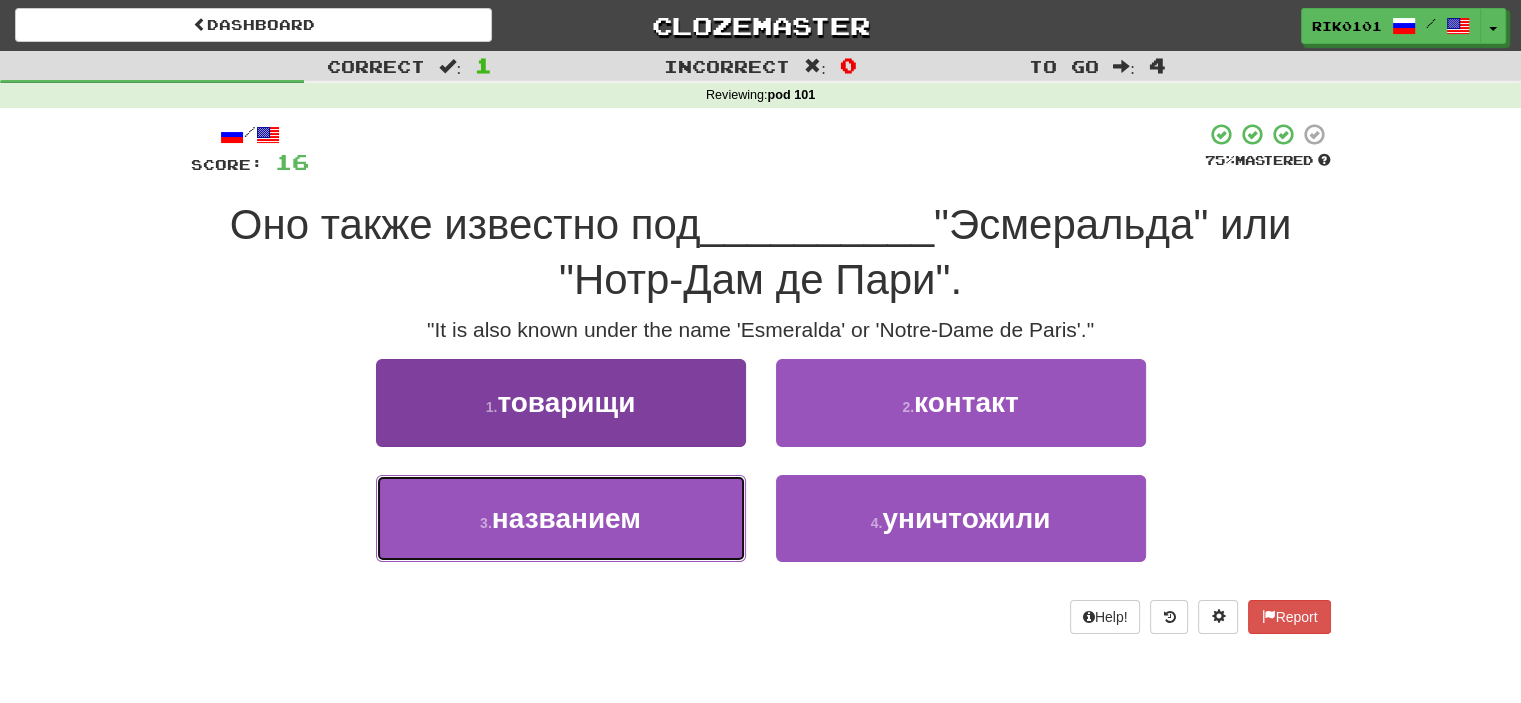 click on "названием" at bounding box center (566, 518) 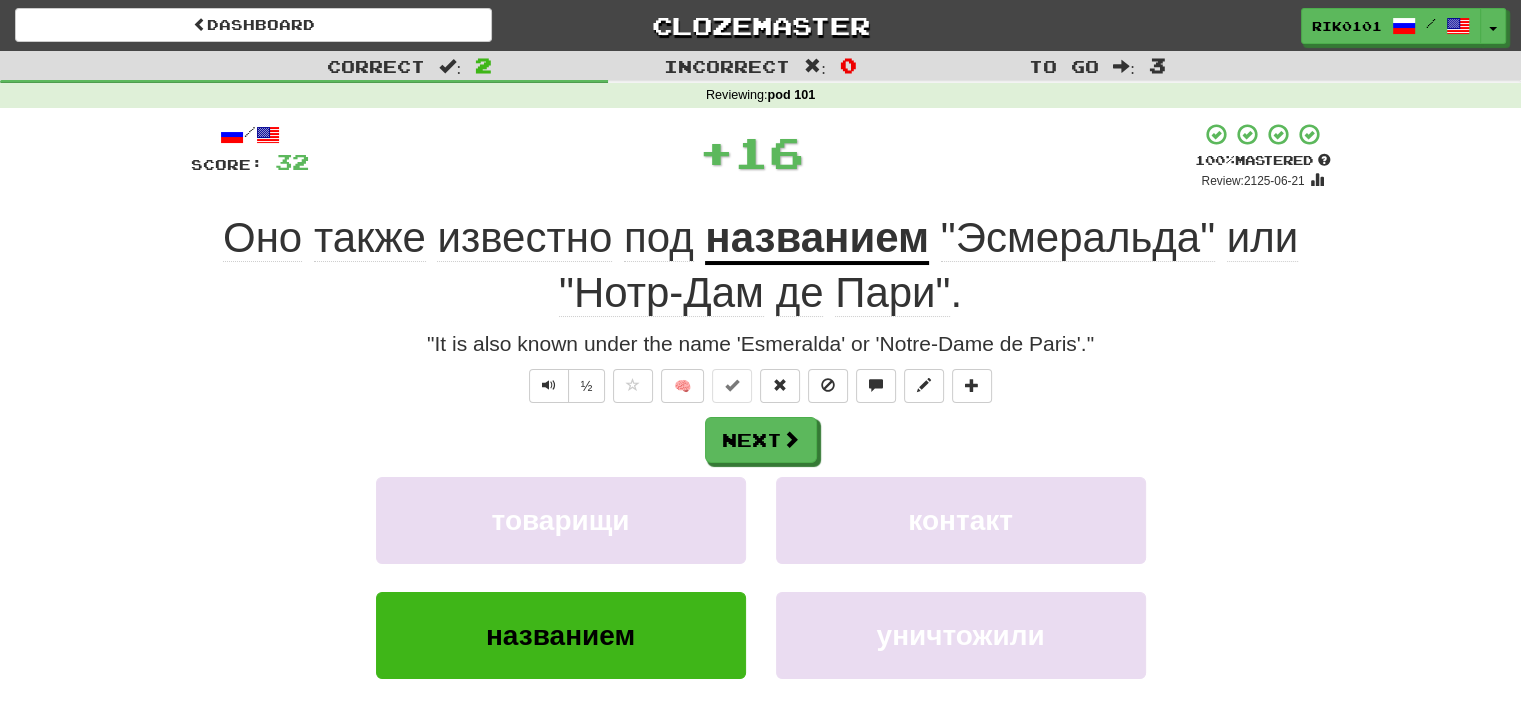 click on "известно" 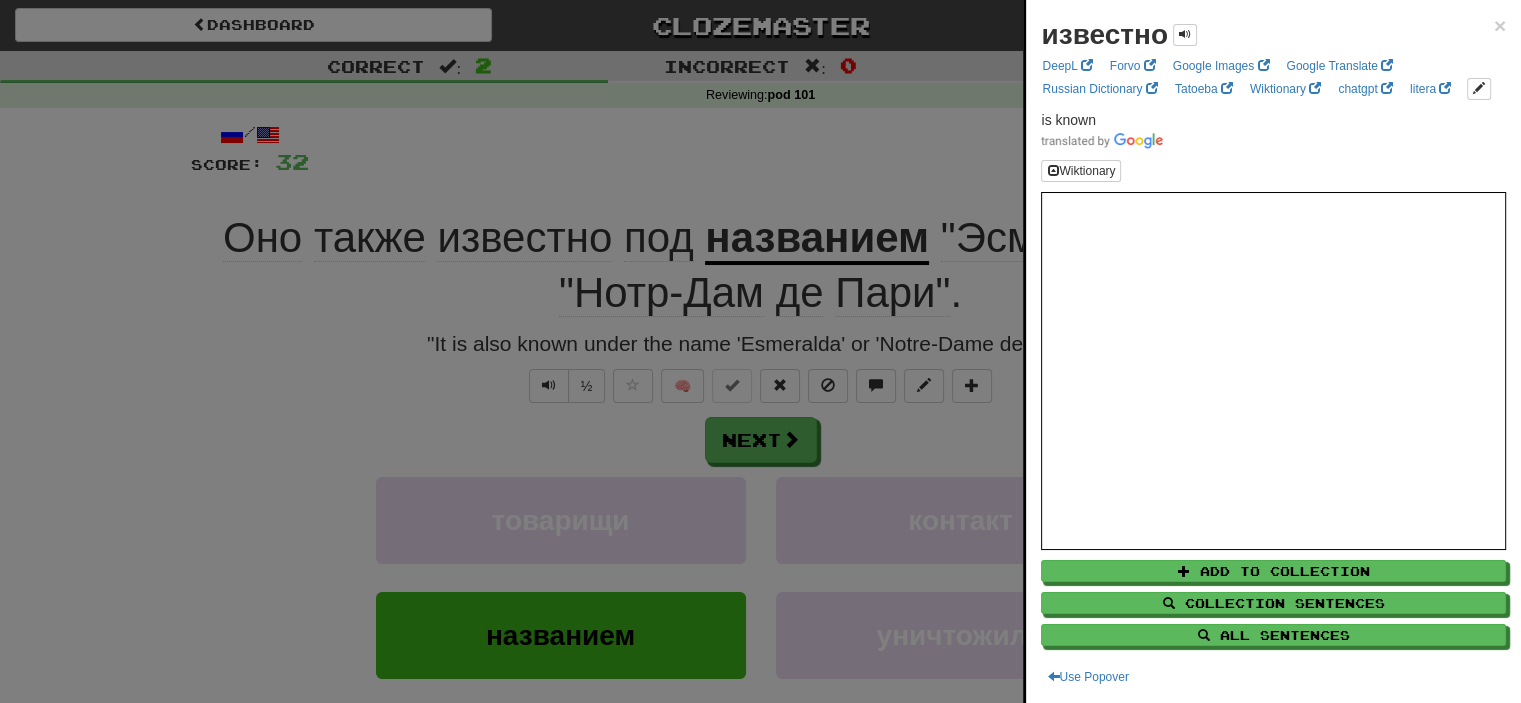 click at bounding box center (760, 351) 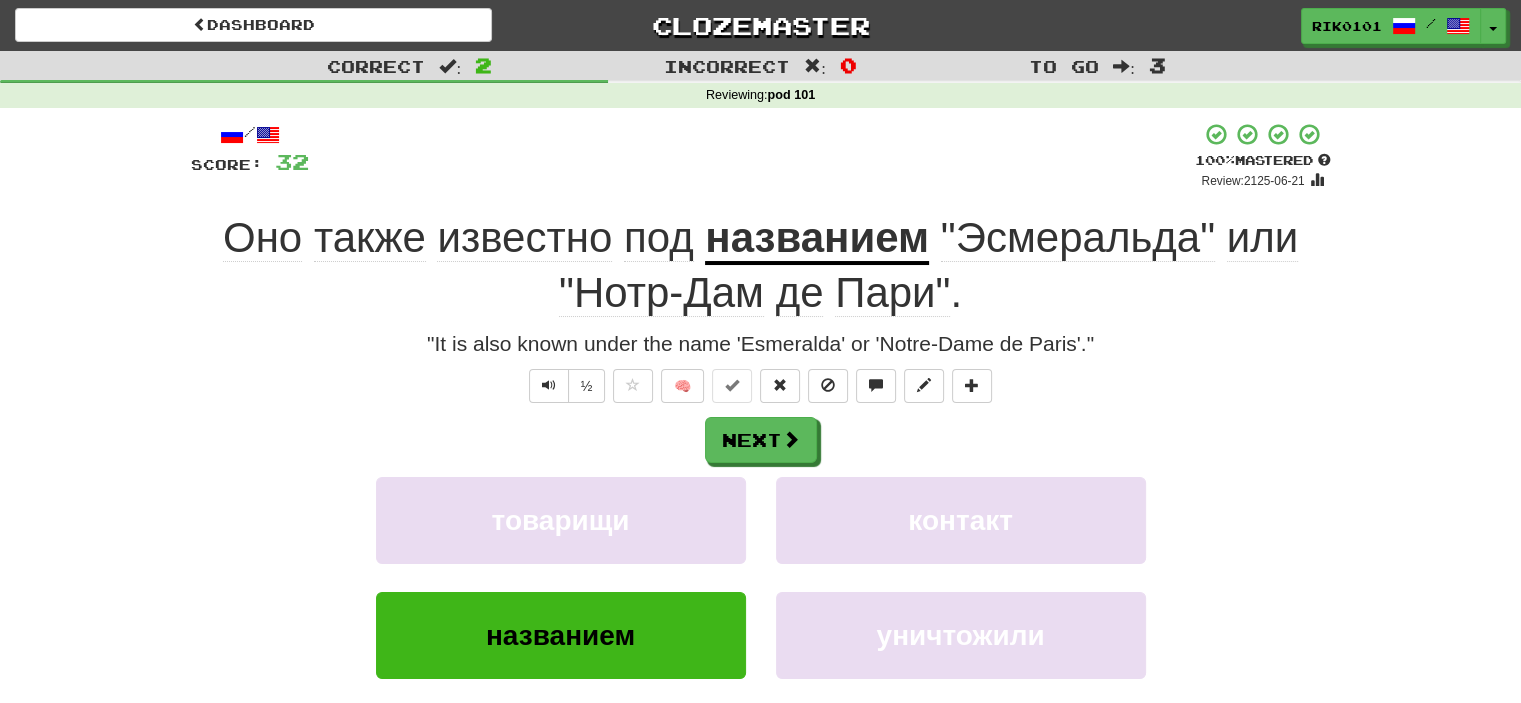 click on "названием" at bounding box center (817, 239) 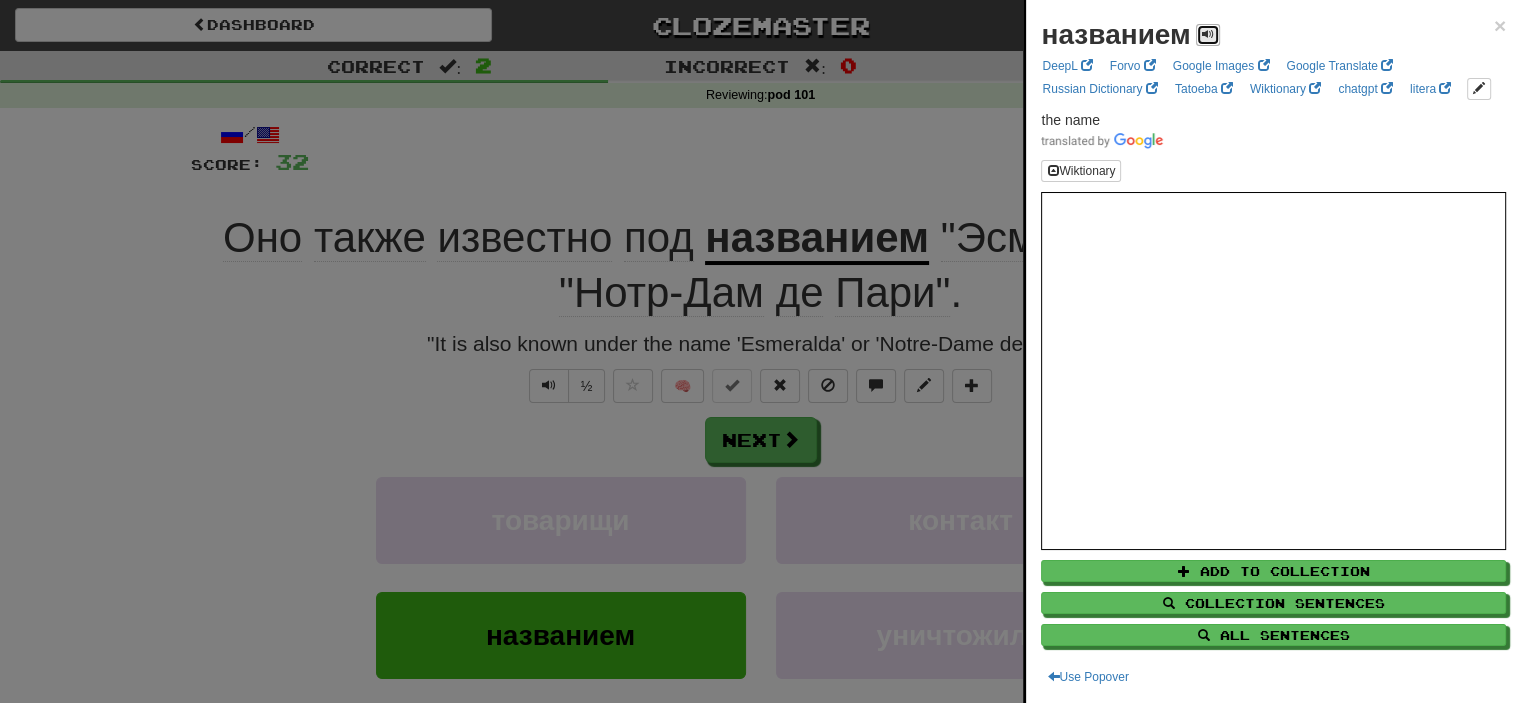 click at bounding box center [1208, 34] 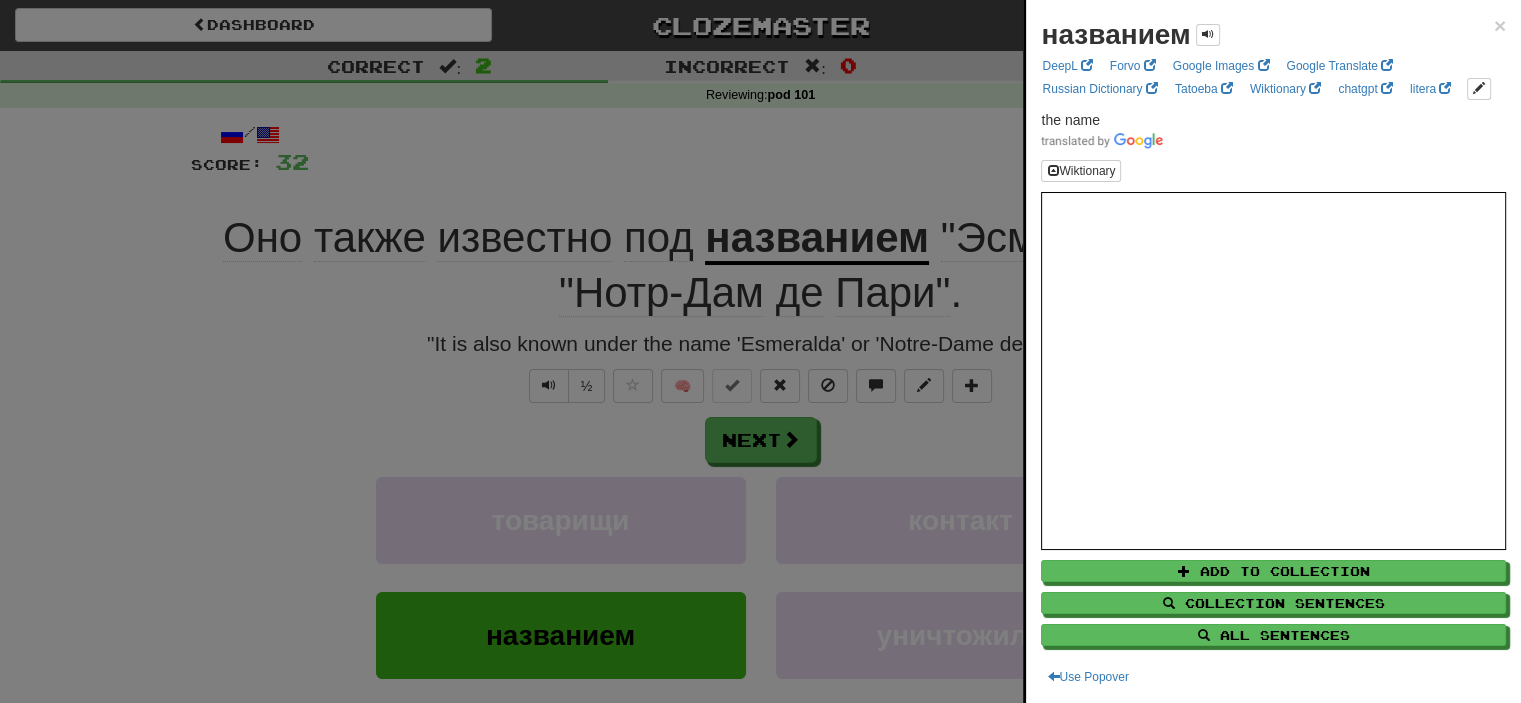click at bounding box center (760, 351) 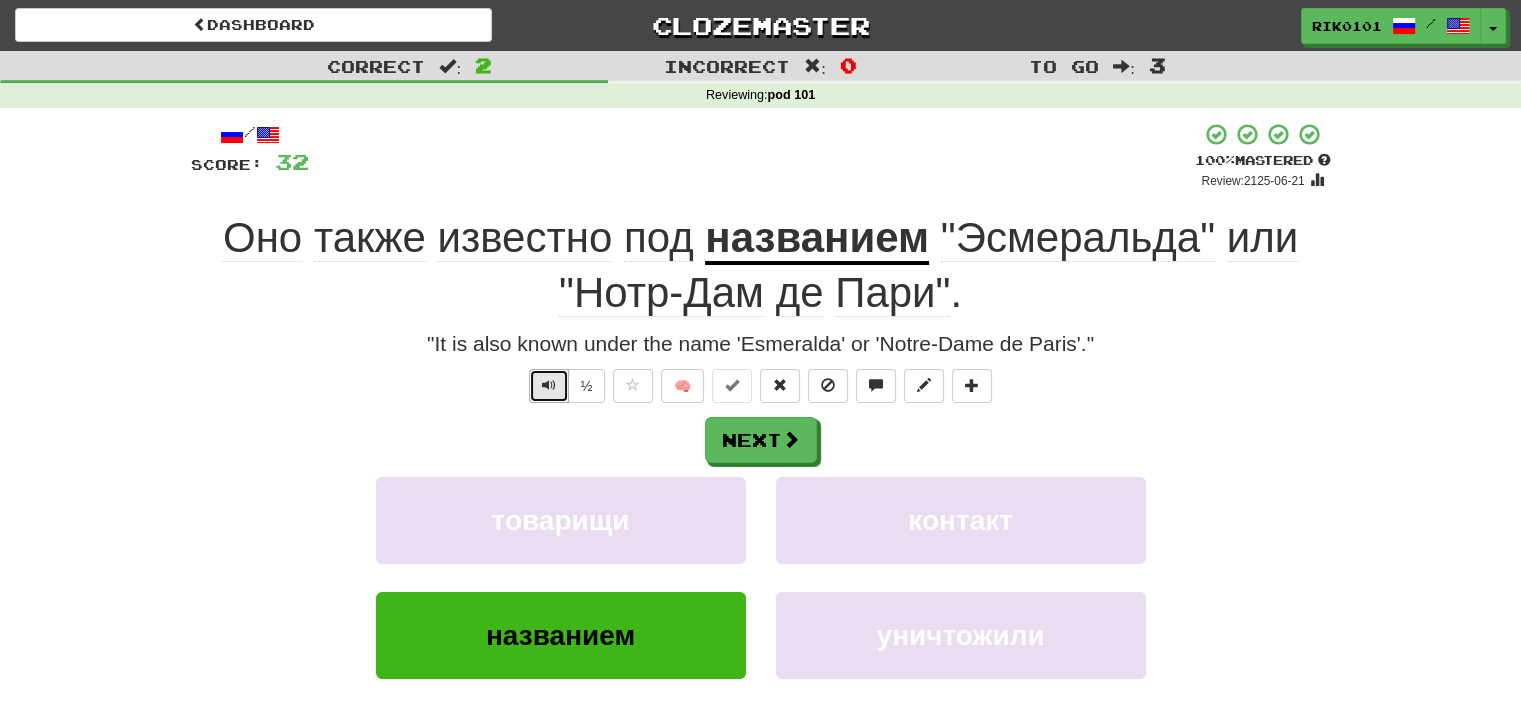 click at bounding box center (549, 386) 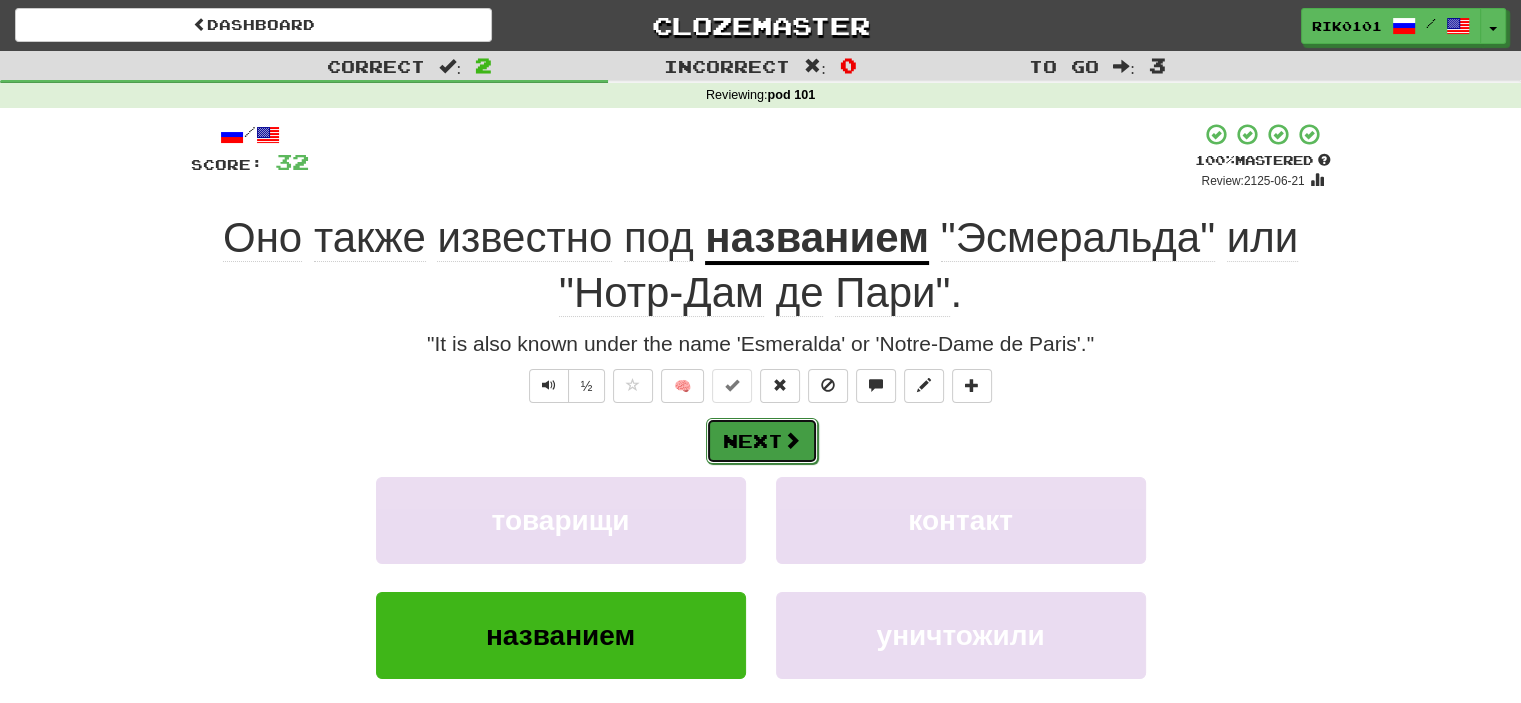 click on "Next" at bounding box center (762, 441) 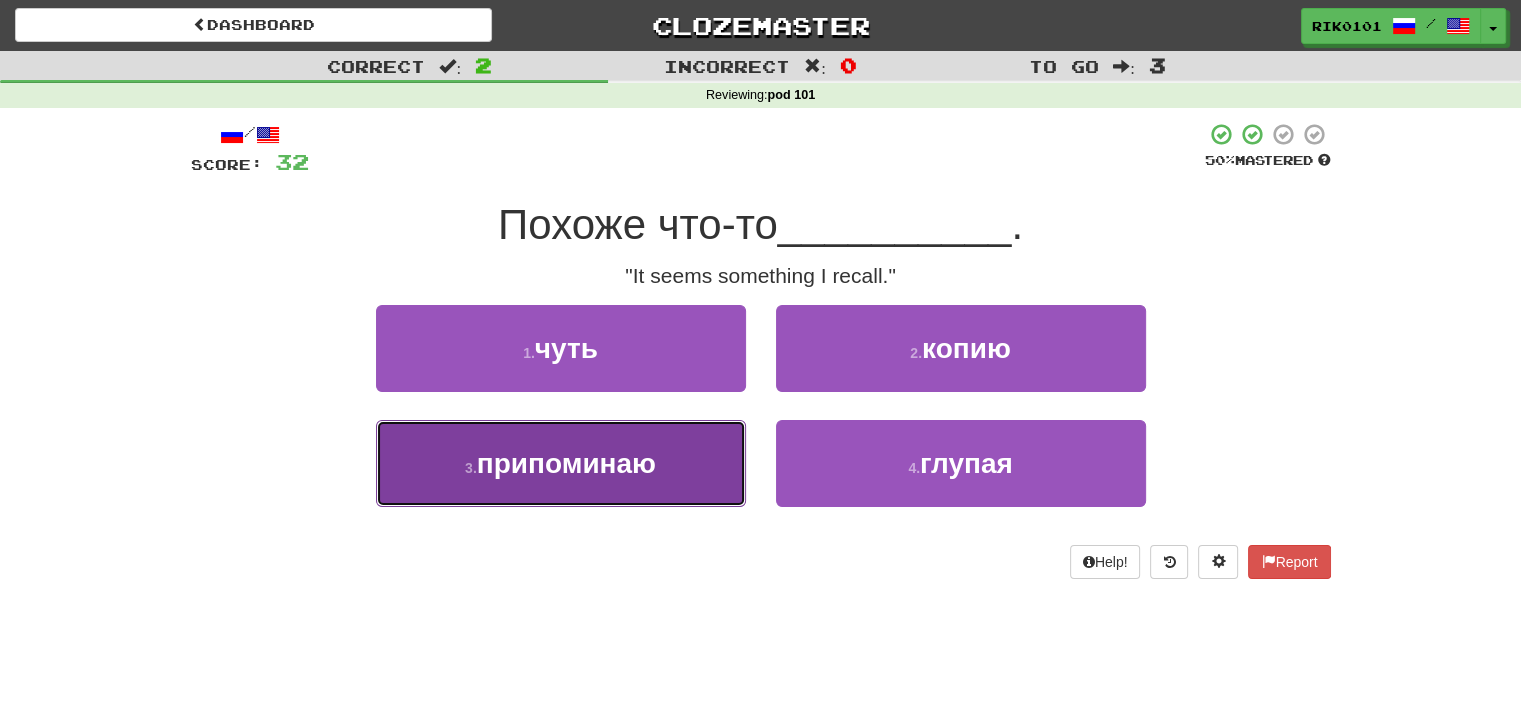 click on "припоминаю" at bounding box center (566, 463) 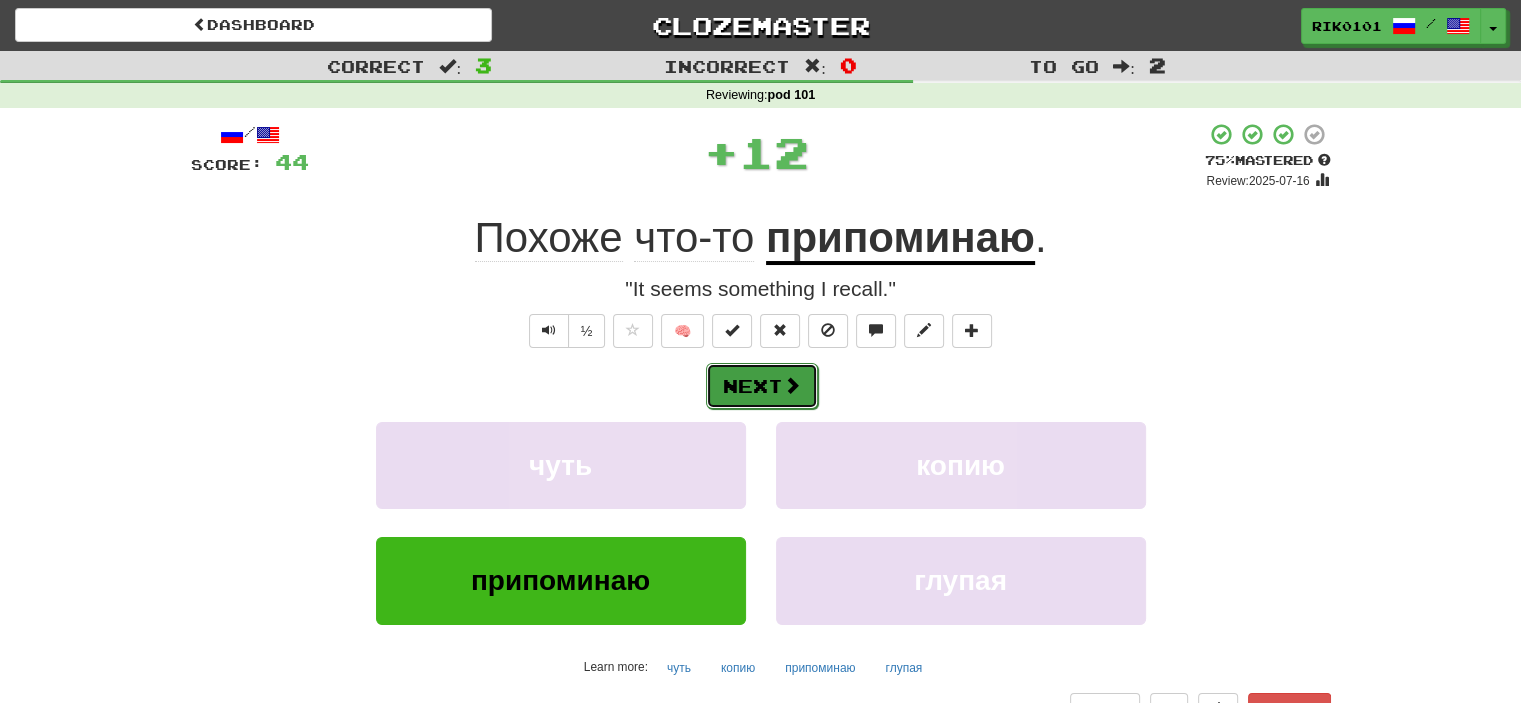 click on "Next" at bounding box center (762, 386) 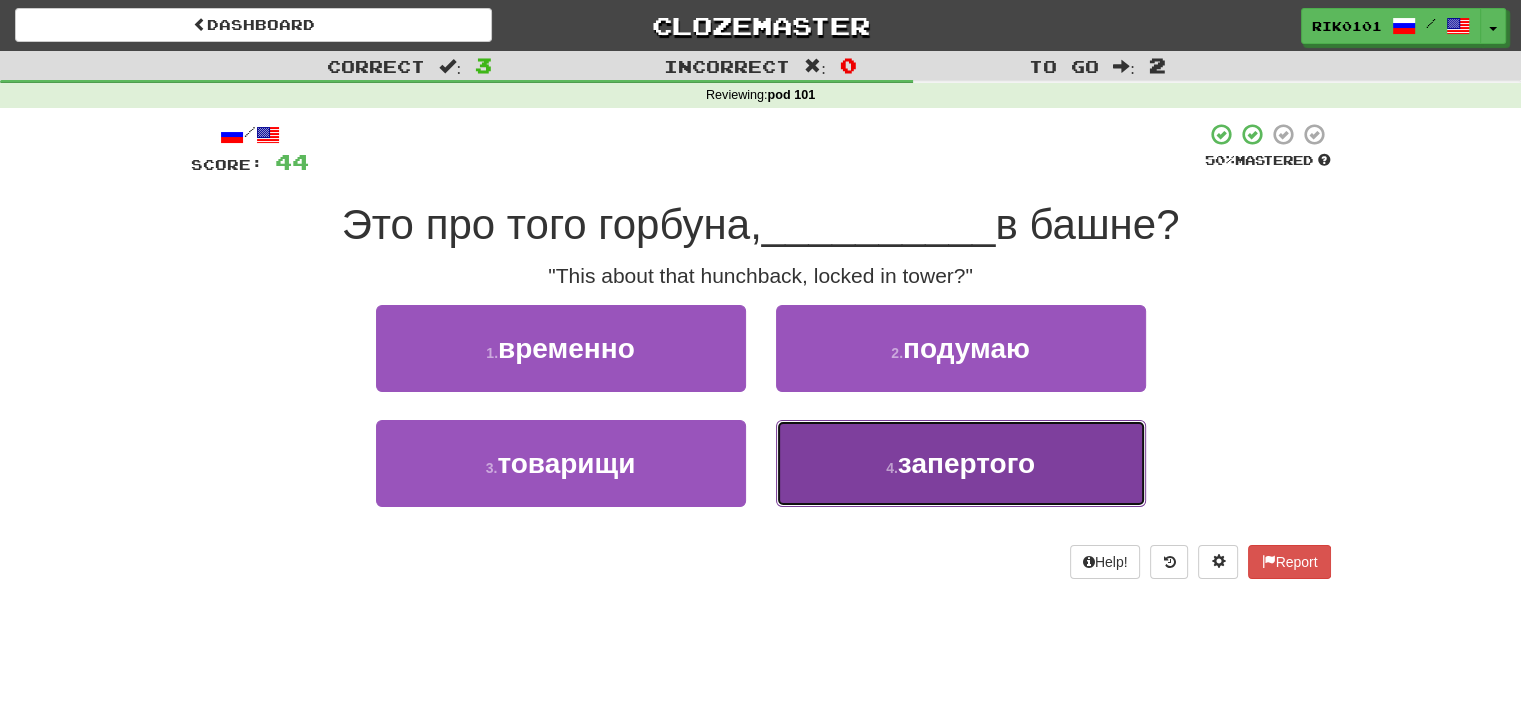 click on "4 ." at bounding box center (892, 468) 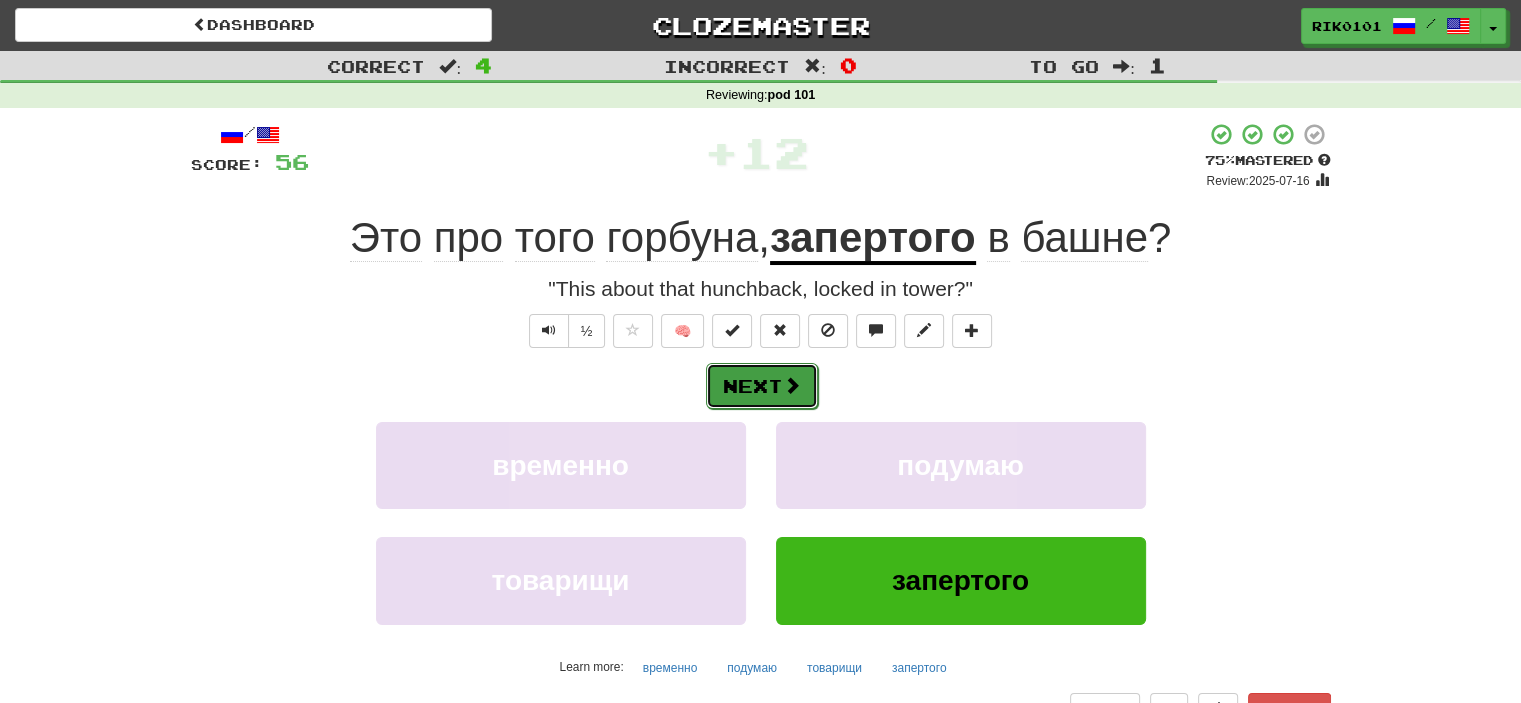 click at bounding box center (792, 385) 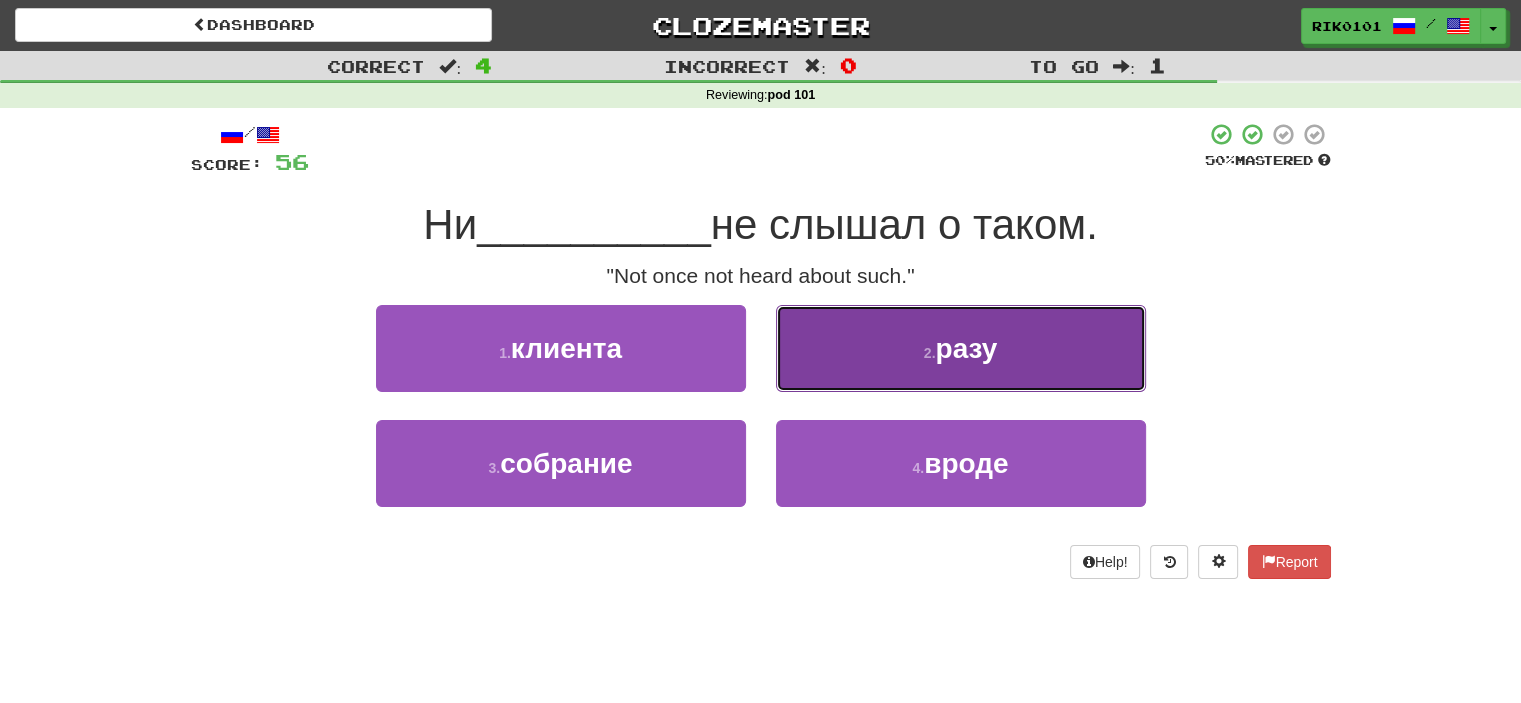 click on "2 .  разу" at bounding box center [961, 348] 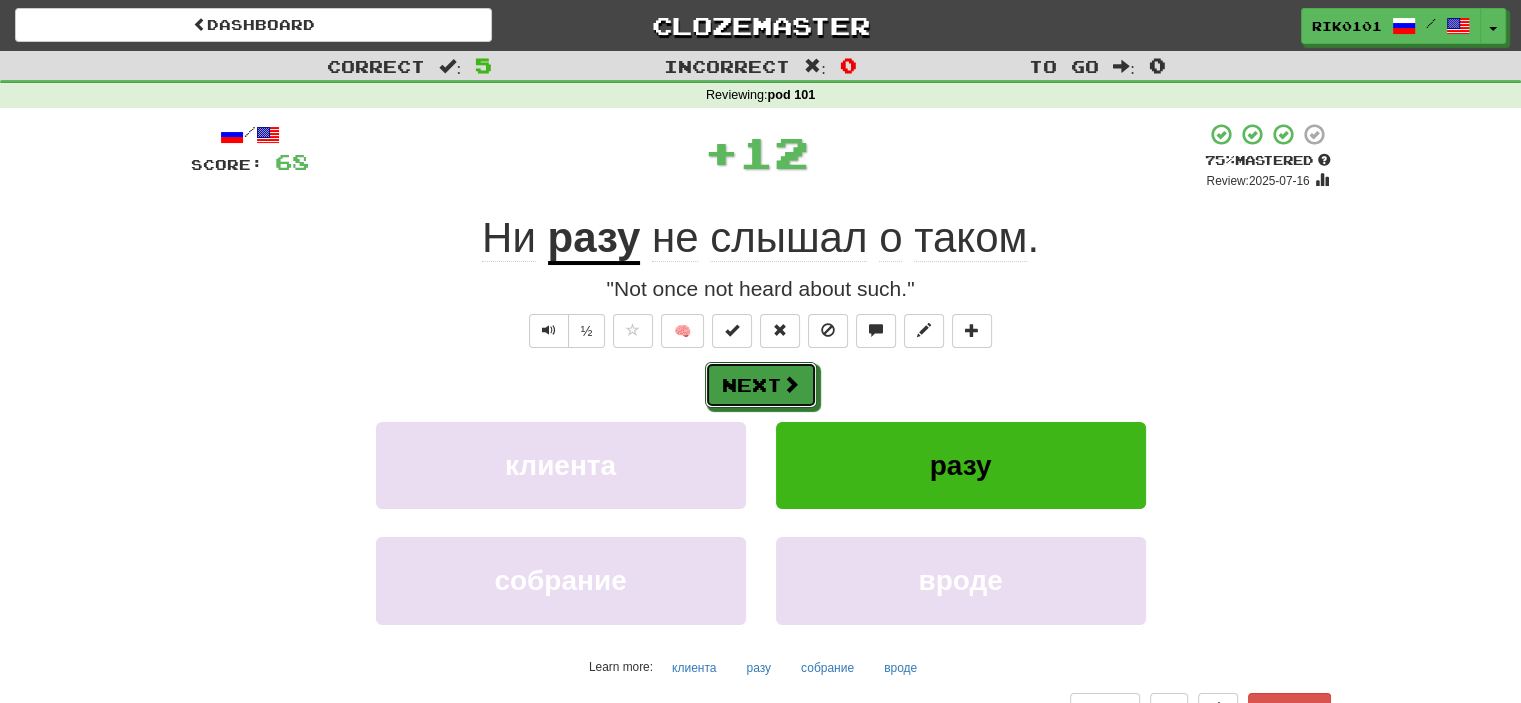 drag, startPoint x: 779, startPoint y: 394, endPoint x: 790, endPoint y: 399, distance: 12.083046 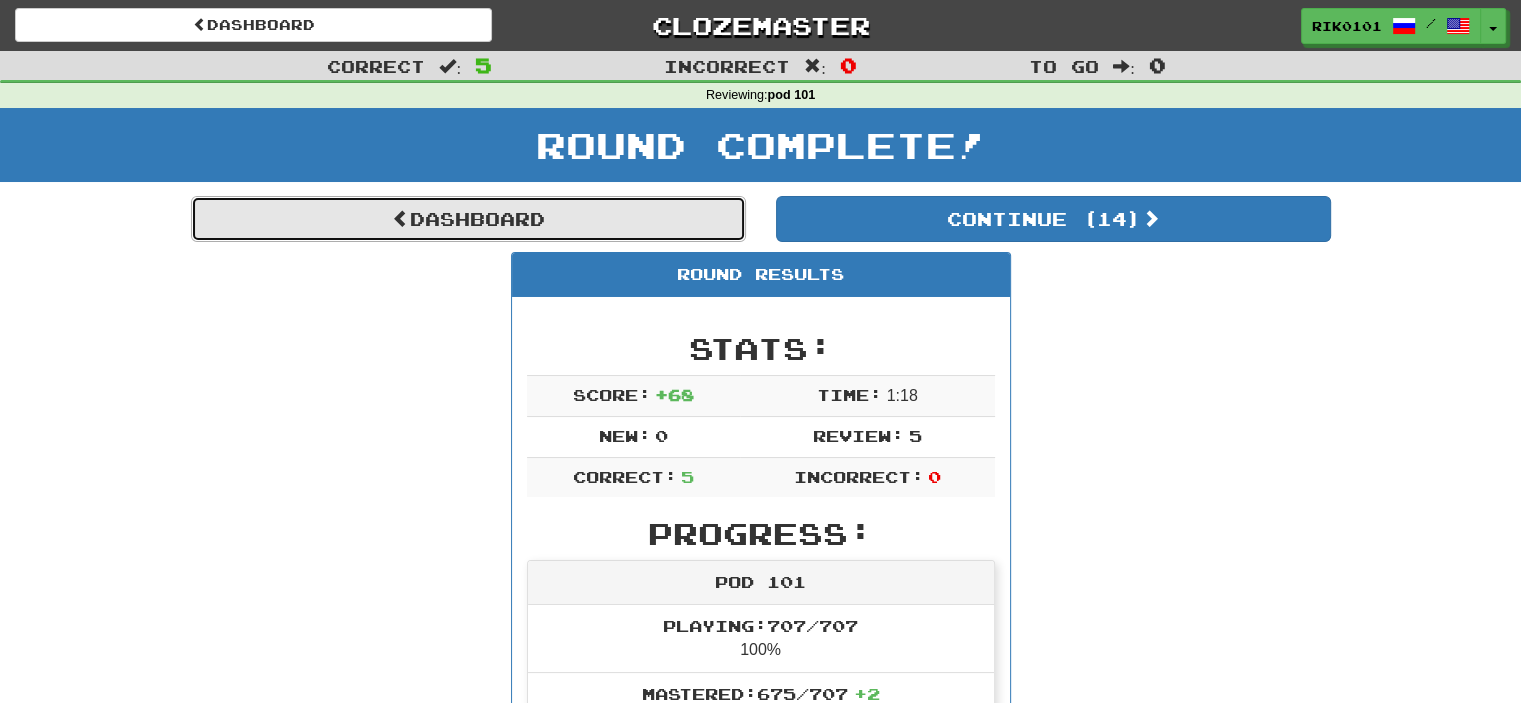 click on "Dashboard" at bounding box center (468, 219) 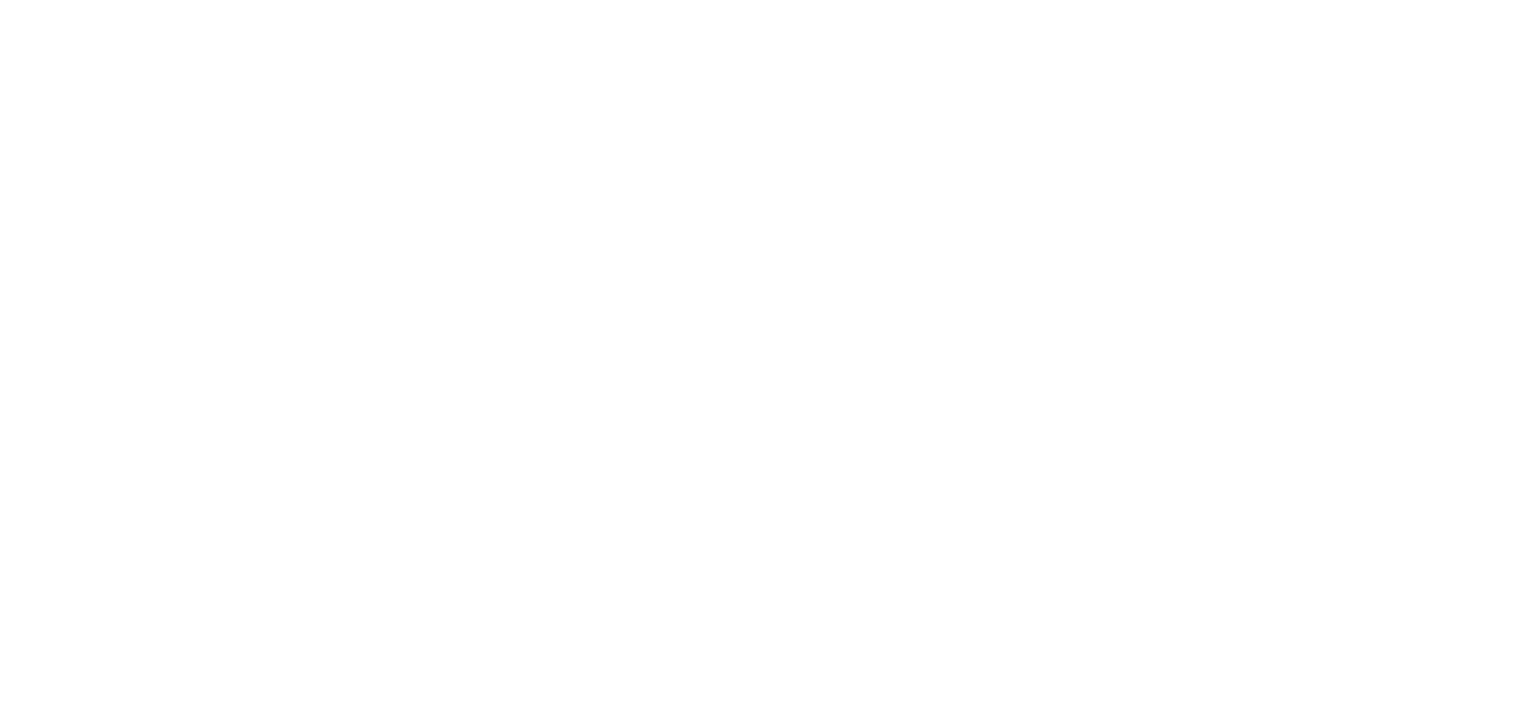 scroll, scrollTop: 0, scrollLeft: 0, axis: both 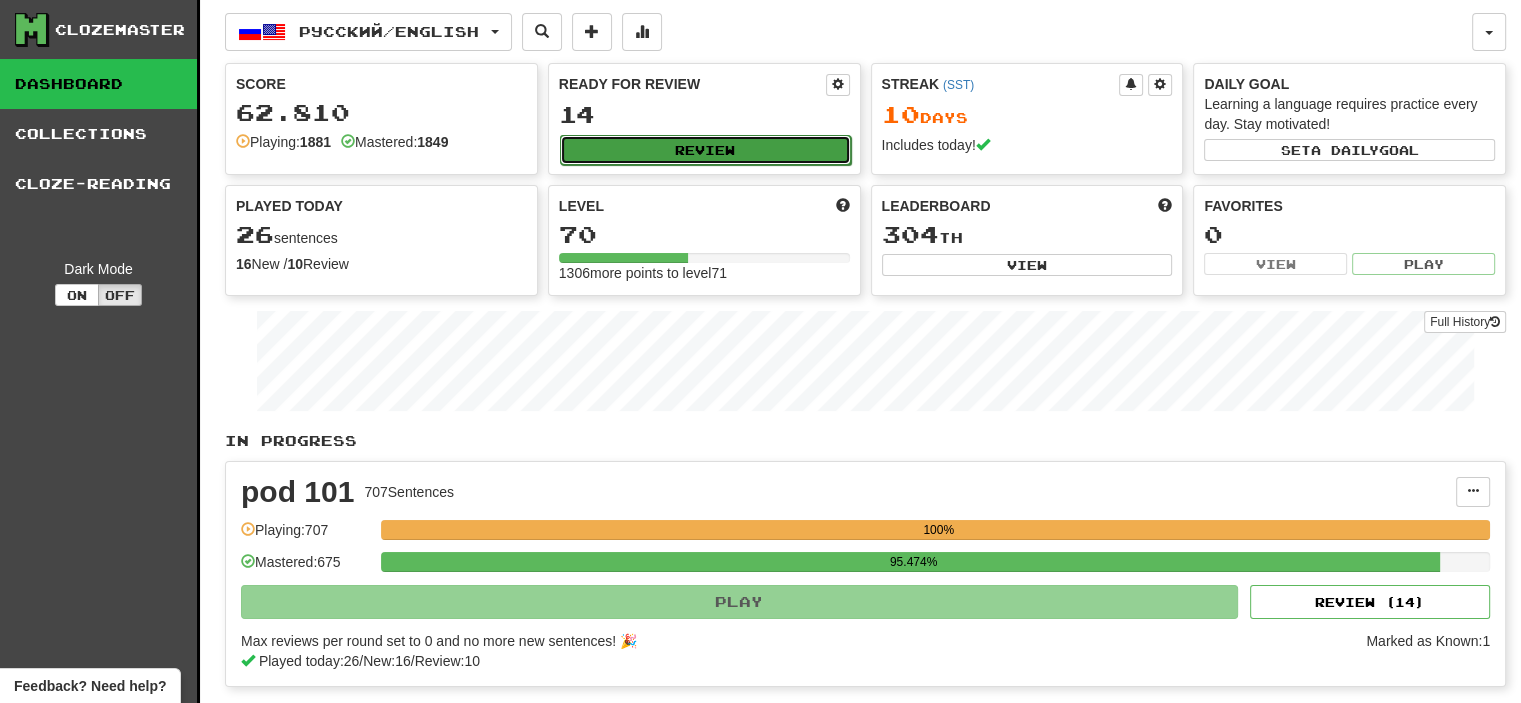 click on "Review" at bounding box center [705, 150] 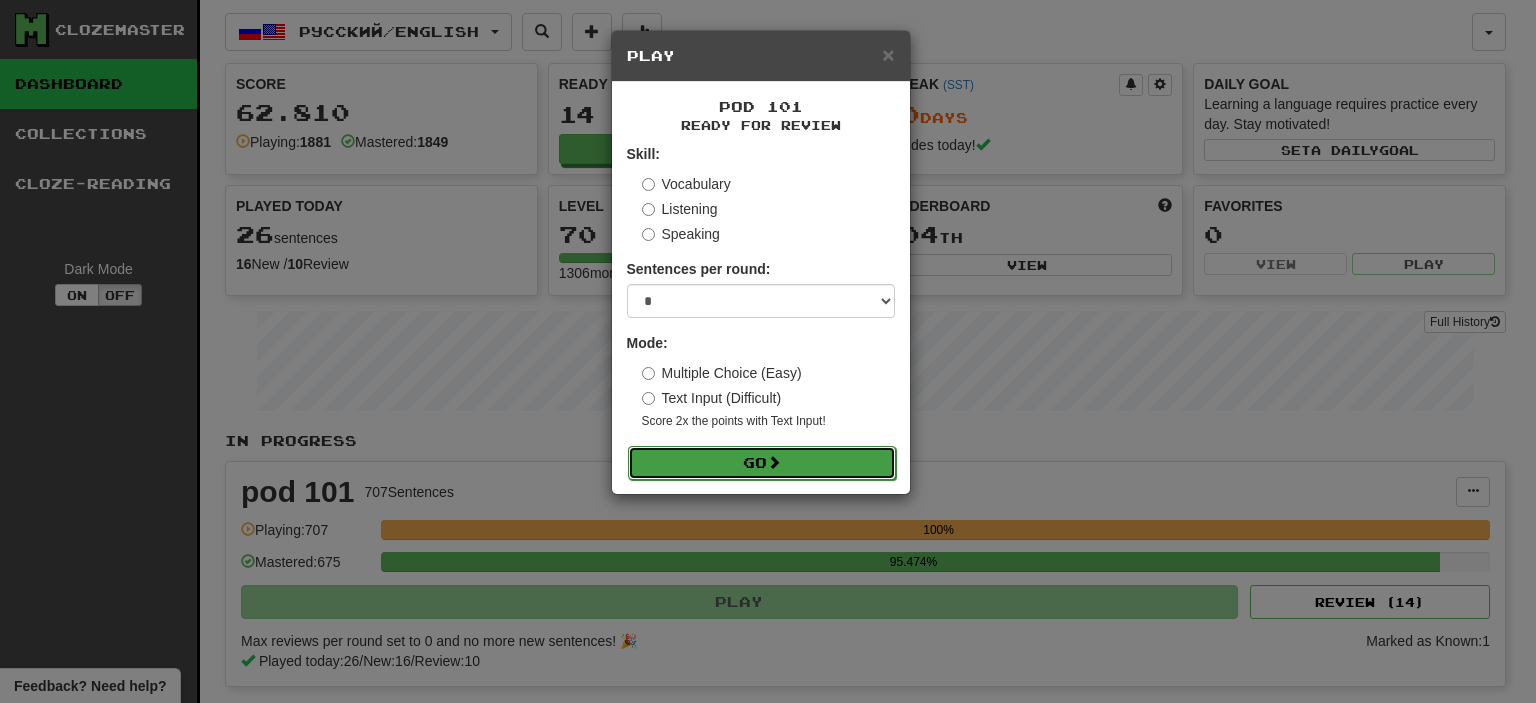 click on "Go" at bounding box center [762, 463] 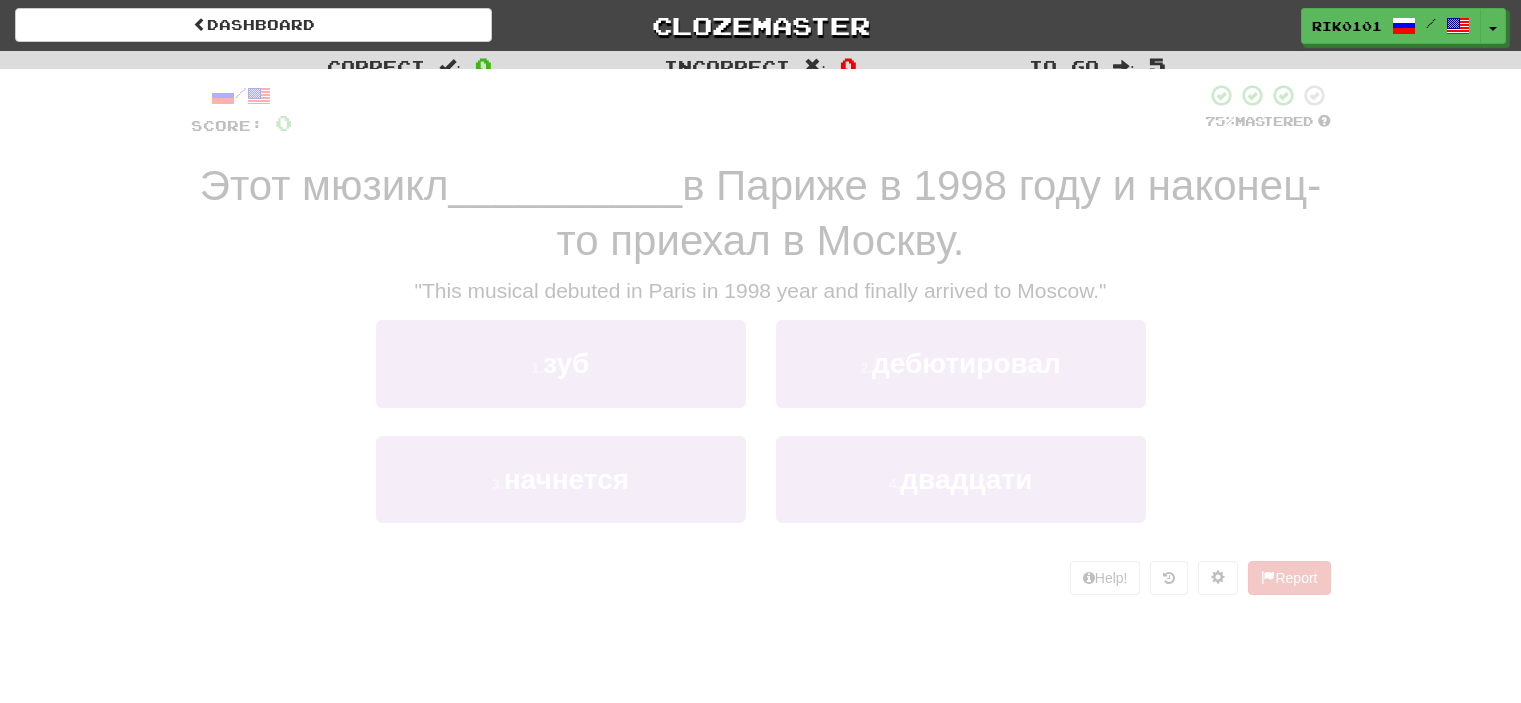 scroll, scrollTop: 0, scrollLeft: 0, axis: both 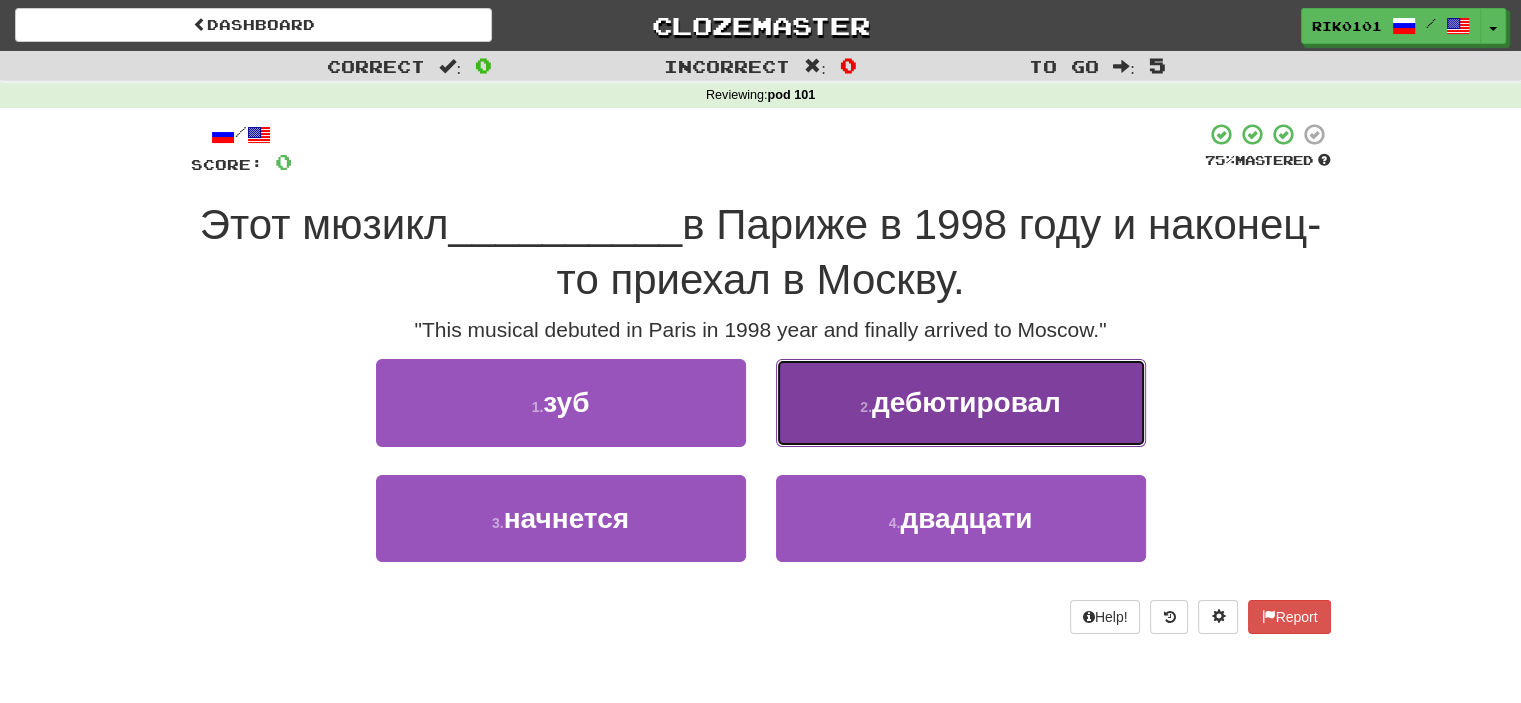 click on "2 .  дебютировал" at bounding box center [961, 402] 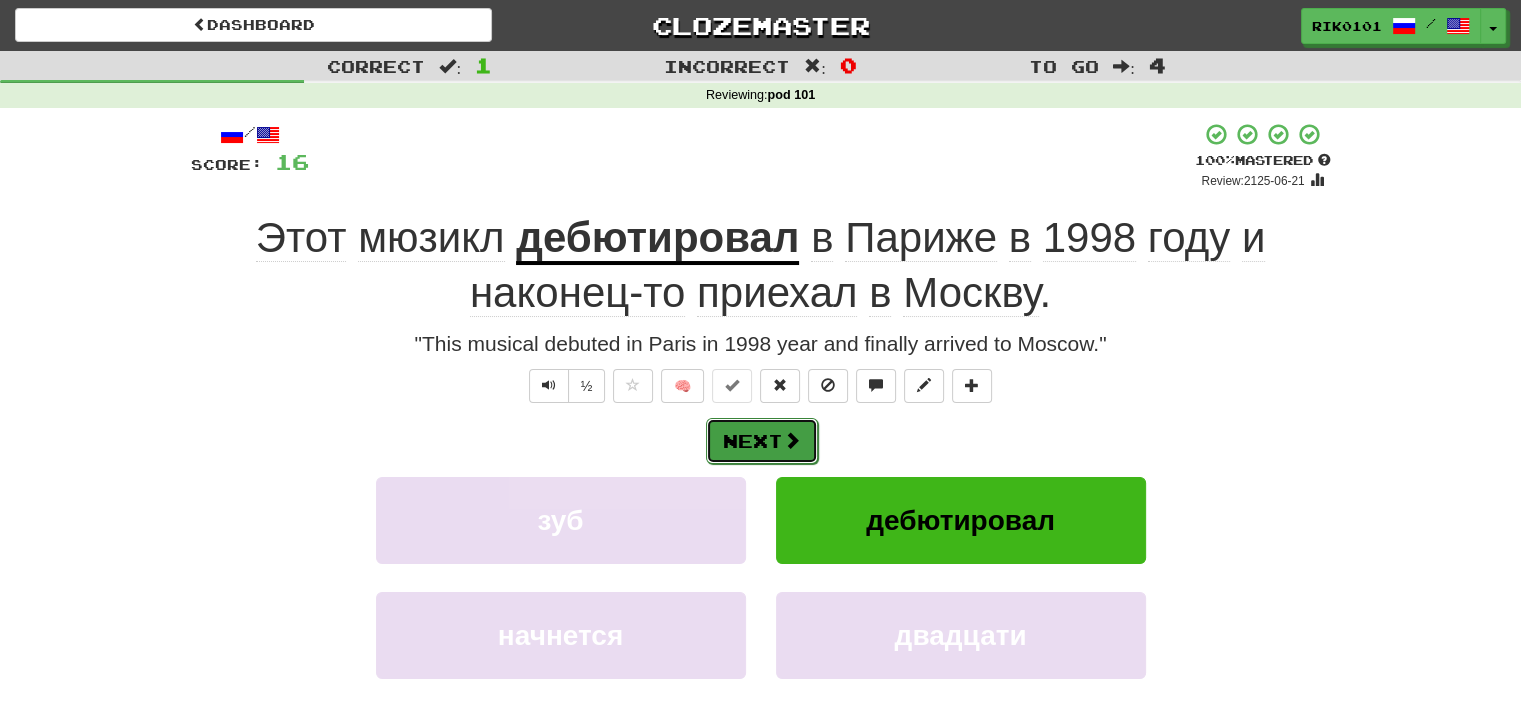 click on "Next" at bounding box center [762, 441] 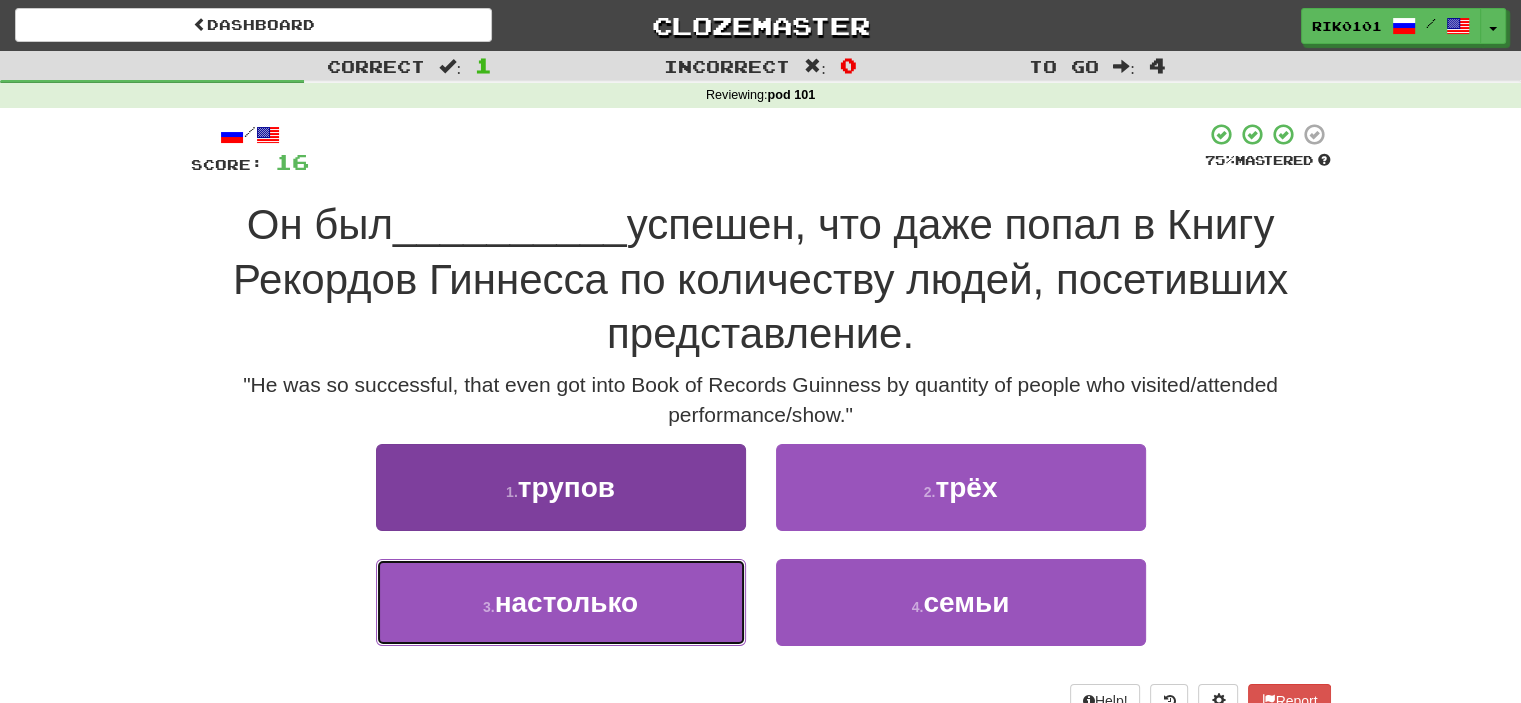 click on "3 .  настолько" at bounding box center (561, 602) 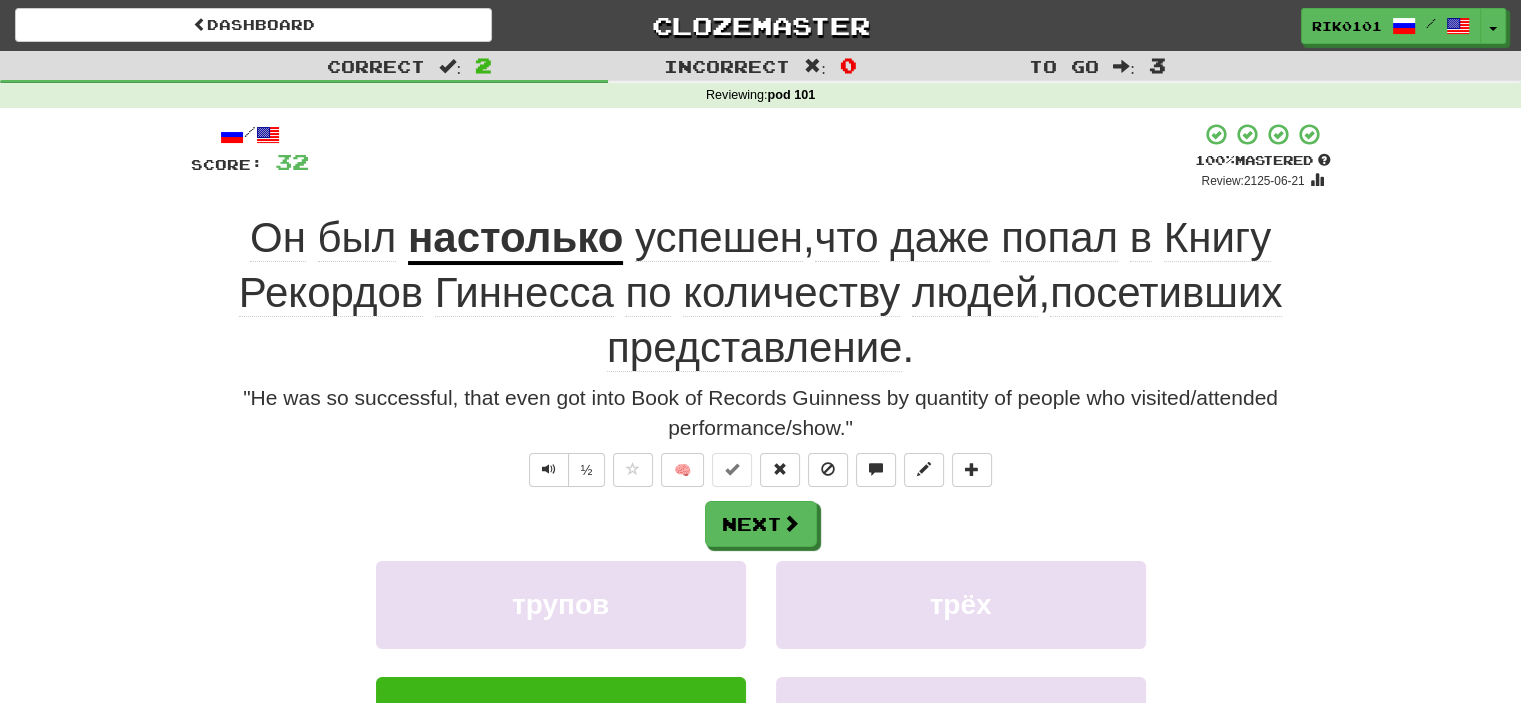 click on "посетивших" at bounding box center (1166, 293) 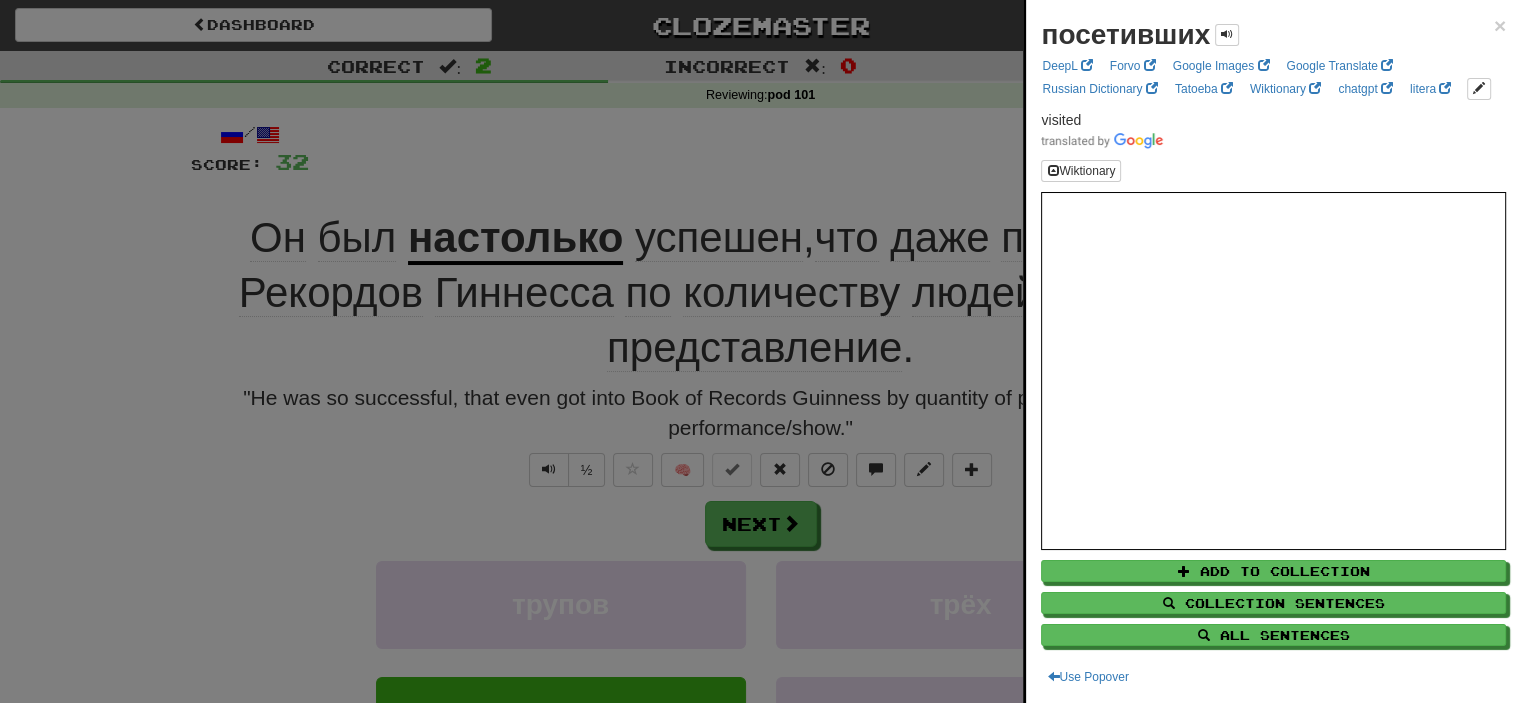click at bounding box center (760, 351) 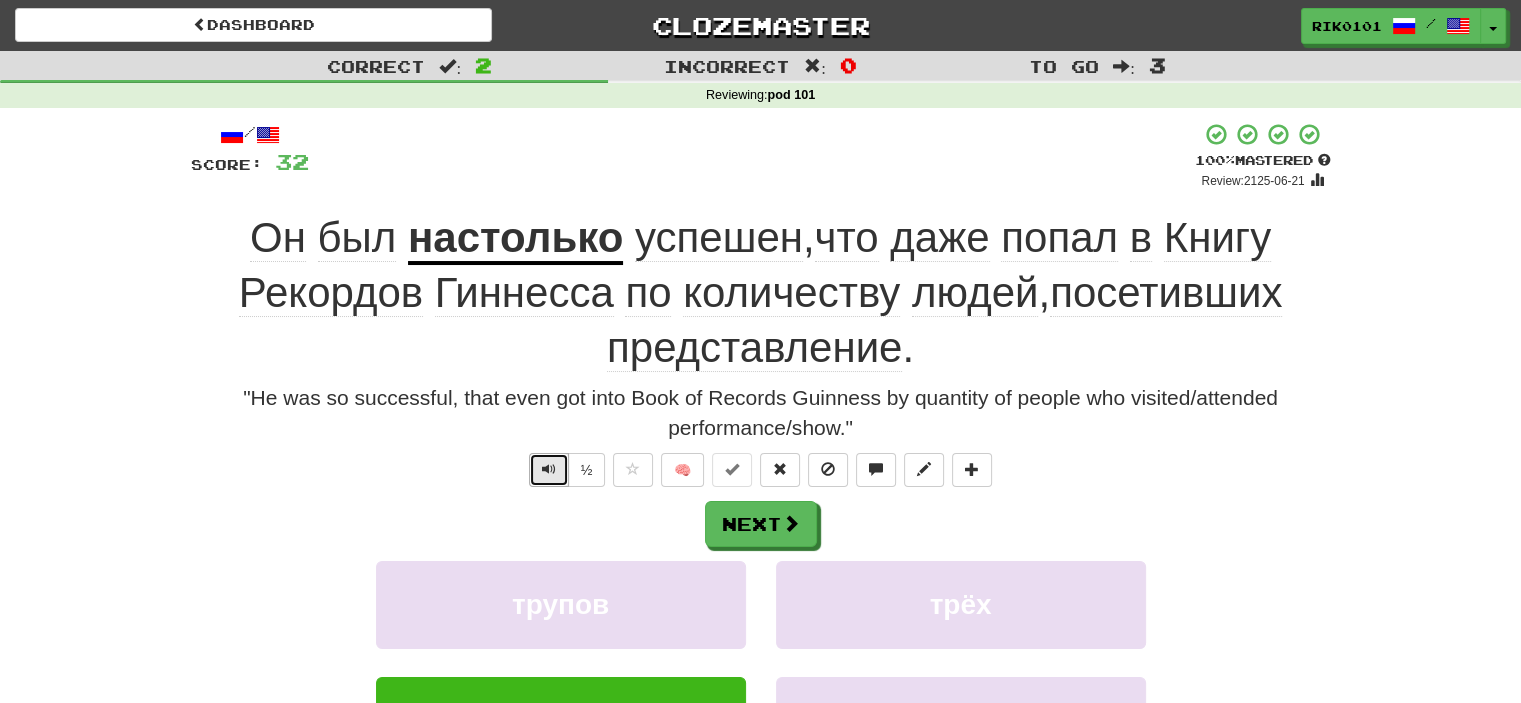 click at bounding box center [549, 470] 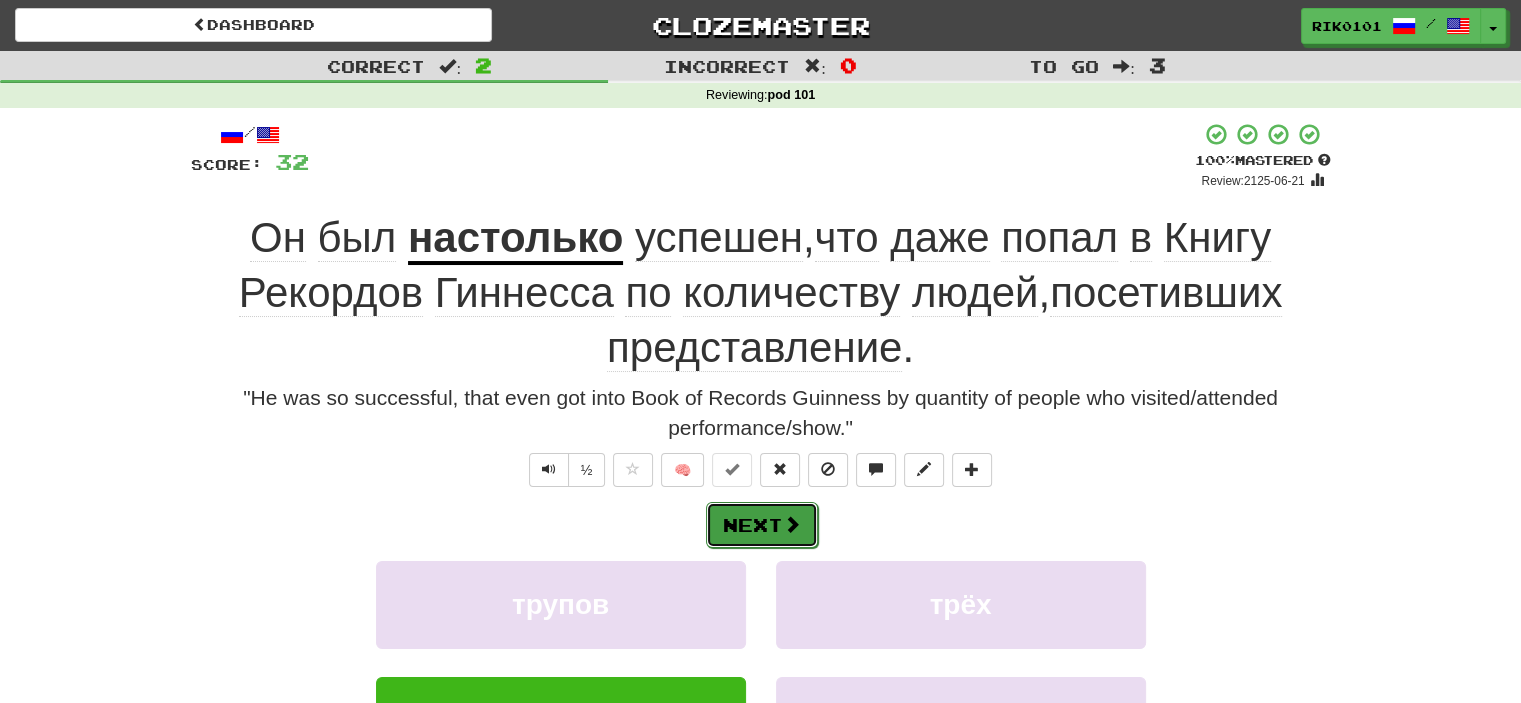 click on "Next" at bounding box center [762, 525] 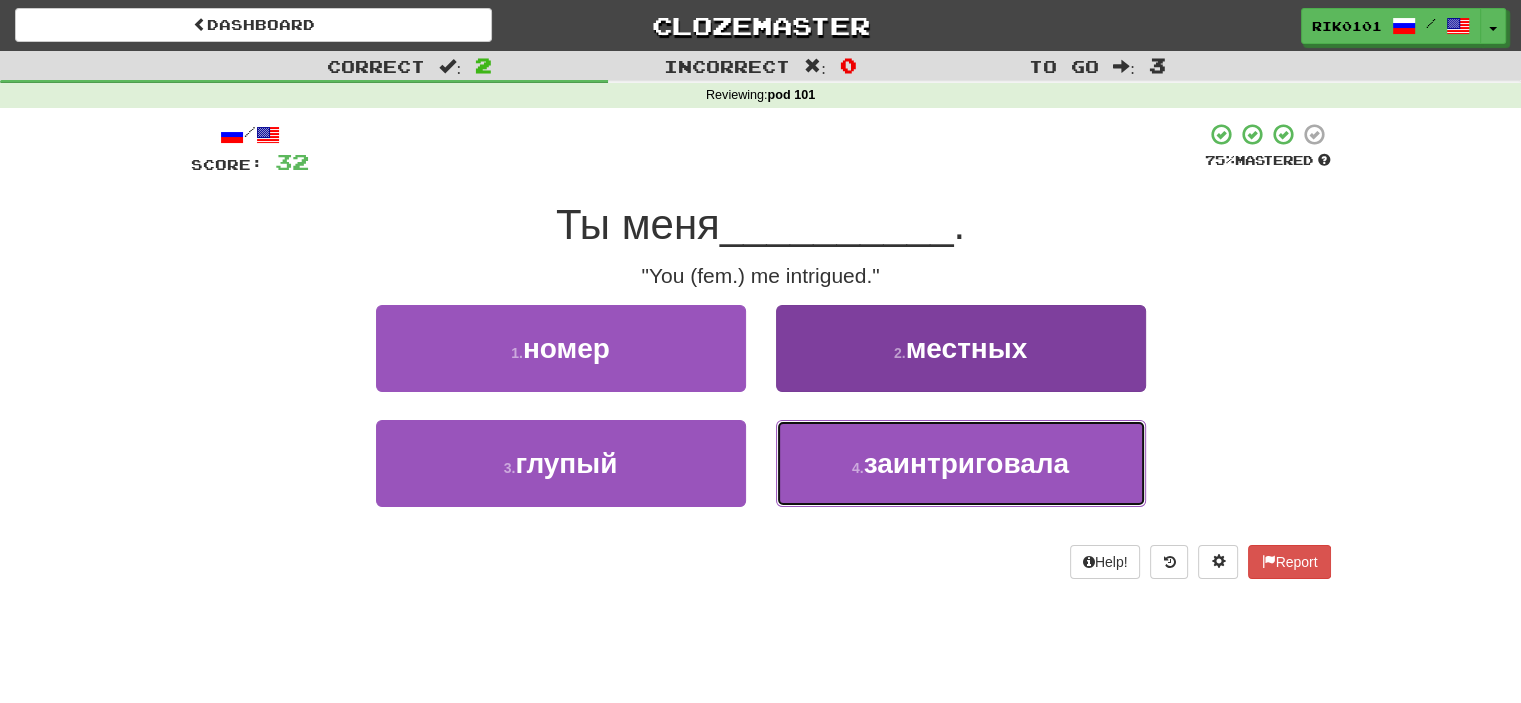 click on "4 .  заинтриговала" at bounding box center [961, 463] 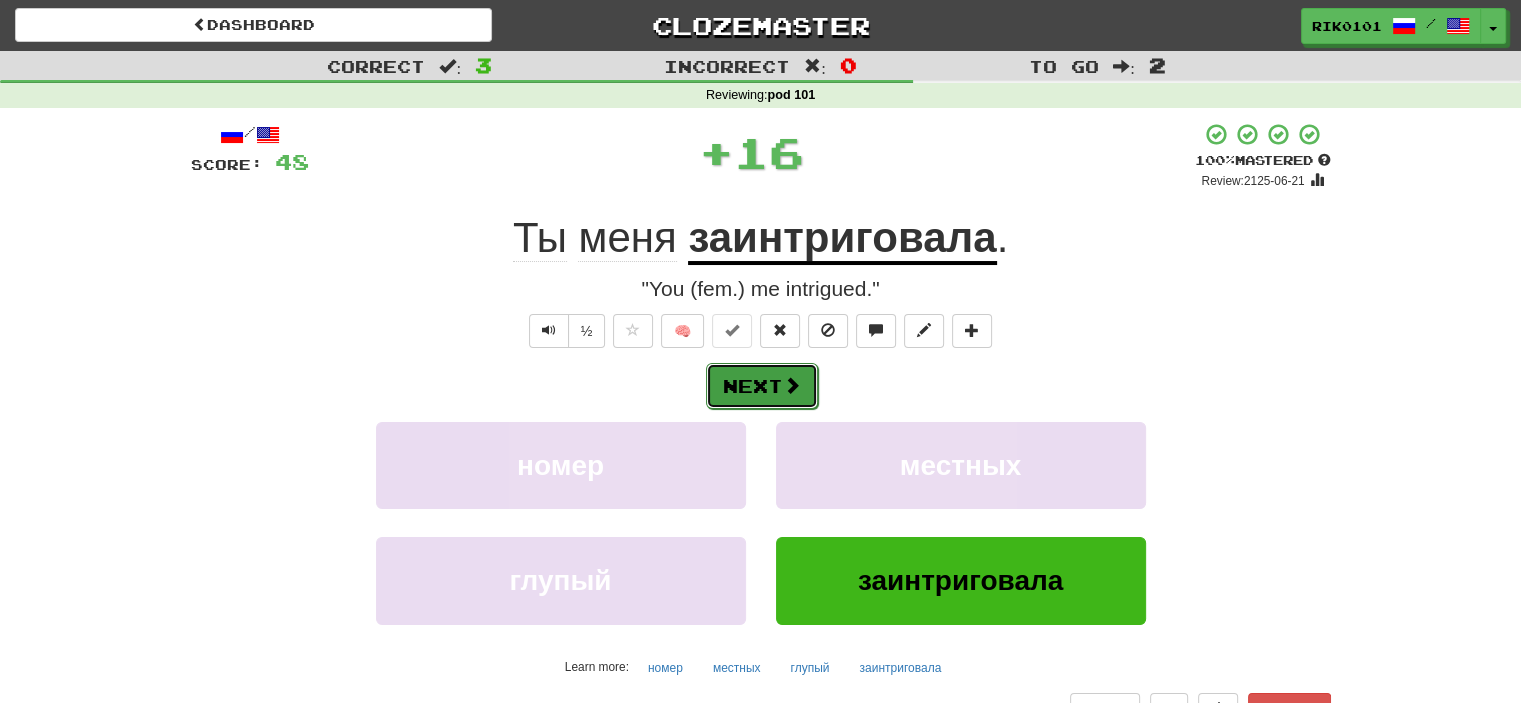 click at bounding box center (792, 385) 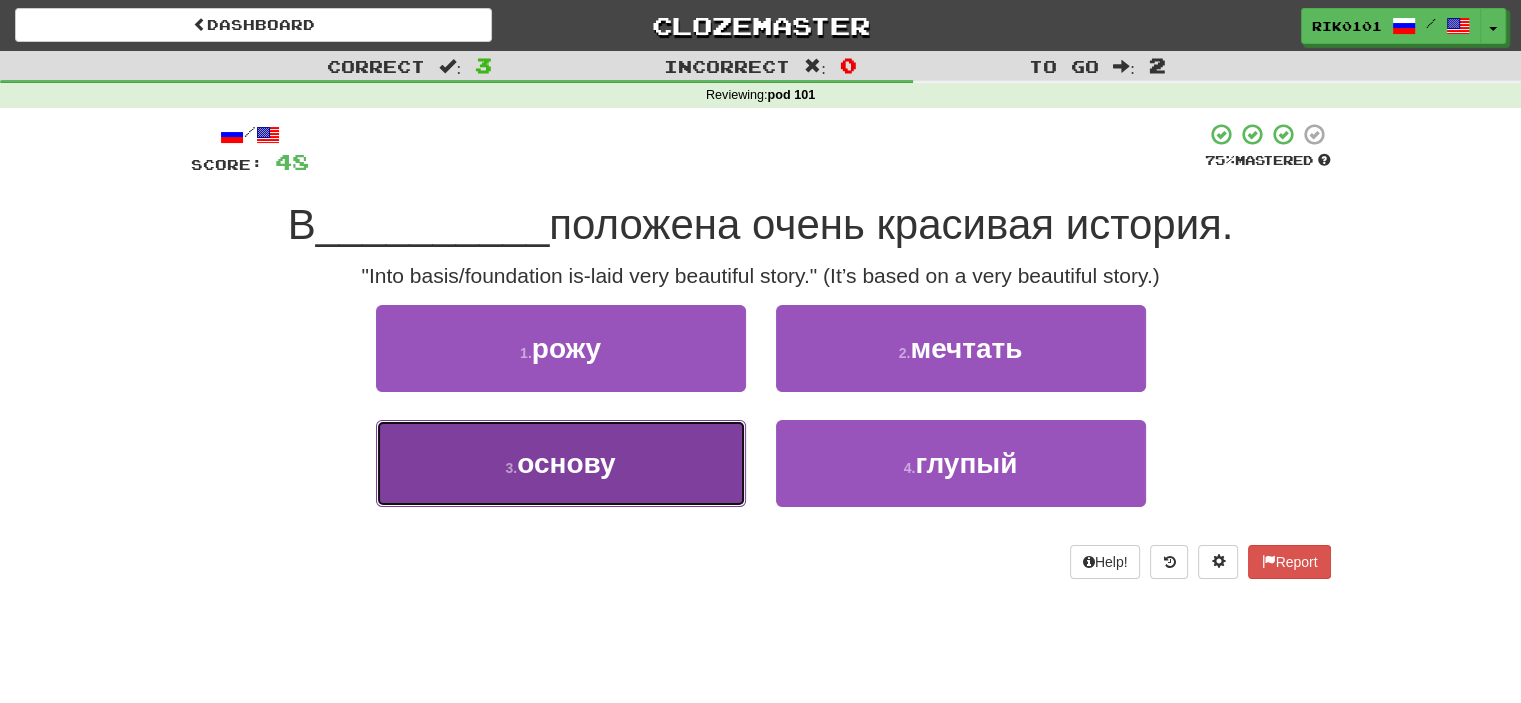 click on "3 .  основу" at bounding box center [561, 463] 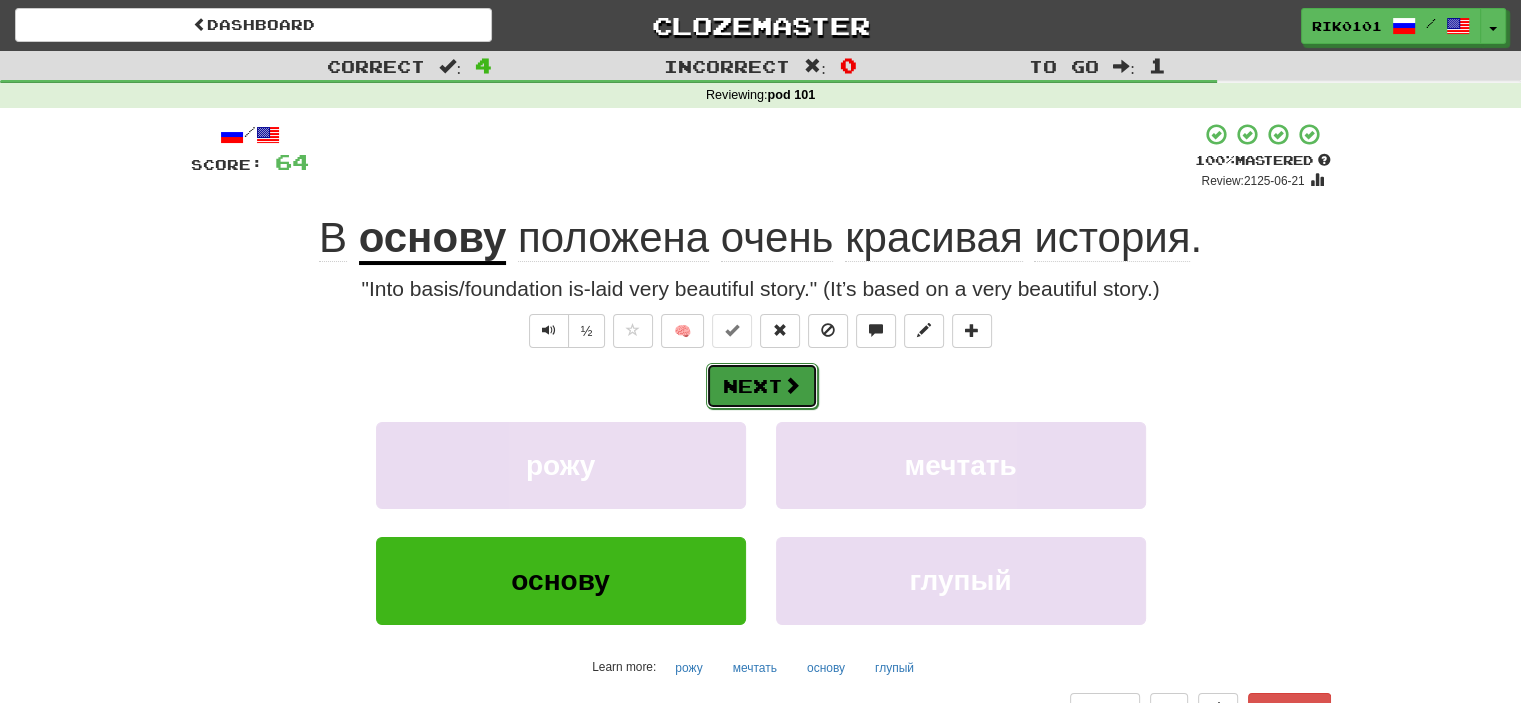 click on "Next" at bounding box center [762, 386] 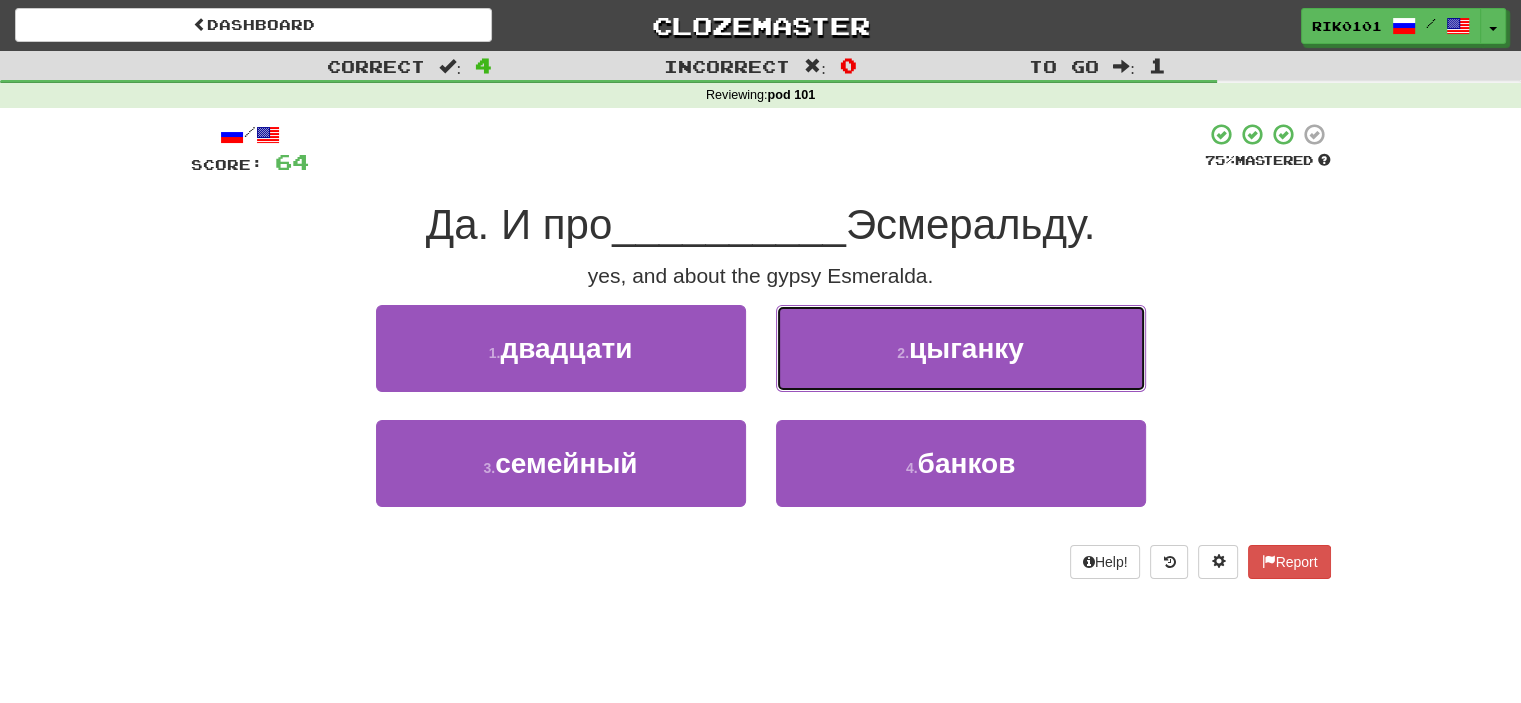 click on "2 ." at bounding box center (903, 353) 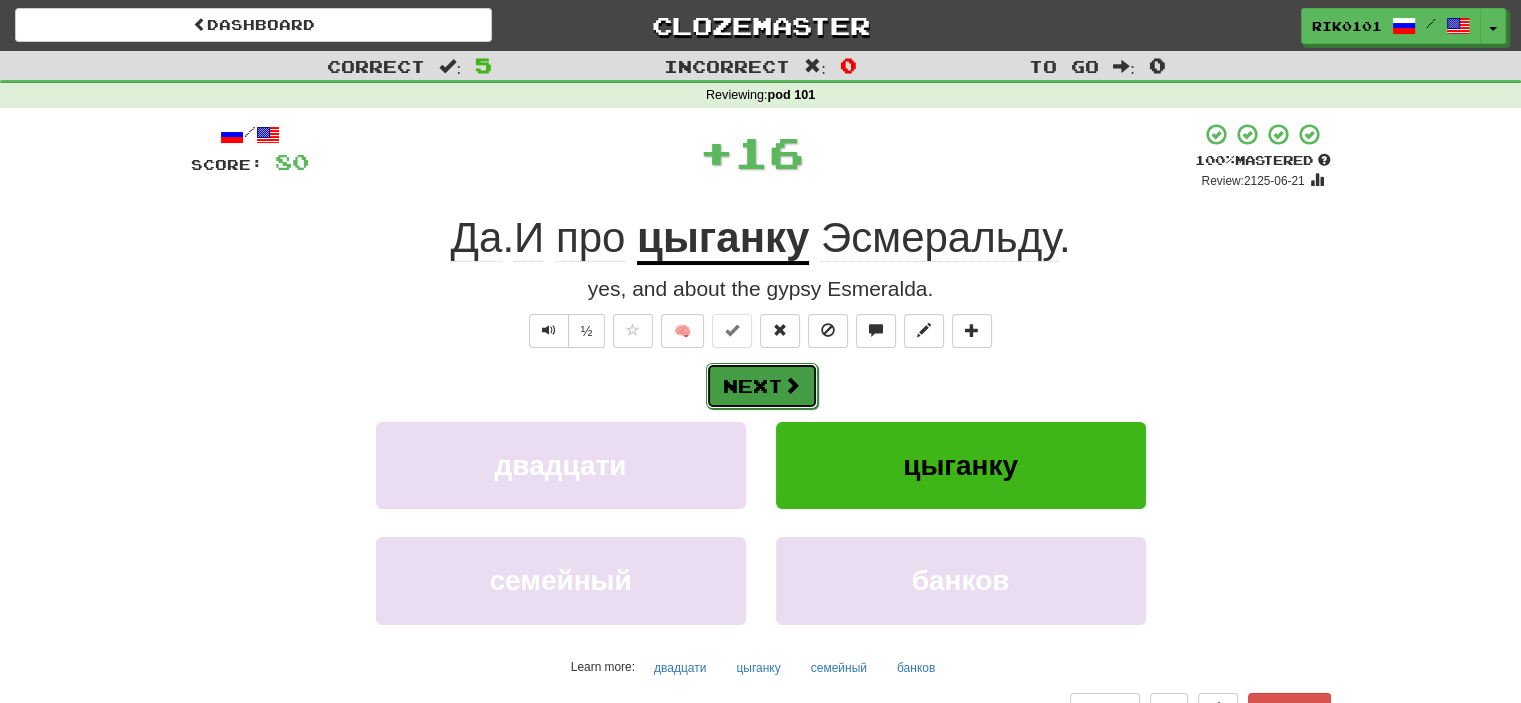 click at bounding box center (792, 385) 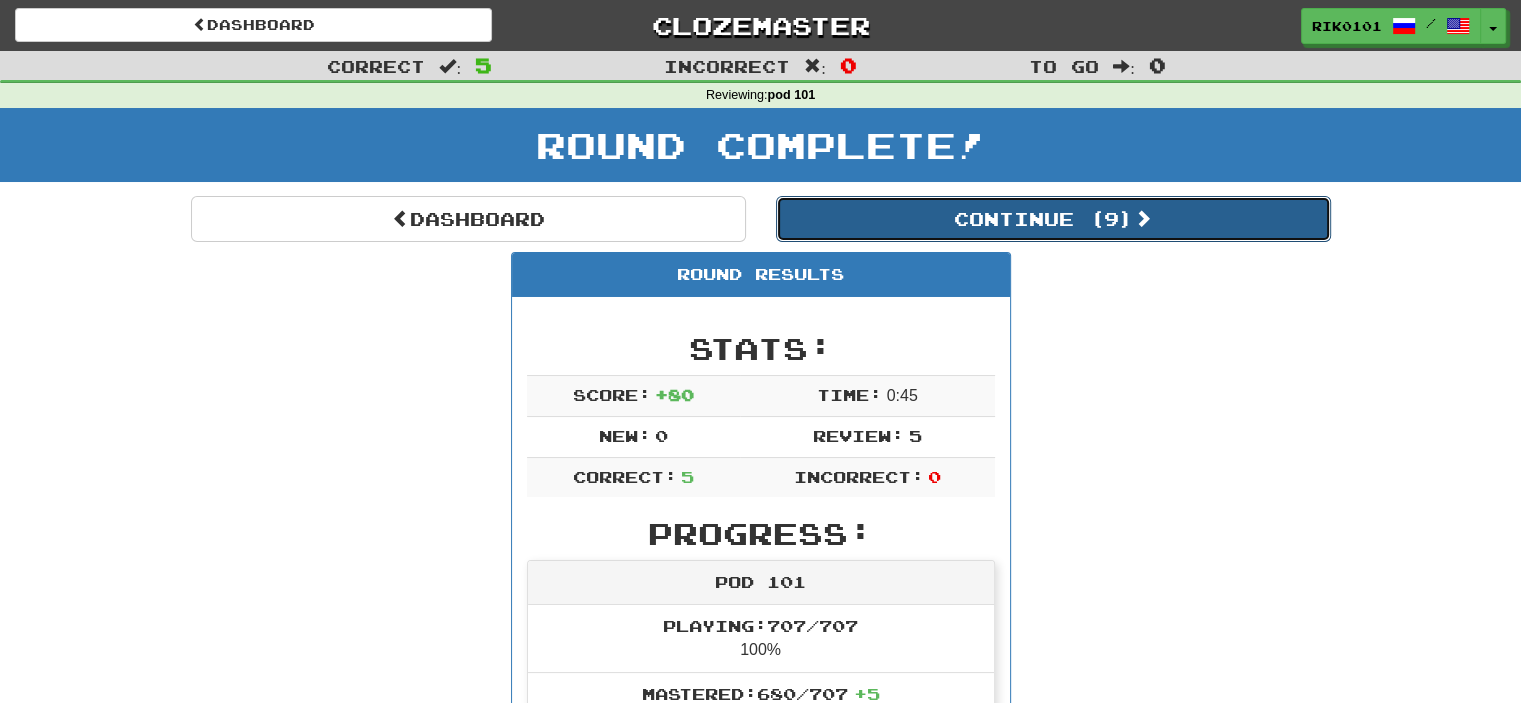 click on "Continue ( 9 )" at bounding box center [1053, 219] 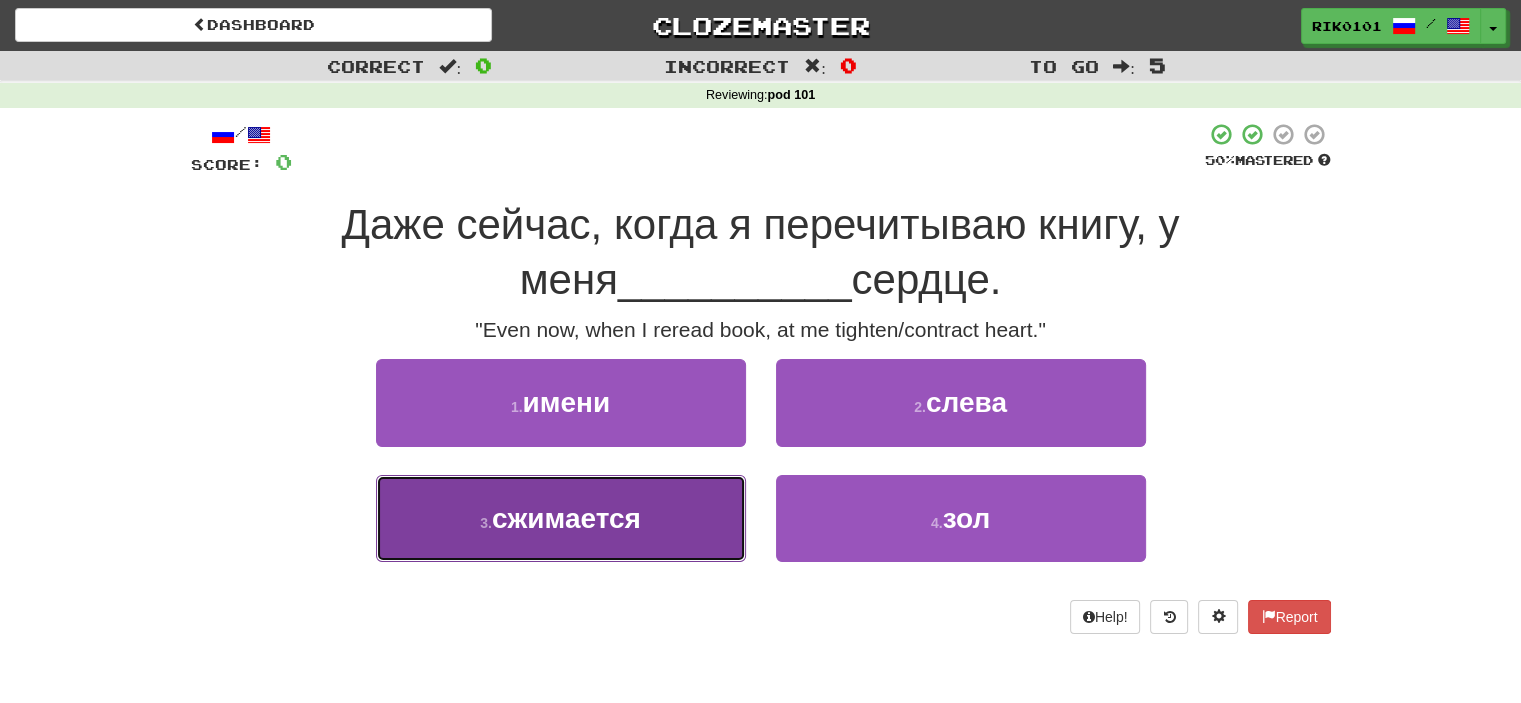 click on "3 .  сжимается" at bounding box center (561, 518) 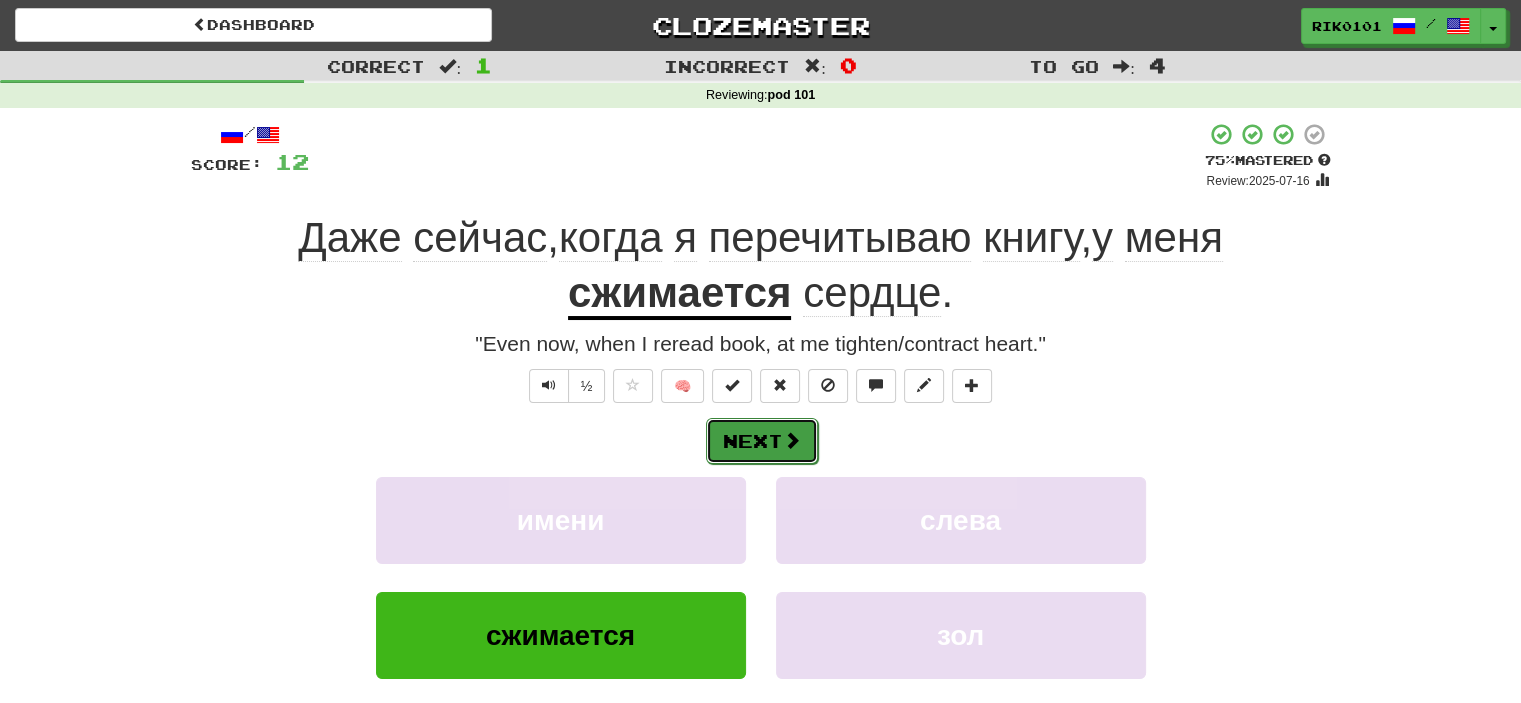 click at bounding box center [792, 440] 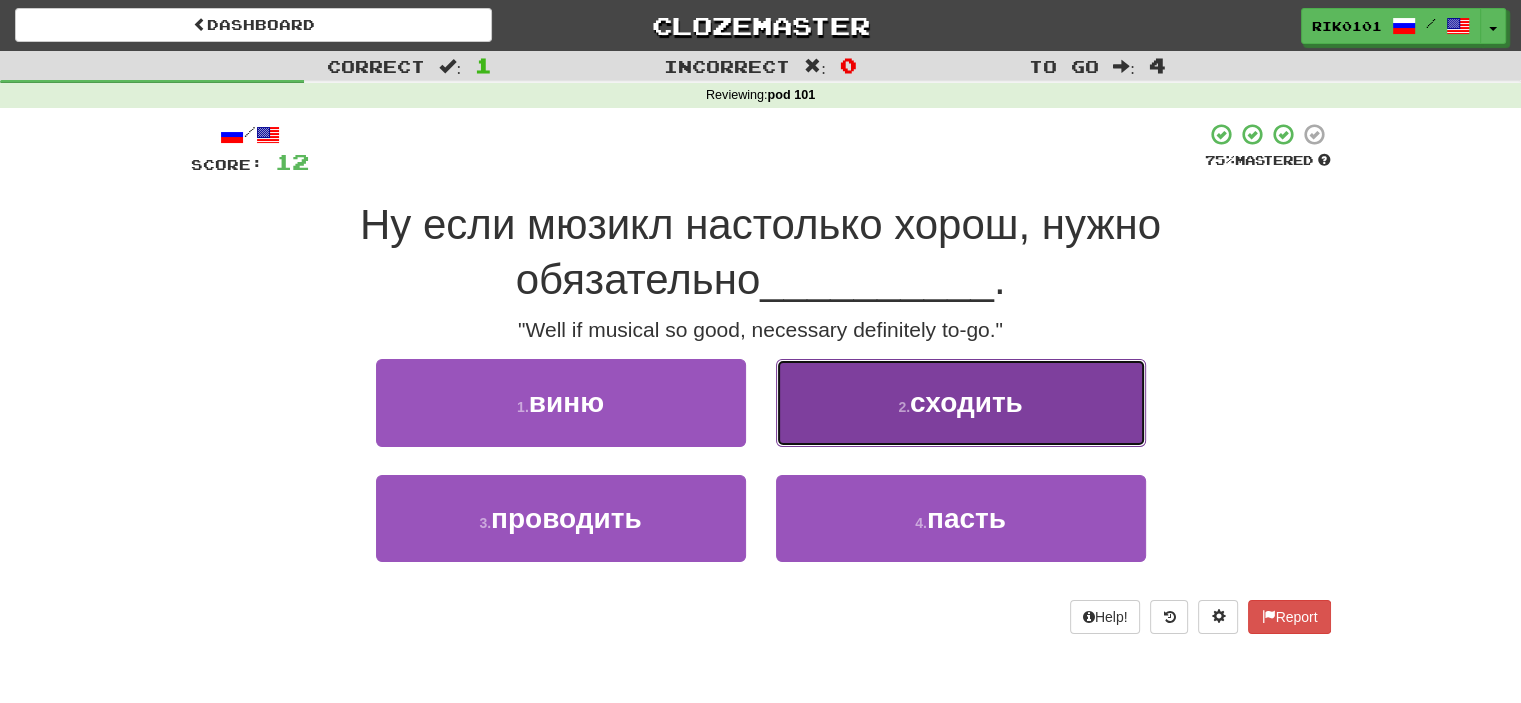 click on "2 .  сходить" at bounding box center [961, 402] 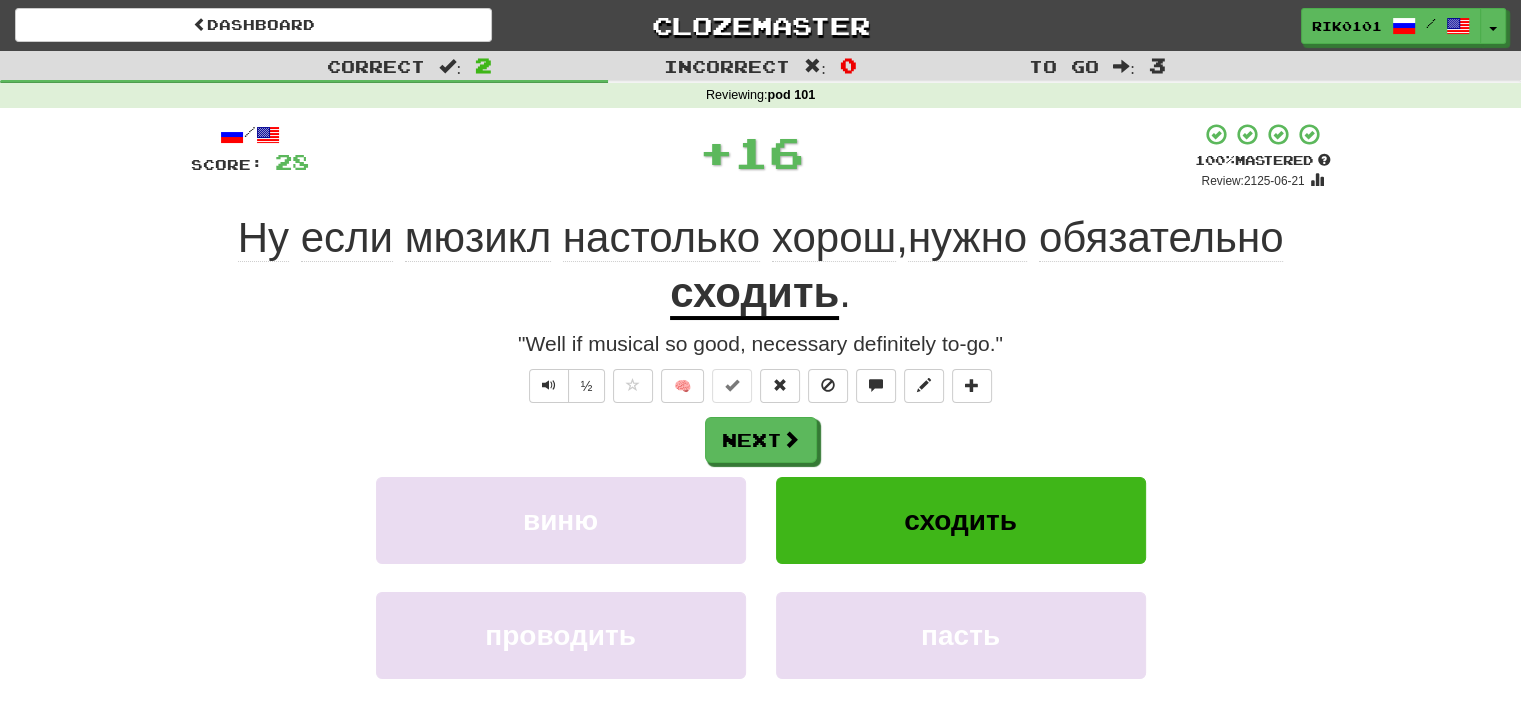 click on "Next" at bounding box center [761, 440] 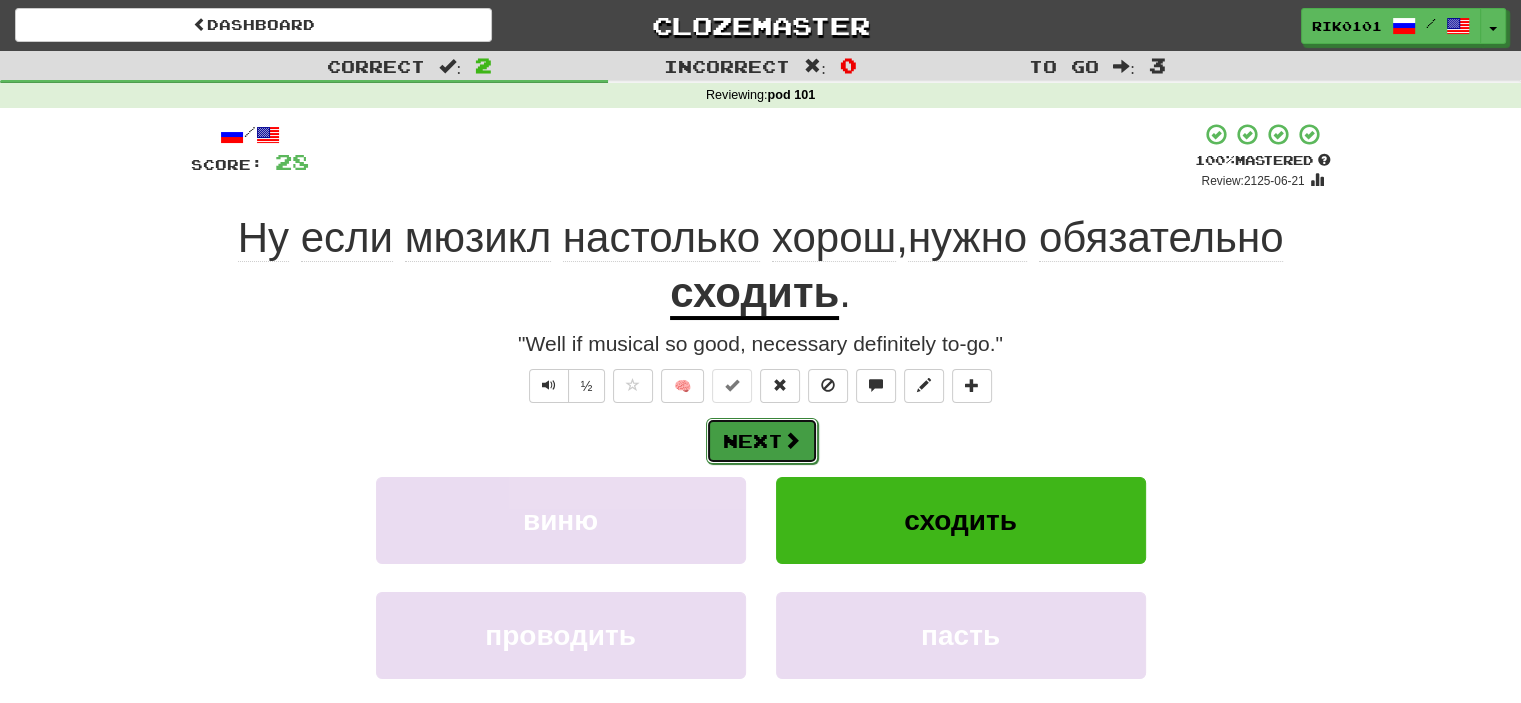 click at bounding box center (792, 440) 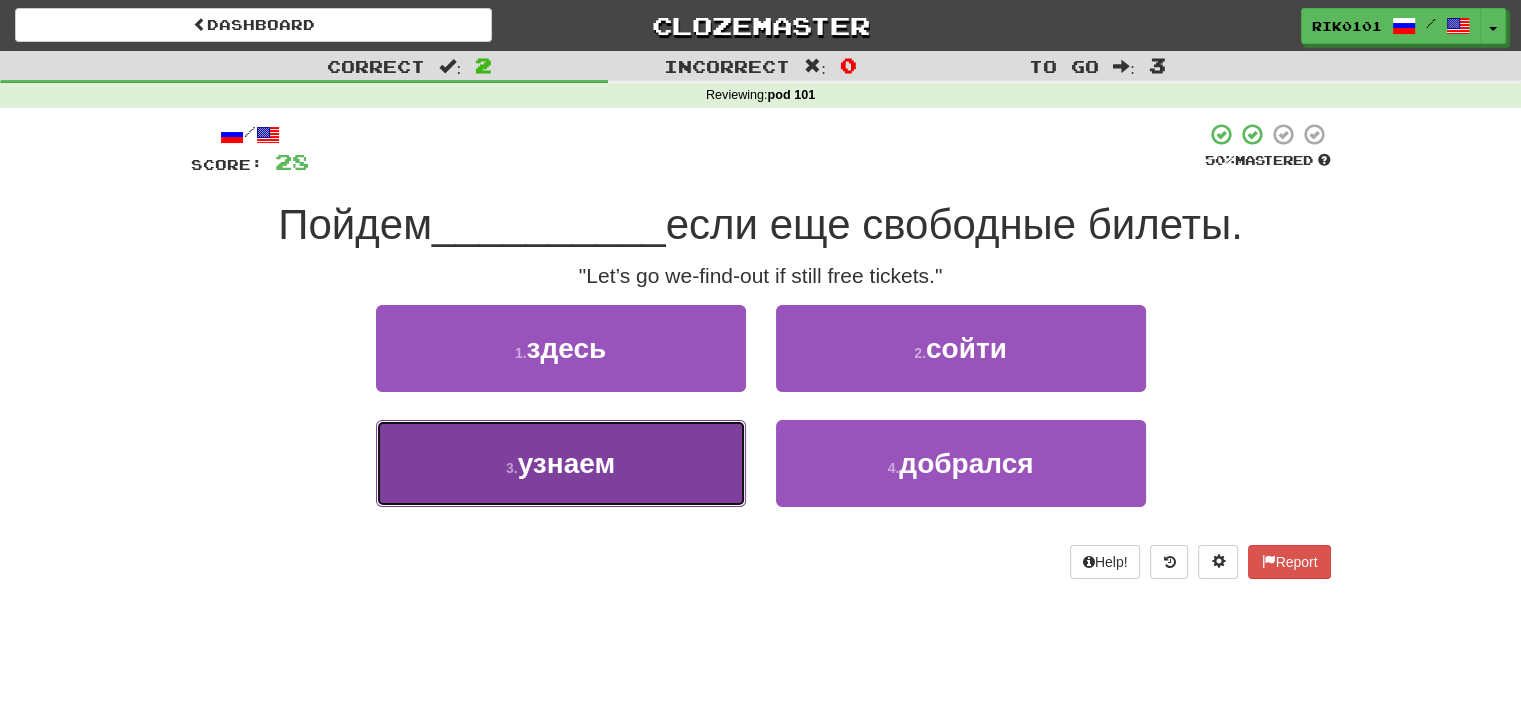 click on "узнаем" at bounding box center [567, 463] 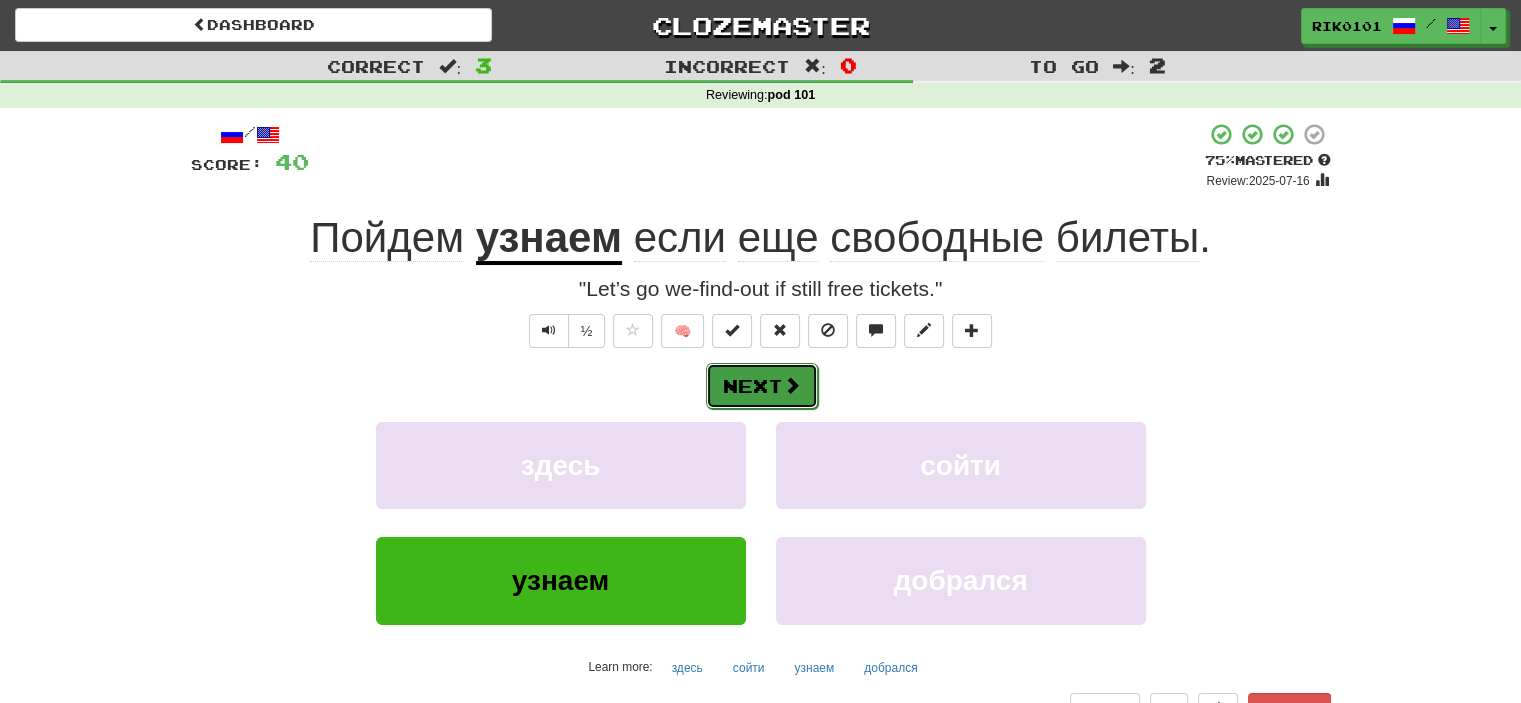 click at bounding box center (792, 385) 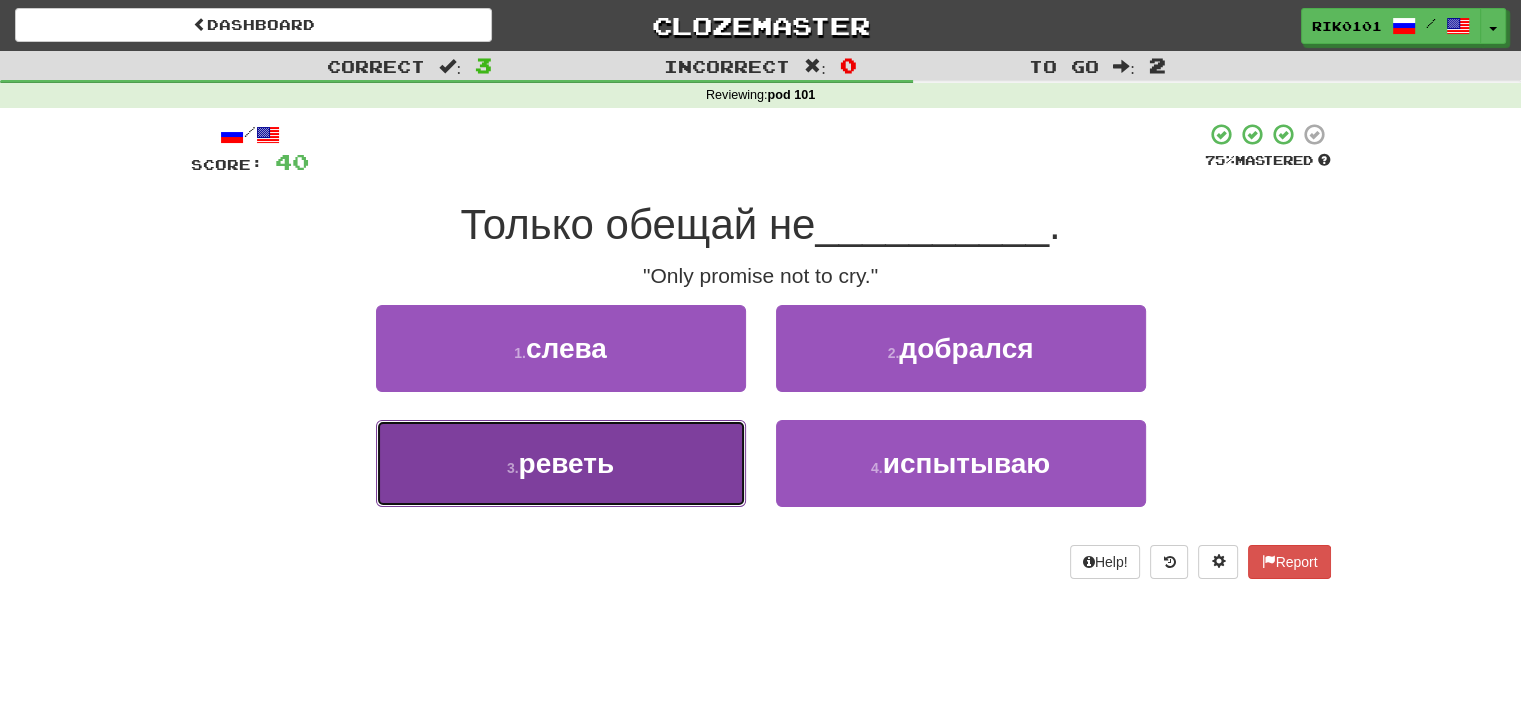 click on "3 .  реветь" at bounding box center [561, 463] 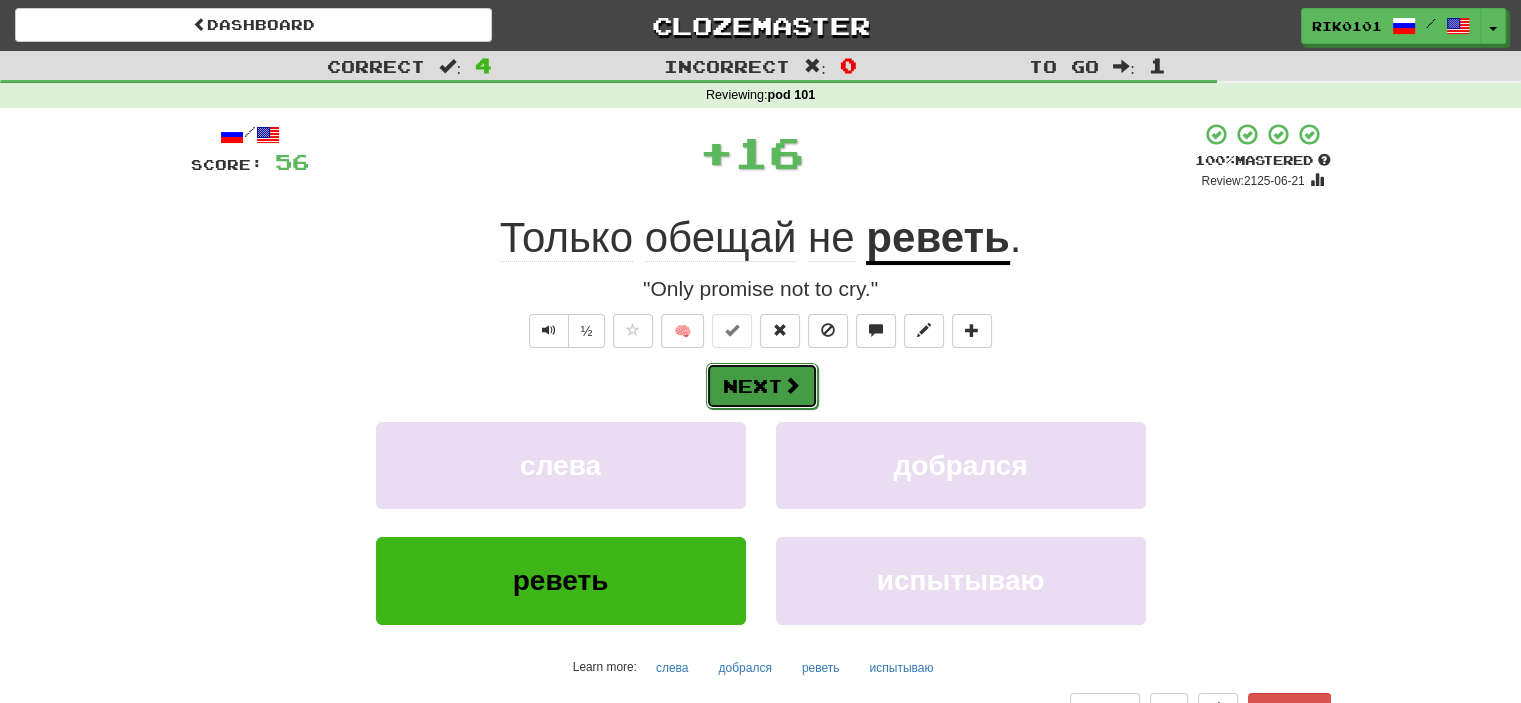 click on "Next" at bounding box center (762, 386) 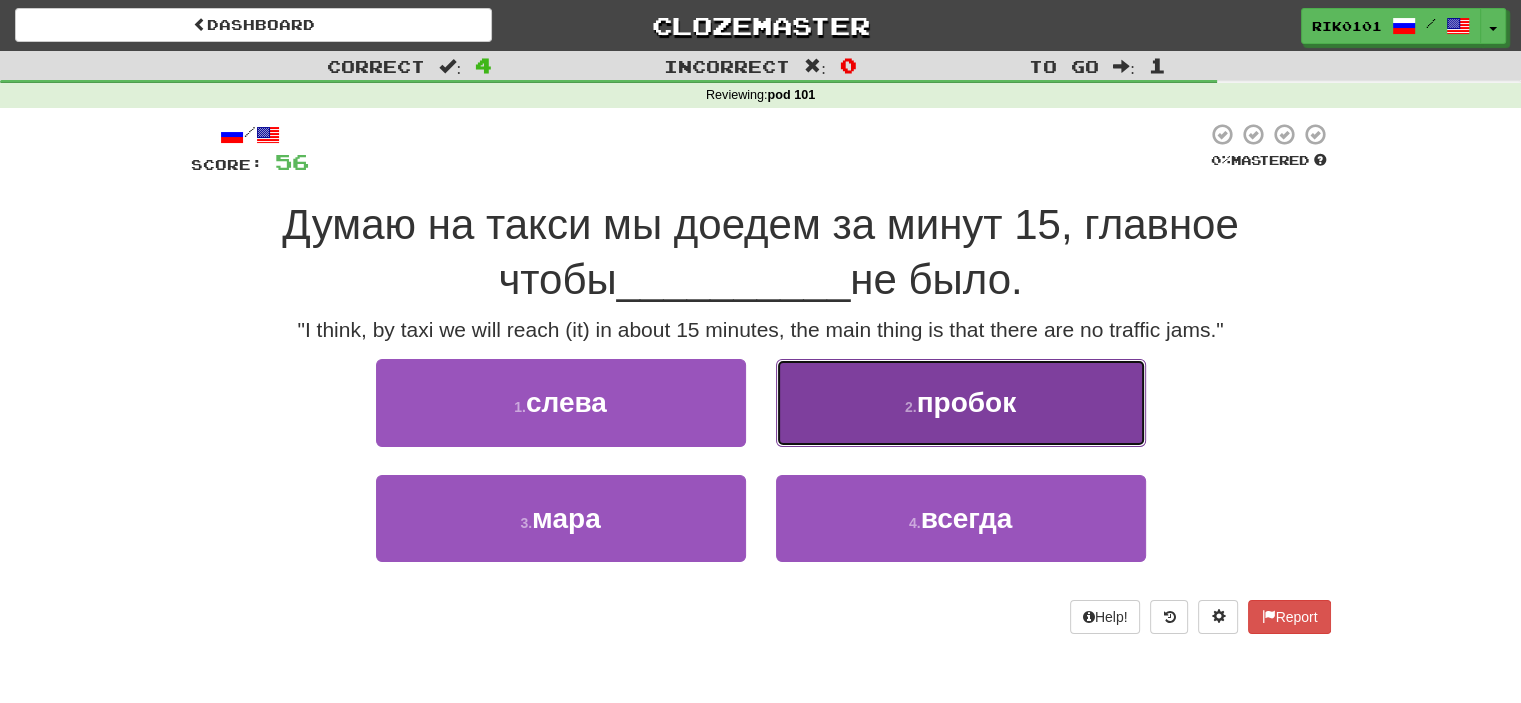 click on "2 .  пробок" at bounding box center (961, 402) 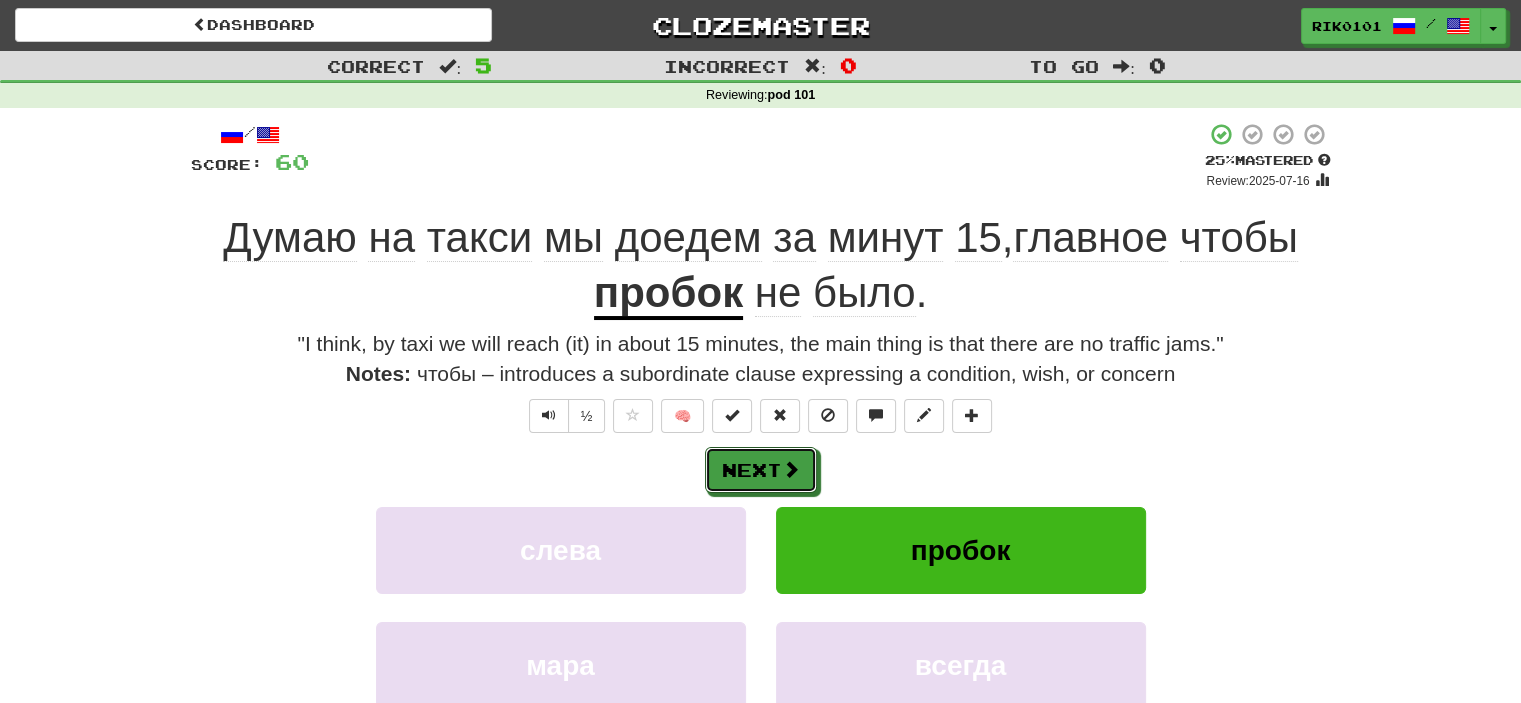 click at bounding box center (791, 469) 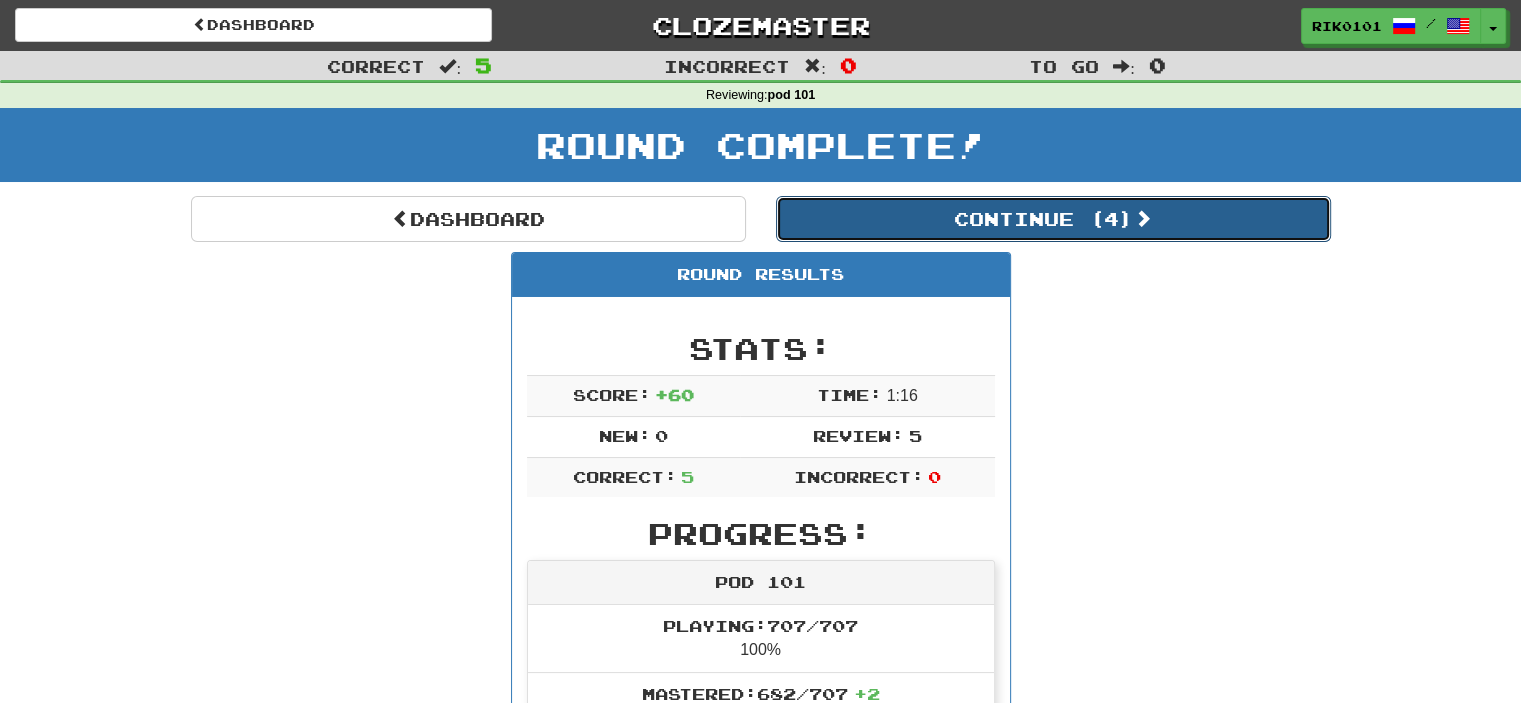 click on "Continue ( 4 )" at bounding box center (1053, 219) 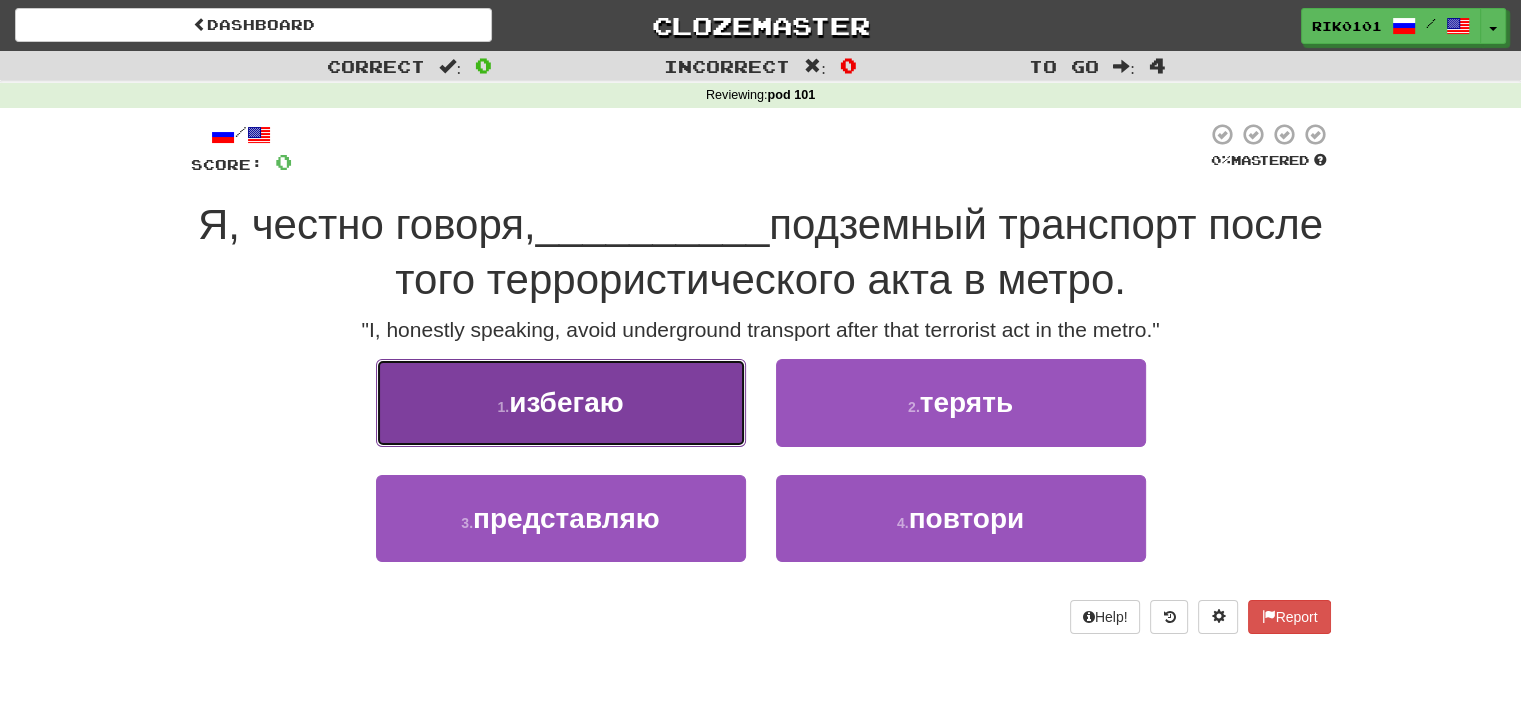 click on "1 .  избегаю" at bounding box center [561, 402] 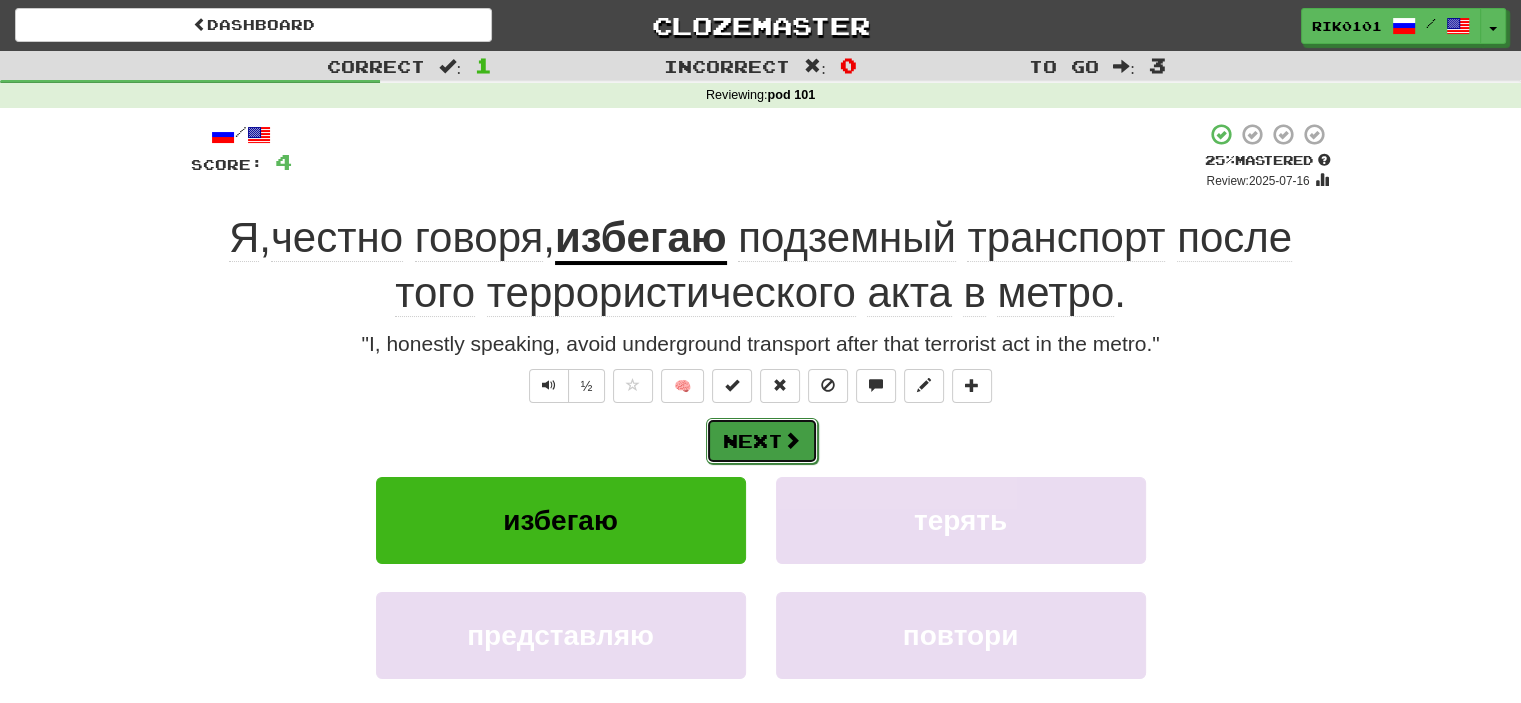 click on "Next" at bounding box center [762, 441] 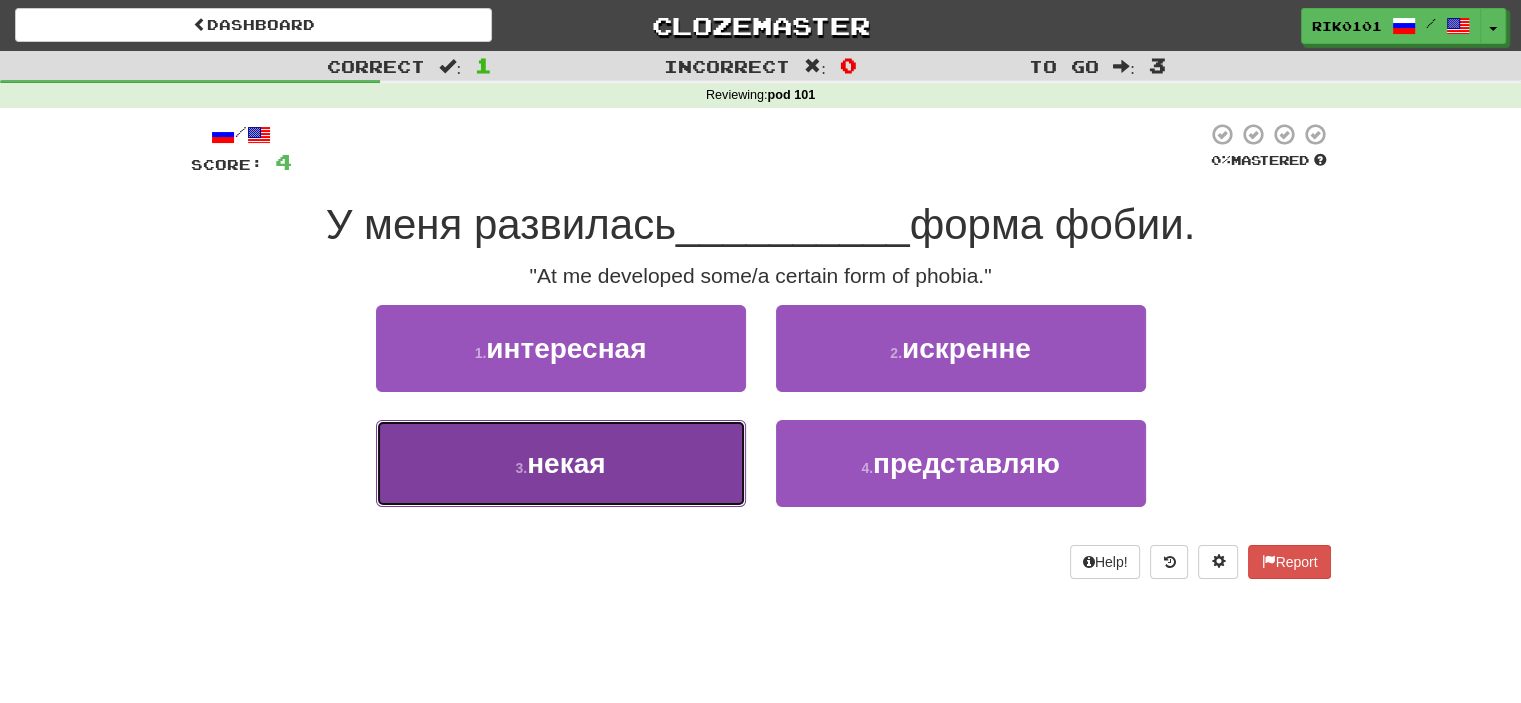 click on "3 .  некая" at bounding box center [561, 463] 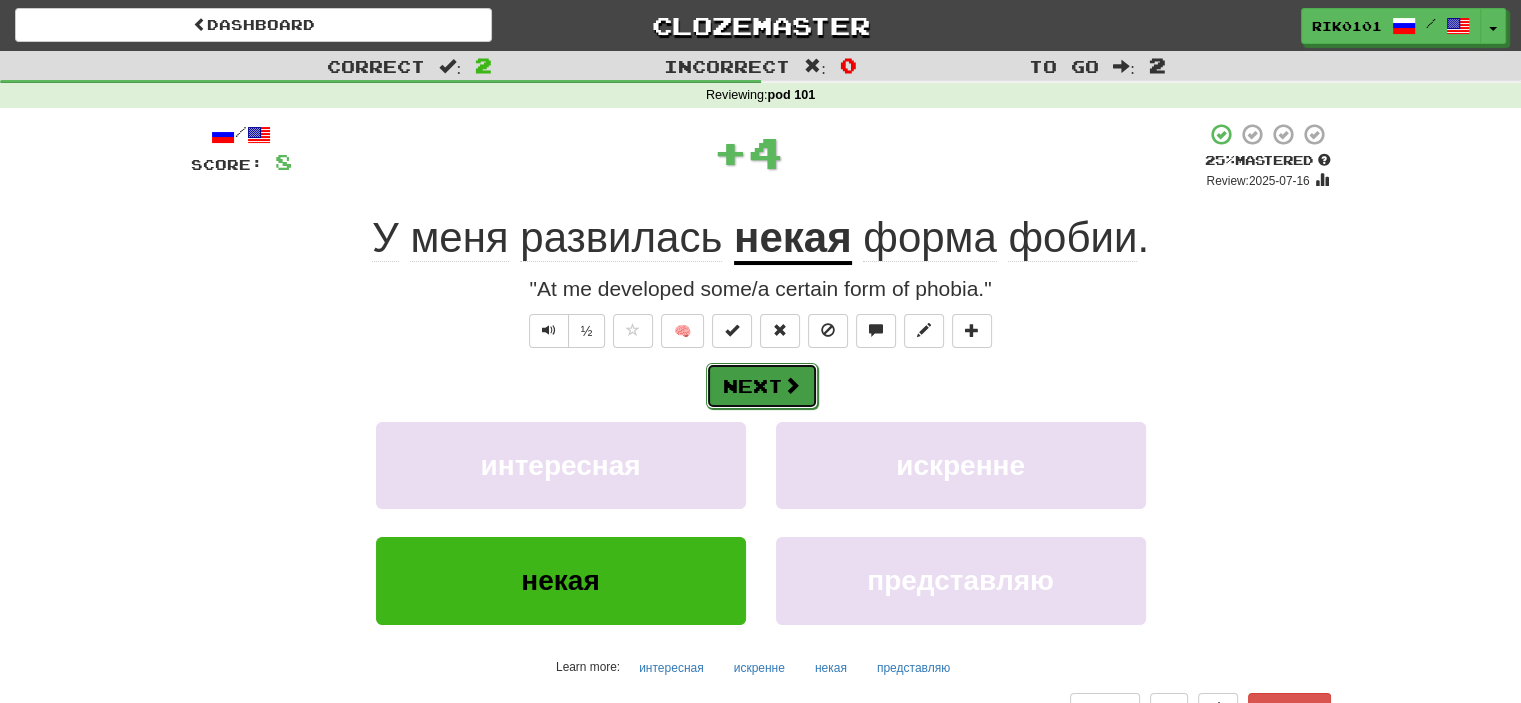 click on "Next" at bounding box center (762, 386) 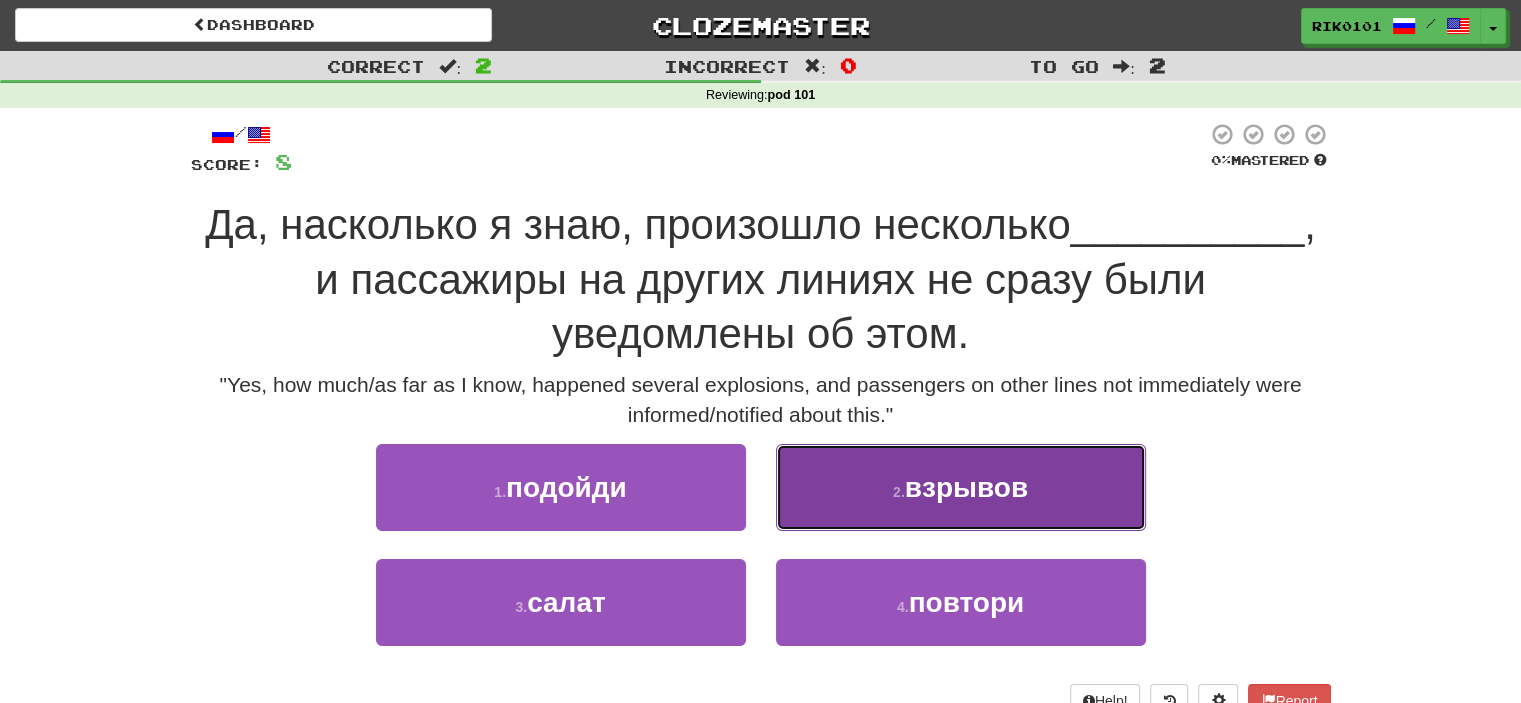 click on "взрывов" at bounding box center (966, 487) 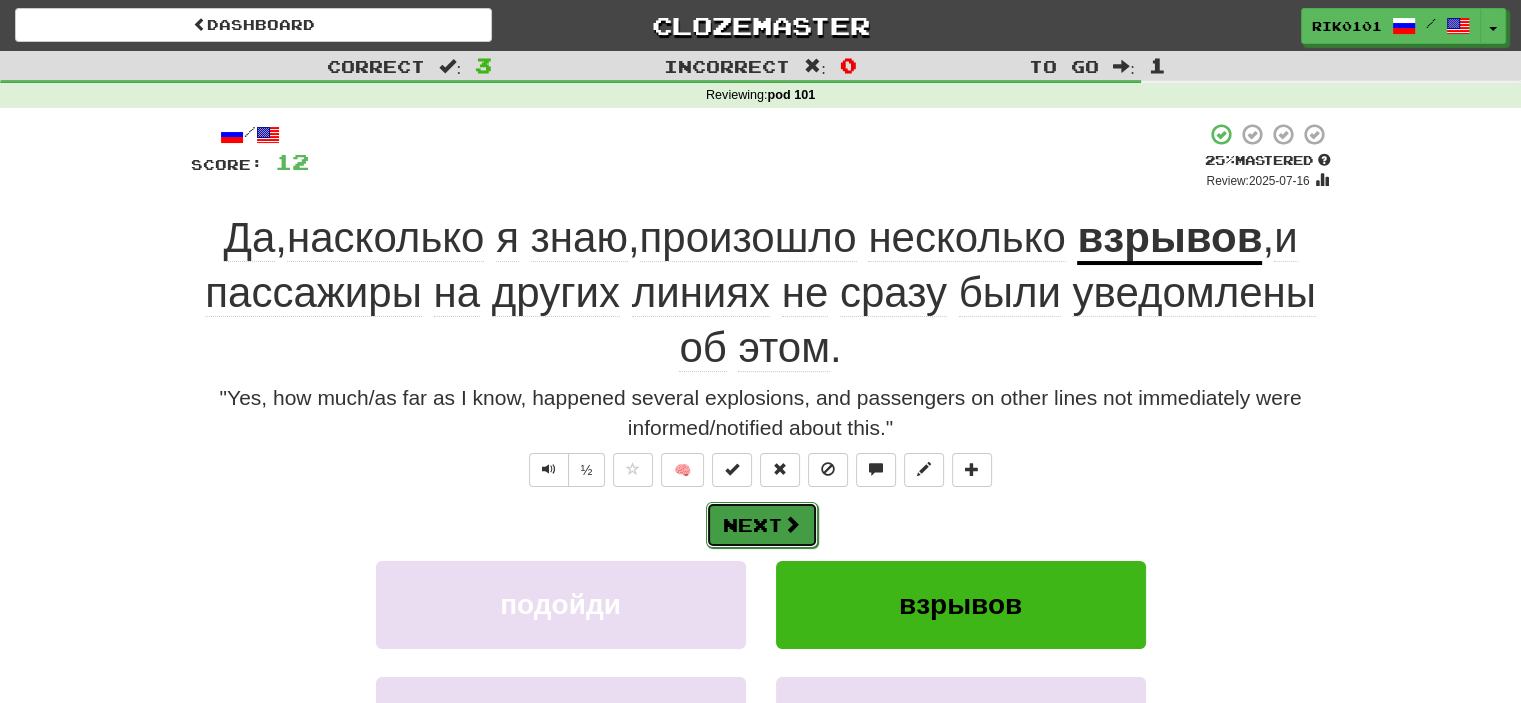 click at bounding box center [792, 524] 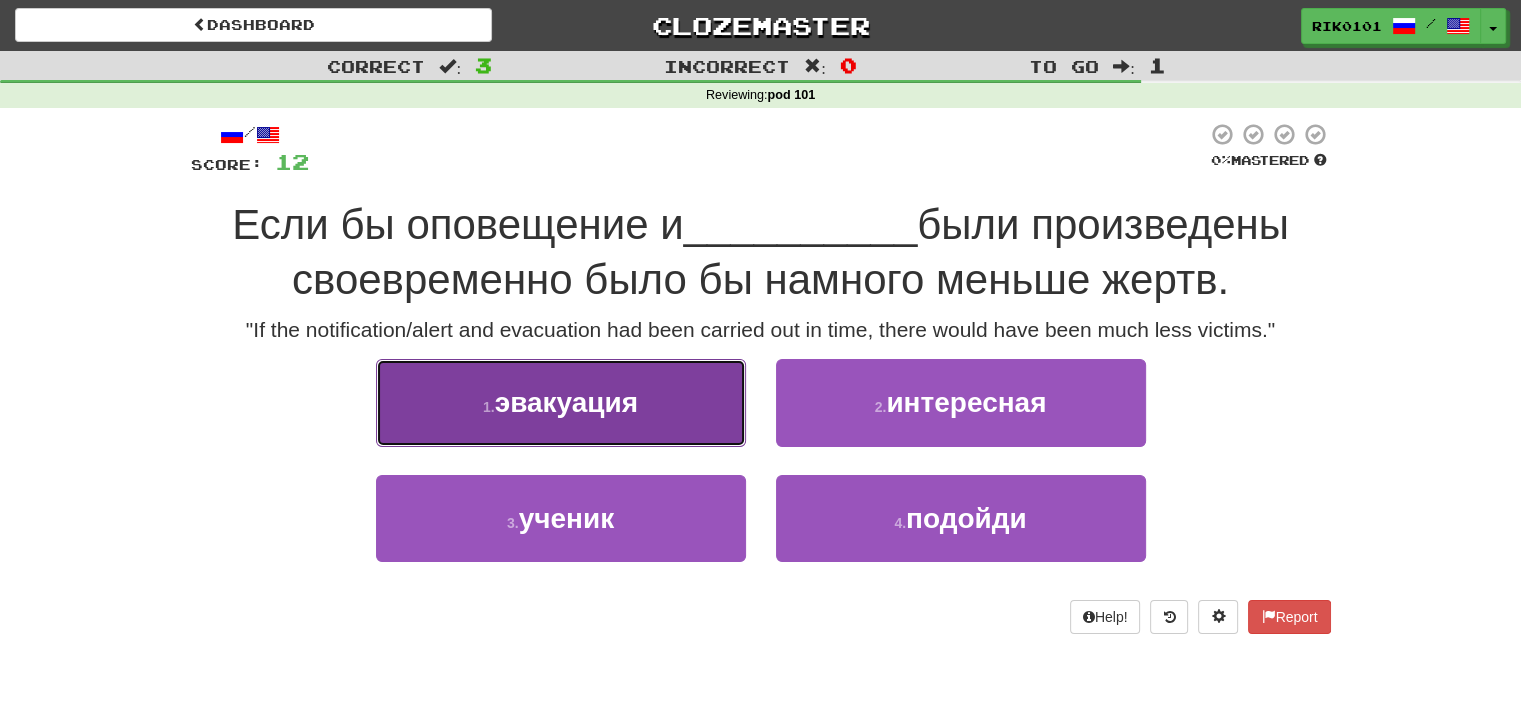 click on "1 .  эвакуация" at bounding box center [561, 402] 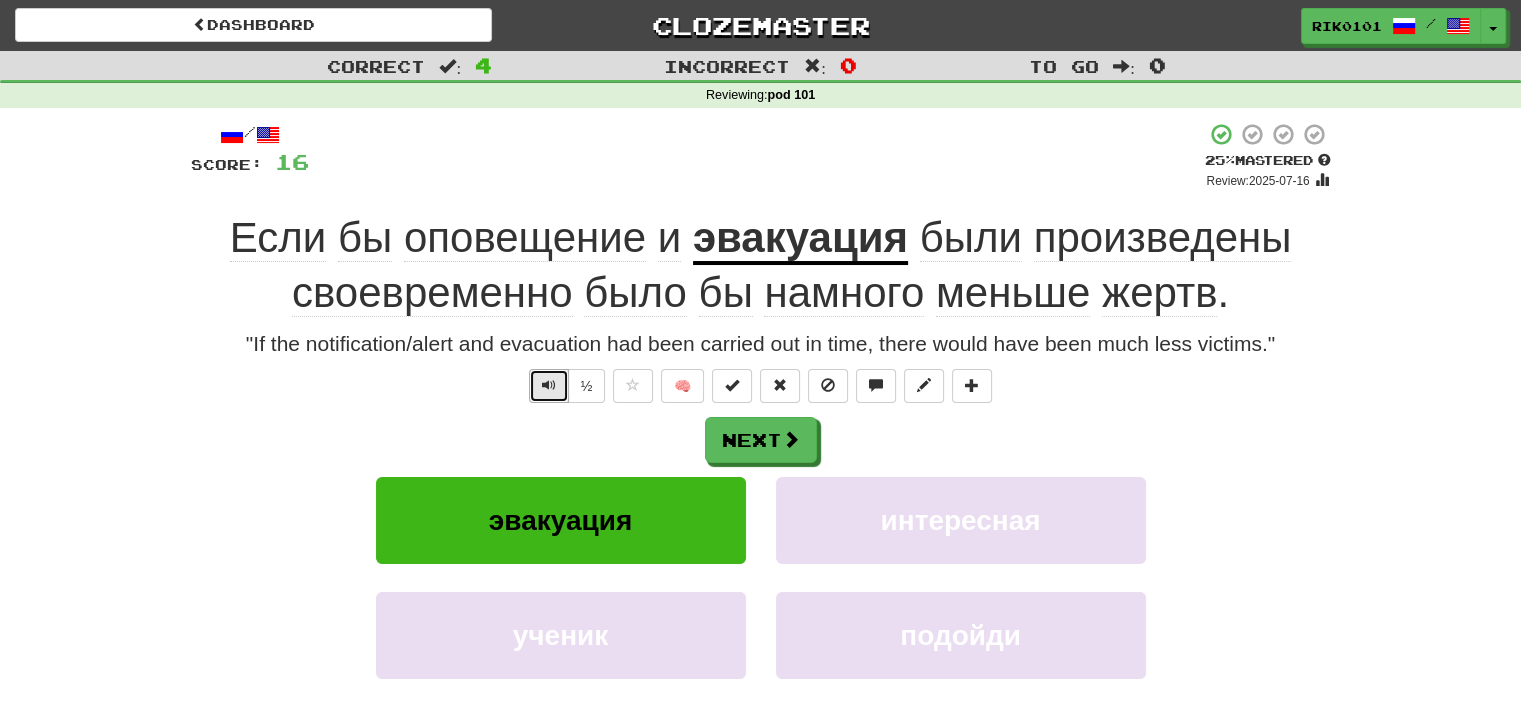 click at bounding box center (549, 386) 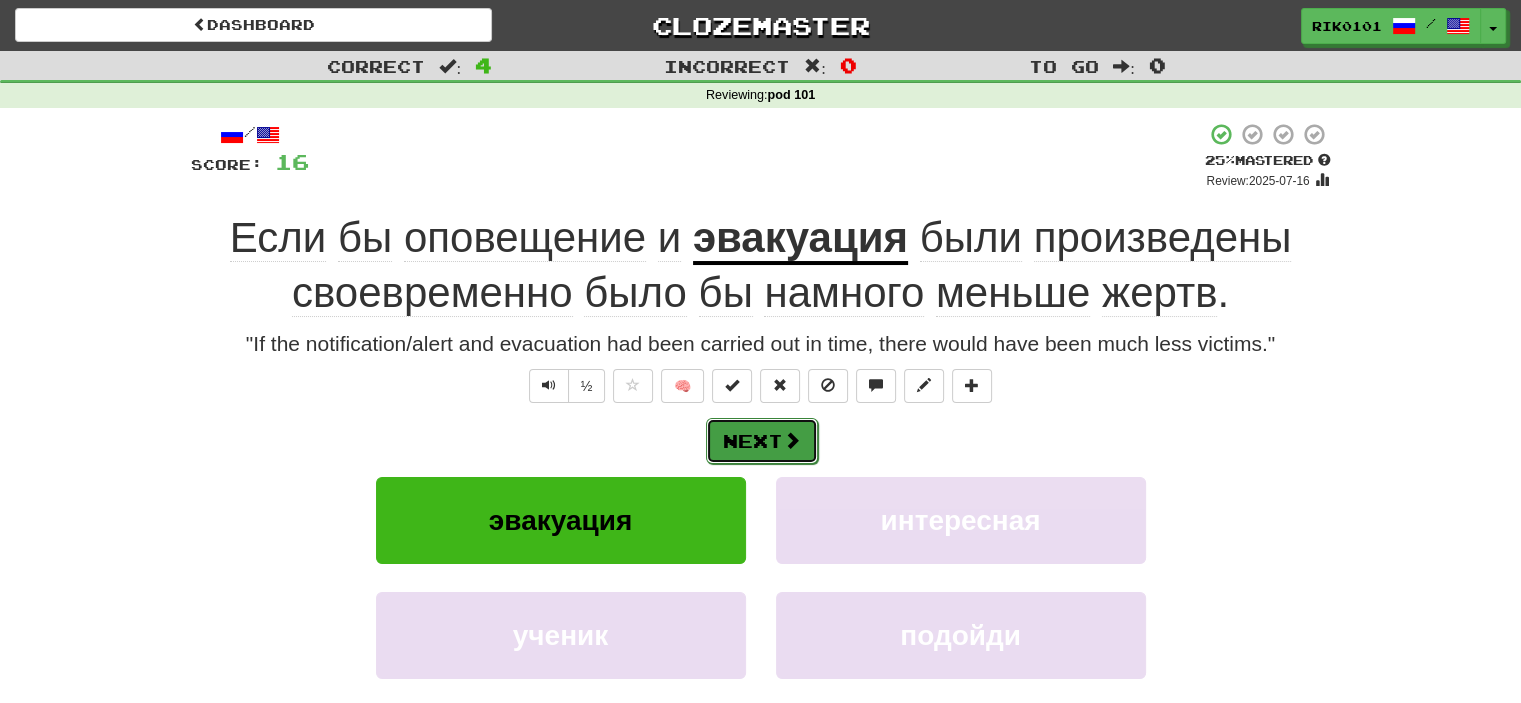 click on "Next" at bounding box center [762, 441] 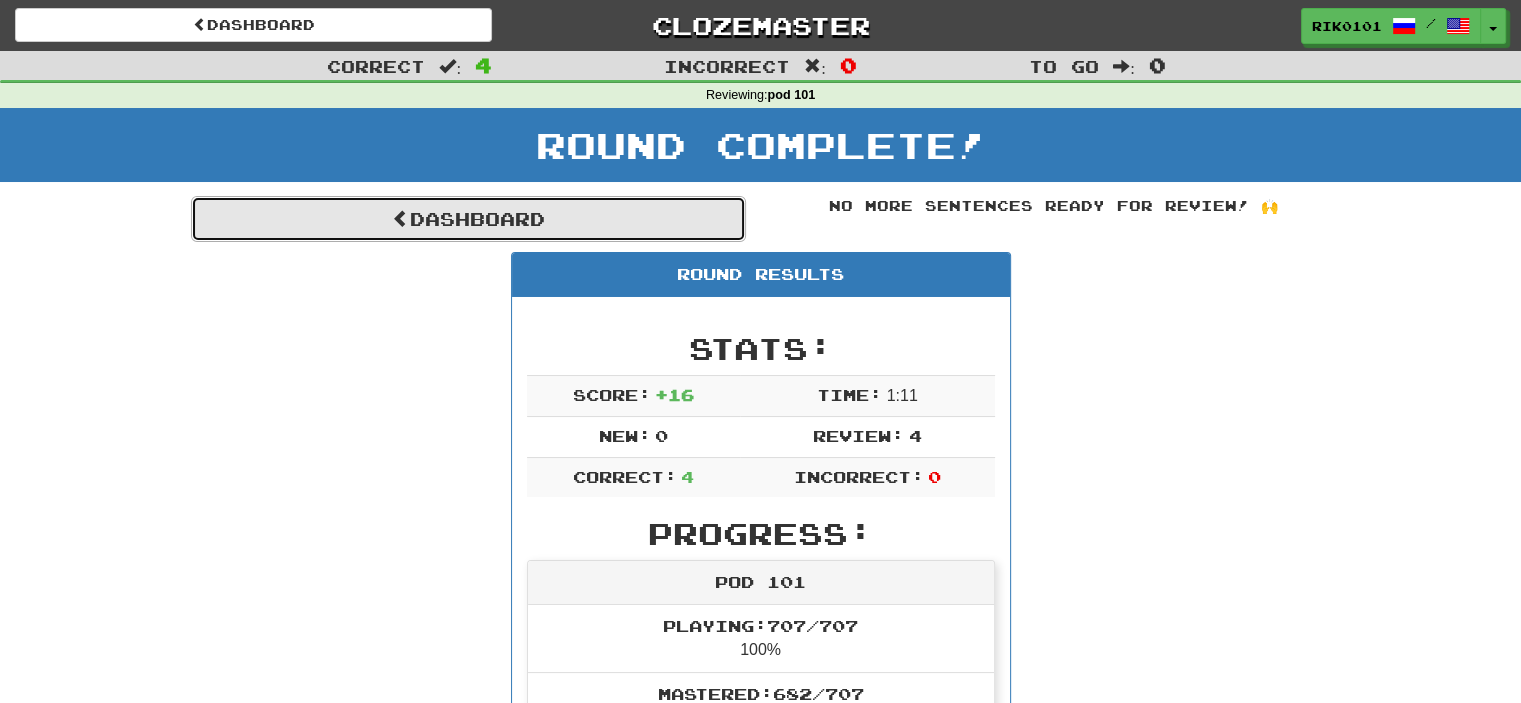 click on "Dashboard" at bounding box center [468, 219] 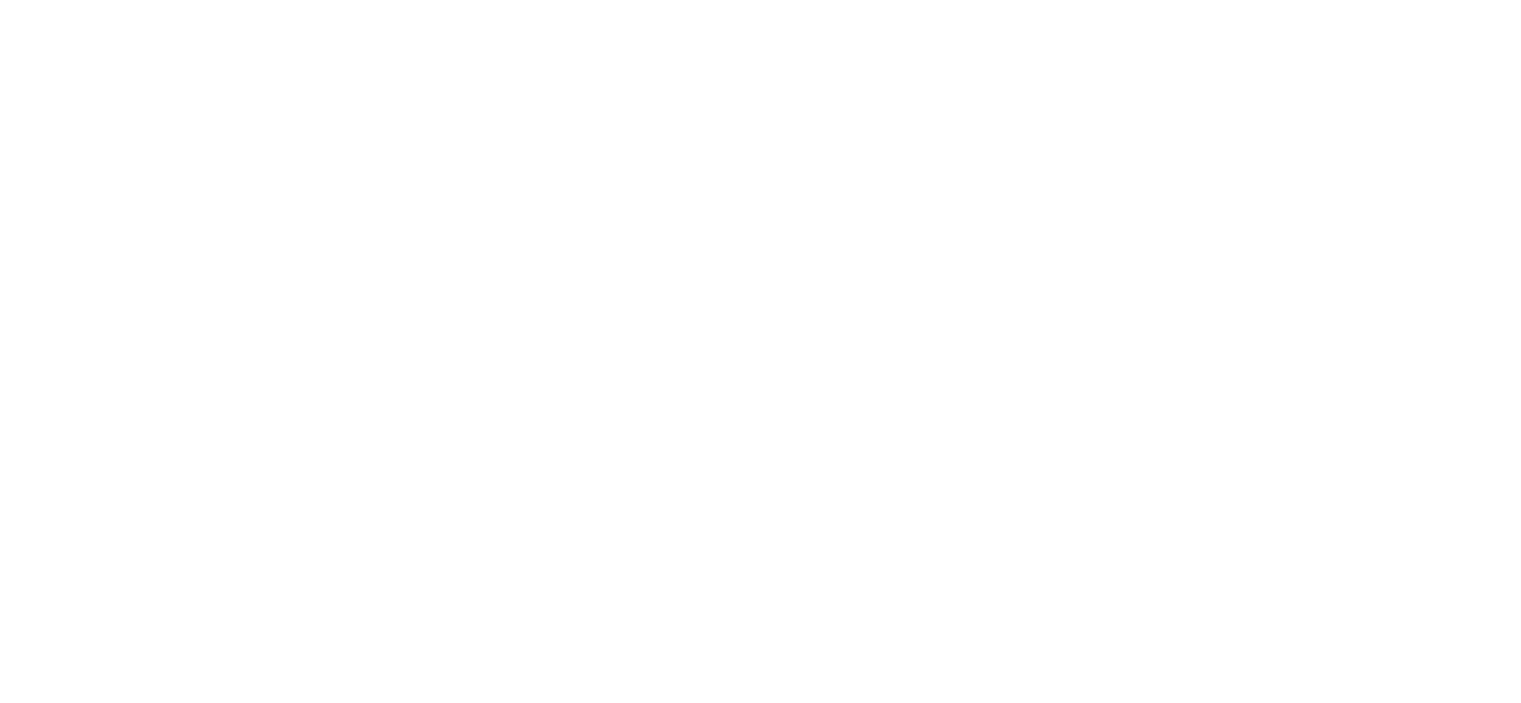 scroll, scrollTop: 0, scrollLeft: 0, axis: both 